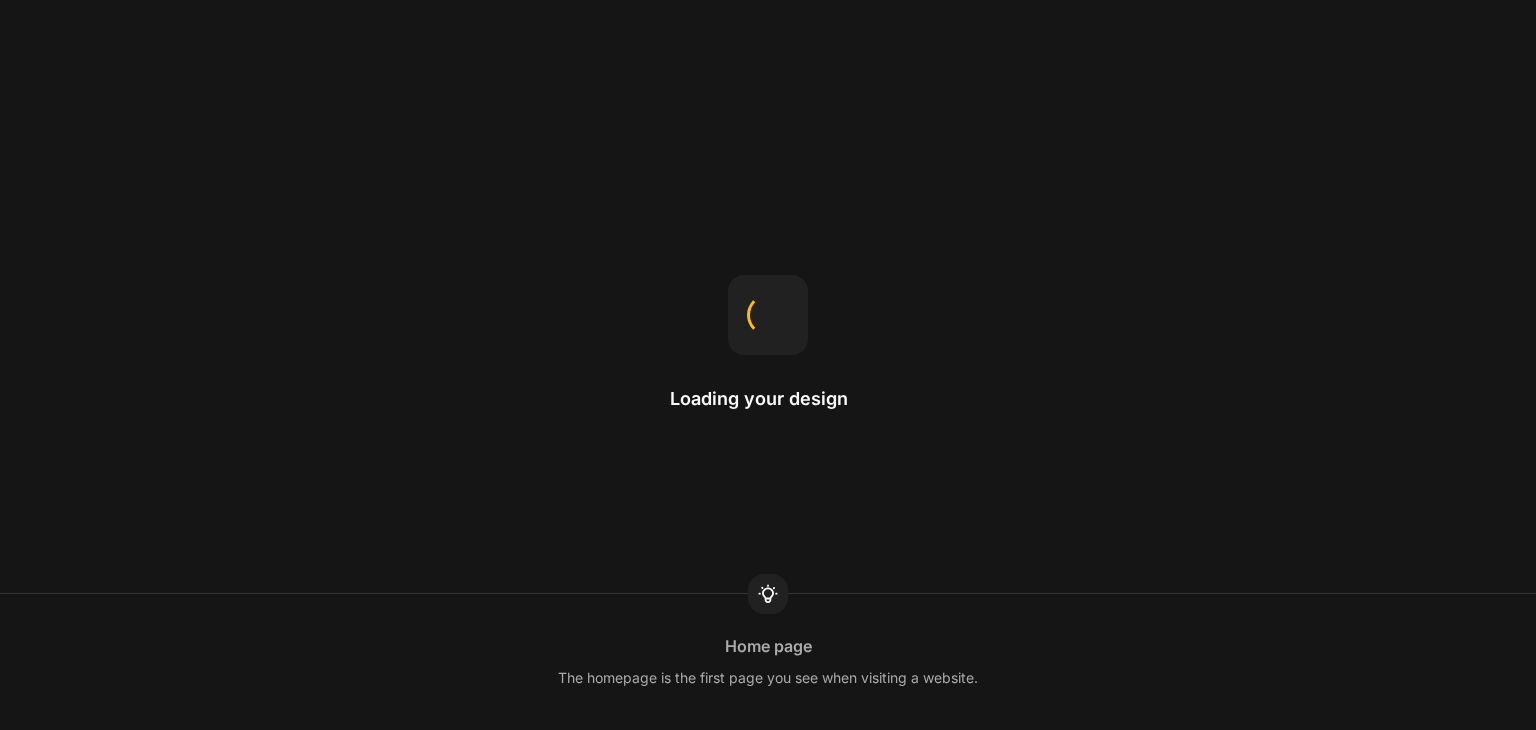scroll, scrollTop: 0, scrollLeft: 0, axis: both 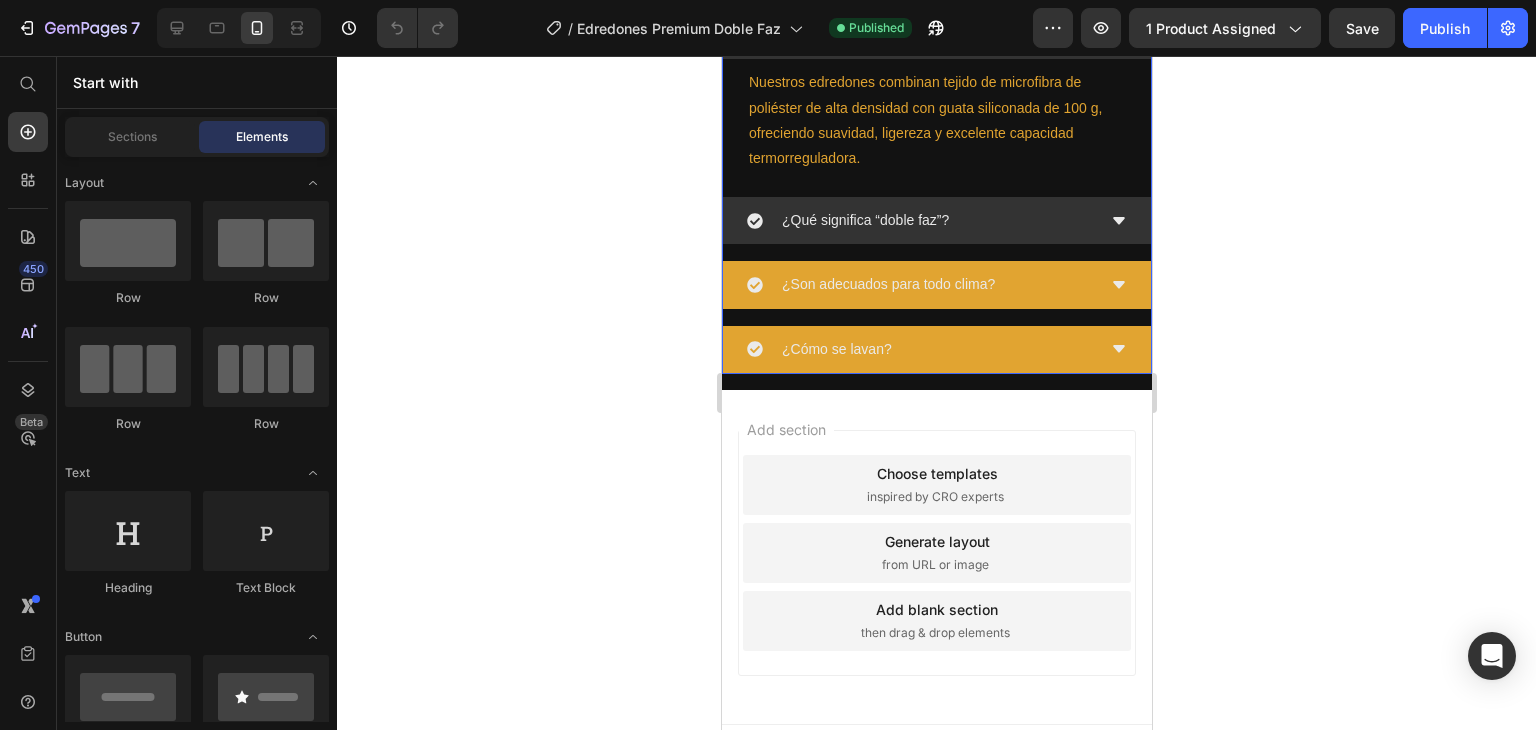 click on "¿Qué significa “doble faz”?" at bounding box center [920, 220] 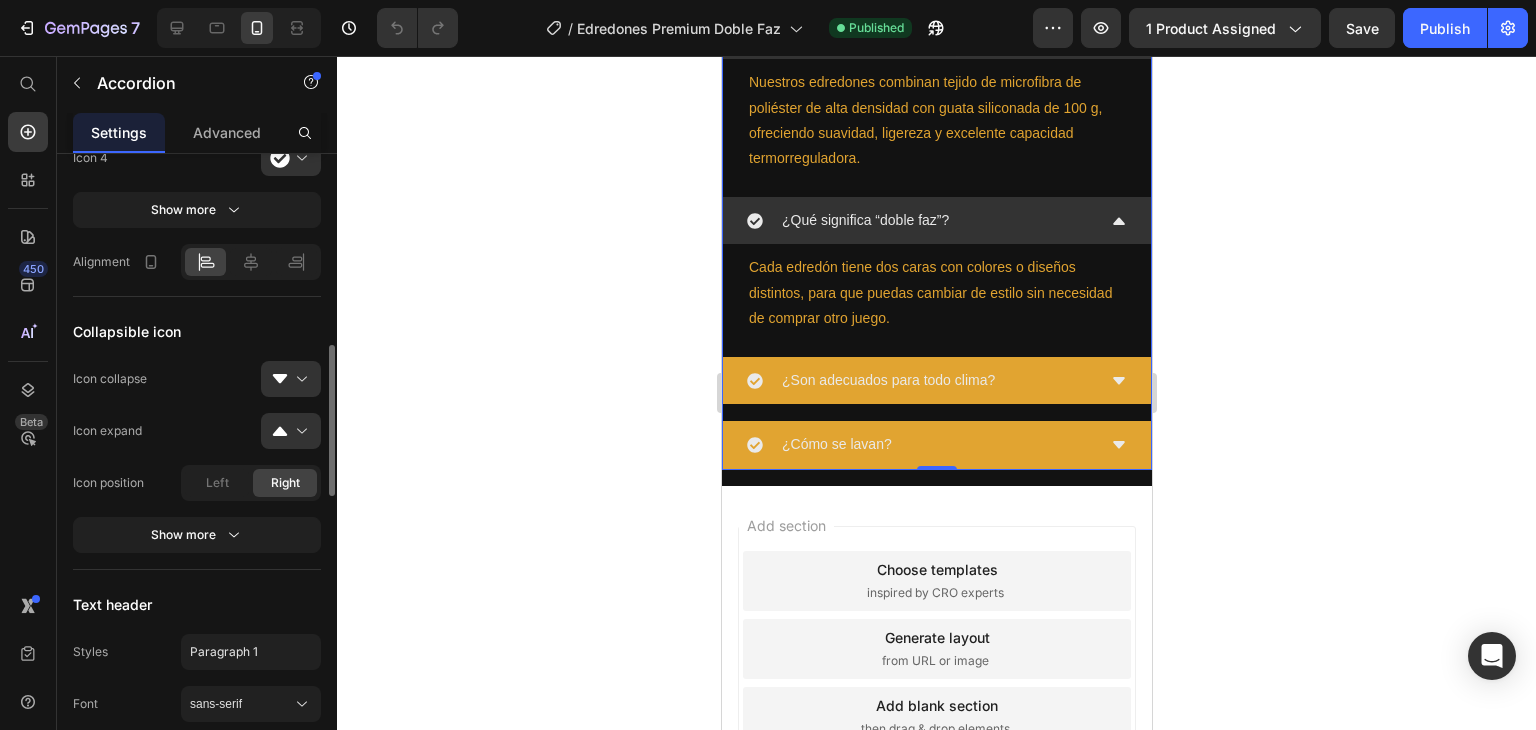 scroll, scrollTop: 900, scrollLeft: 0, axis: vertical 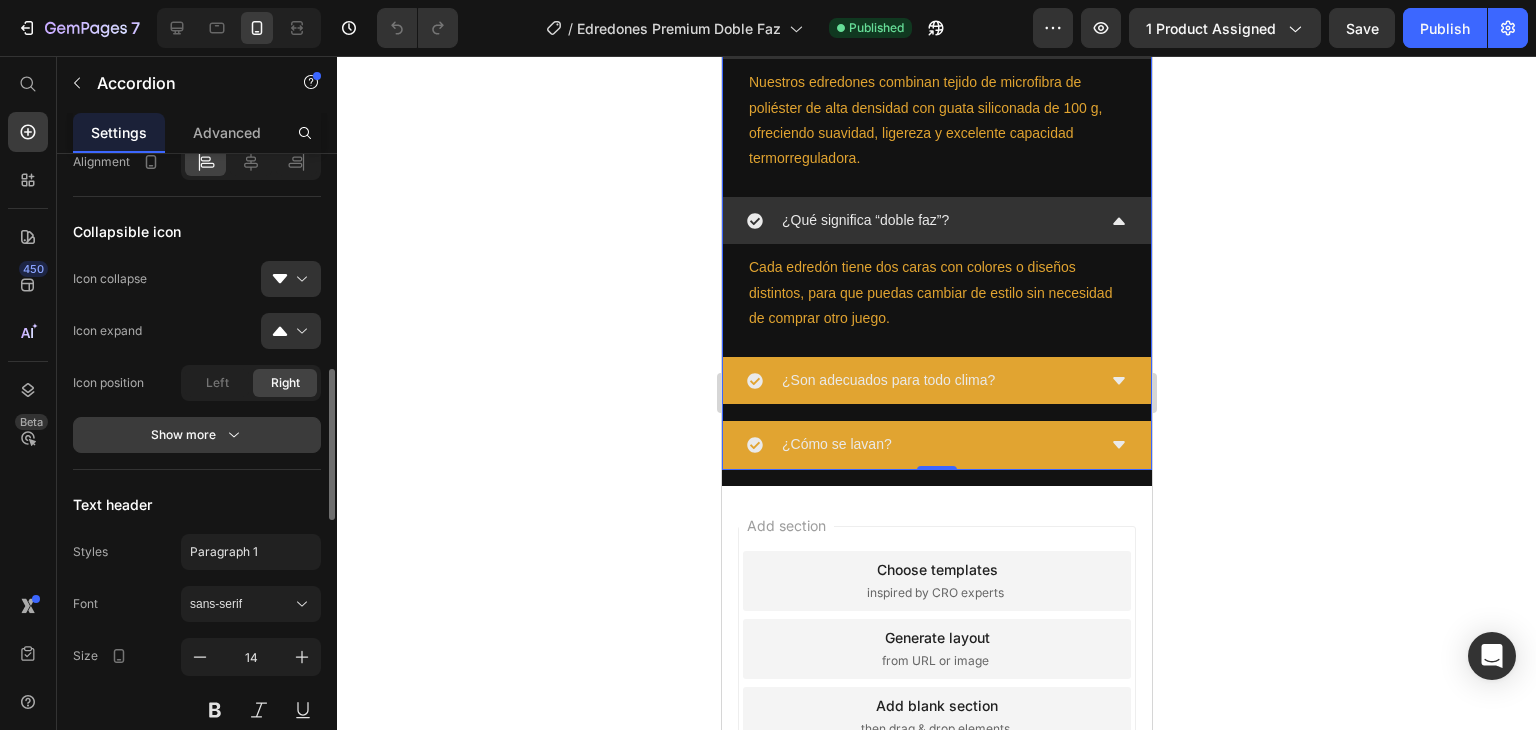 click 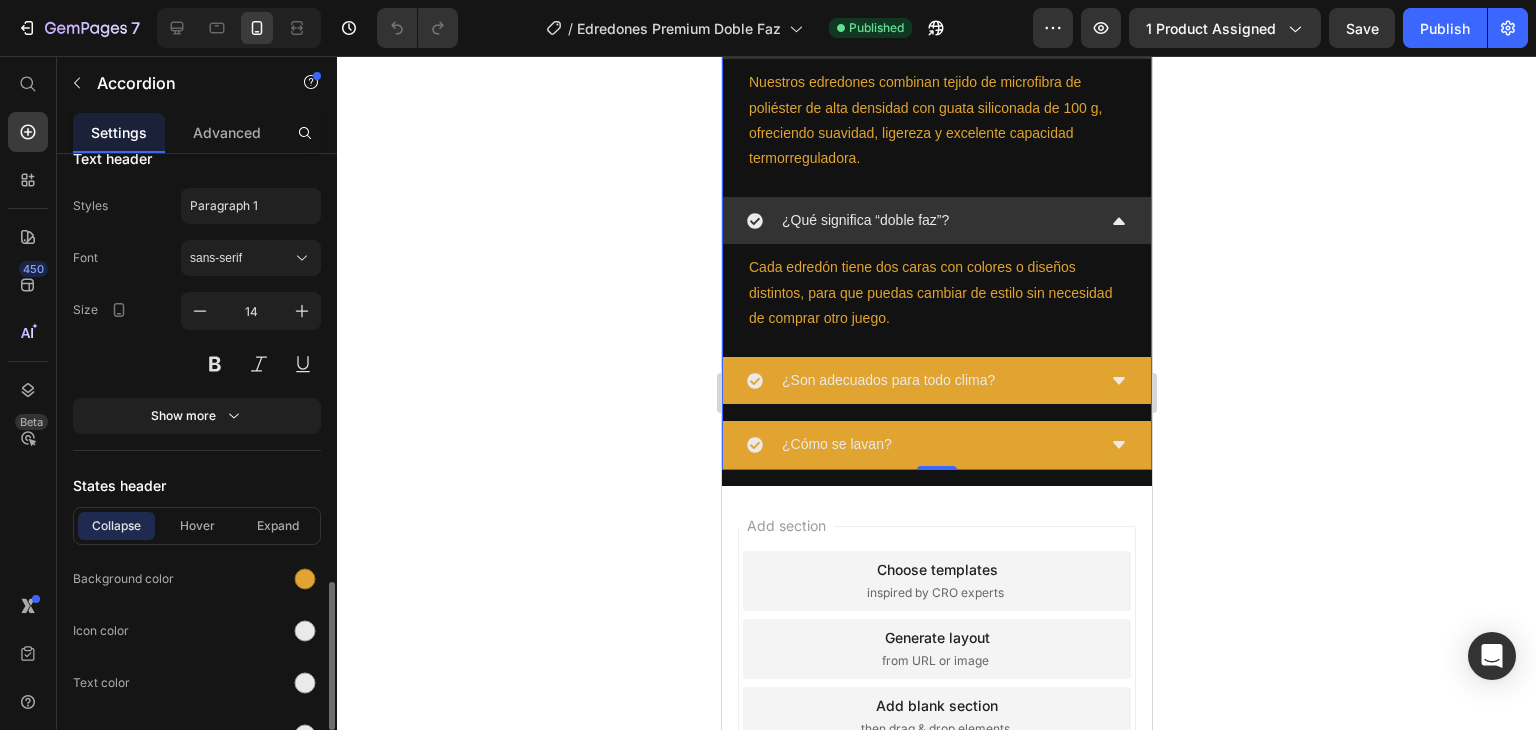 scroll, scrollTop: 1400, scrollLeft: 0, axis: vertical 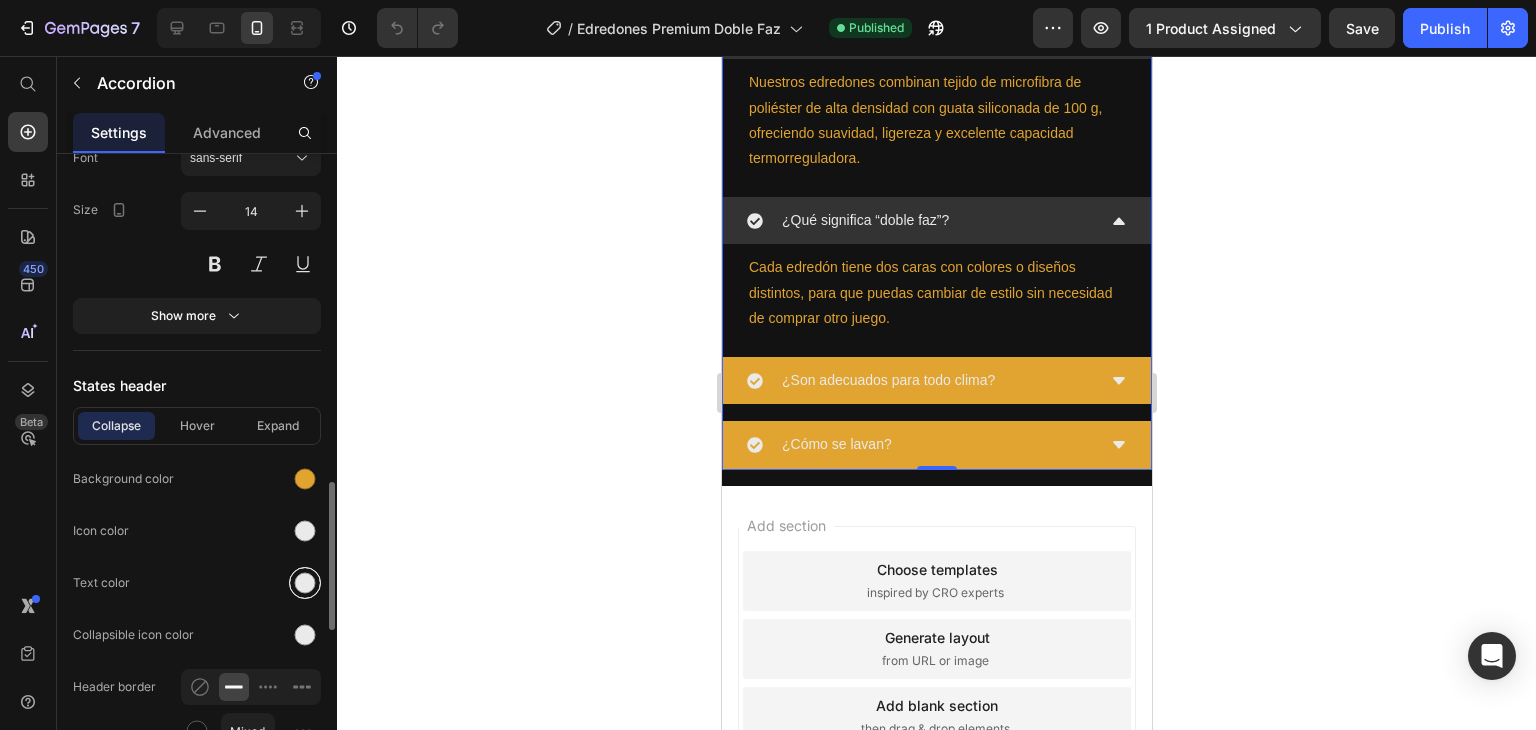 click at bounding box center (305, 583) 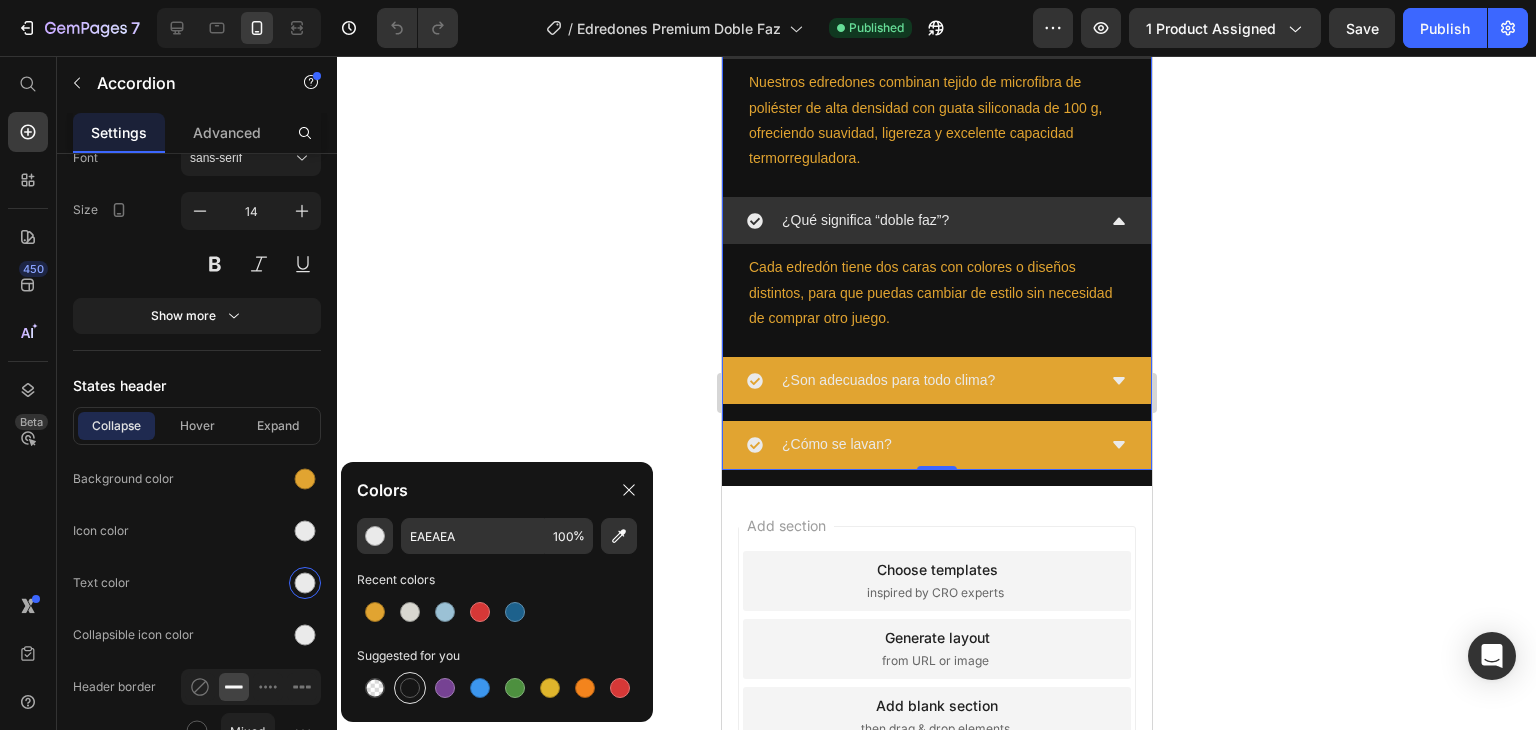 click at bounding box center (410, 688) 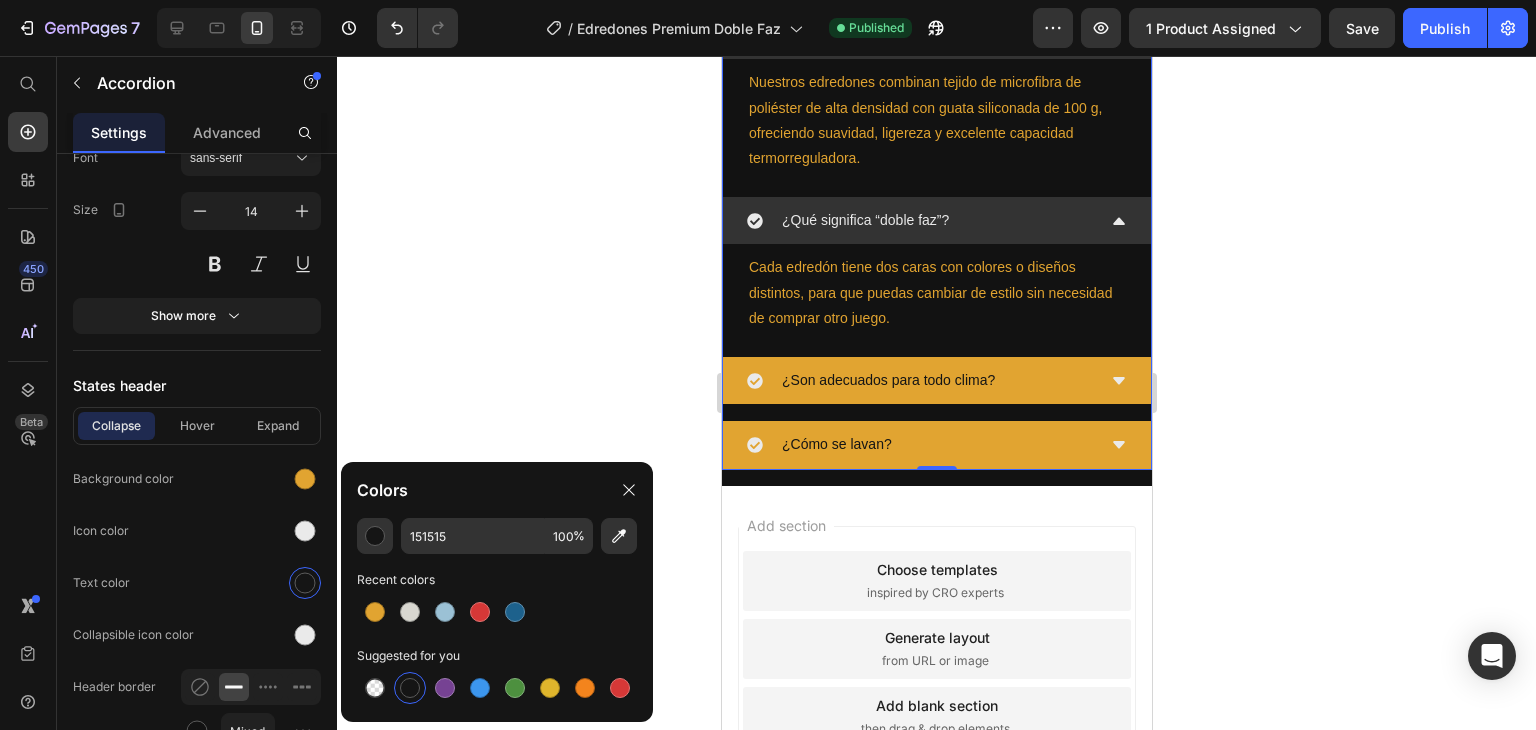 click 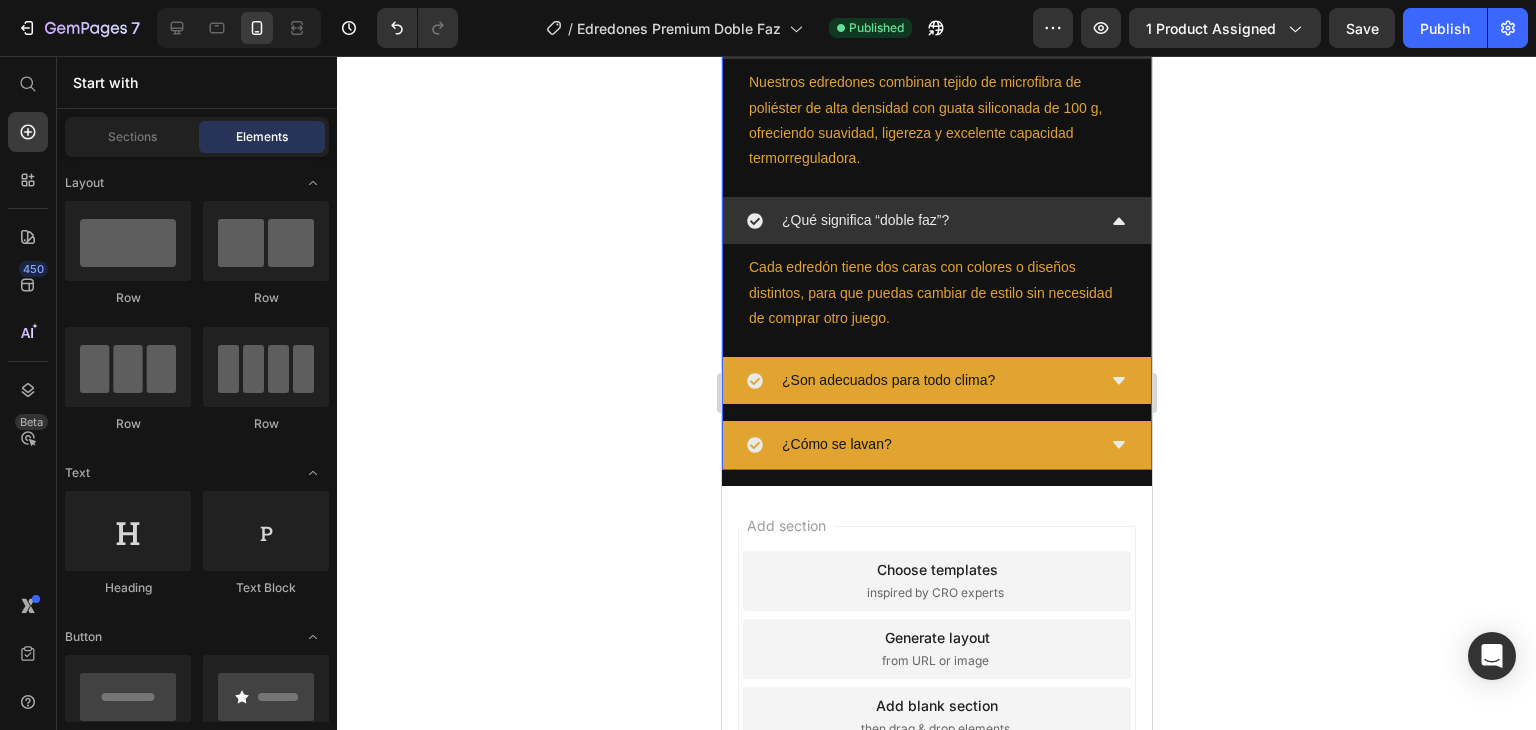 click 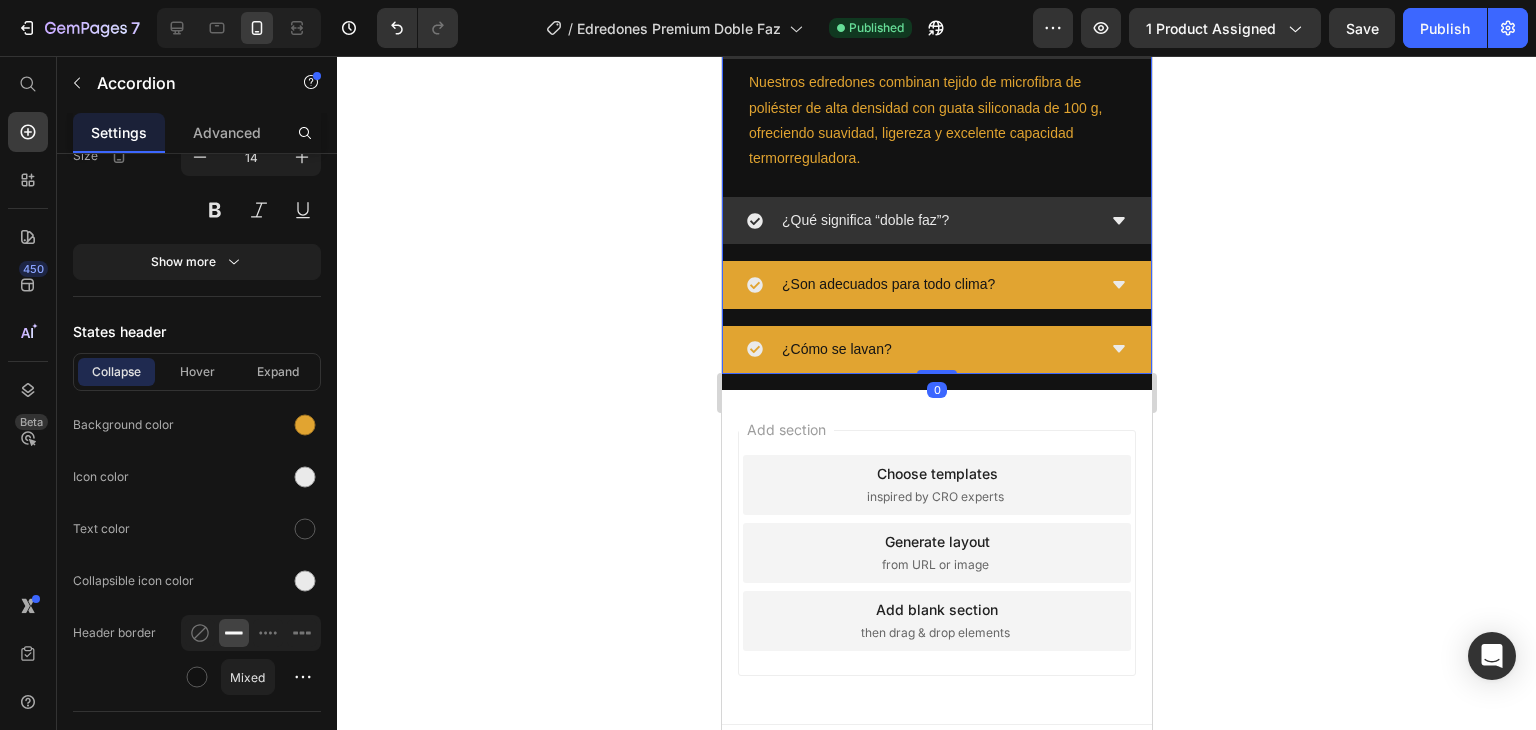 click 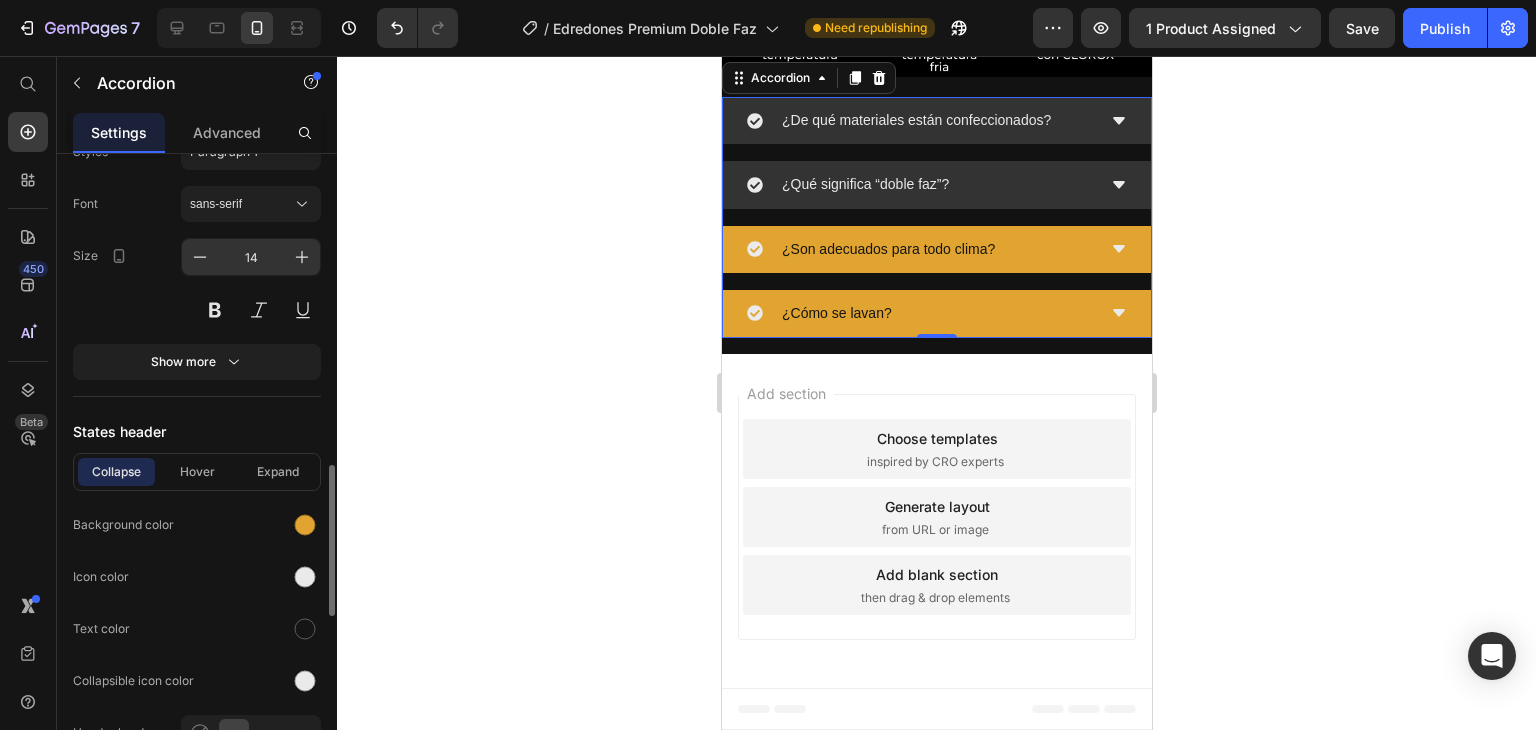 scroll, scrollTop: 1200, scrollLeft: 0, axis: vertical 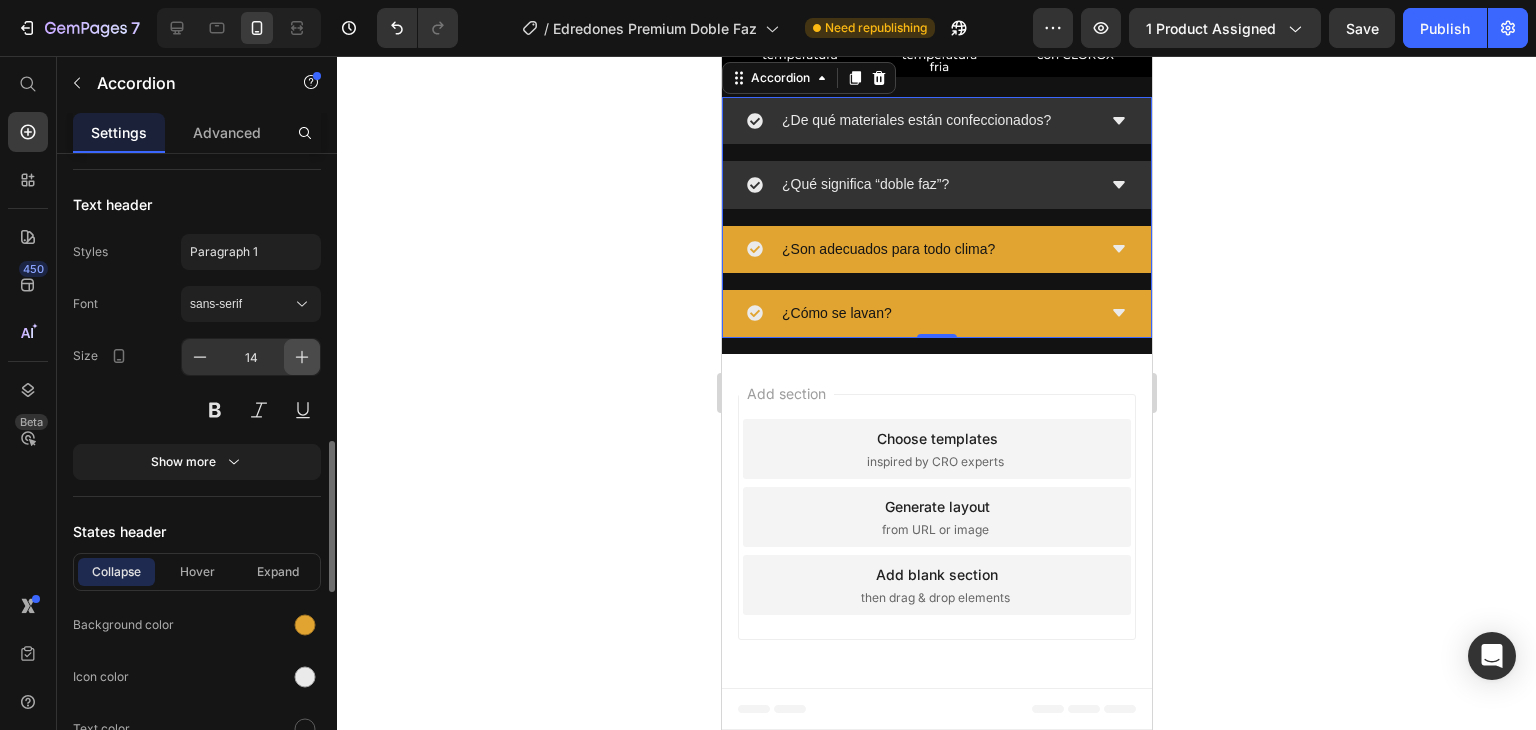 click 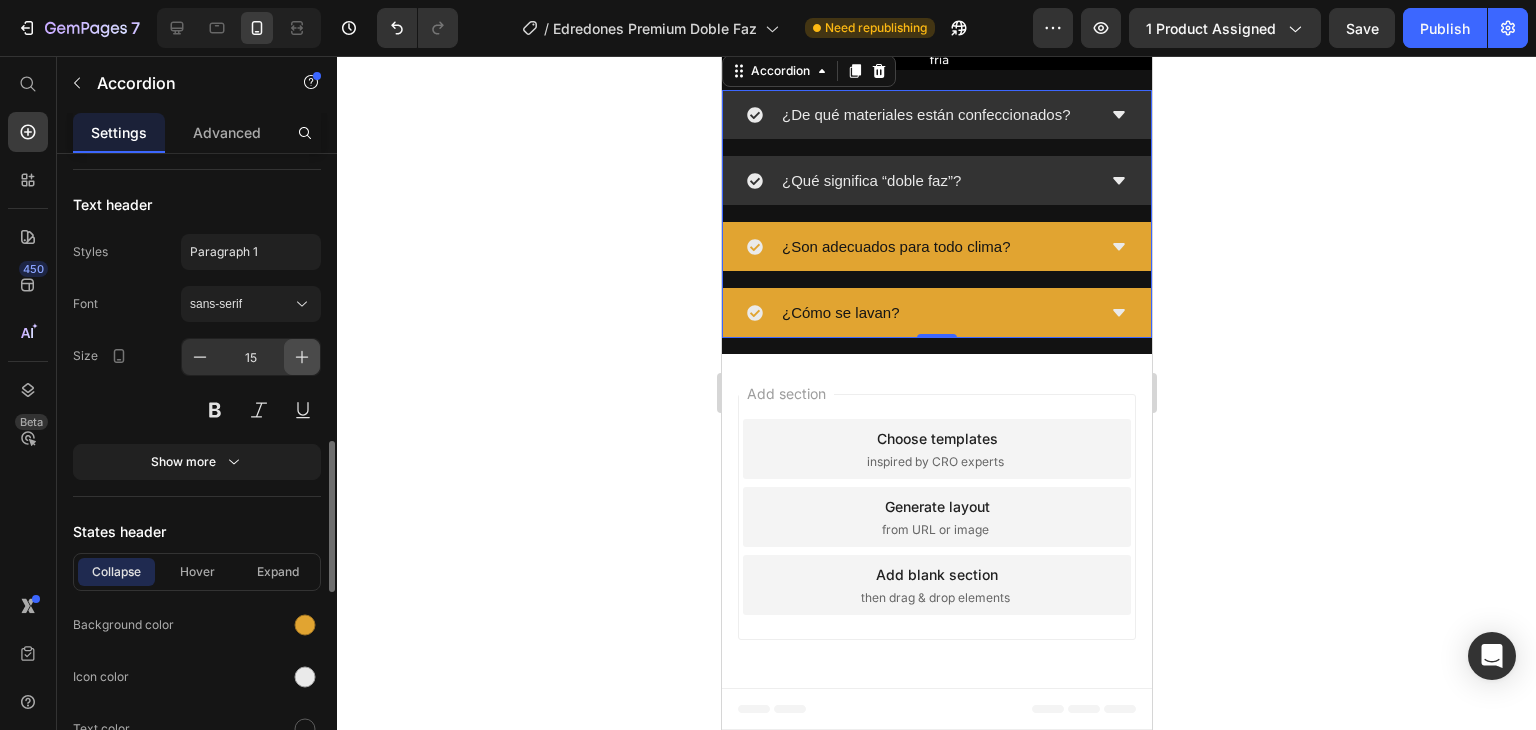 click 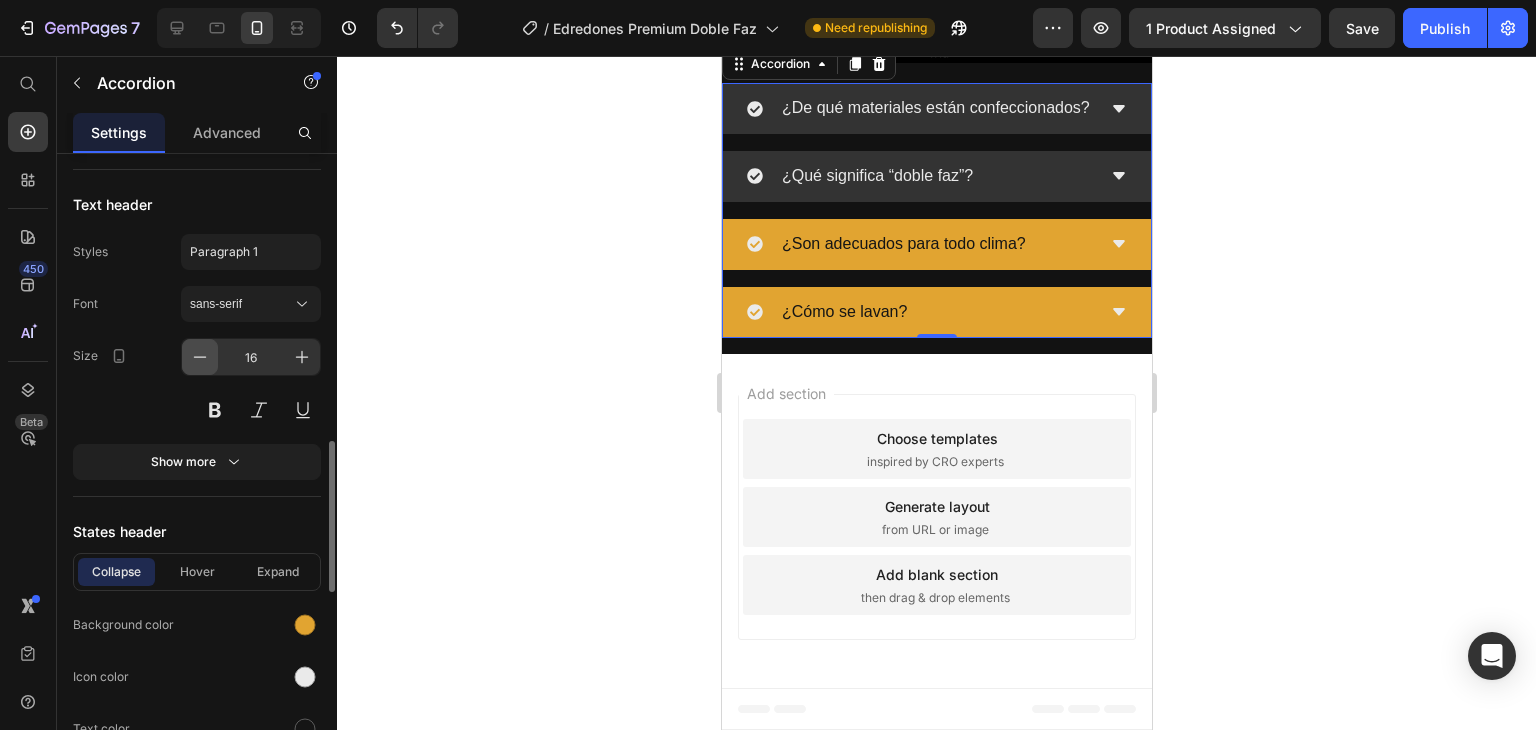 click at bounding box center [200, 357] 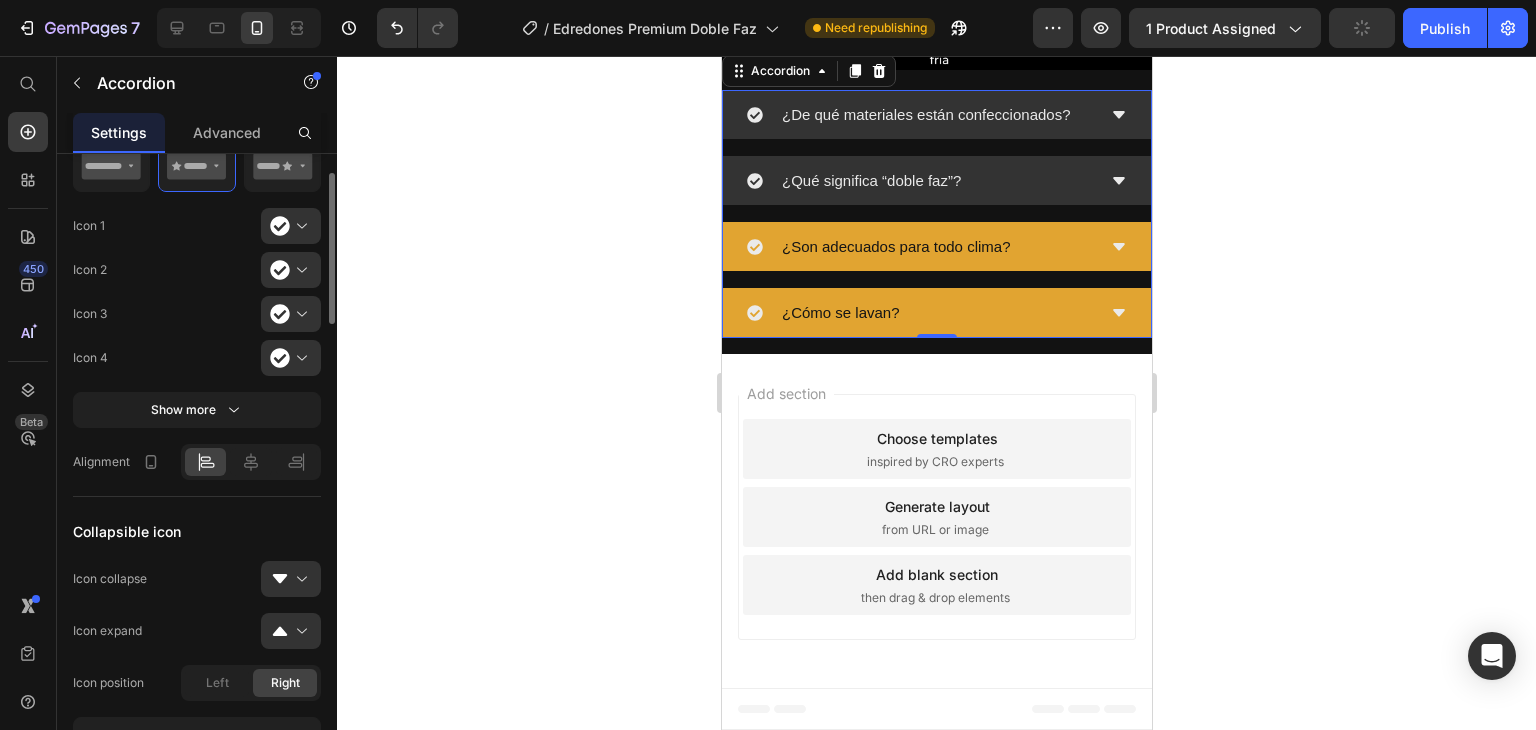 scroll, scrollTop: 0, scrollLeft: 0, axis: both 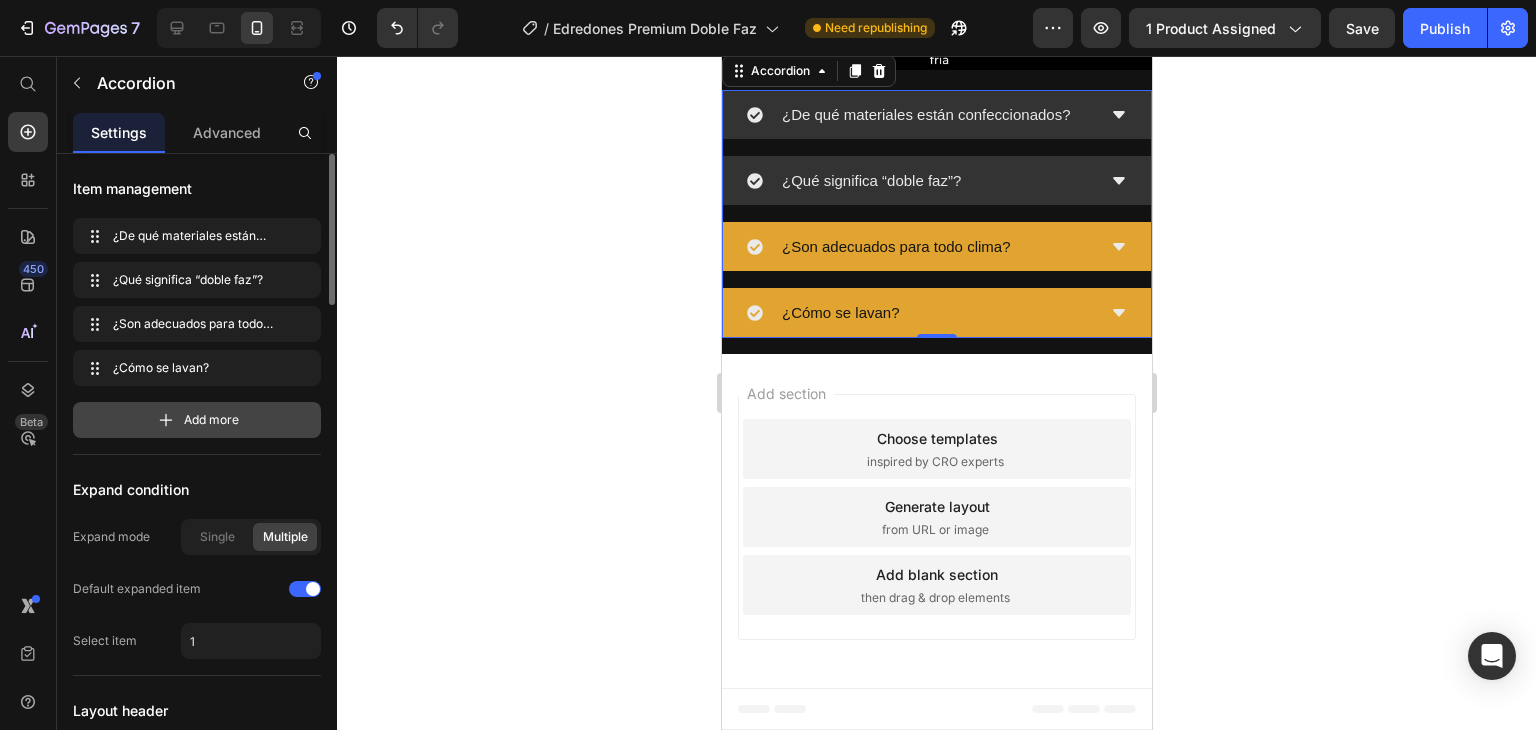 click 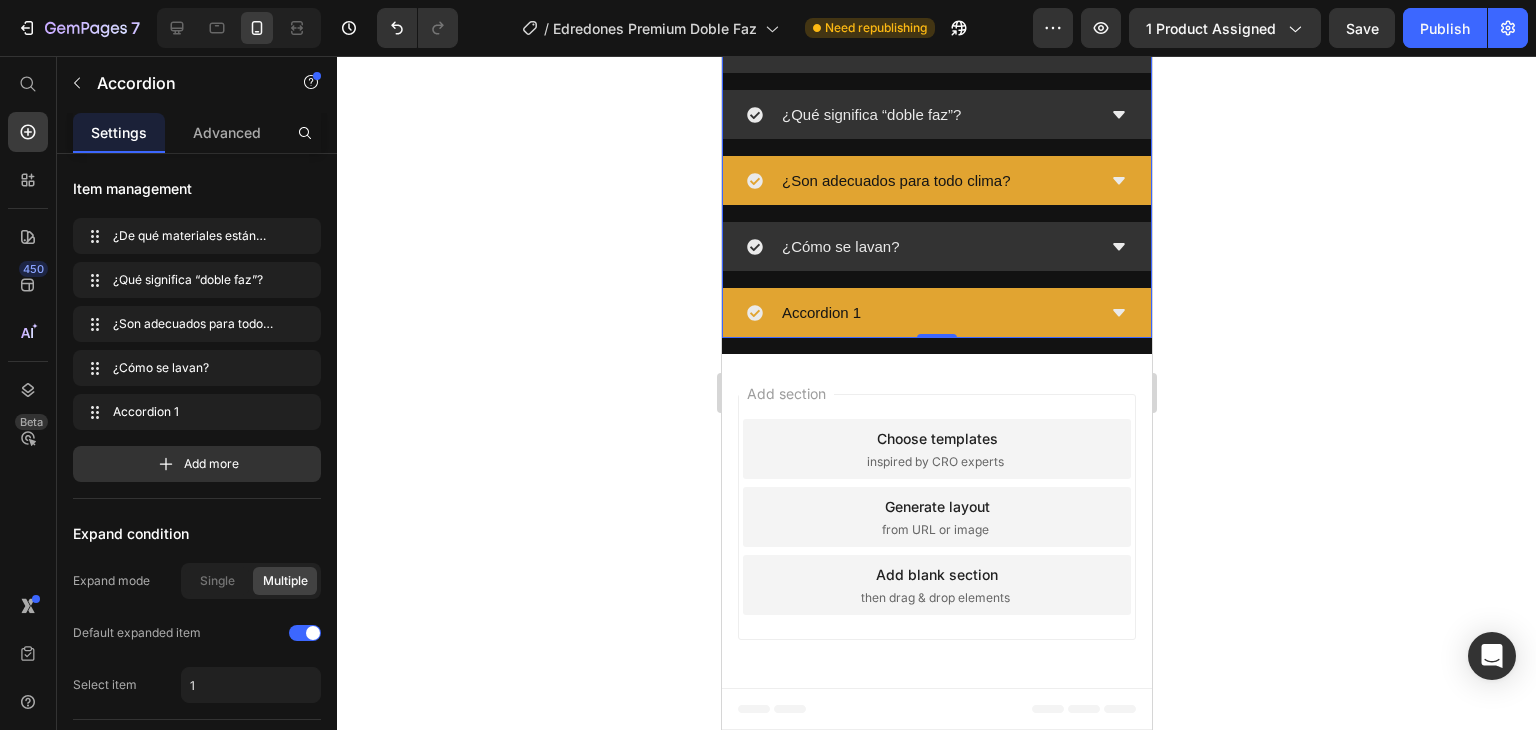 click 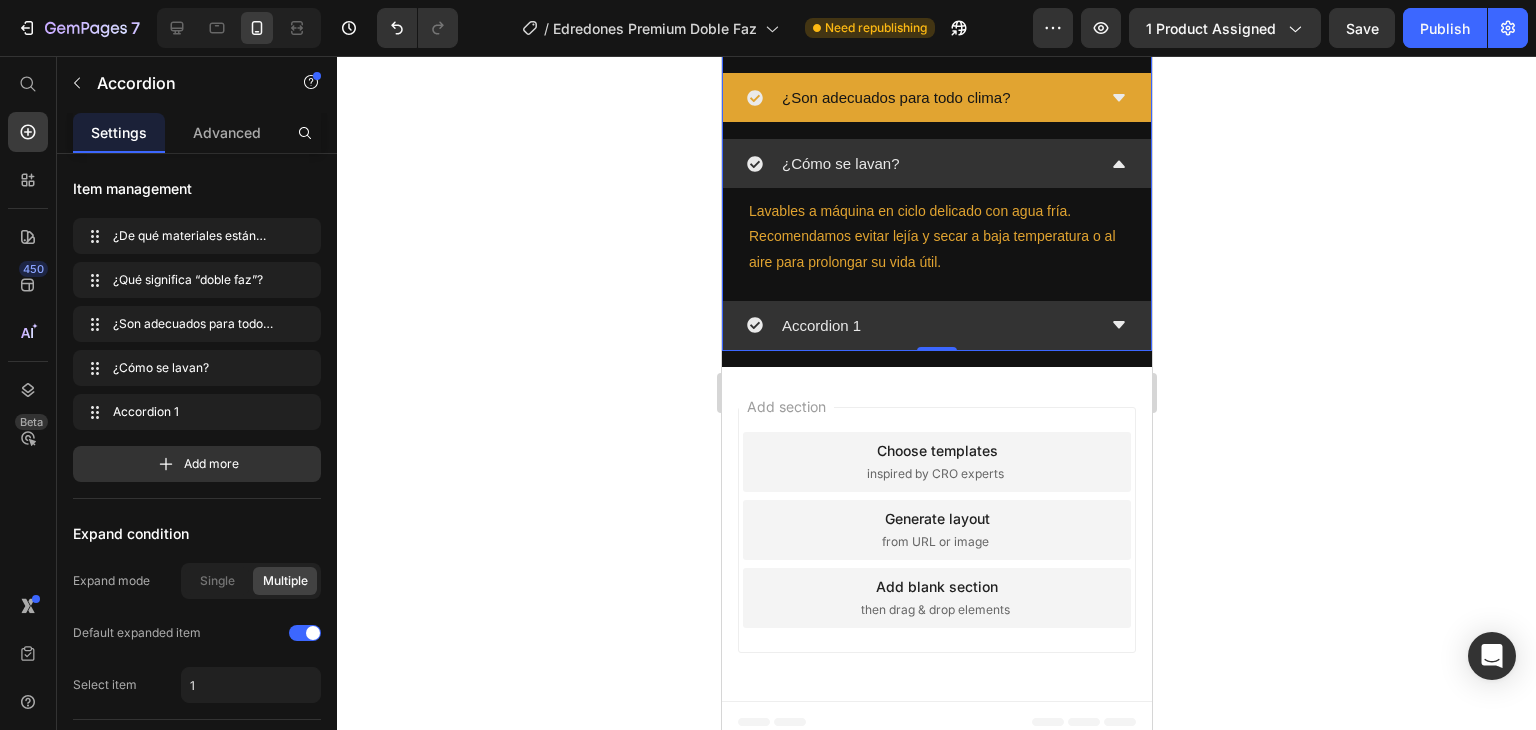 scroll, scrollTop: 2189, scrollLeft: 0, axis: vertical 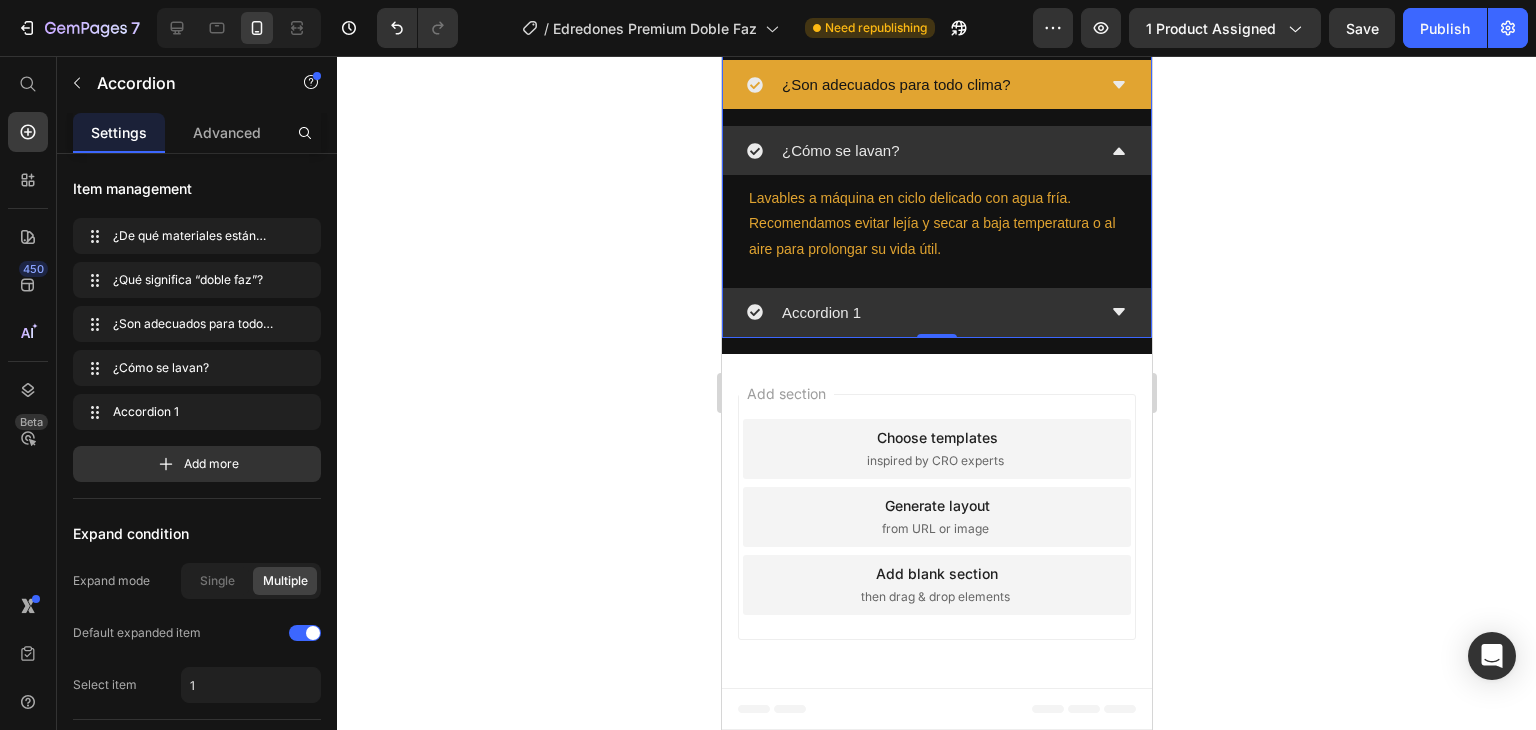 click on "Accordion 1" at bounding box center [820, 312] 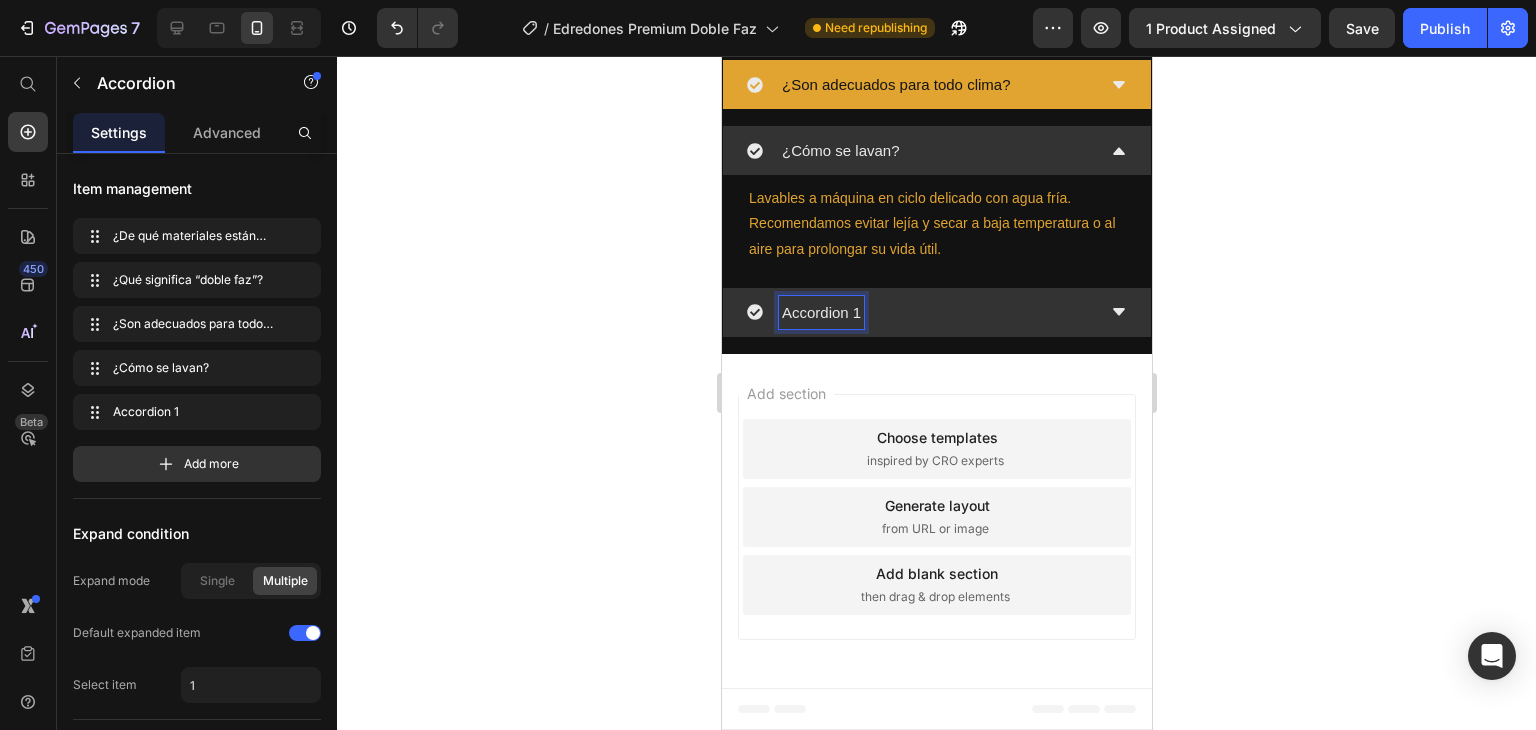 click on "Accordion 1" at bounding box center (820, 312) 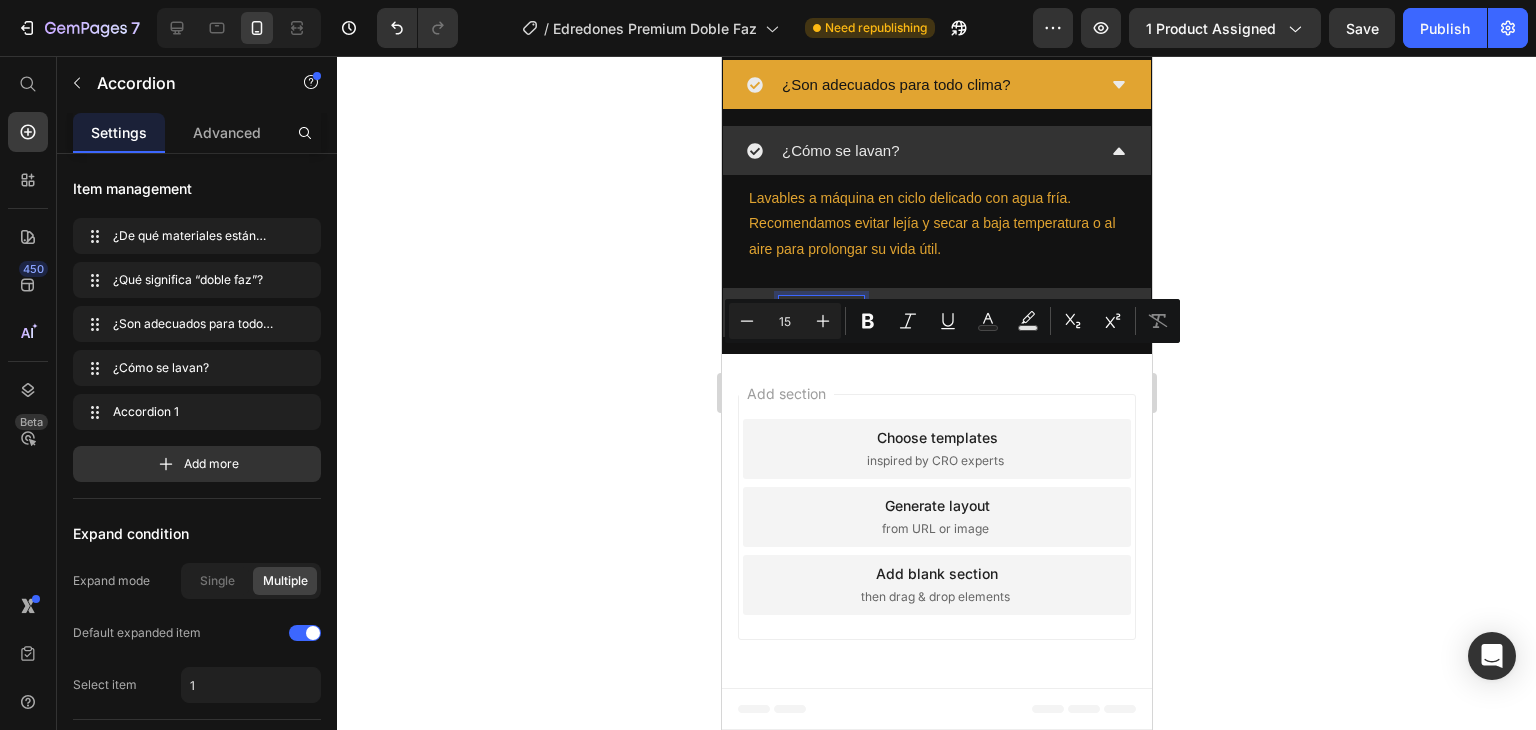 drag, startPoint x: 859, startPoint y: 357, endPoint x: 773, endPoint y: 365, distance: 86.37129 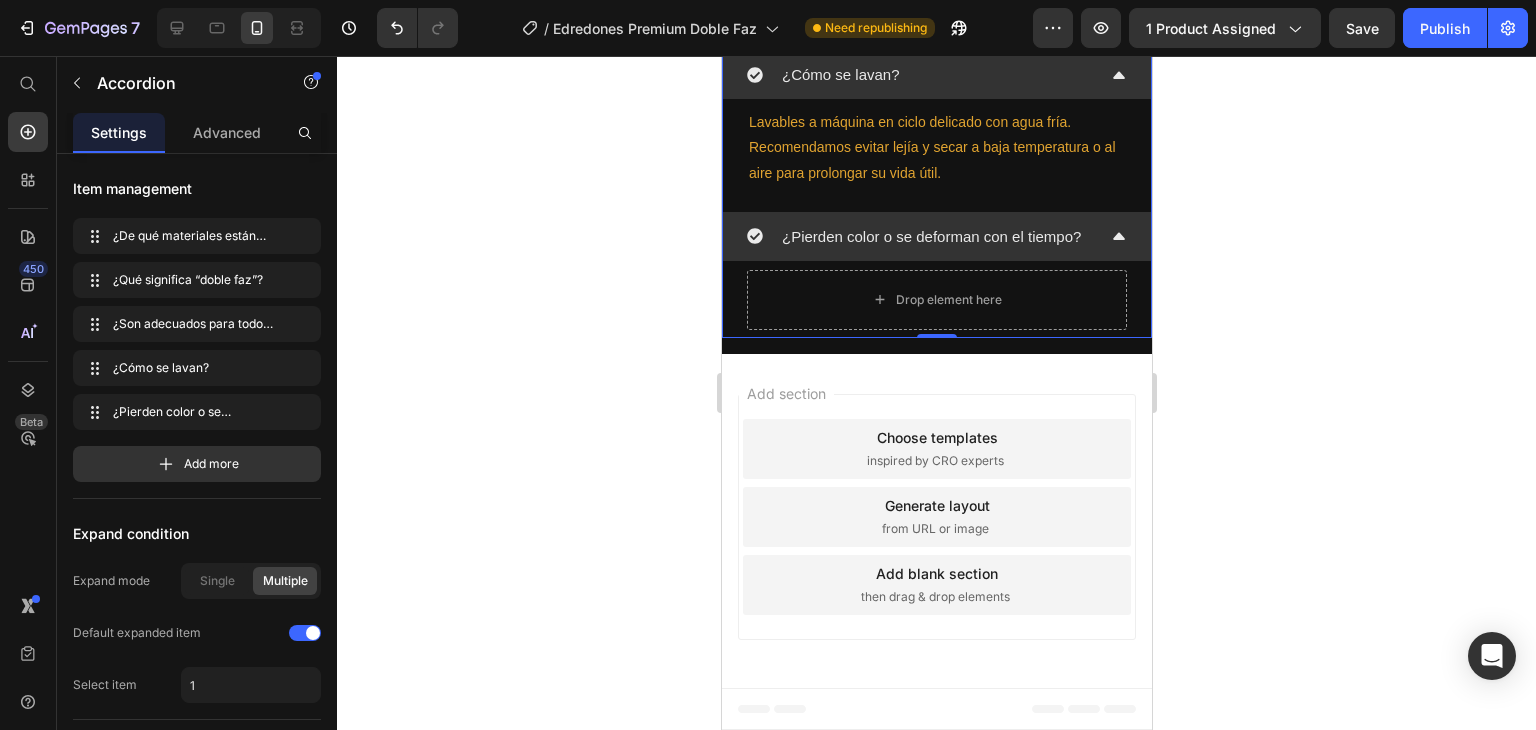 click 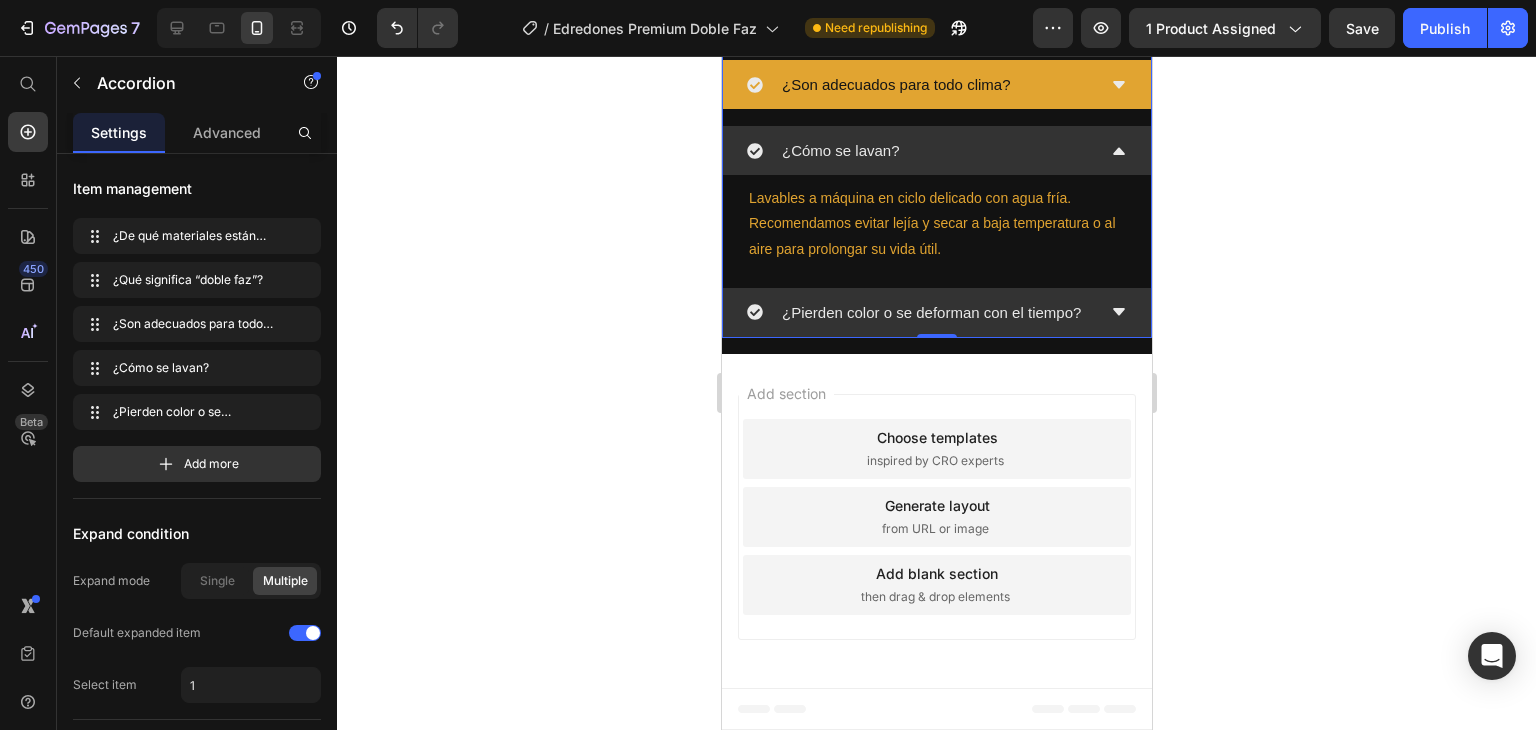 click 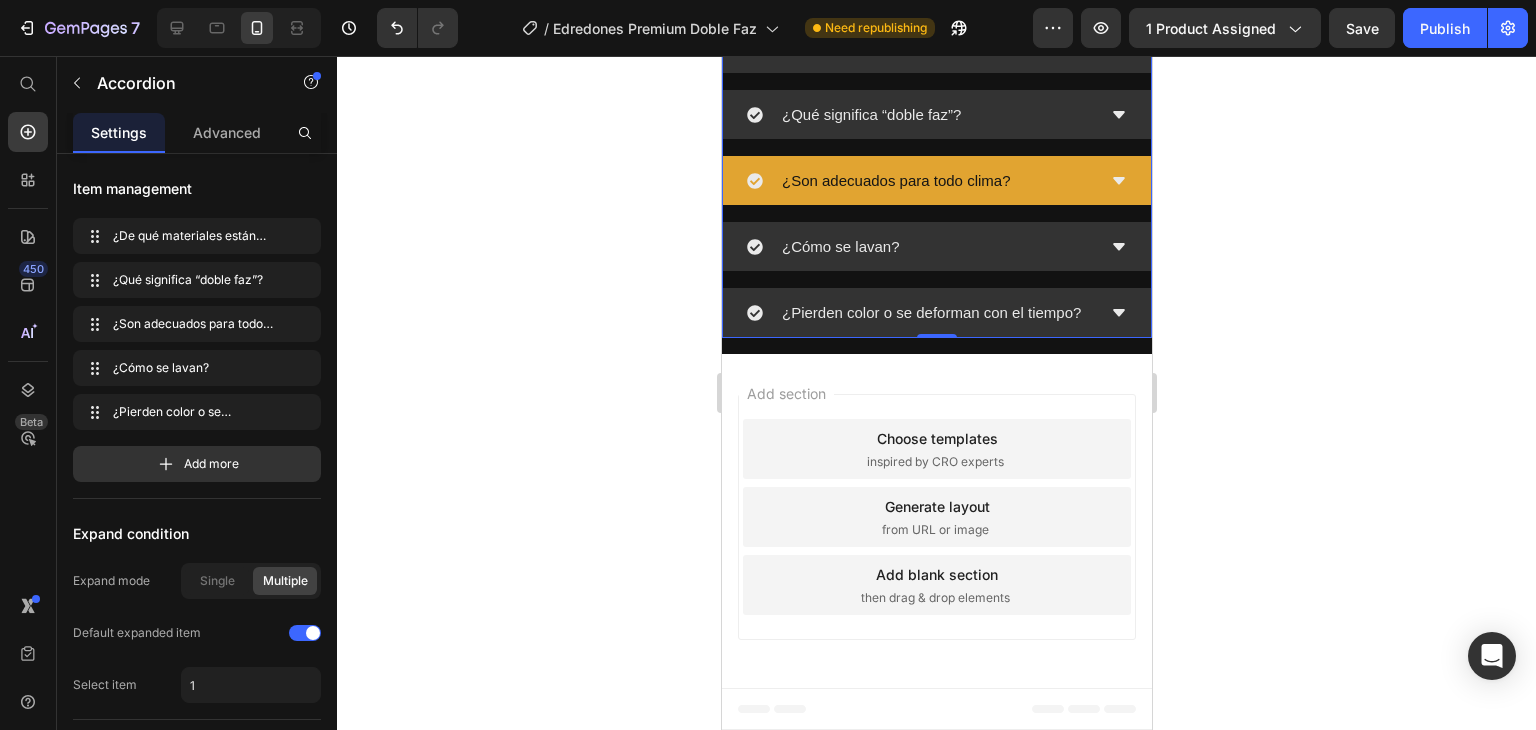 scroll, scrollTop: 2168, scrollLeft: 0, axis: vertical 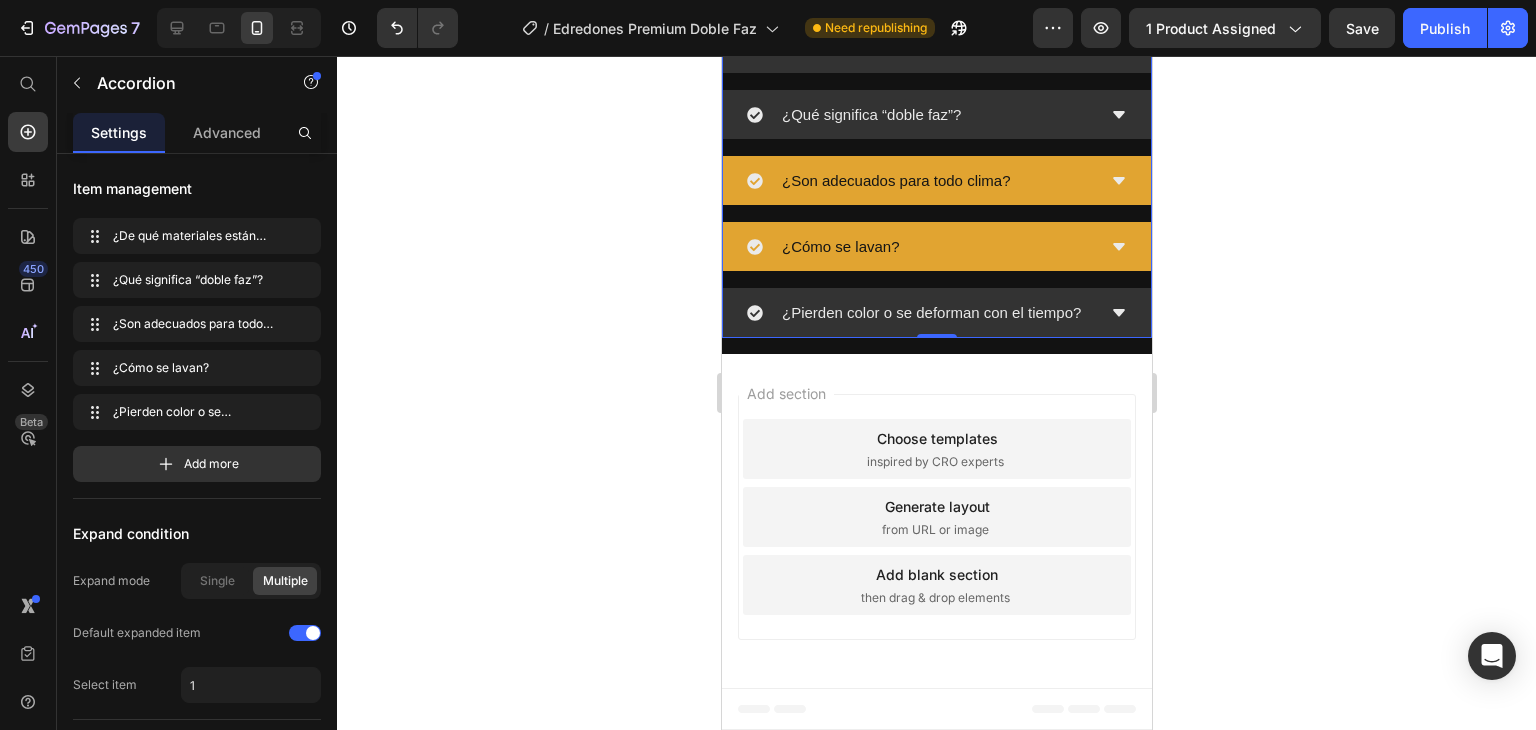 click 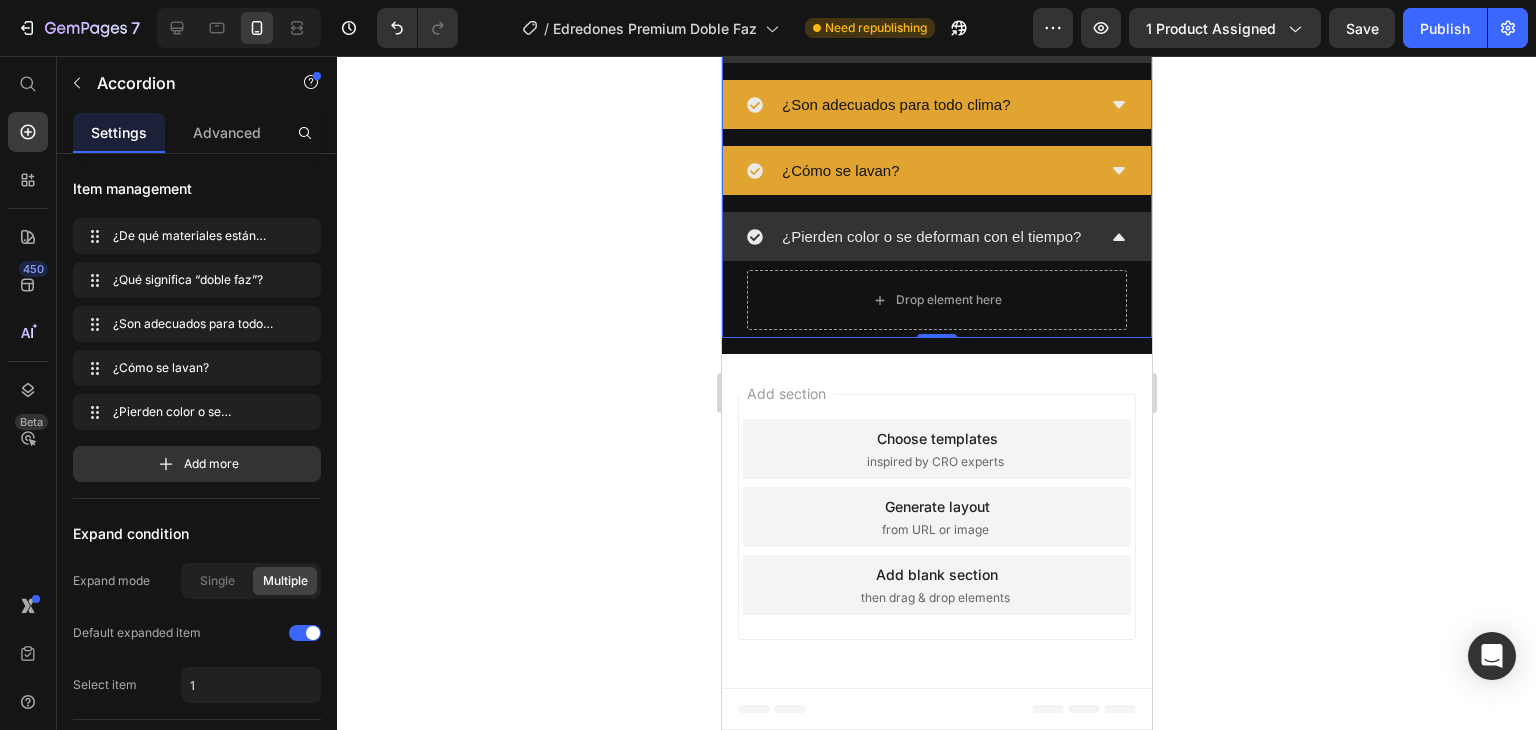 scroll, scrollTop: 2189, scrollLeft: 0, axis: vertical 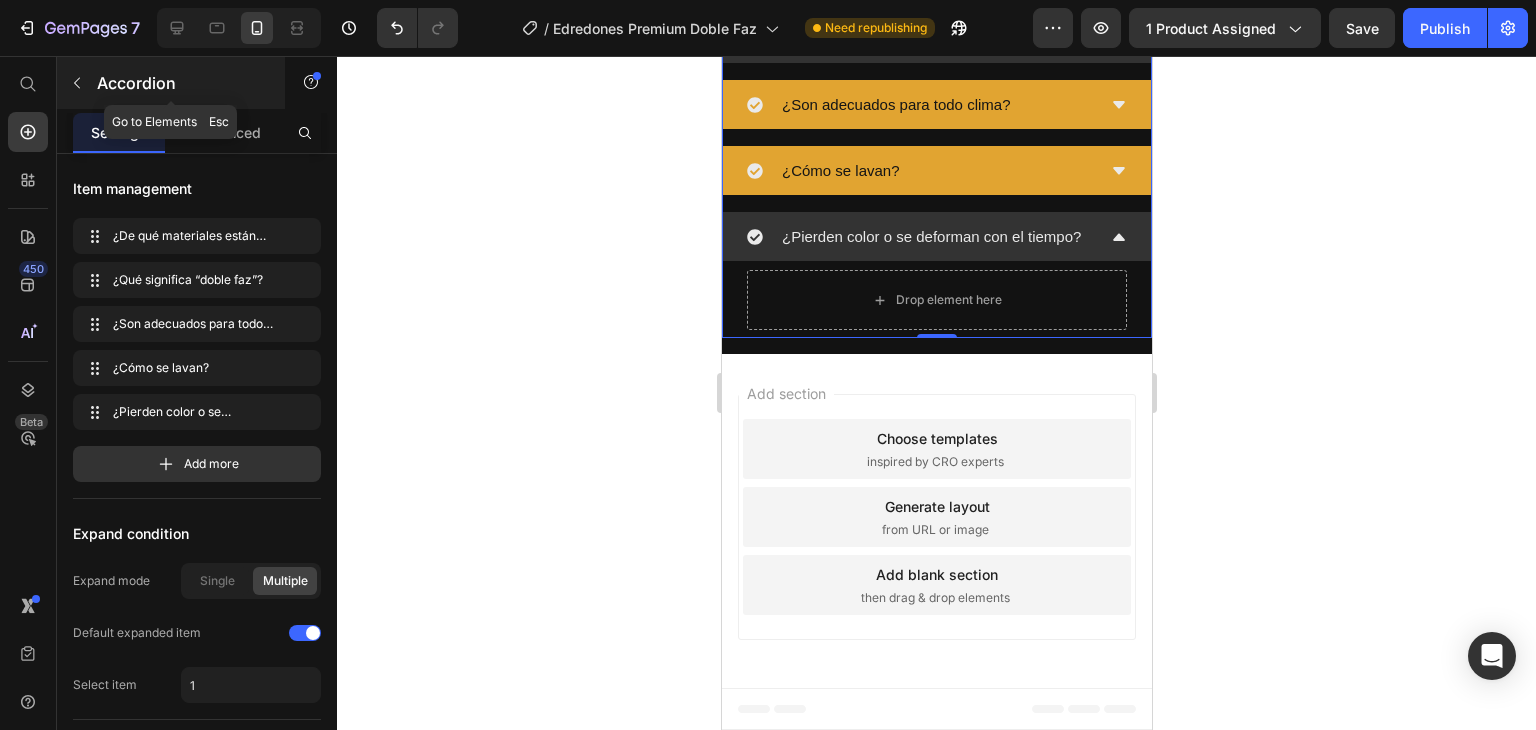 click at bounding box center [77, 83] 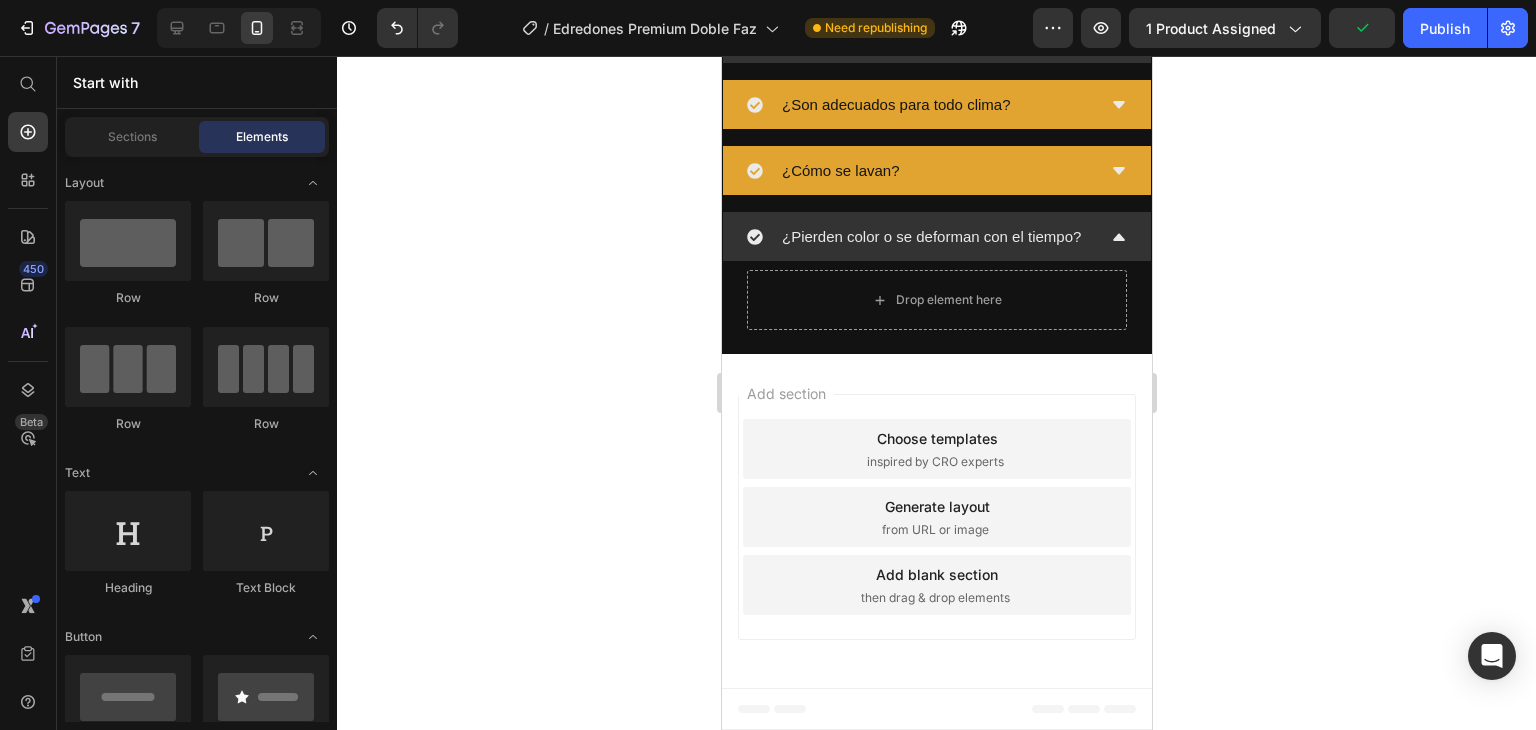 scroll, scrollTop: 100, scrollLeft: 0, axis: vertical 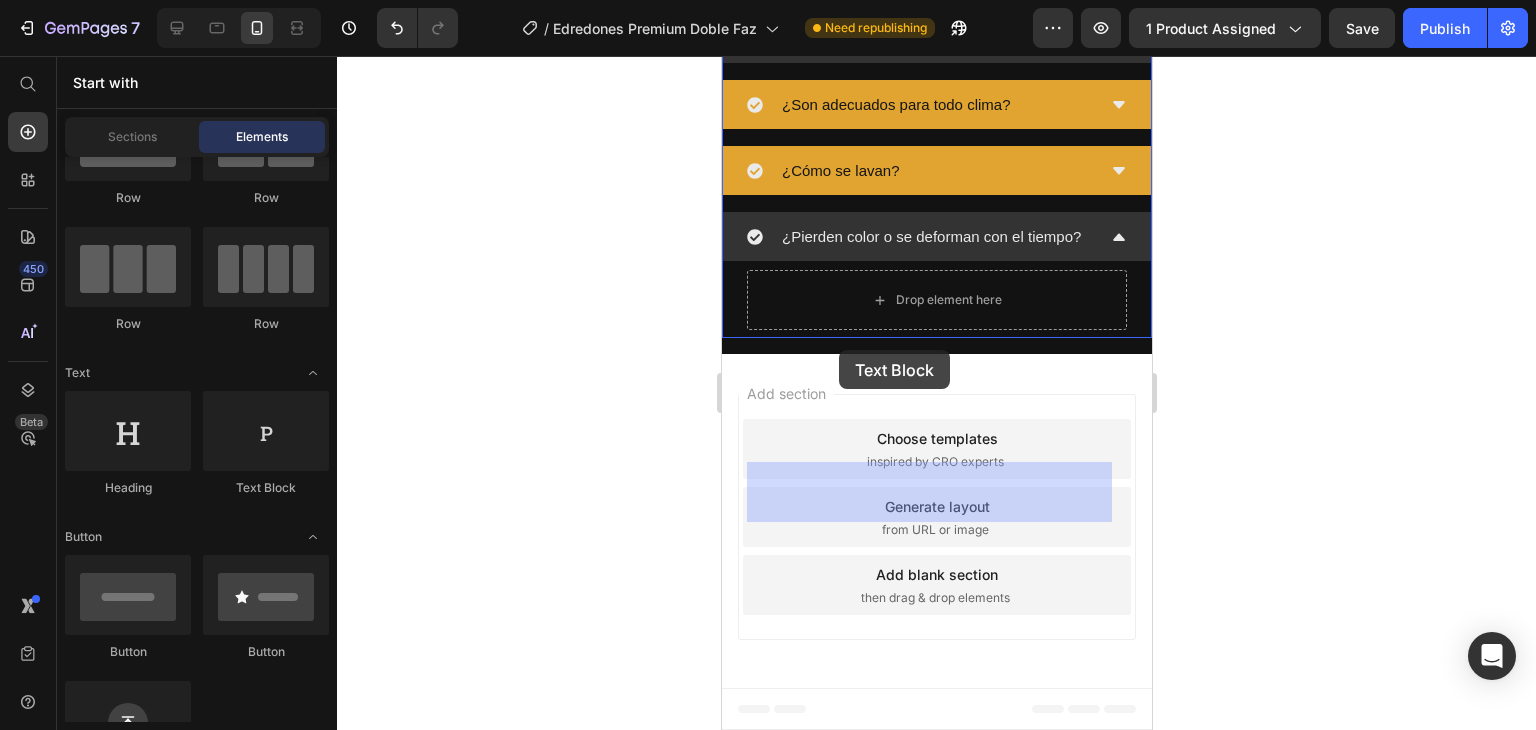 drag, startPoint x: 982, startPoint y: 500, endPoint x: 838, endPoint y: 350, distance: 207.93268 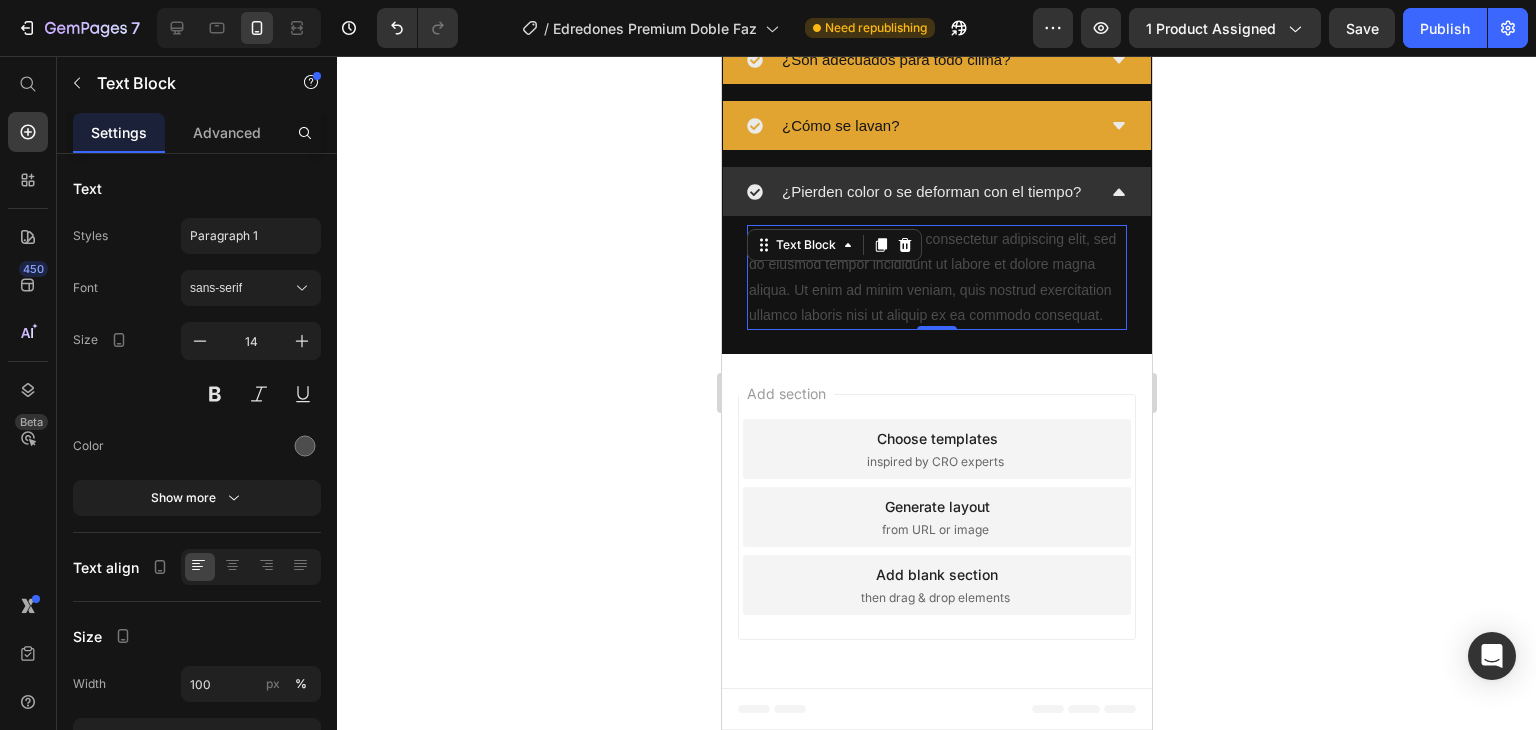 click on "Lorem ipsum dolor sit amet, consectetur adipiscing elit, sed do eiusmod tempor incididunt ut labore et dolore magna aliqua. Ut enim ad minim veniam, quis nostrud exercitation ullamco laboris nisi ut aliquip ex ea commodo consequat." at bounding box center (936, 277) 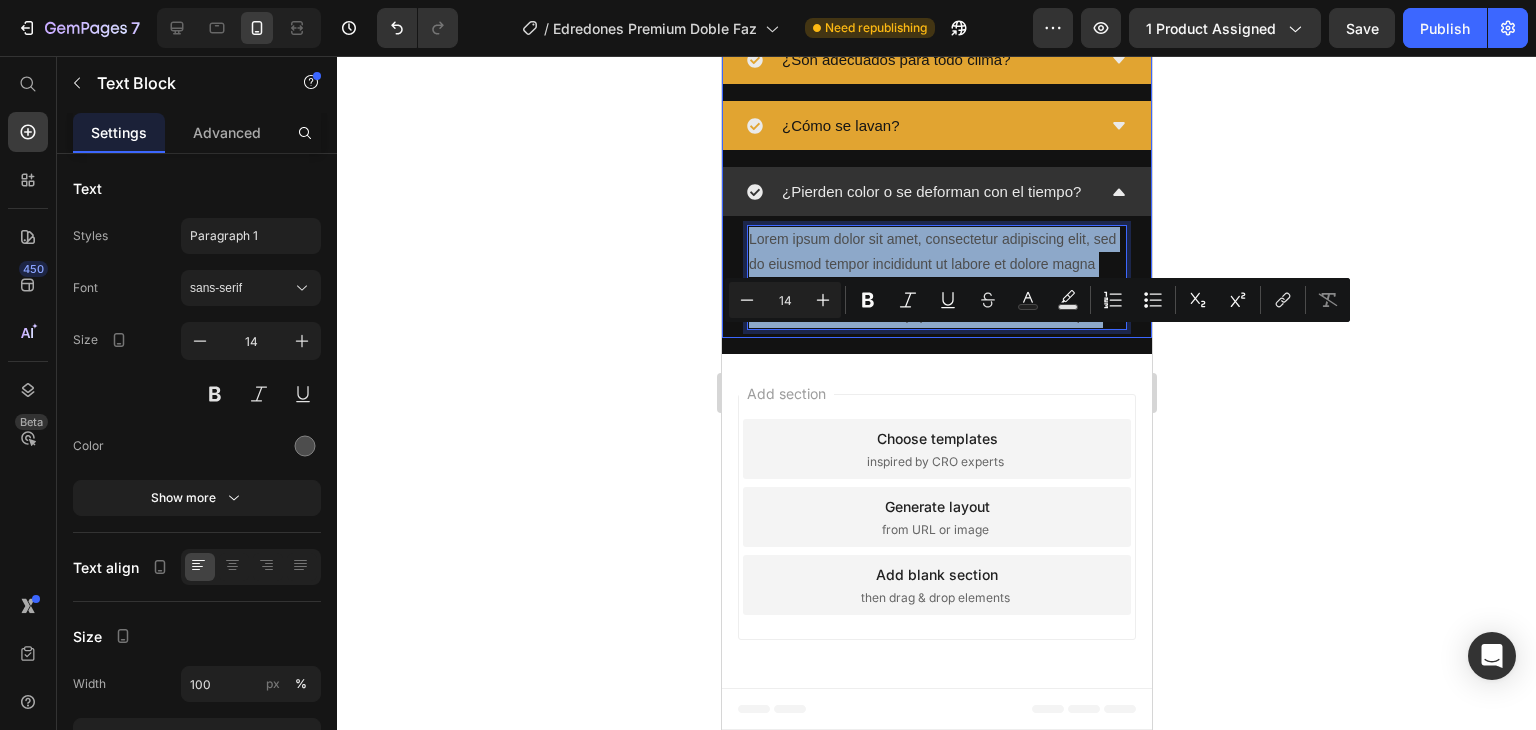 drag, startPoint x: 834, startPoint y: 440, endPoint x: 728, endPoint y: 342, distance: 144.36066 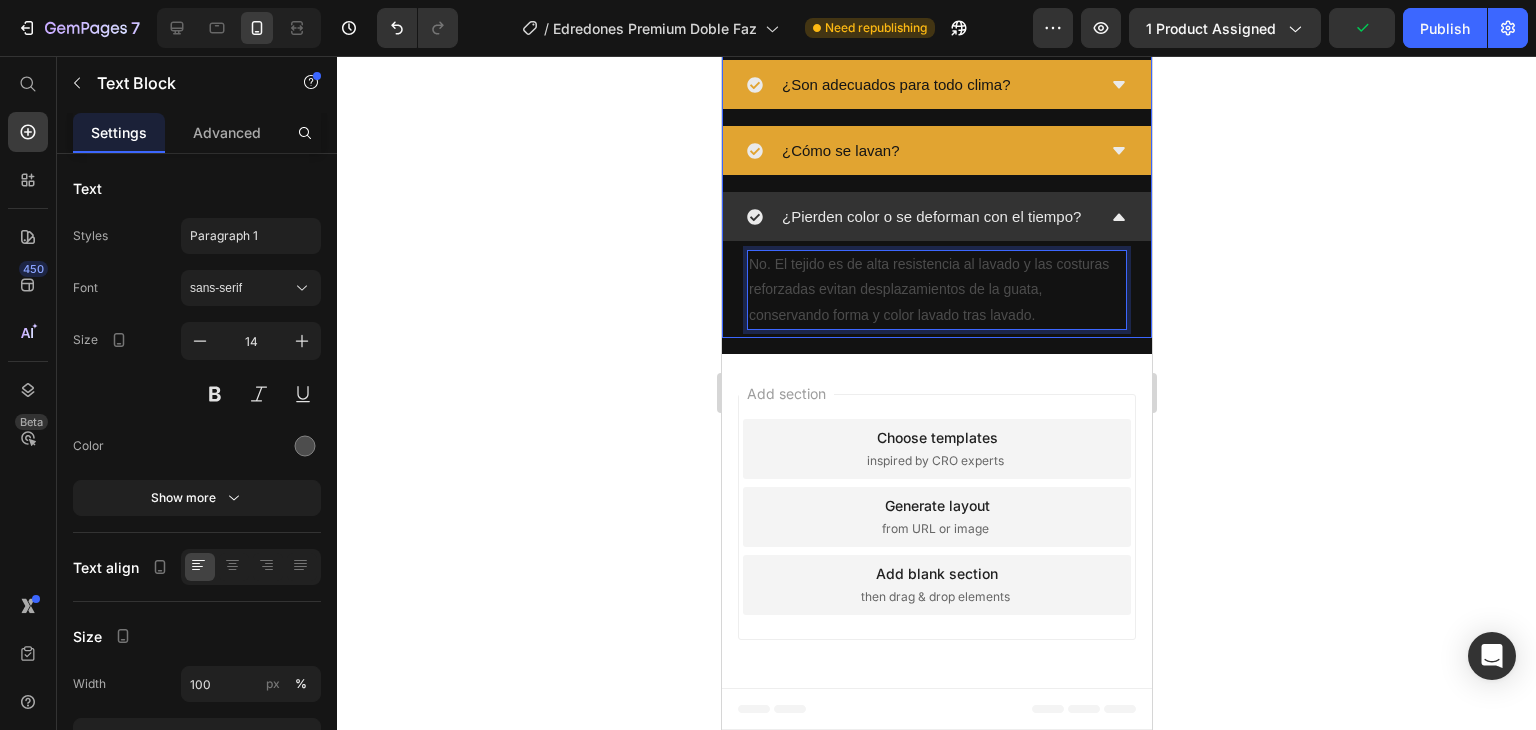 click 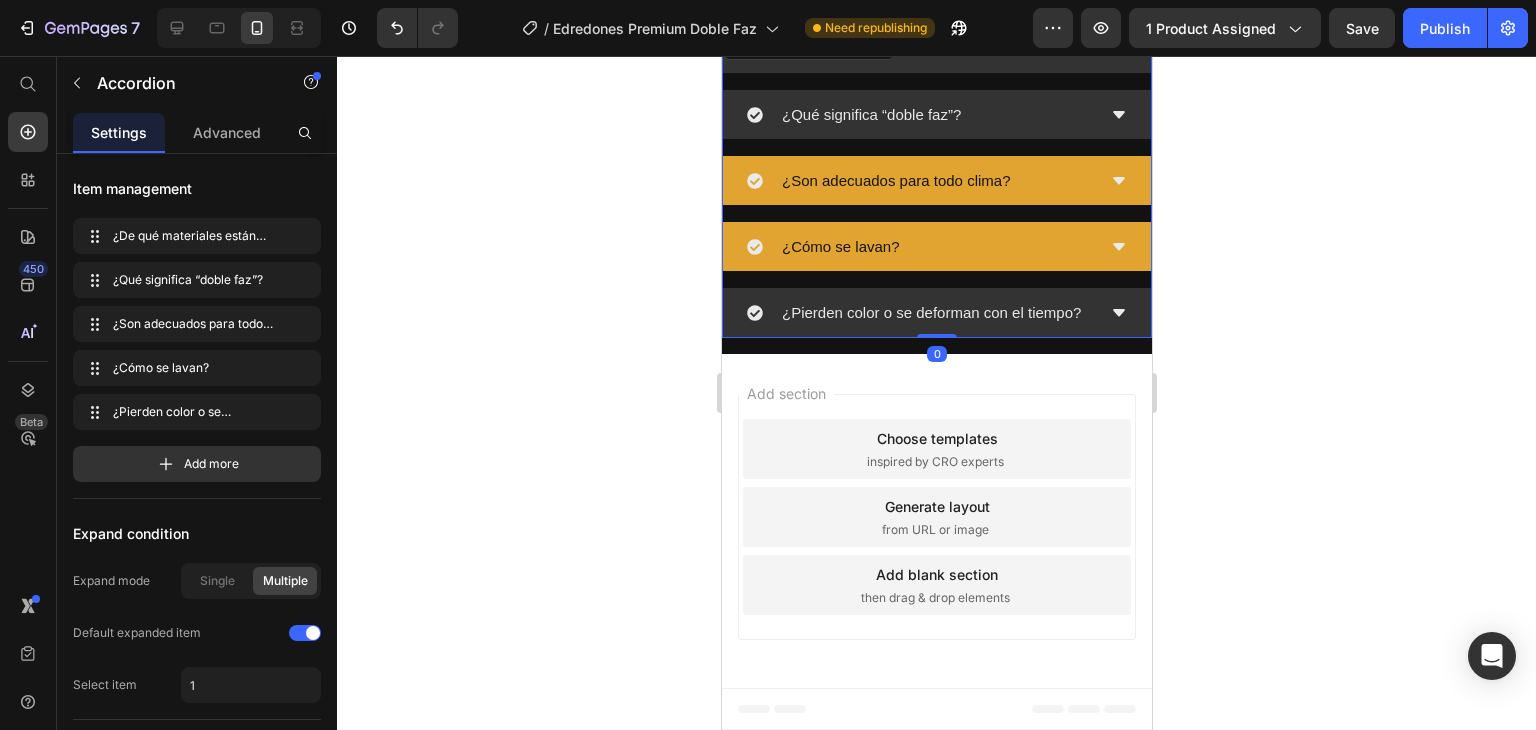 scroll, scrollTop: 2168, scrollLeft: 0, axis: vertical 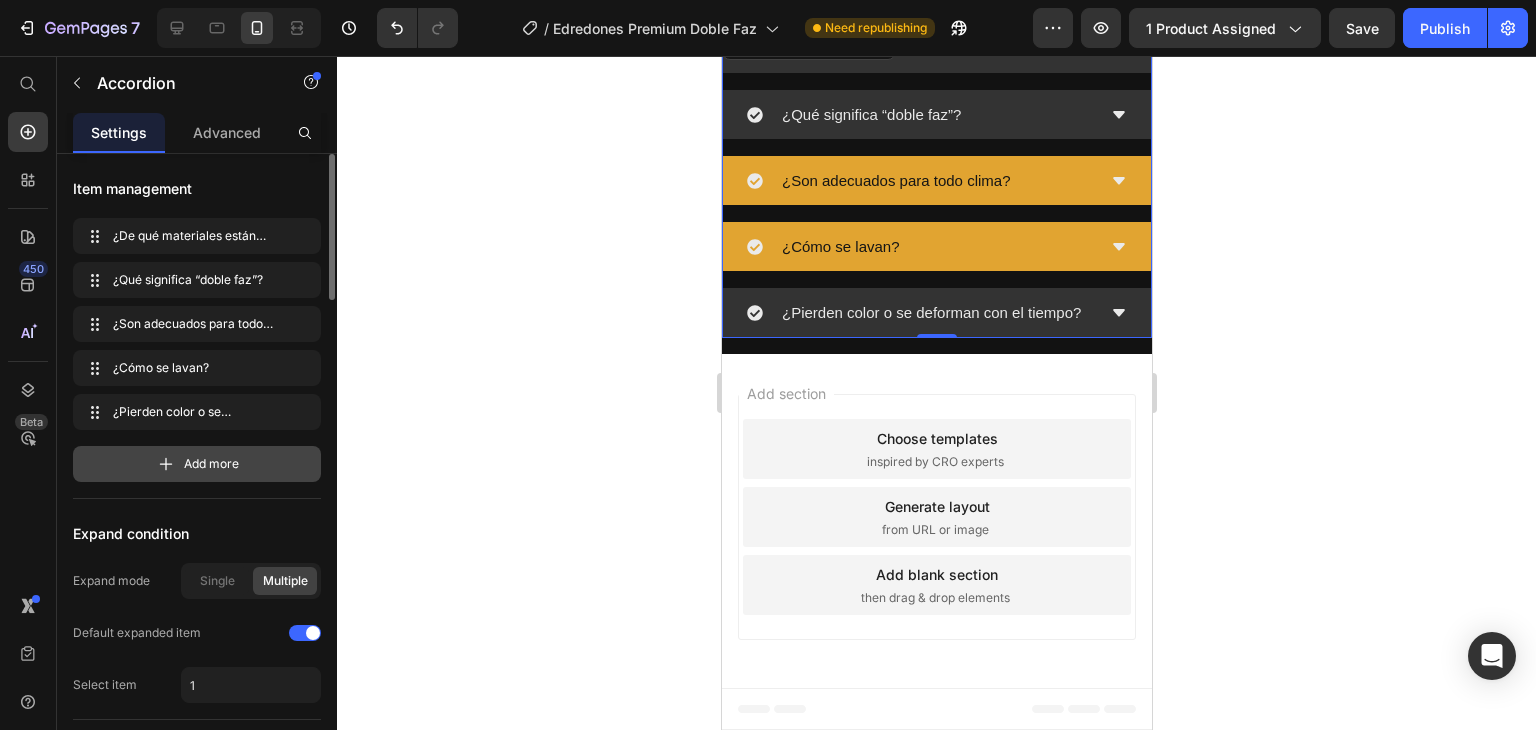 click 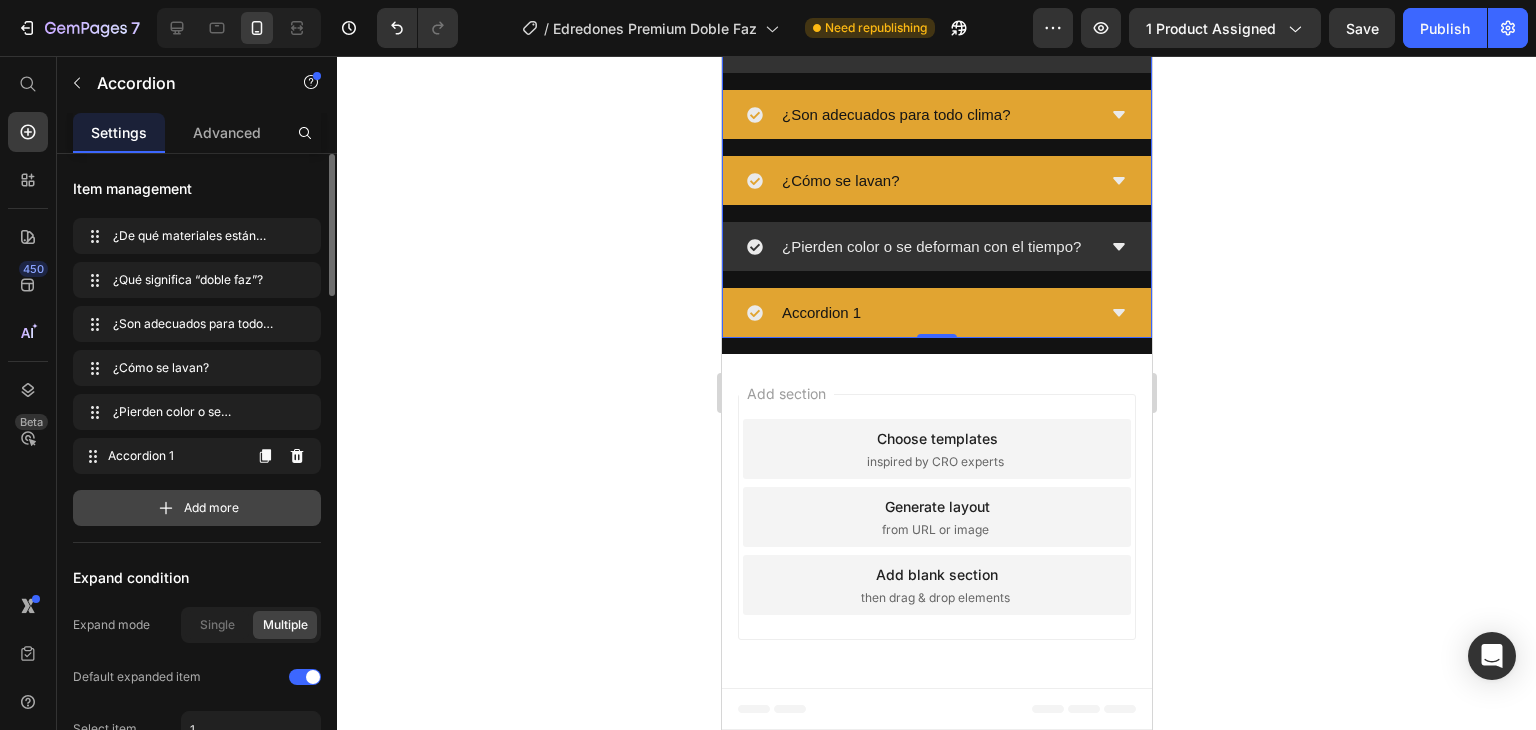 scroll, scrollTop: 2189, scrollLeft: 0, axis: vertical 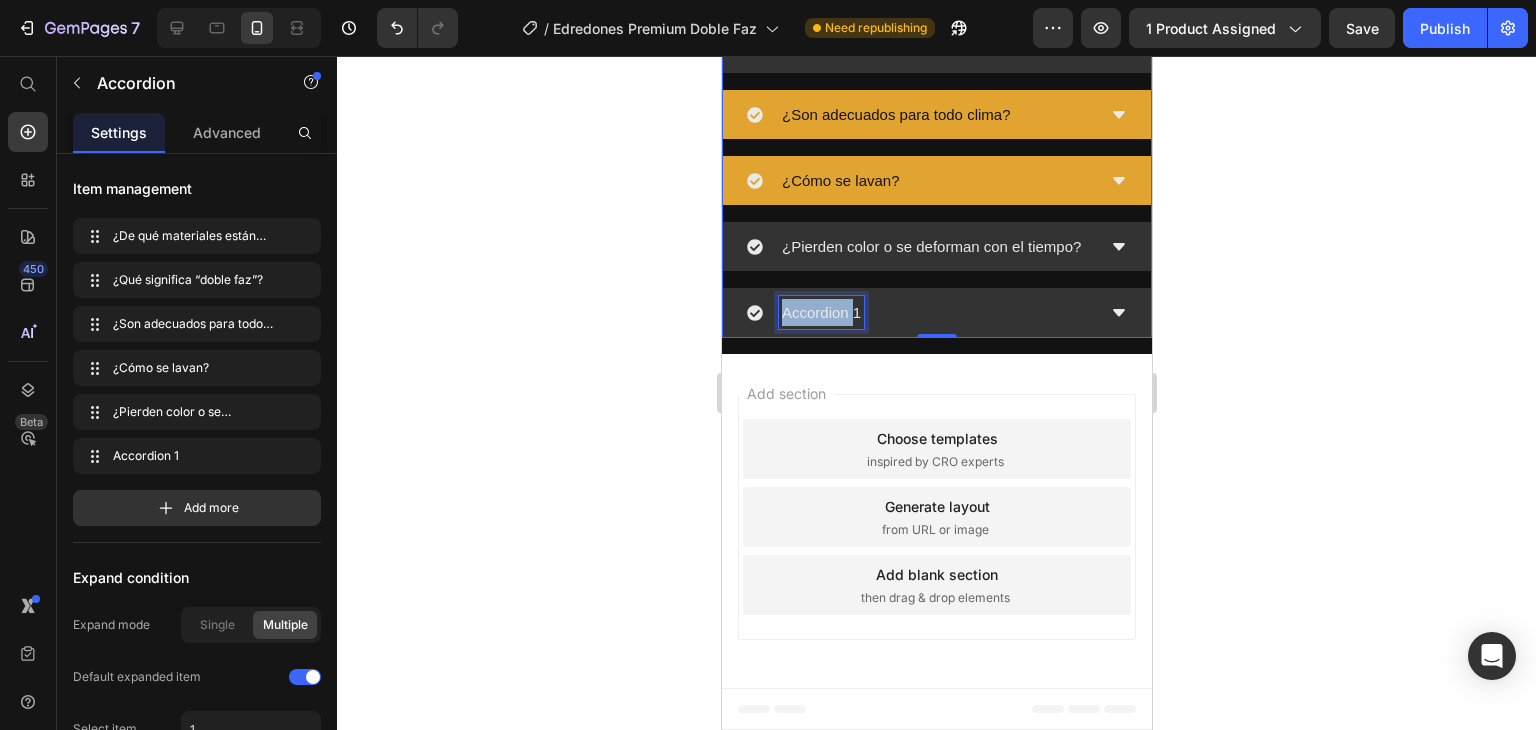 click on "Accordion 1" at bounding box center (820, 312) 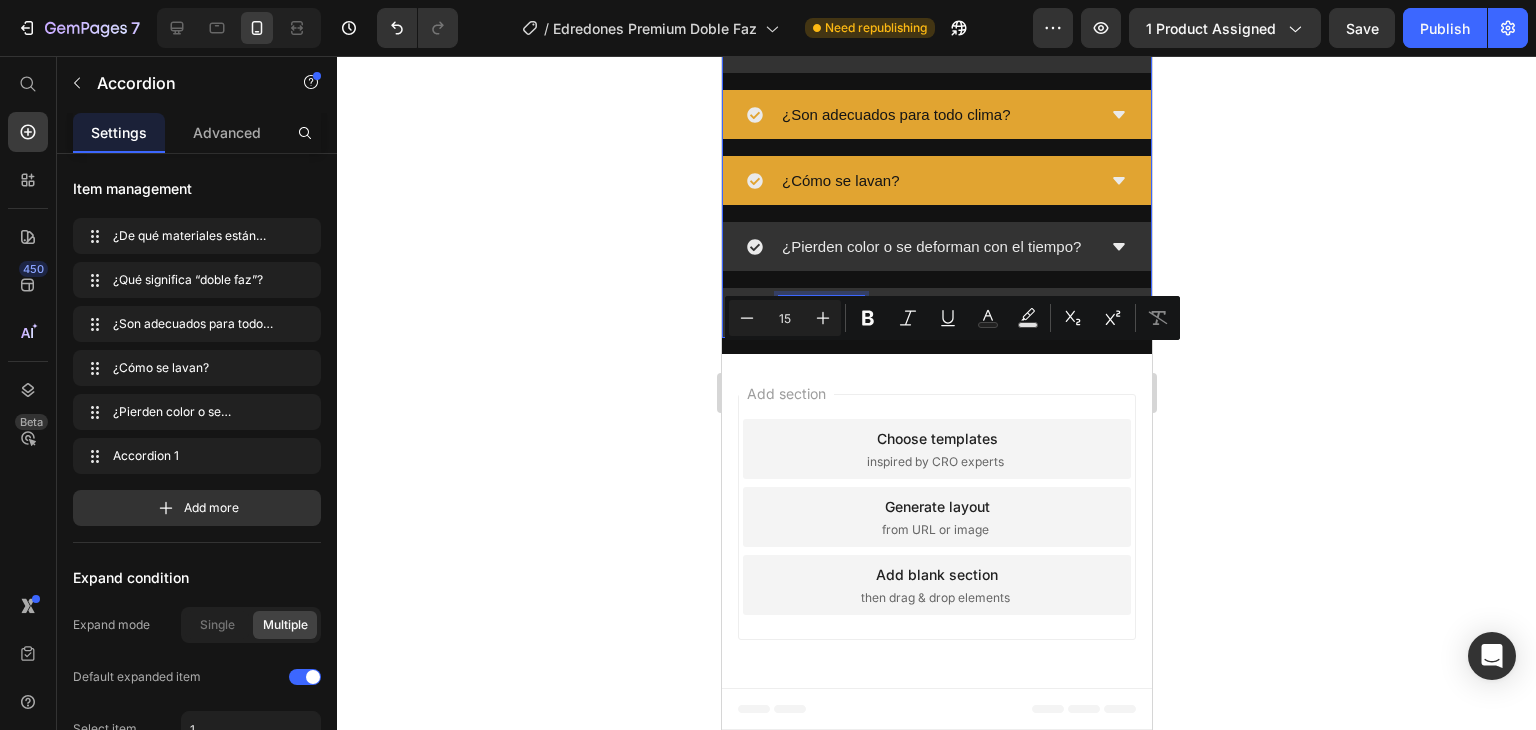 drag, startPoint x: 859, startPoint y: 357, endPoint x: 775, endPoint y: 366, distance: 84.48077 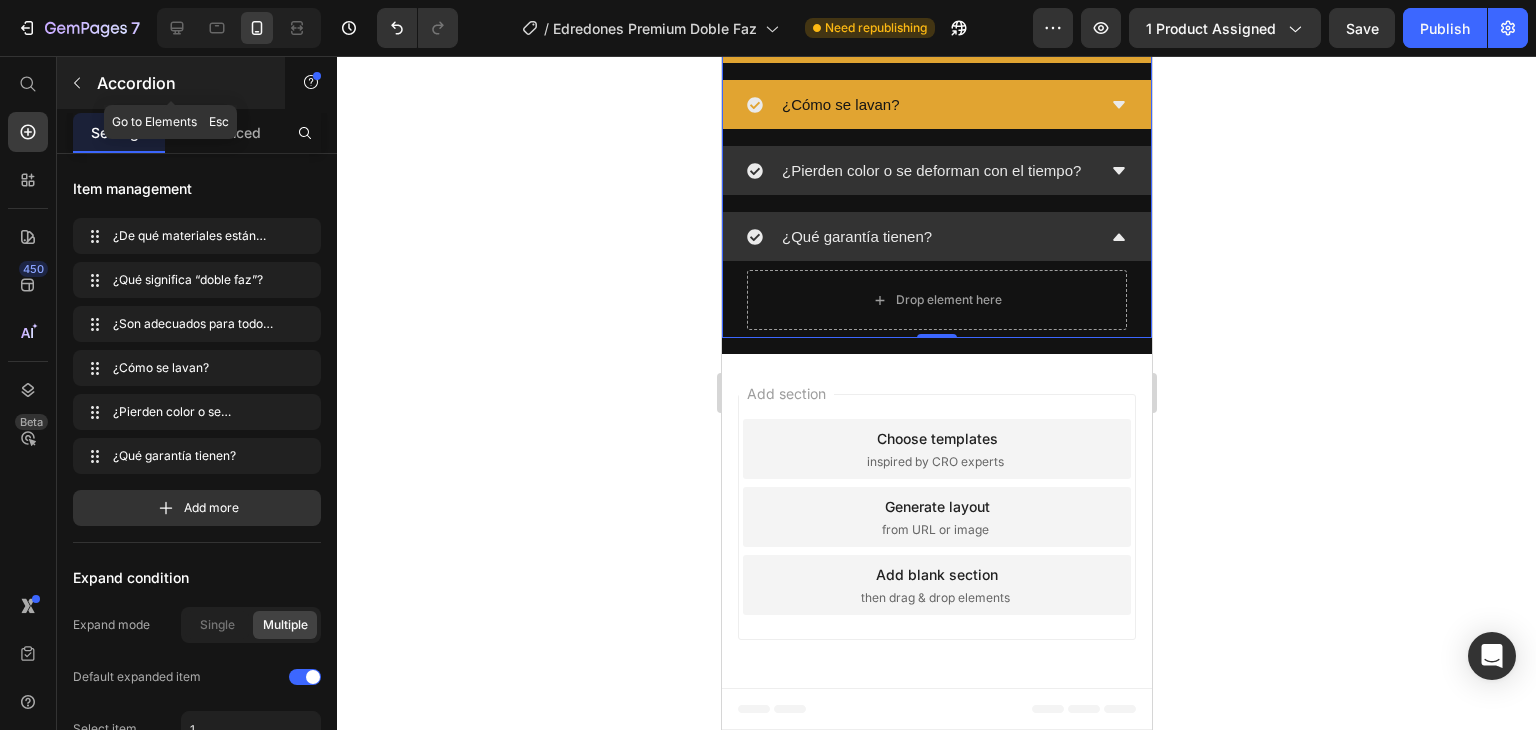 click 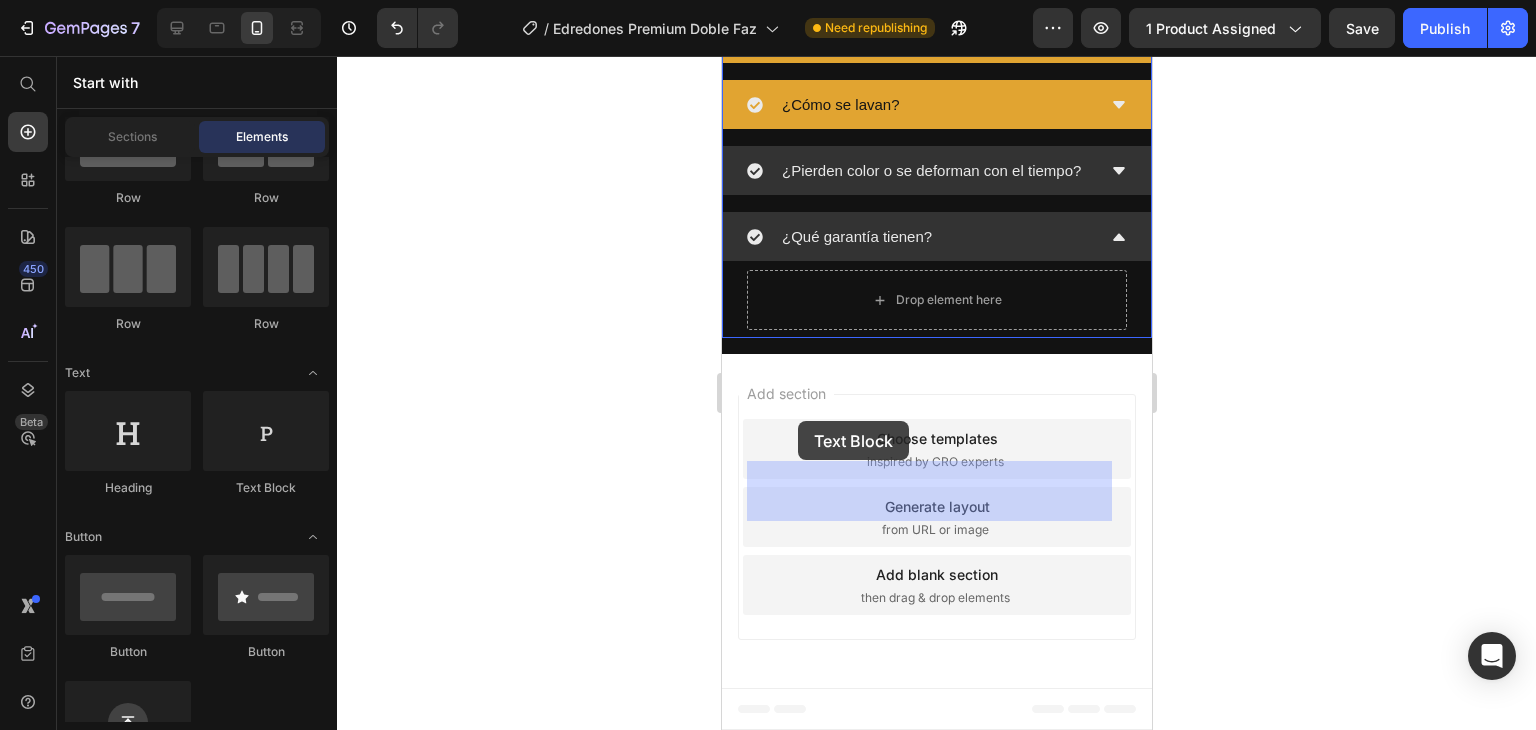 drag, startPoint x: 988, startPoint y: 492, endPoint x: 797, endPoint y: 421, distance: 203.76947 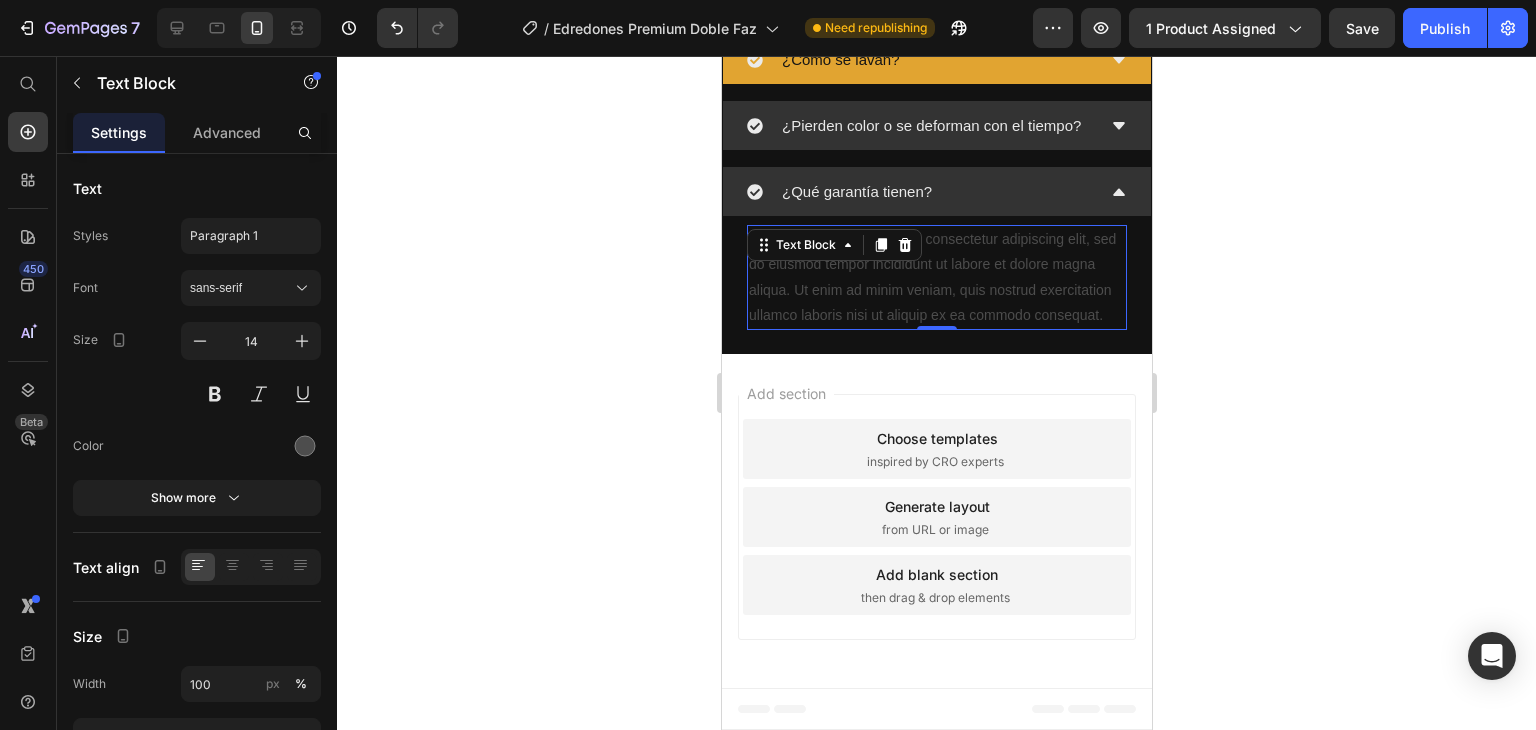 click on "Lorem ipsum dolor sit amet, consectetur adipiscing elit, sed do eiusmod tempor incididunt ut labore et dolore magna aliqua. Ut enim ad minim veniam, quis nostrud exercitation ullamco laboris nisi ut aliquip ex ea commodo consequat." at bounding box center [936, 277] 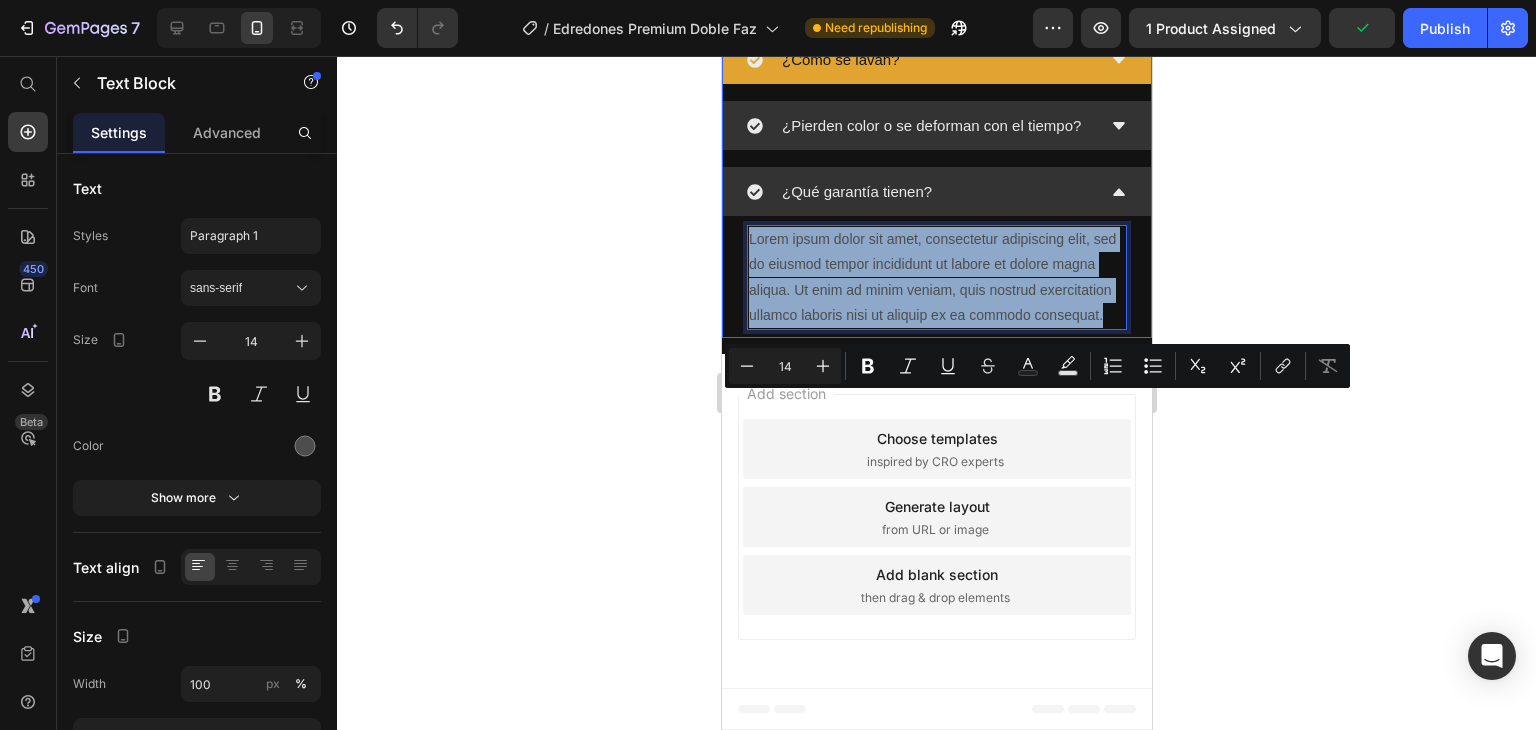 drag, startPoint x: 834, startPoint y: 502, endPoint x: 740, endPoint y: 409, distance: 132.23087 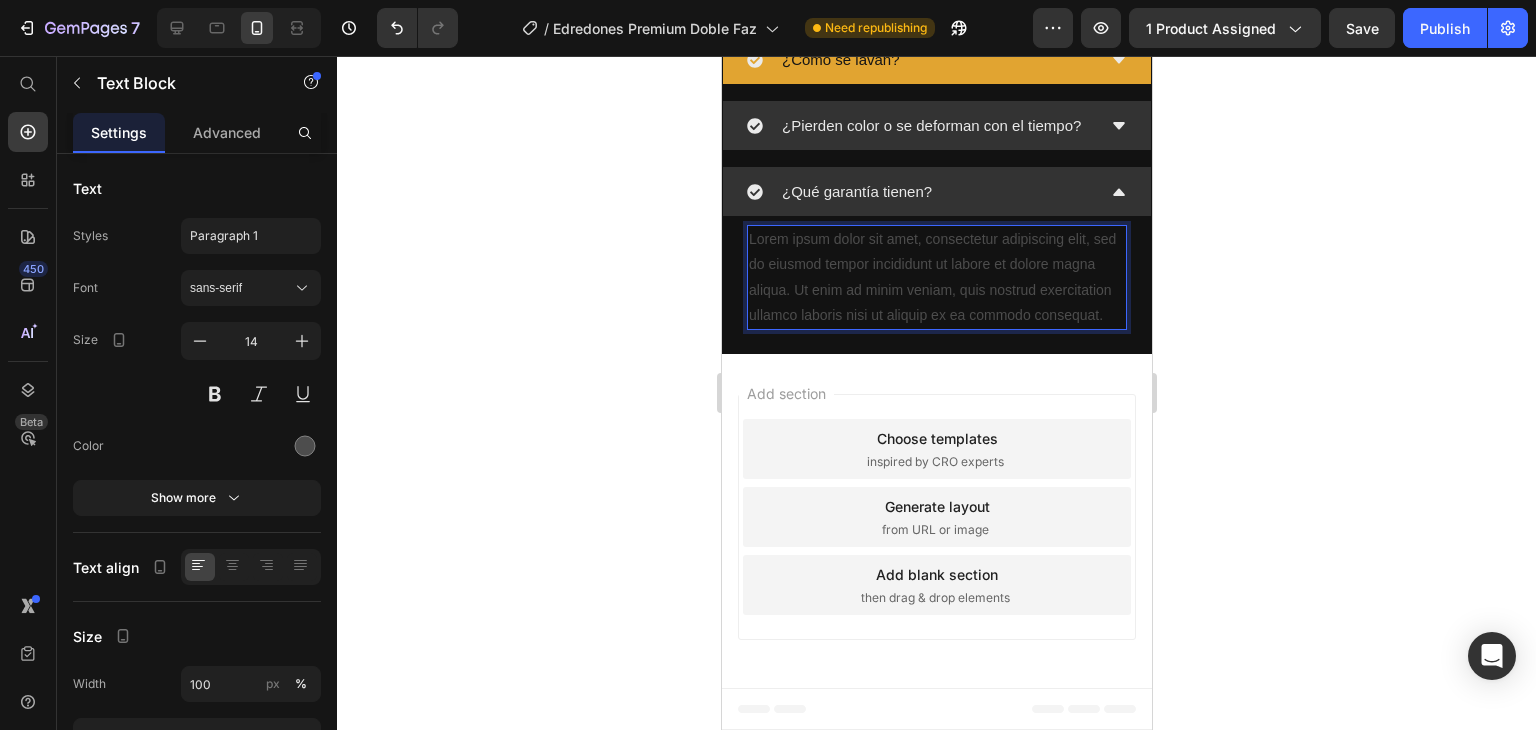 click on "Lorem ipsum dolor sit amet, consectetur adipiscing elit, sed do eiusmod tempor incididunt ut labore et dolore magna aliqua. Ut enim ad minim veniam, quis nostrud exercitation ullamco laboris nisi ut aliquip ex ea commodo consequat." at bounding box center (936, 277) 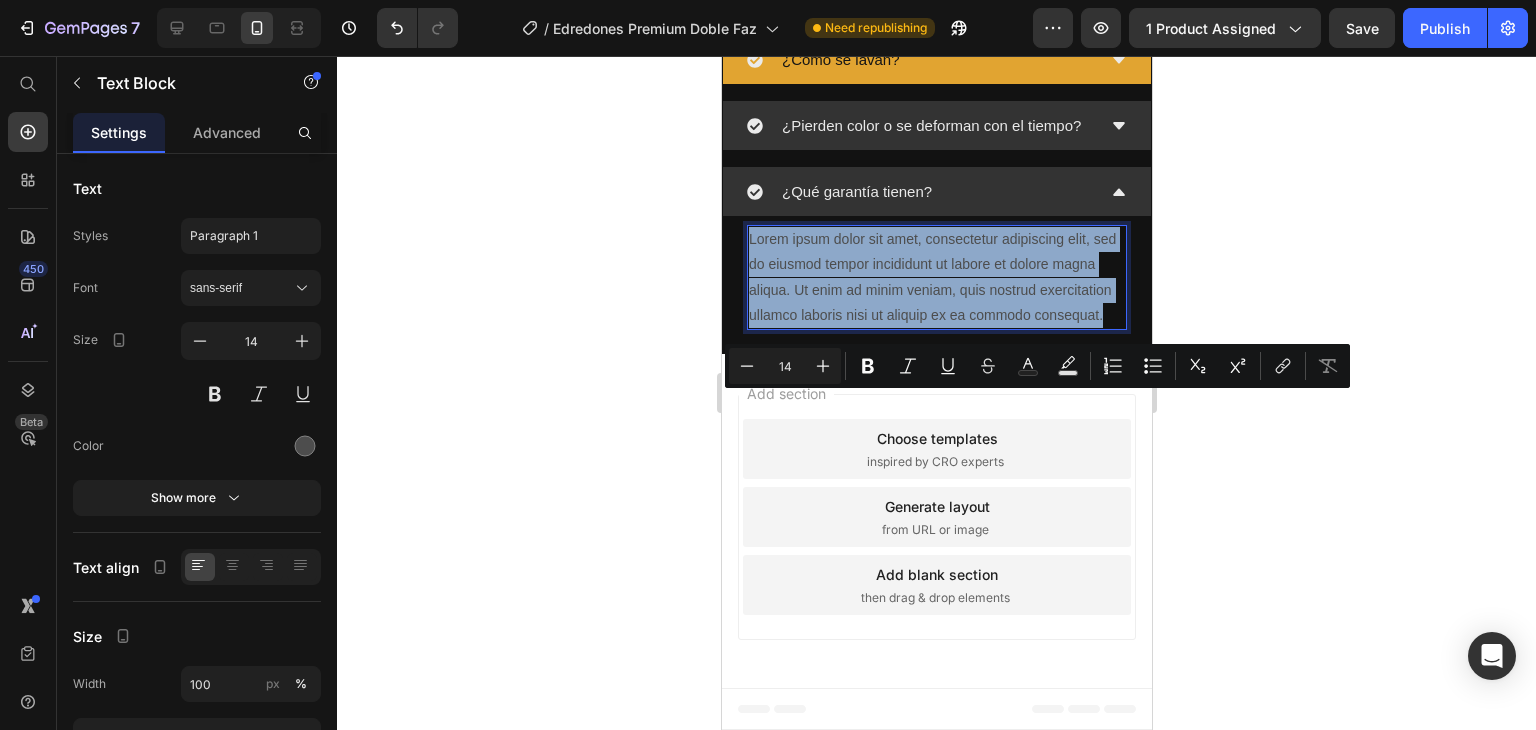 drag, startPoint x: 838, startPoint y: 507, endPoint x: 717, endPoint y: 399, distance: 162.18816 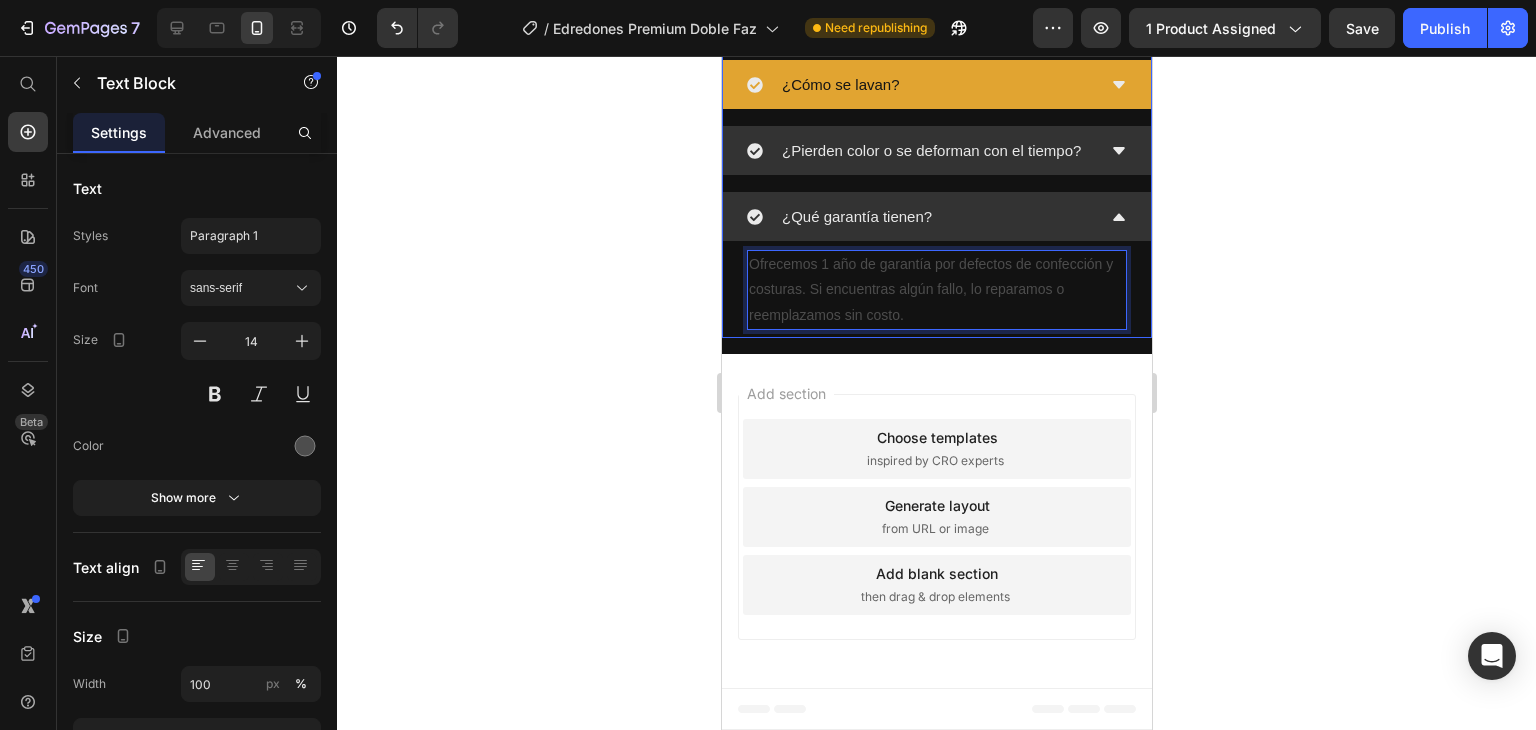 click 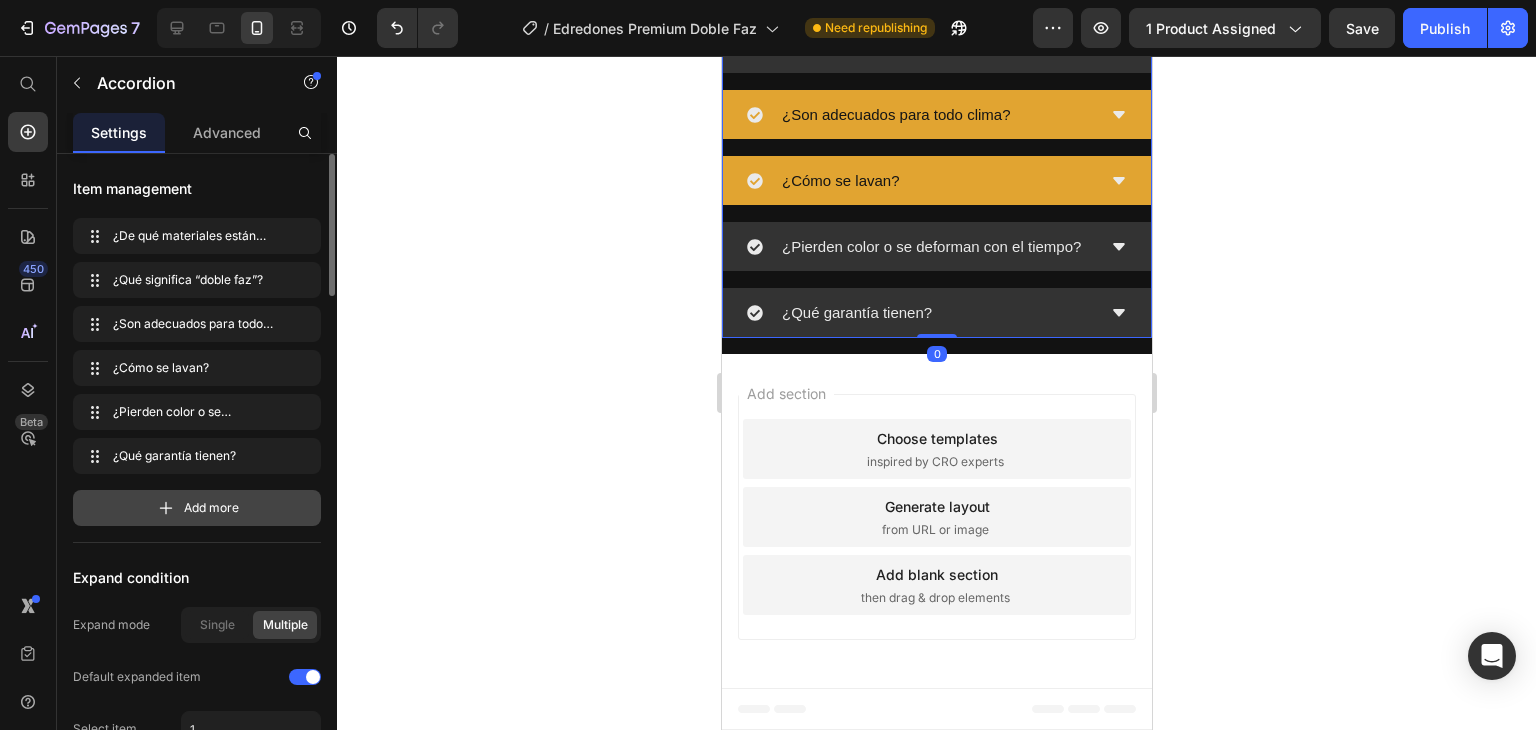 click on "Add more" at bounding box center (211, 508) 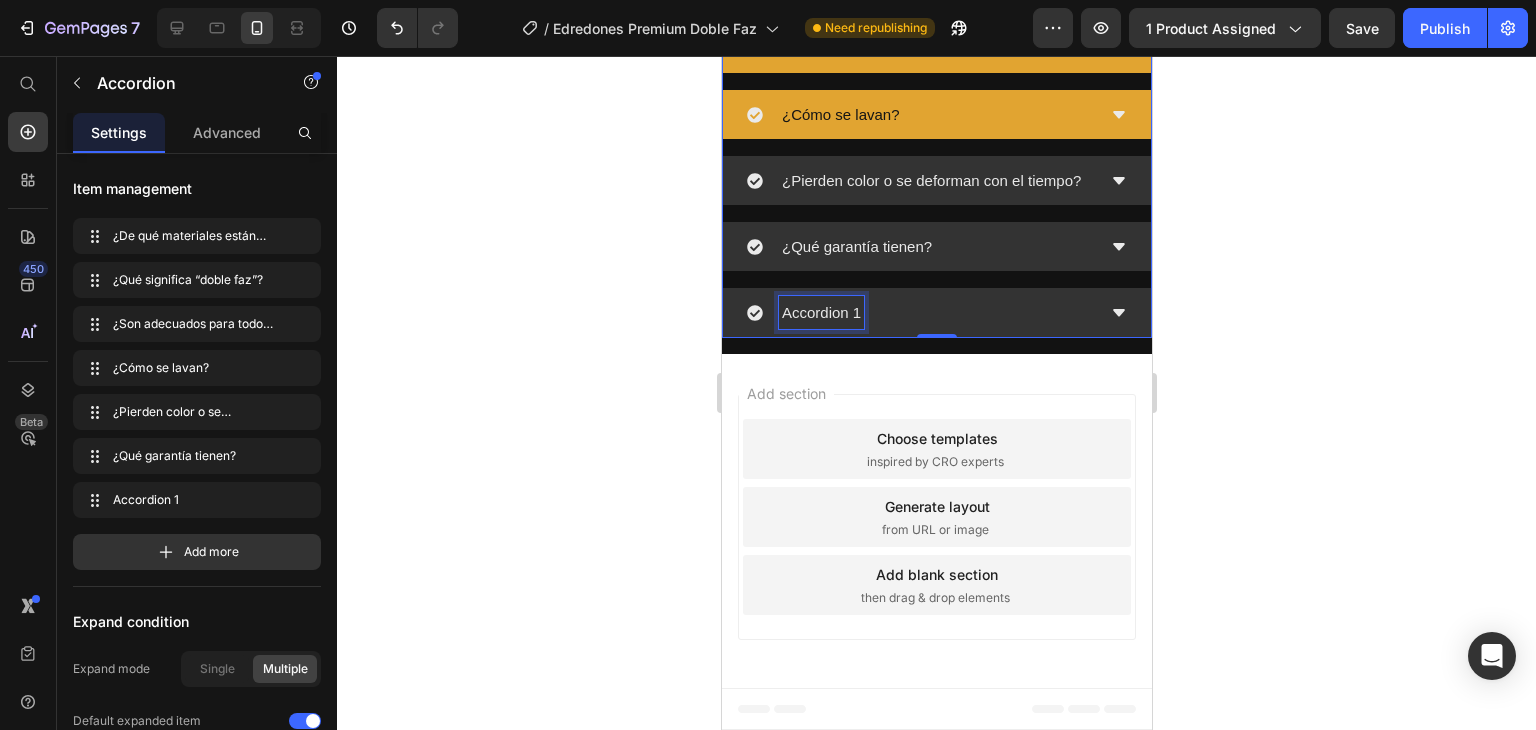click on "Accordion 1" at bounding box center (820, 312) 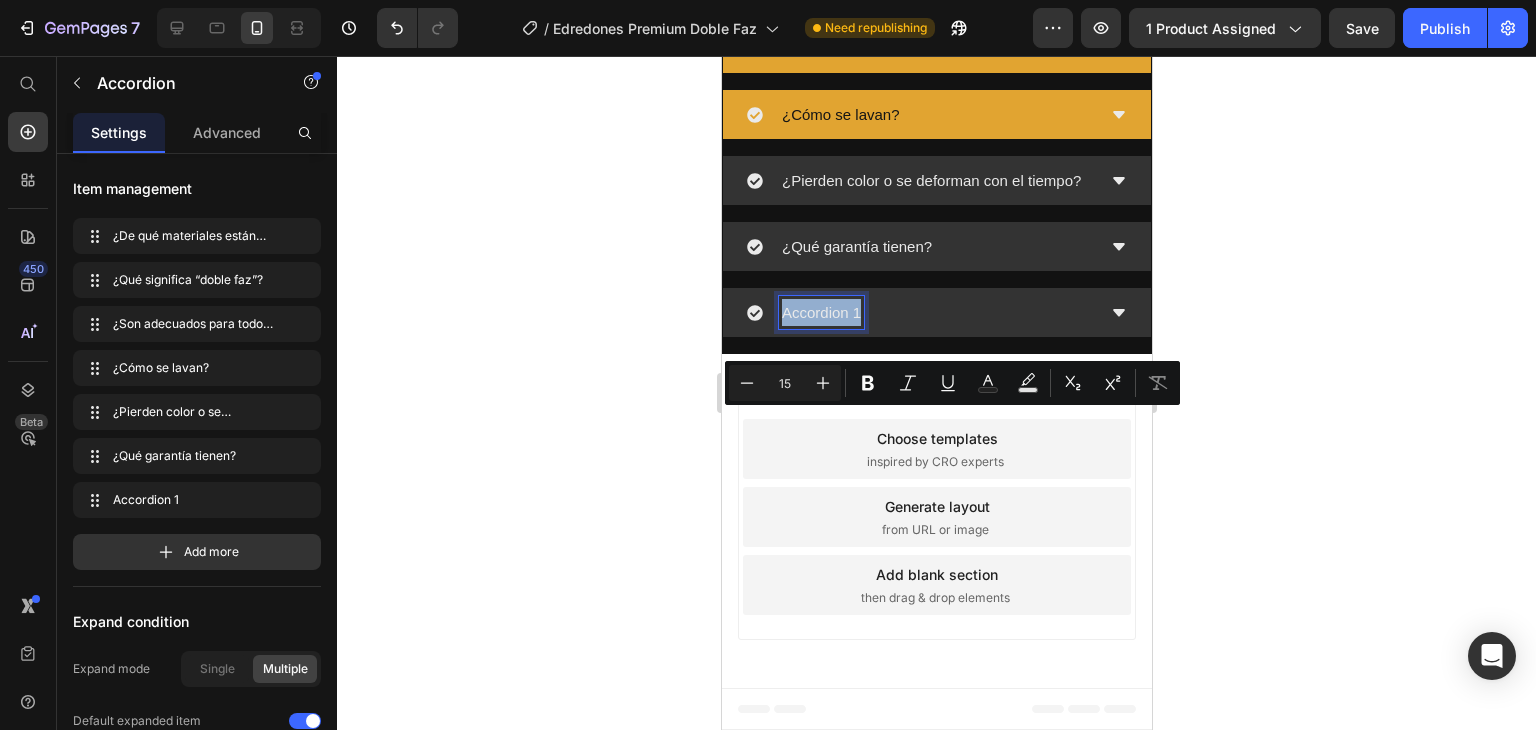 drag, startPoint x: 860, startPoint y: 421, endPoint x: 756, endPoint y: 421, distance: 104 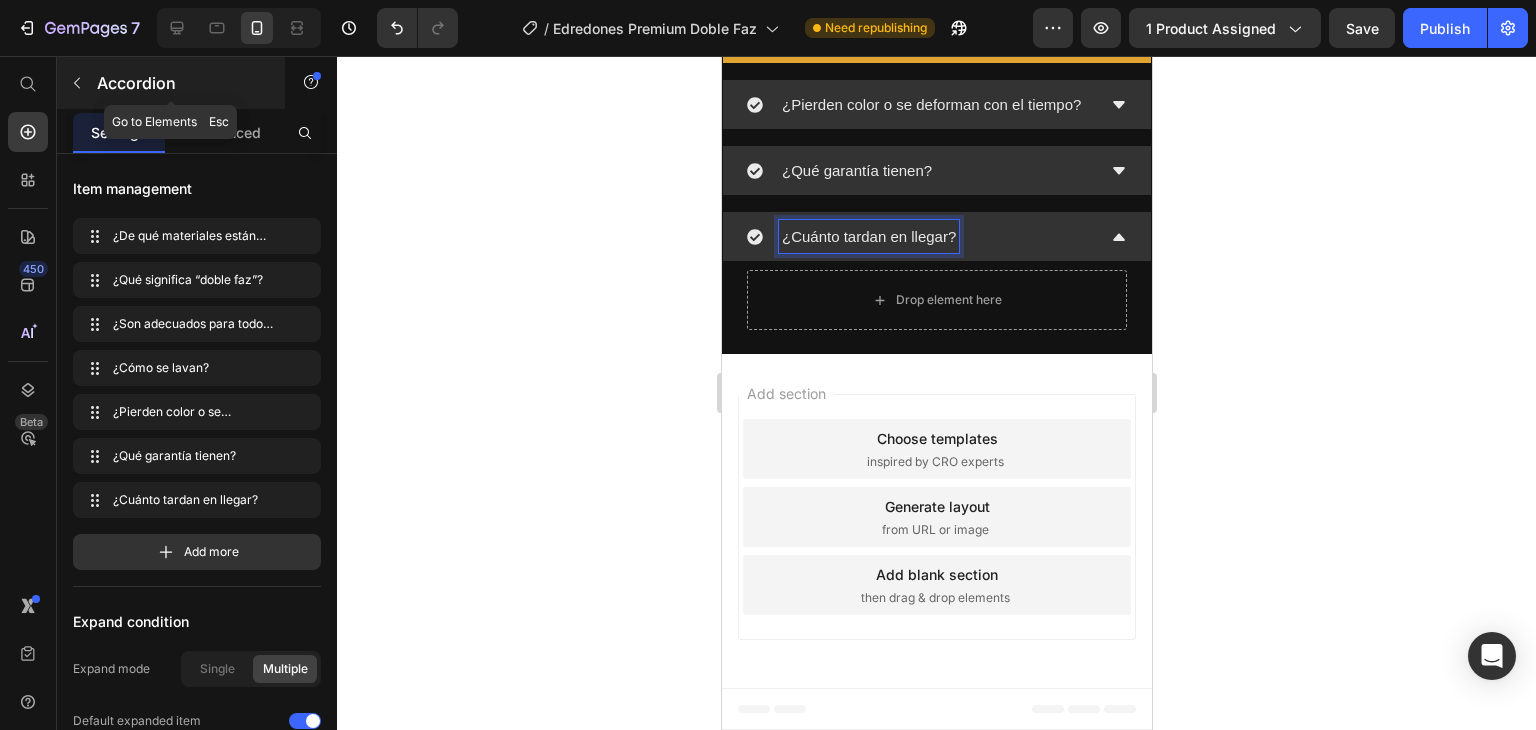 click 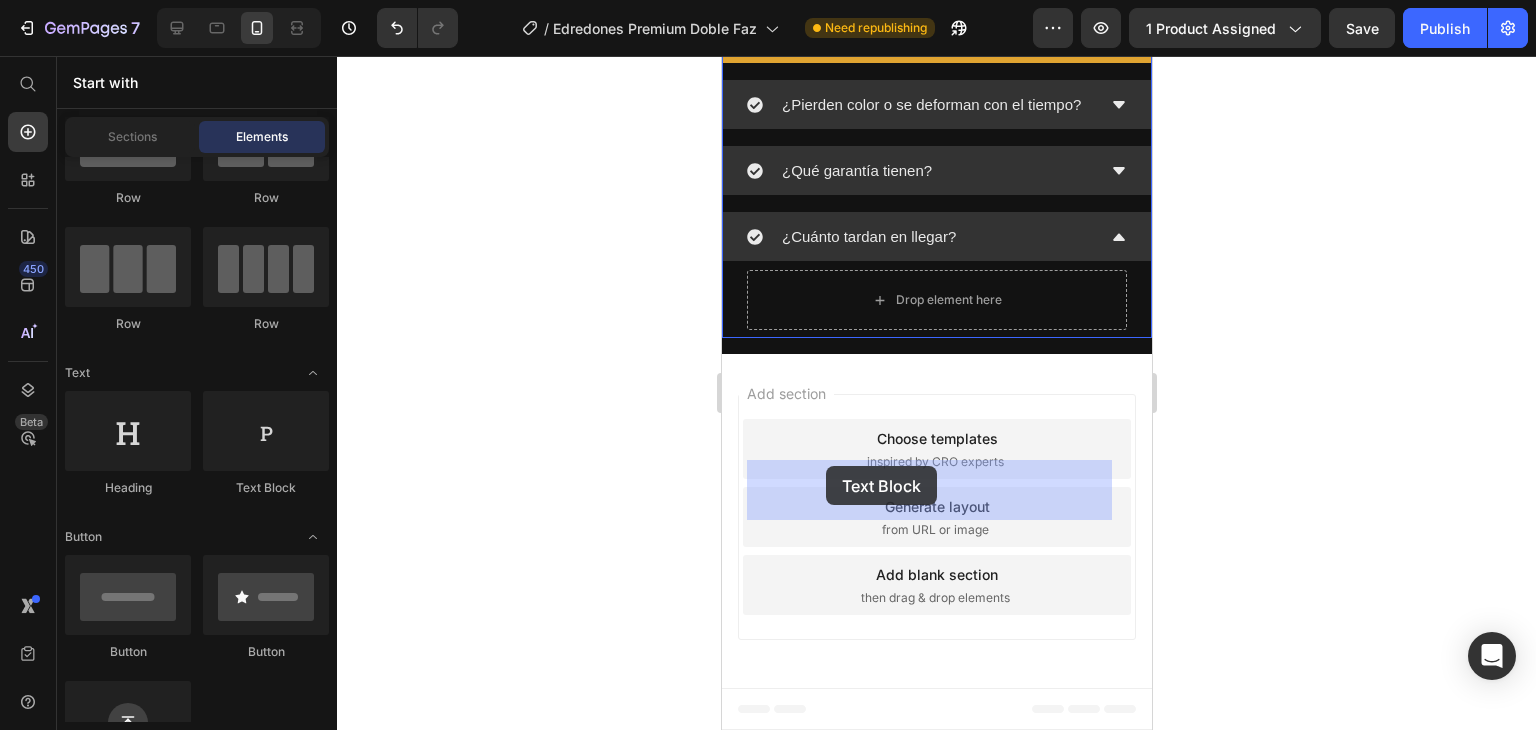 drag, startPoint x: 997, startPoint y: 503, endPoint x: 825, endPoint y: 466, distance: 175.93465 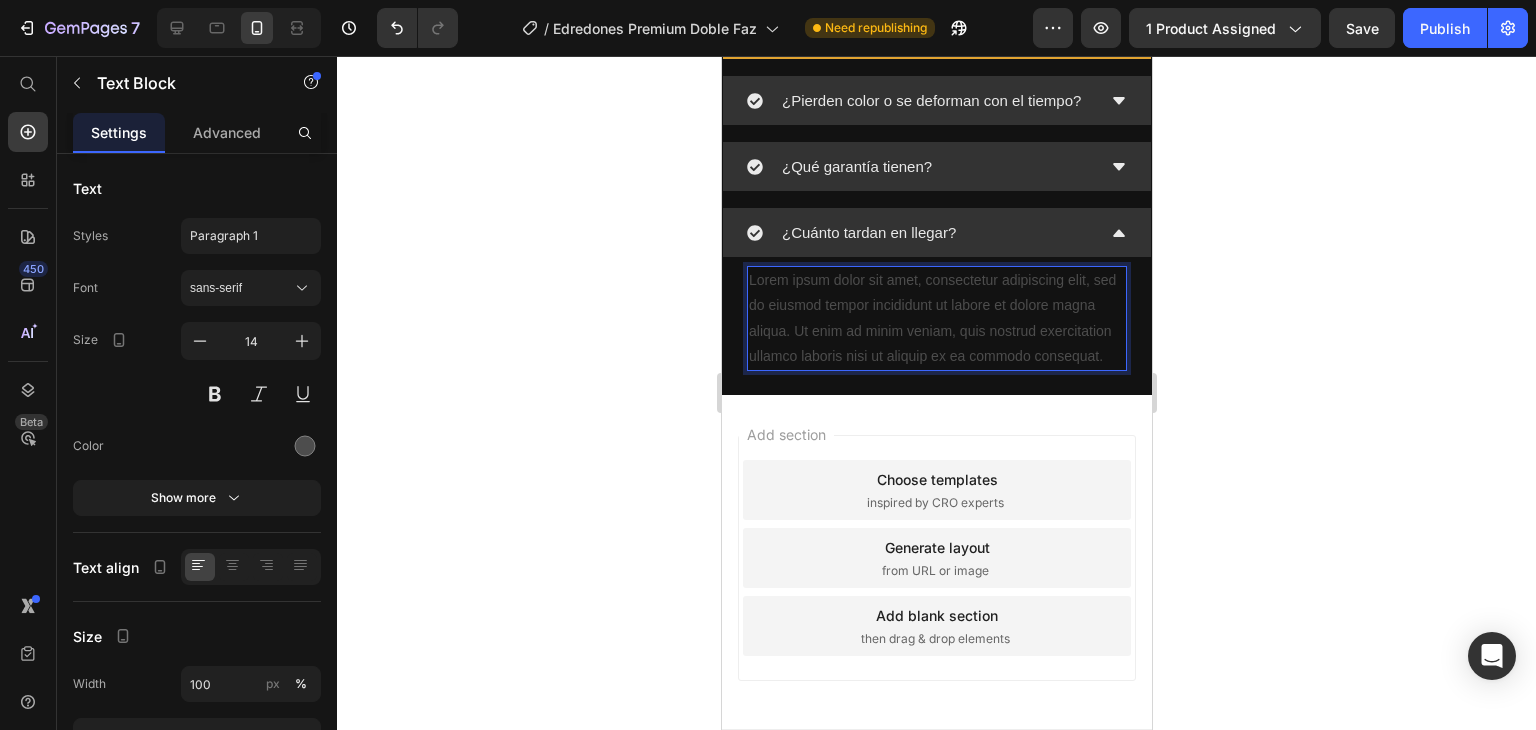 click on "Lorem ipsum dolor sit amet, consectetur adipiscing elit, sed do eiusmod tempor incididunt ut labore et dolore magna aliqua. Ut enim ad minim veniam, quis nostrud exercitation ullamco laboris nisi ut aliquip ex ea commodo consequat." at bounding box center (936, 318) 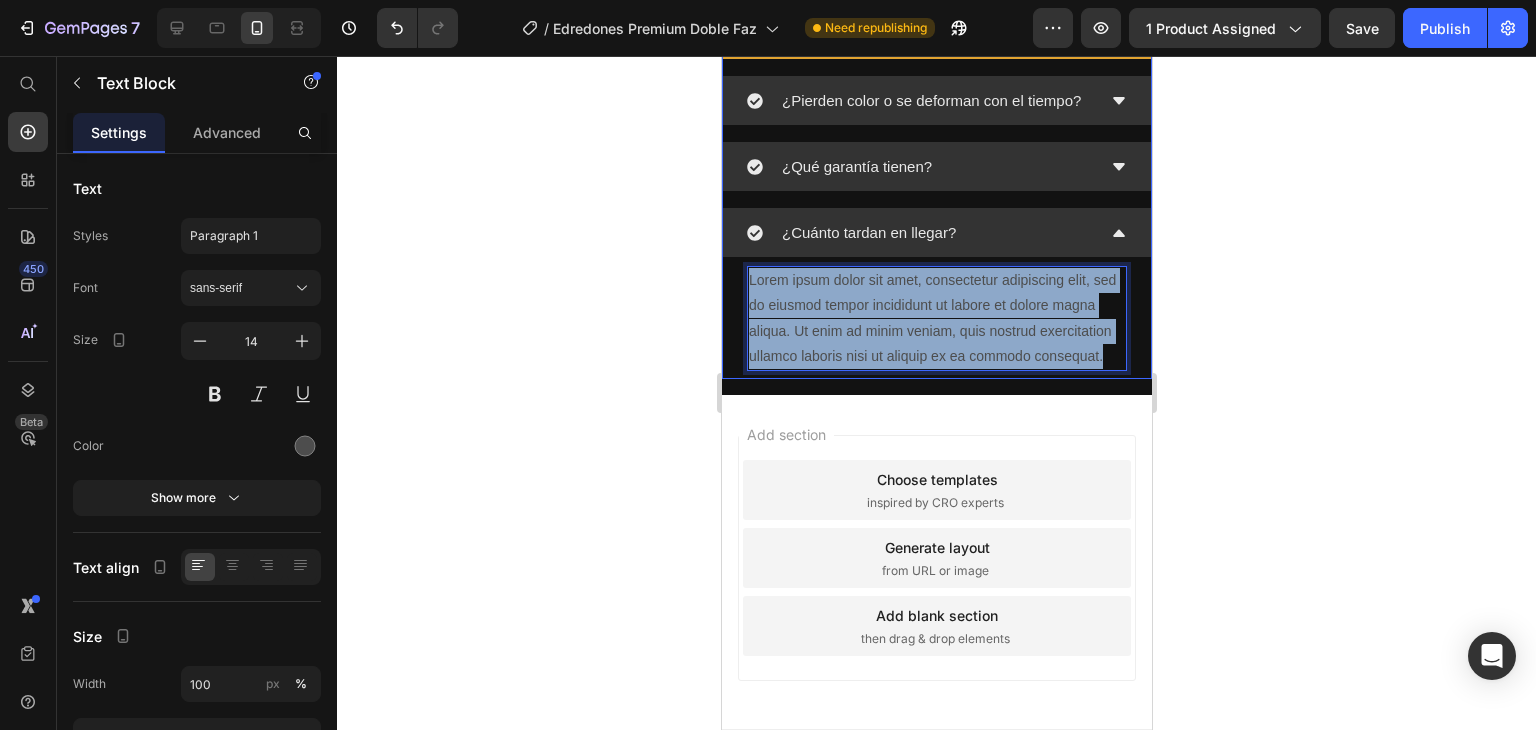 drag, startPoint x: 764, startPoint y: 561, endPoint x: 728, endPoint y: 481, distance: 87.72685 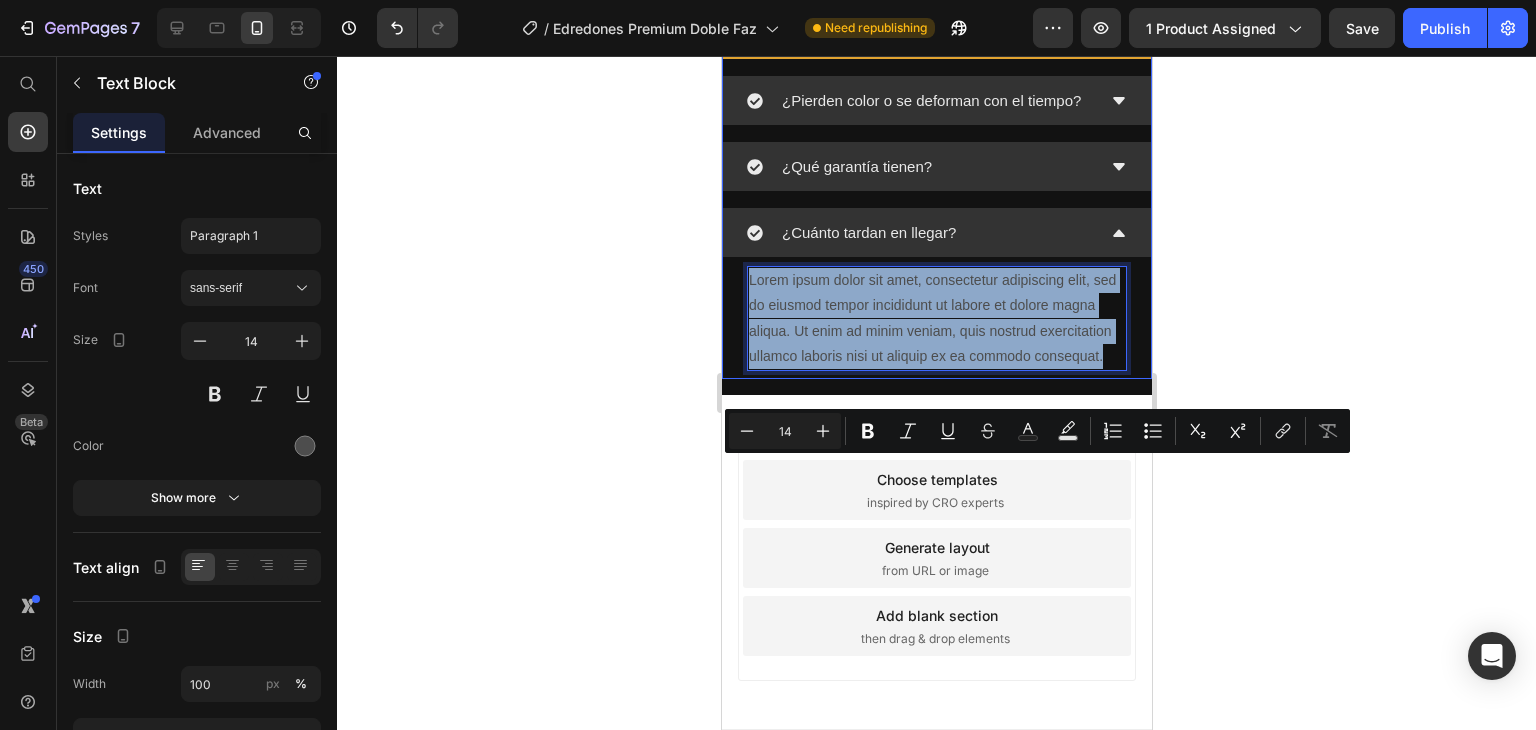 click on "Lorem ipsum dolor sit amet, consectetur adipiscing elit, sed do eiusmod tempor incididunt ut labore et dolore magna aliqua. Ut enim ad minim veniam, quis nostrud exercitation ullamco laboris nisi ut aliquip ex ea commodo consequat. Text Block   0" at bounding box center [936, 318] 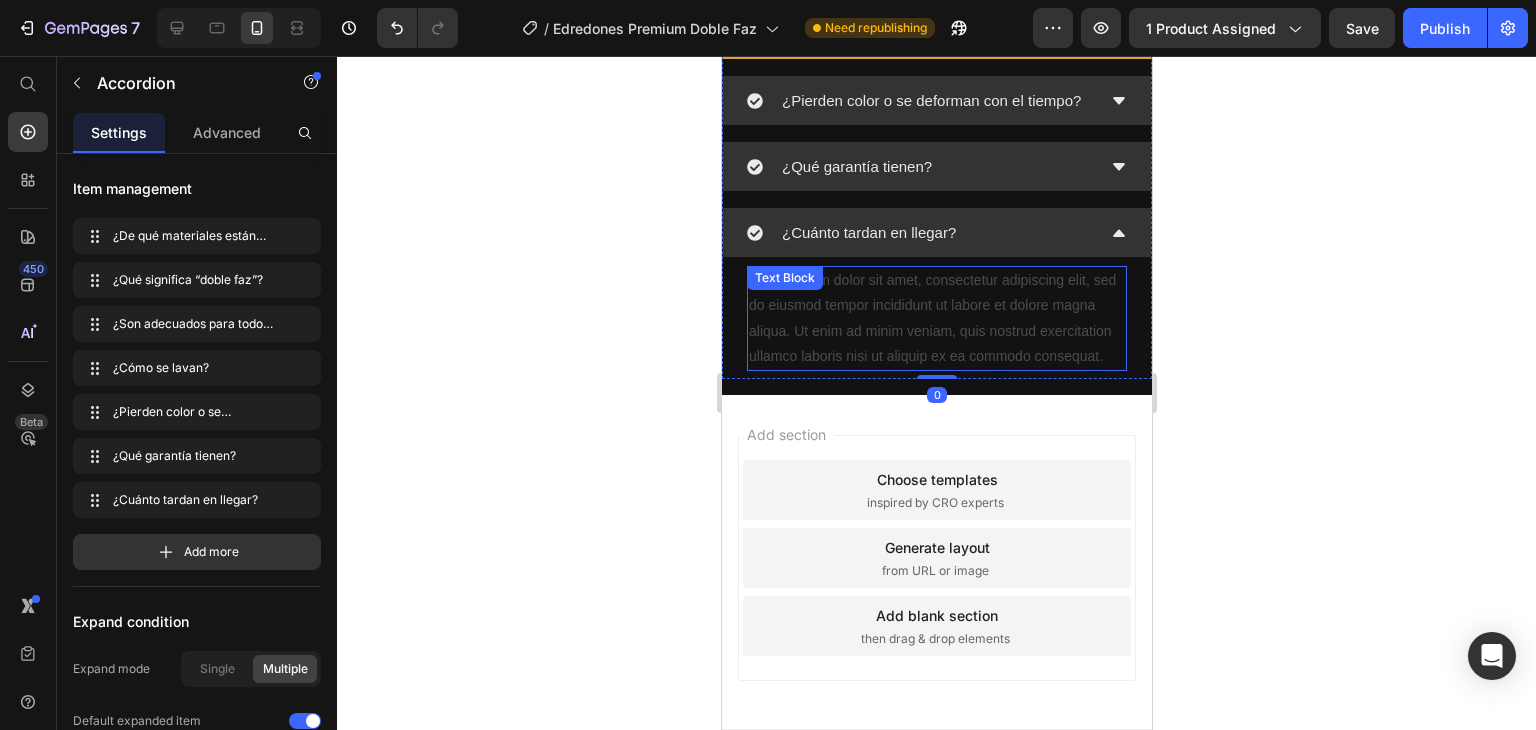 click on "Lorem ipsum dolor sit amet, consectetur adipiscing elit, sed do eiusmod tempor incididunt ut labore et dolore magna aliqua. Ut enim ad minim veniam, quis nostrud exercitation ullamco laboris nisi ut aliquip ex ea commodo consequat." at bounding box center [936, 318] 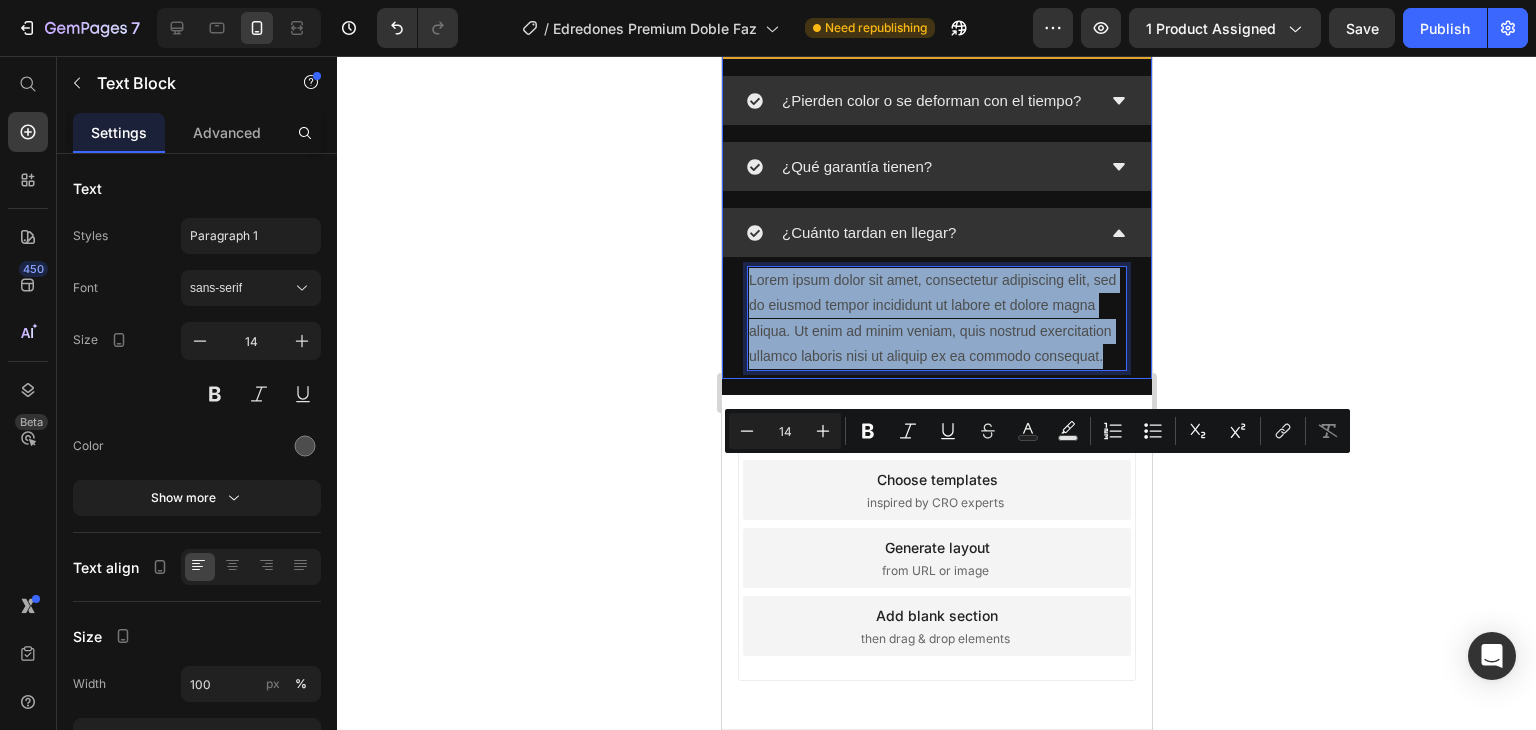 drag, startPoint x: 828, startPoint y: 572, endPoint x: 723, endPoint y: 472, distance: 145 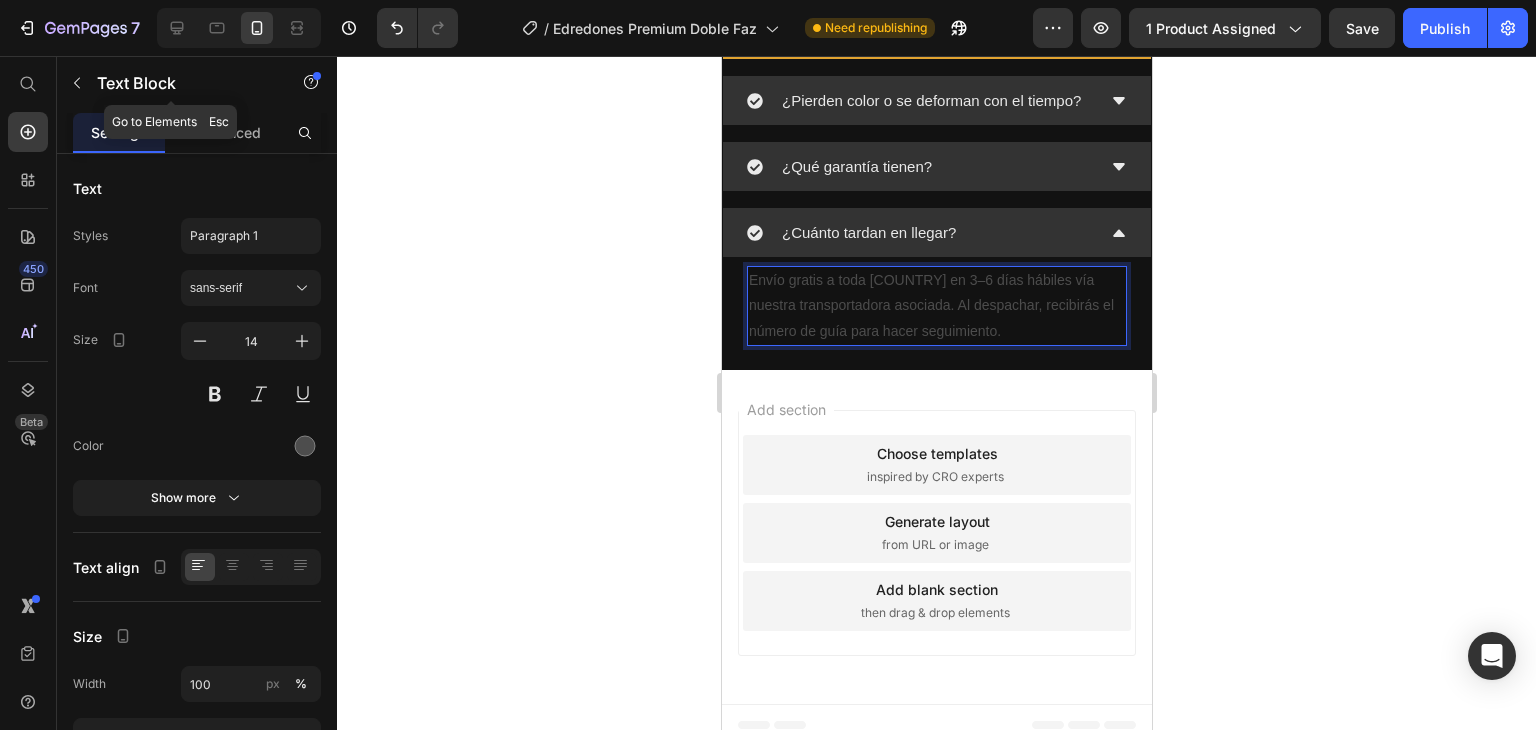click 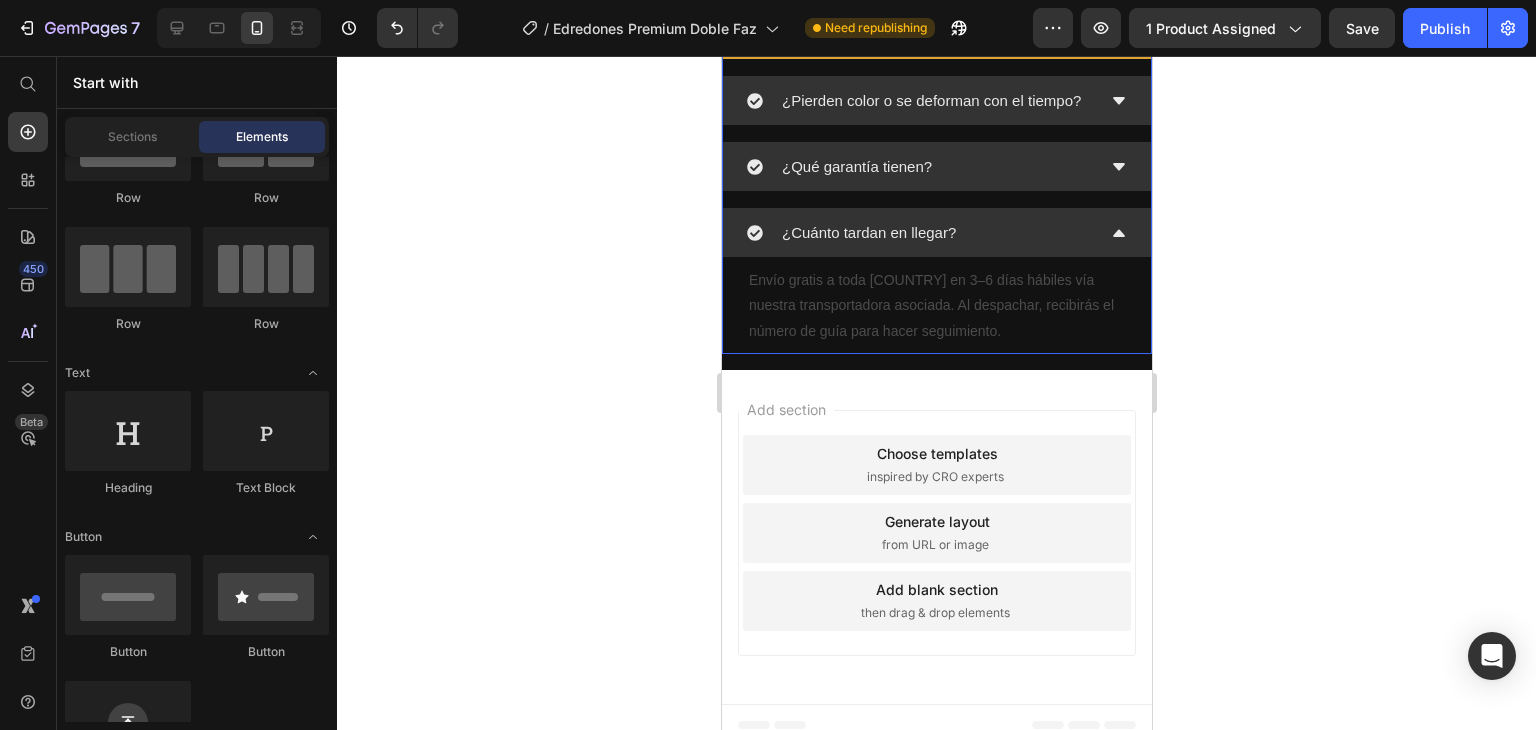 click on "¿Cuánto tardan en llegar?" at bounding box center (920, 232) 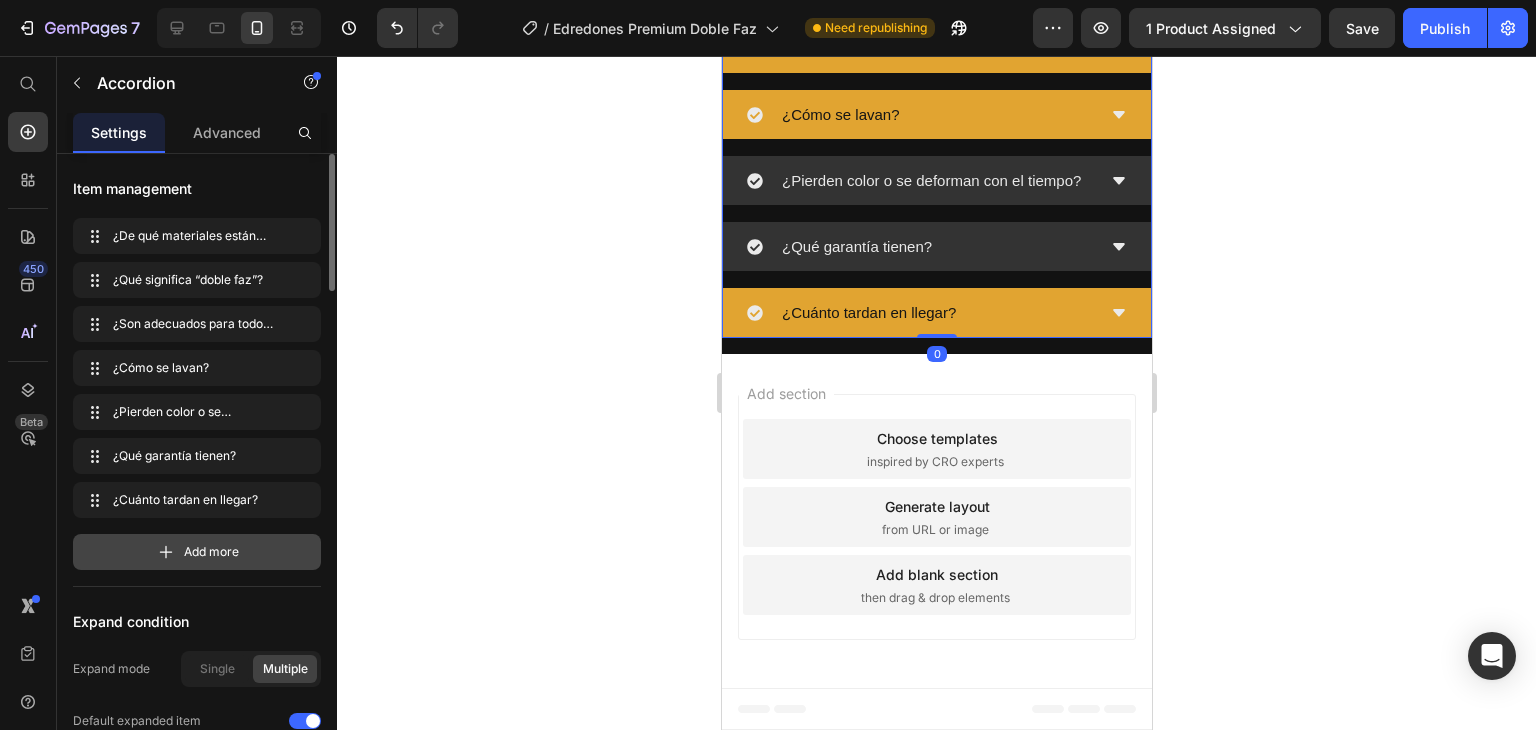 click on "Add more" at bounding box center (197, 552) 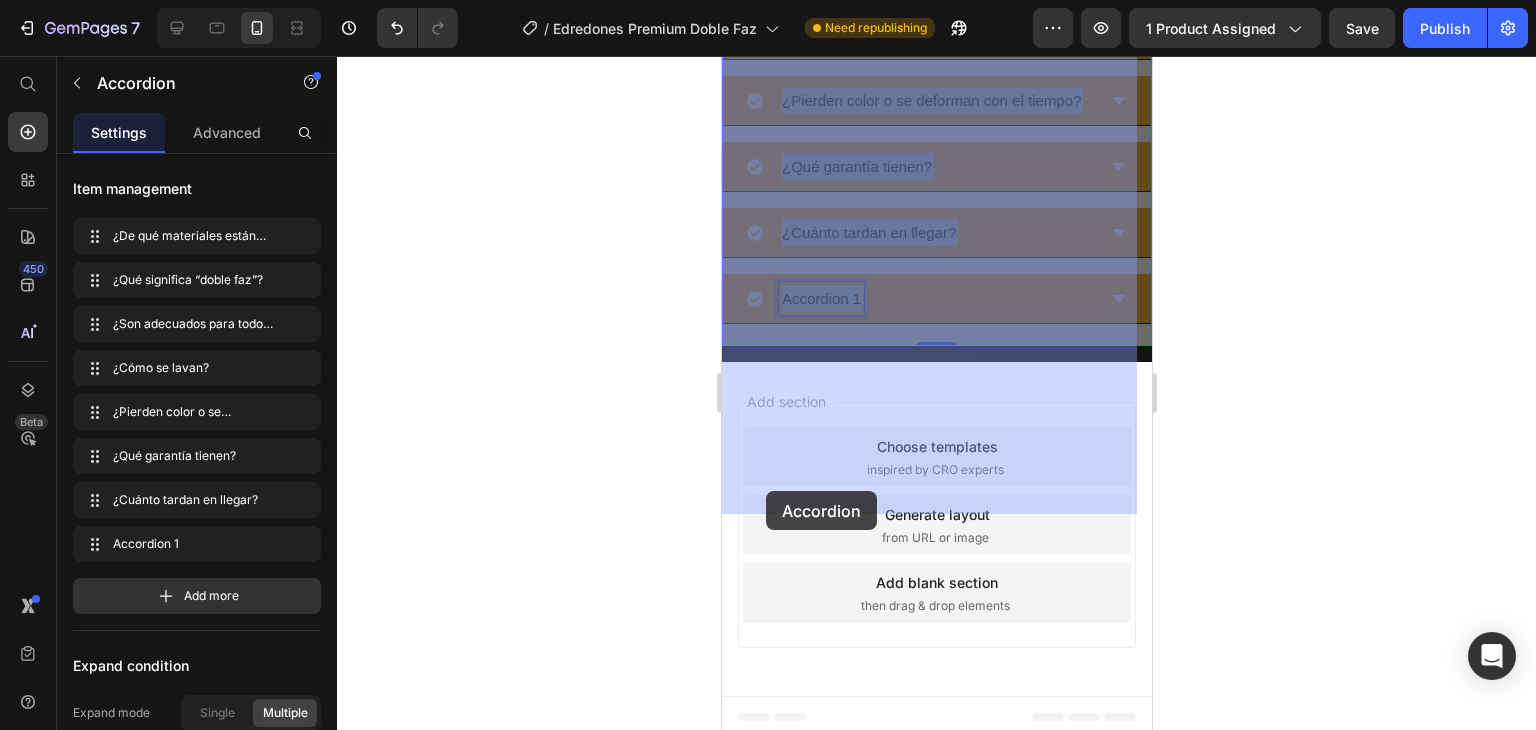 drag, startPoint x: 856, startPoint y: 488, endPoint x: 769, endPoint y: 489, distance: 87.005745 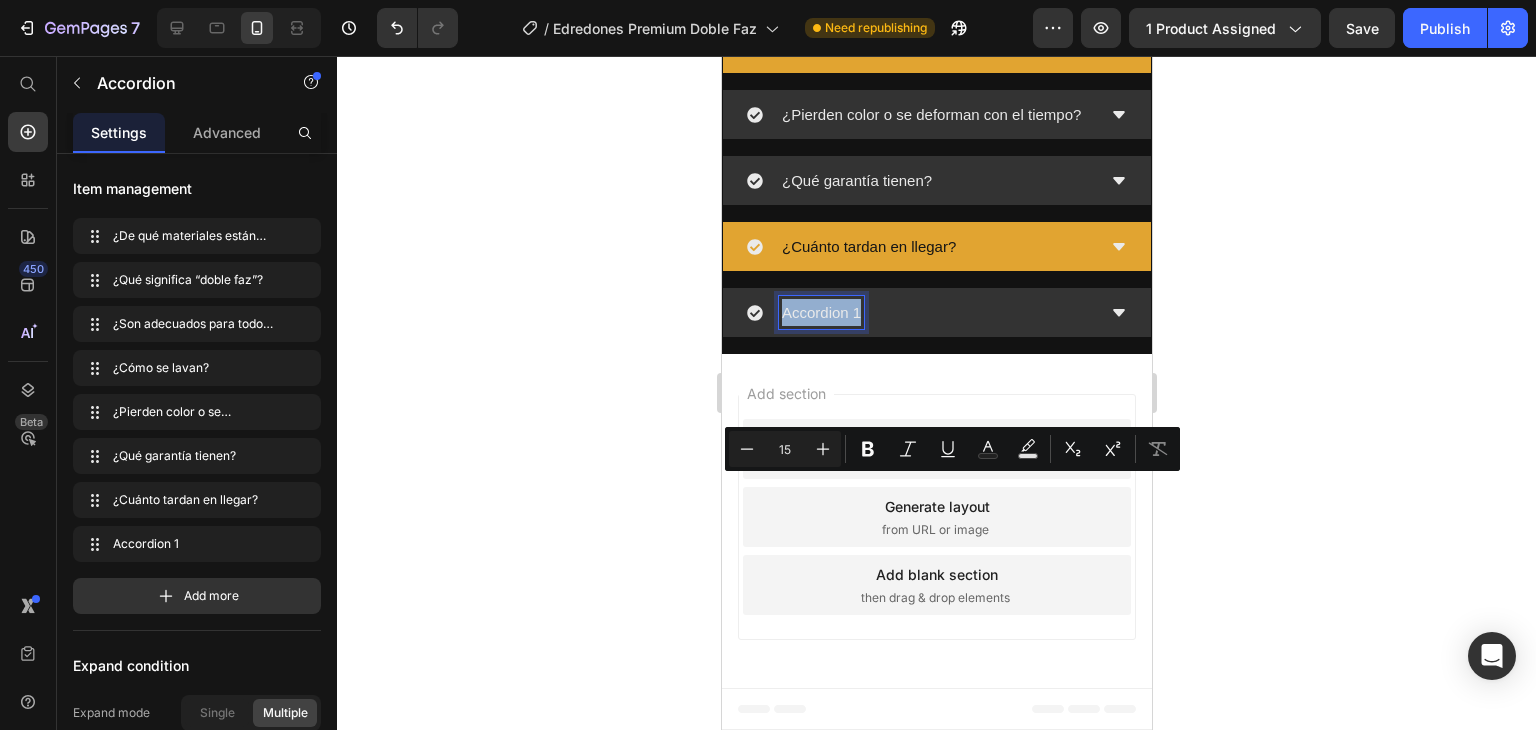 drag, startPoint x: 836, startPoint y: 495, endPoint x: 779, endPoint y: 494, distance: 57.00877 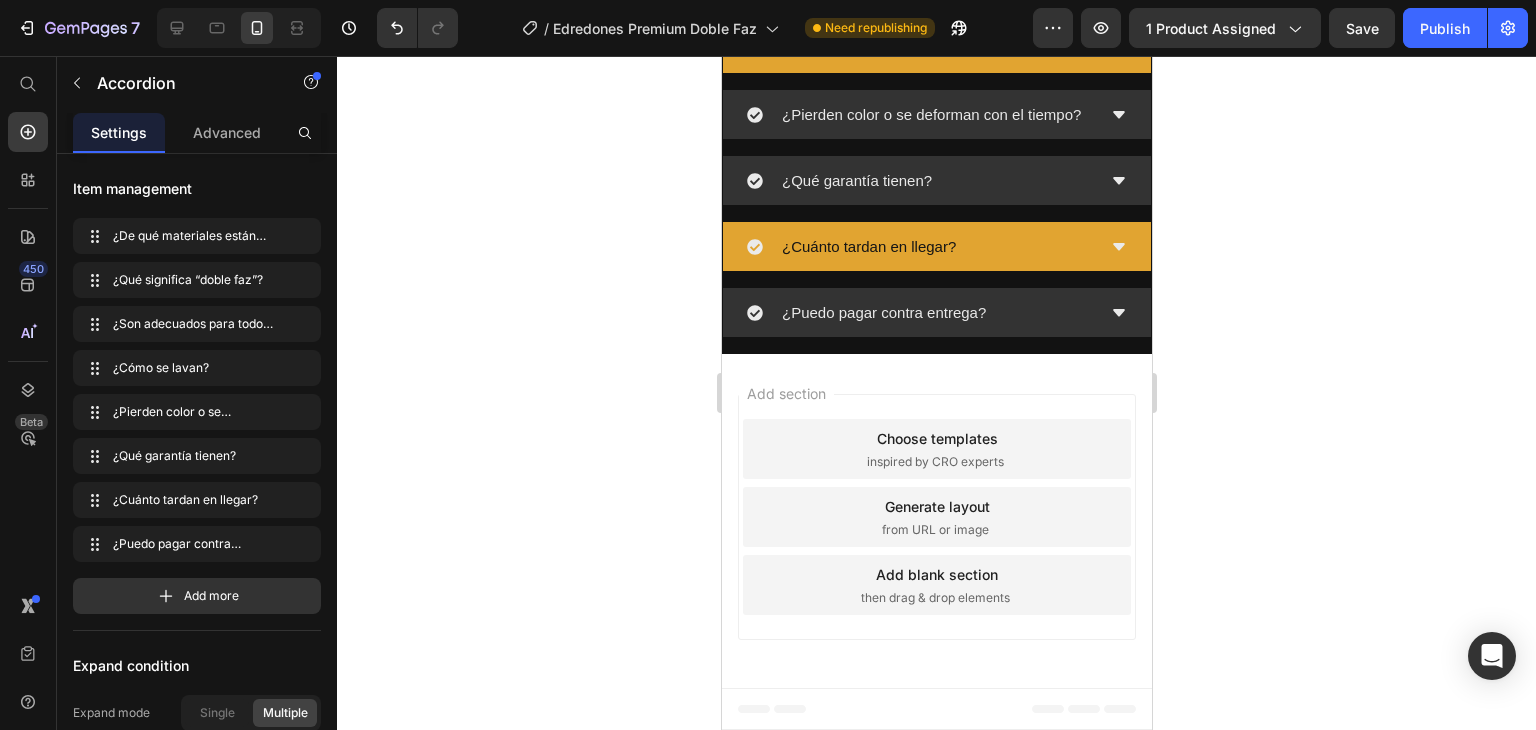 click on "¿Puedo pagar contra entrega?" at bounding box center [936, 313] 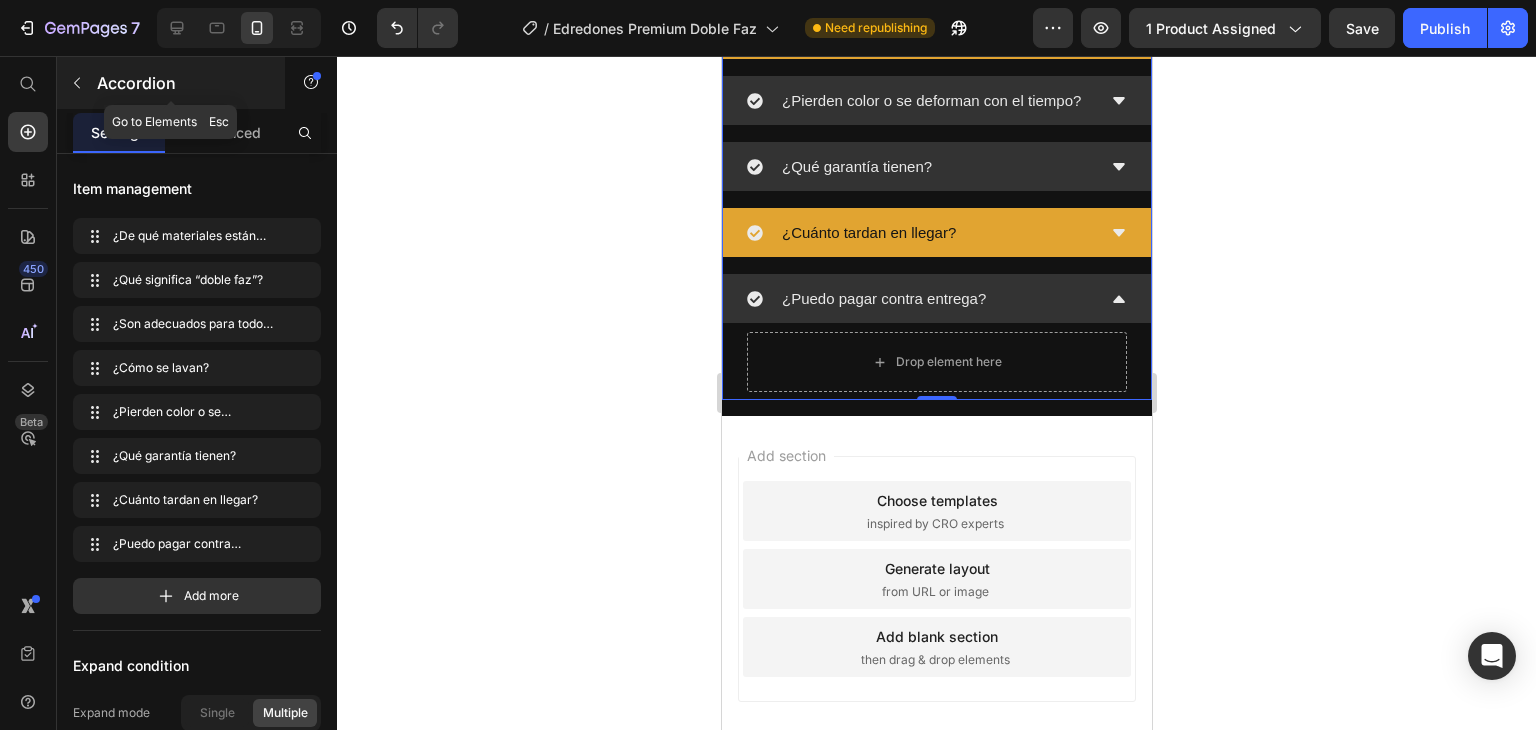 click at bounding box center (77, 83) 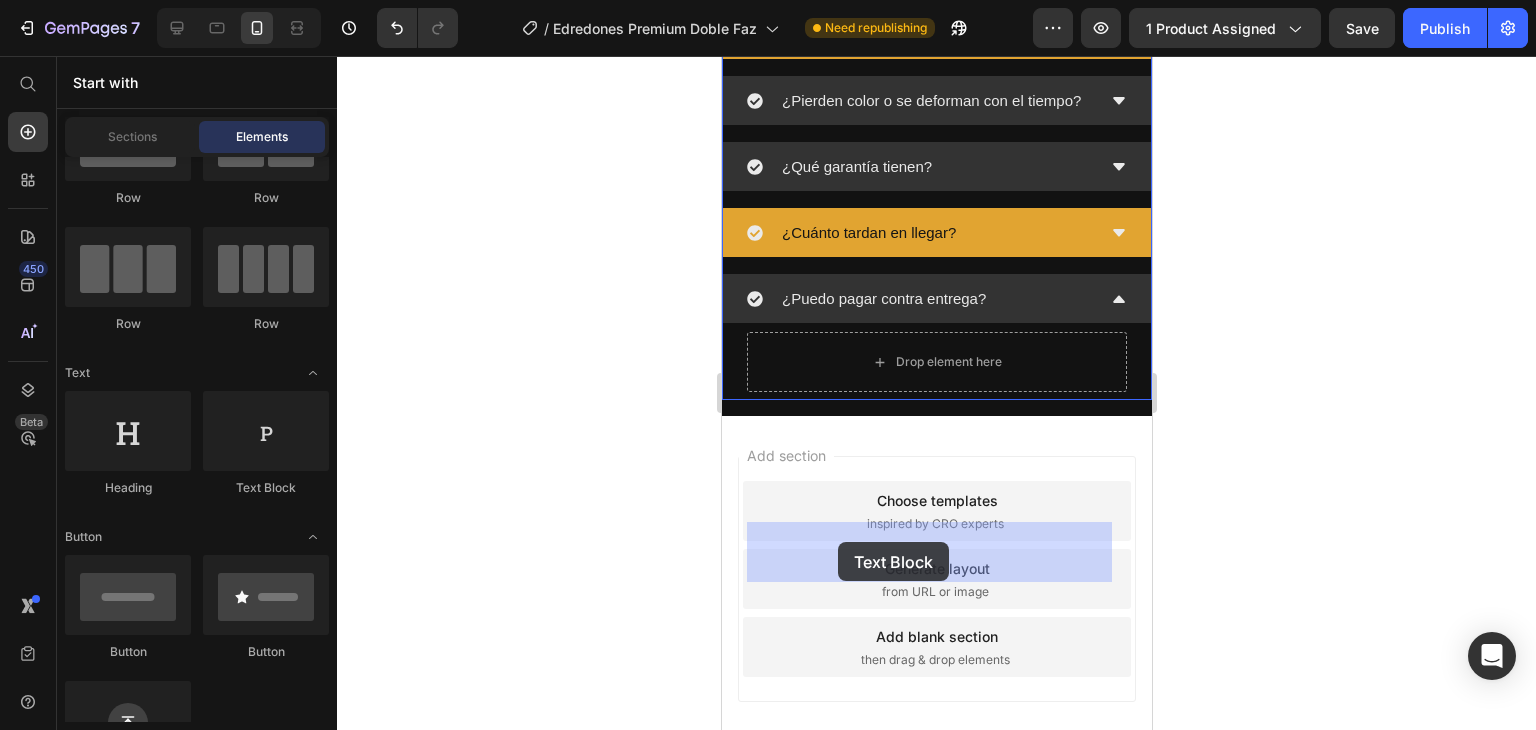 drag, startPoint x: 984, startPoint y: 499, endPoint x: 837, endPoint y: 542, distance: 153.16005 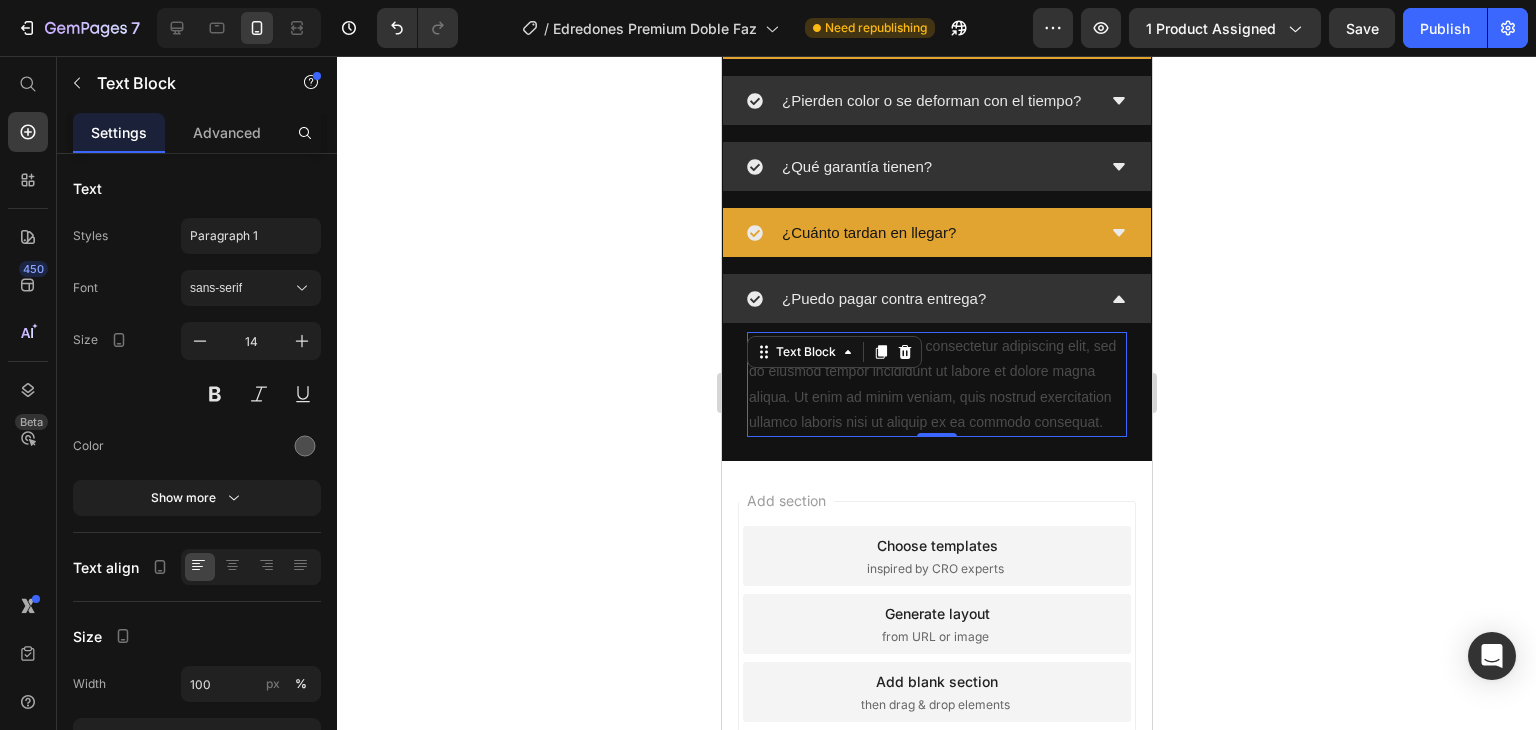 click on "Lorem ipsum dolor sit amet, consectetur adipiscing elit, sed do eiusmod tempor incididunt ut labore et dolore magna aliqua. Ut enim ad minim veniam, quis nostrud exercitation ullamco laboris nisi ut aliquip ex ea commodo consequat." at bounding box center (936, 384) 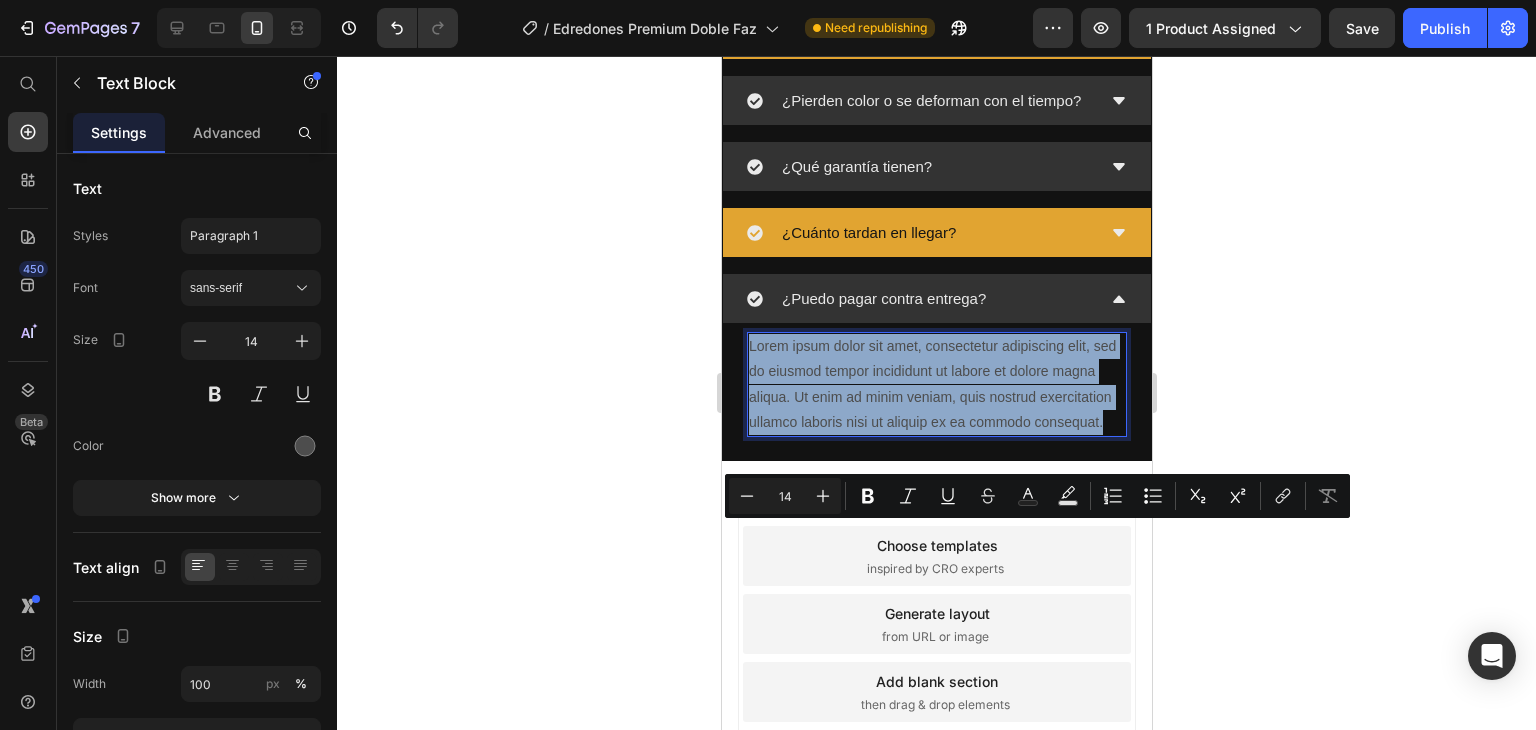 drag, startPoint x: 841, startPoint y: 633, endPoint x: 717, endPoint y: 539, distance: 155.60205 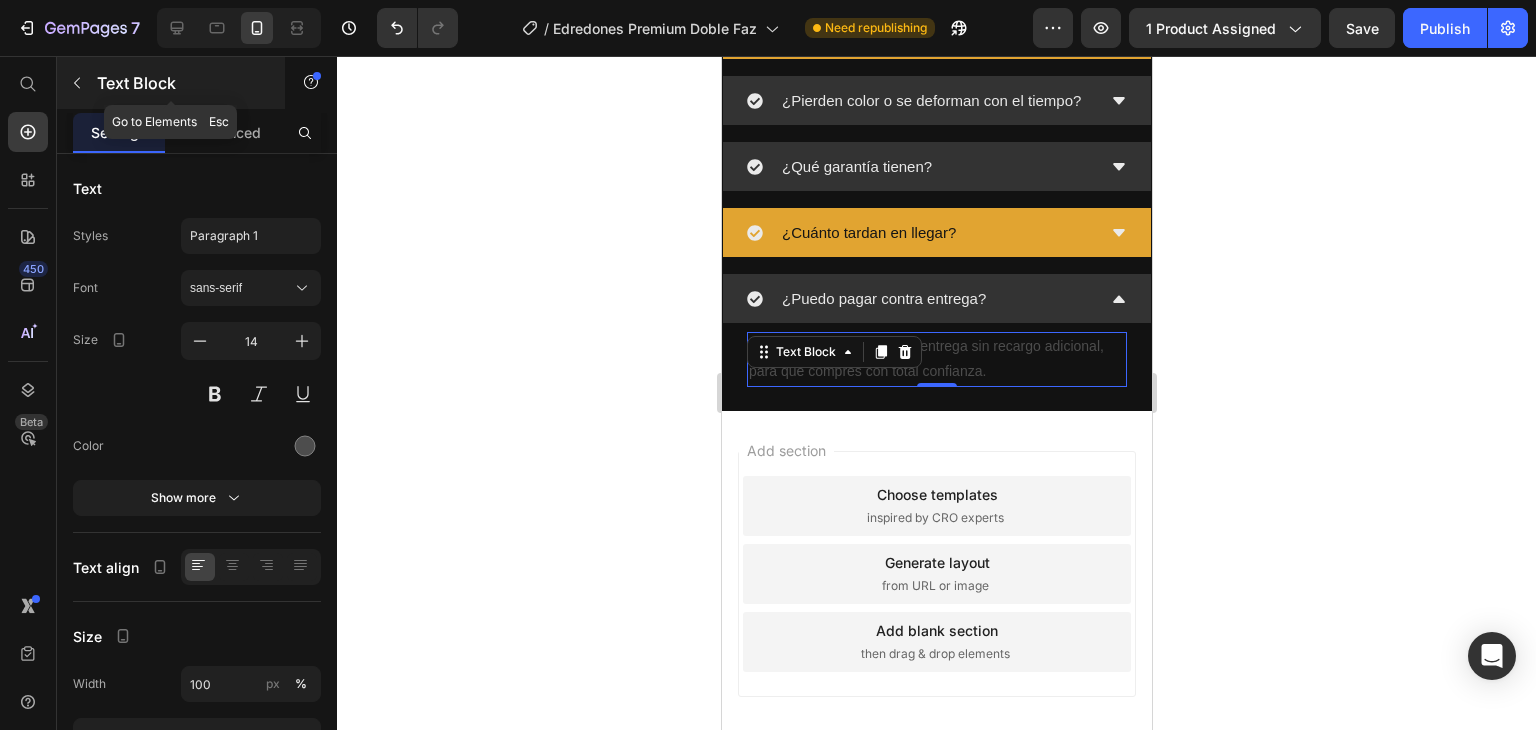 click 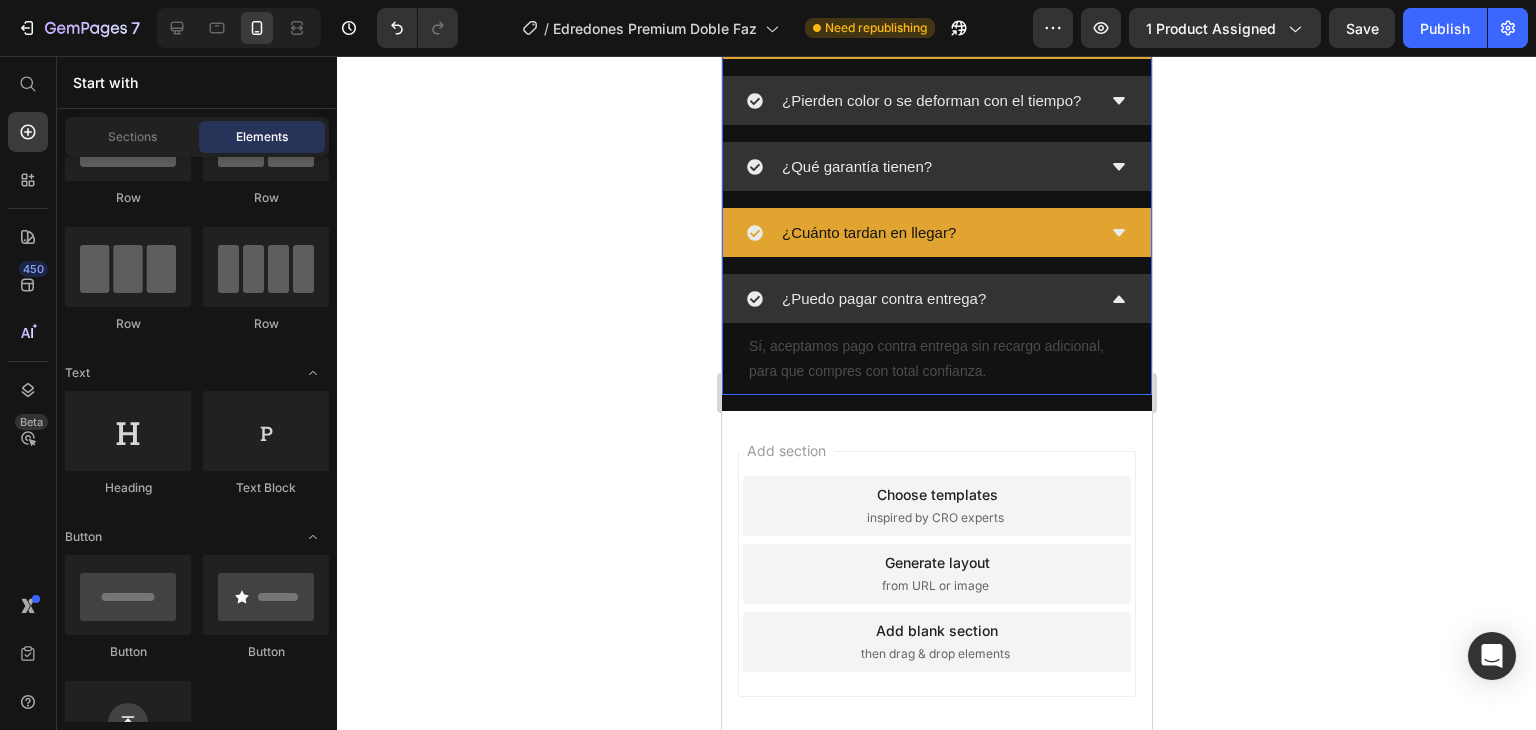 click on "¿Puedo pagar contra entrega?" at bounding box center [920, 298] 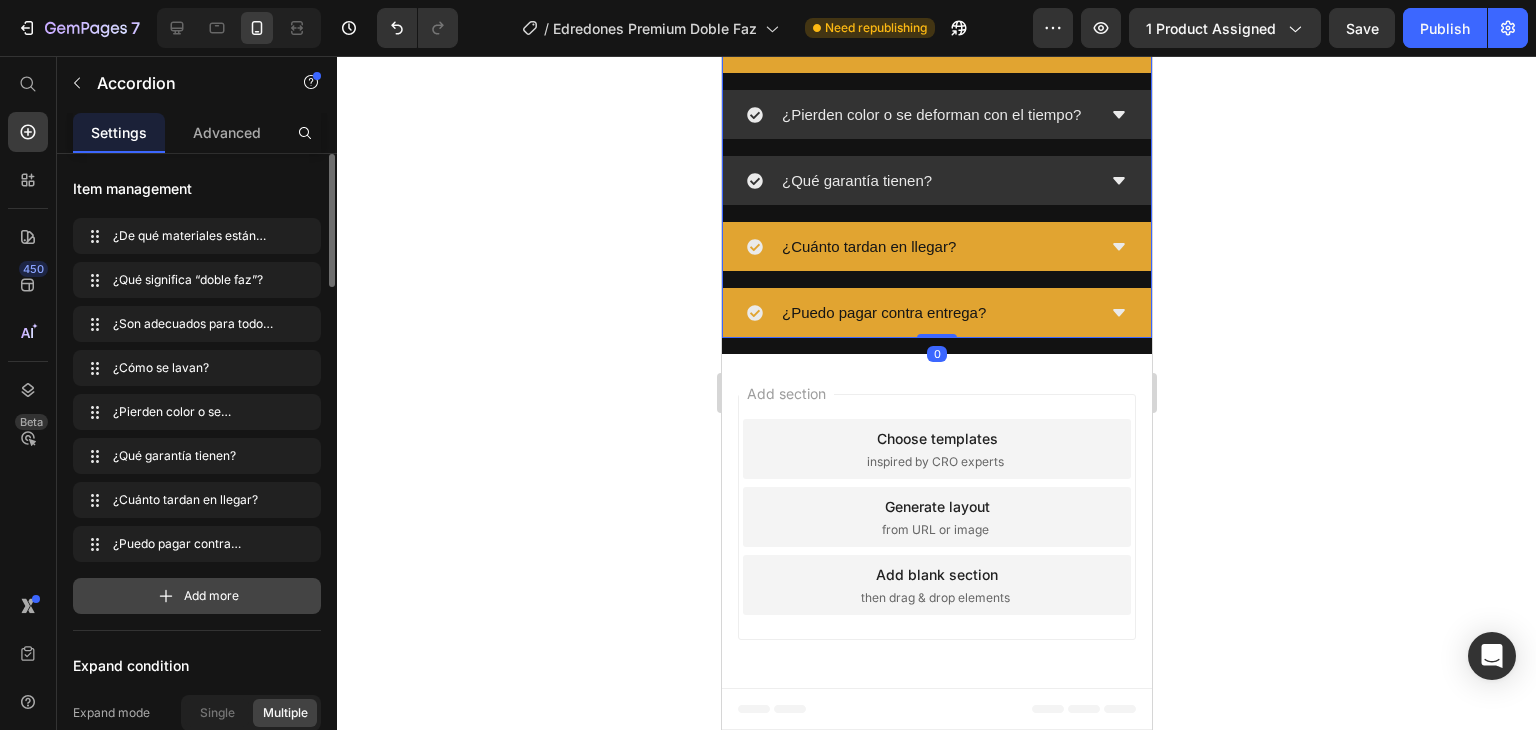 click on "Add more" at bounding box center (211, 596) 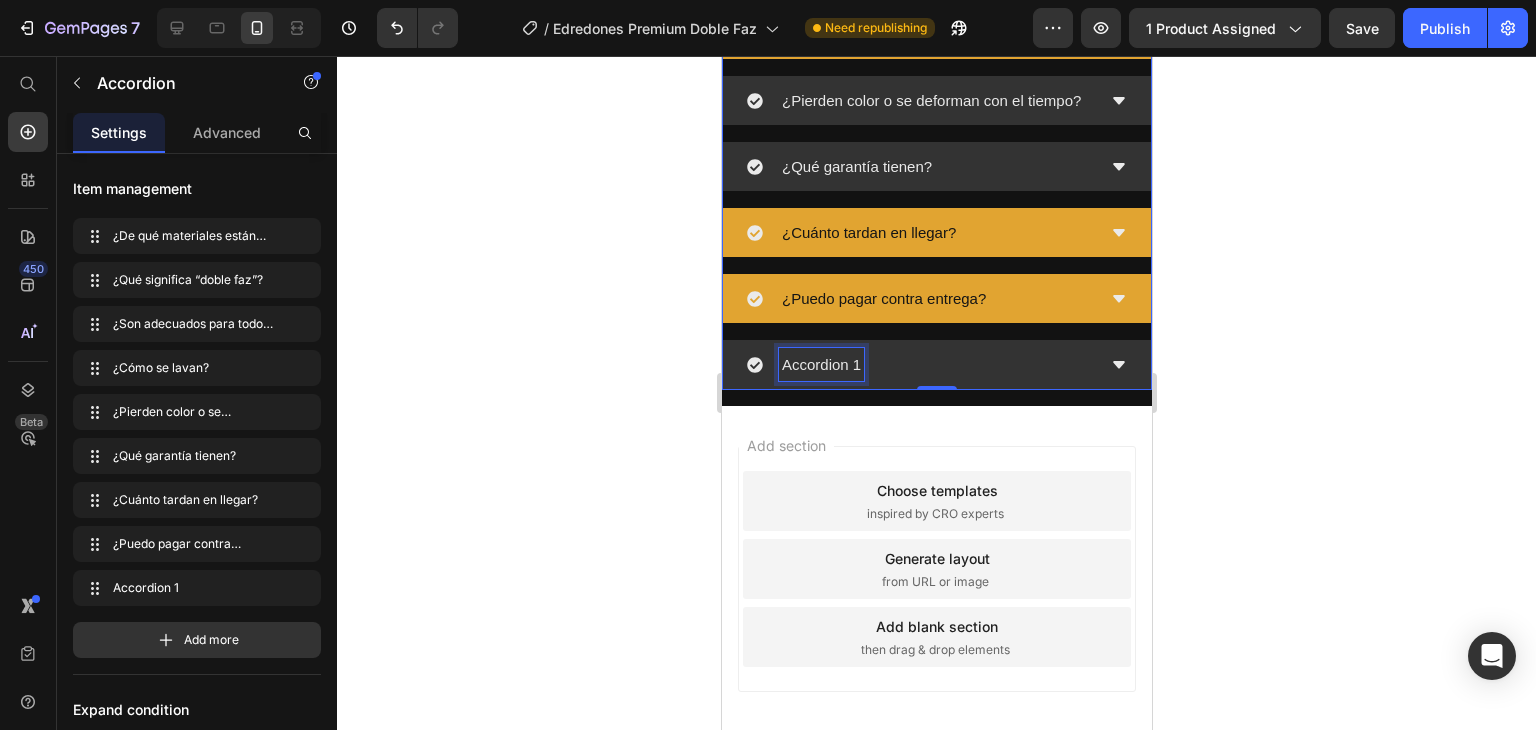click on "Accordion 1" at bounding box center (820, 364) 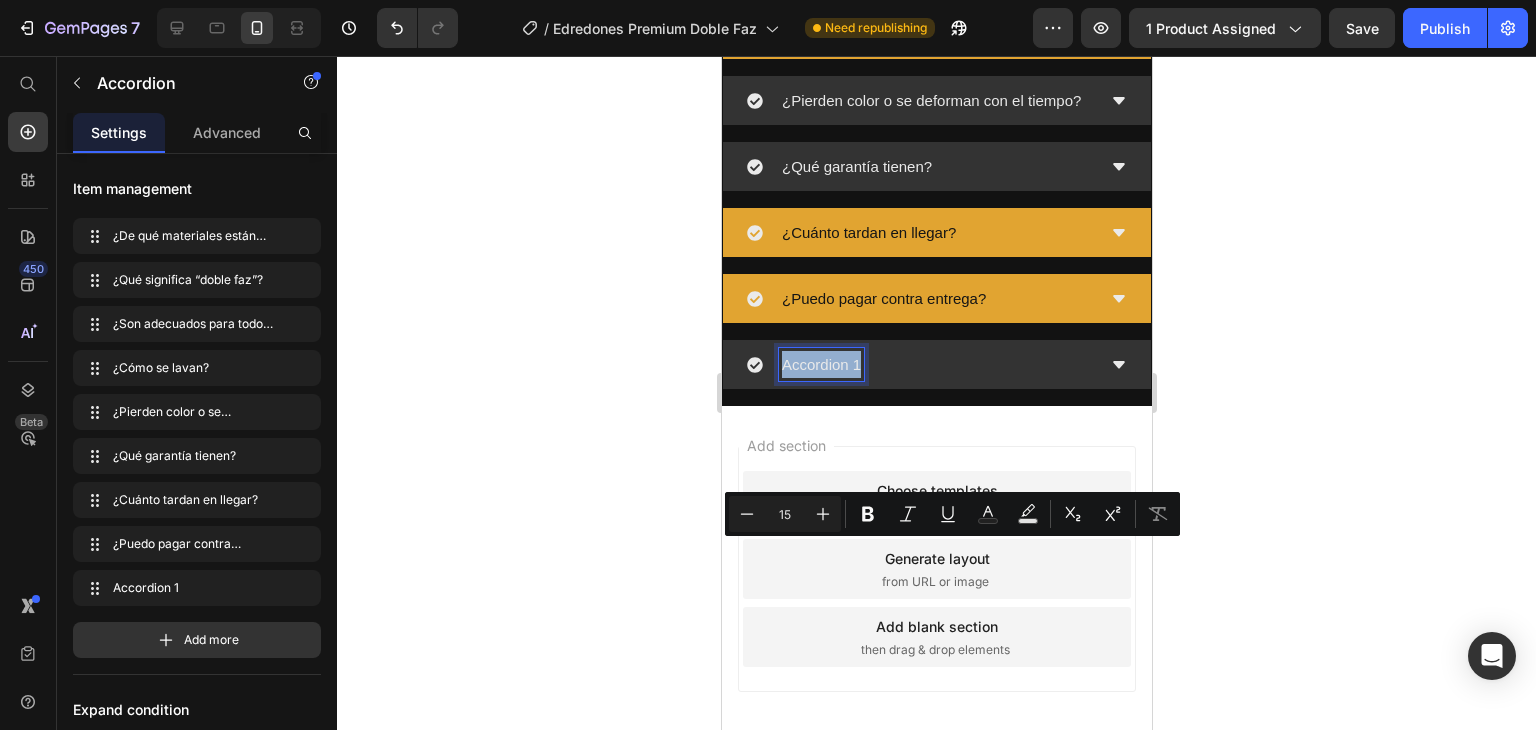 drag, startPoint x: 854, startPoint y: 553, endPoint x: 772, endPoint y: 554, distance: 82.006096 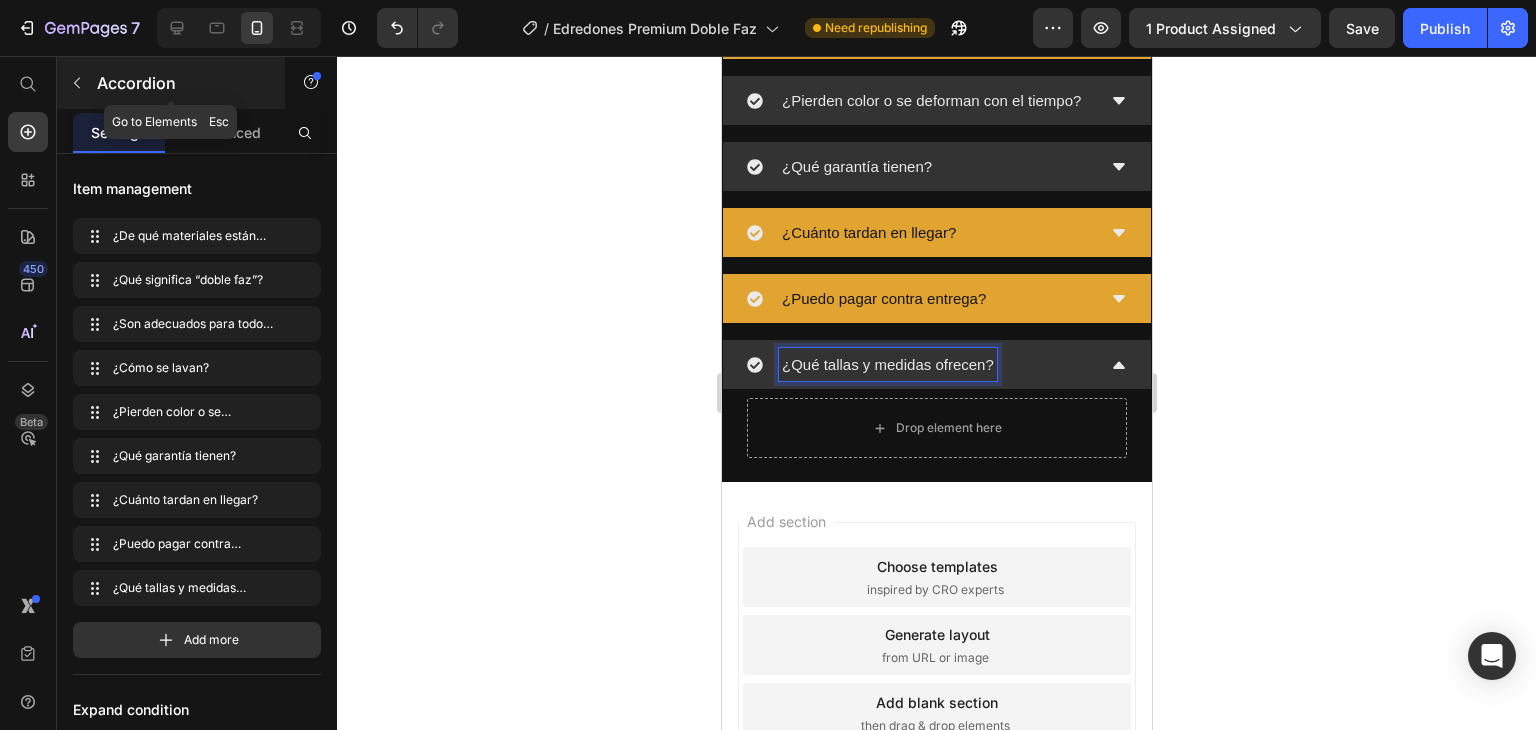 click 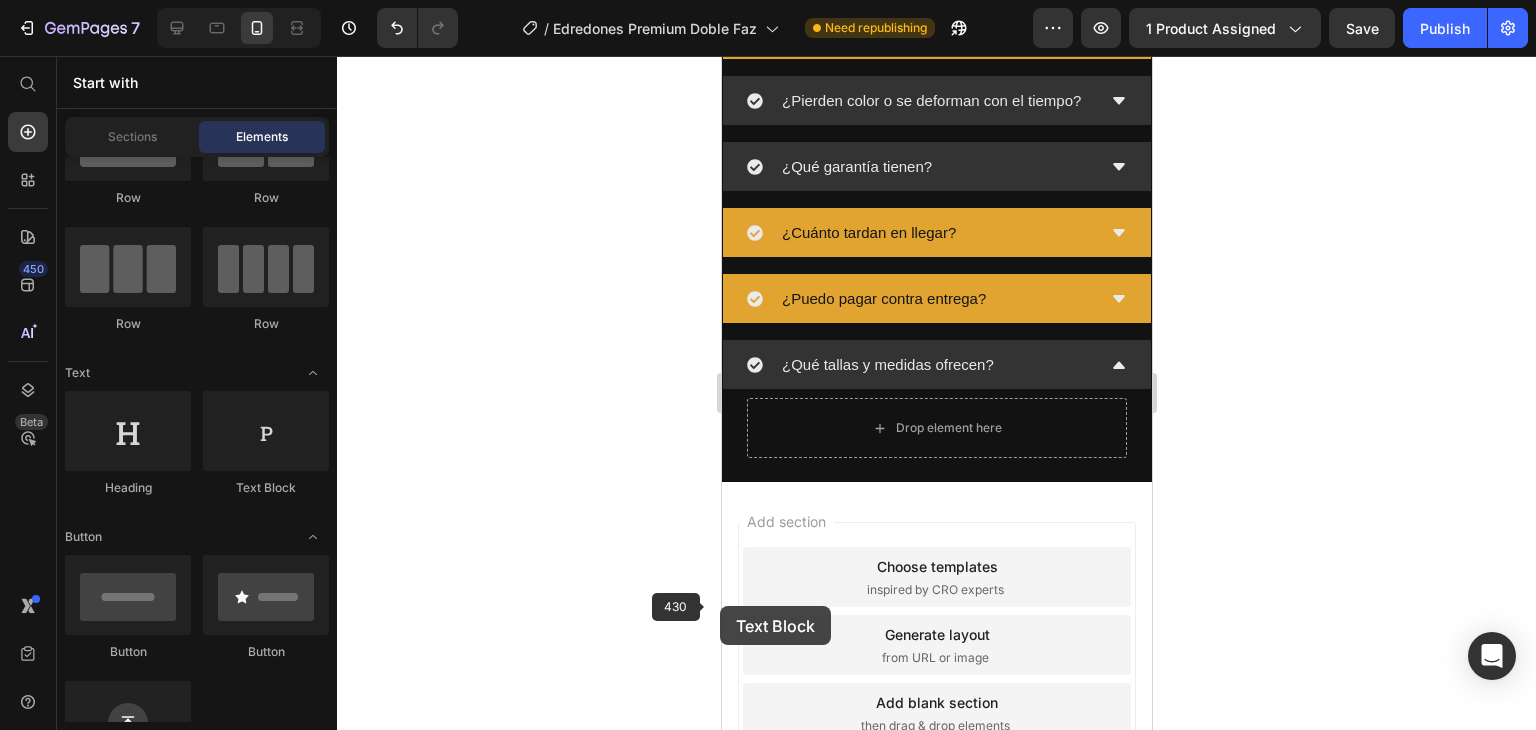 scroll, scrollTop: 2217, scrollLeft: 0, axis: vertical 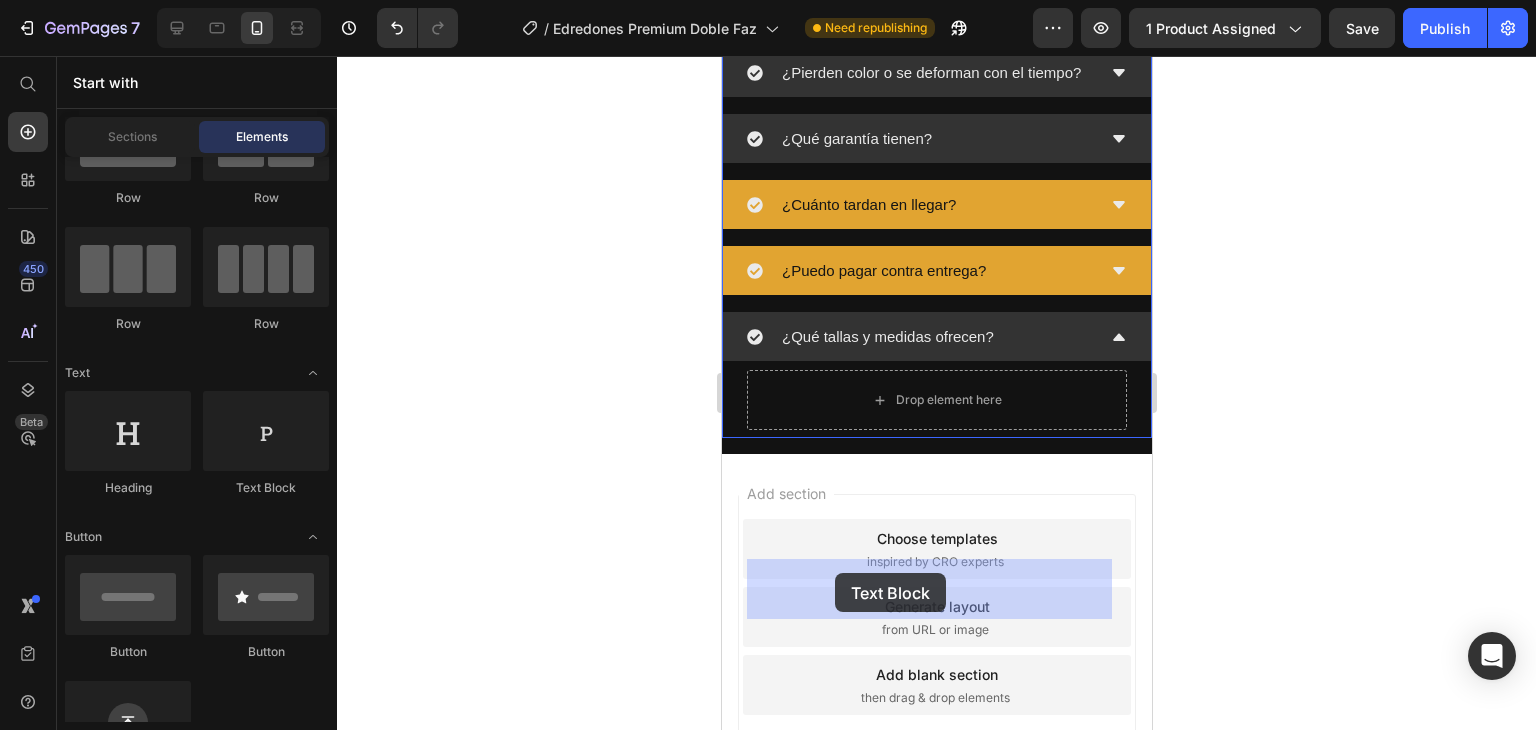 drag, startPoint x: 992, startPoint y: 493, endPoint x: 834, endPoint y: 573, distance: 177.09885 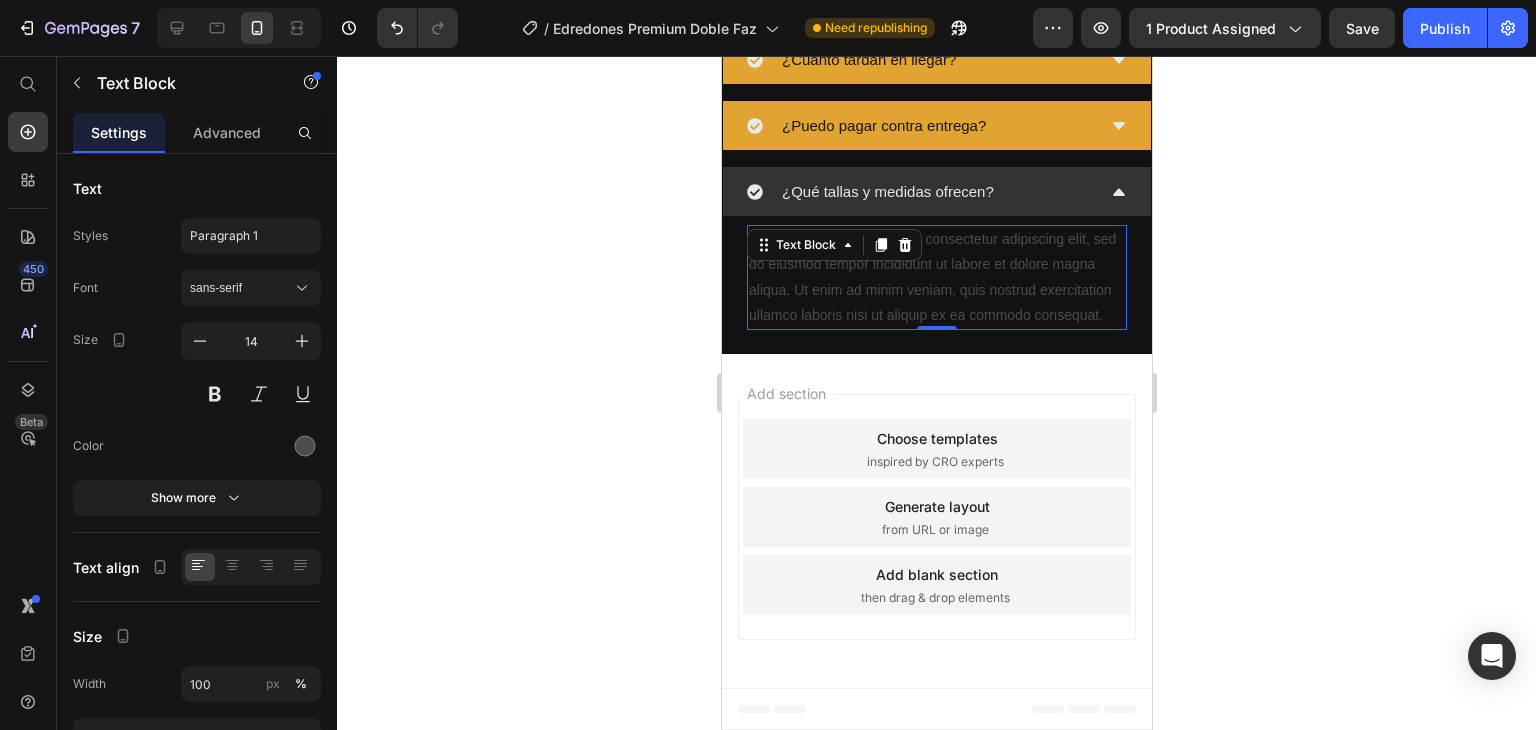 scroll, scrollTop: 2517, scrollLeft: 0, axis: vertical 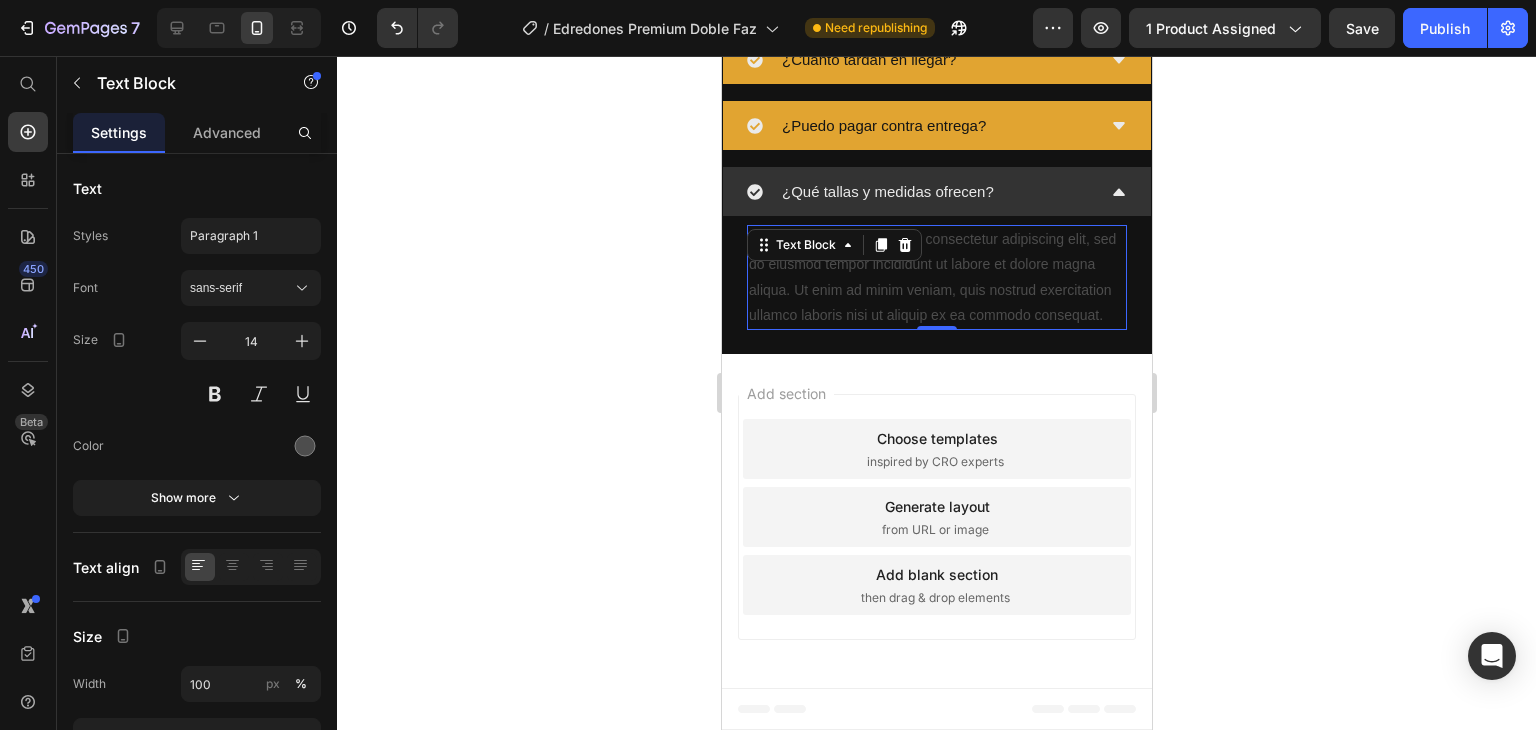 click on "Lorem ipsum dolor sit amet, consectetur adipiscing elit, sed do eiusmod tempor incididunt ut labore et dolore magna aliqua. Ut enim ad minim veniam, quis nostrud exercitation ullamco laboris nisi ut aliquip ex ea commodo consequat." at bounding box center [936, 277] 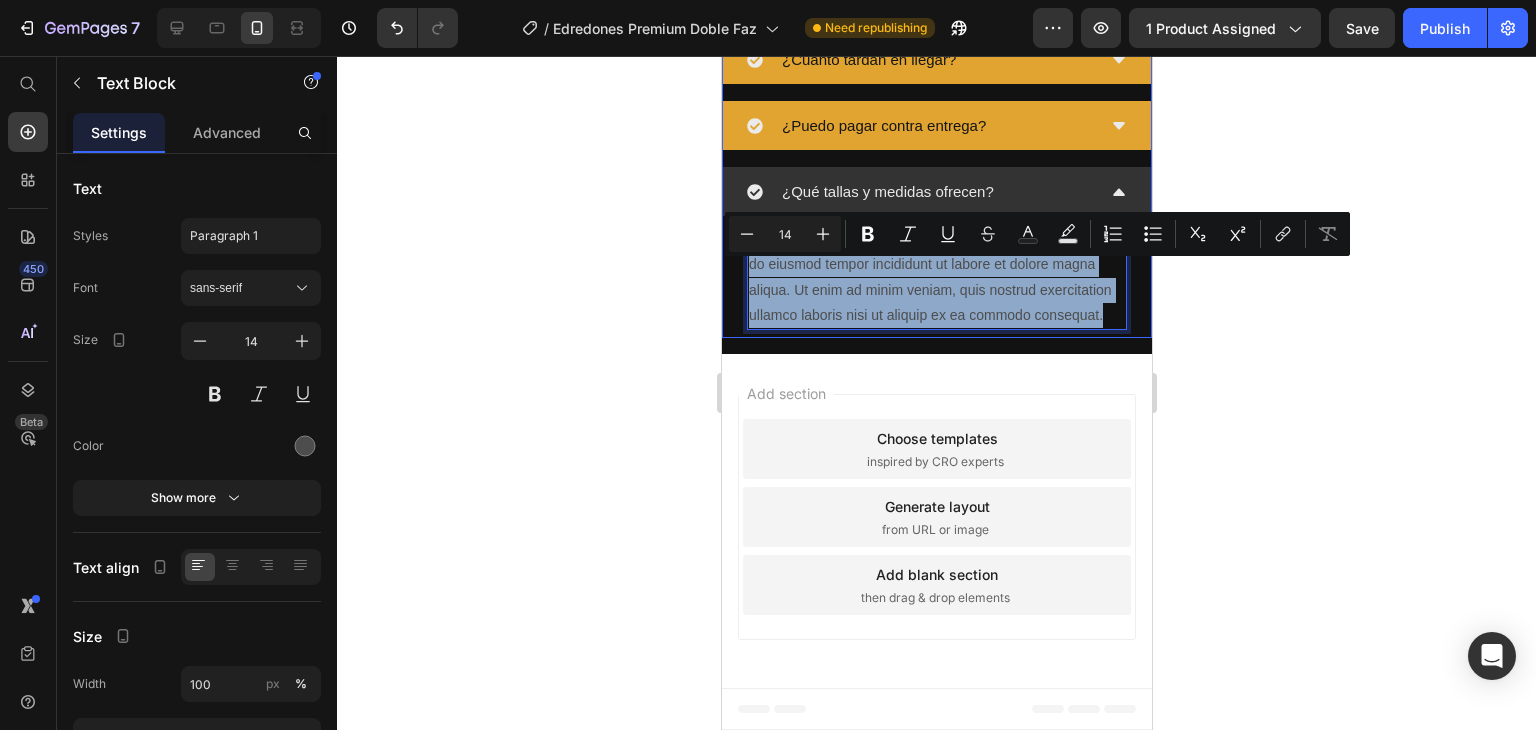 drag, startPoint x: 813, startPoint y: 386, endPoint x: 740, endPoint y: 277, distance: 131.18689 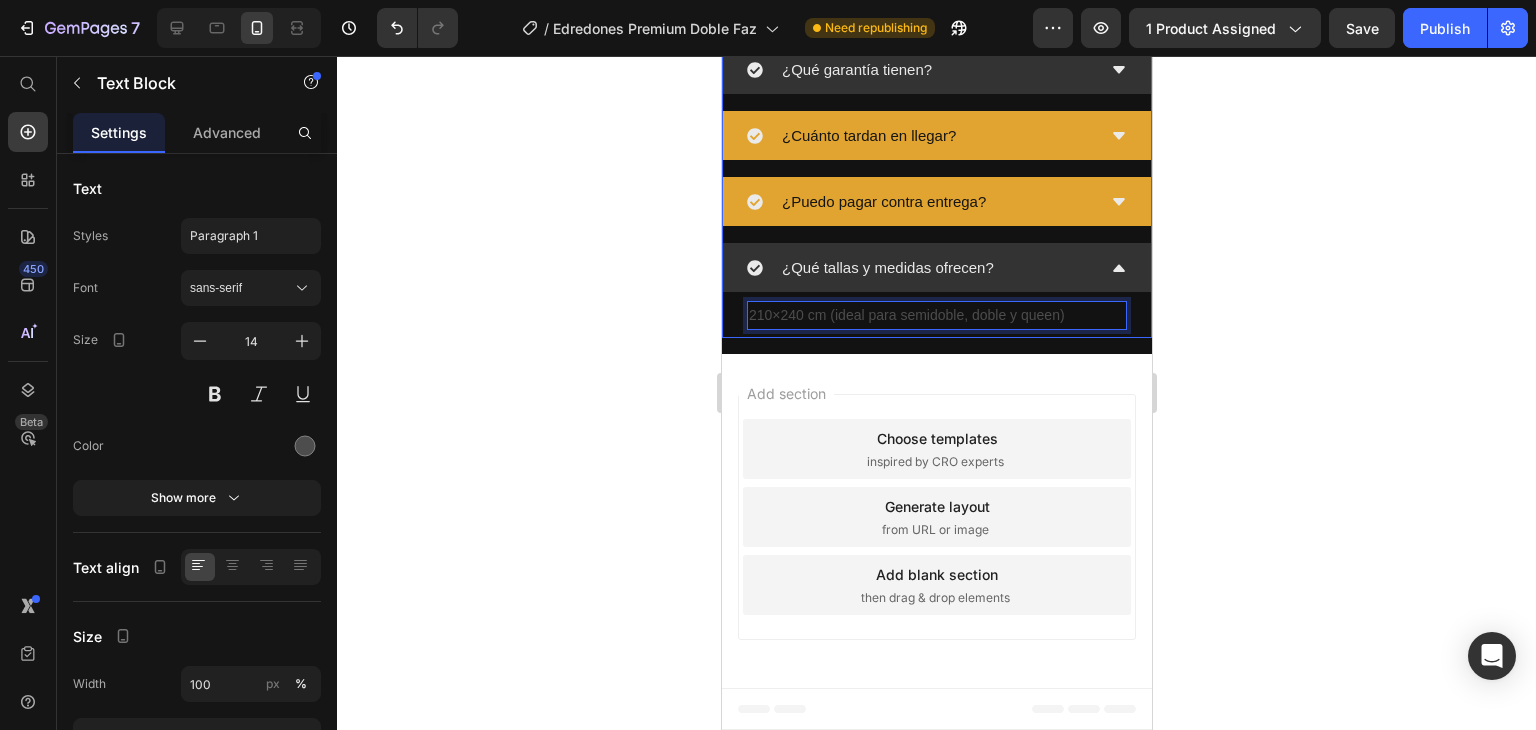 click 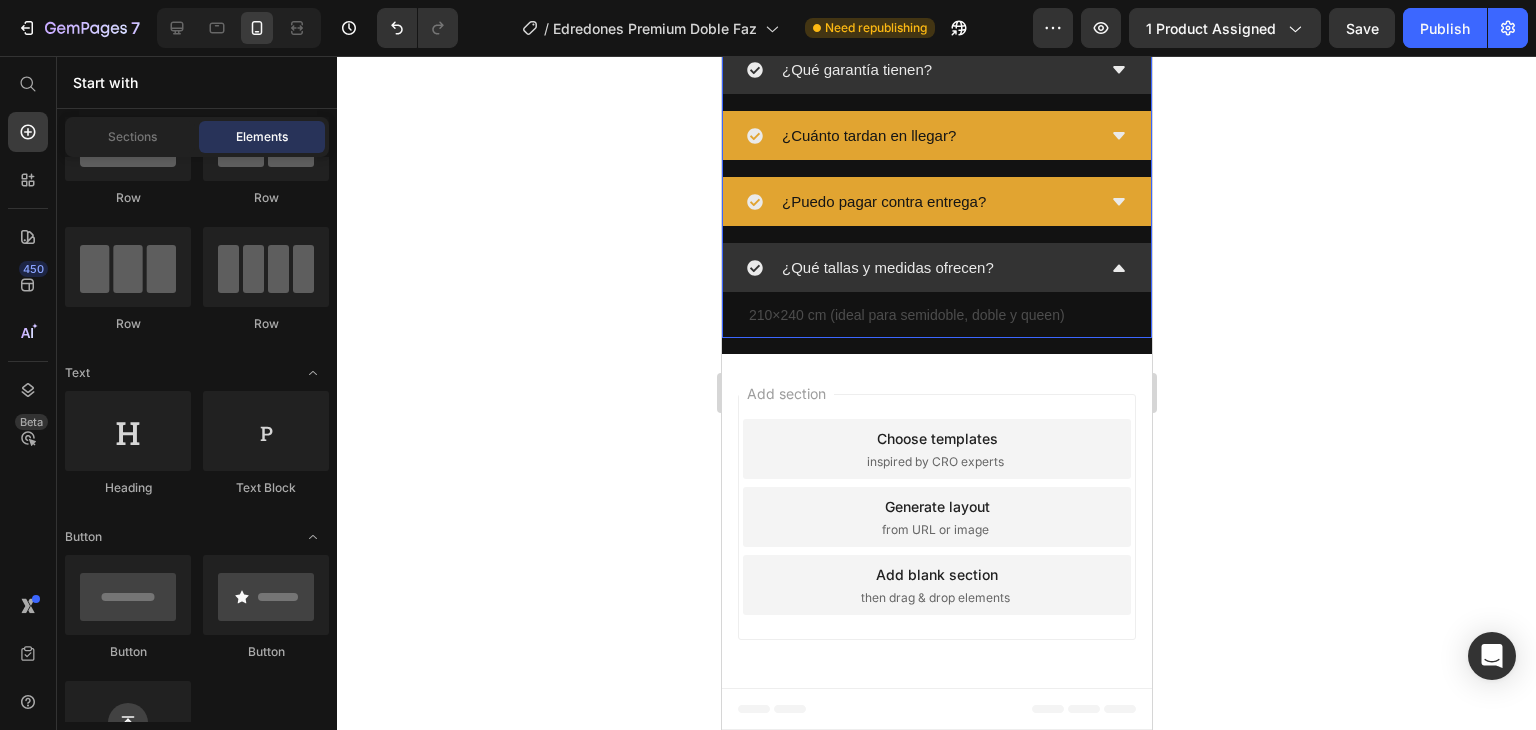 click on "¿Qué tallas y medidas ofrecen?" at bounding box center [920, 267] 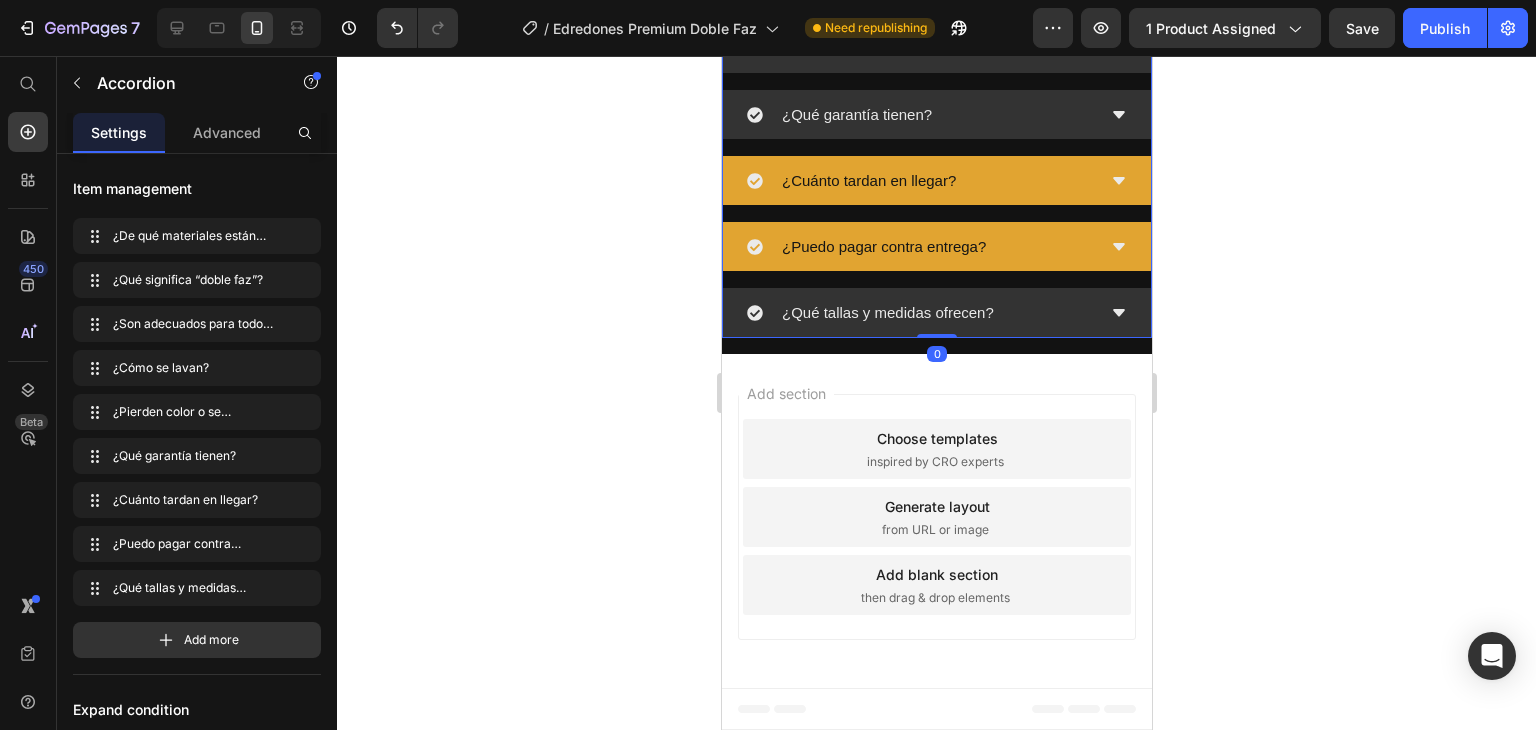 scroll, scrollTop: 2429, scrollLeft: 0, axis: vertical 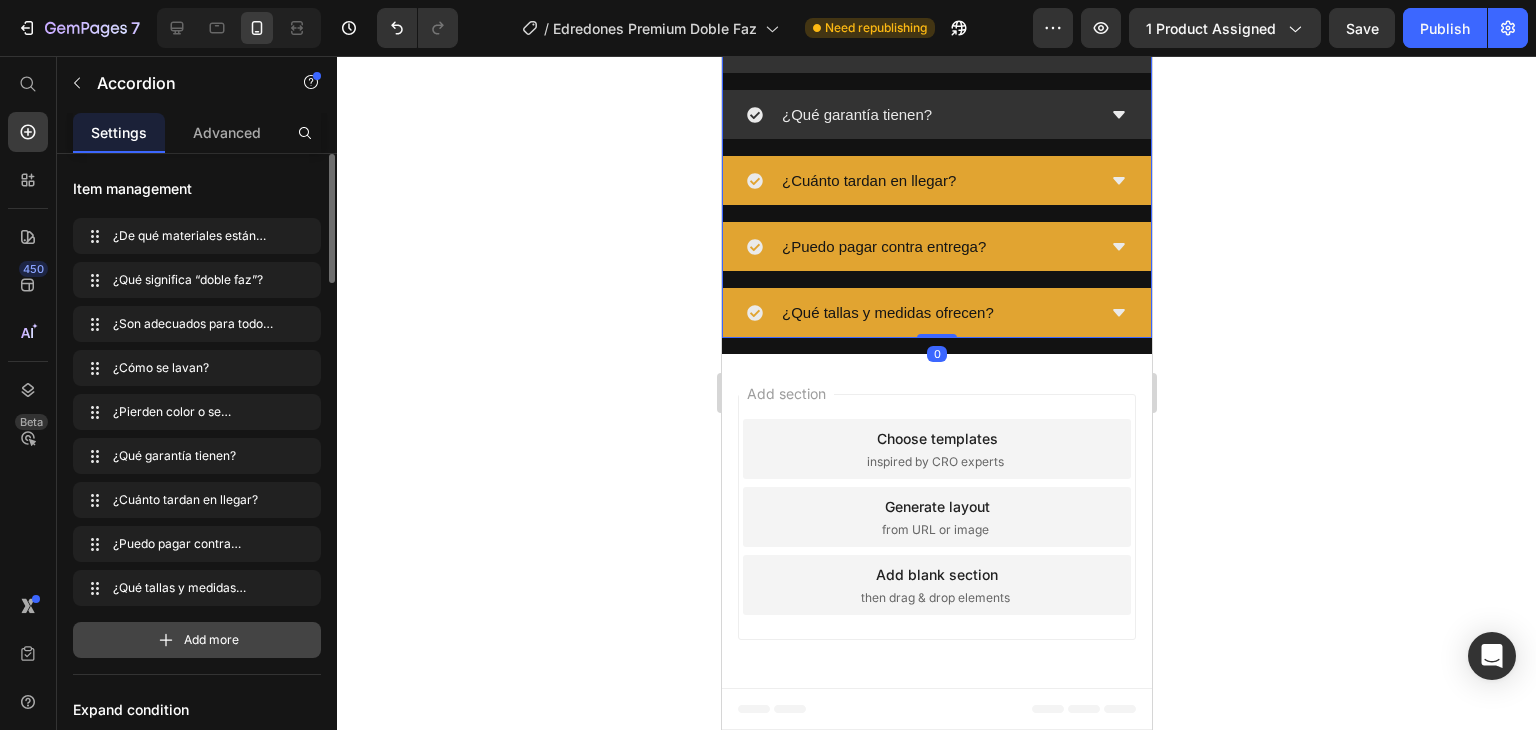 click on "Add more" at bounding box center (197, 640) 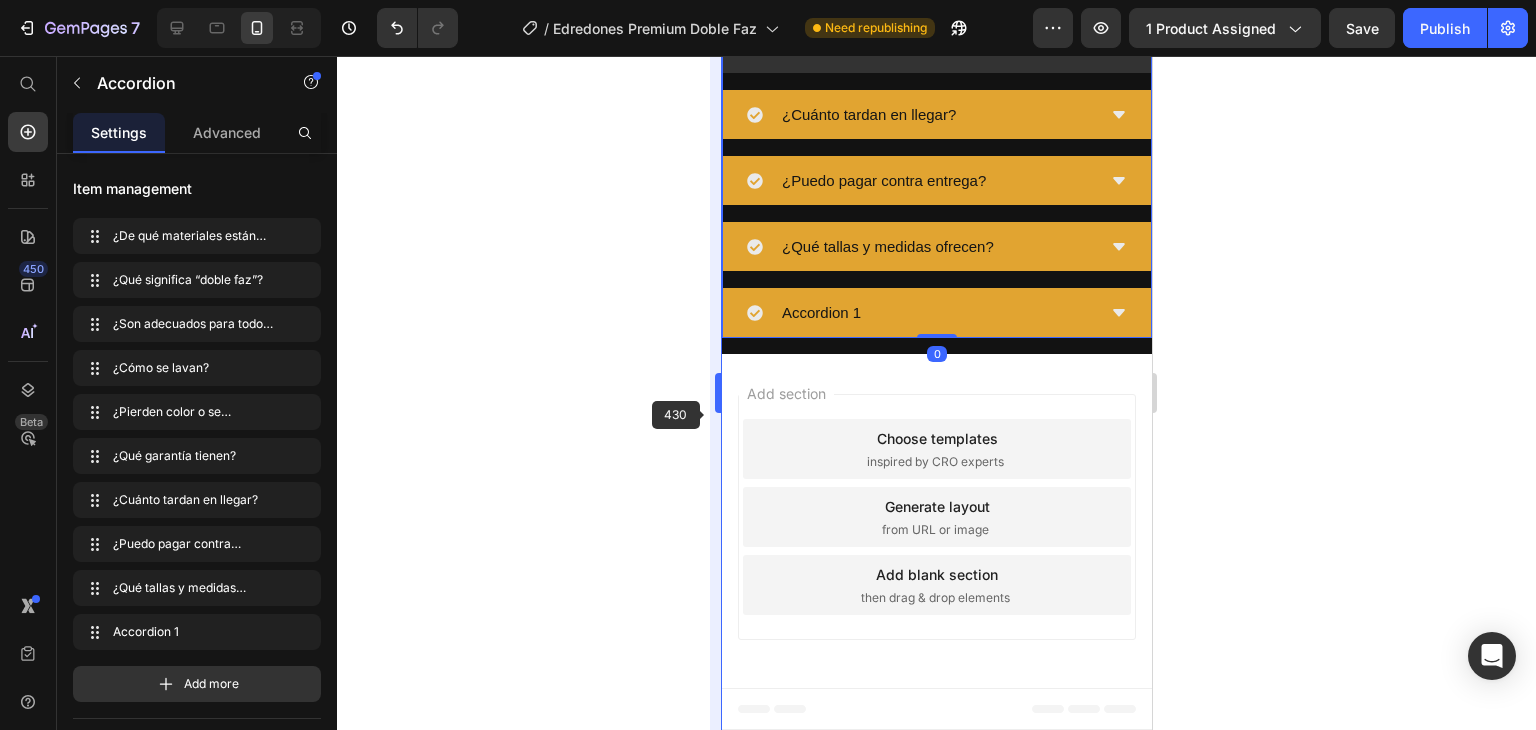 scroll, scrollTop: 2475, scrollLeft: 0, axis: vertical 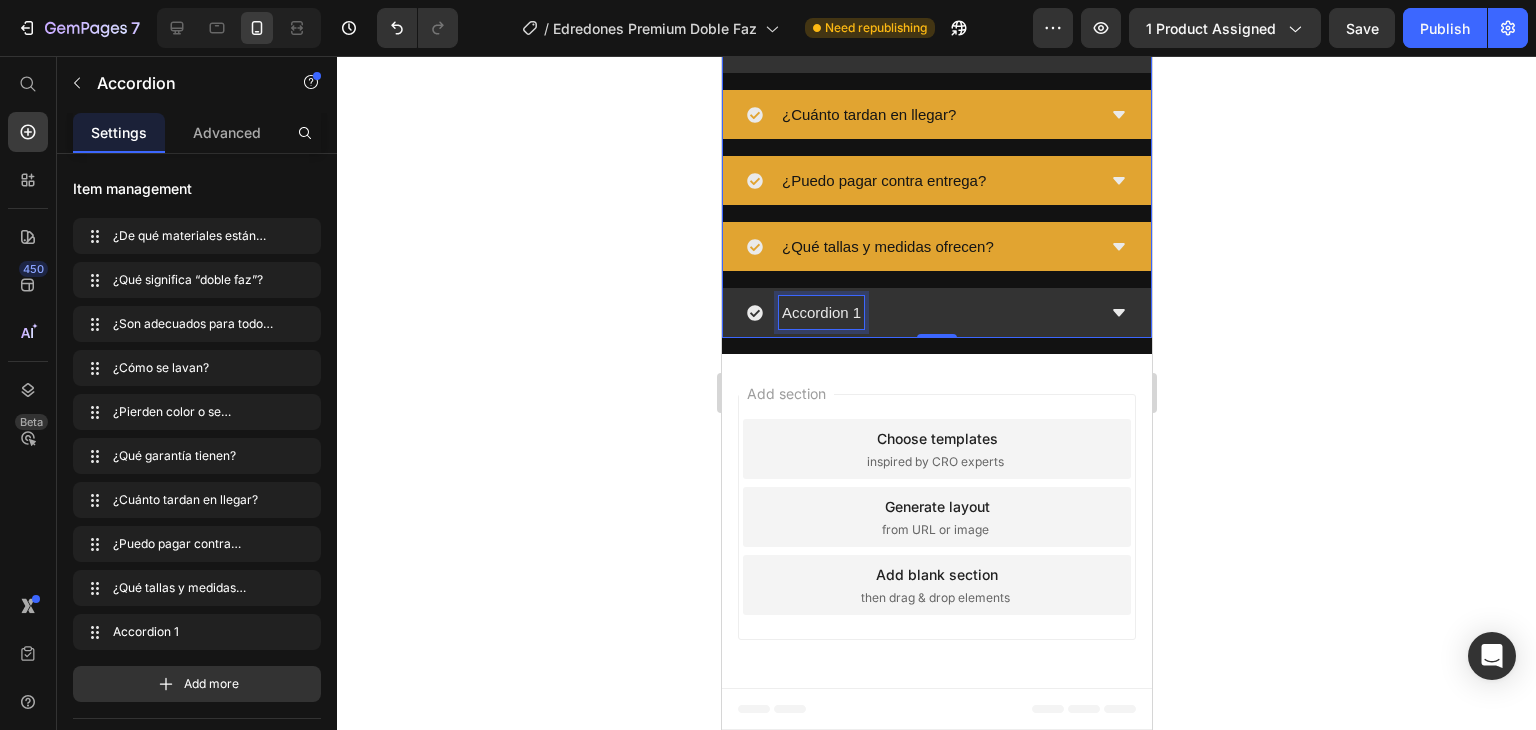 click on "Accordion 1" at bounding box center (820, 312) 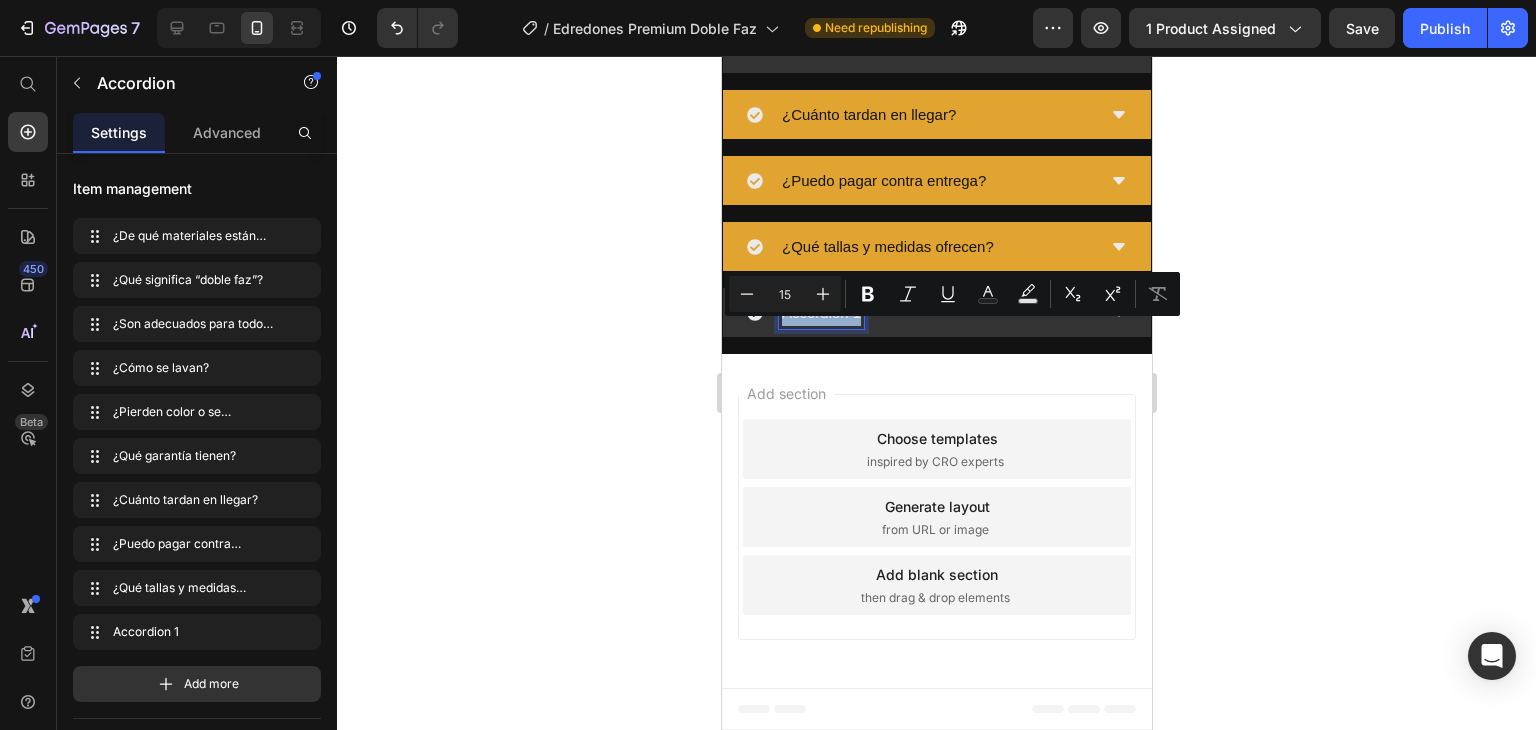 drag, startPoint x: 858, startPoint y: 338, endPoint x: 781, endPoint y: 338, distance: 77 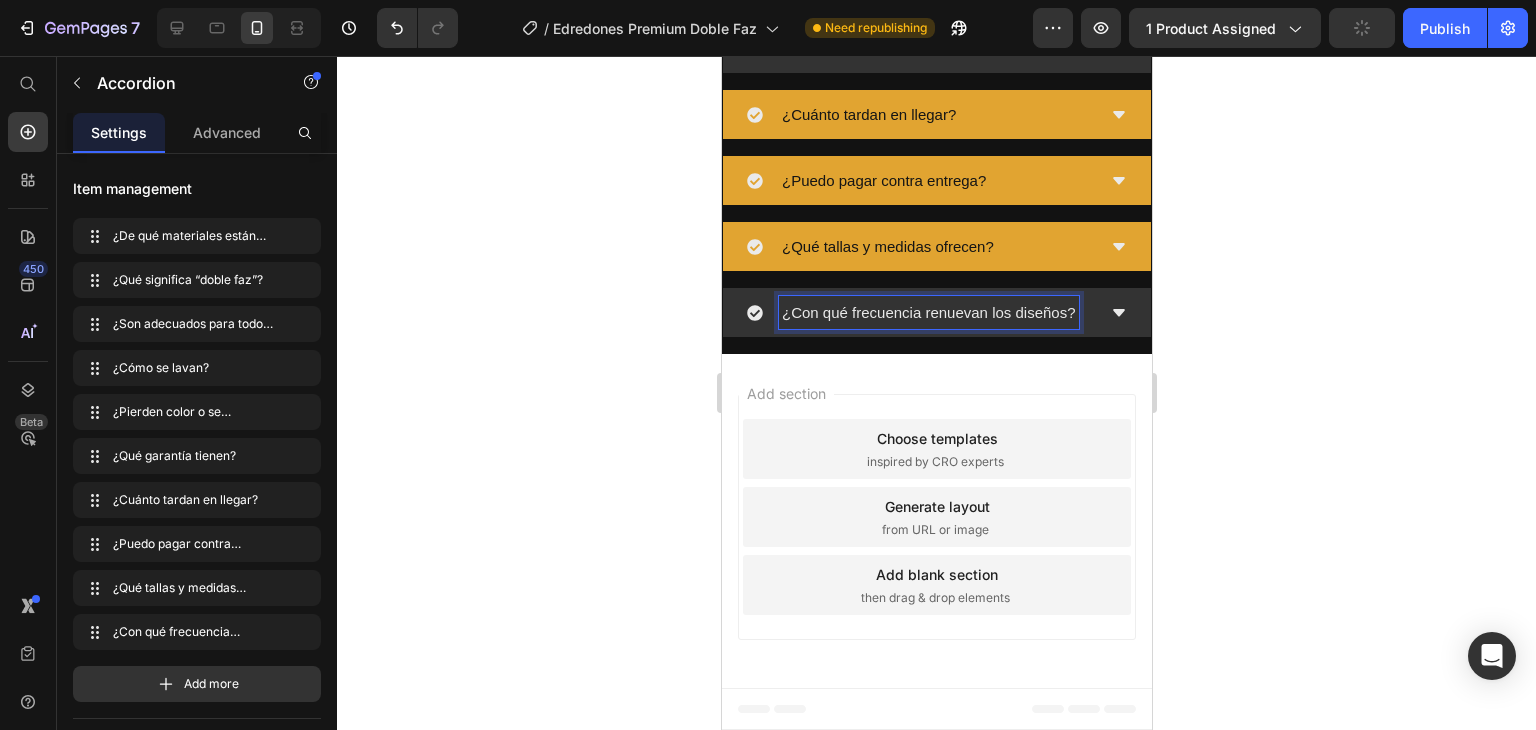 click 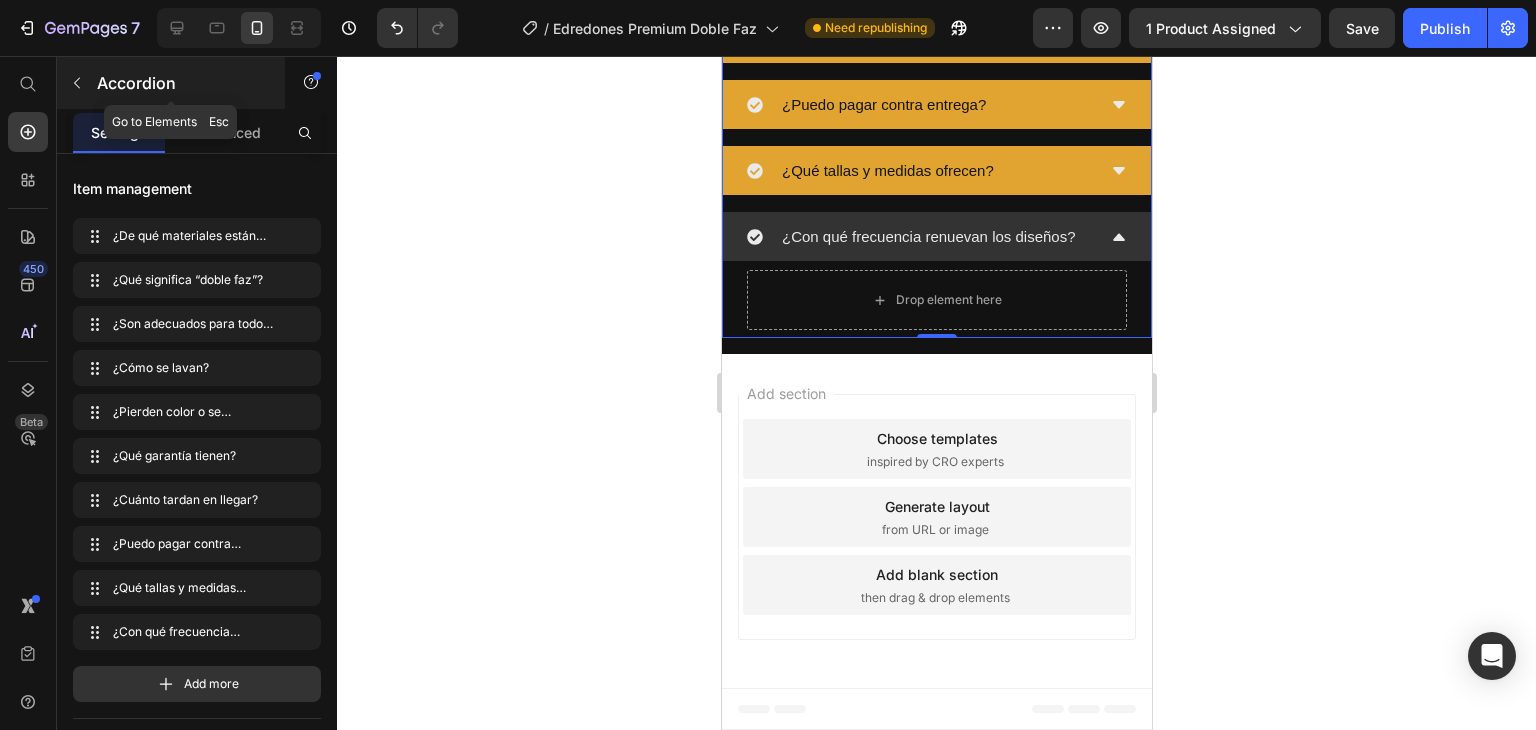click 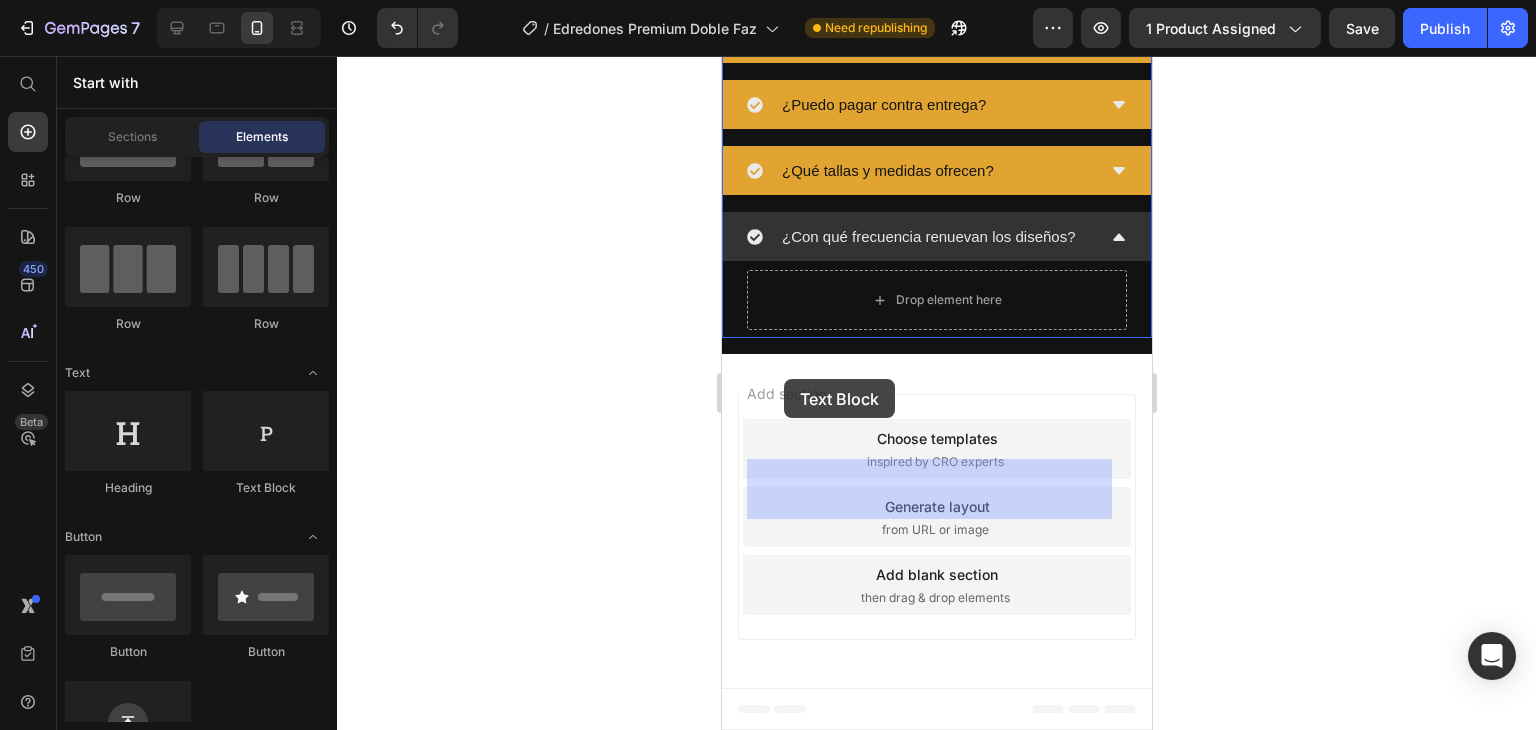 drag, startPoint x: 987, startPoint y: 497, endPoint x: 746, endPoint y: 406, distance: 257.60822 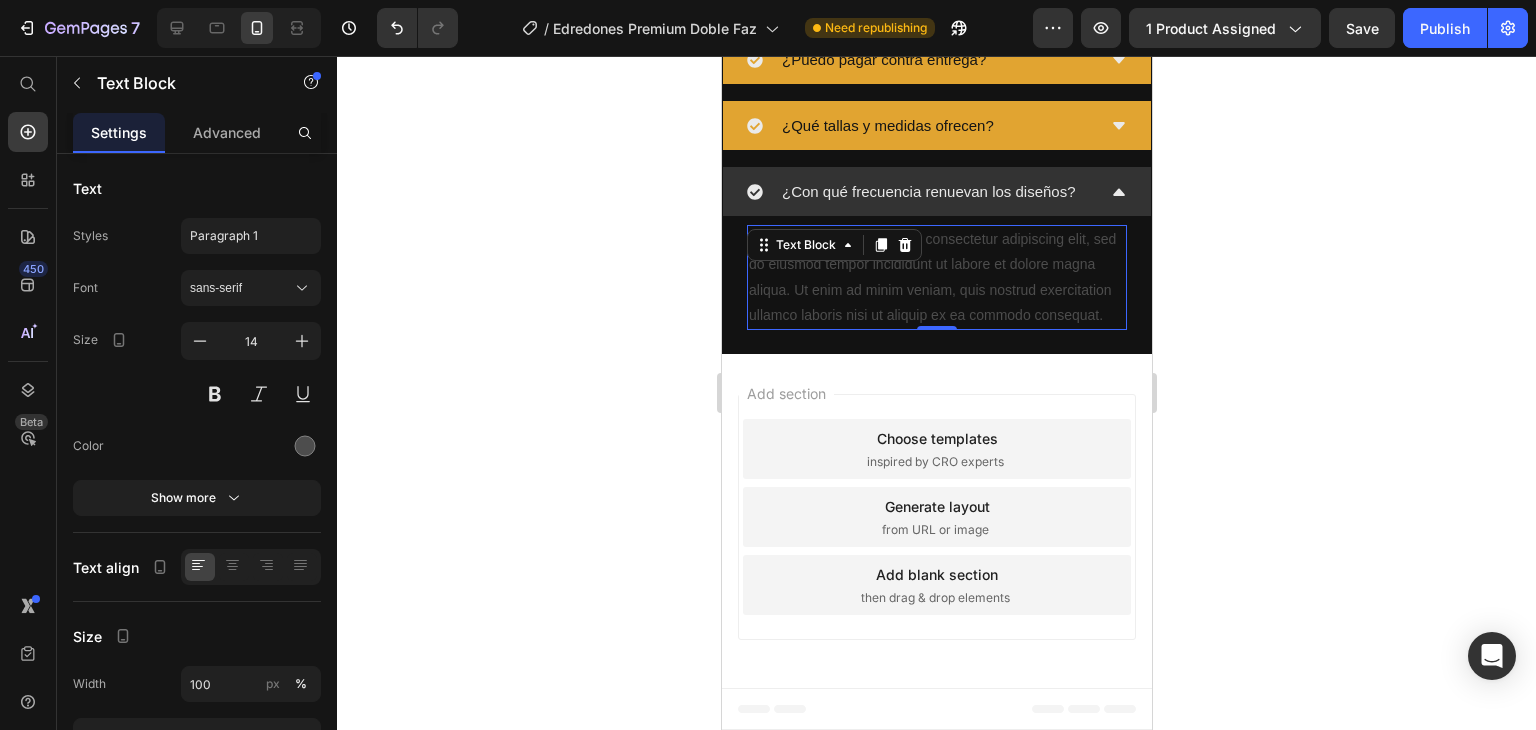 click on "Lorem ipsum dolor sit amet, consectetur adipiscing elit, sed do eiusmod tempor incididunt ut labore et dolore magna aliqua. Ut enim ad minim veniam, quis nostrud exercitation ullamco laboris nisi ut aliquip ex ea commodo consequat." at bounding box center [936, 277] 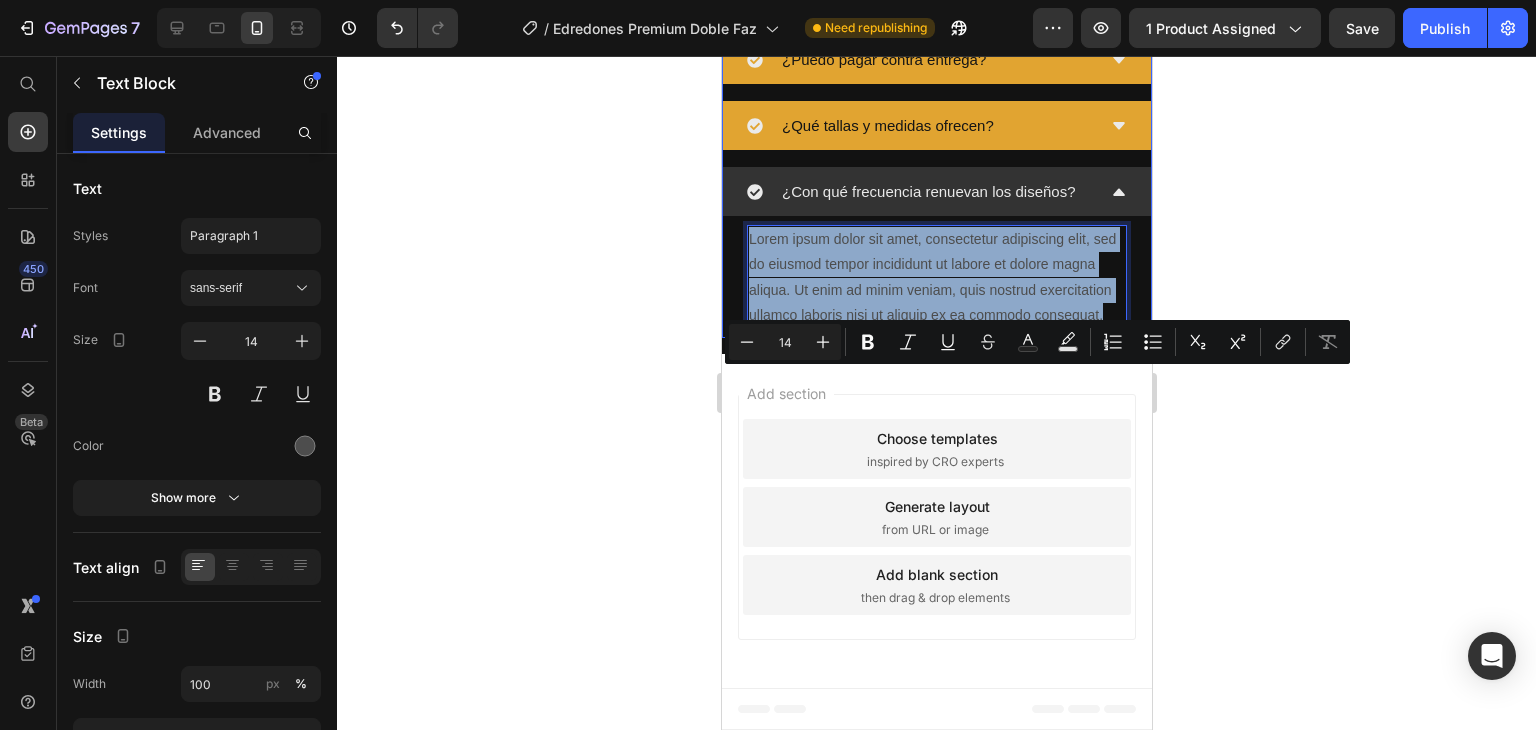 drag, startPoint x: 832, startPoint y: 485, endPoint x: 728, endPoint y: 387, distance: 142.89856 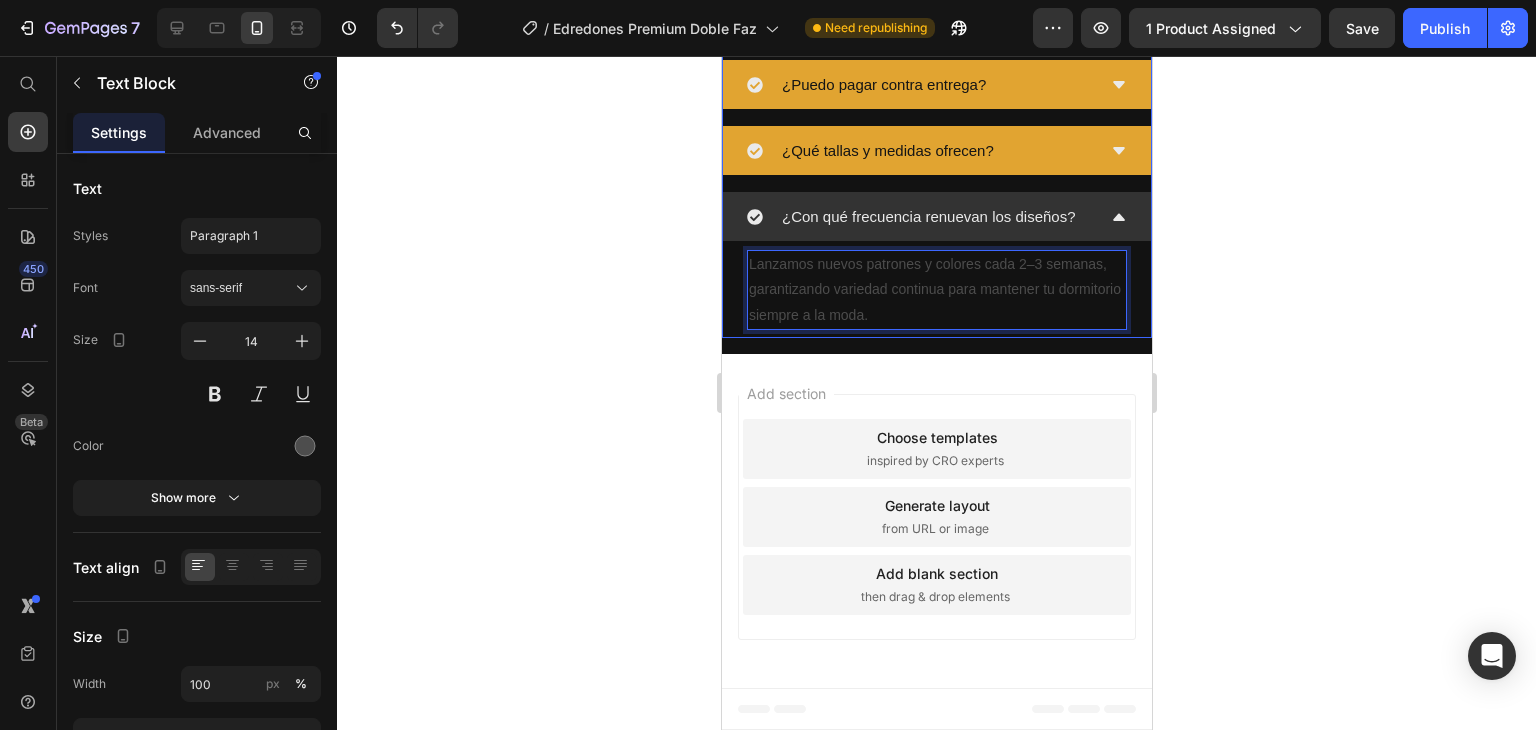 click on "¿Con qué frecuencia renuevan los diseños?" at bounding box center (936, 217) 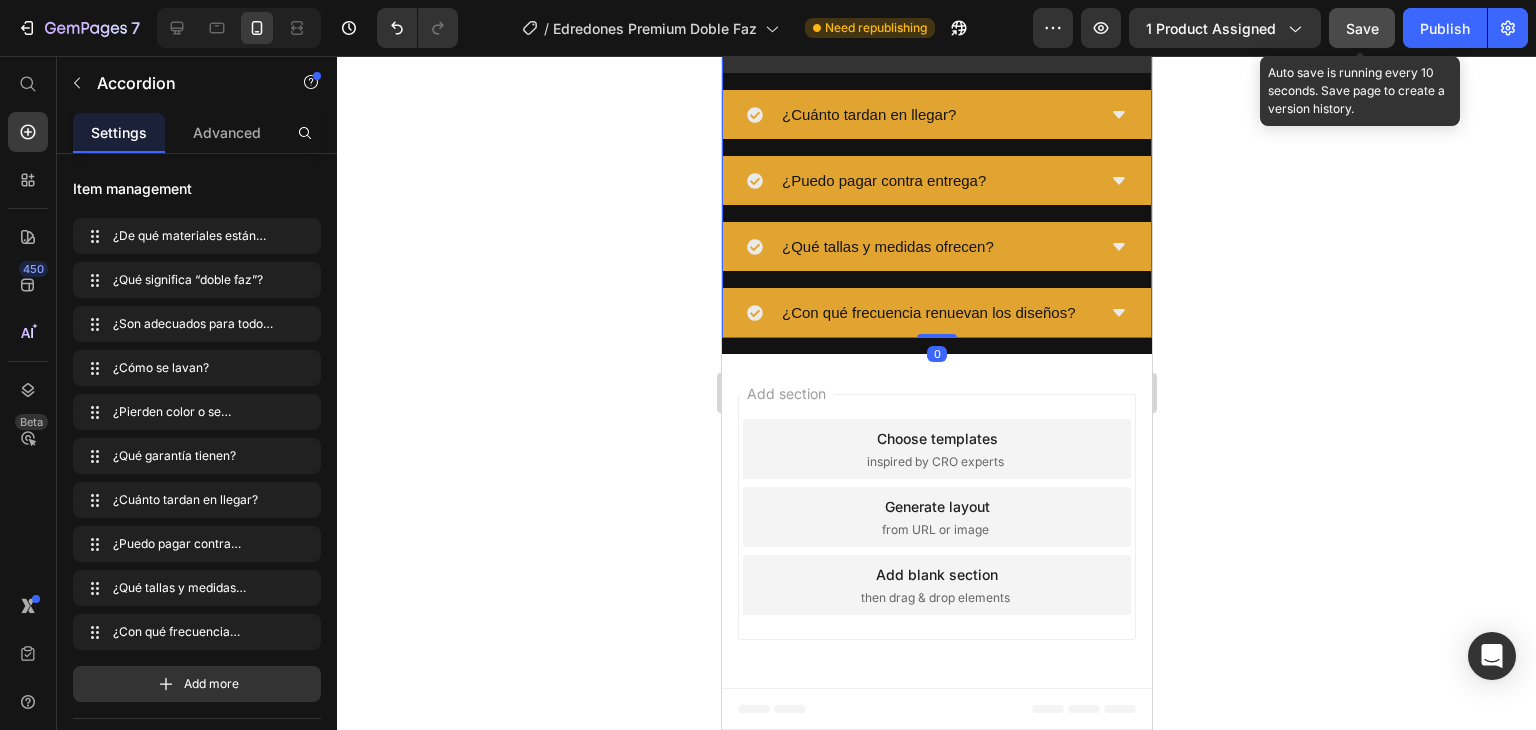 click on "Save" at bounding box center [1362, 28] 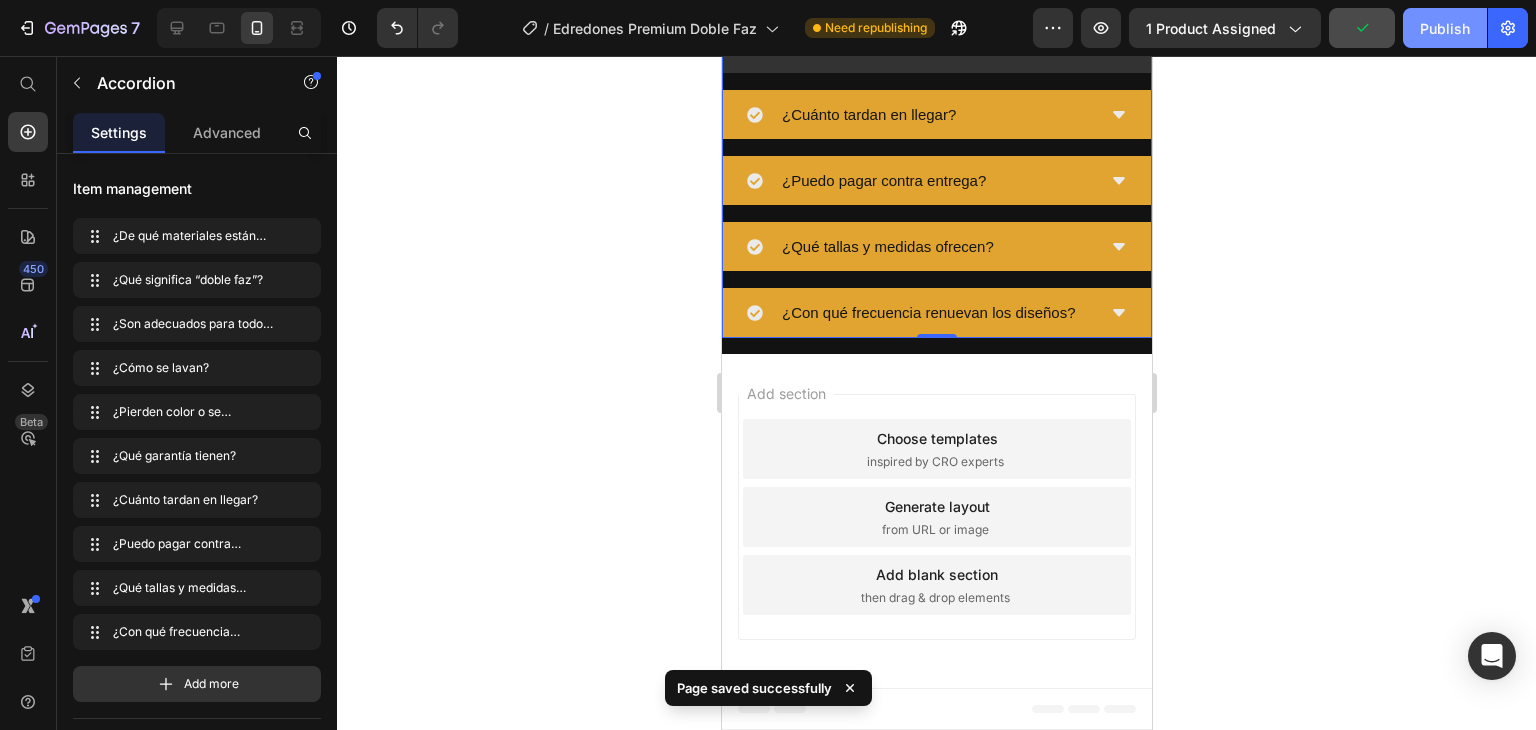 click on "Publish" at bounding box center [1445, 28] 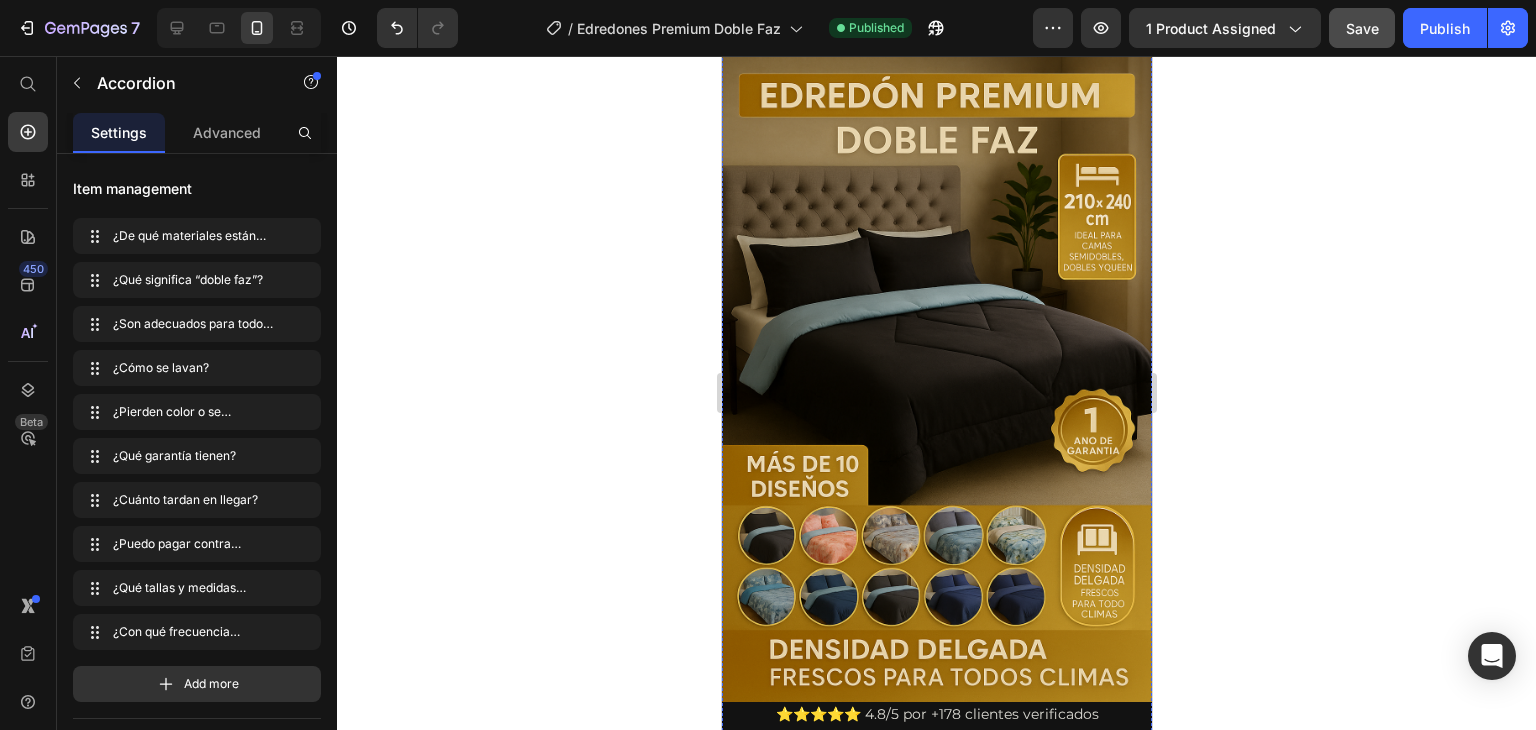 scroll, scrollTop: 0, scrollLeft: 0, axis: both 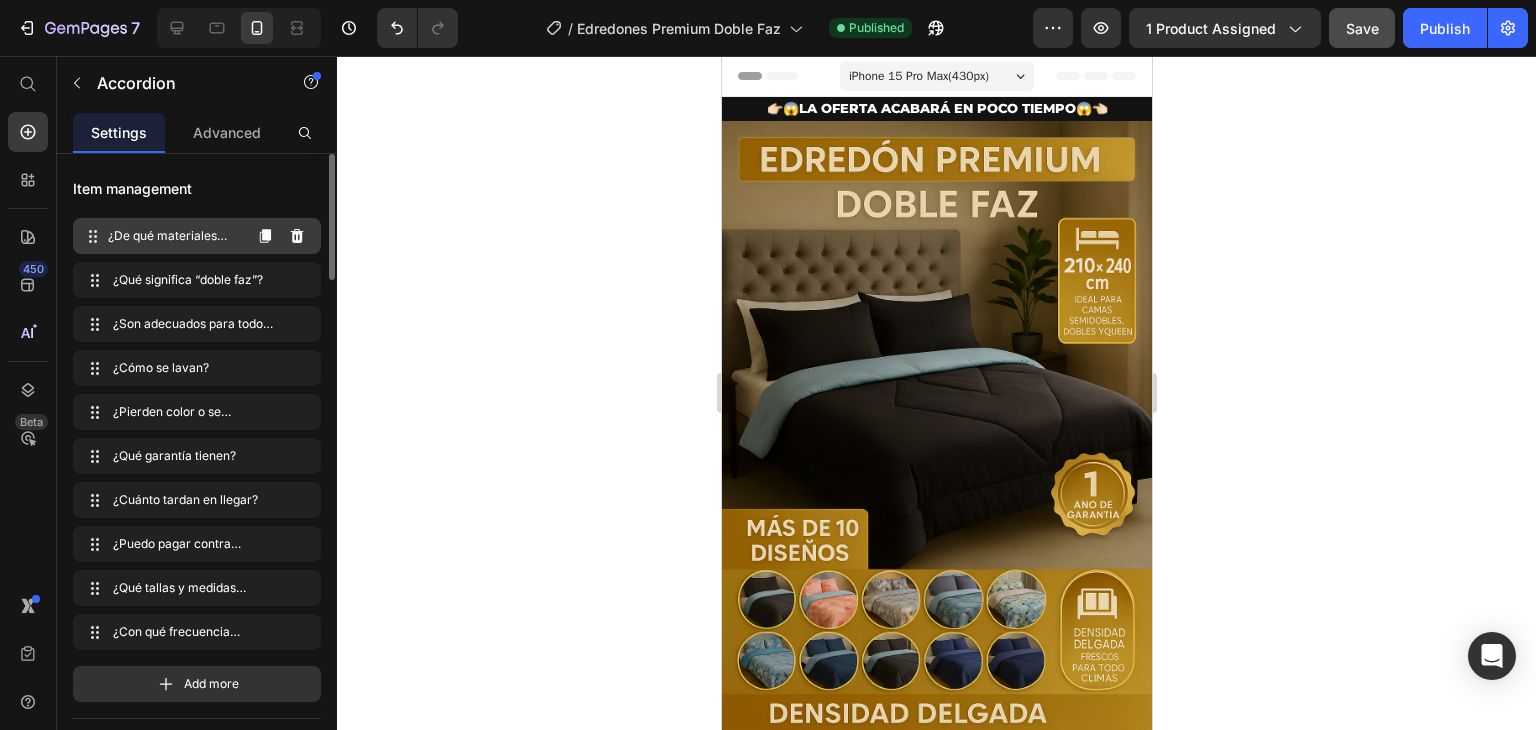 click on "¿De qué materiales están confeccionados?" at bounding box center [174, 236] 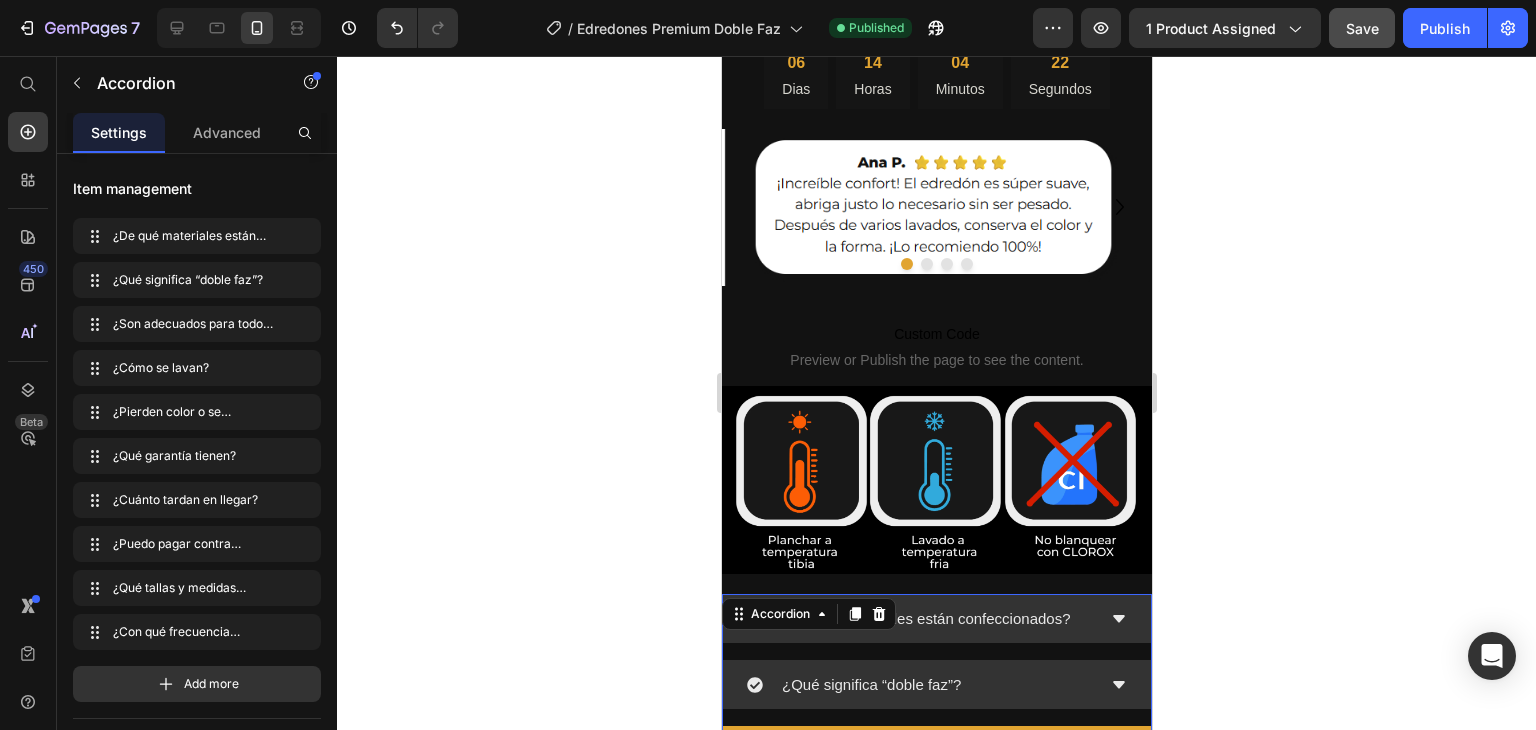 scroll, scrollTop: 1600, scrollLeft: 0, axis: vertical 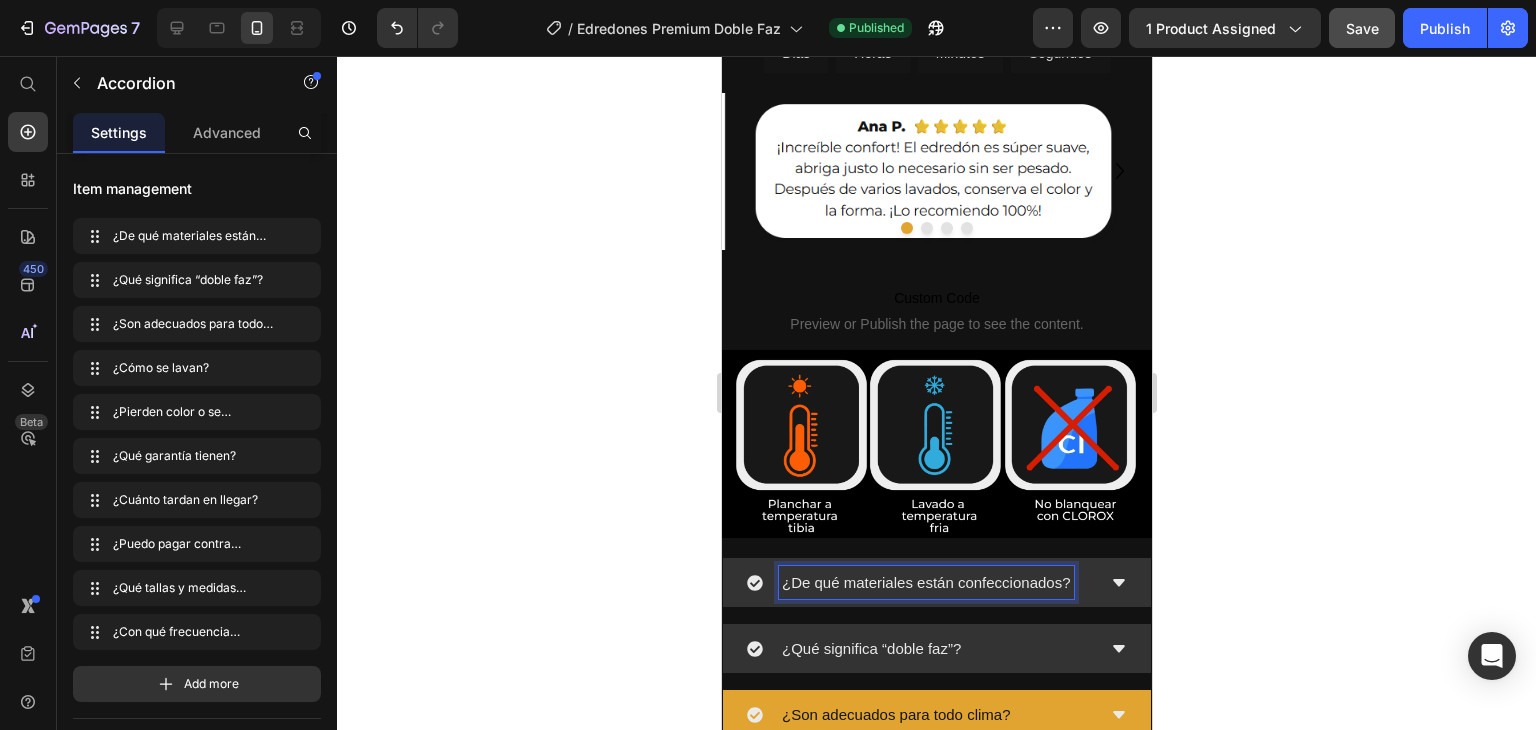 click on "¿De qué materiales están confeccionados?" at bounding box center [925, 582] 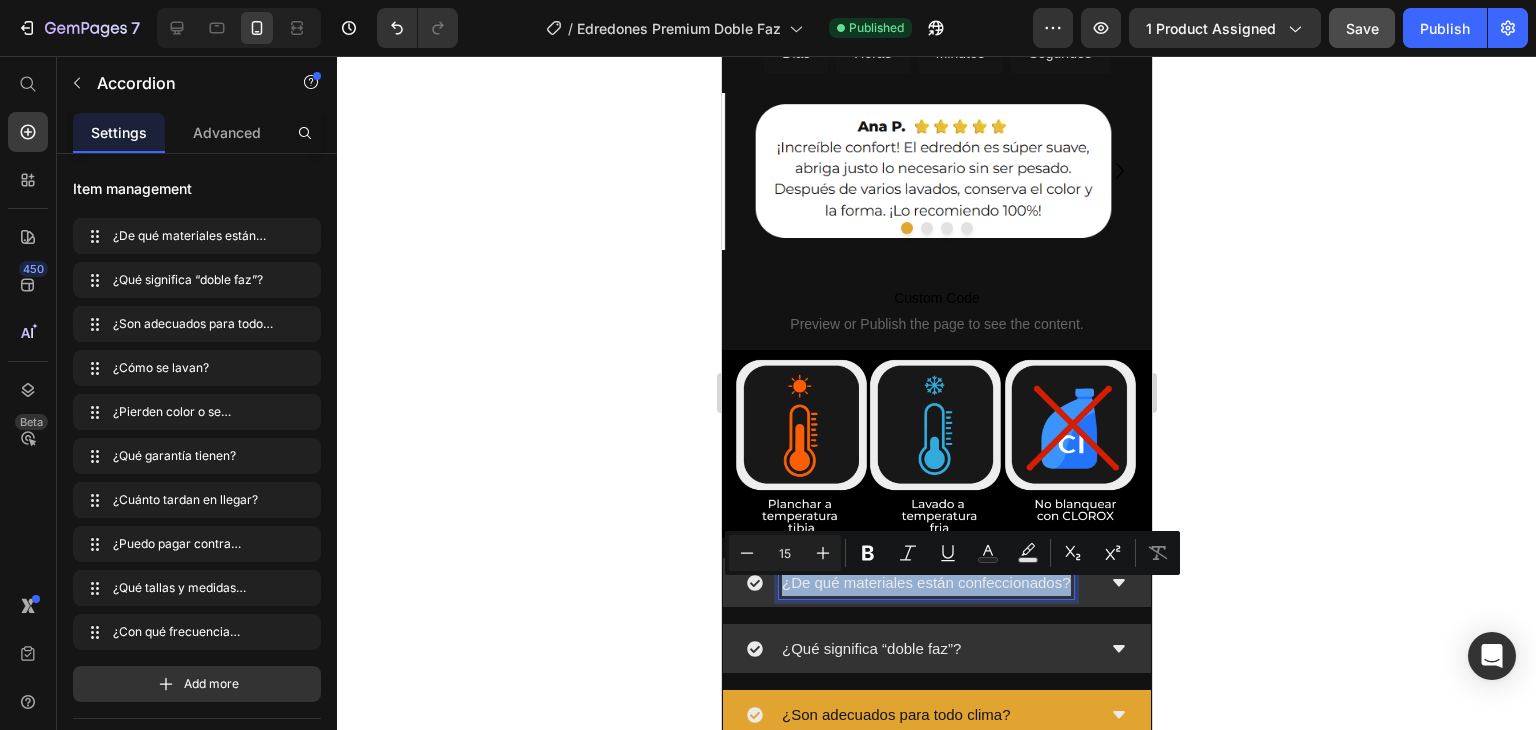drag, startPoint x: 1067, startPoint y: 599, endPoint x: 762, endPoint y: 604, distance: 305.041 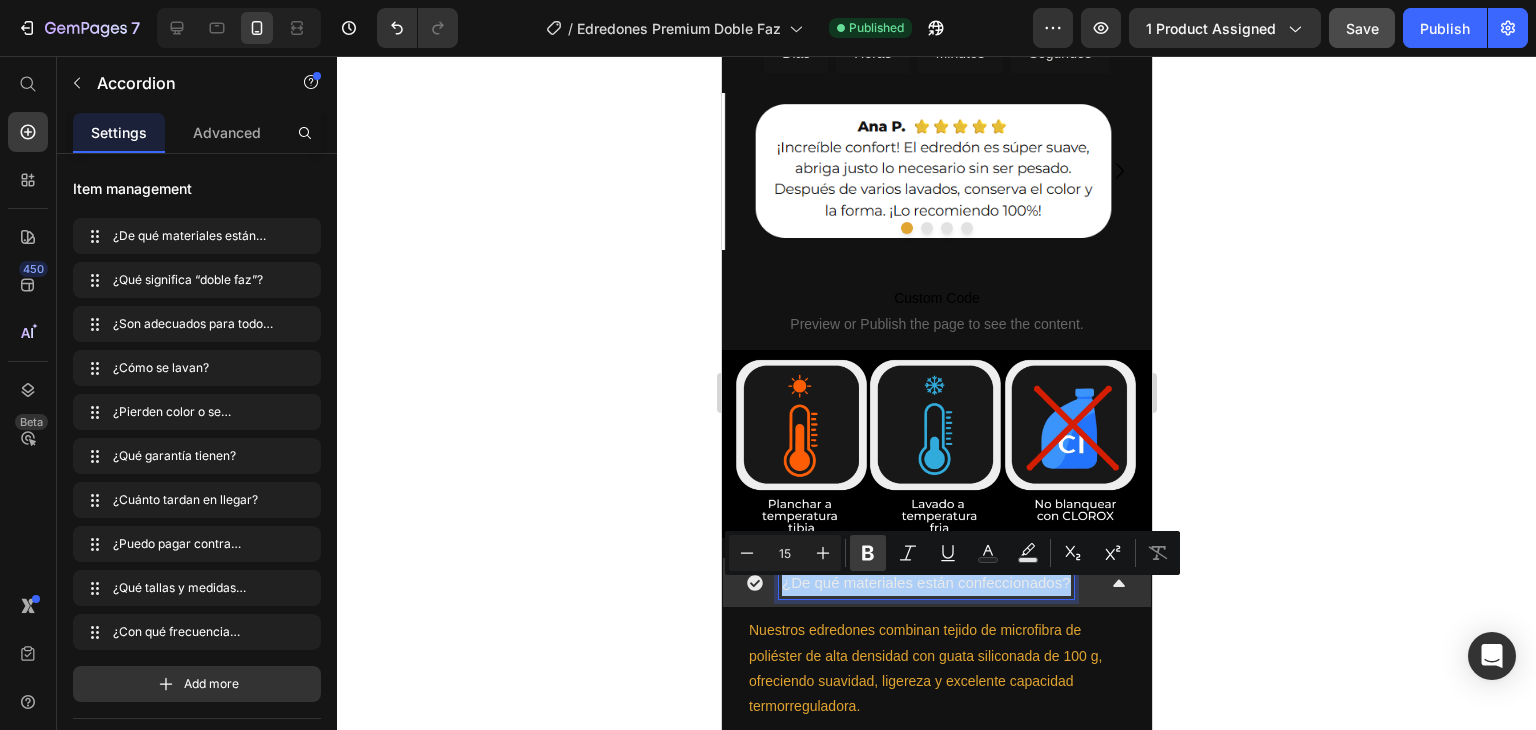 click 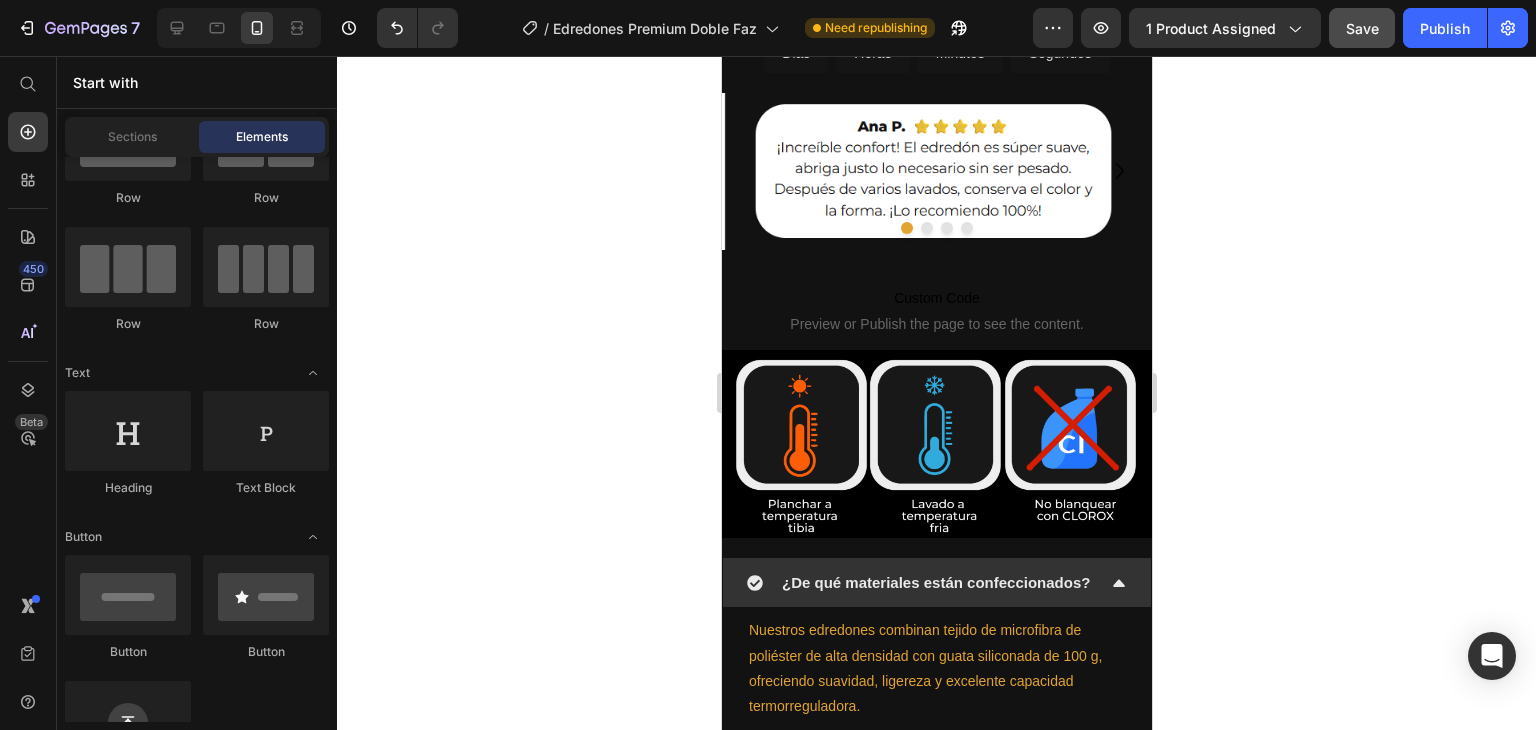 scroll, scrollTop: 2188, scrollLeft: 0, axis: vertical 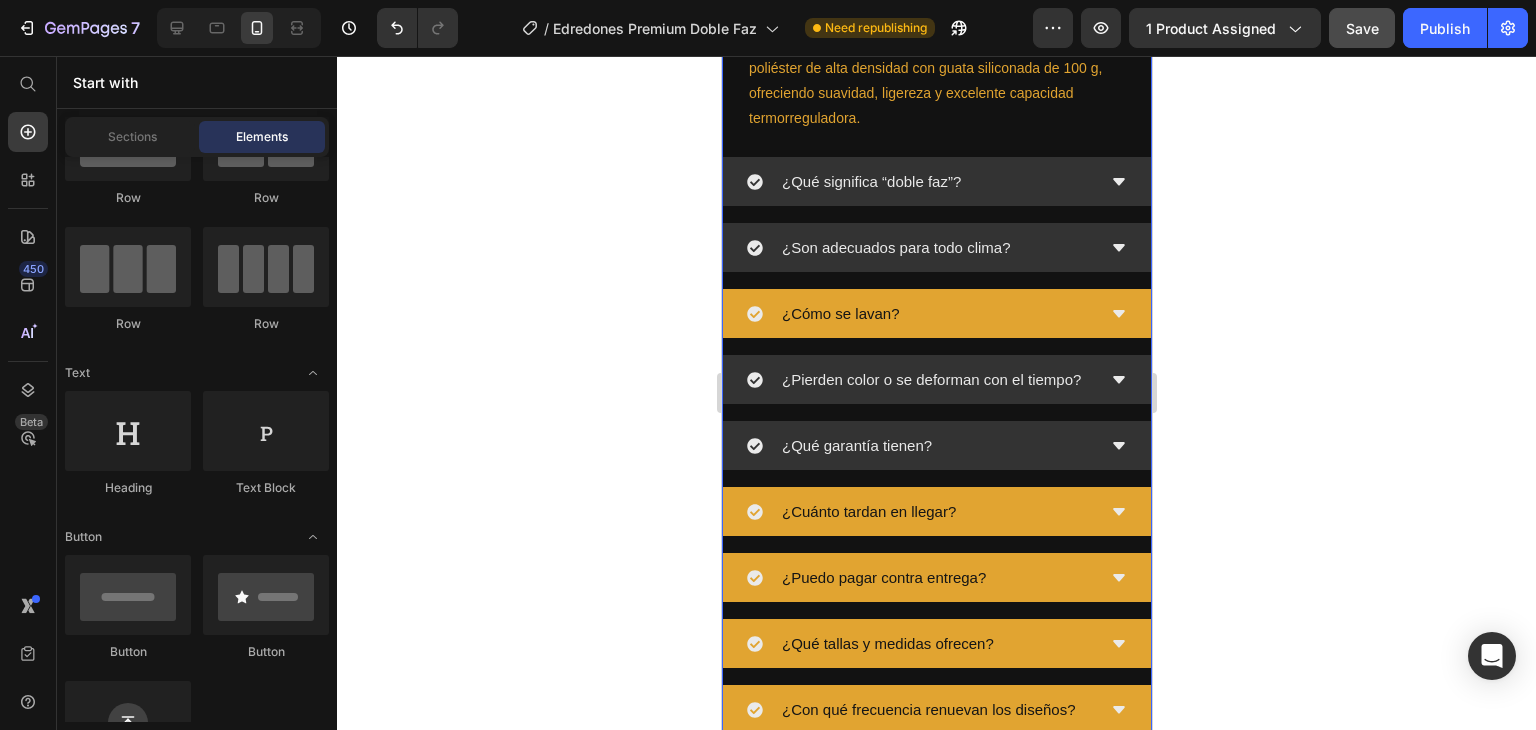 click on "¿Son adecuados para todo clima?" at bounding box center (895, 247) 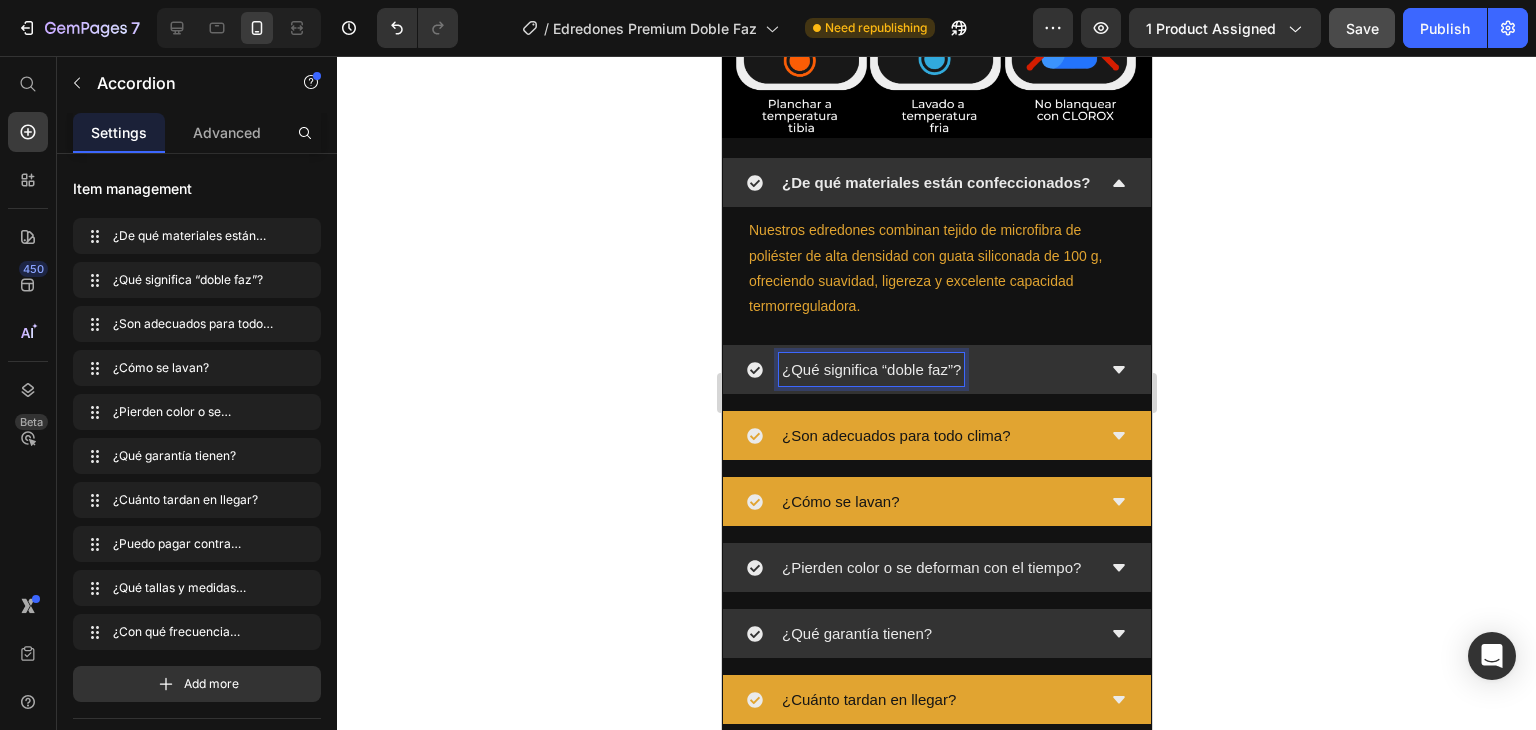 scroll, scrollTop: 1988, scrollLeft: 0, axis: vertical 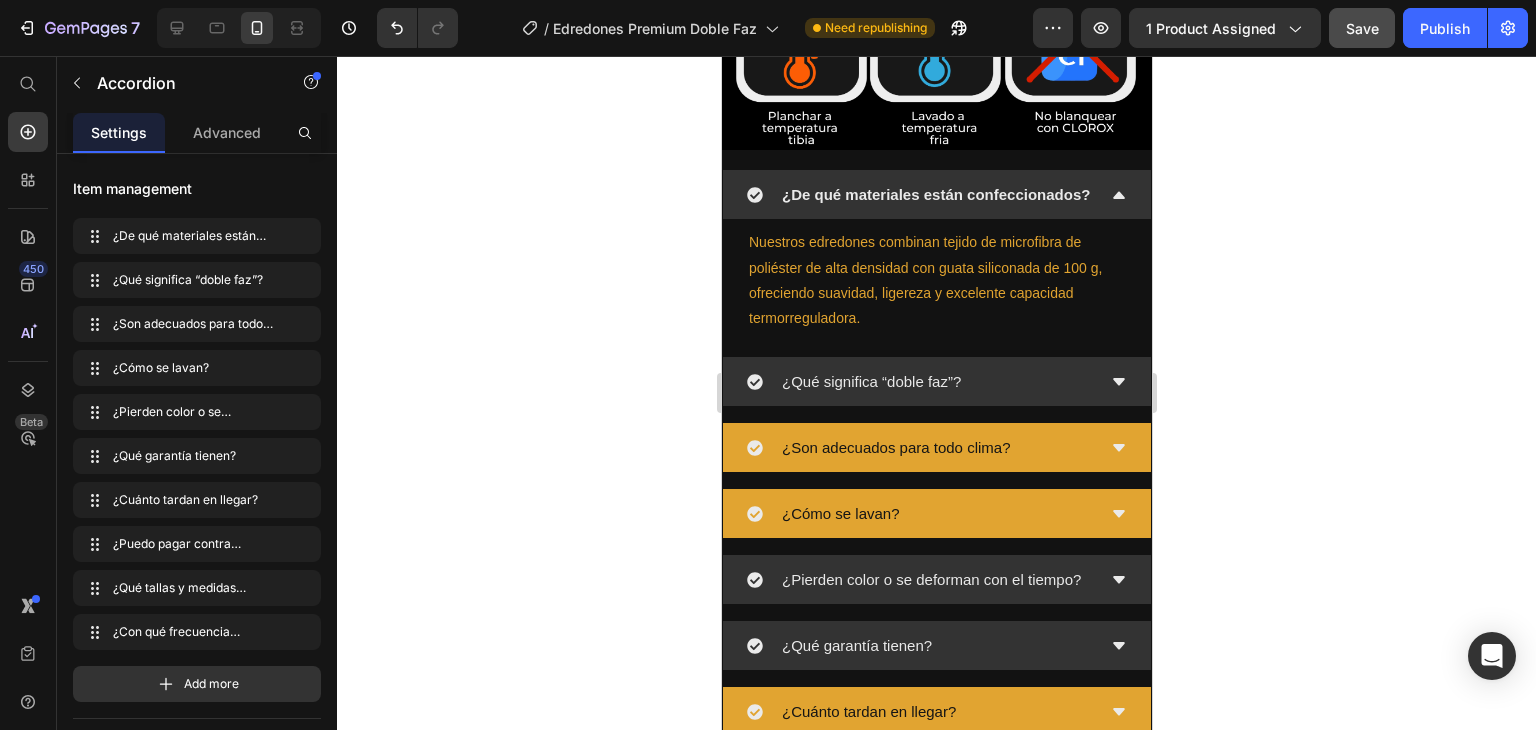 click 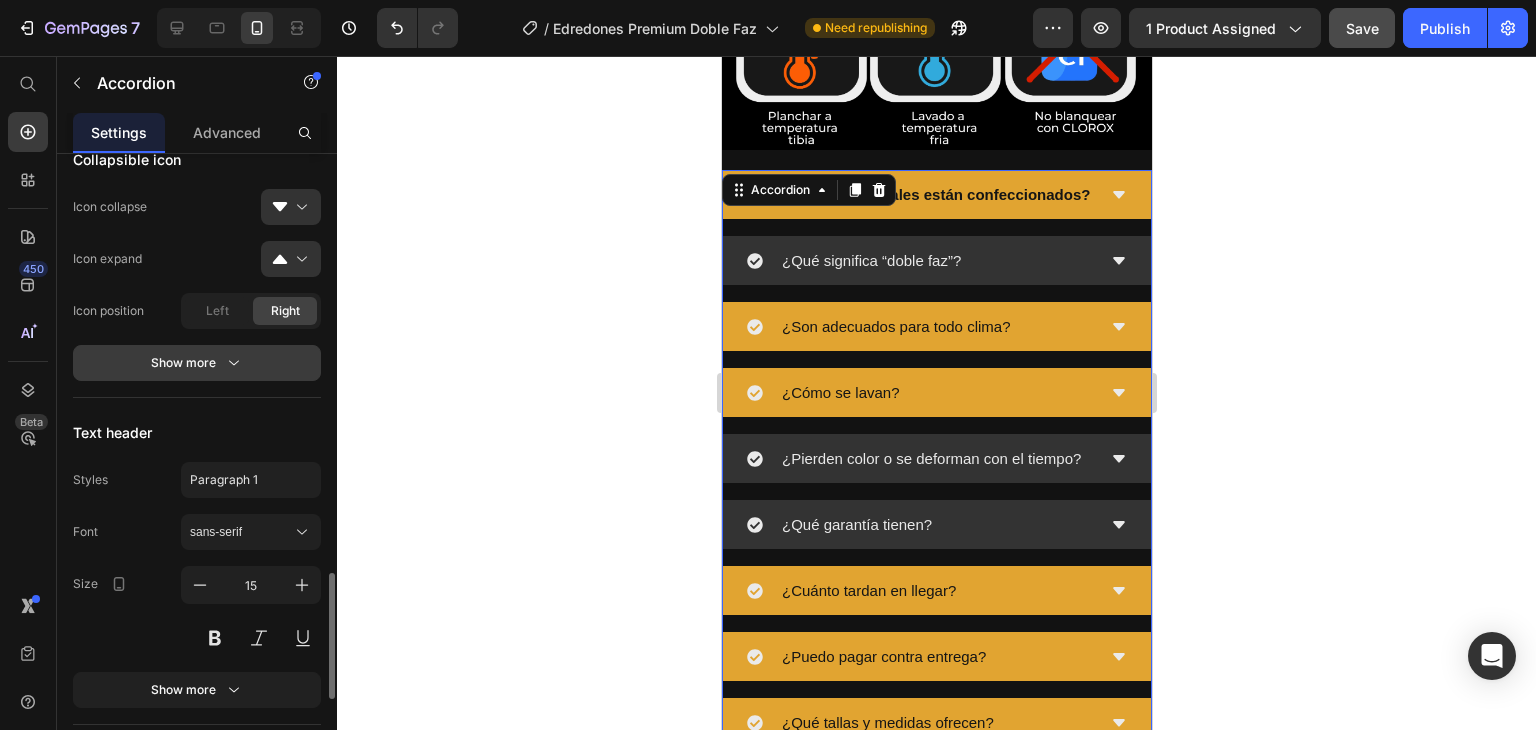 scroll, scrollTop: 1600, scrollLeft: 0, axis: vertical 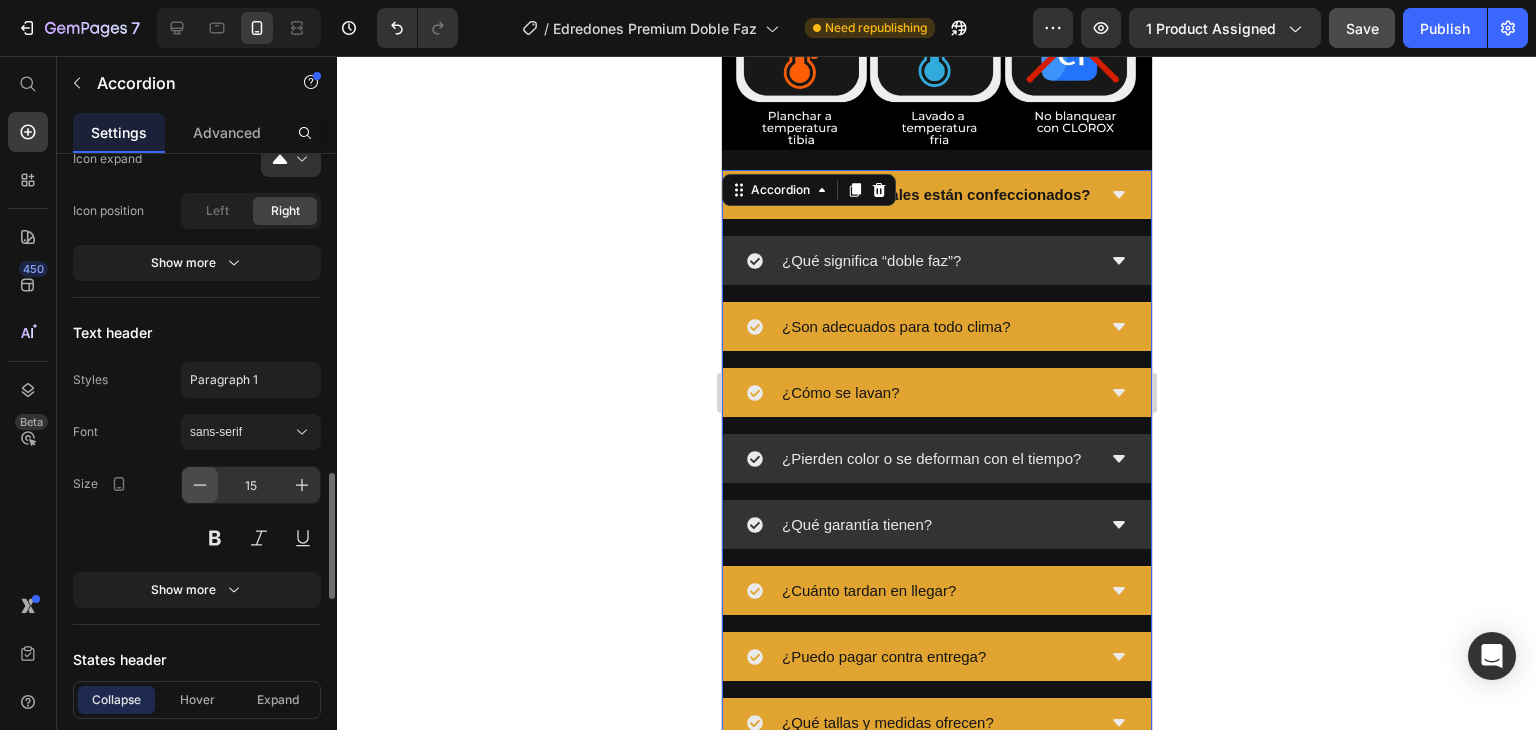 click 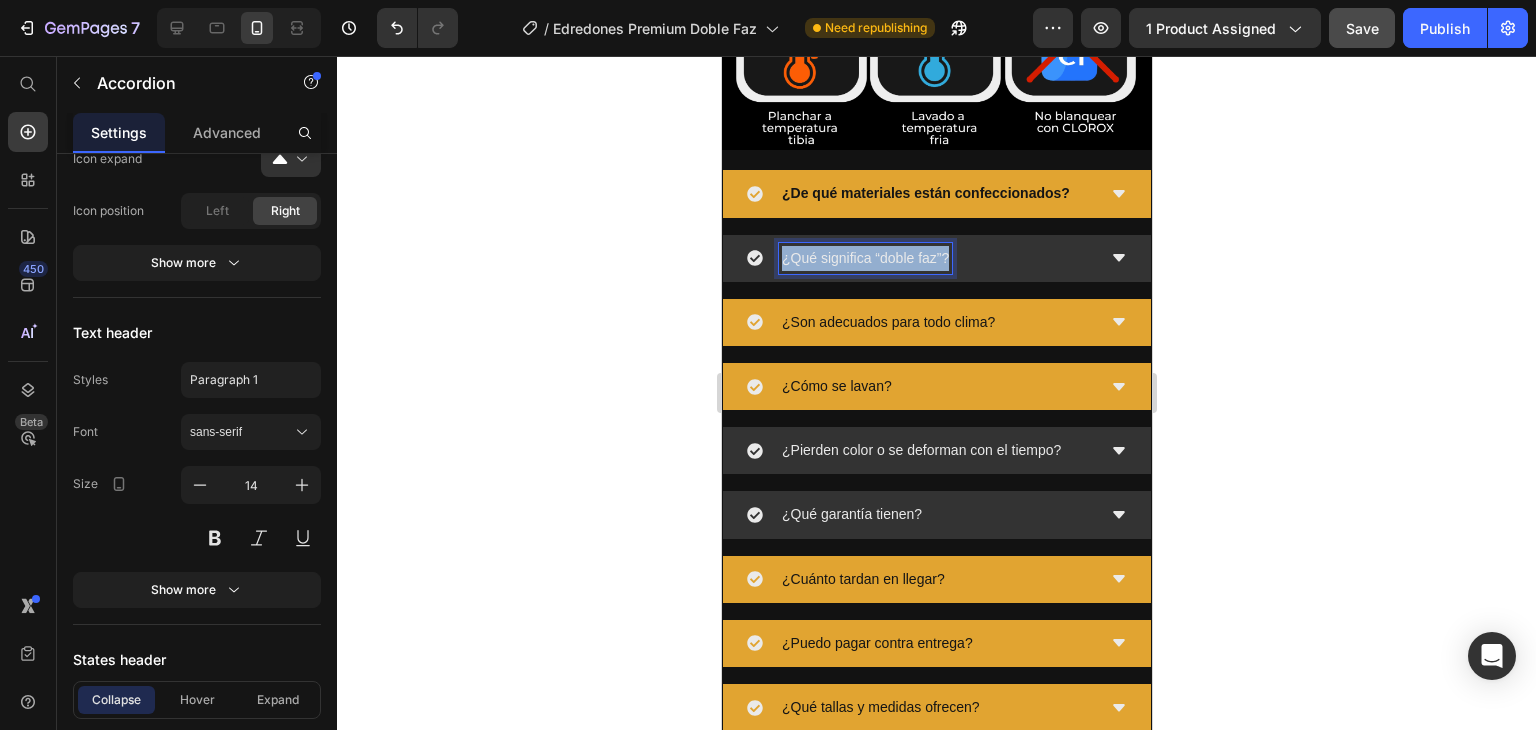 drag, startPoint x: 946, startPoint y: 267, endPoint x: 770, endPoint y: 273, distance: 176.10225 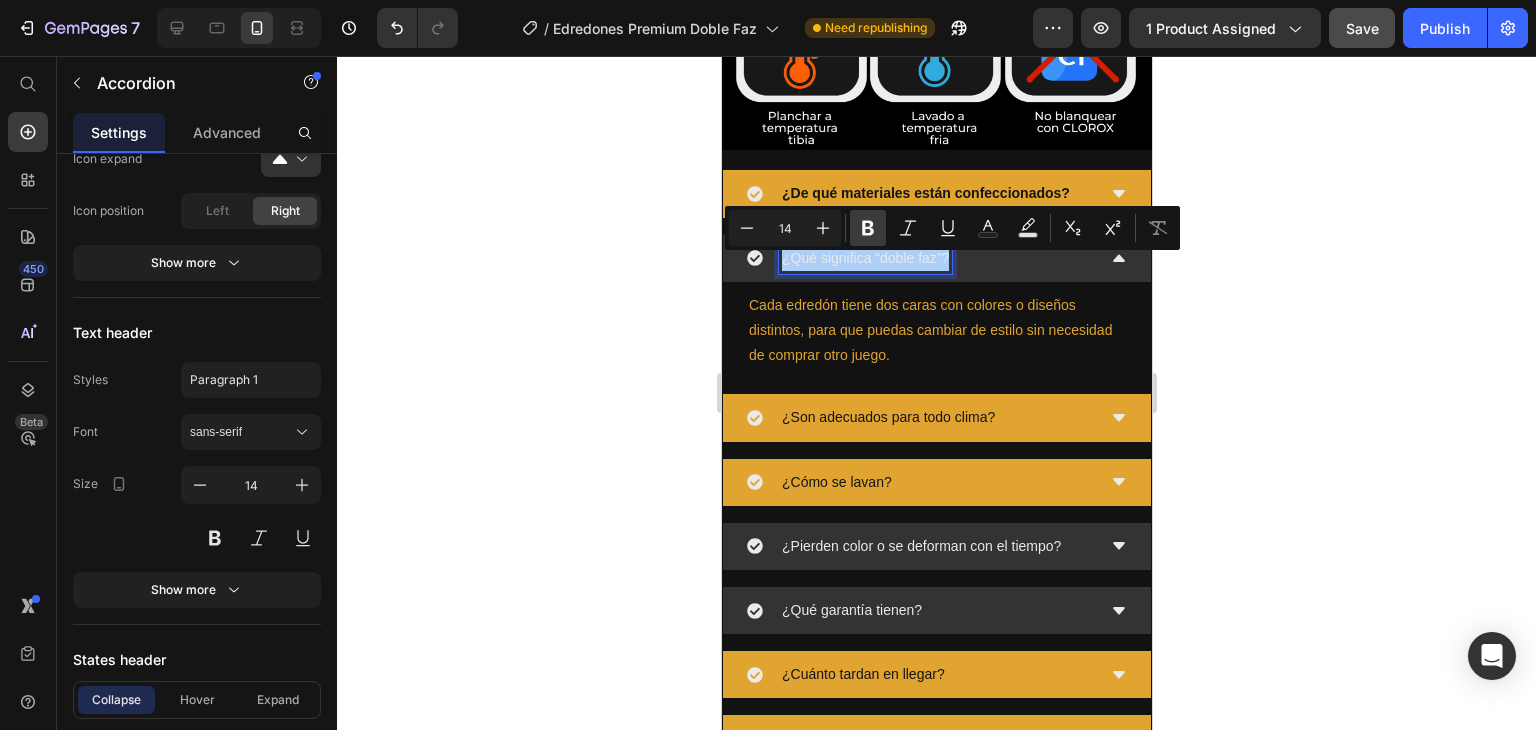 click 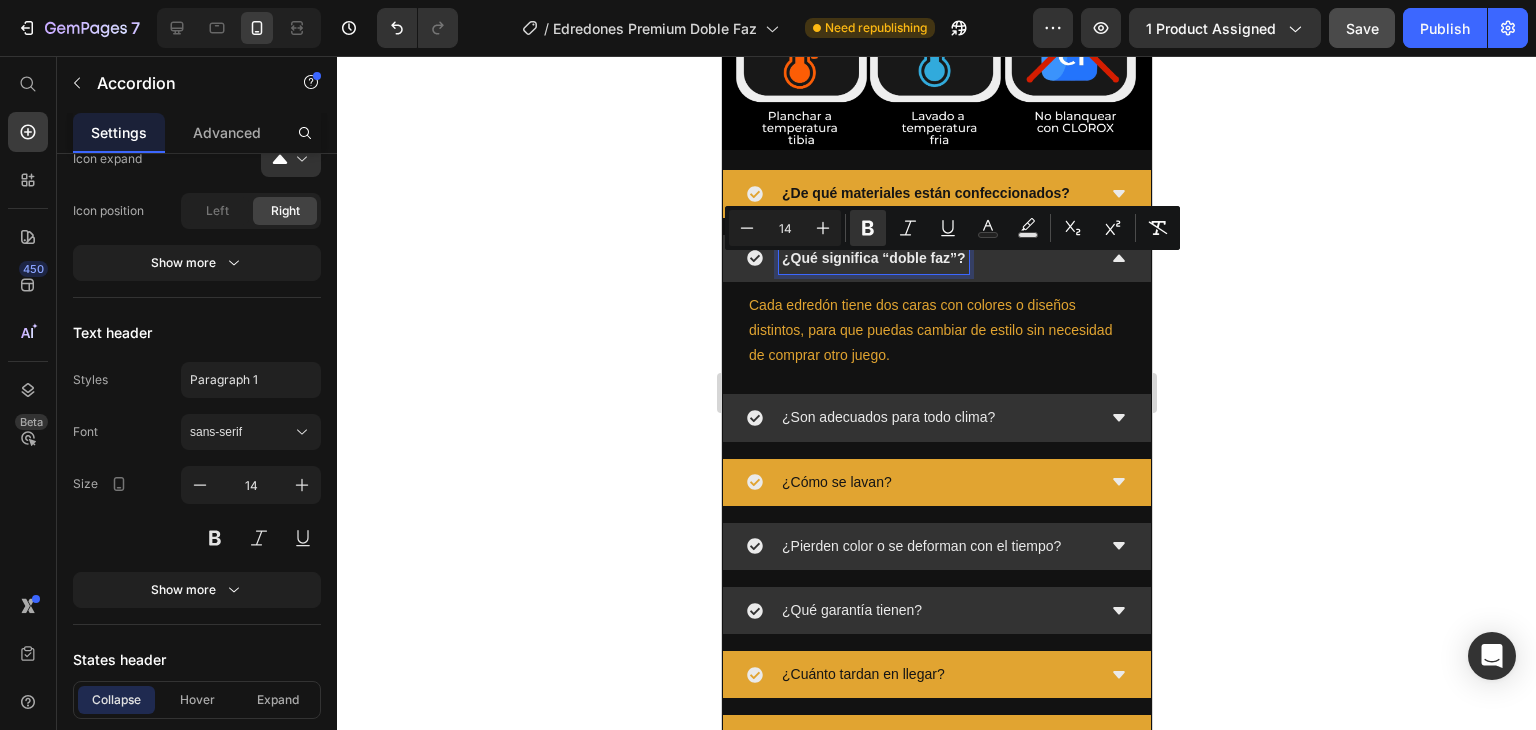 click on "¿Son adecuados para todo clima?" at bounding box center [887, 417] 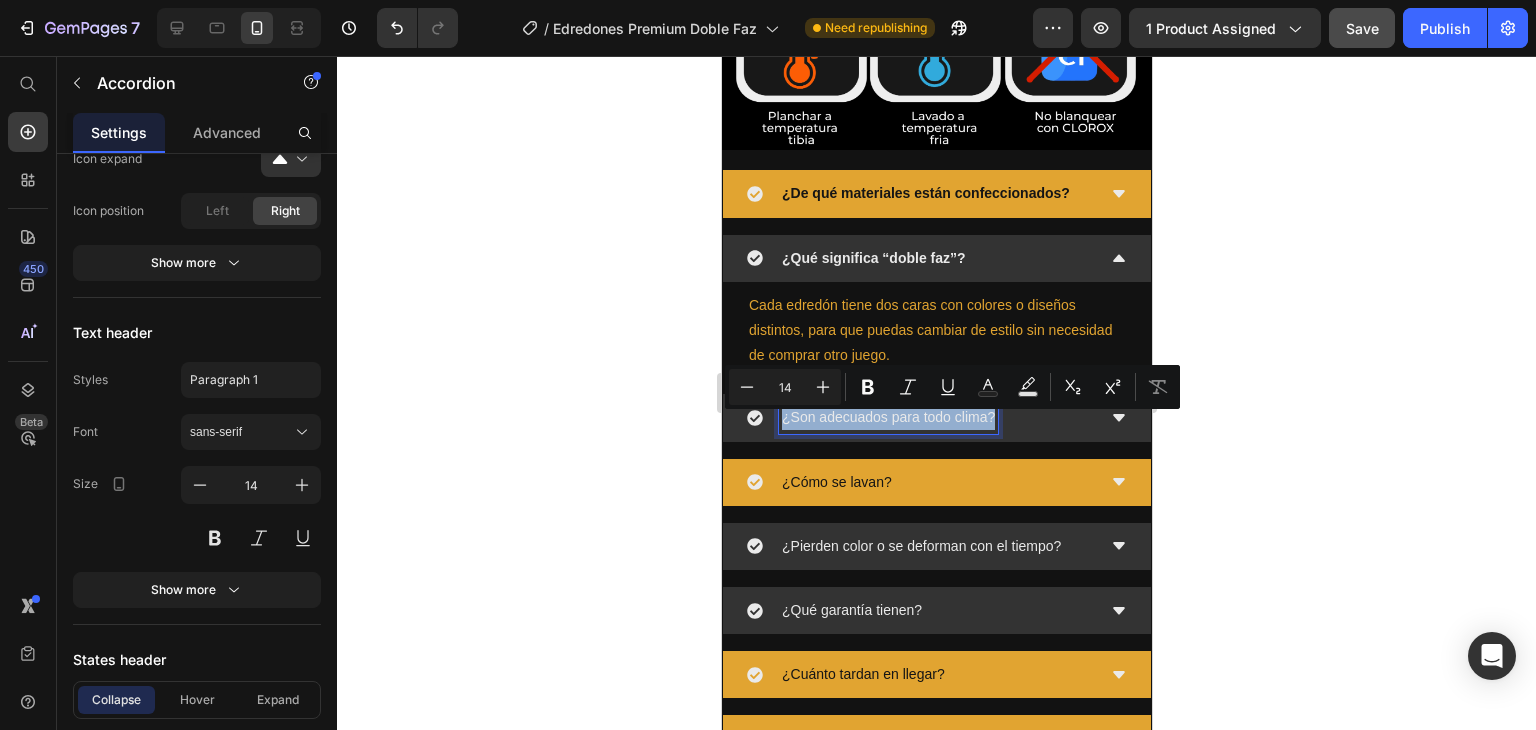 drag, startPoint x: 990, startPoint y: 425, endPoint x: 776, endPoint y: 425, distance: 214 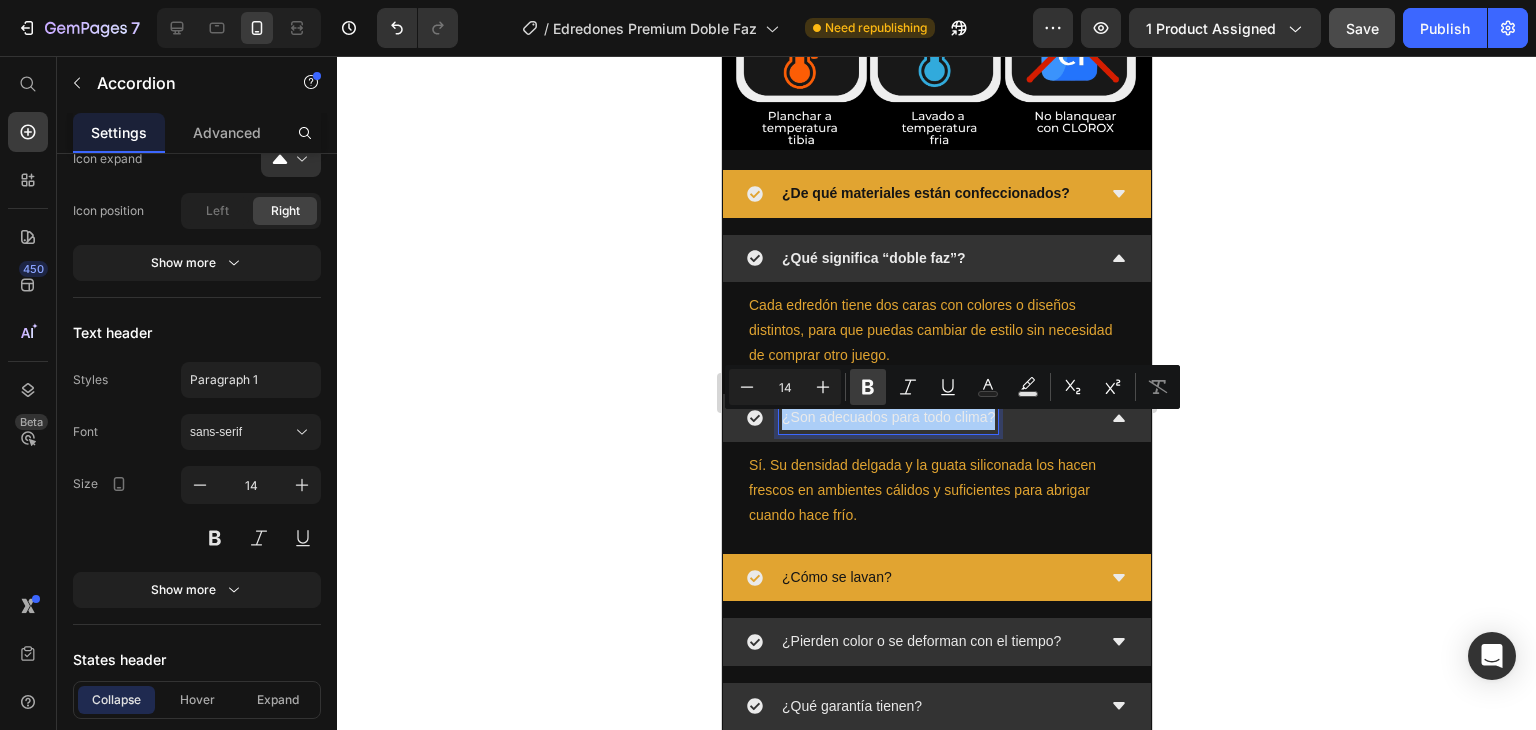 click 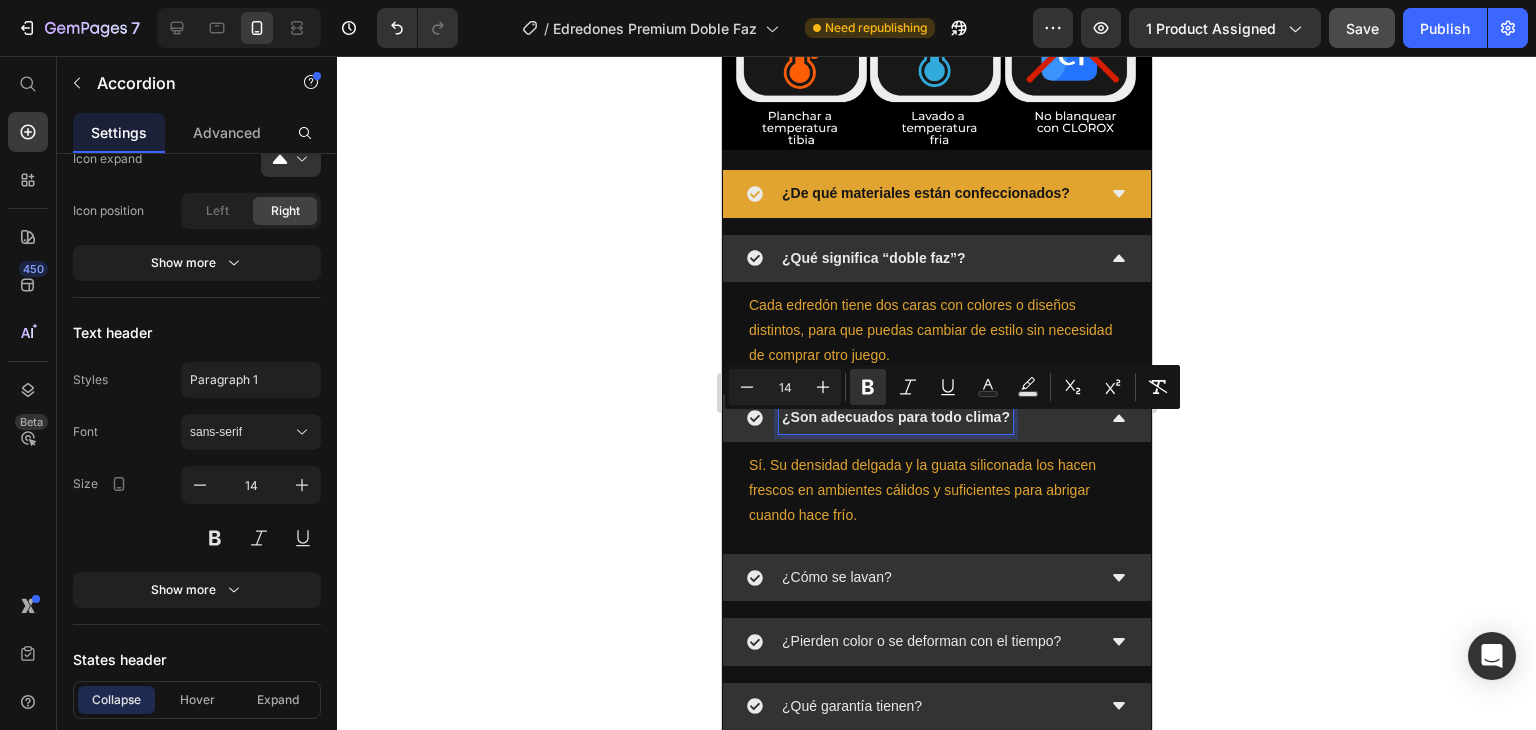 click on "¿Cómo se lavan?" at bounding box center [836, 577] 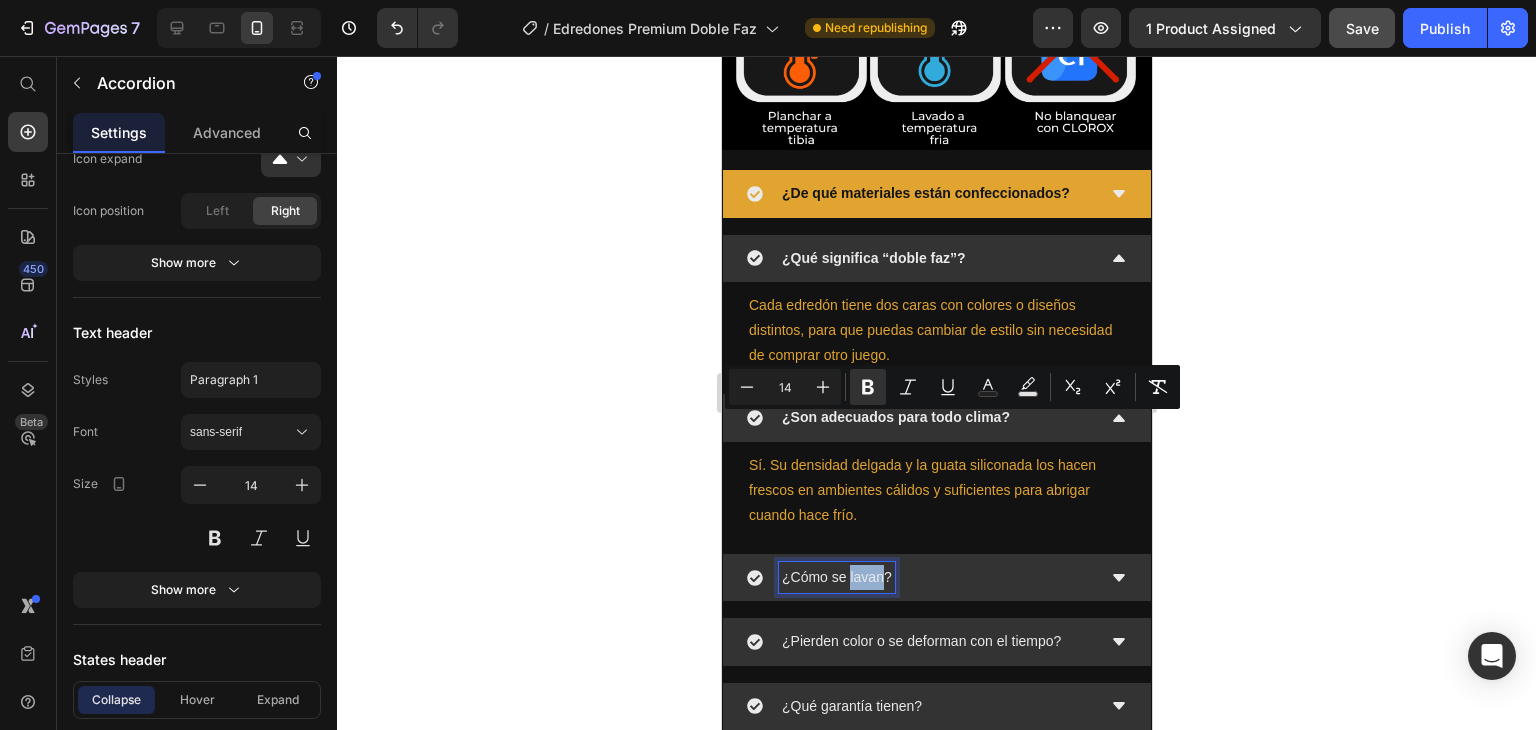 click on "¿Cómo se lavan?" at bounding box center (836, 577) 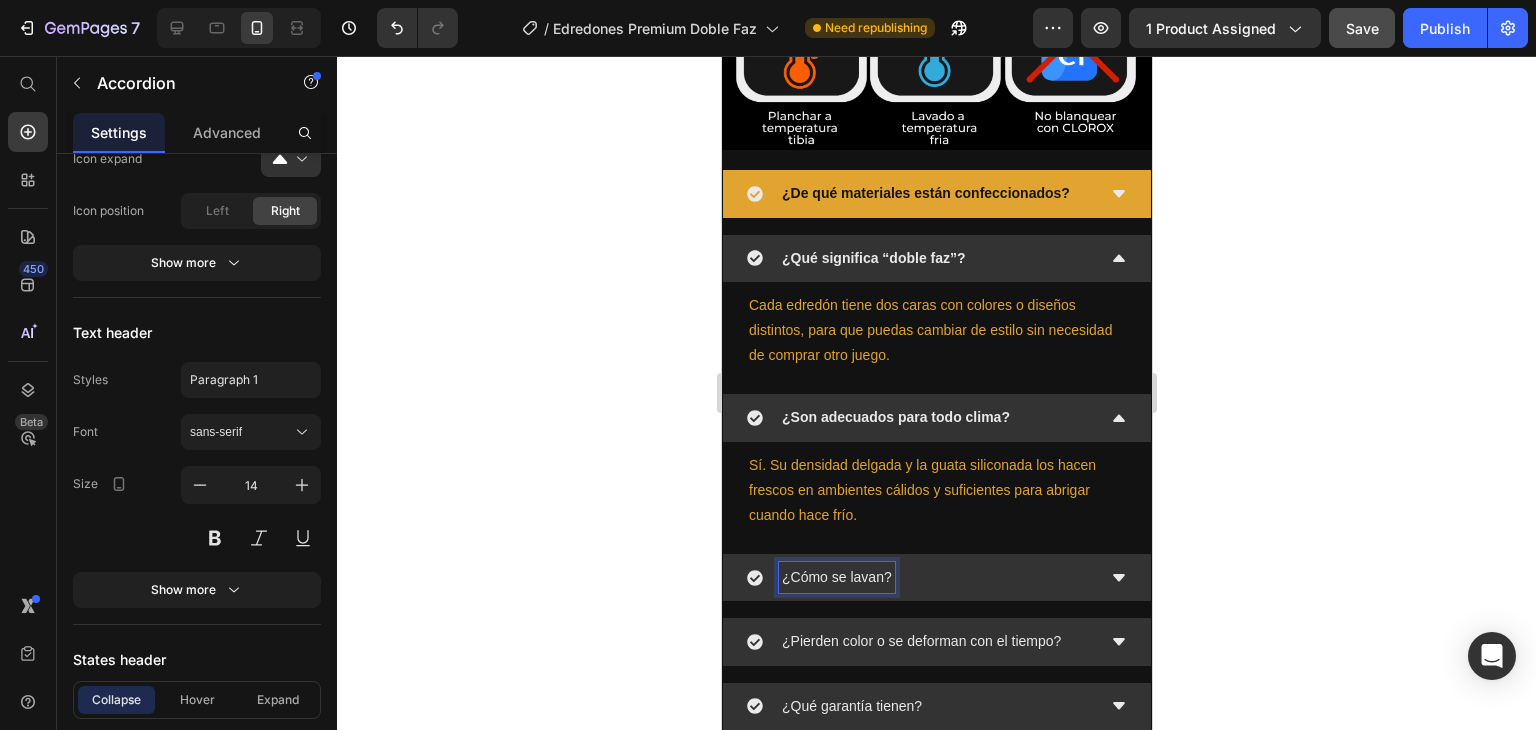 click on "¿Cómo se lavan?" at bounding box center [836, 577] 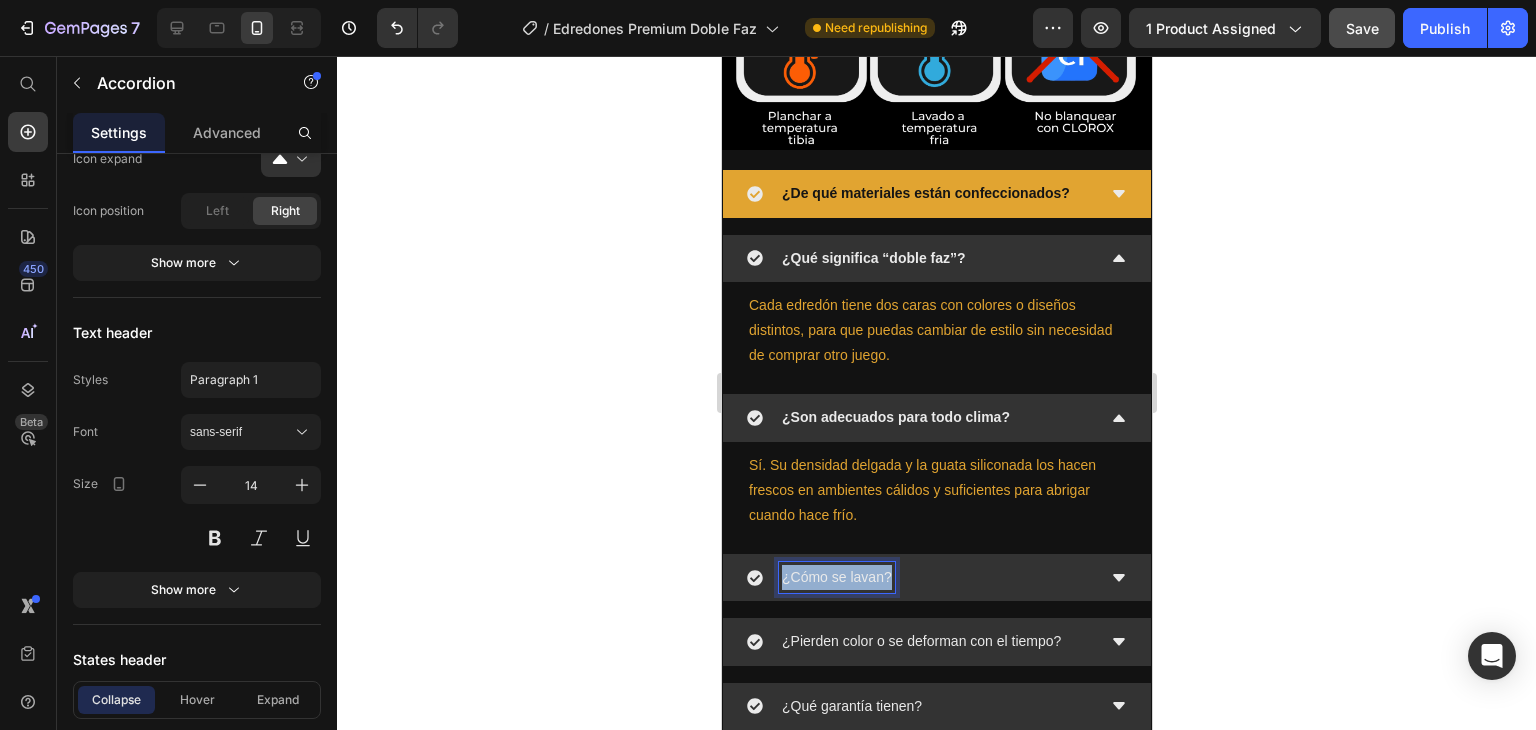 drag, startPoint x: 889, startPoint y: 588, endPoint x: 780, endPoint y: 590, distance: 109.01835 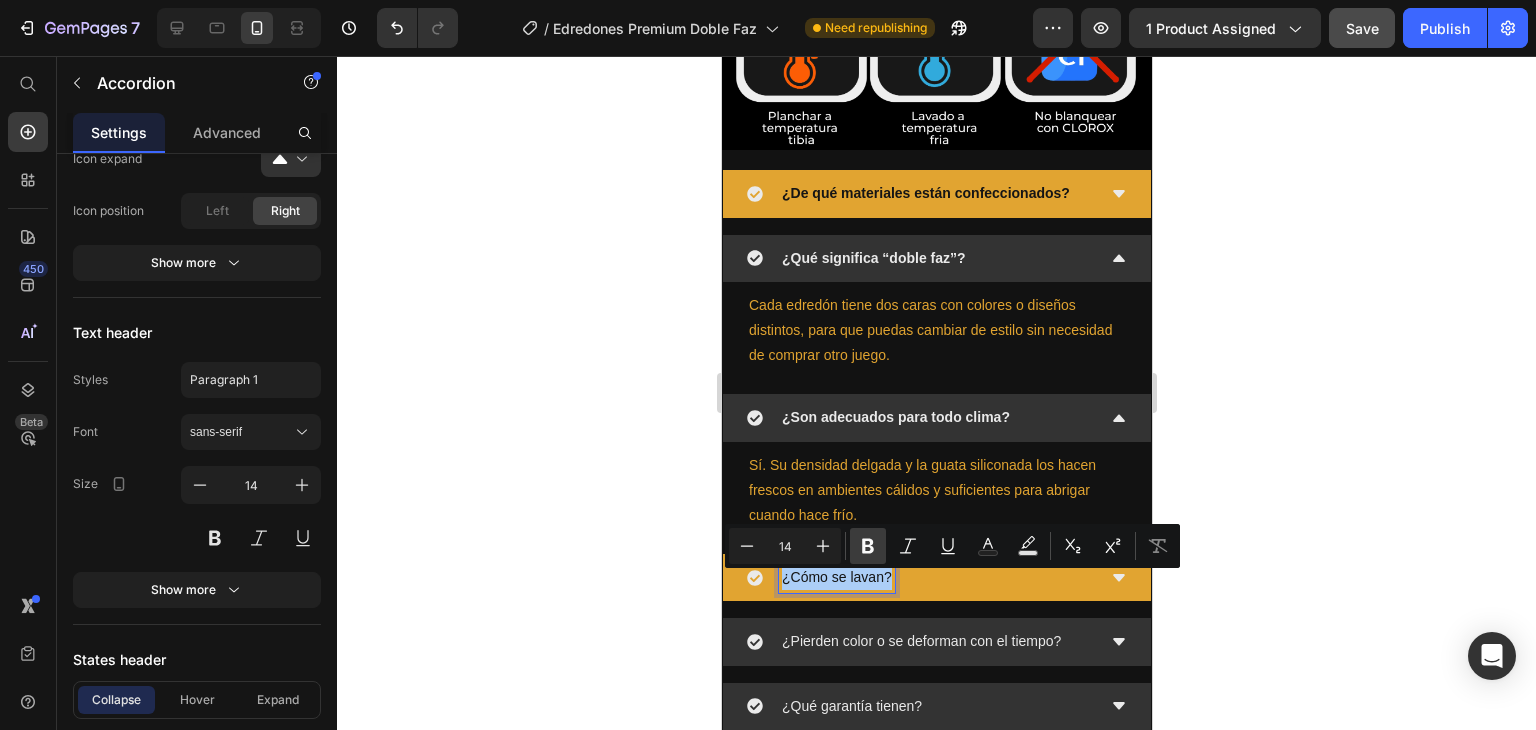 click 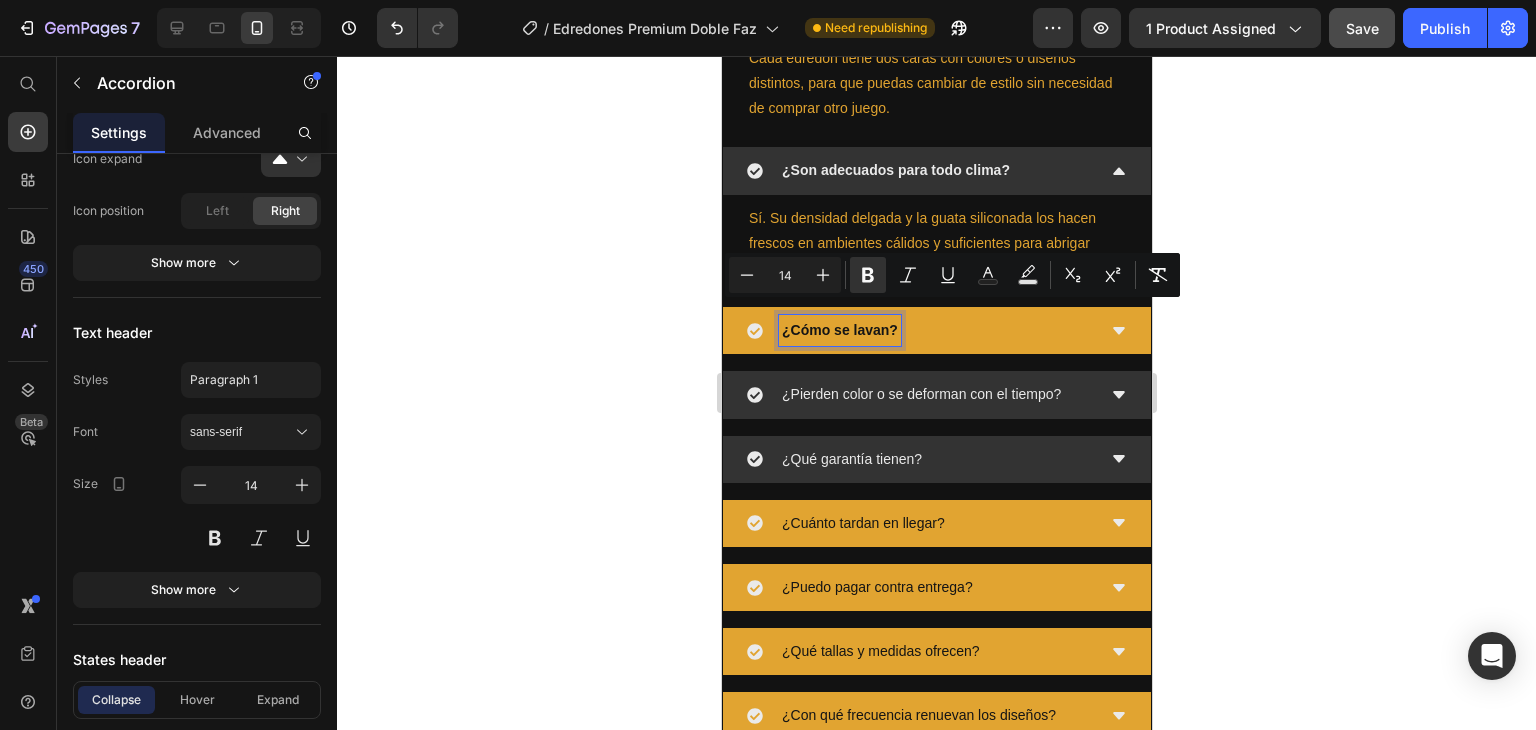 scroll, scrollTop: 2288, scrollLeft: 0, axis: vertical 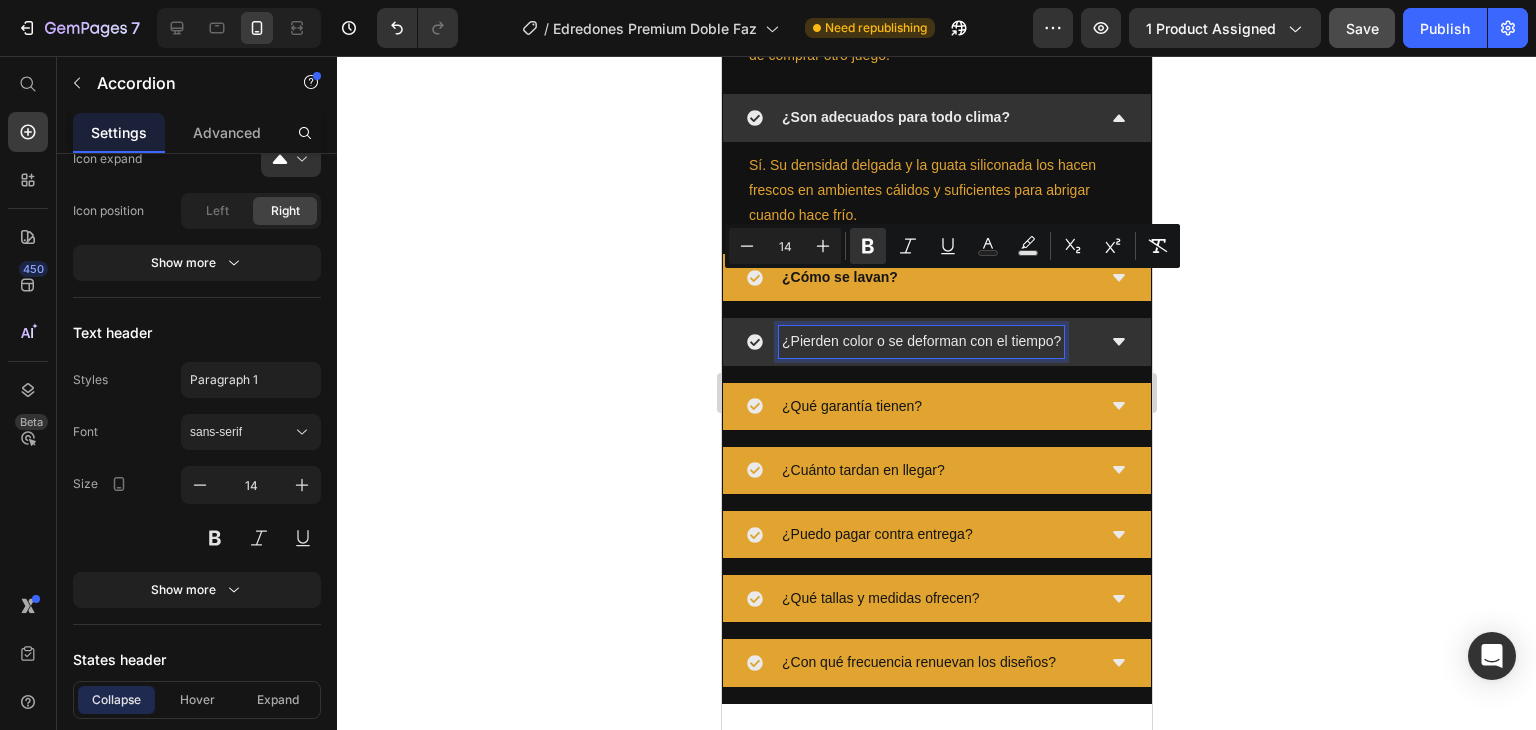 click on "¿Pierden color o se deforman con el tiempo?" at bounding box center (920, 341) 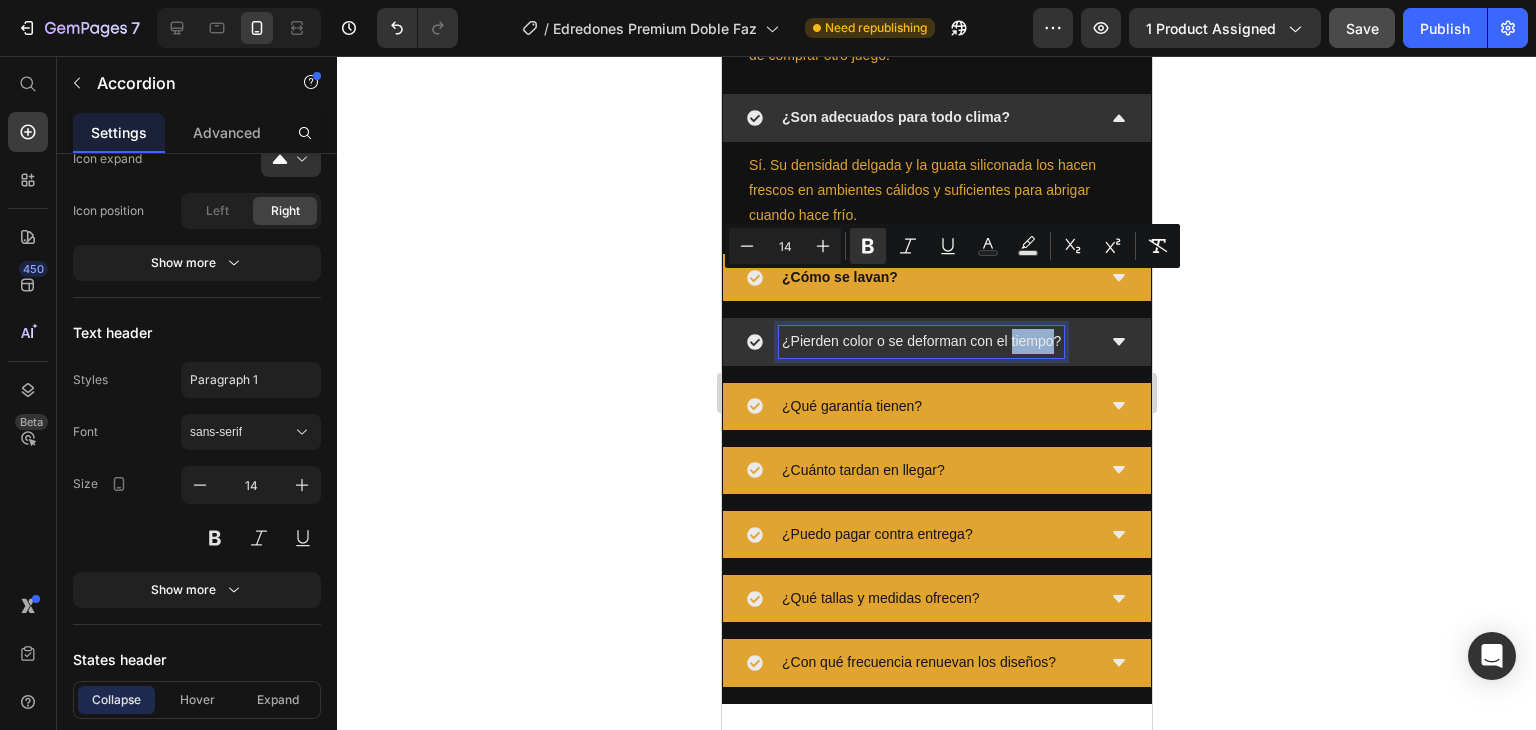 click on "¿Pierden color o se deforman con el tiempo?" at bounding box center (920, 341) 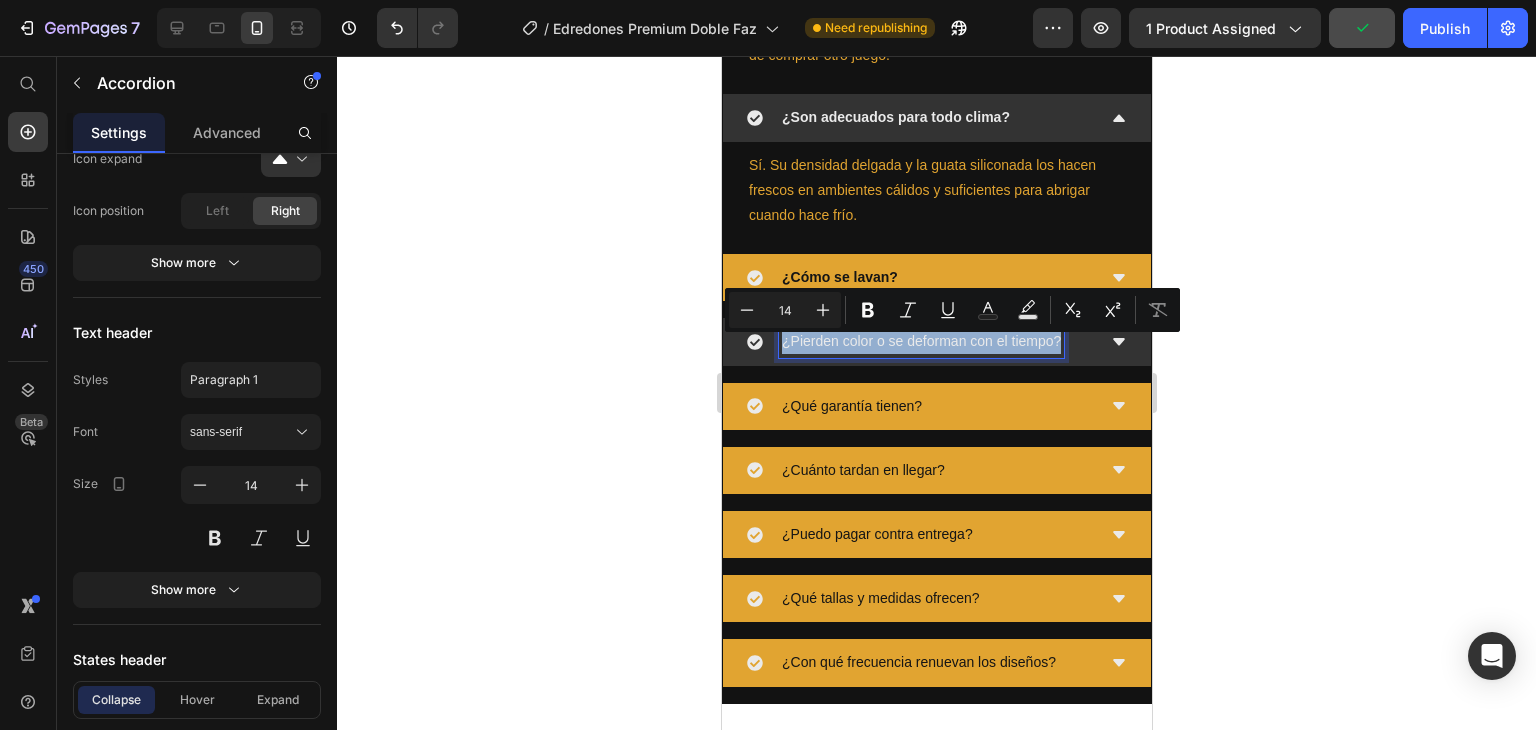 drag, startPoint x: 1055, startPoint y: 353, endPoint x: 769, endPoint y: 345, distance: 286.11188 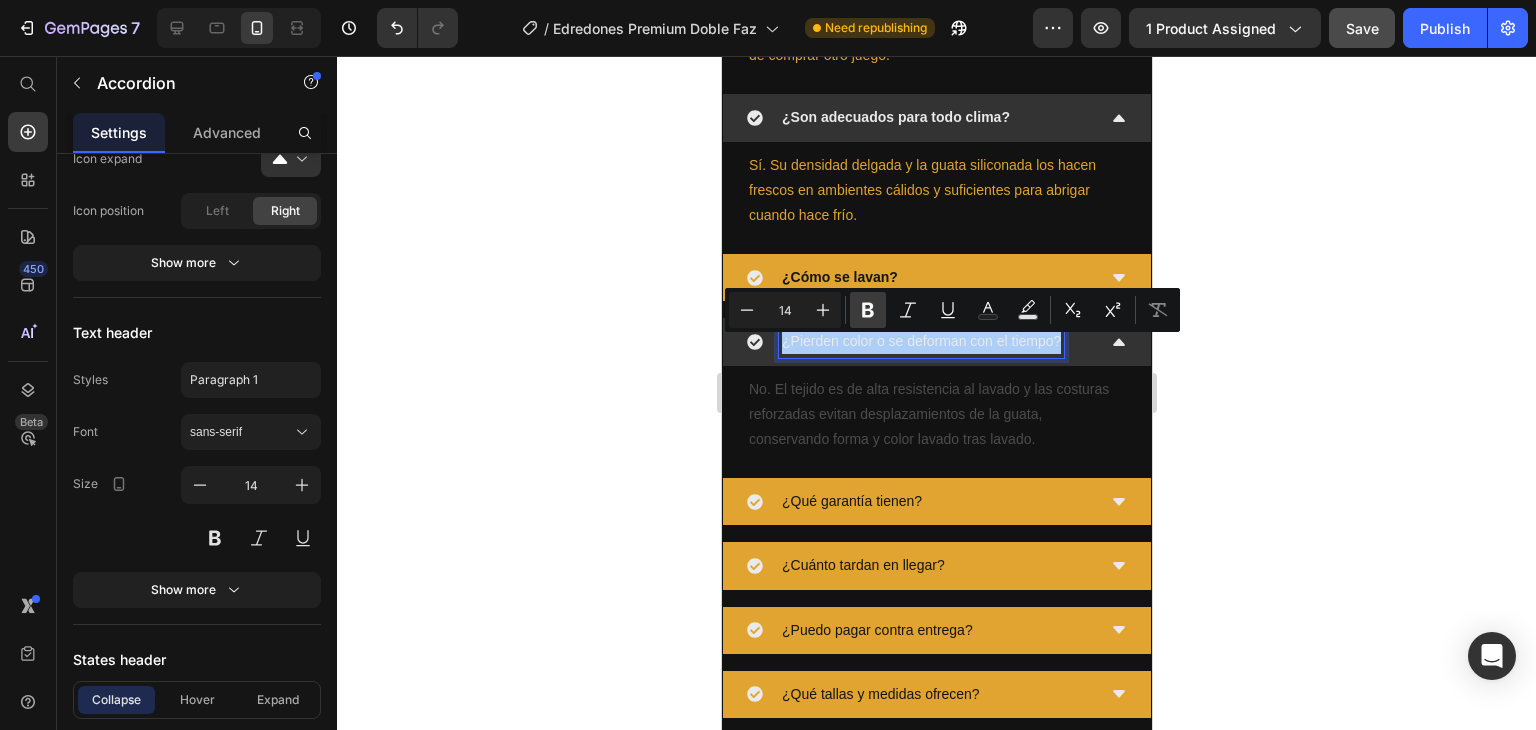 click 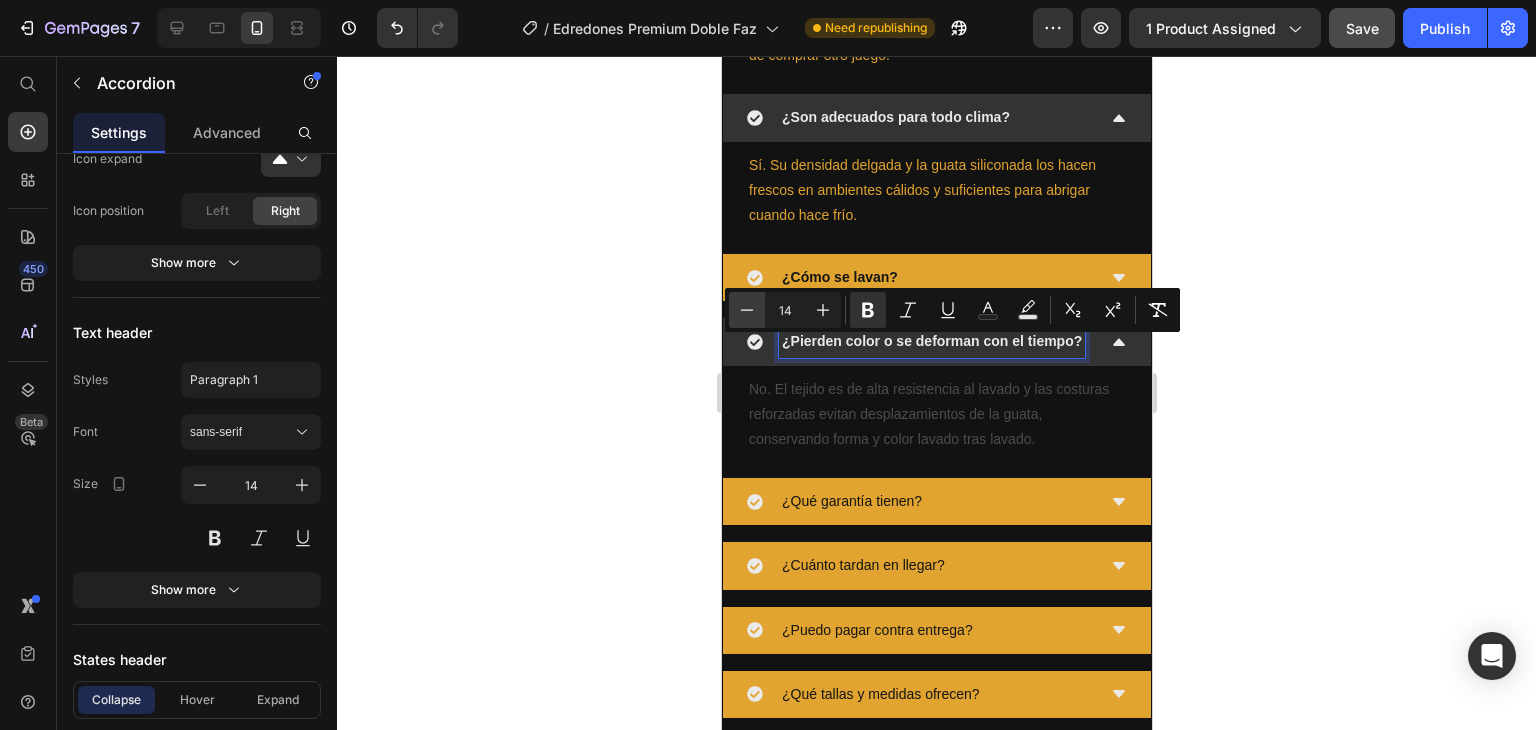 click 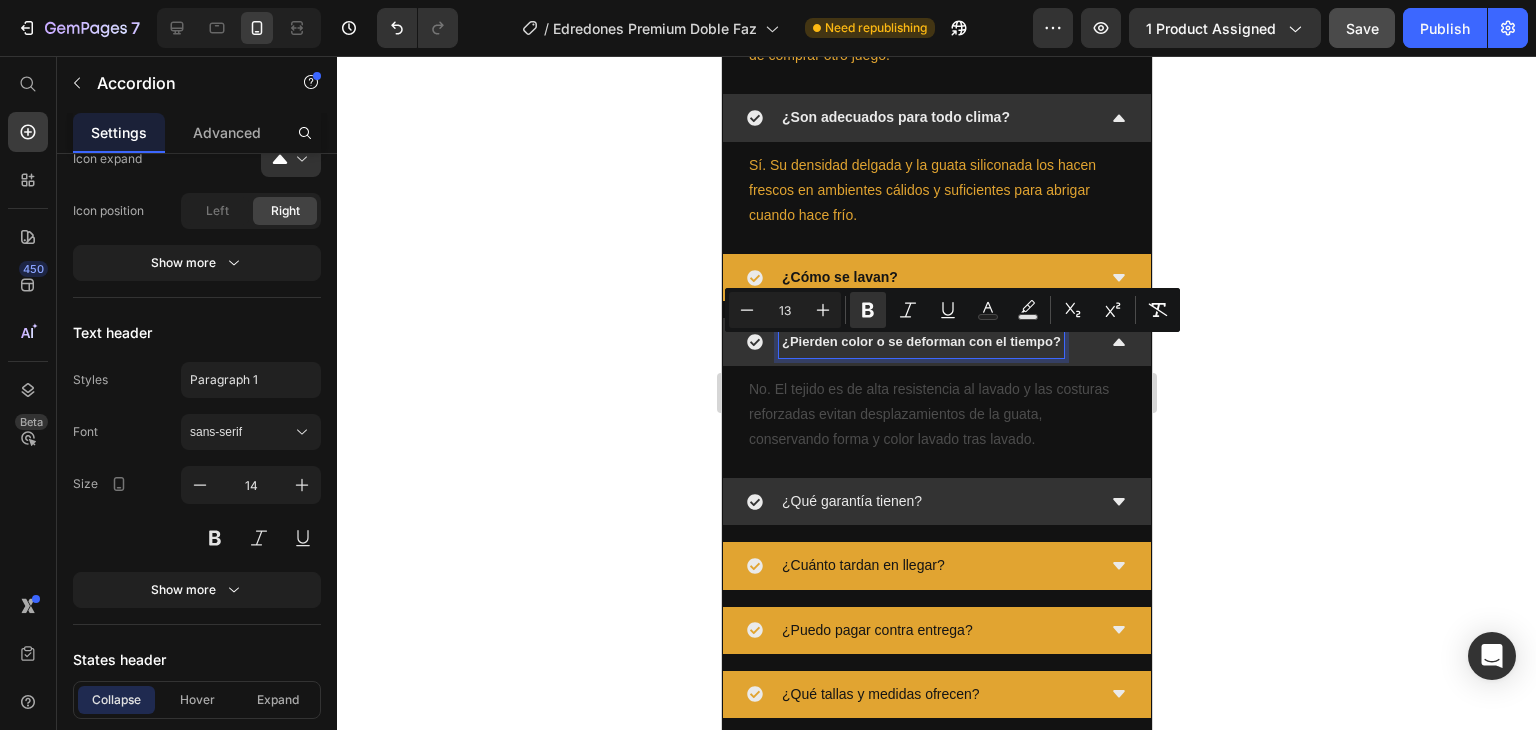 click on "¿Qué garantía tienen?" at bounding box center (851, 501) 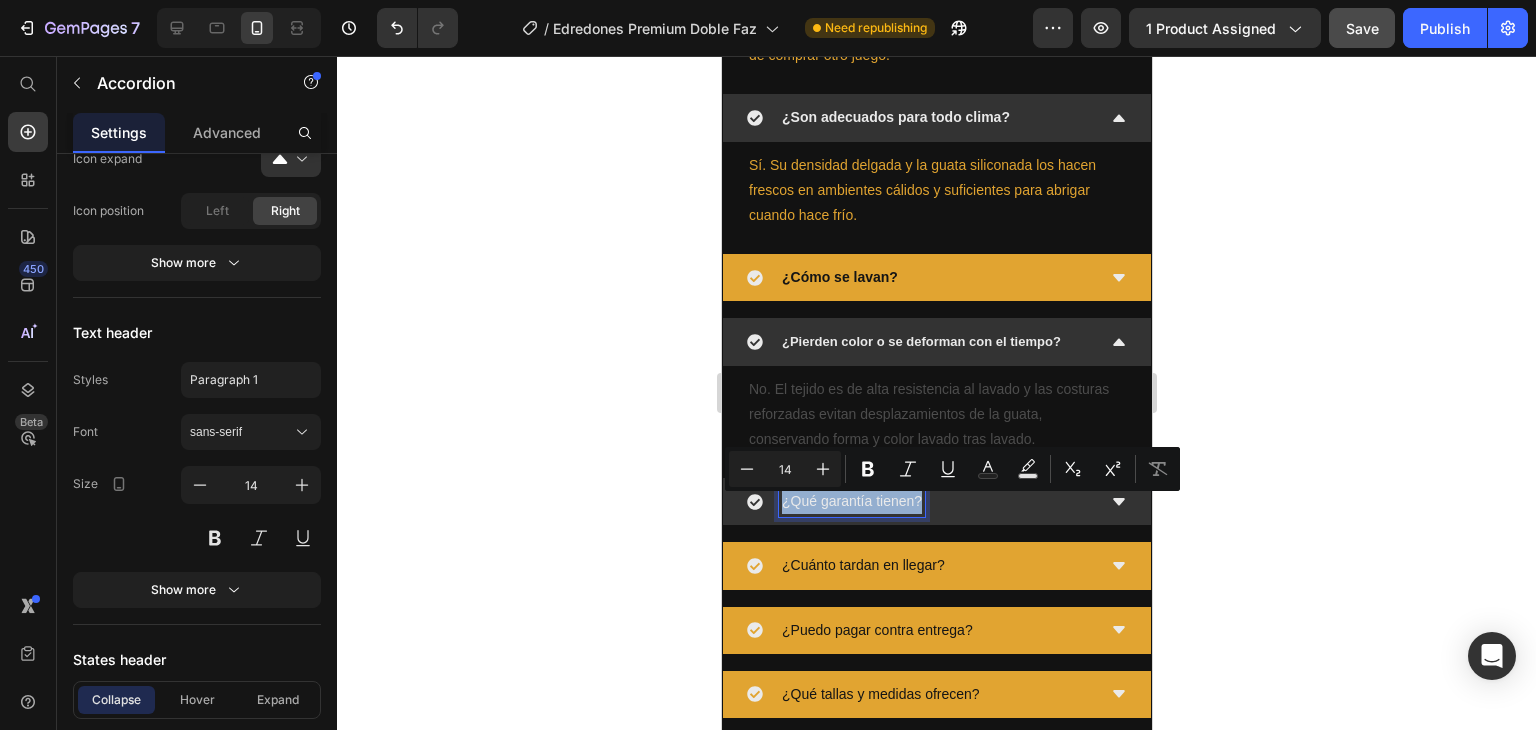 drag, startPoint x: 919, startPoint y: 509, endPoint x: 769, endPoint y: 517, distance: 150.21318 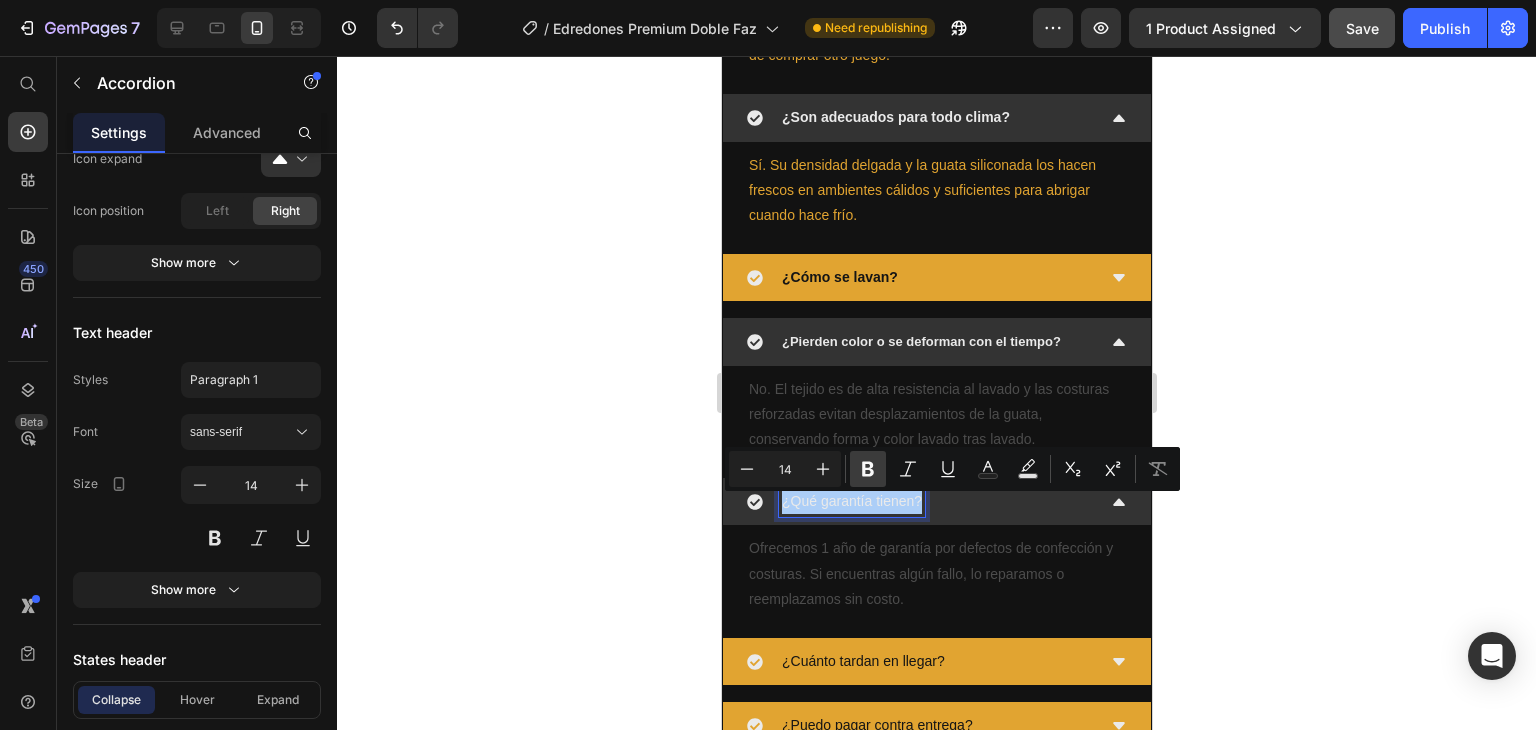 click 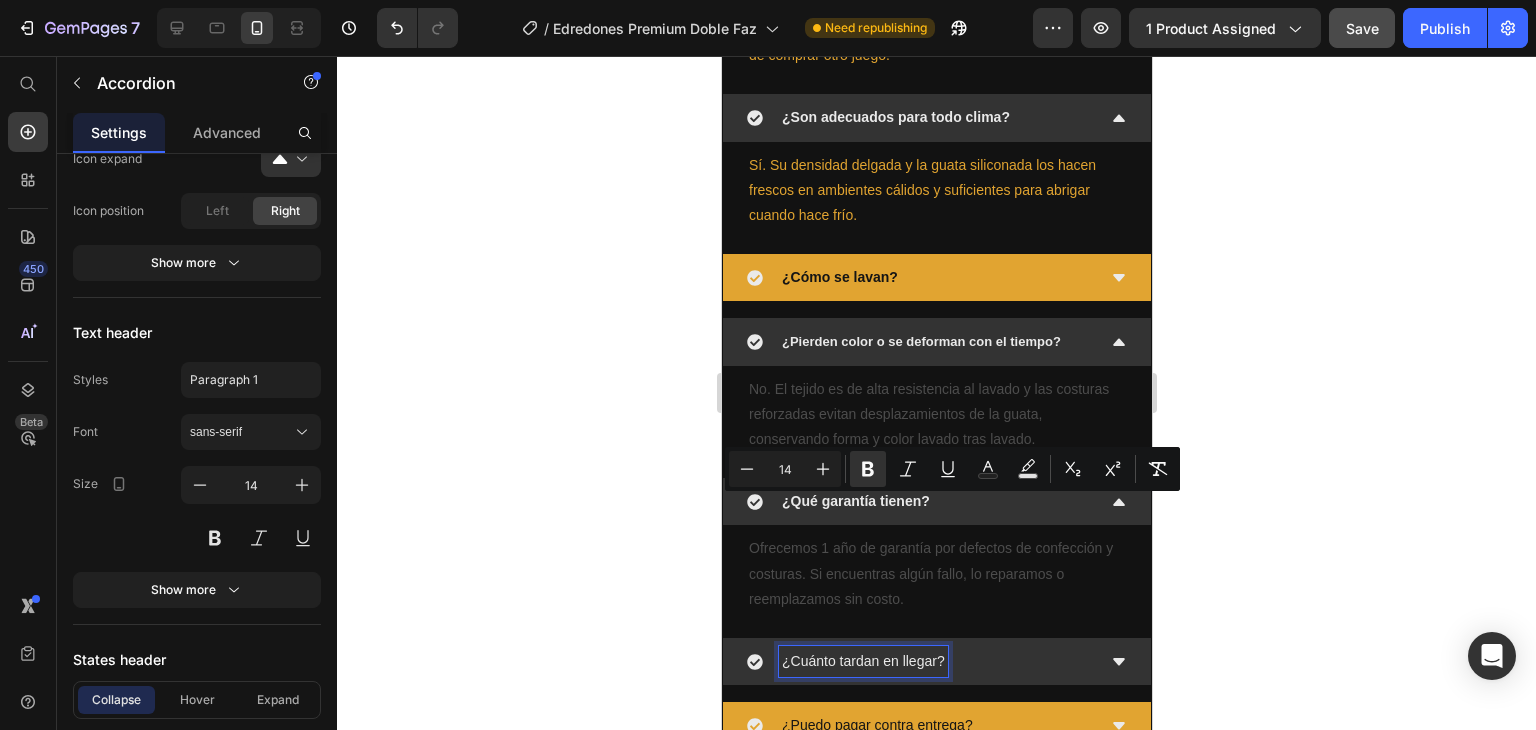 click on "¿Cuánto tardan en llegar?" at bounding box center [862, 661] 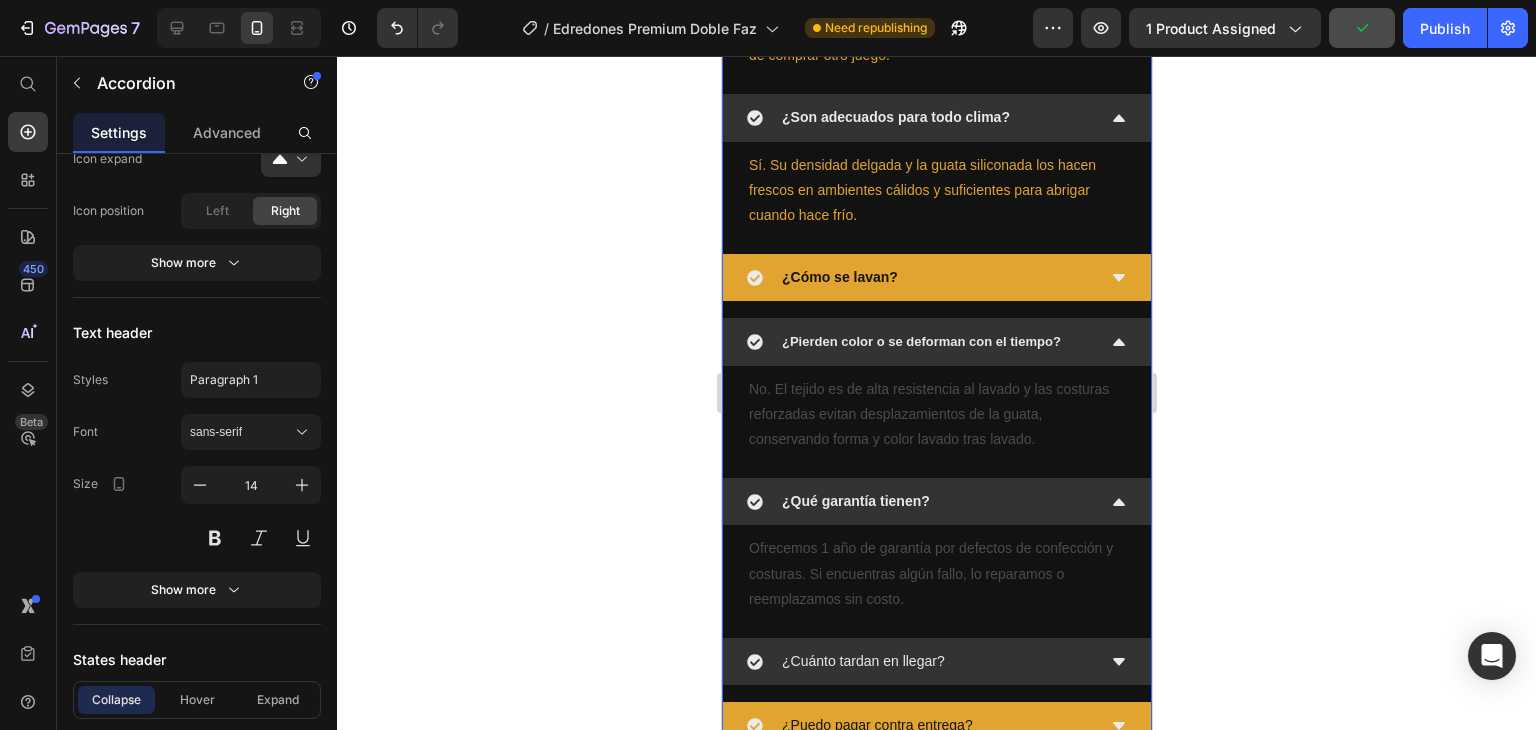 drag, startPoint x: 946, startPoint y: 667, endPoint x: 889, endPoint y: 675, distance: 57.558666 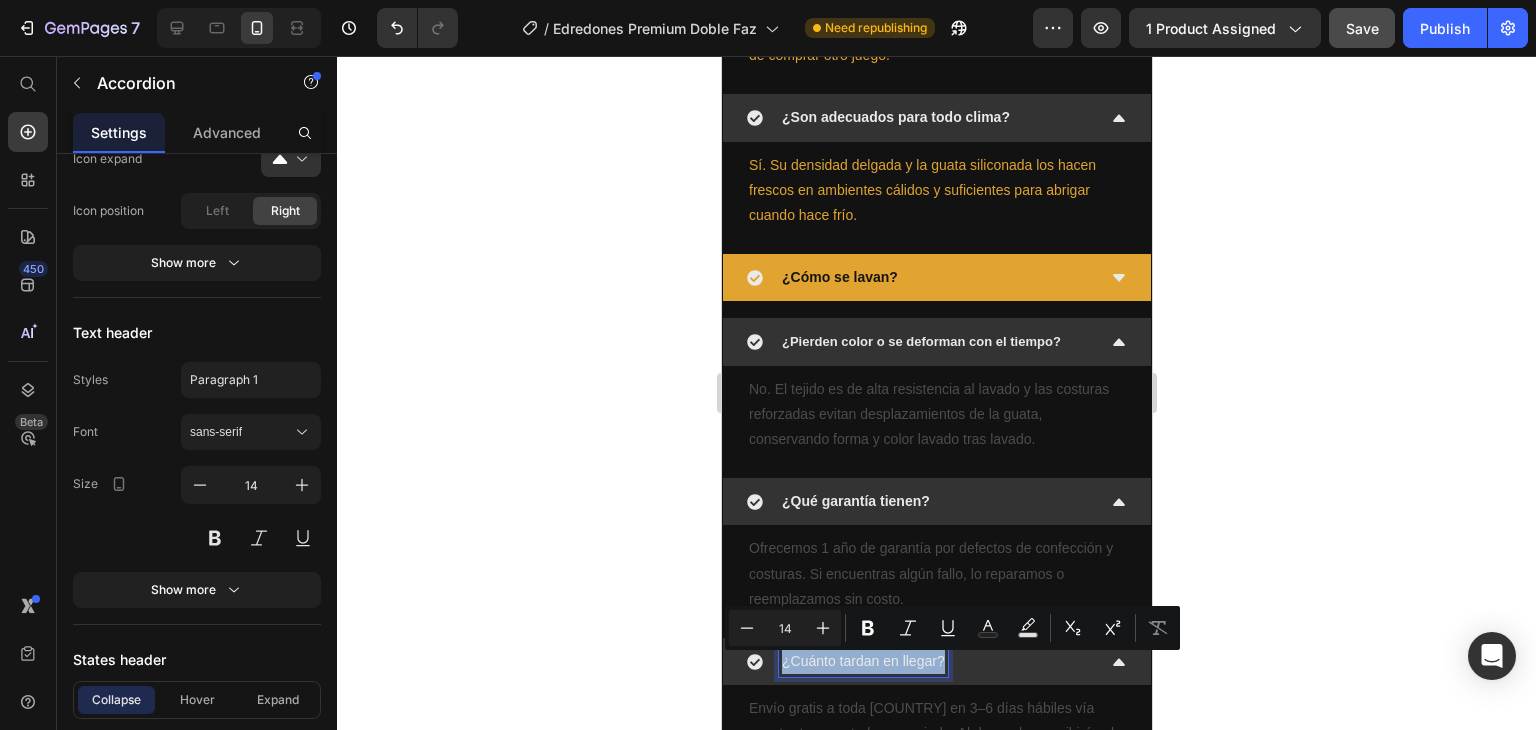 drag, startPoint x: 942, startPoint y: 669, endPoint x: 784, endPoint y: 669, distance: 158 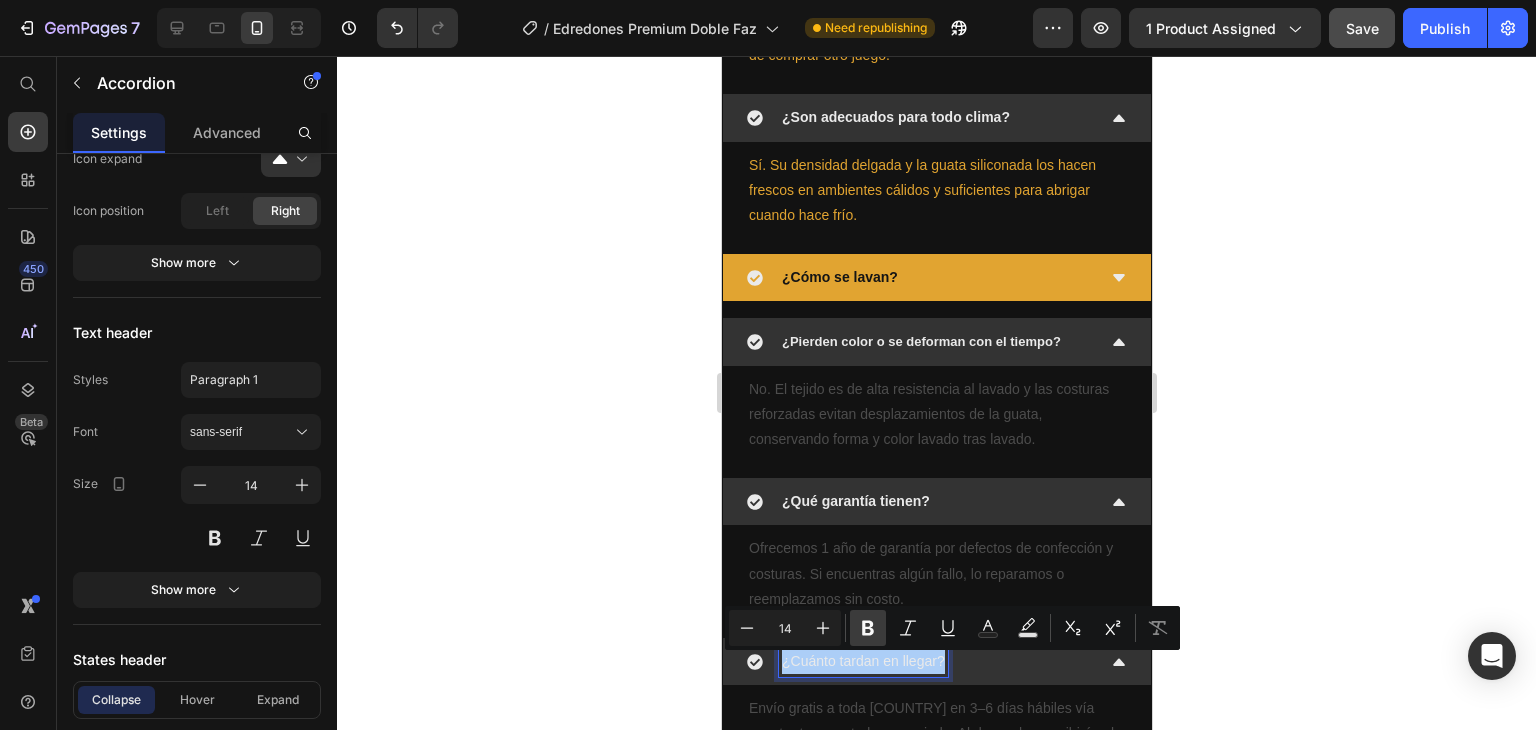 click 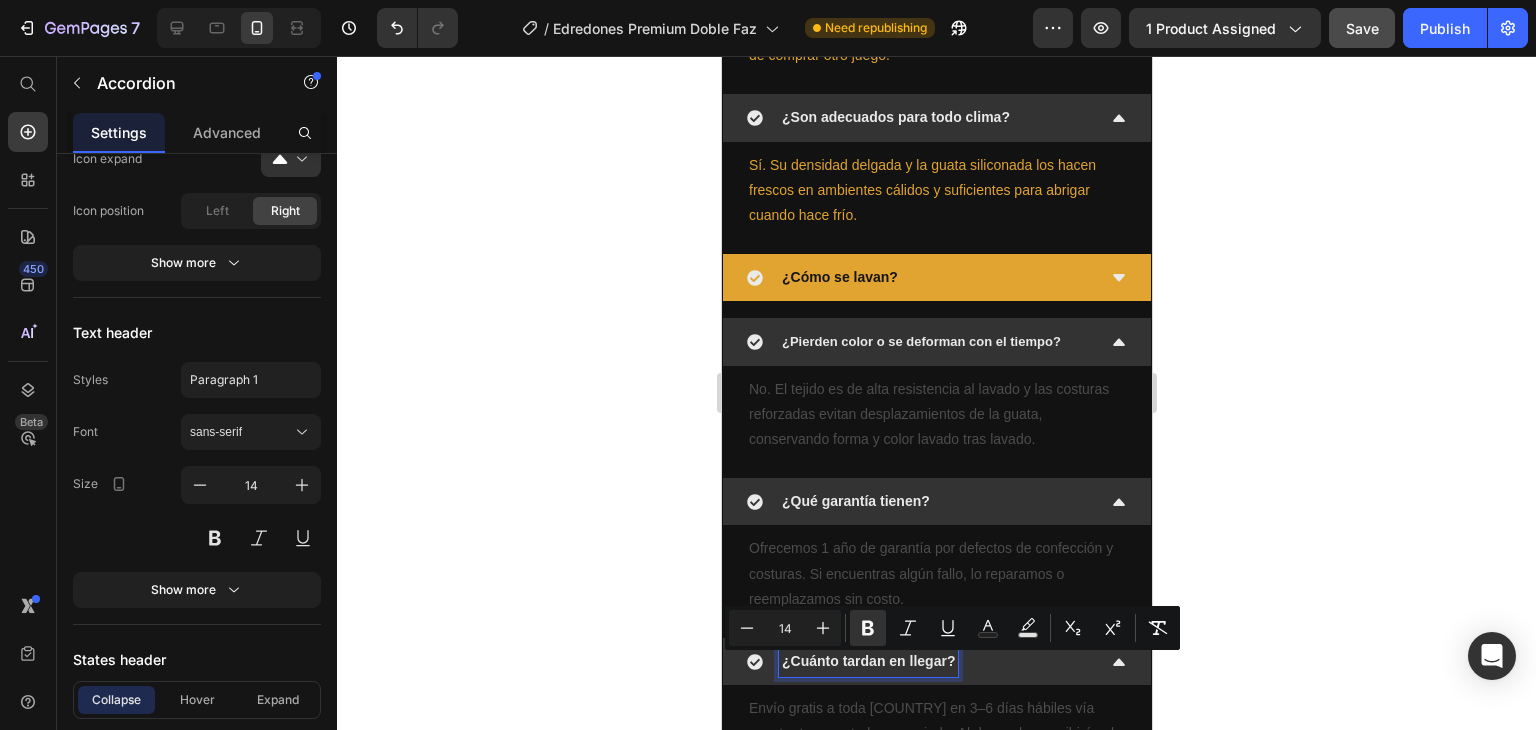 click 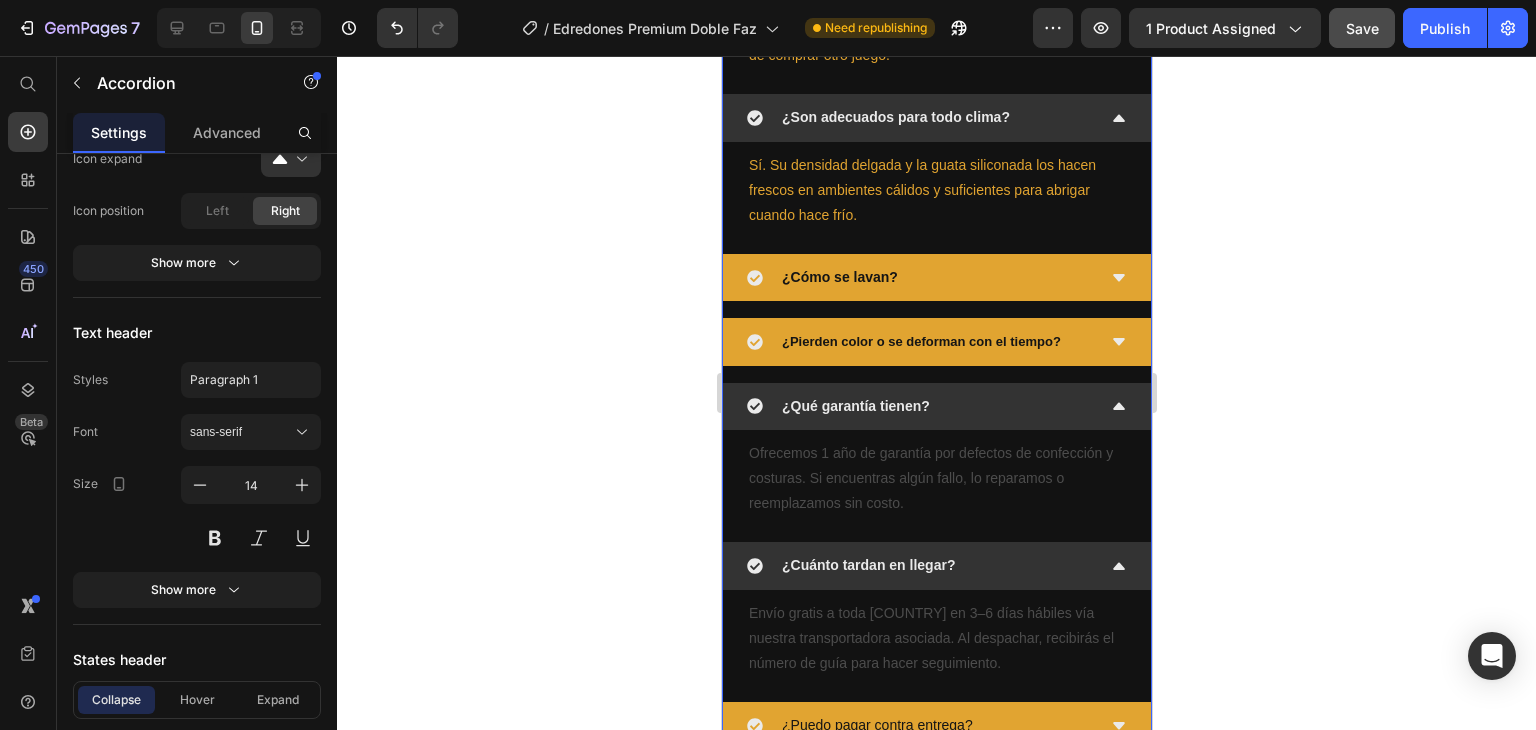 click 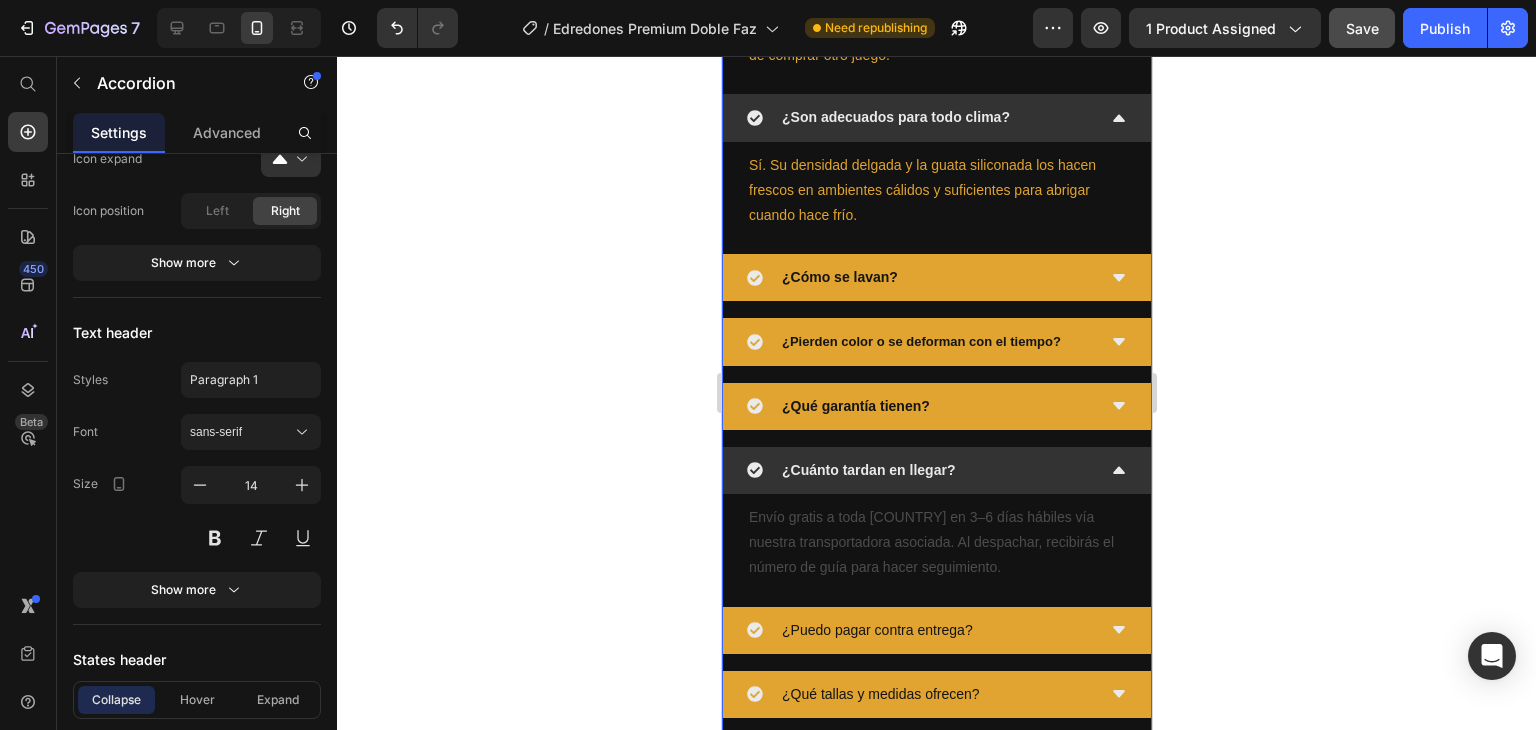 click 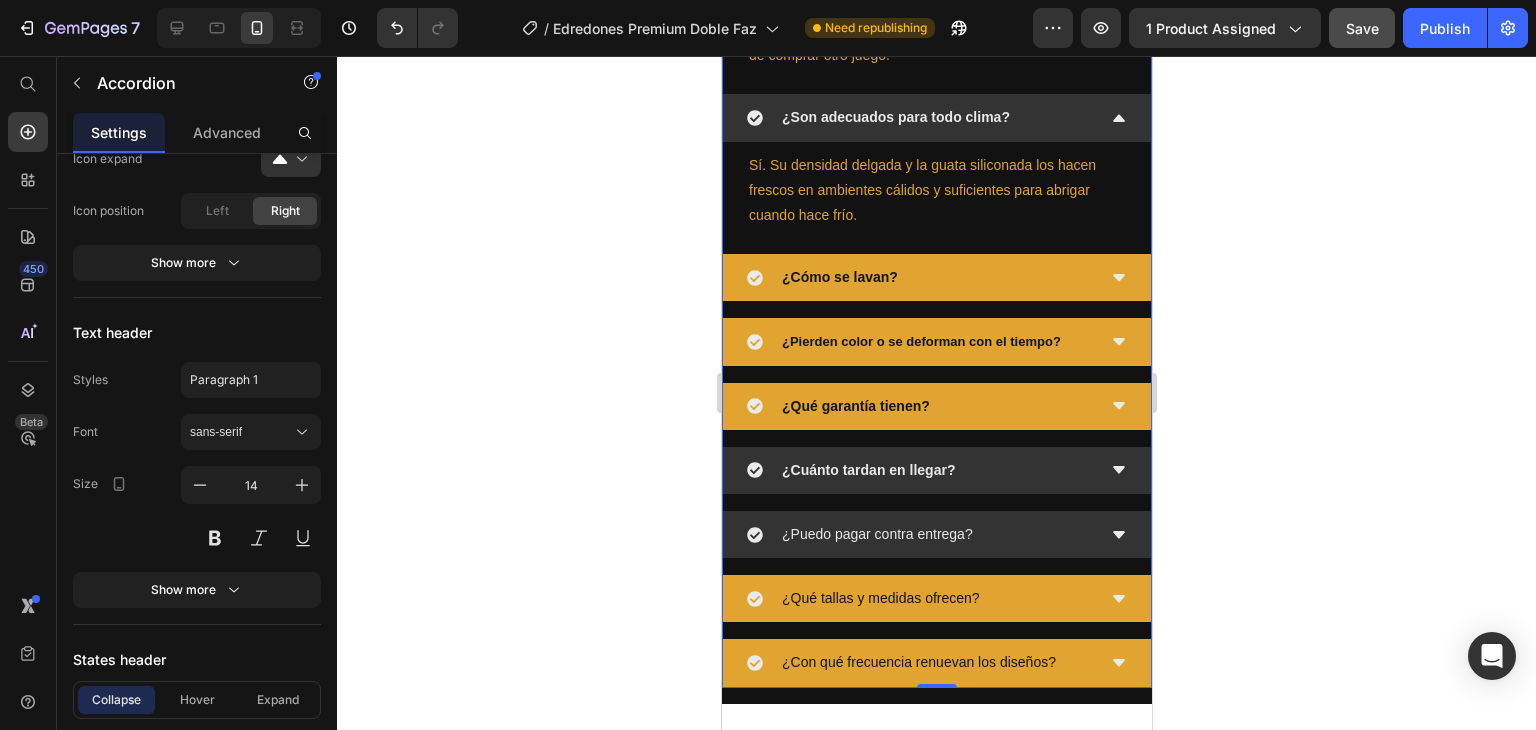 click on "¿Puedo pagar contra entrega?" at bounding box center [876, 534] 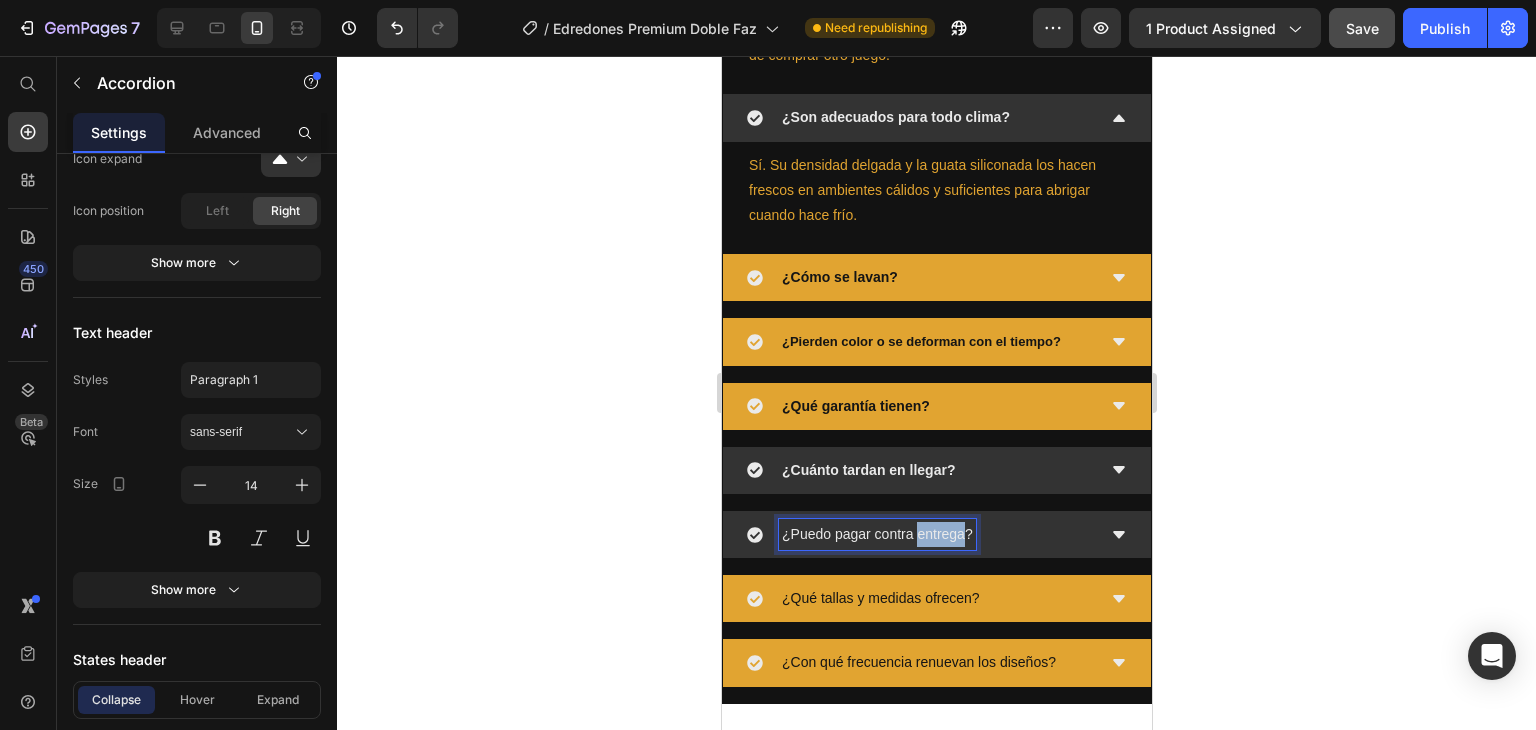 click on "¿Puedo pagar contra entrega?" at bounding box center [876, 534] 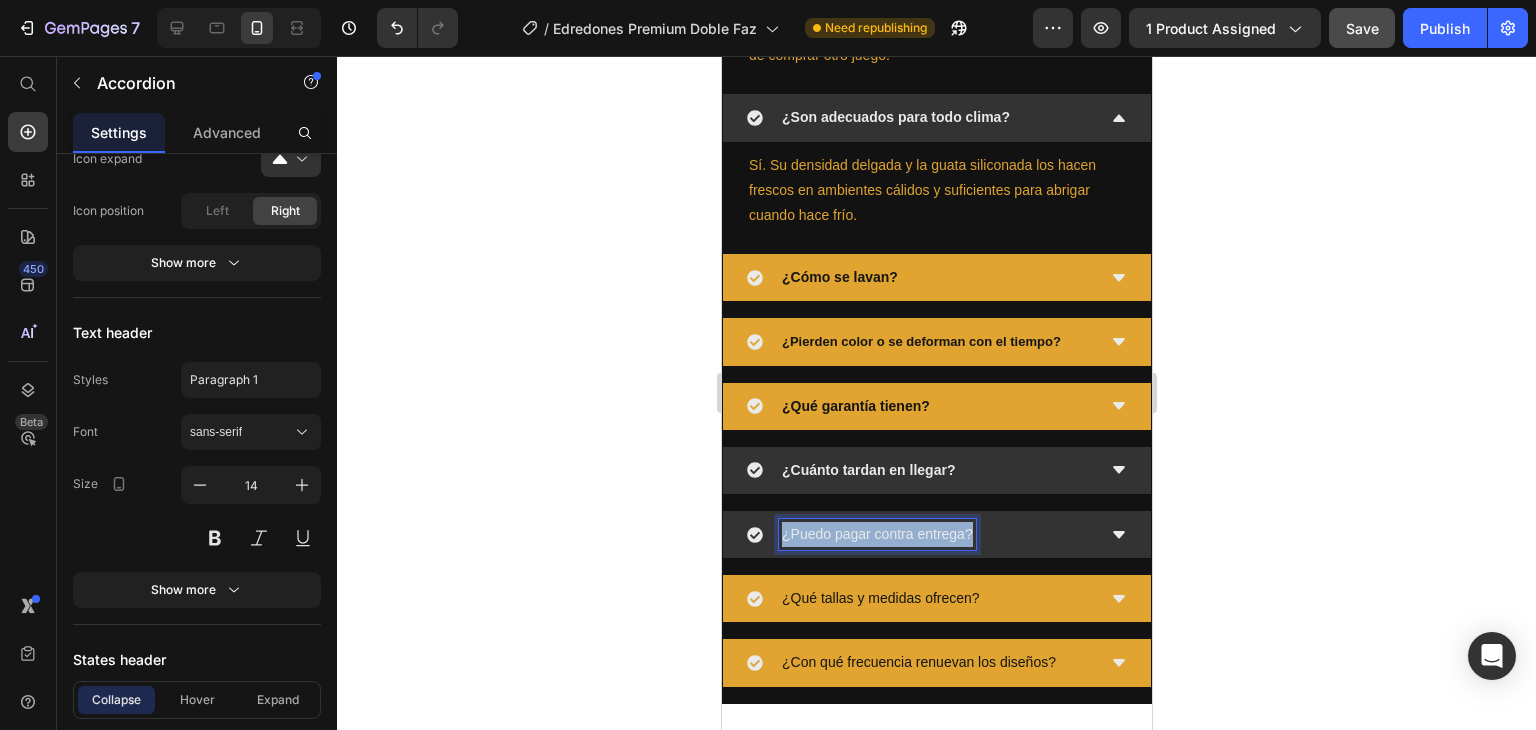 drag, startPoint x: 972, startPoint y: 543, endPoint x: 771, endPoint y: 554, distance: 201.30077 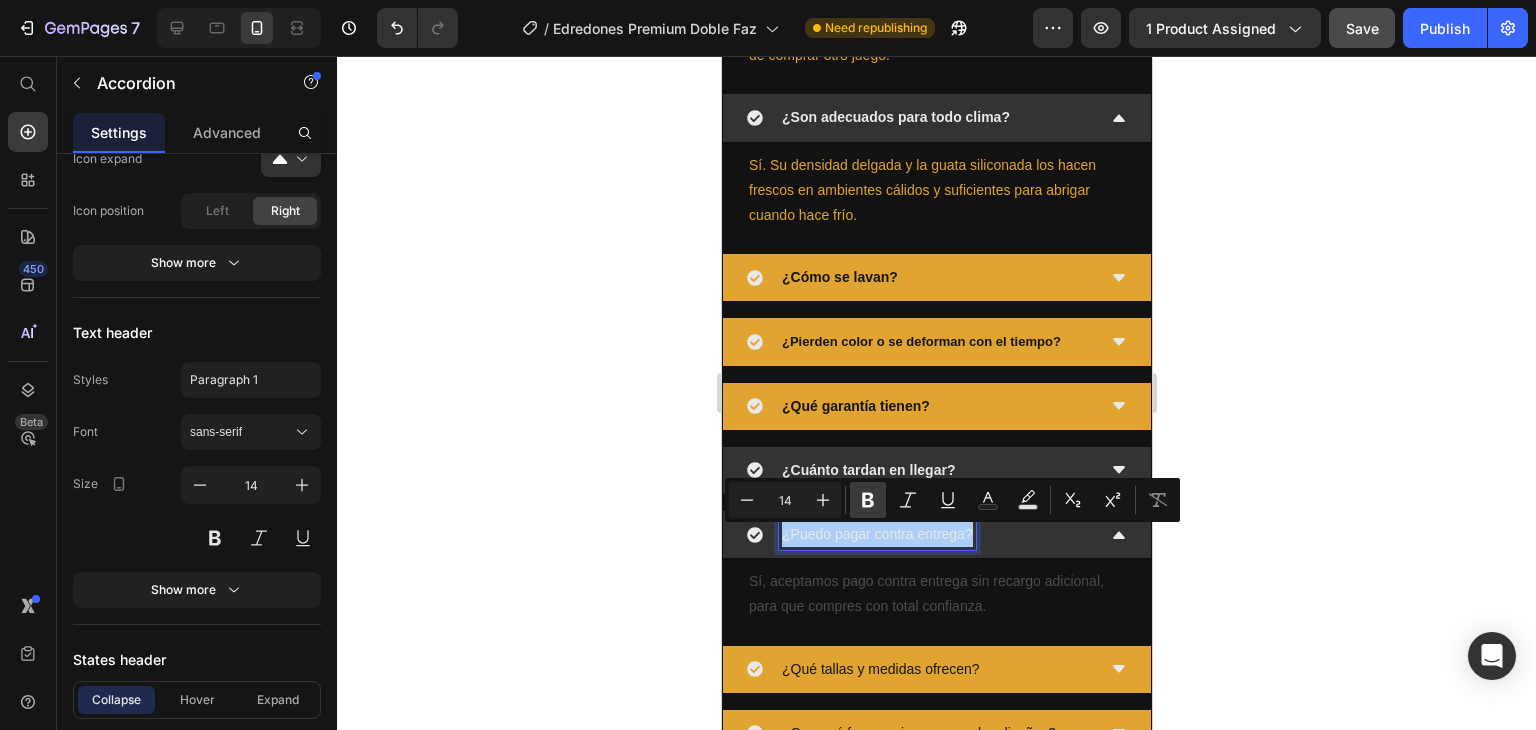 click 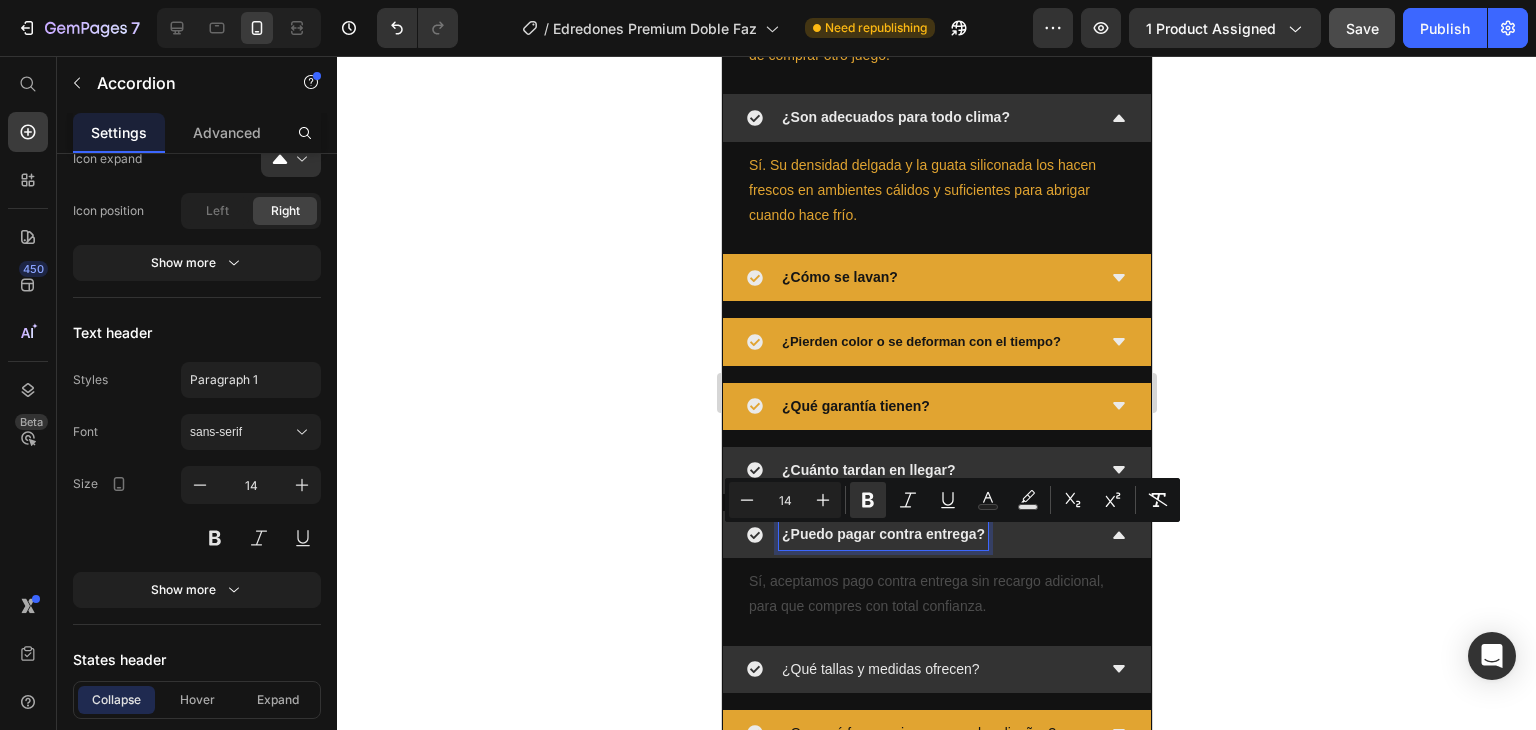 click on "¿Qué tallas y medidas ofrecen?" at bounding box center (880, 669) 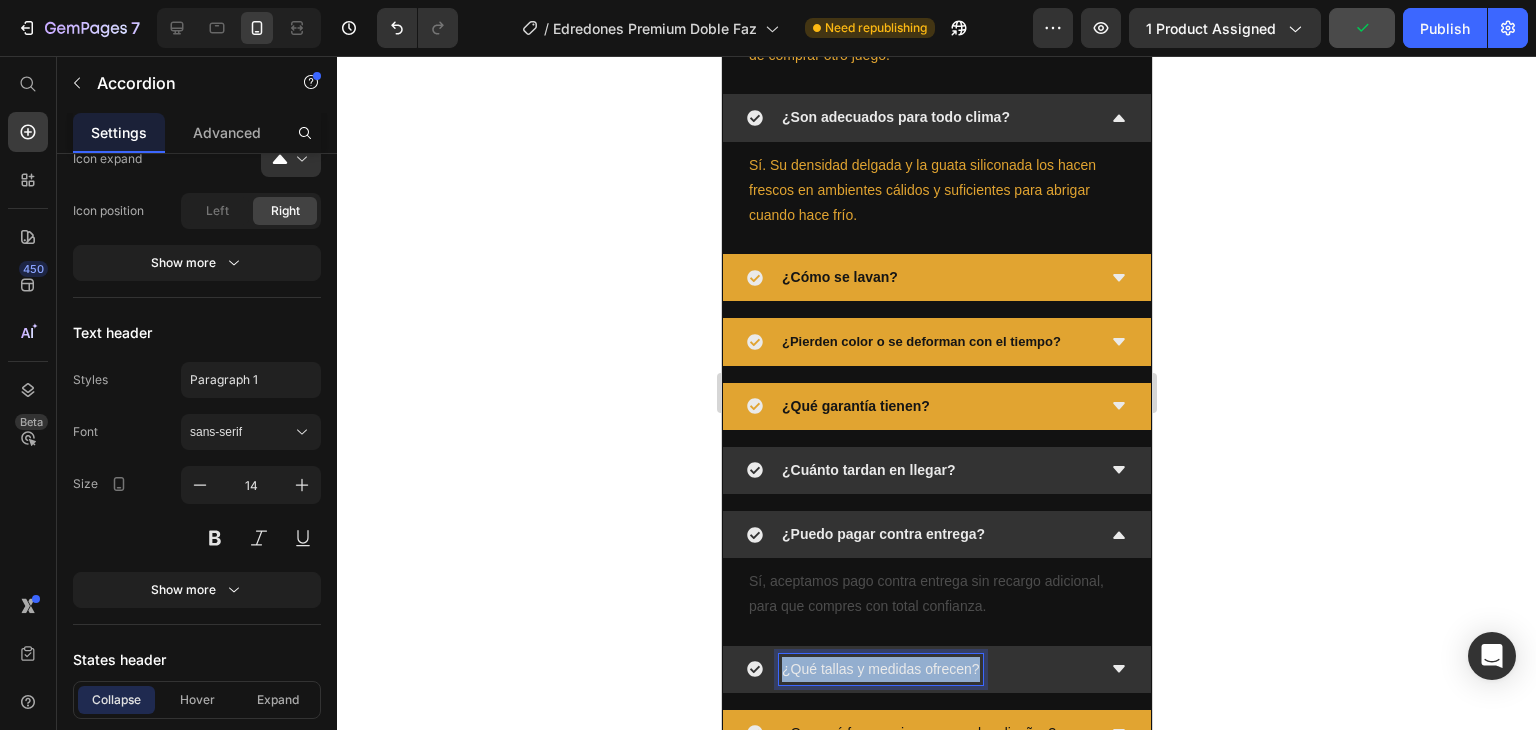 drag, startPoint x: 975, startPoint y: 674, endPoint x: 773, endPoint y: 676, distance: 202.0099 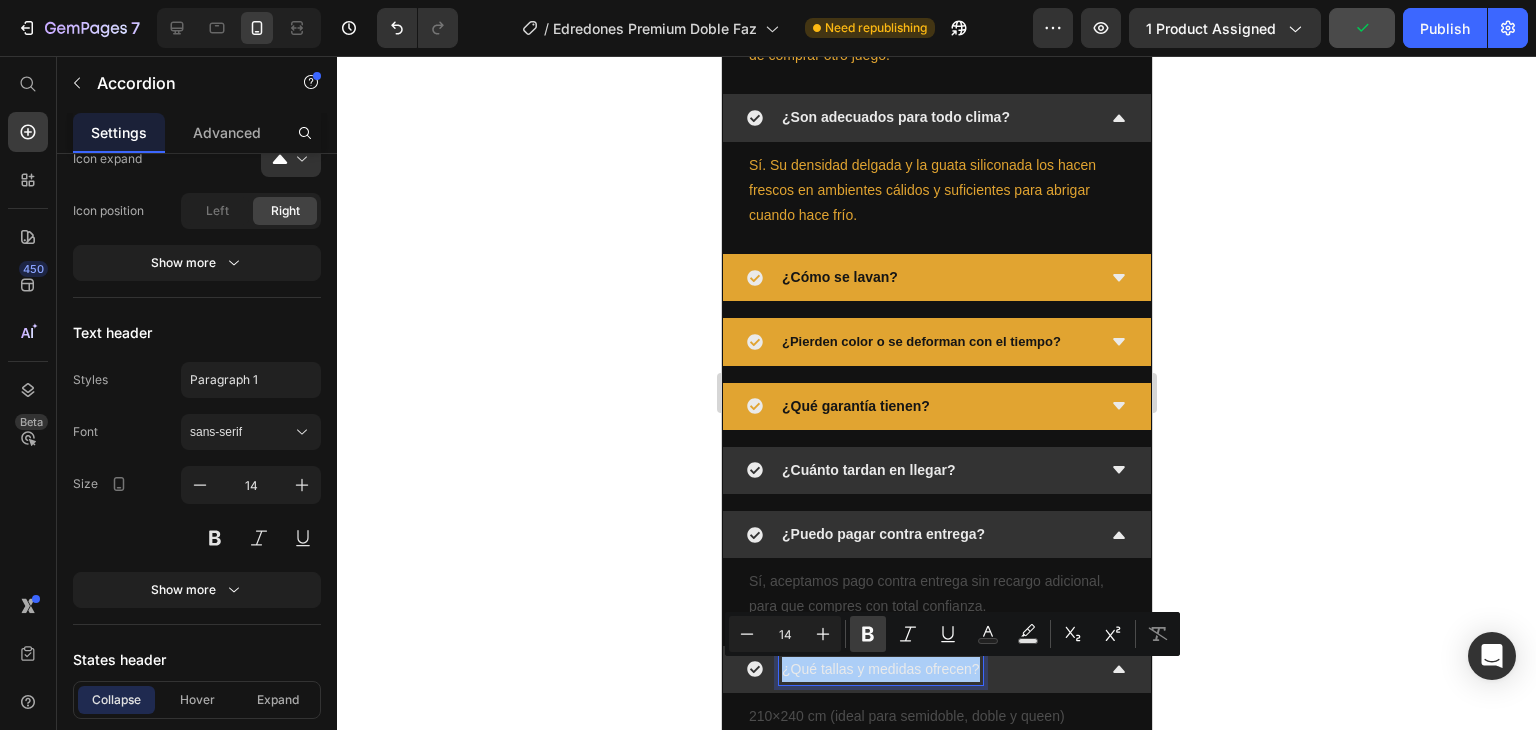click 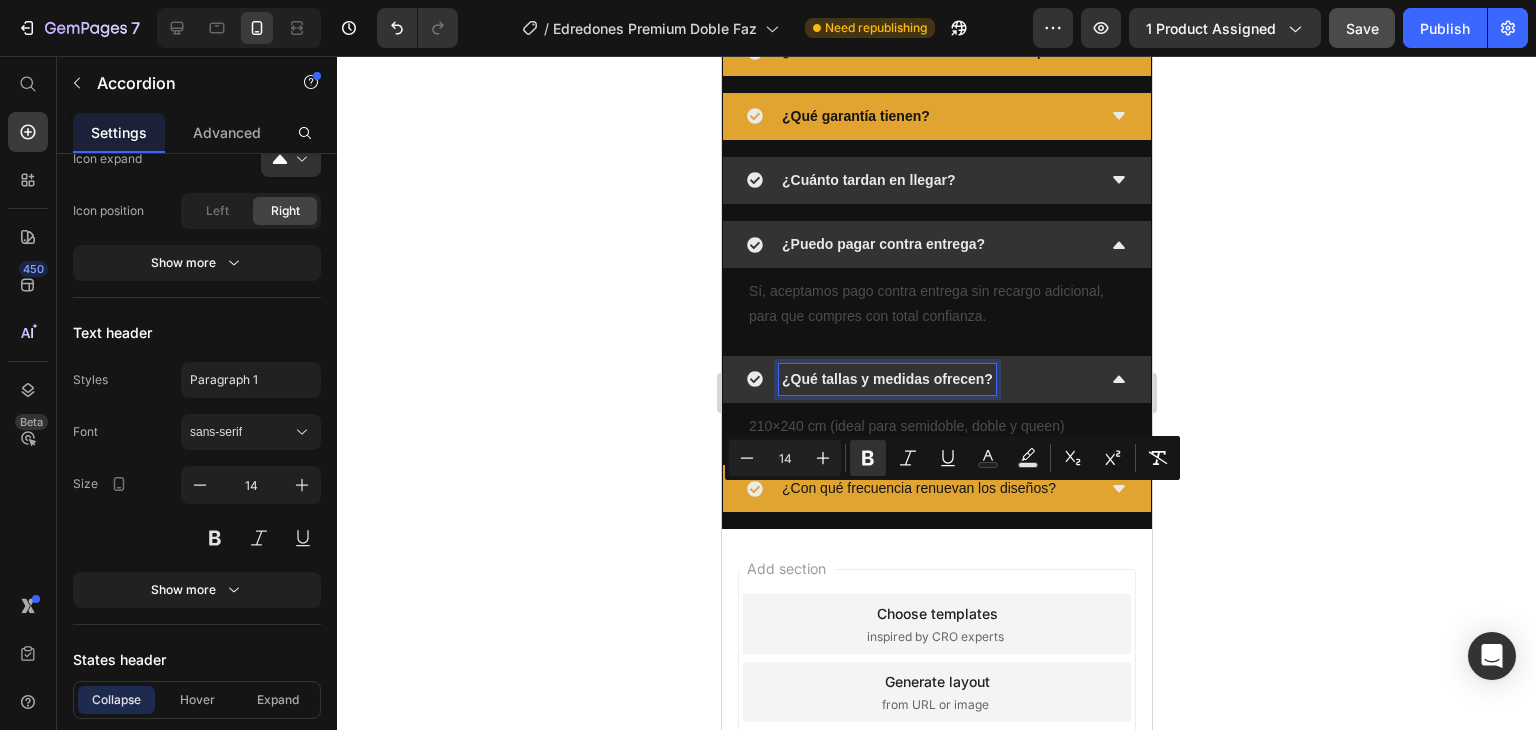 scroll, scrollTop: 2588, scrollLeft: 0, axis: vertical 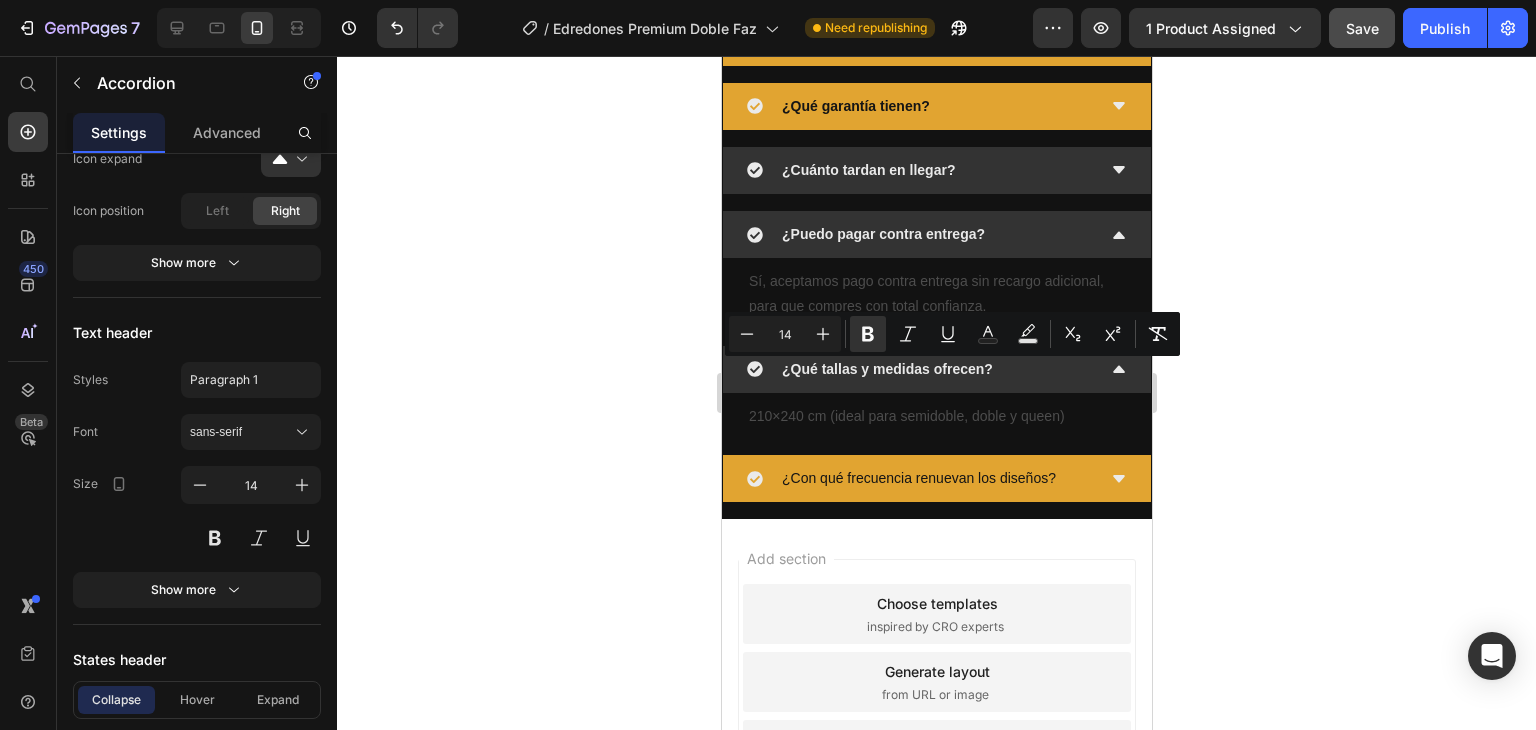 click 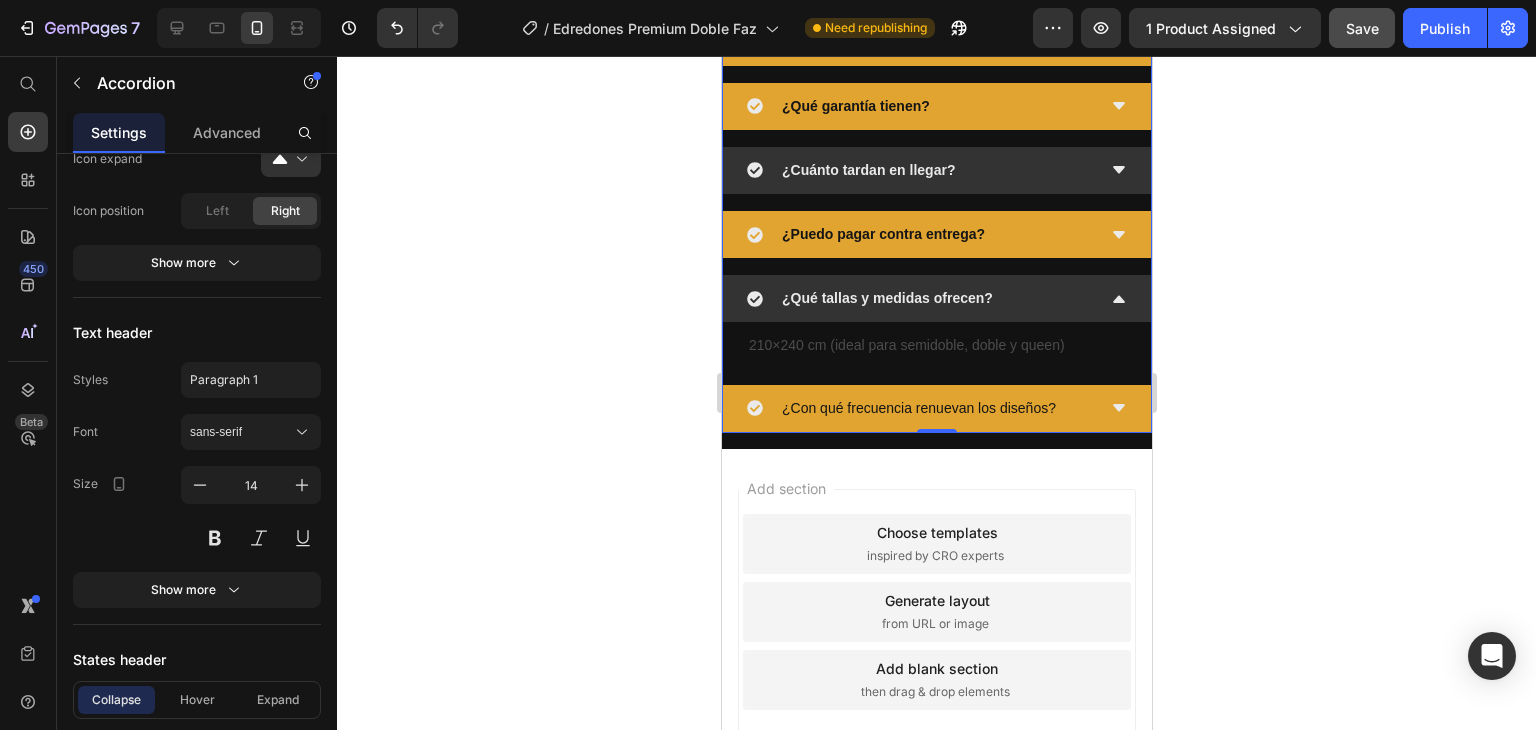 click on "¿Con qué frecuencia renuevan los diseños?" at bounding box center [918, 408] 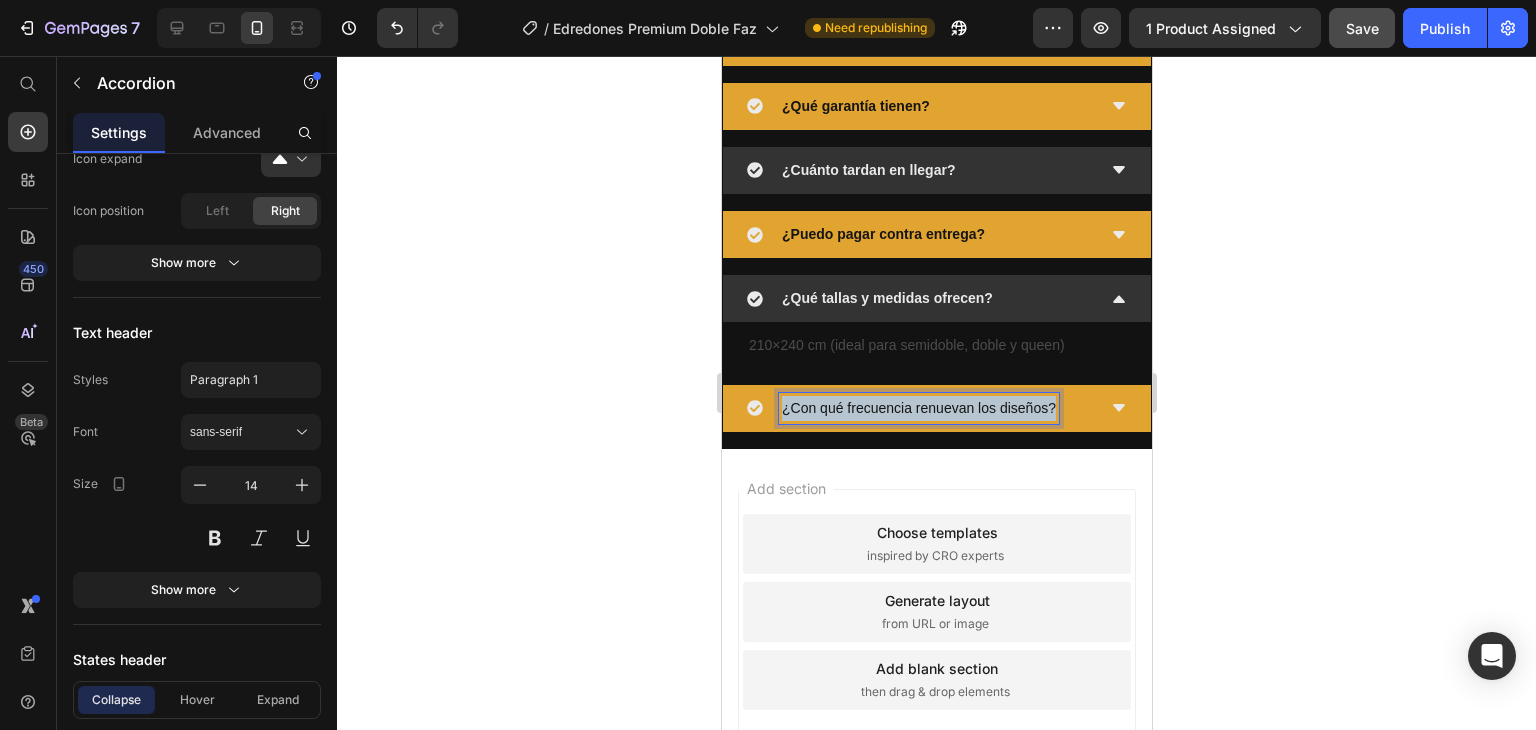 drag, startPoint x: 1056, startPoint y: 411, endPoint x: 769, endPoint y: 416, distance: 287.04355 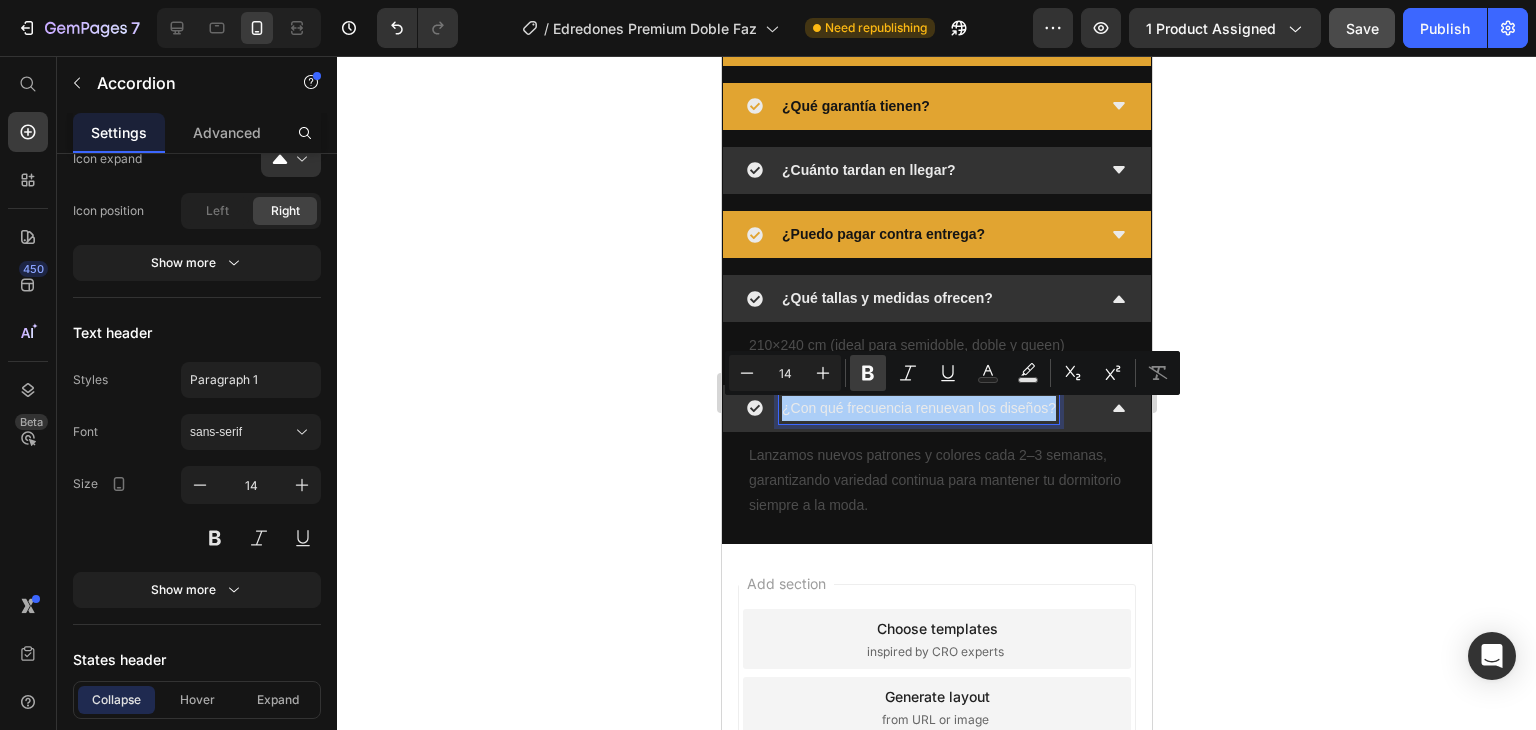 click 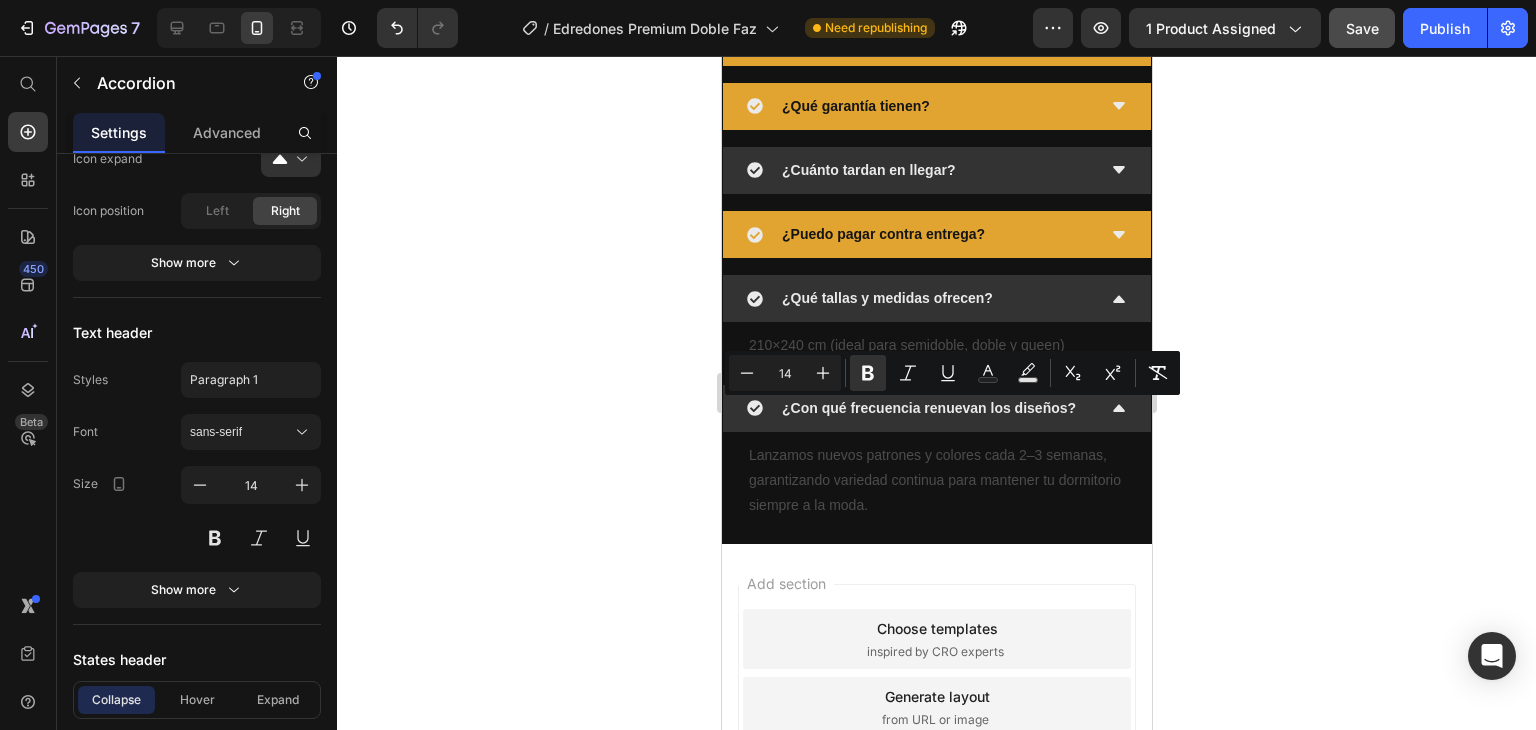 click 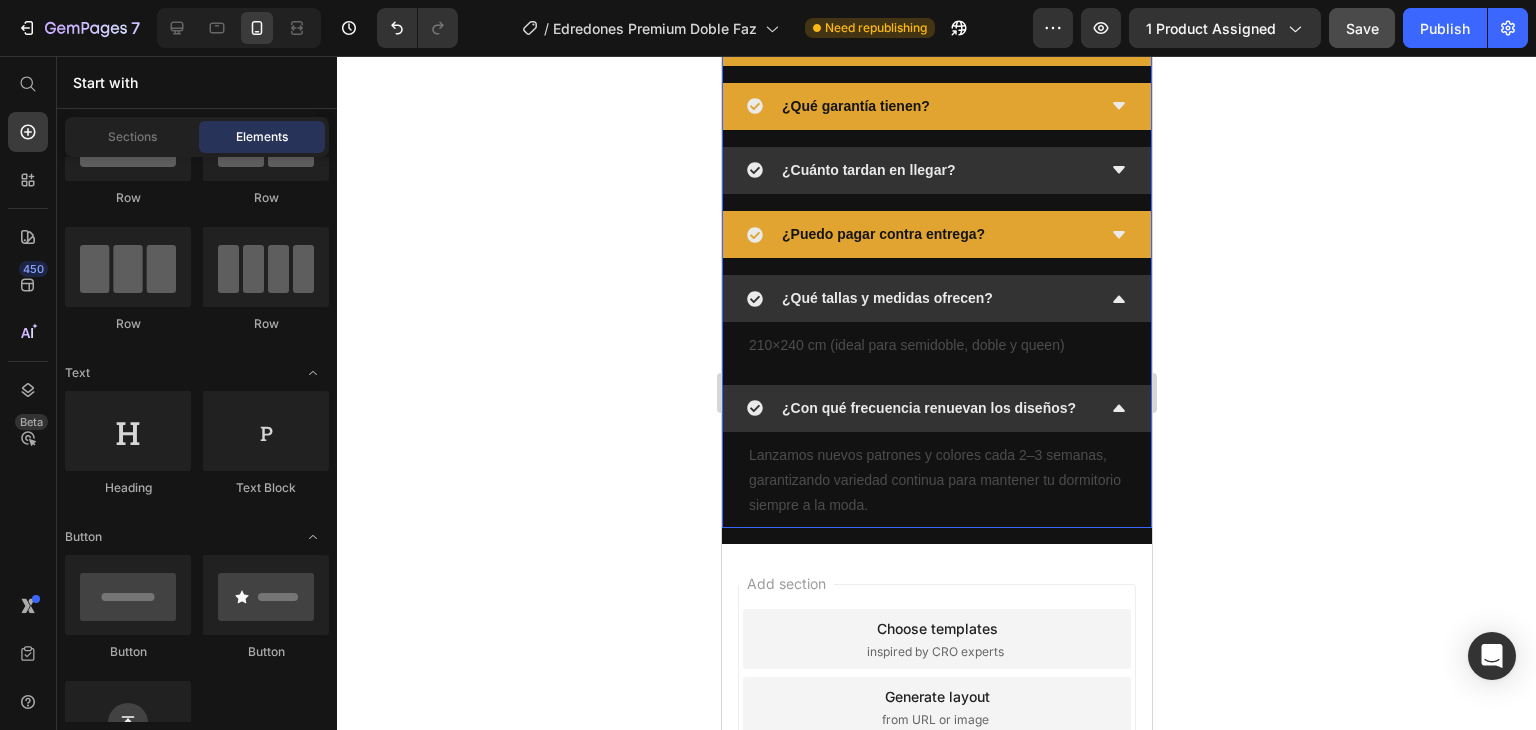 click 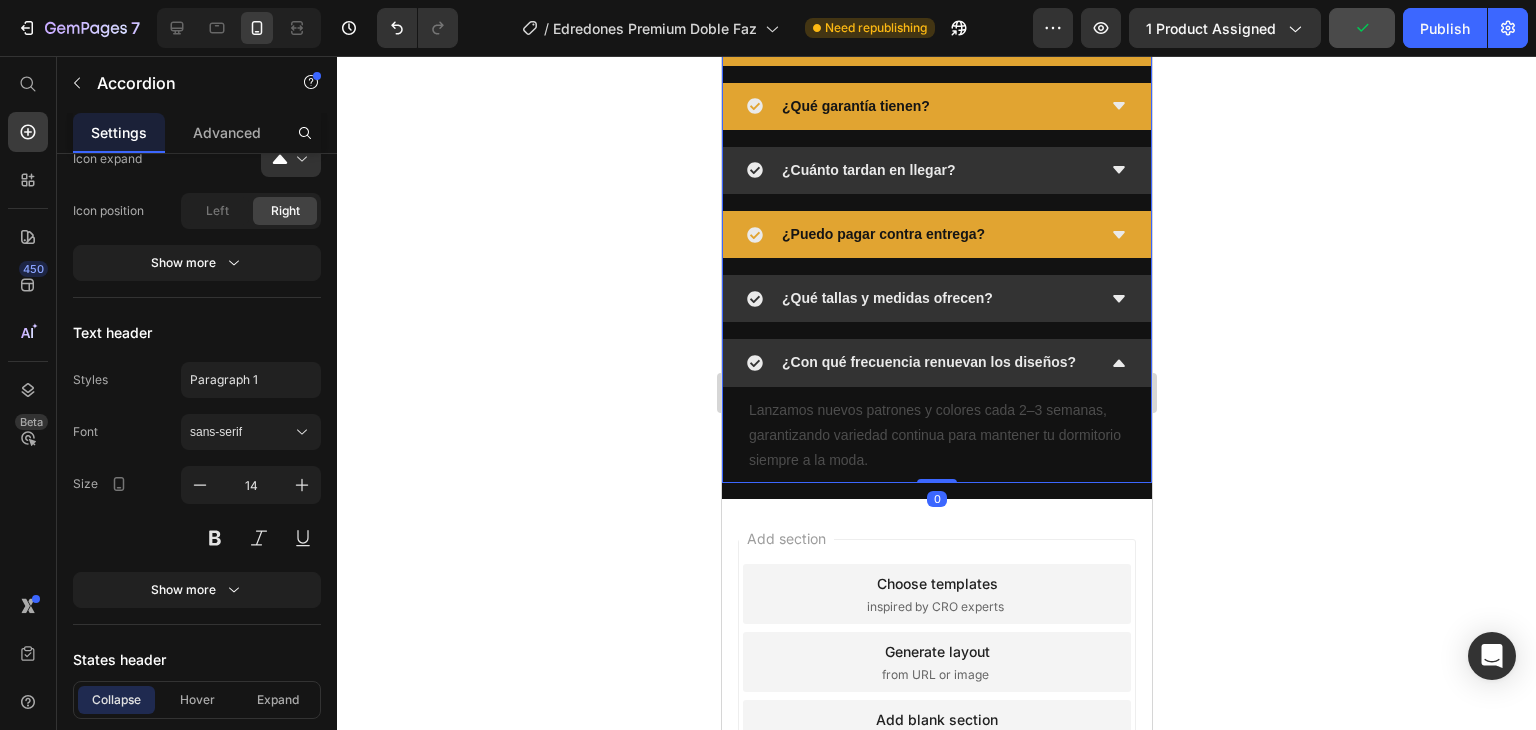 click 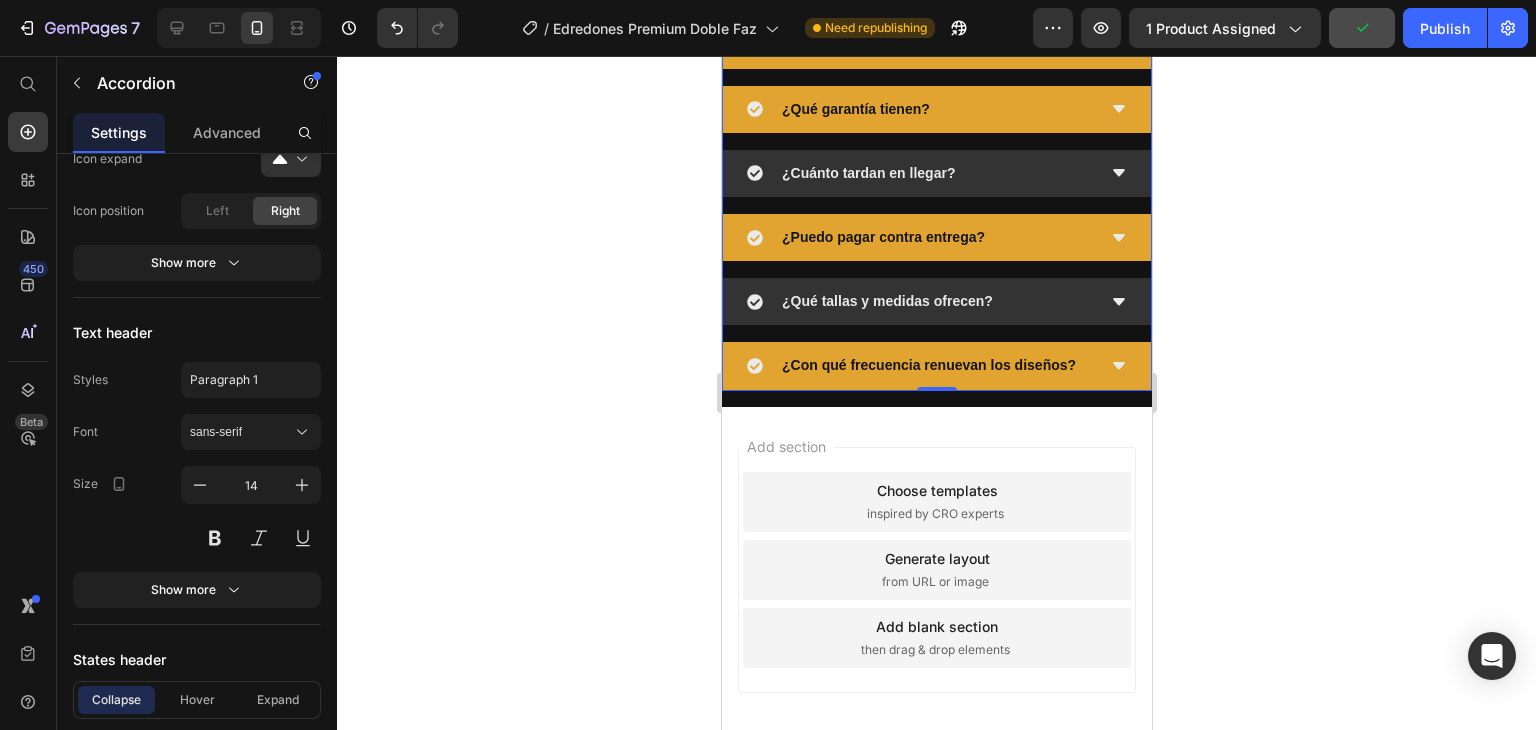 scroll, scrollTop: 2641, scrollLeft: 0, axis: vertical 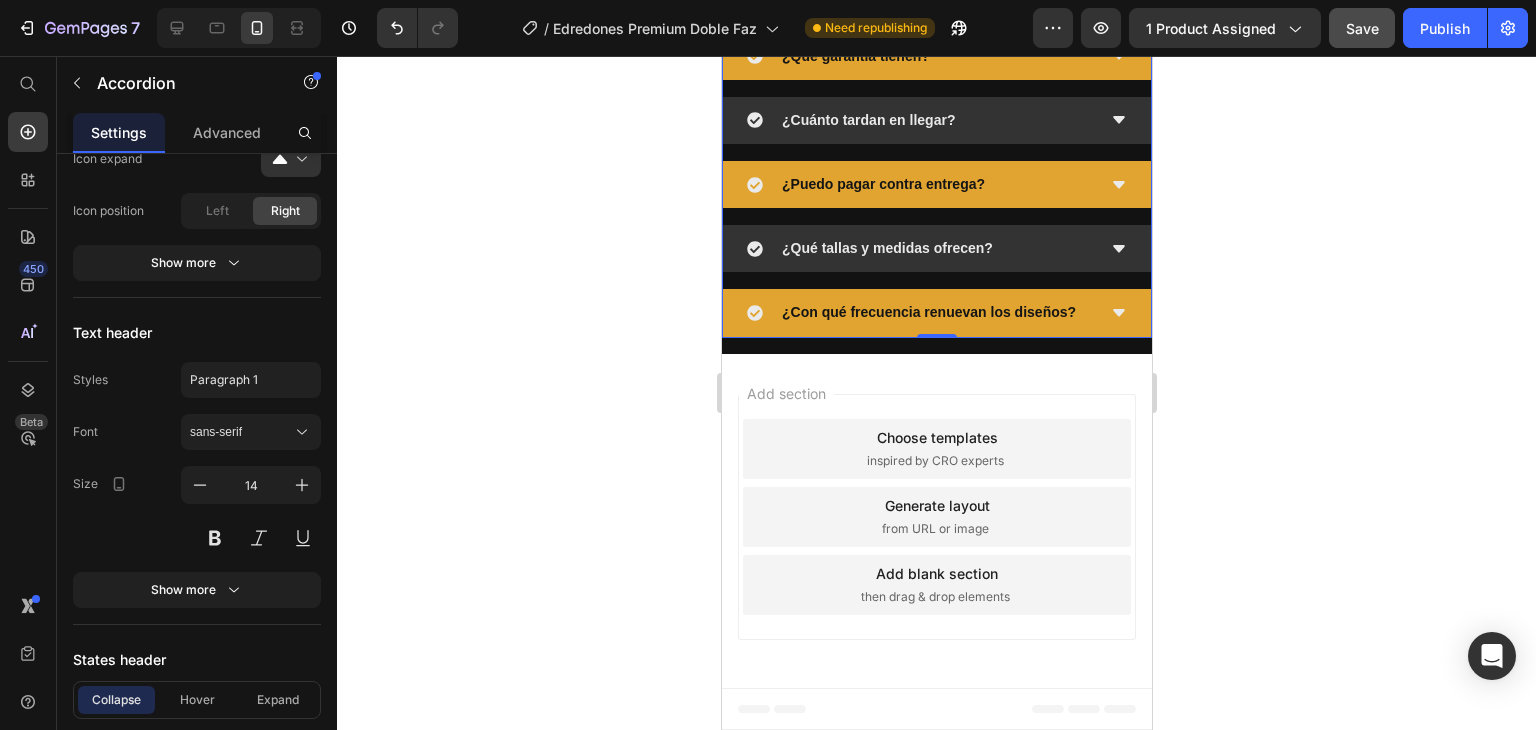 click 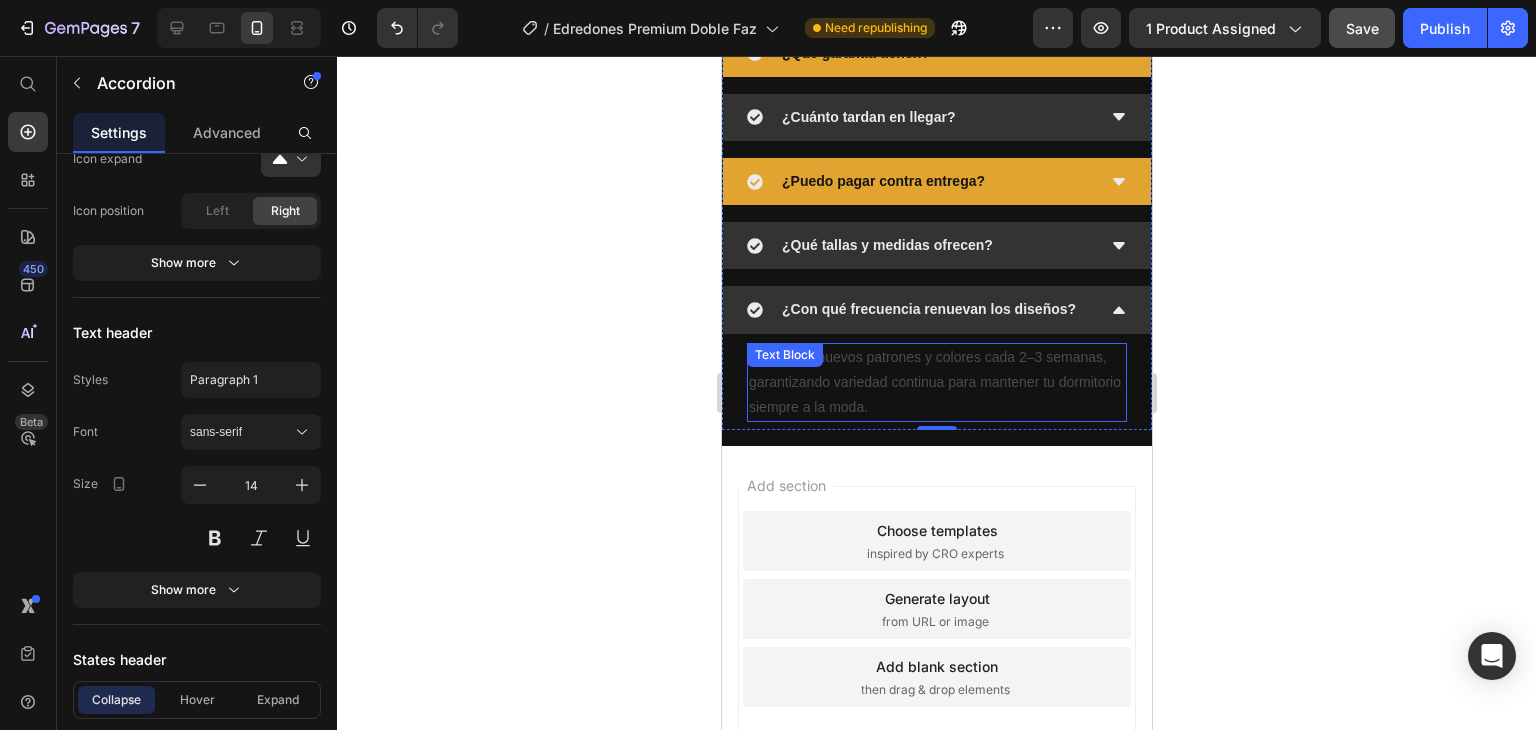 click on "Lanzamos nuevos patrones y colores cada 2–3 semanas, garantizando variedad continua para mantener tu dormitorio siempre a la moda." at bounding box center (936, 383) 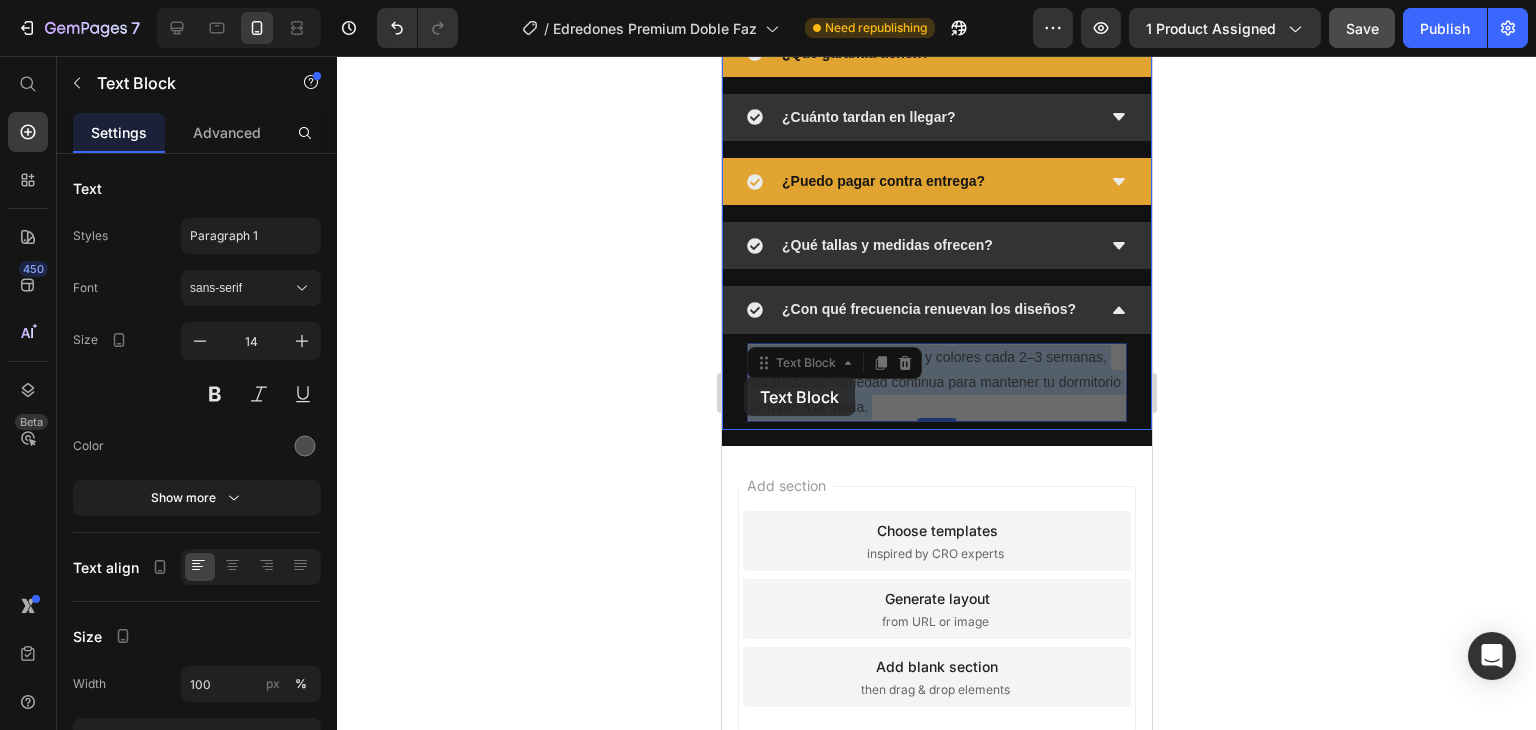 drag, startPoint x: 962, startPoint y: 408, endPoint x: 743, endPoint y: 377, distance: 221.18318 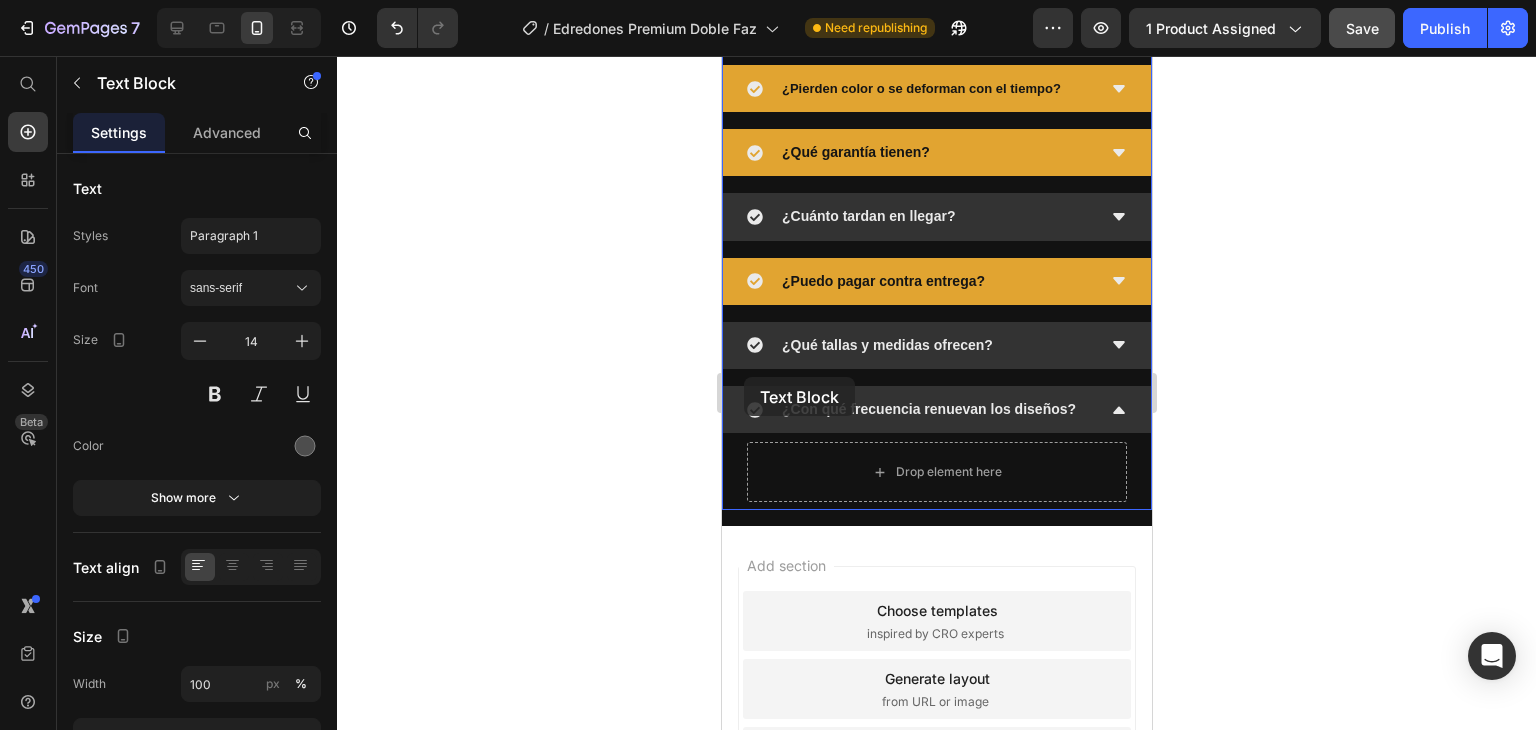 scroll, scrollTop: 2740, scrollLeft: 0, axis: vertical 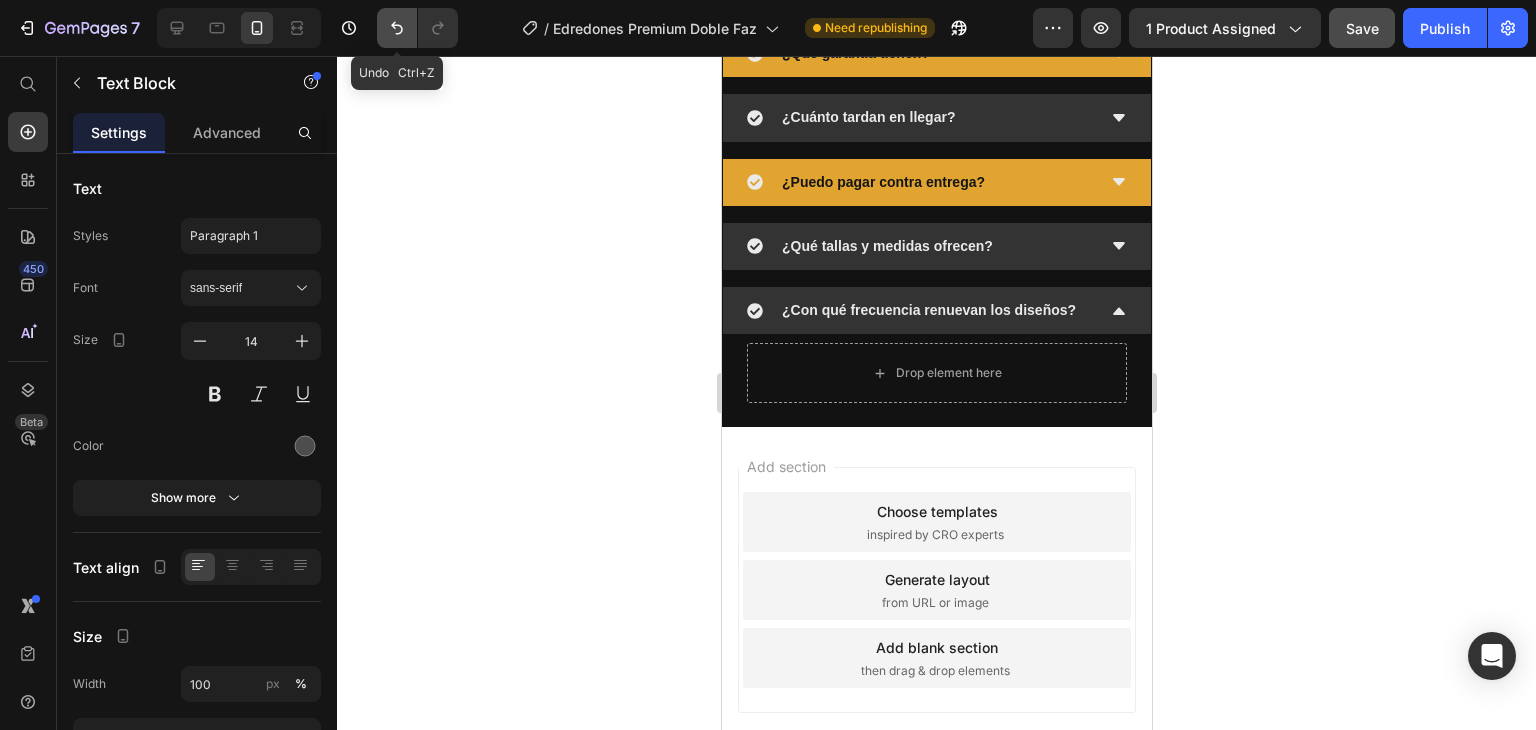 click 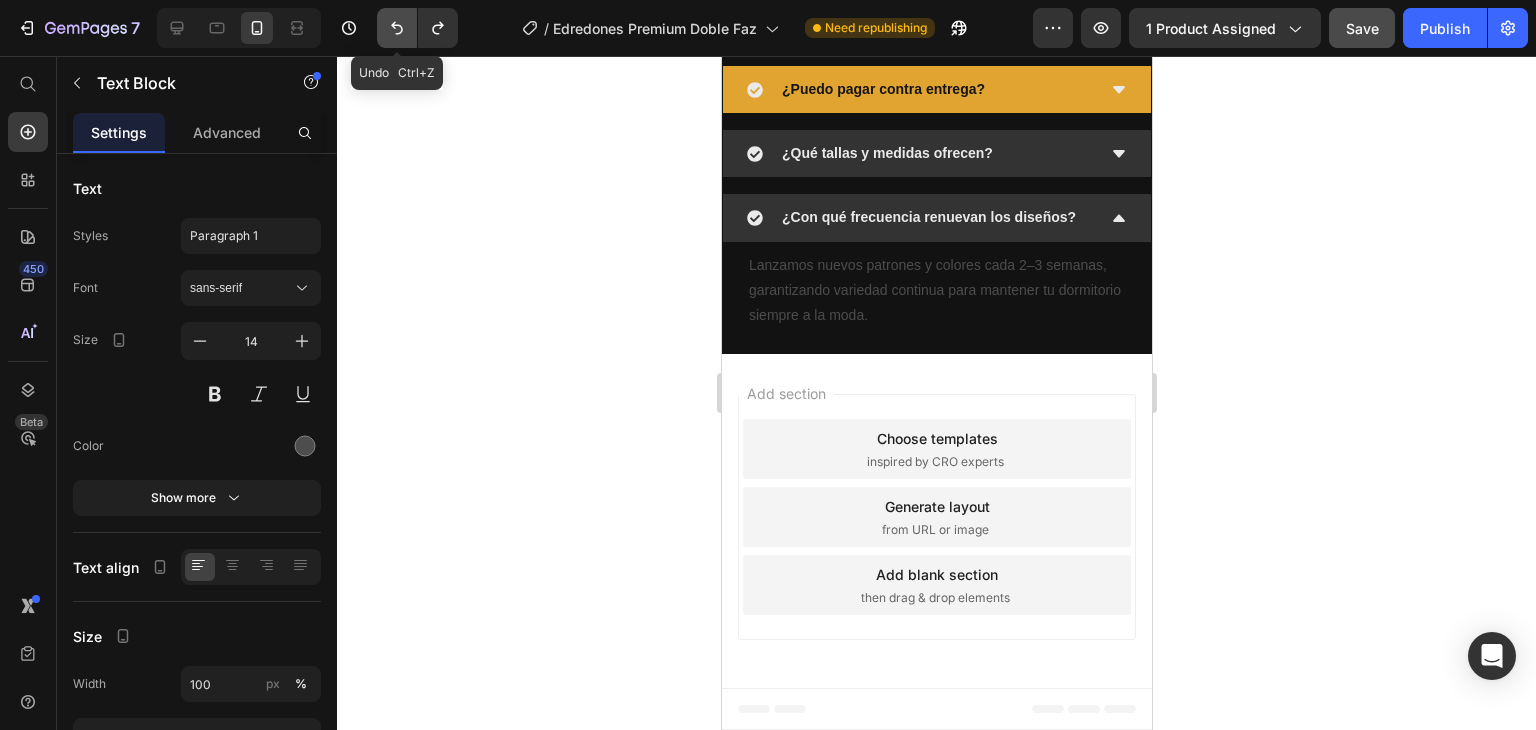 scroll, scrollTop: 2641, scrollLeft: 0, axis: vertical 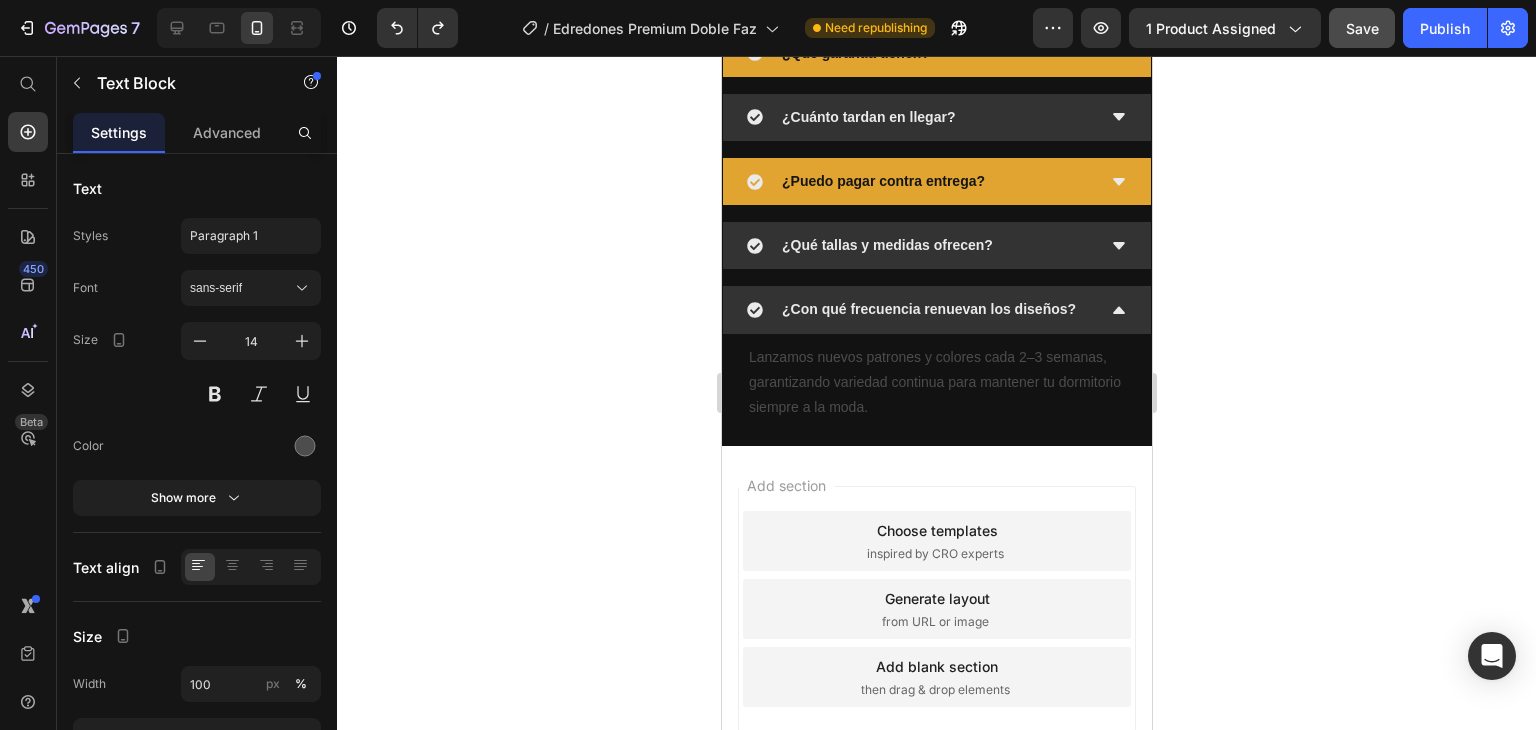 click on "Lanzamos nuevos patrones y colores cada 2–3 semanas, garantizando variedad continua para mantener tu dormitorio siempre a la moda." at bounding box center (936, 383) 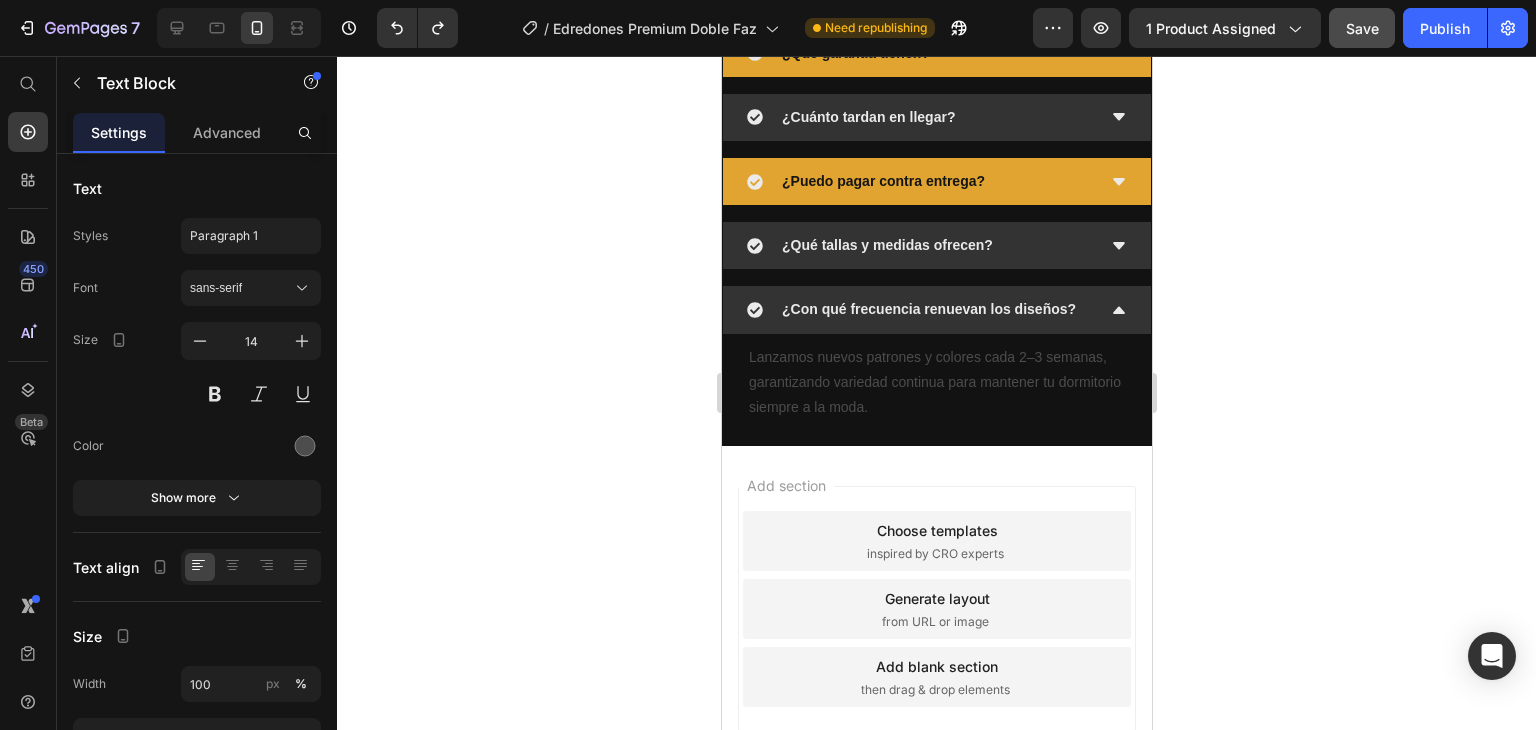 click on "Lanzamos nuevos patrones y colores cada 2–3 semanas, garantizando variedad continua para mantener tu dormitorio siempre a la moda." at bounding box center (936, 383) 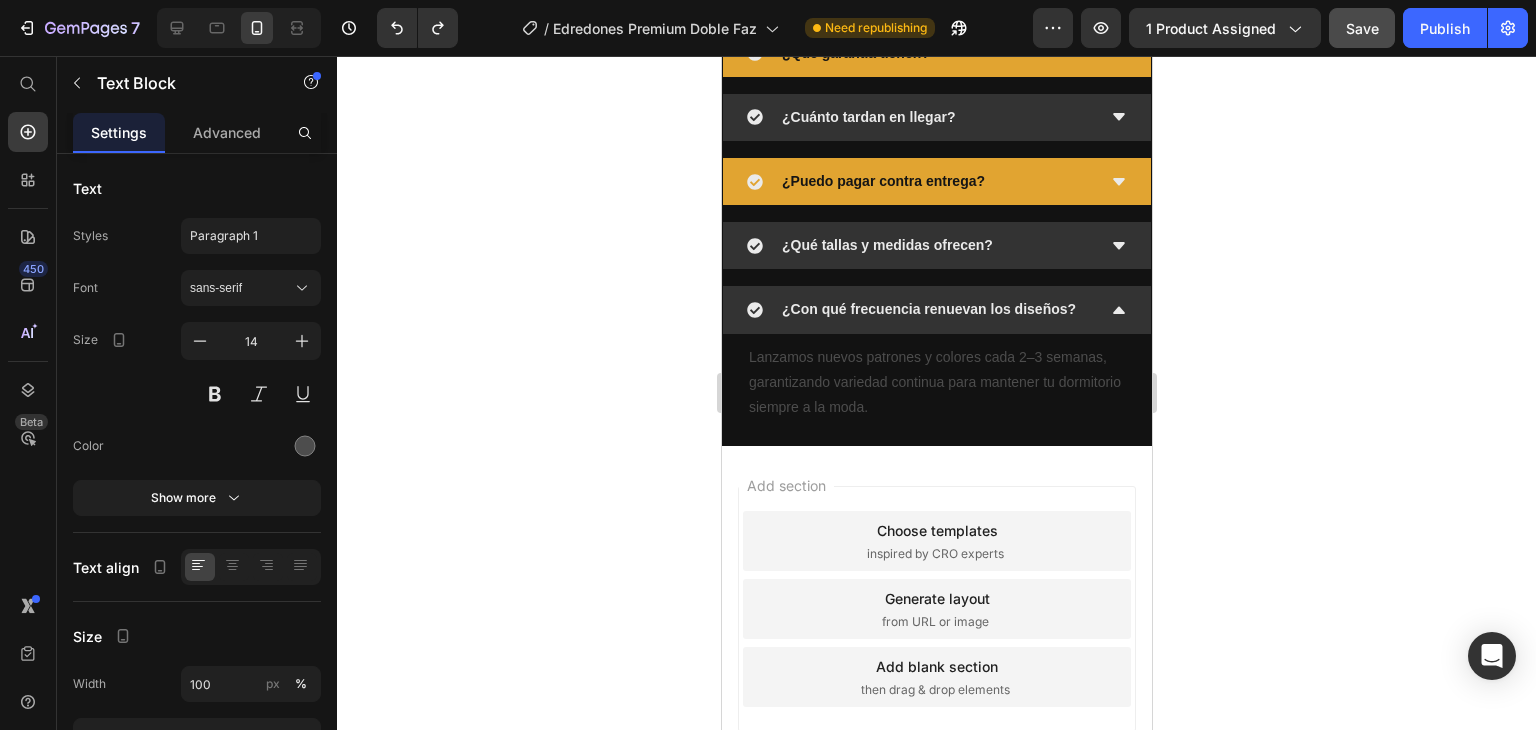 click 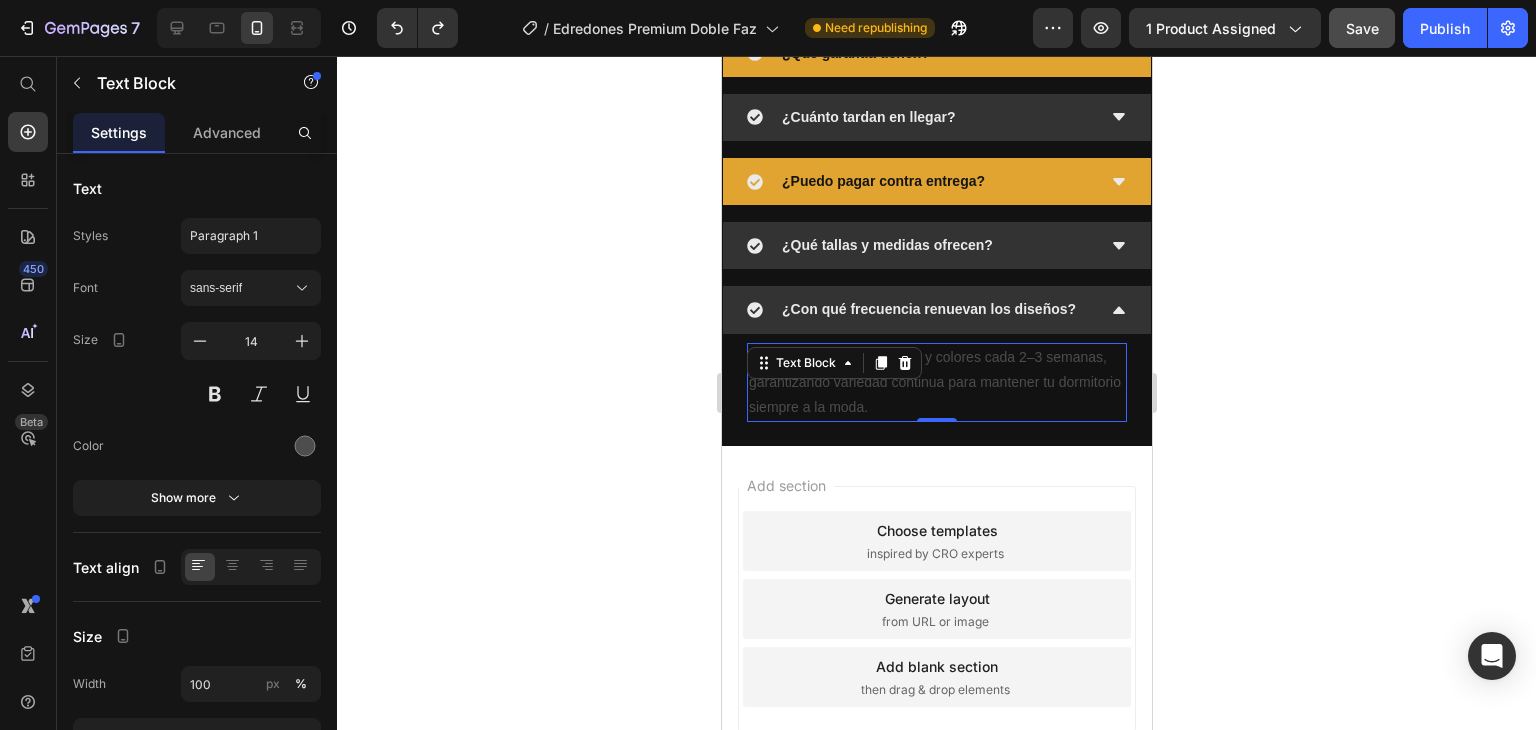 click on "Lanzamos nuevos patrones y colores cada 2–3 semanas, garantizando variedad continua para mantener tu dormitorio siempre a la moda." at bounding box center [936, 383] 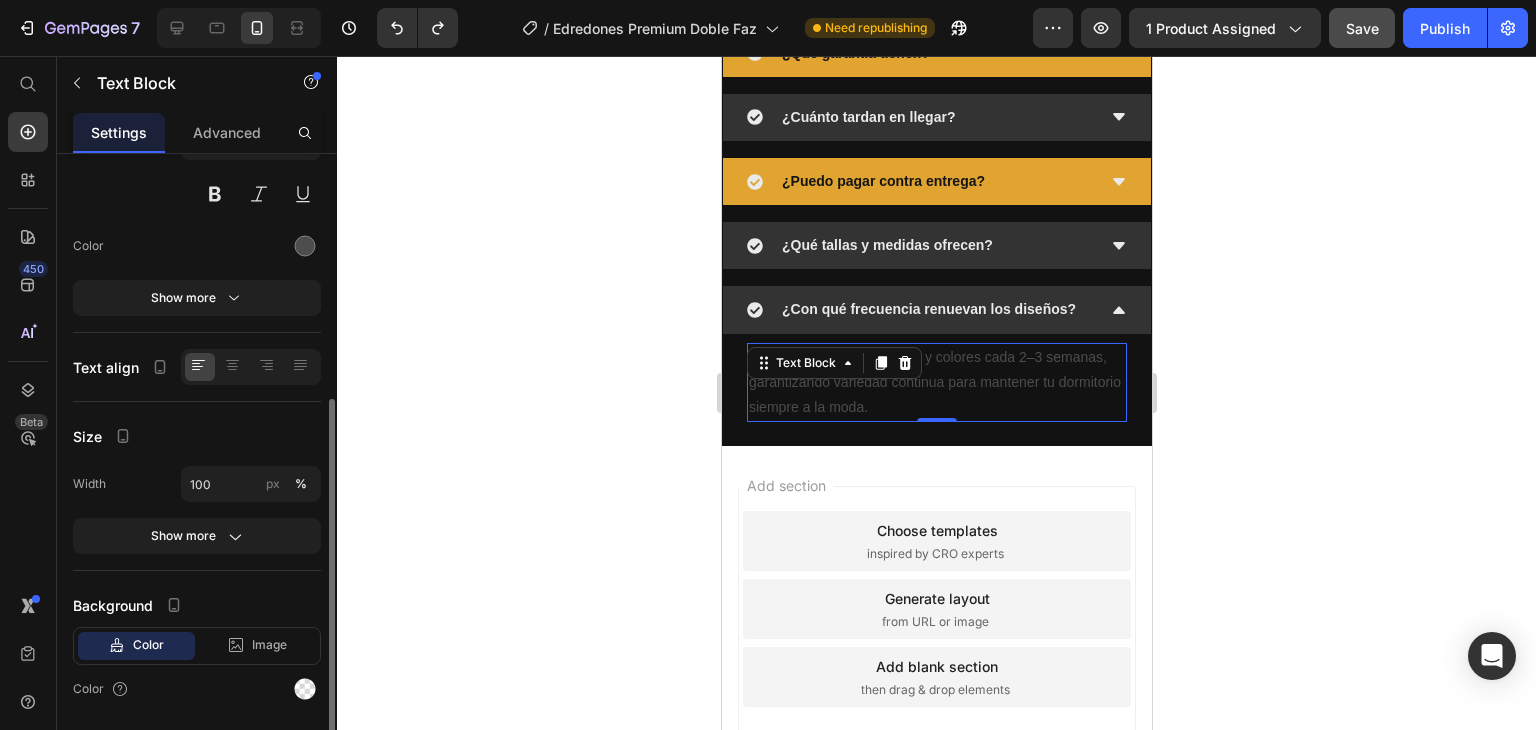 scroll, scrollTop: 260, scrollLeft: 0, axis: vertical 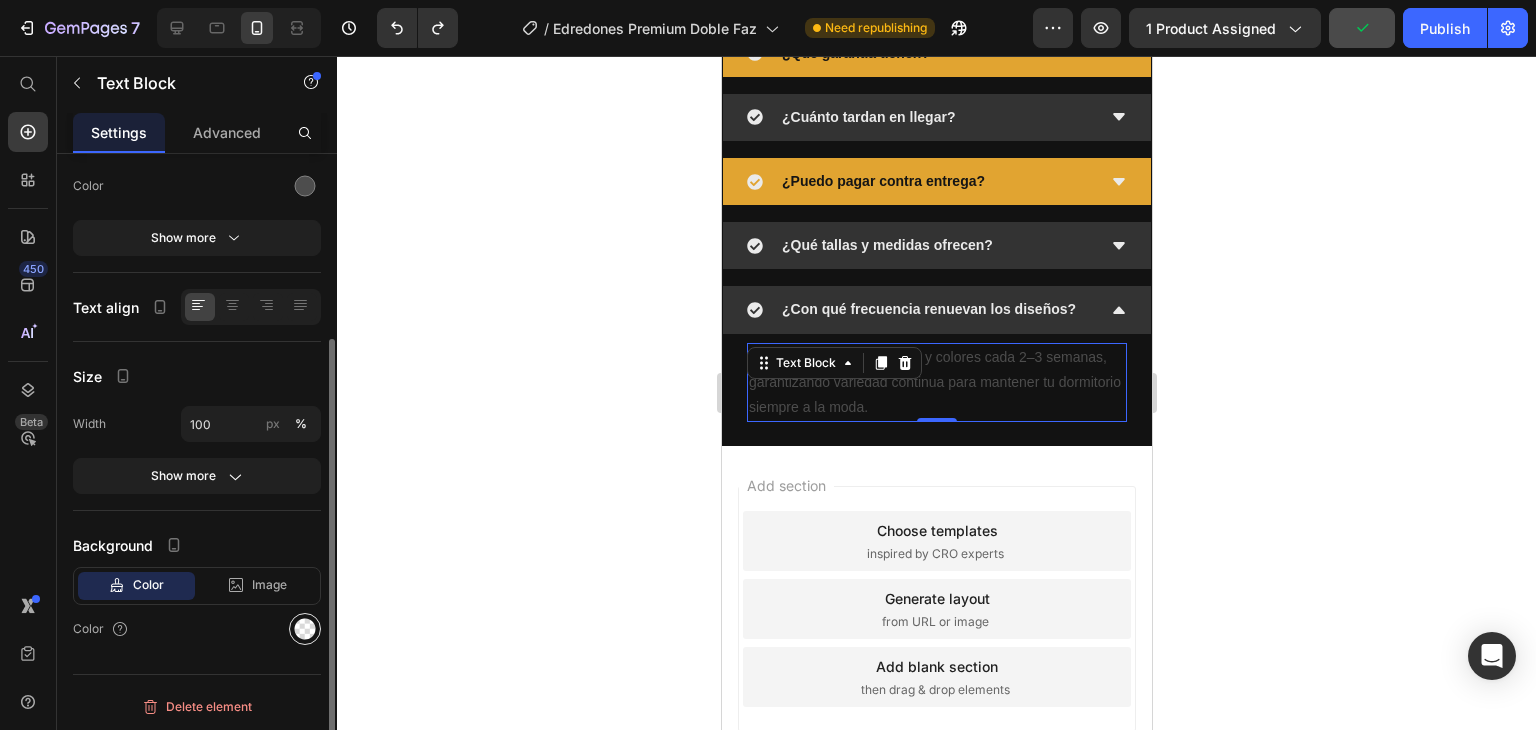 click at bounding box center (305, 629) 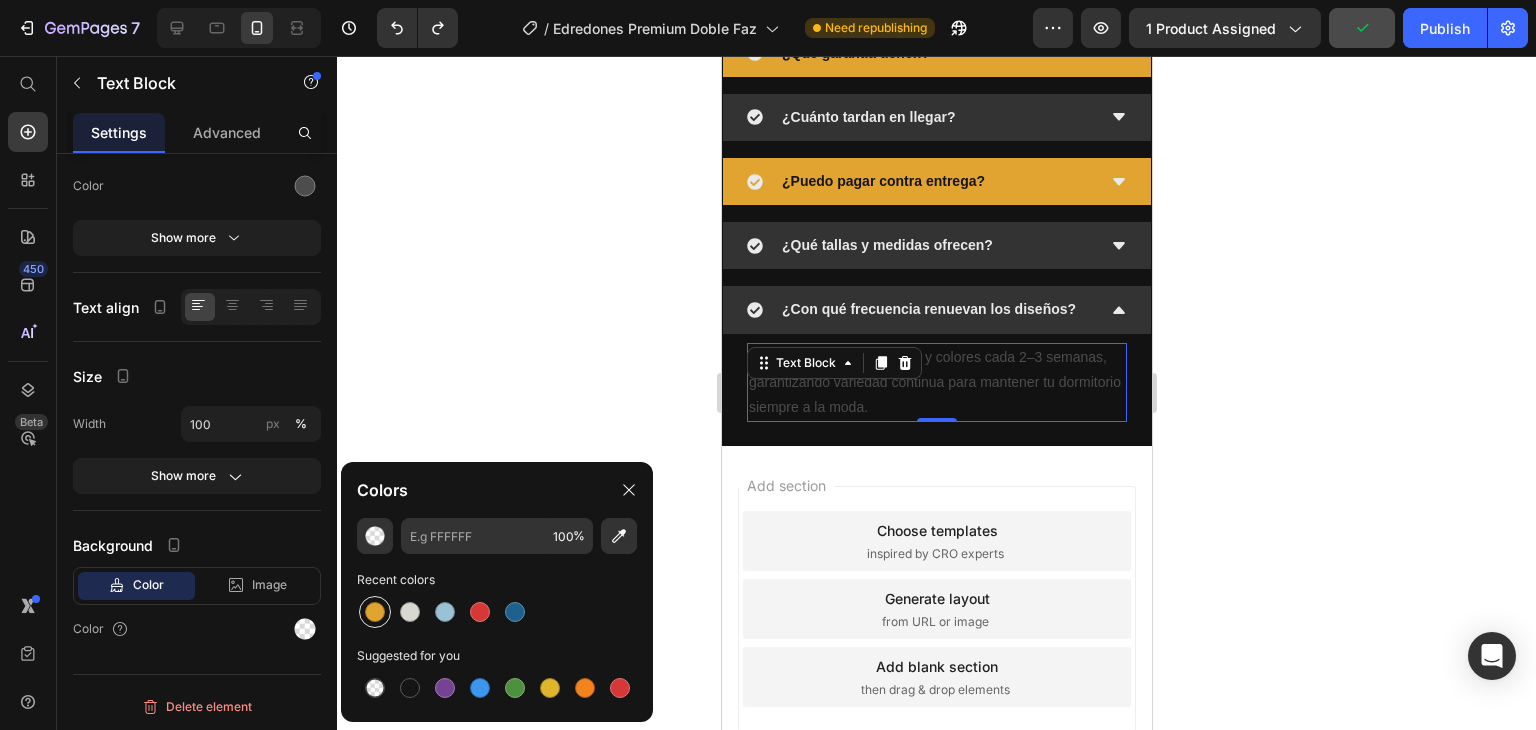 click at bounding box center [375, 612] 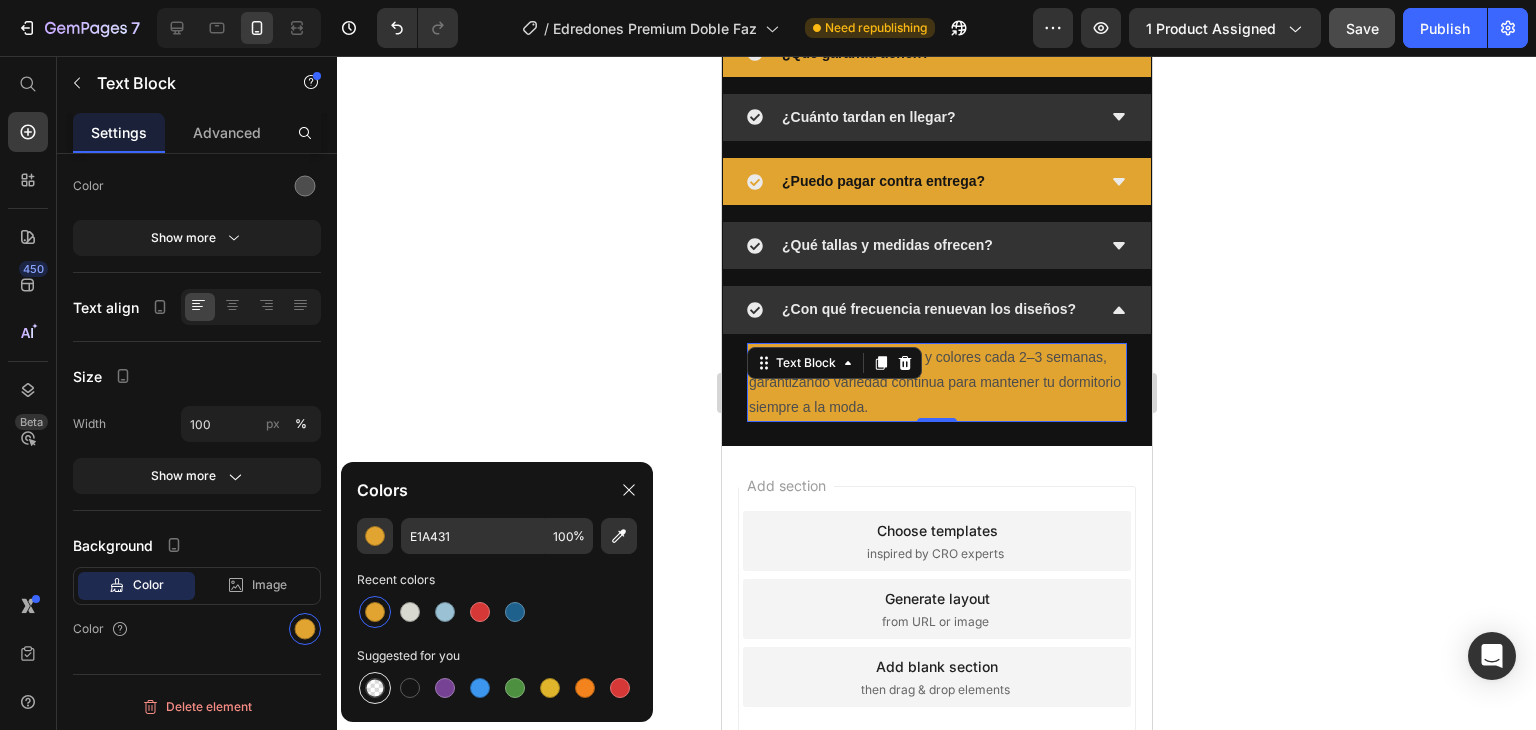 click at bounding box center [375, 688] 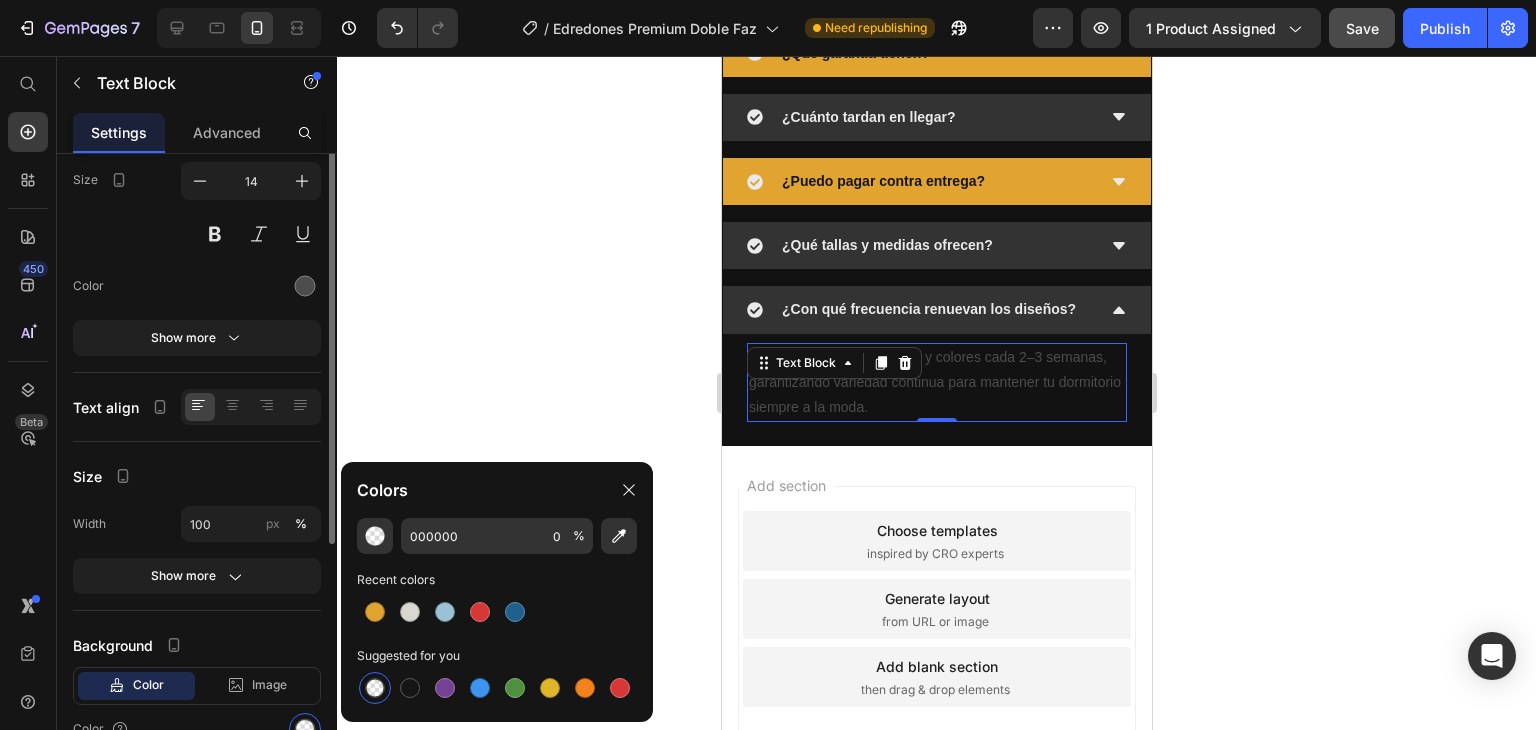 scroll, scrollTop: 60, scrollLeft: 0, axis: vertical 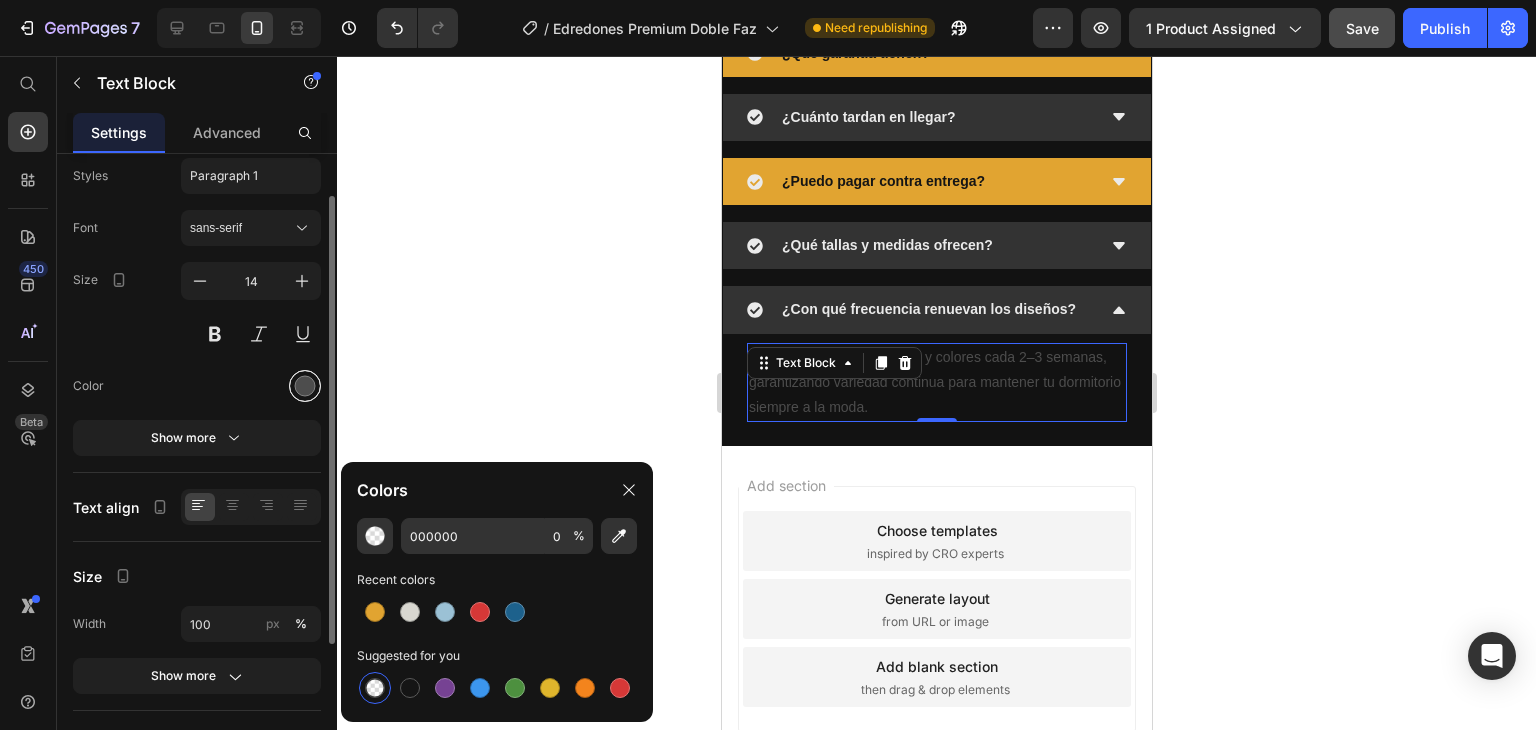 click at bounding box center (305, 386) 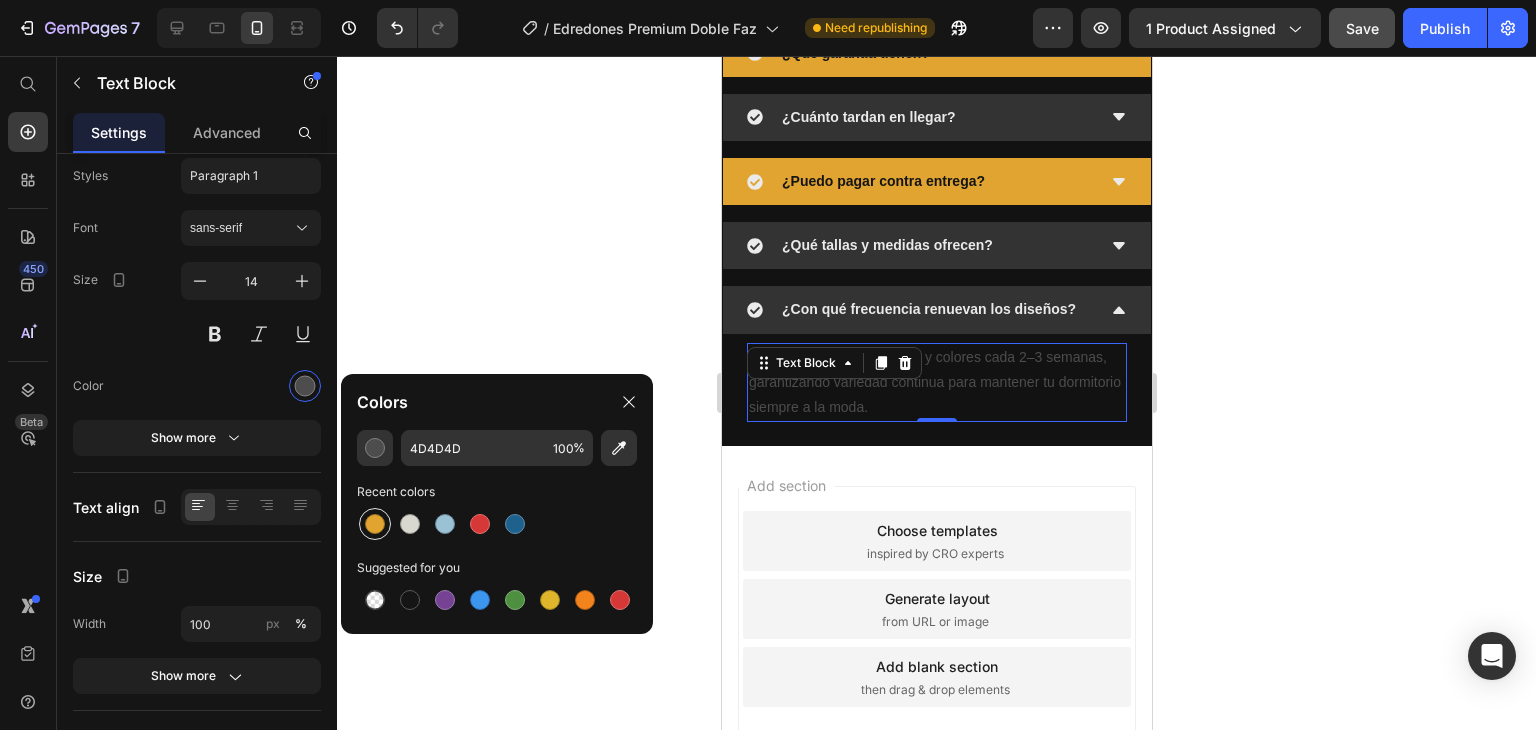 click at bounding box center [375, 524] 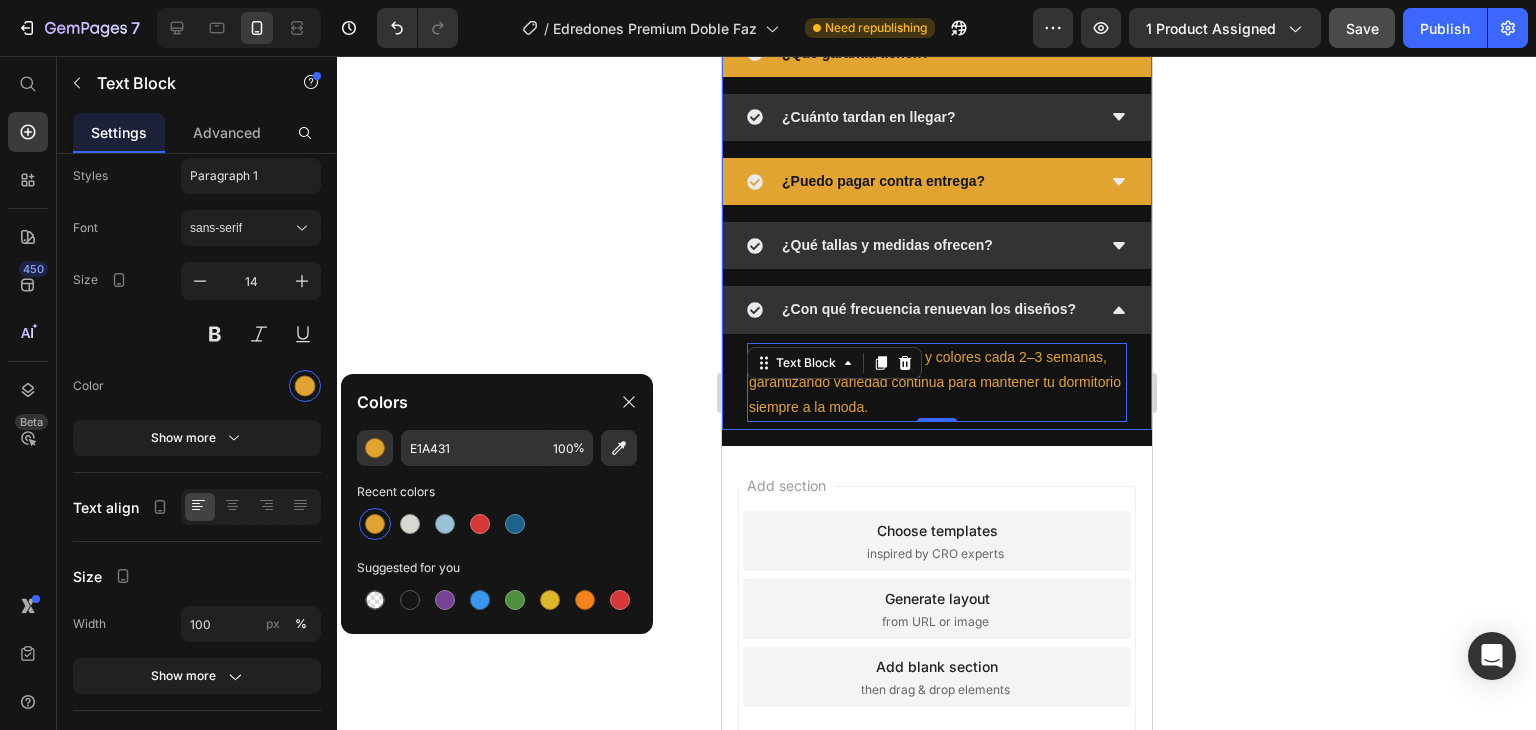 click 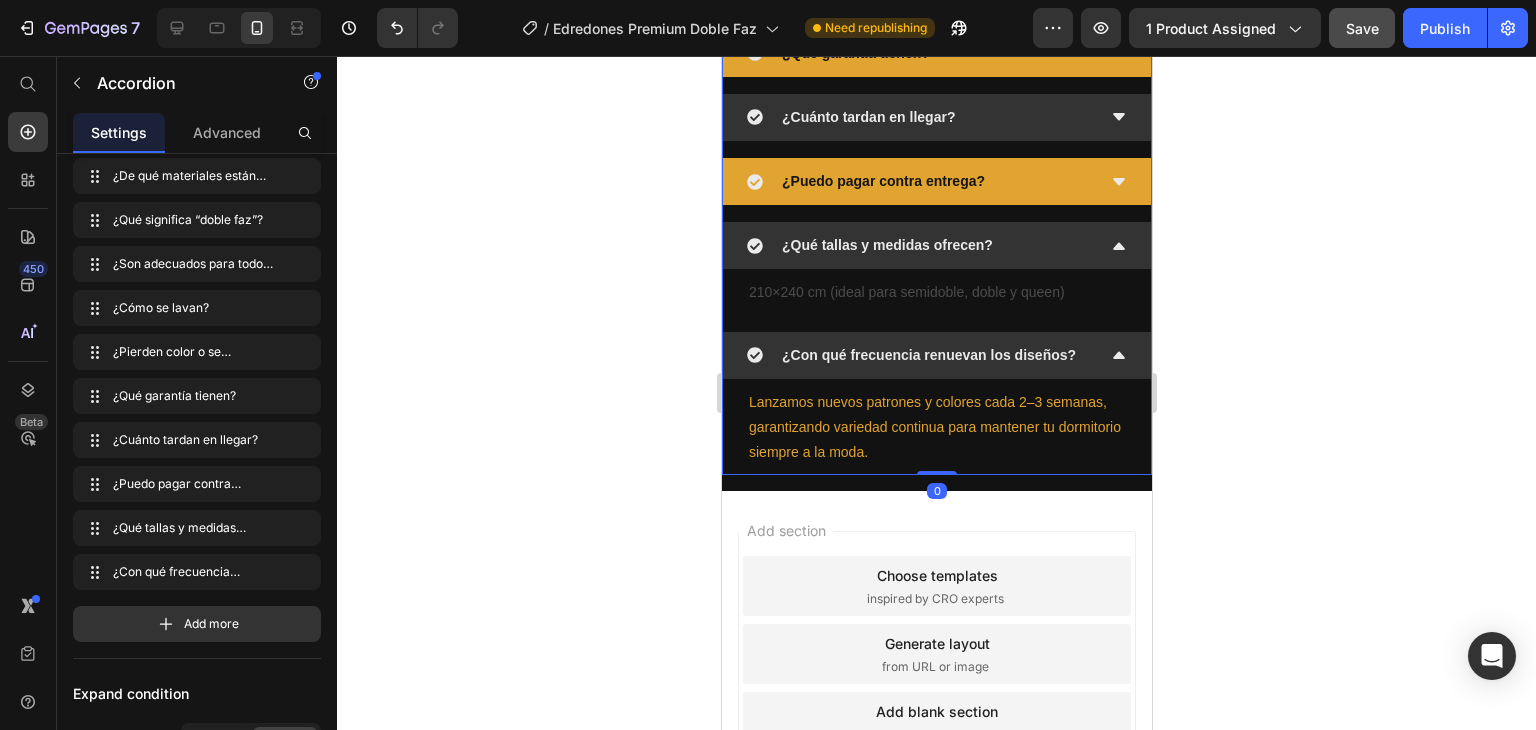 scroll, scrollTop: 0, scrollLeft: 0, axis: both 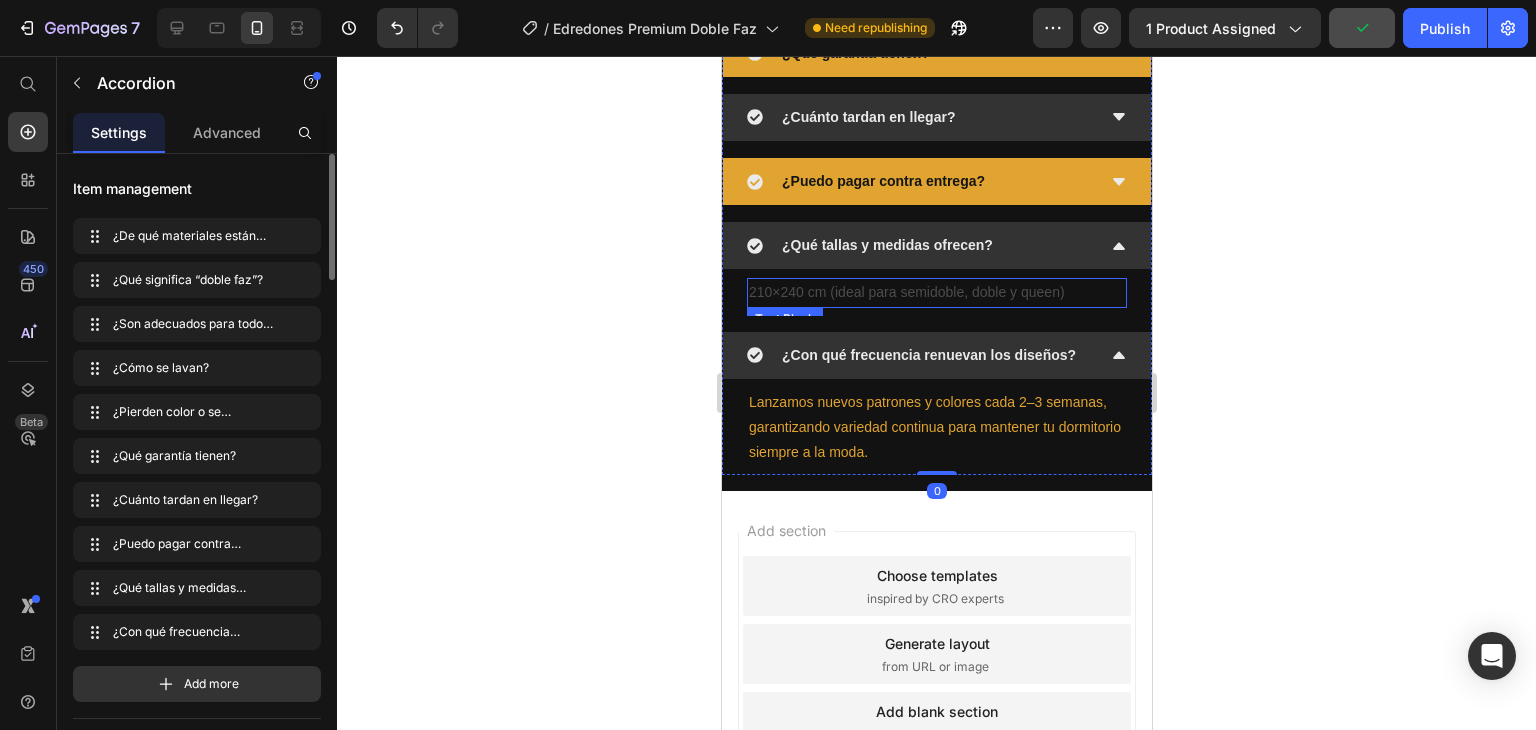 click on "210×240 cm (ideal para semidoble, doble y queen)" at bounding box center (936, 292) 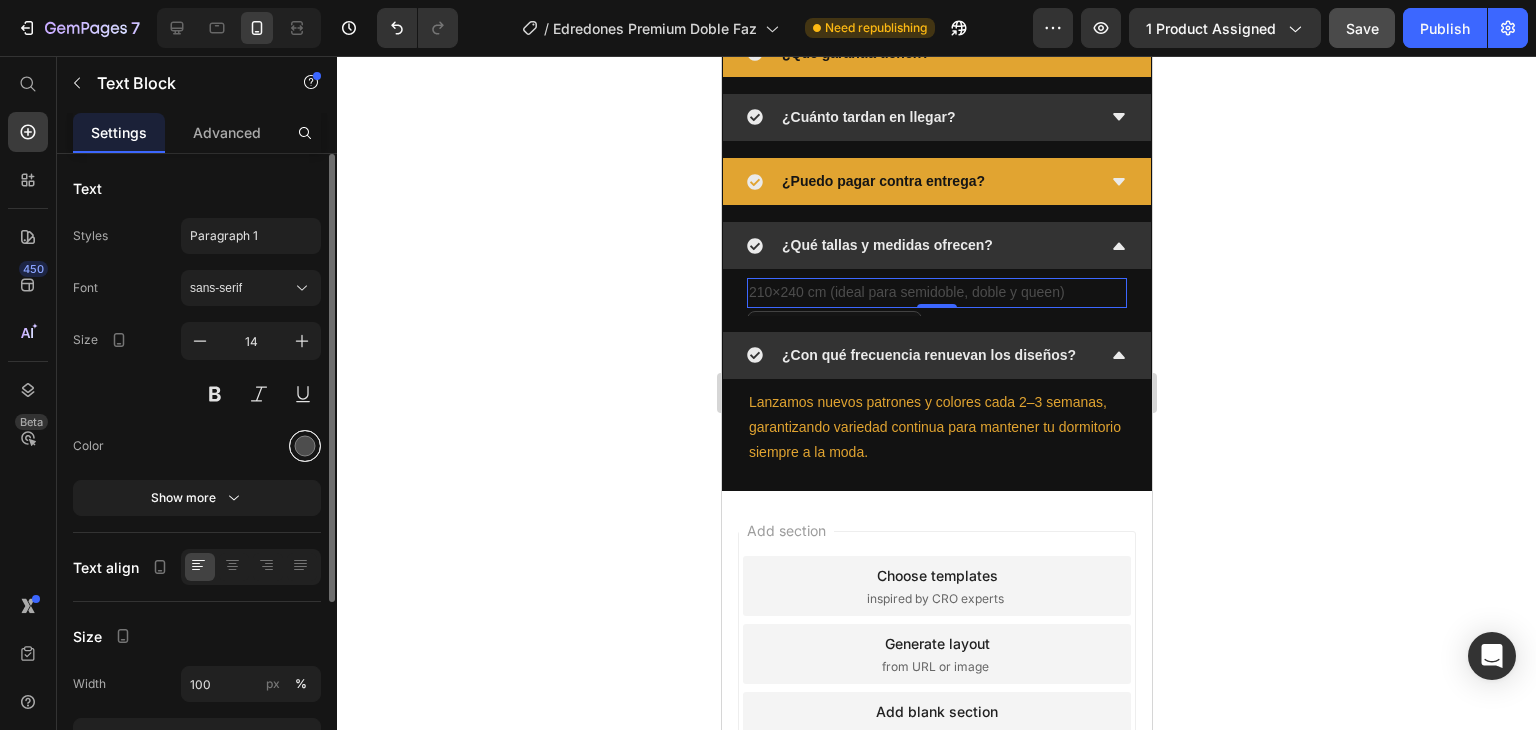 click at bounding box center (305, 446) 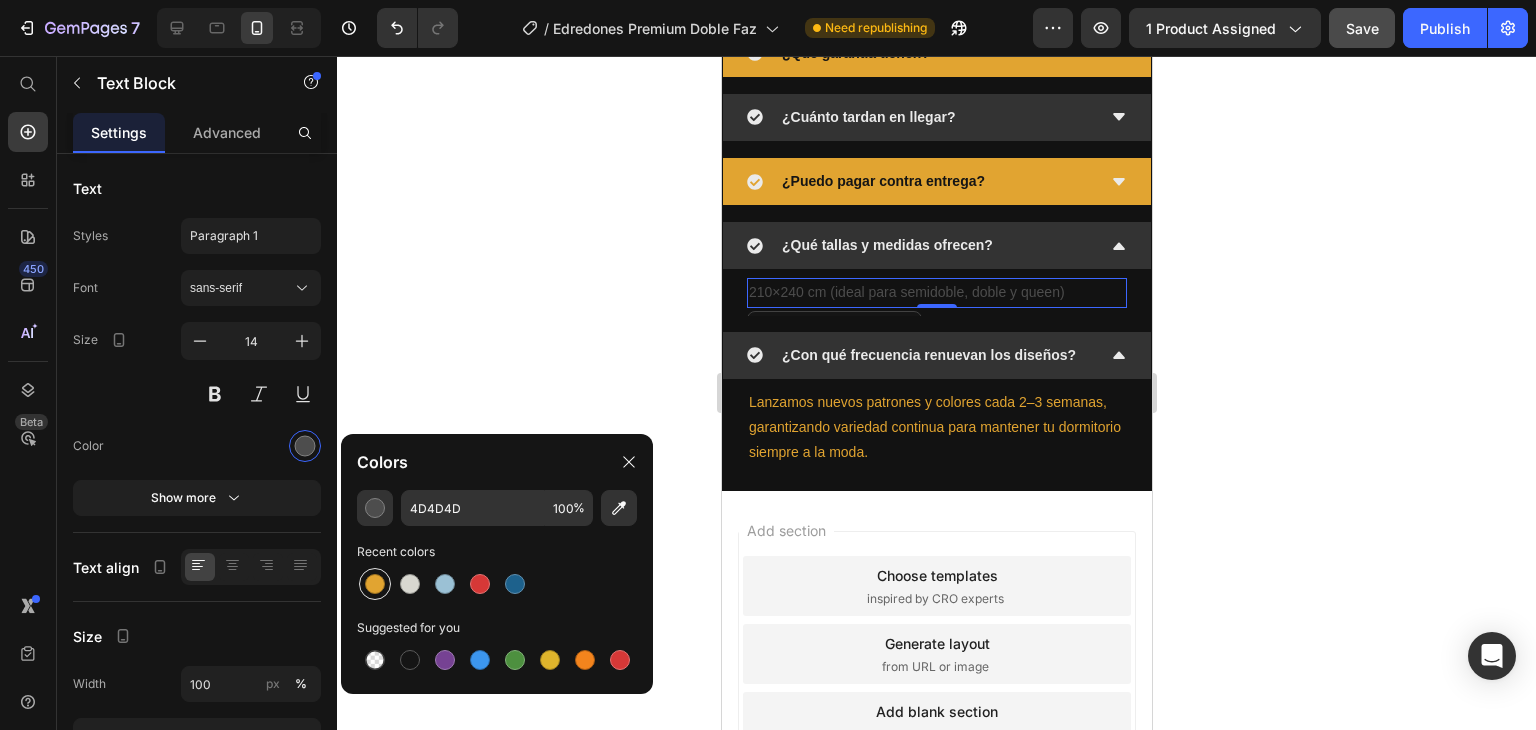 click at bounding box center [375, 584] 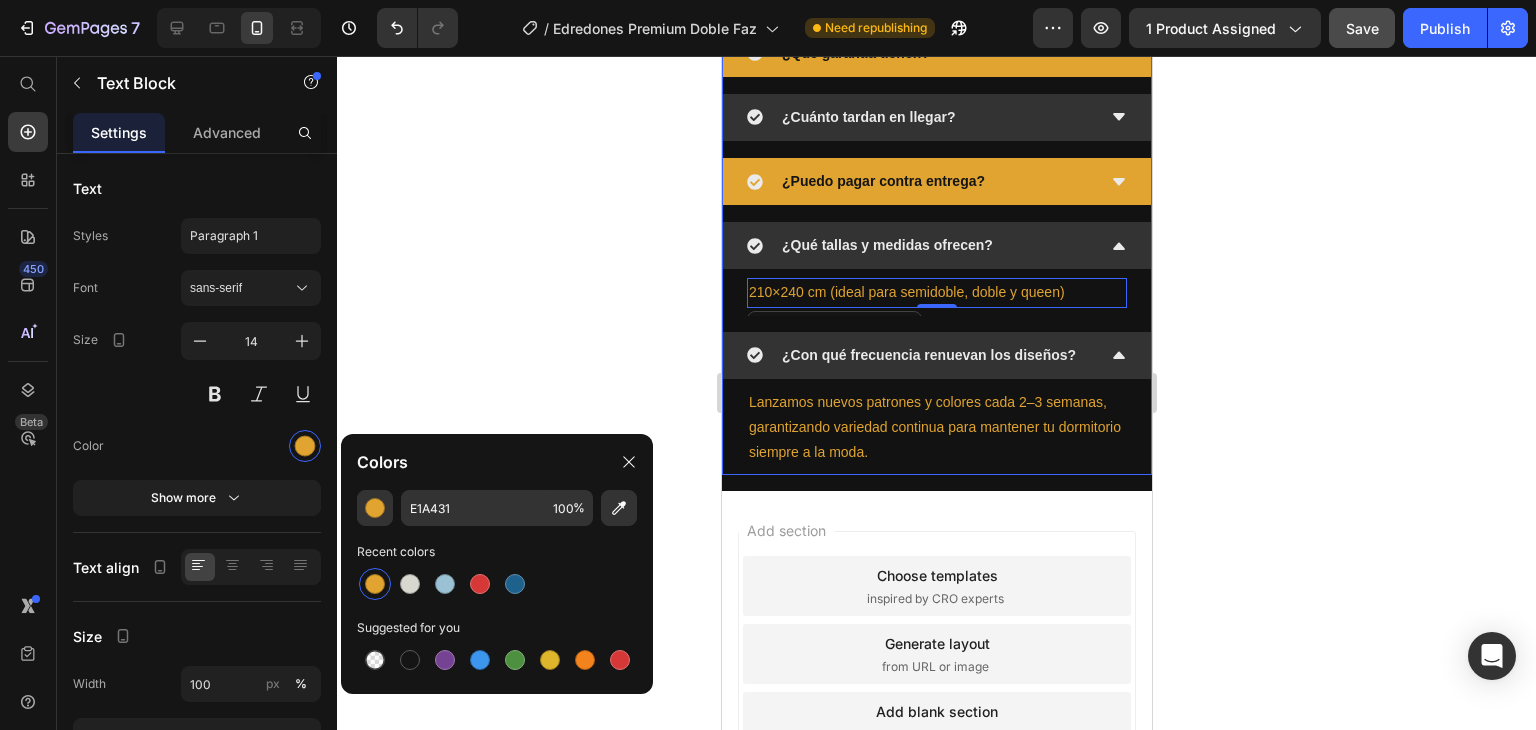 click 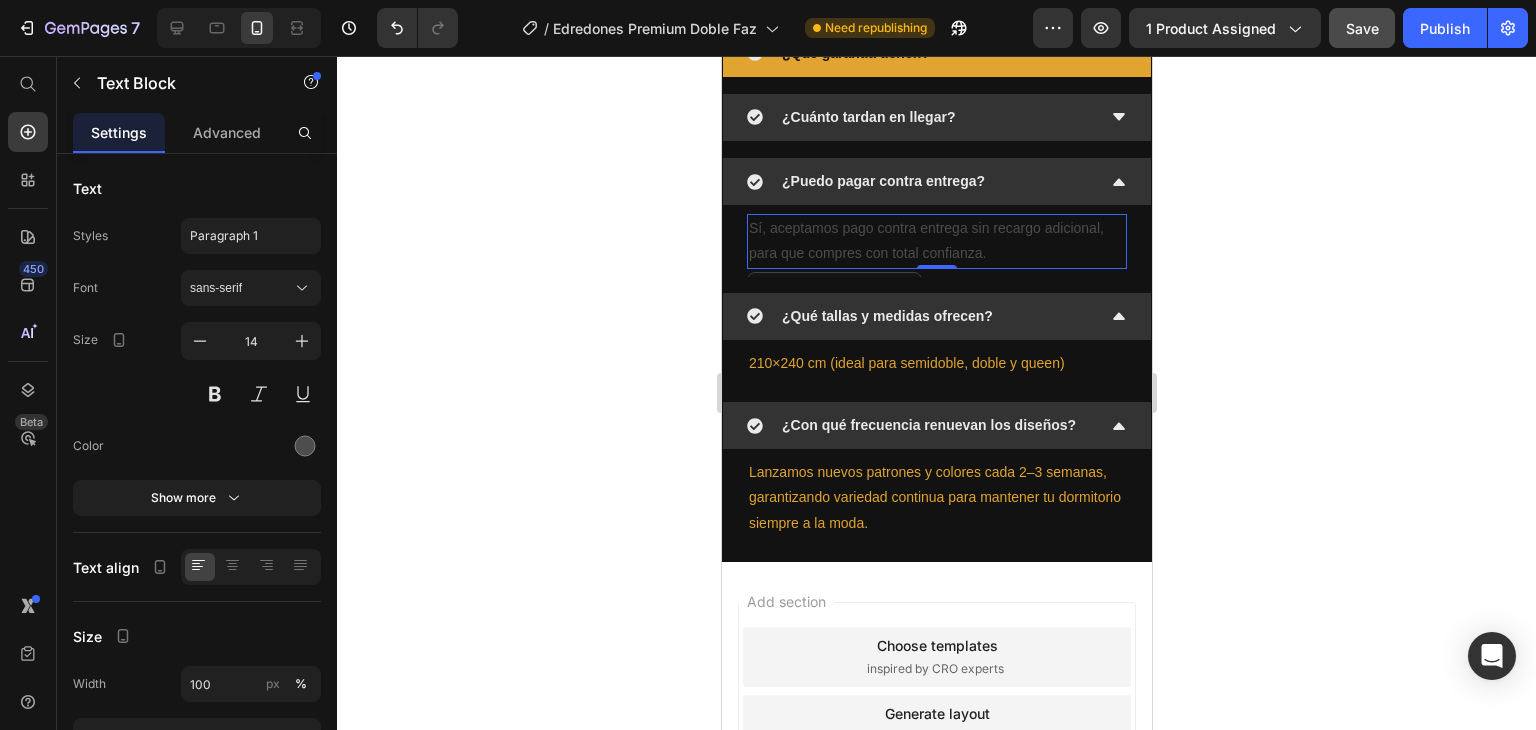 click on "Sí, aceptamos pago contra entrega sin recargo adicional, para que compres con total confianza." at bounding box center (936, 241) 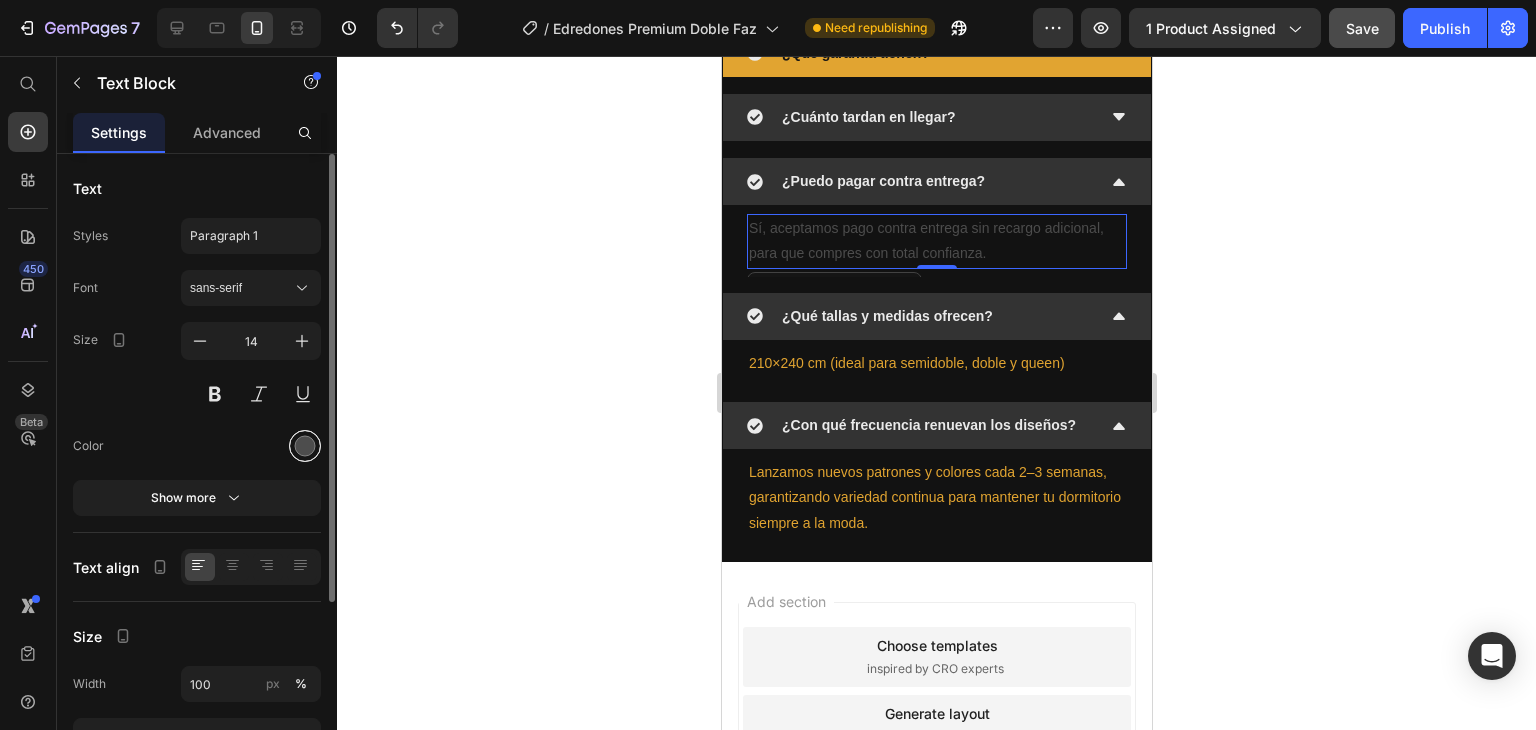 click at bounding box center (305, 446) 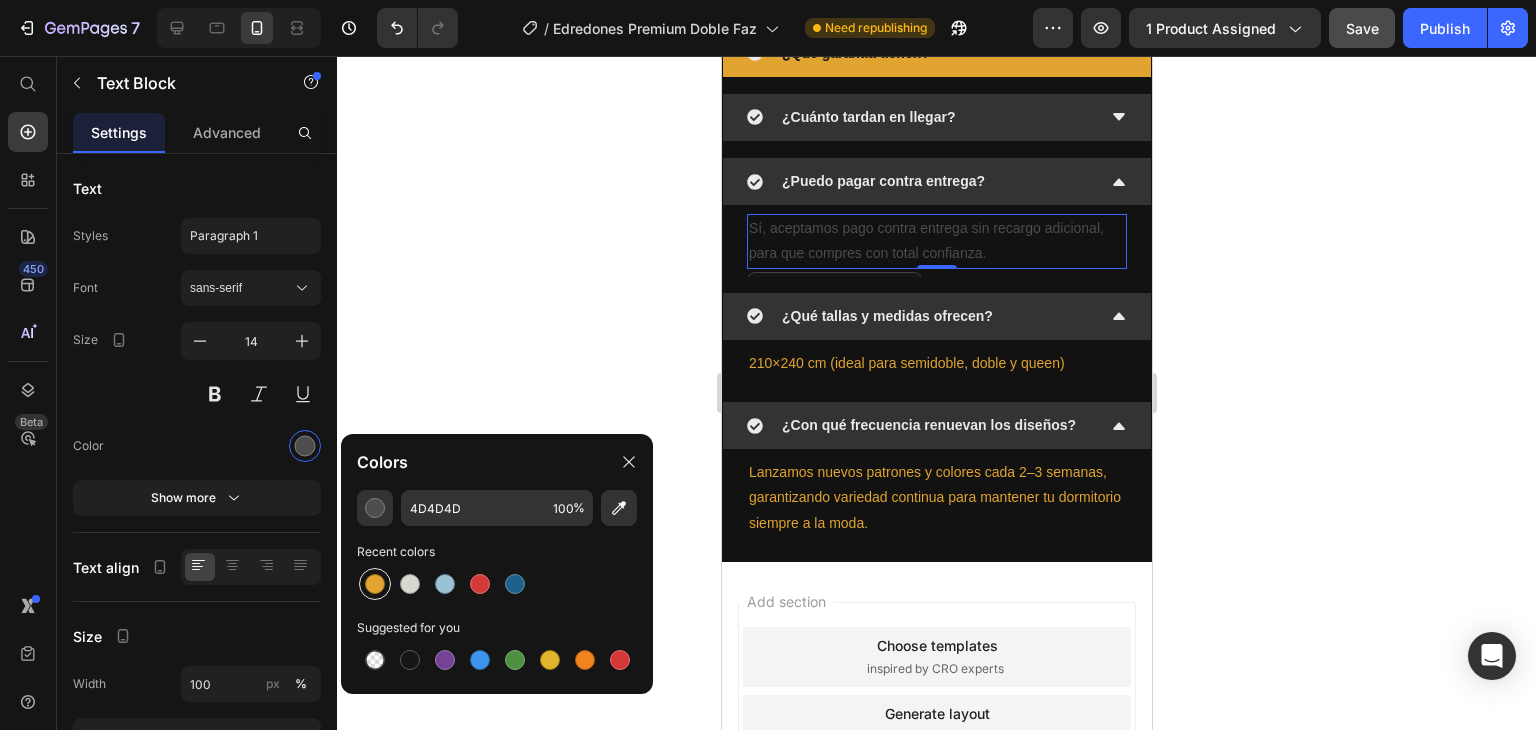 drag, startPoint x: 366, startPoint y: 578, endPoint x: 362, endPoint y: 555, distance: 23.345236 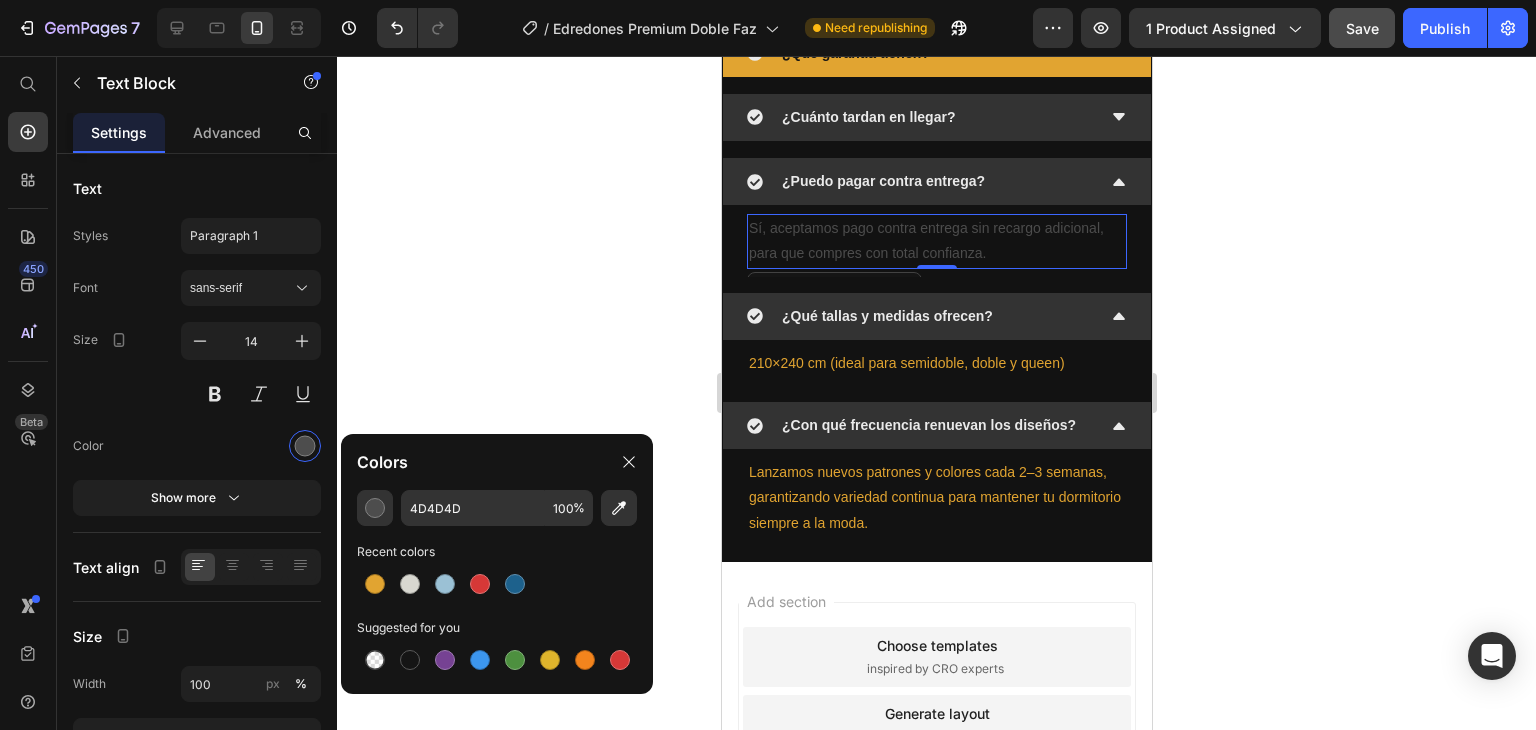 type on "E1A431" 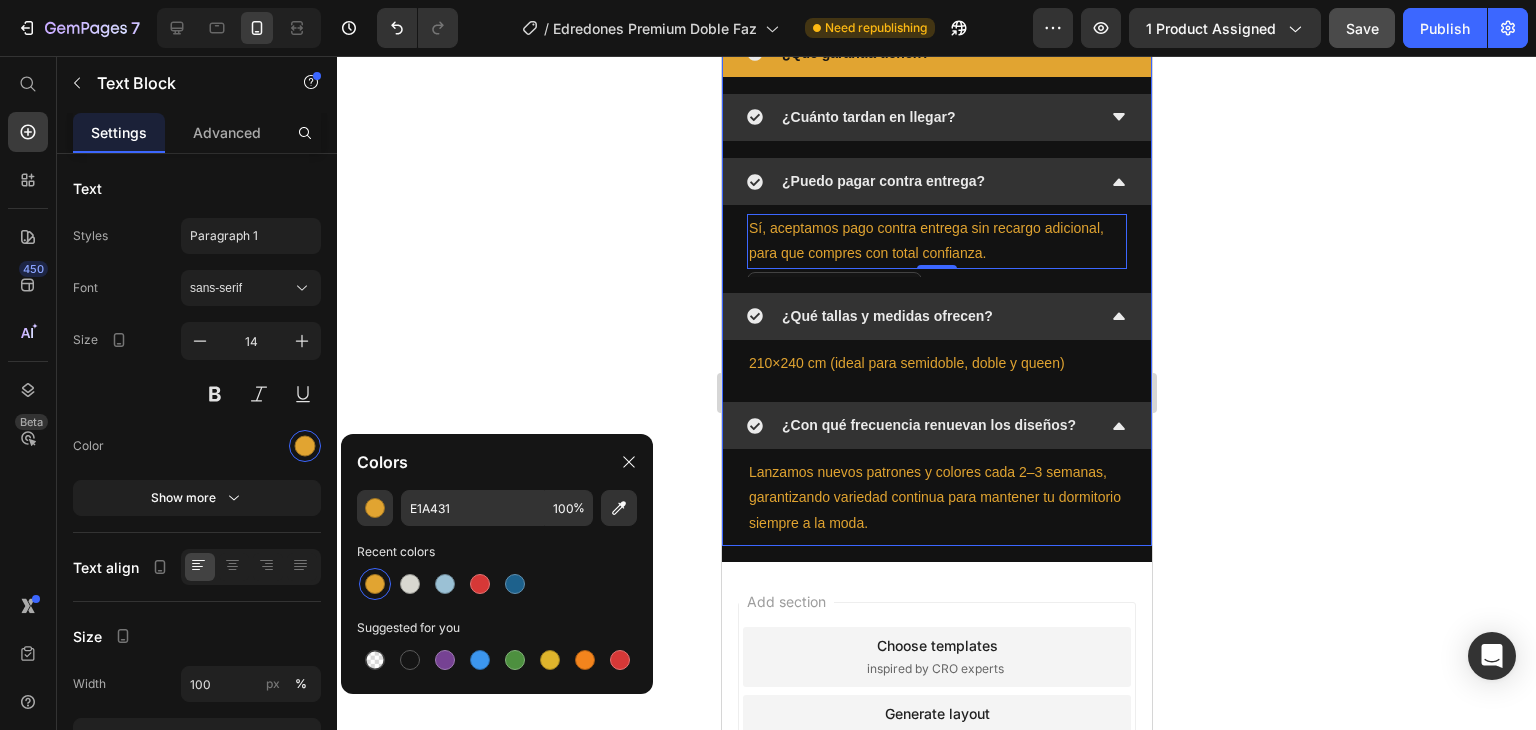 click 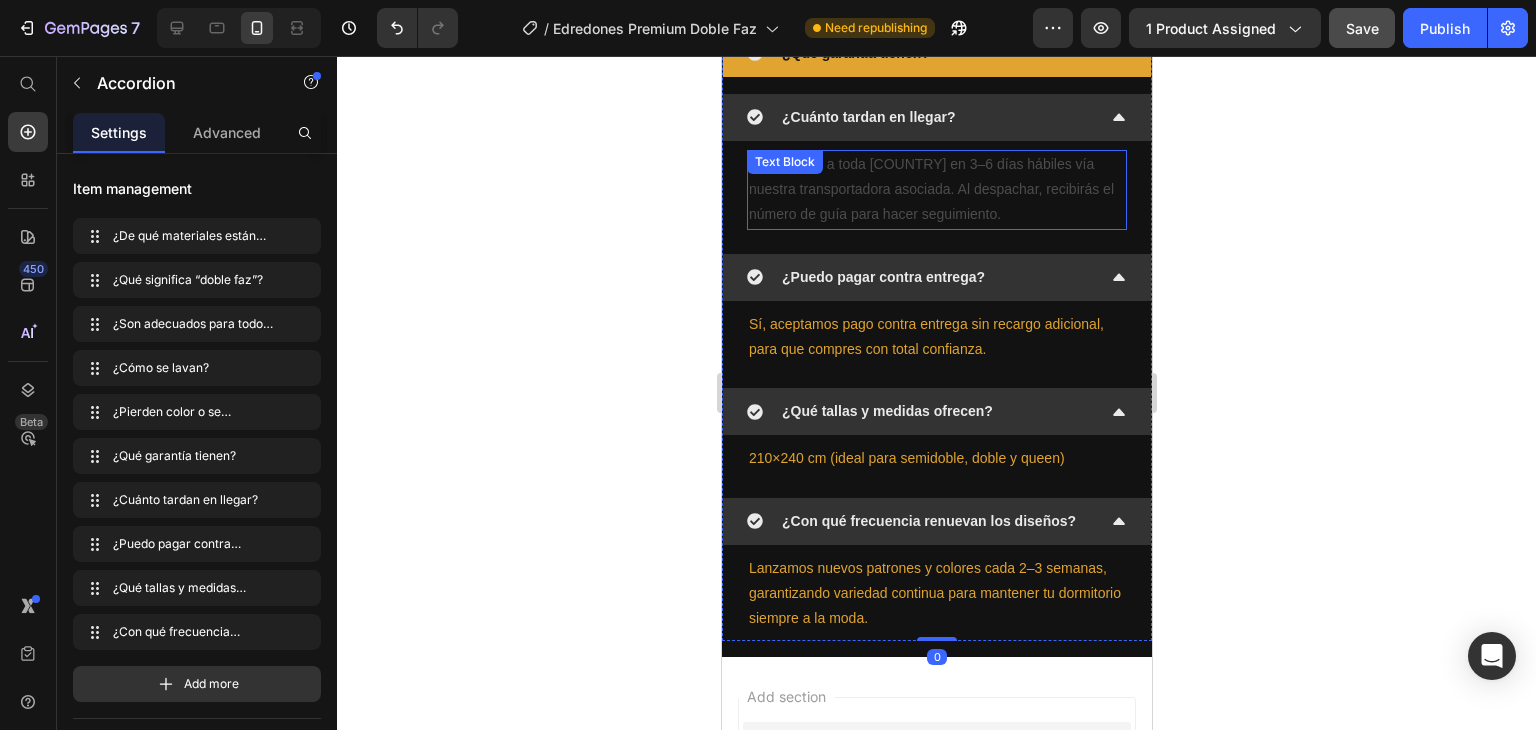 click on "Envío gratis a toda Colombia en 3–6 días hábiles vía nuestra transportadora asociada. Al despachar, recibirás el número de guía para hacer seguimiento." at bounding box center (936, 190) 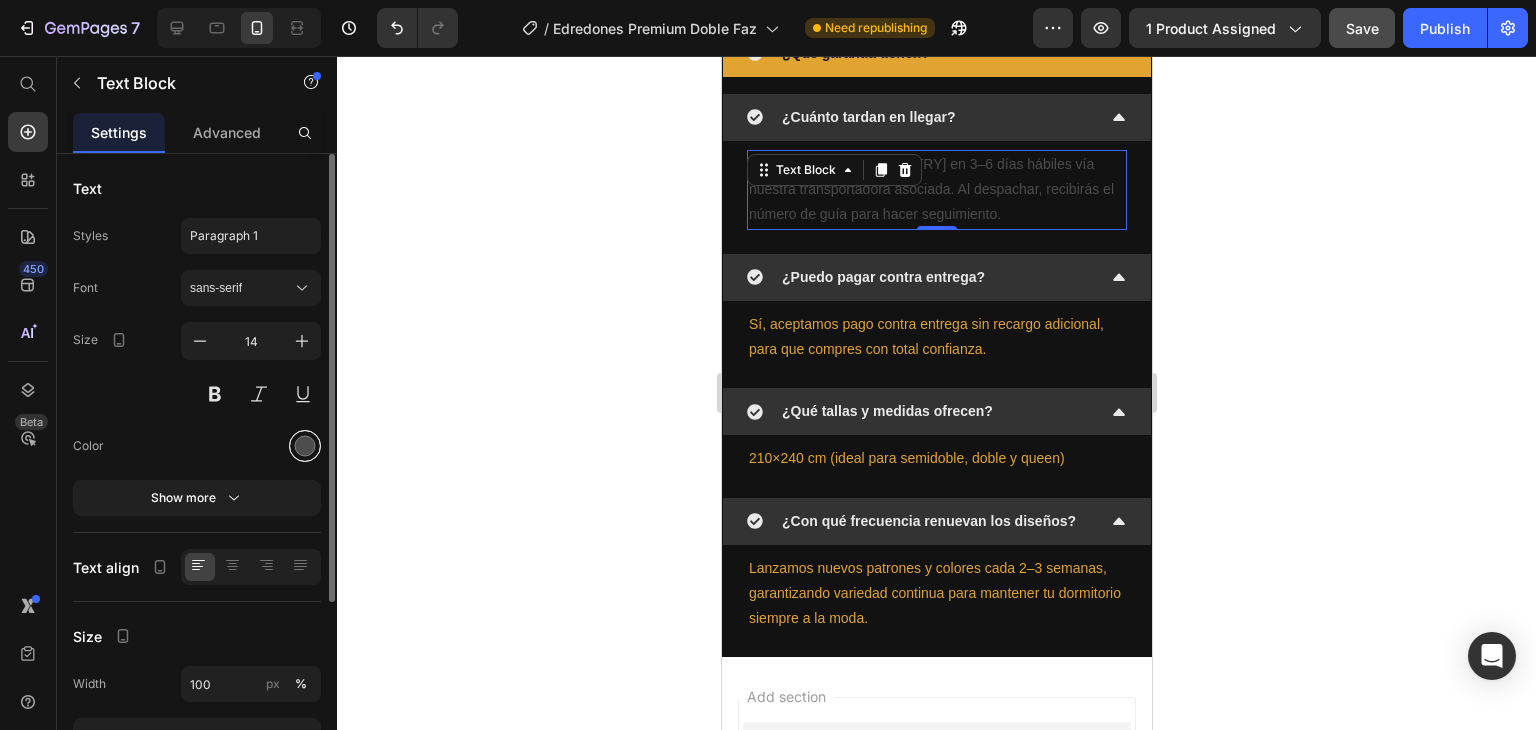 click at bounding box center [305, 446] 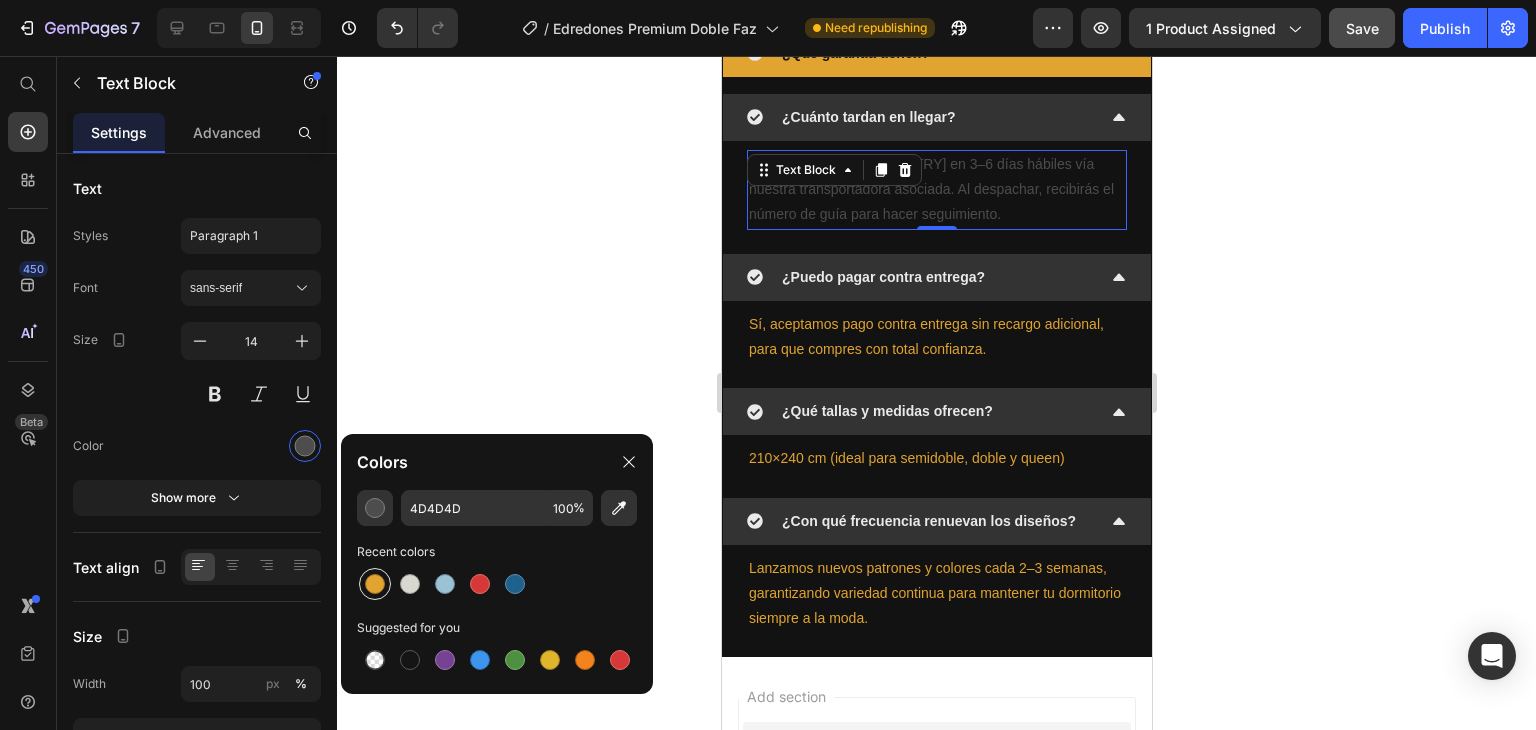 click at bounding box center (375, 584) 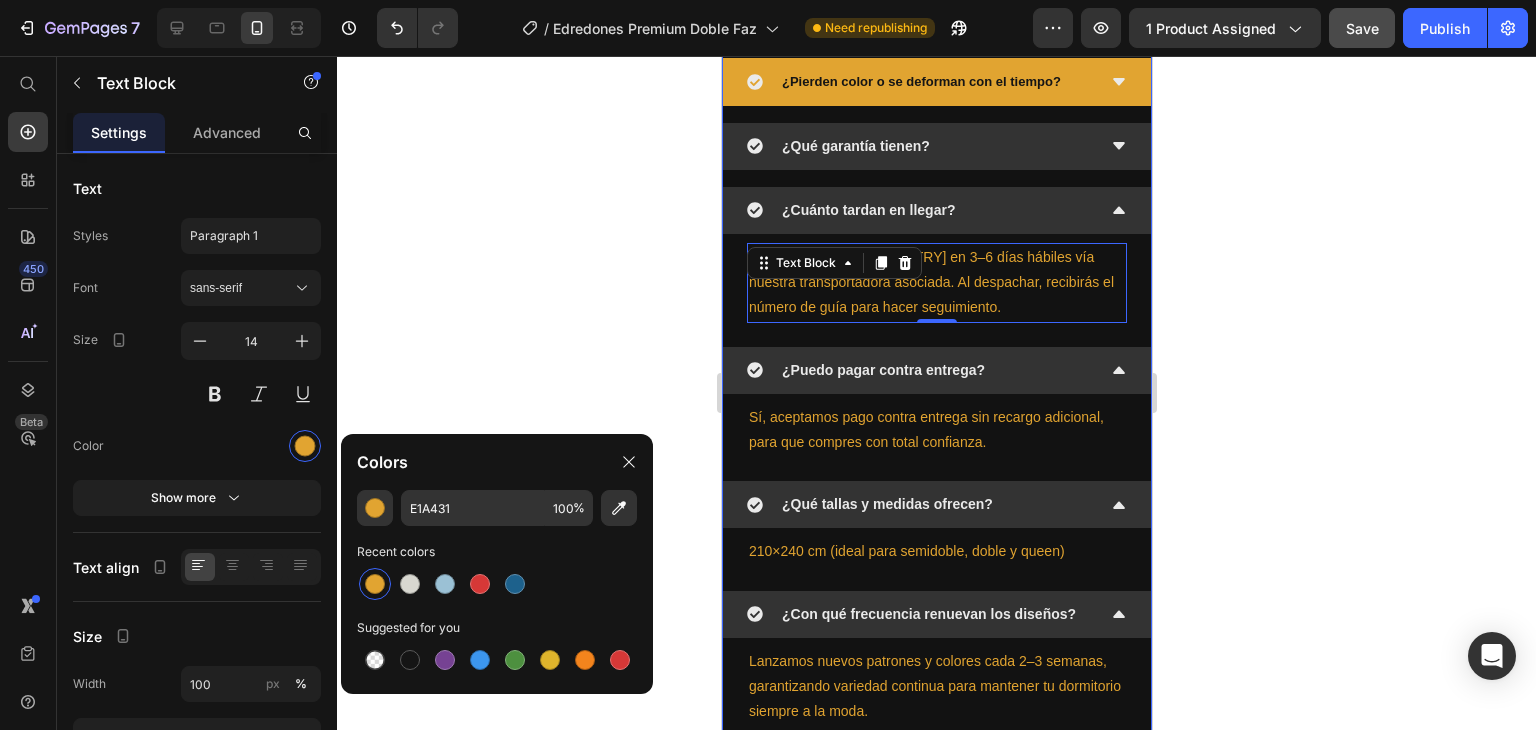 scroll, scrollTop: 2441, scrollLeft: 0, axis: vertical 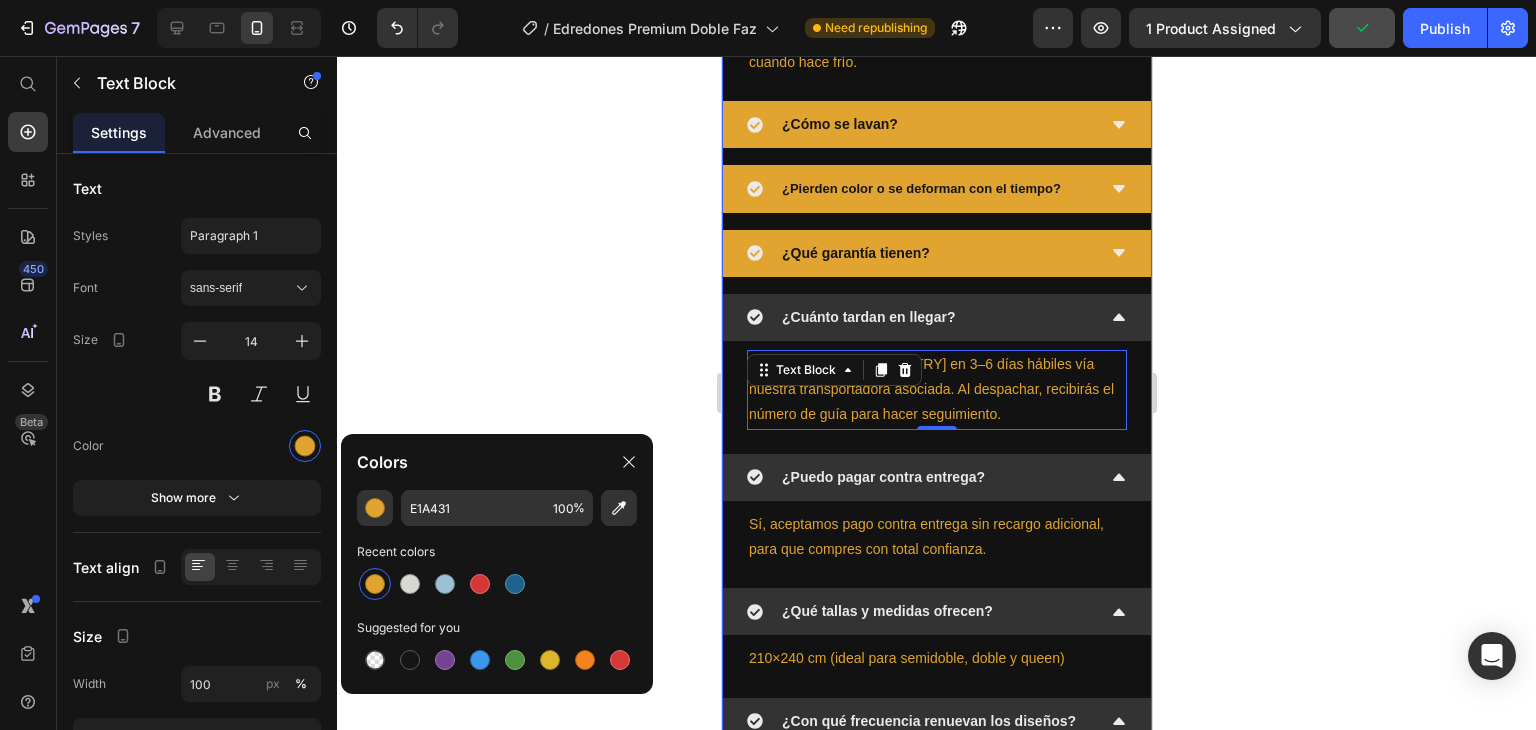 click 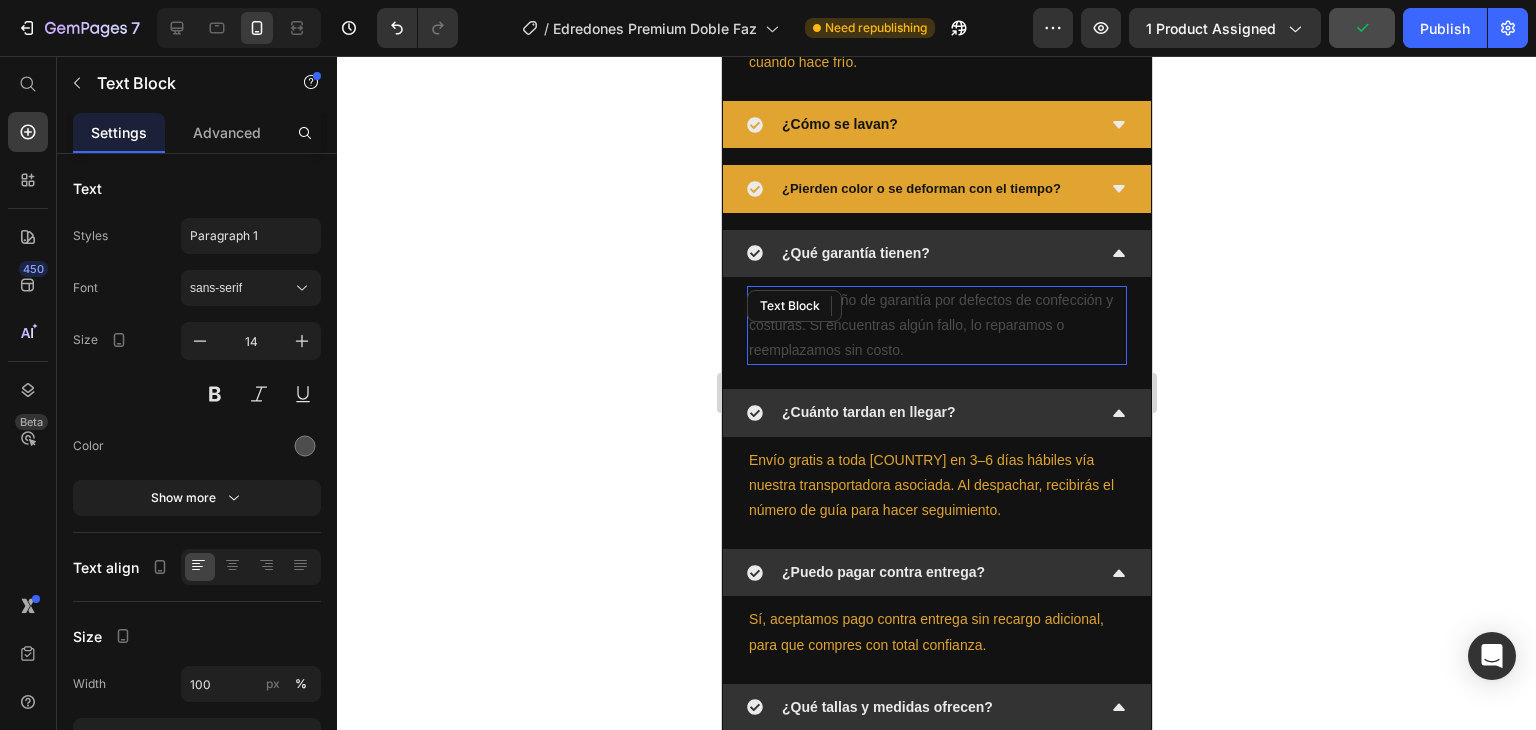 click on "Ofrecemos 1 año de garantía por defectos de confección y costuras. Si encuentras algún fallo, lo reparamos o reemplazamos sin costo. Text Block" at bounding box center [936, 326] 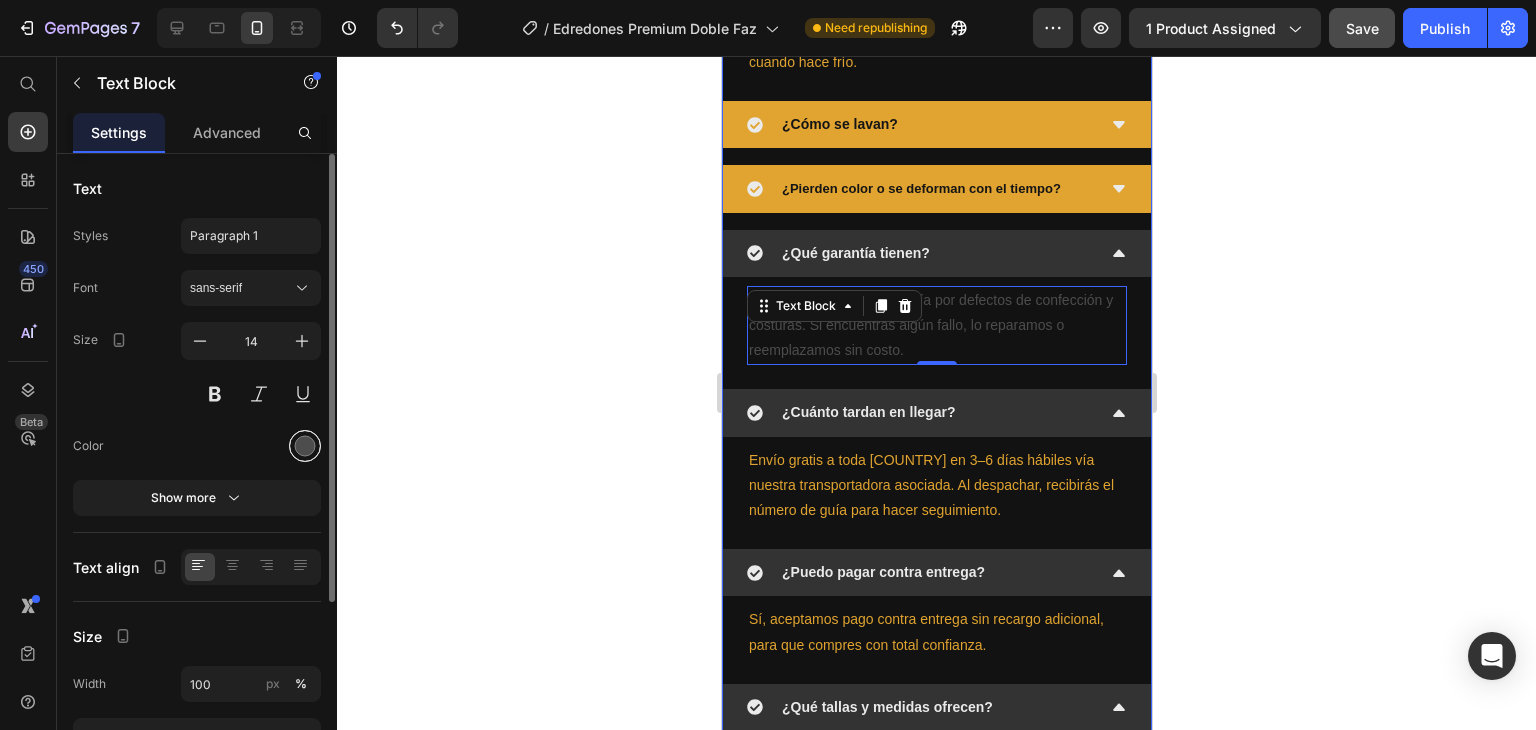click at bounding box center (305, 446) 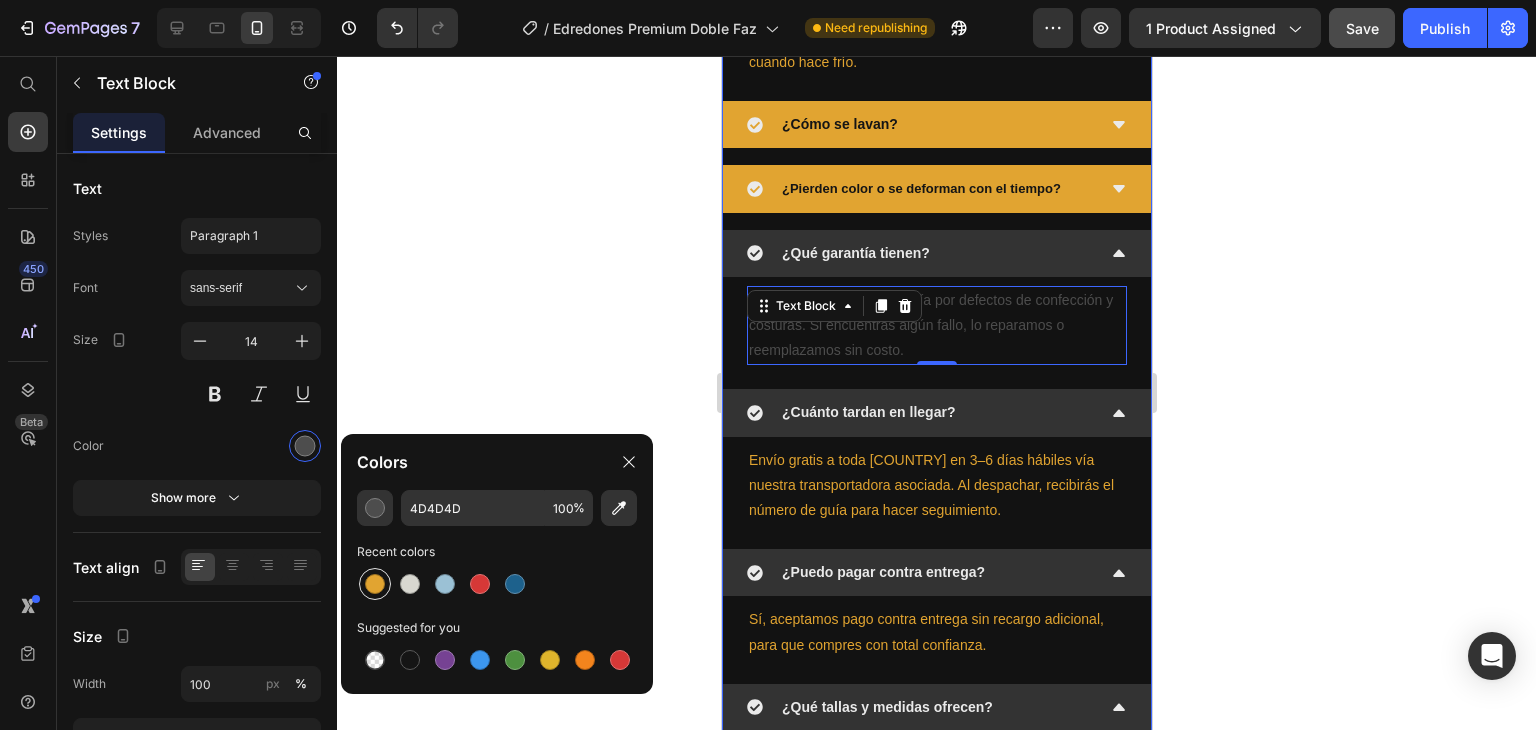 click at bounding box center (375, 584) 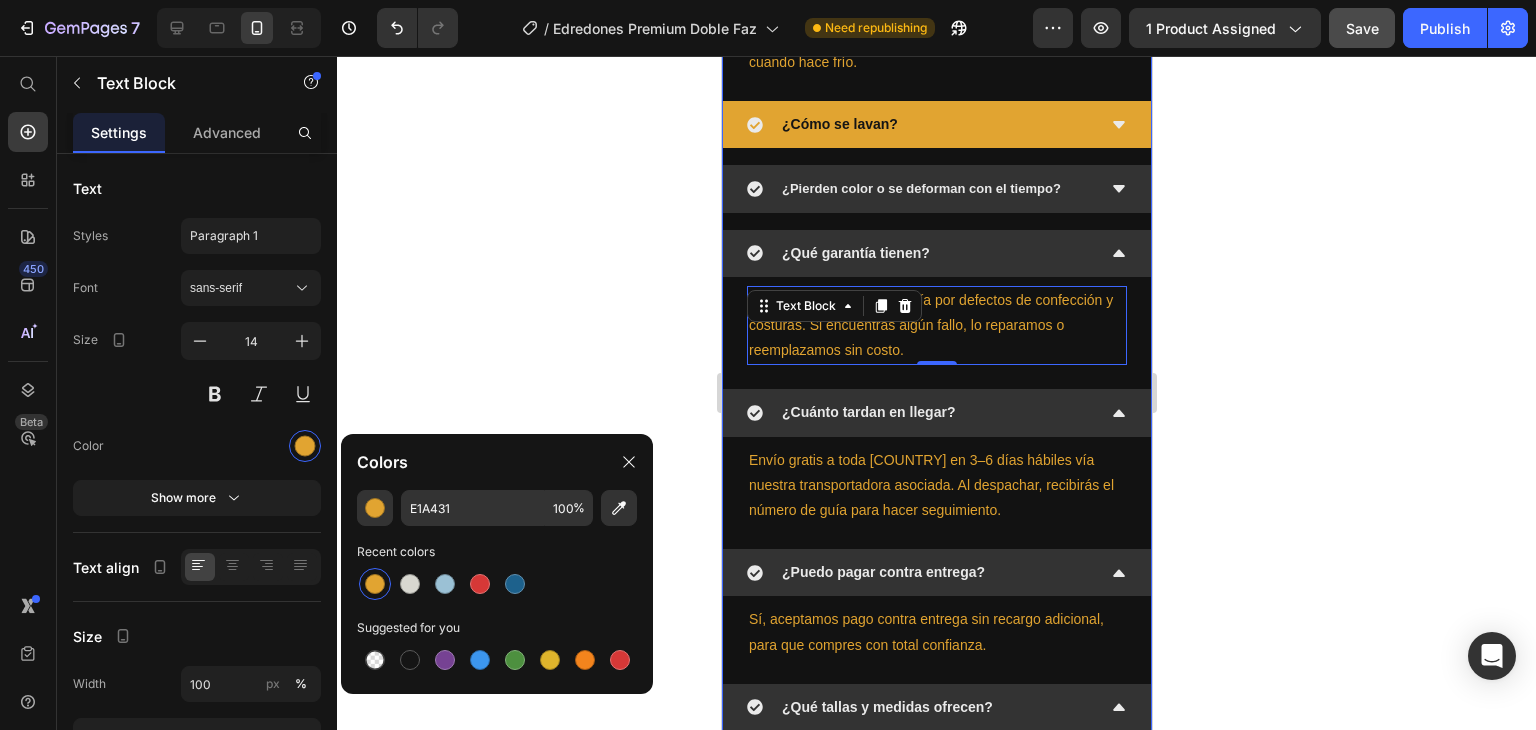 click 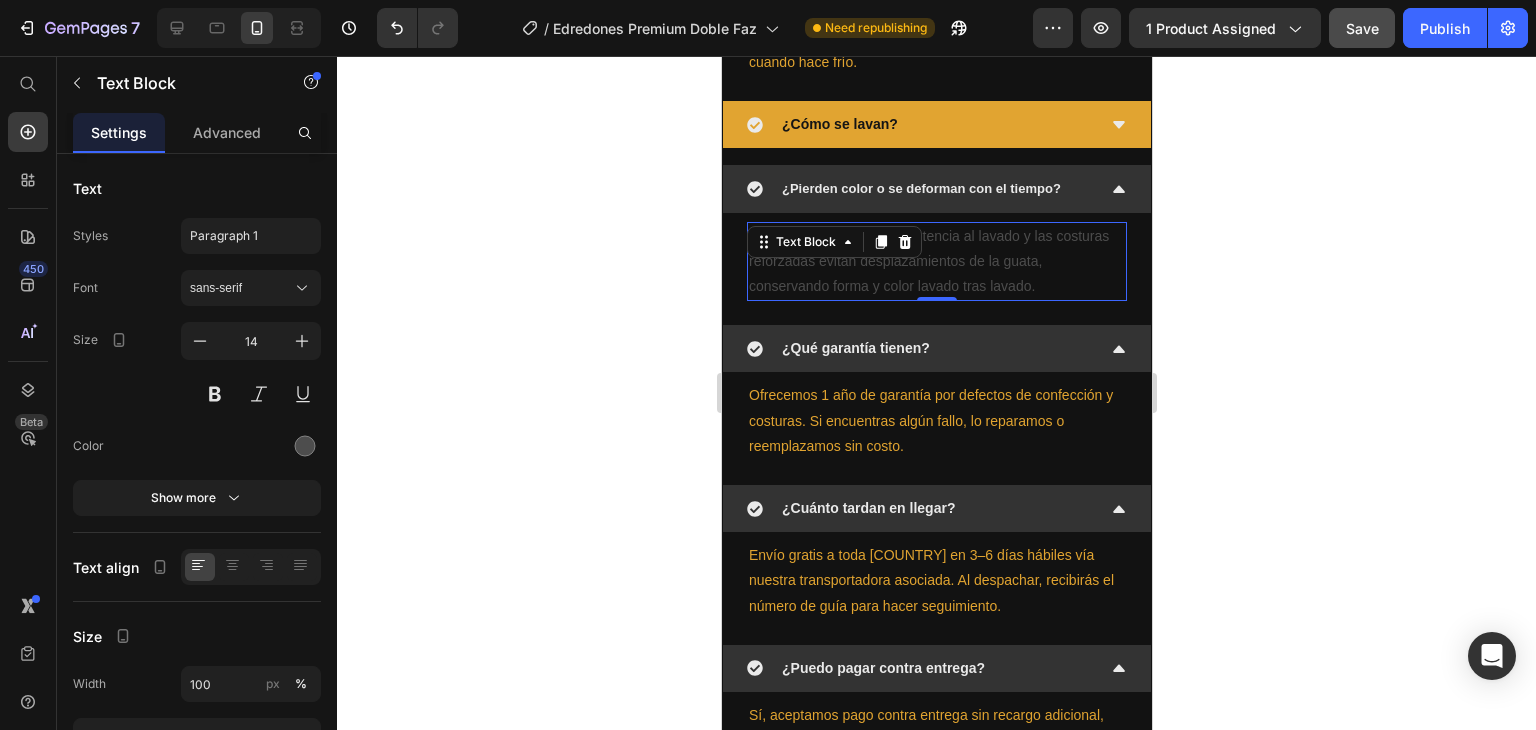 click on "No. El tejido es de alta resistencia al lavado y las costuras reforzadas evitan desplazamientos de la guata, conservando forma y color lavado tras lavado. Text Block   0" at bounding box center [936, 262] 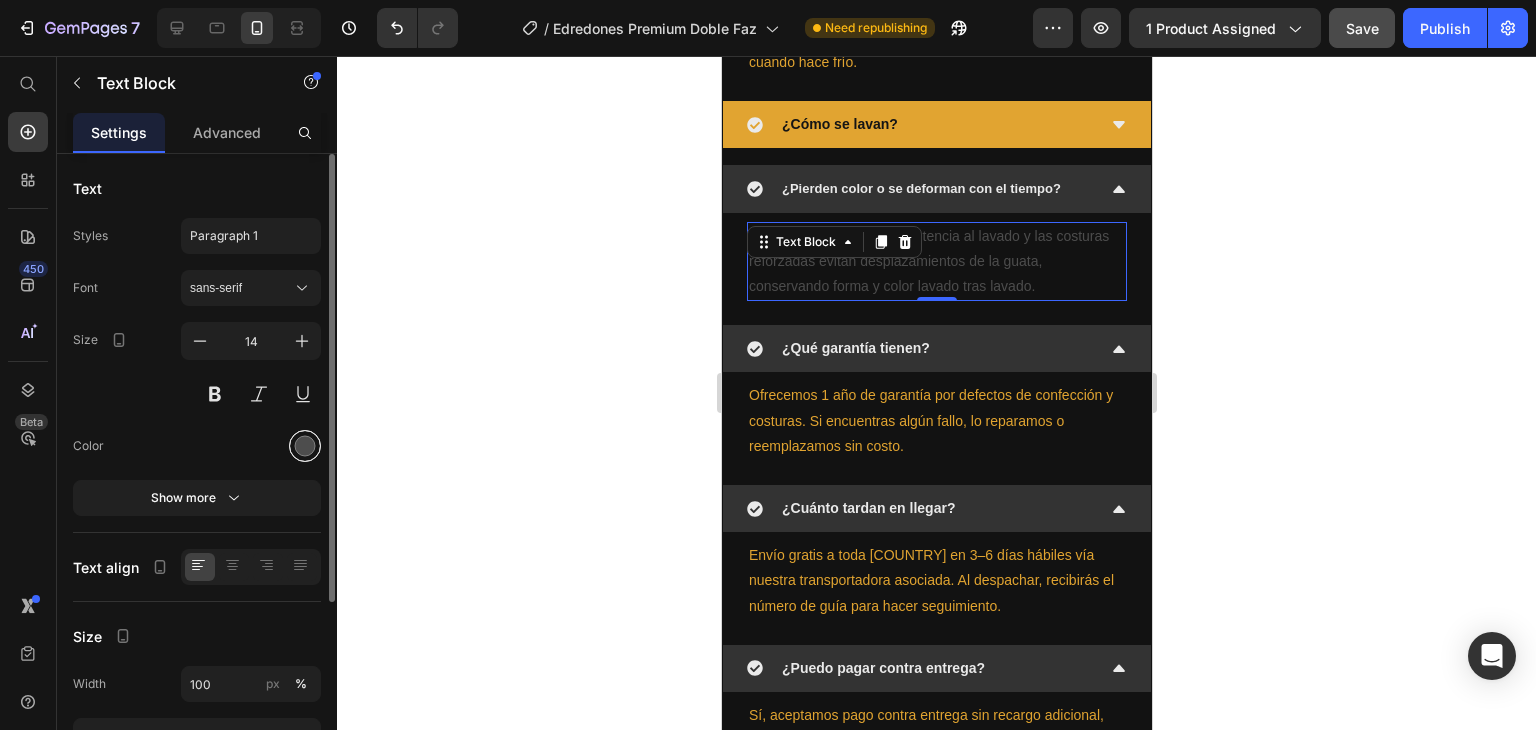 click at bounding box center [305, 446] 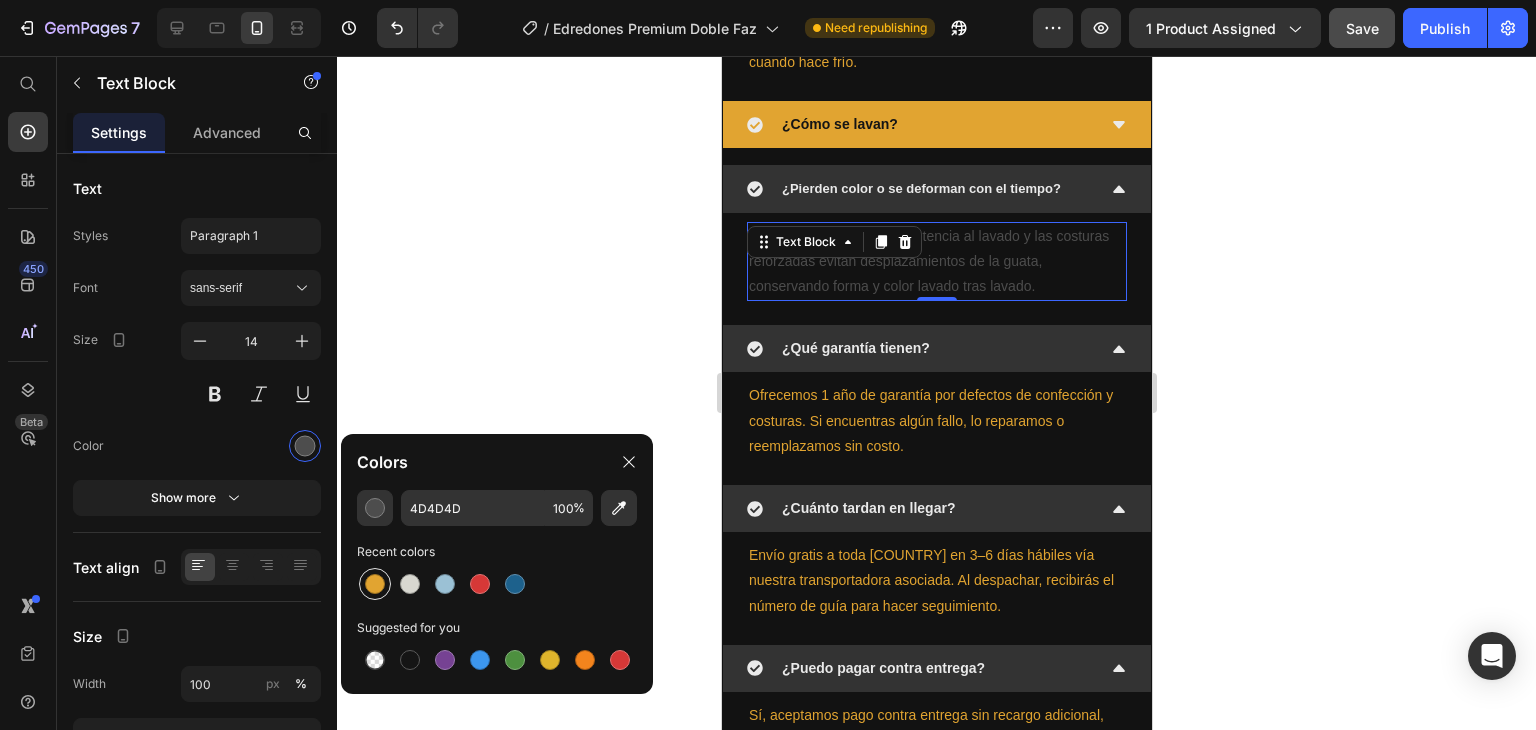 click at bounding box center [375, 584] 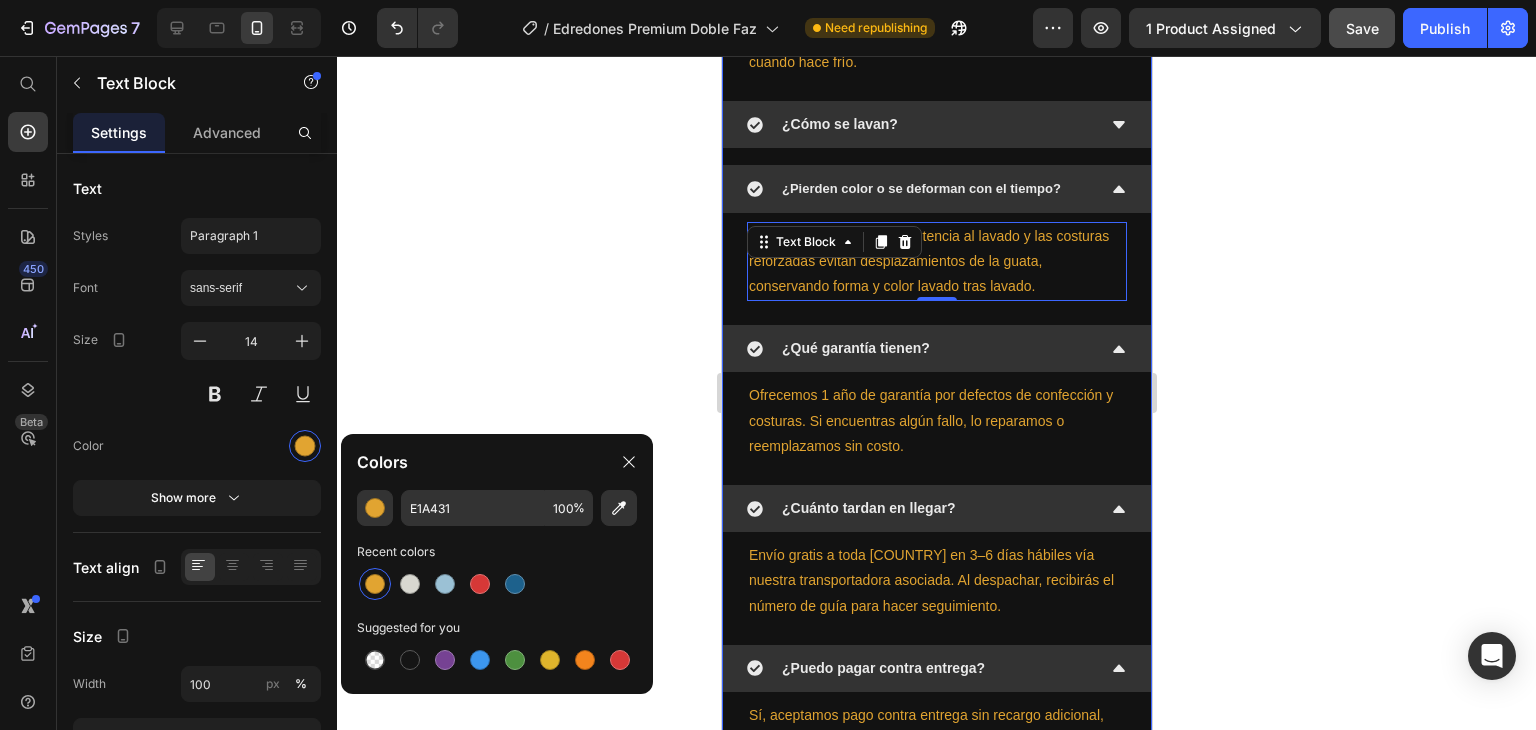 drag, startPoint x: 1098, startPoint y: 134, endPoint x: 1082, endPoint y: 138, distance: 16.492422 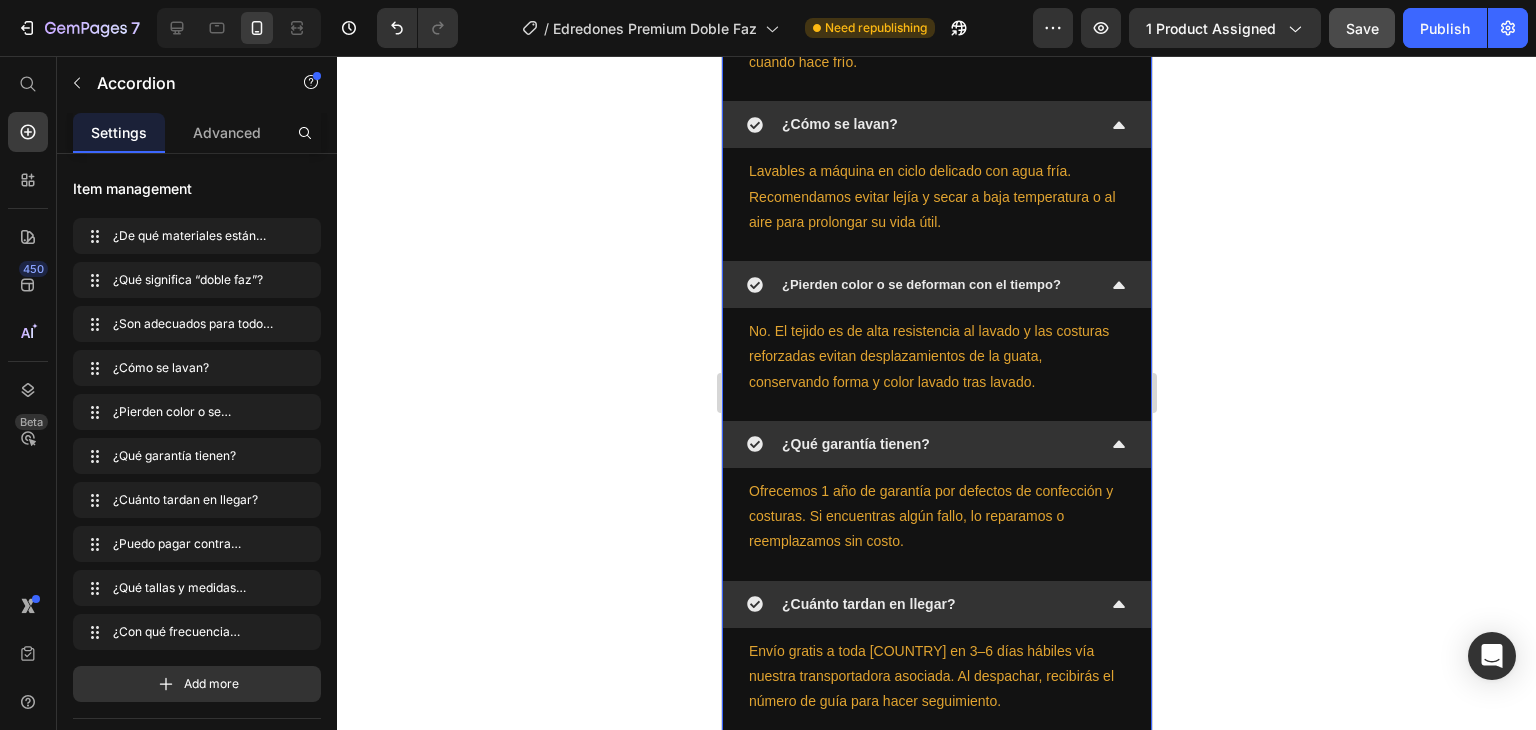 click 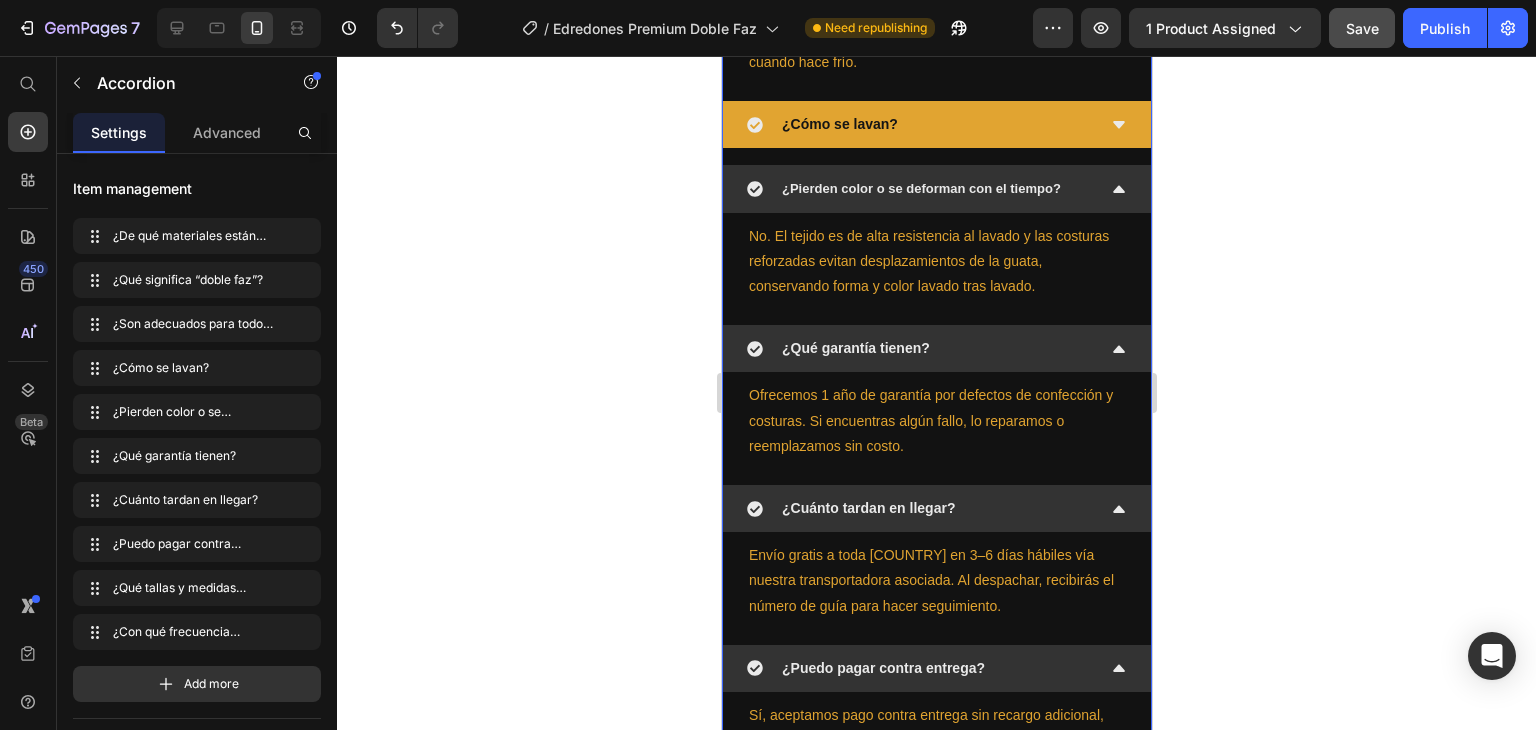 click 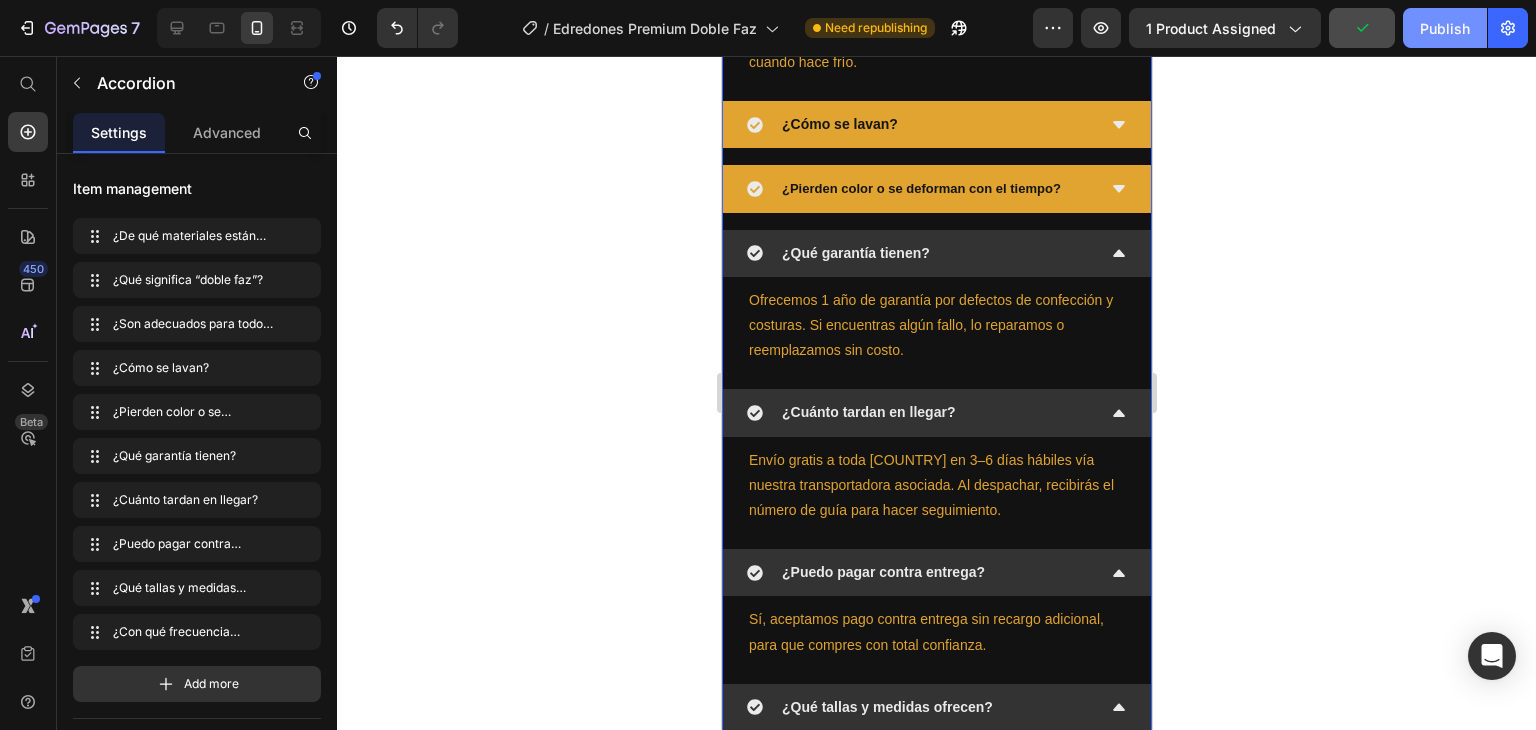 click on "Publish" at bounding box center (1445, 28) 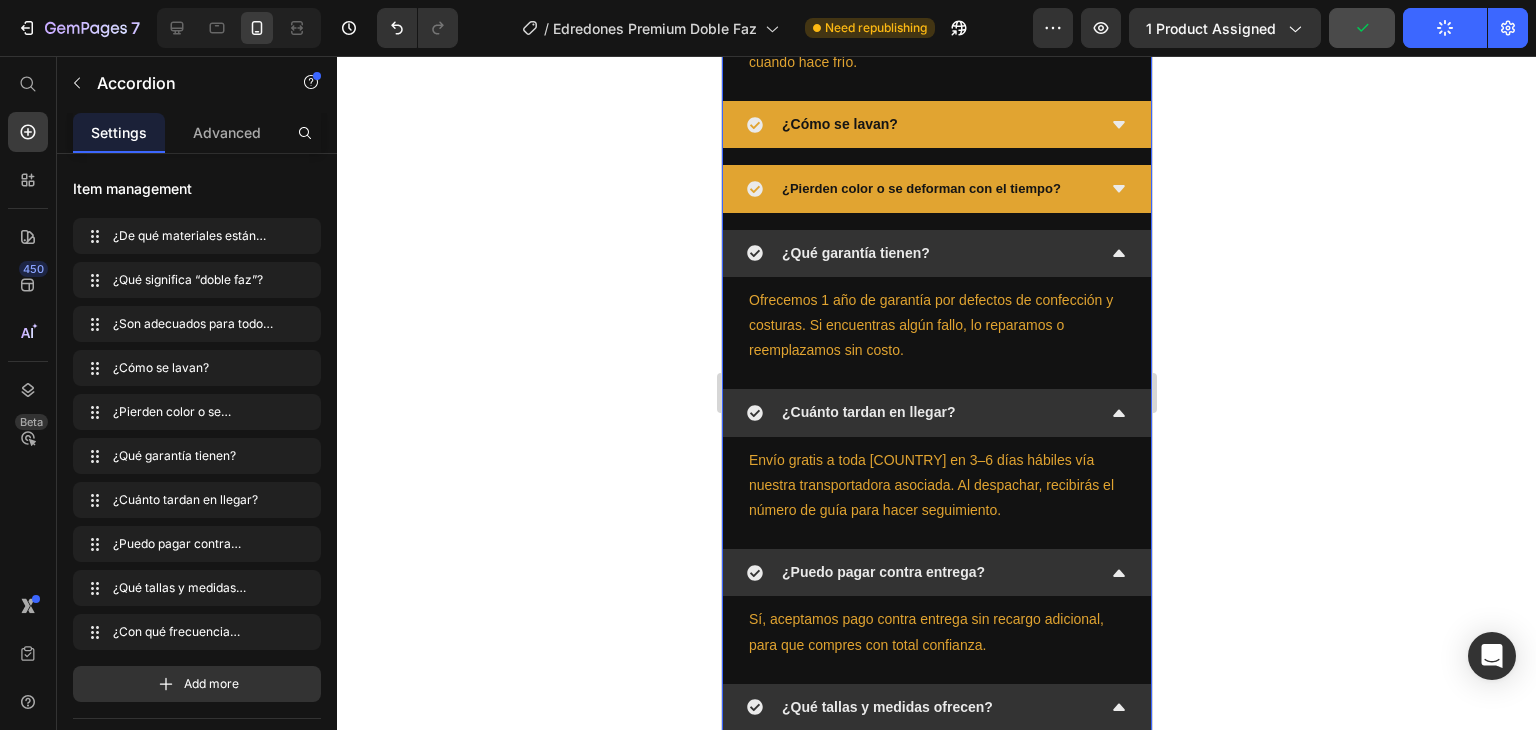 click 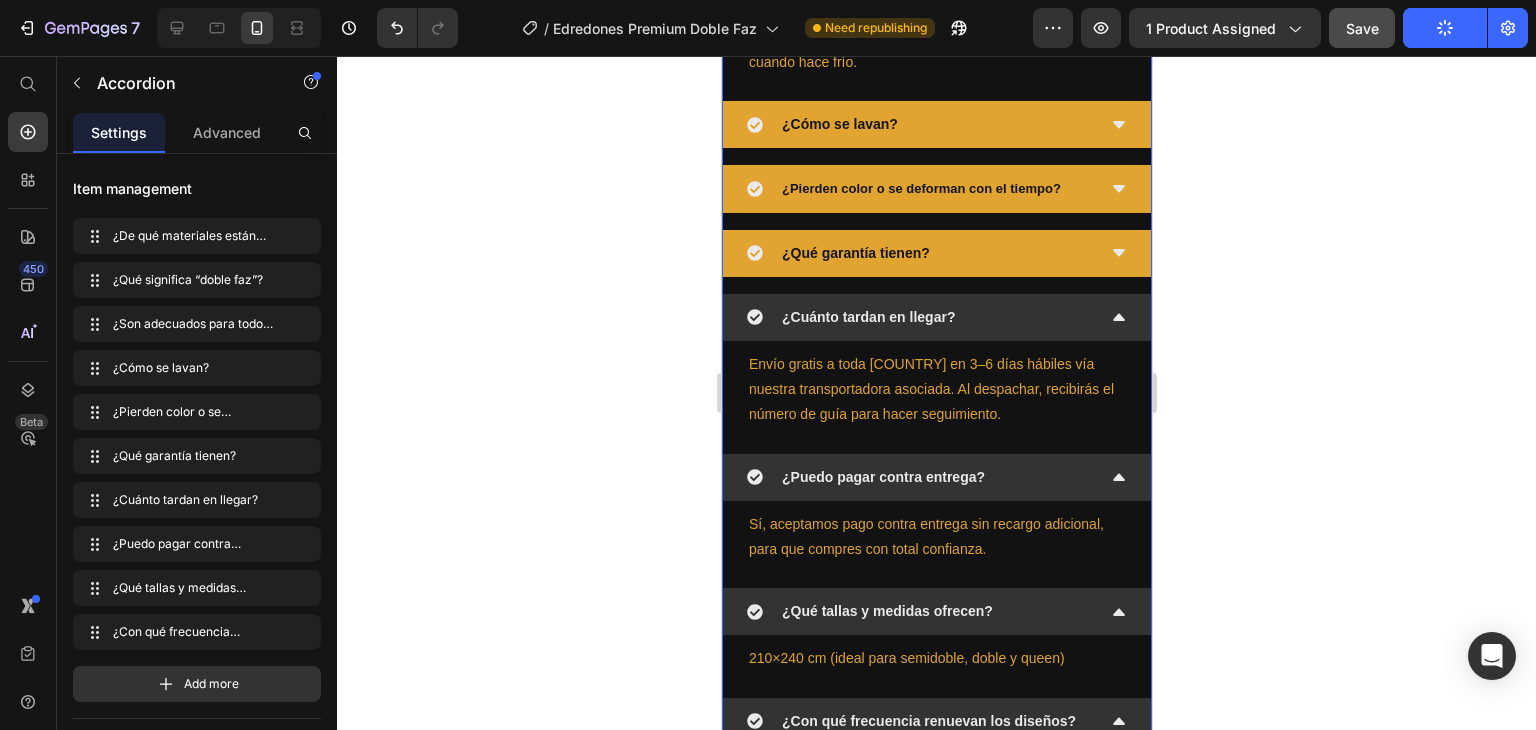 click on "¿Cuánto tardan en llegar?" at bounding box center (936, 318) 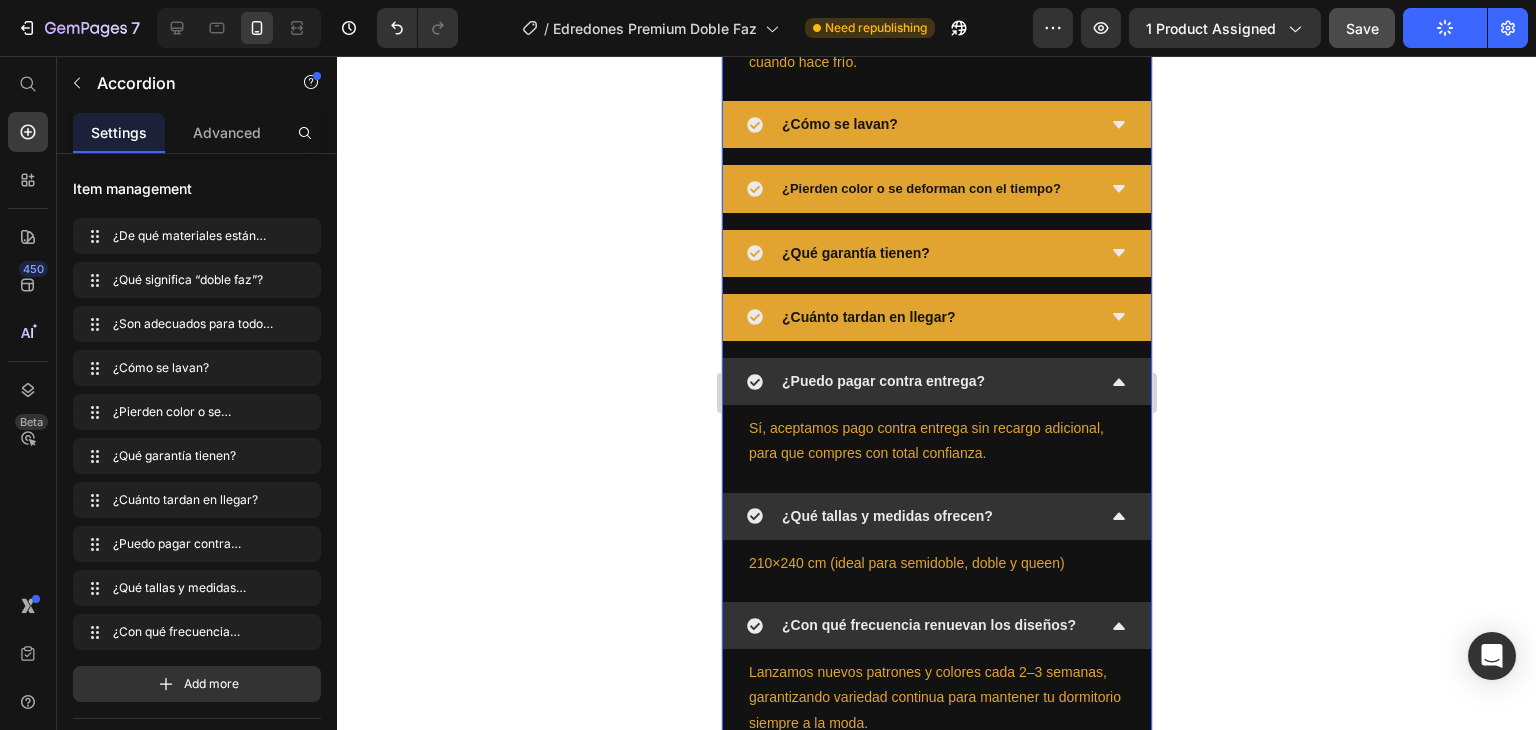 drag, startPoint x: 1102, startPoint y: 387, endPoint x: 1099, endPoint y: 432, distance: 45.099888 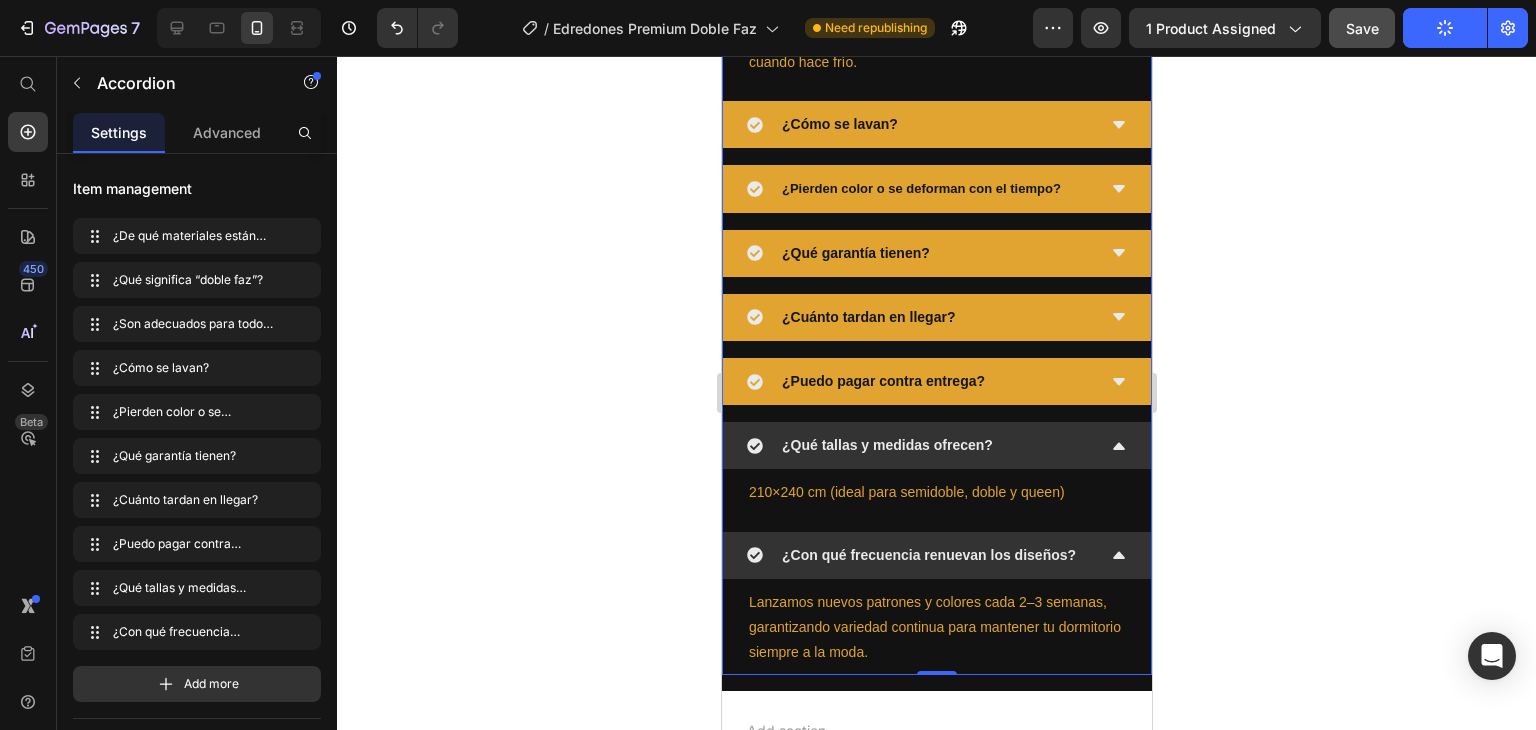 drag, startPoint x: 1099, startPoint y: 452, endPoint x: 1103, endPoint y: 469, distance: 17.464249 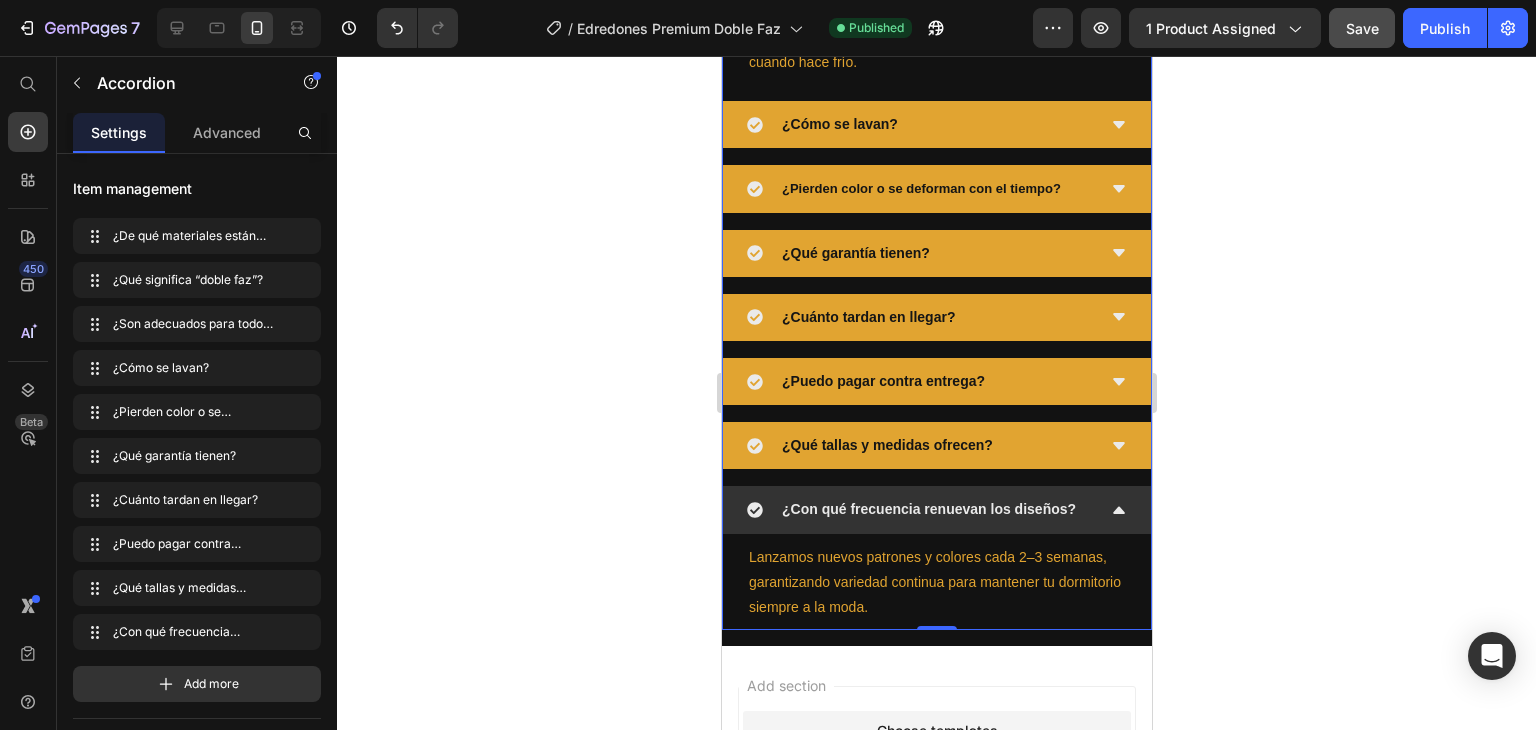 click 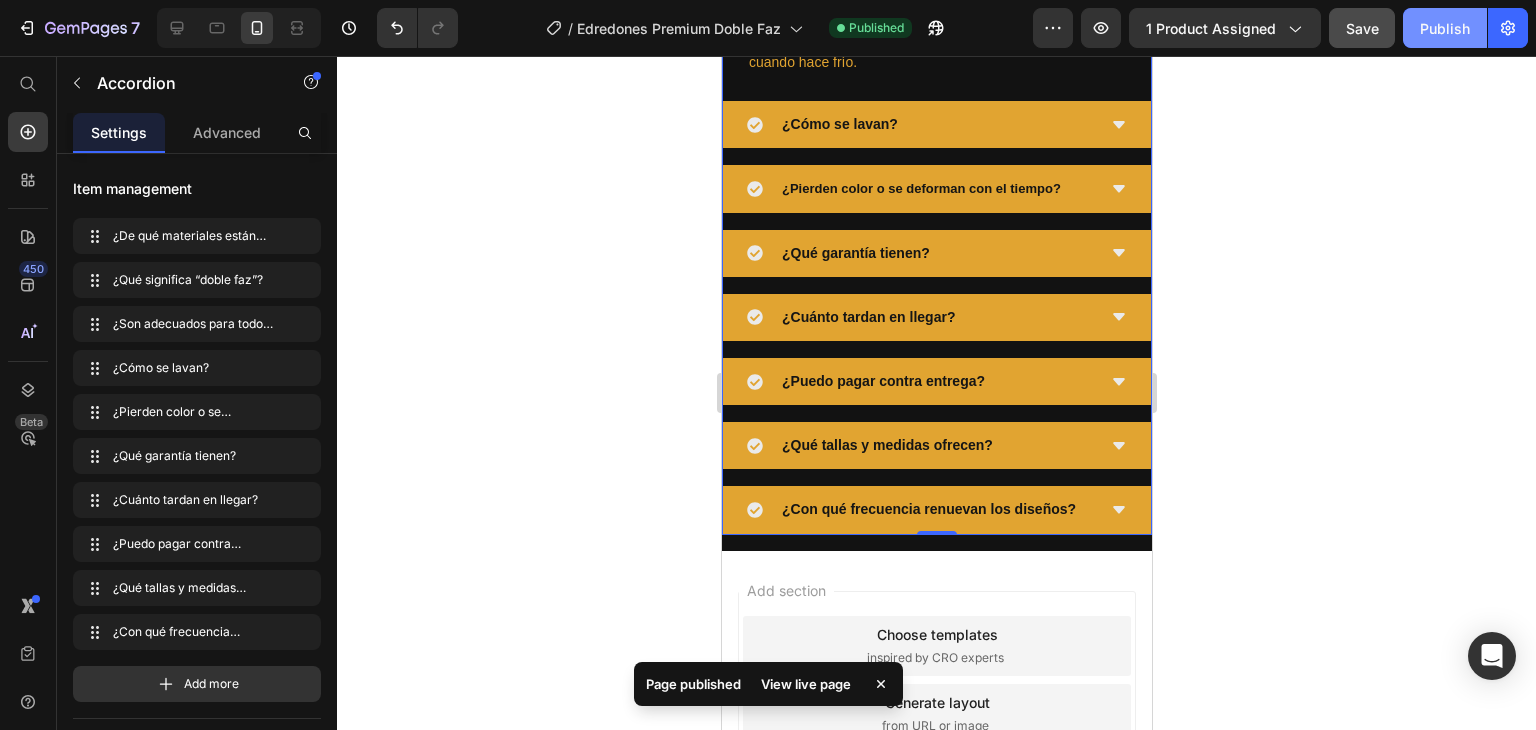 click on "Publish" at bounding box center (1445, 28) 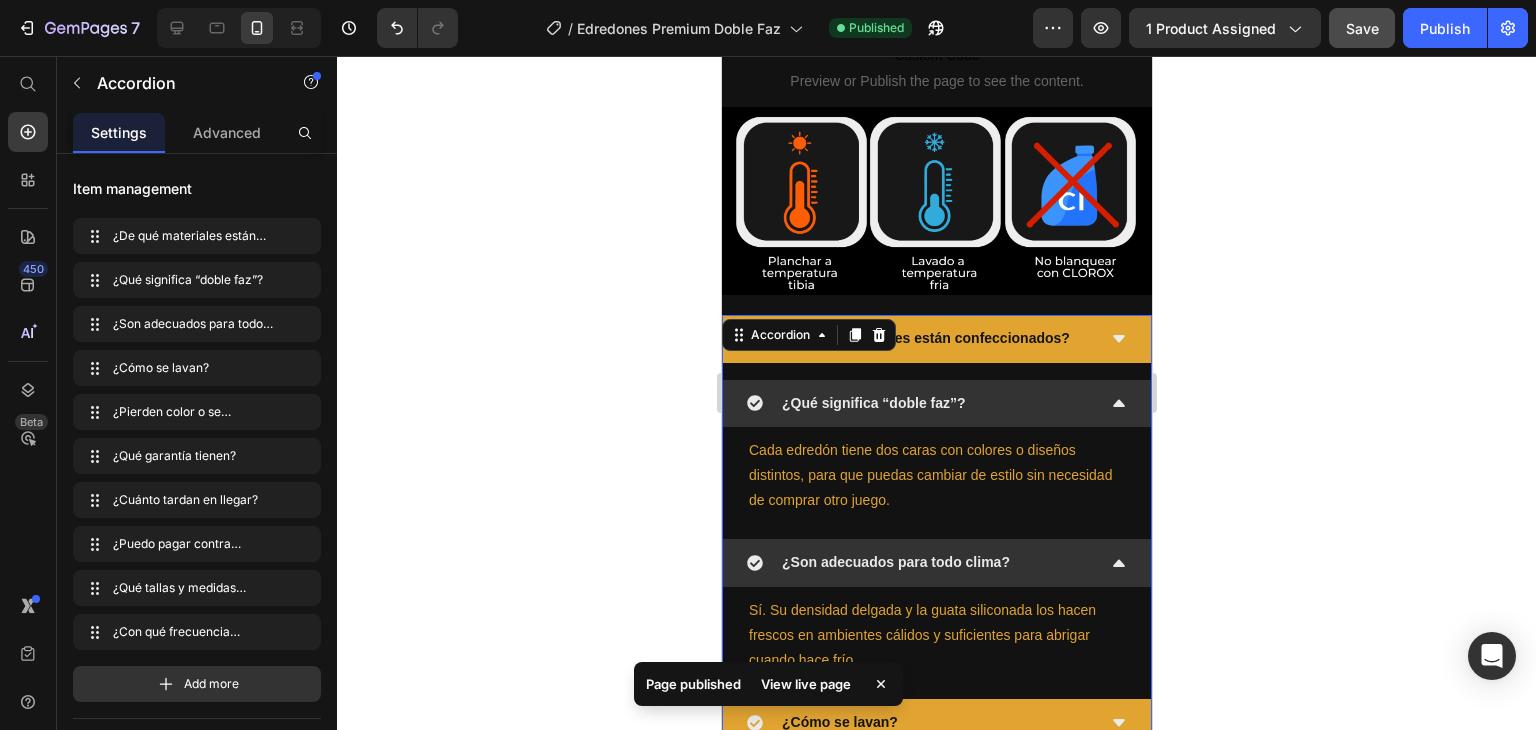 scroll, scrollTop: 1841, scrollLeft: 0, axis: vertical 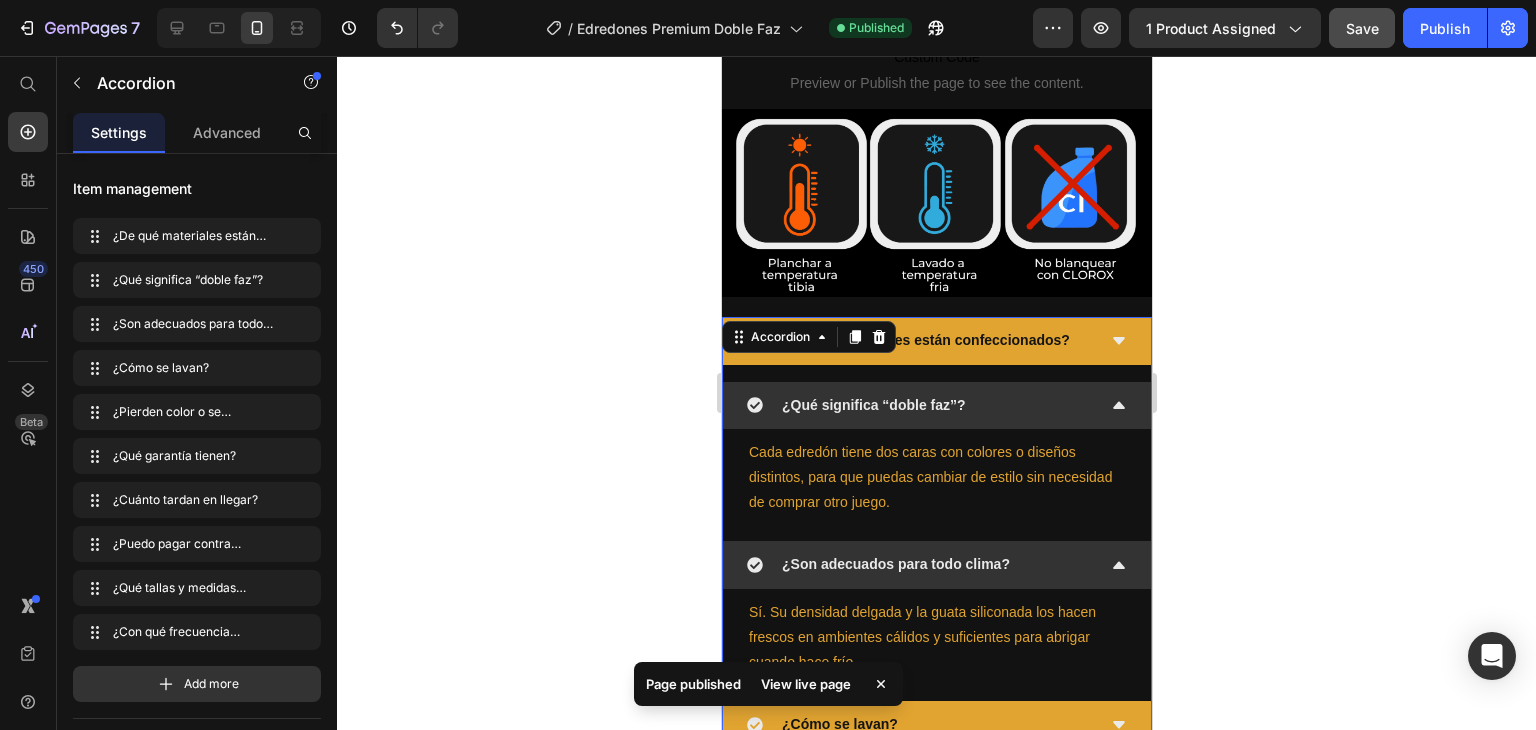 drag, startPoint x: 1106, startPoint y: 573, endPoint x: 1106, endPoint y: 505, distance: 68 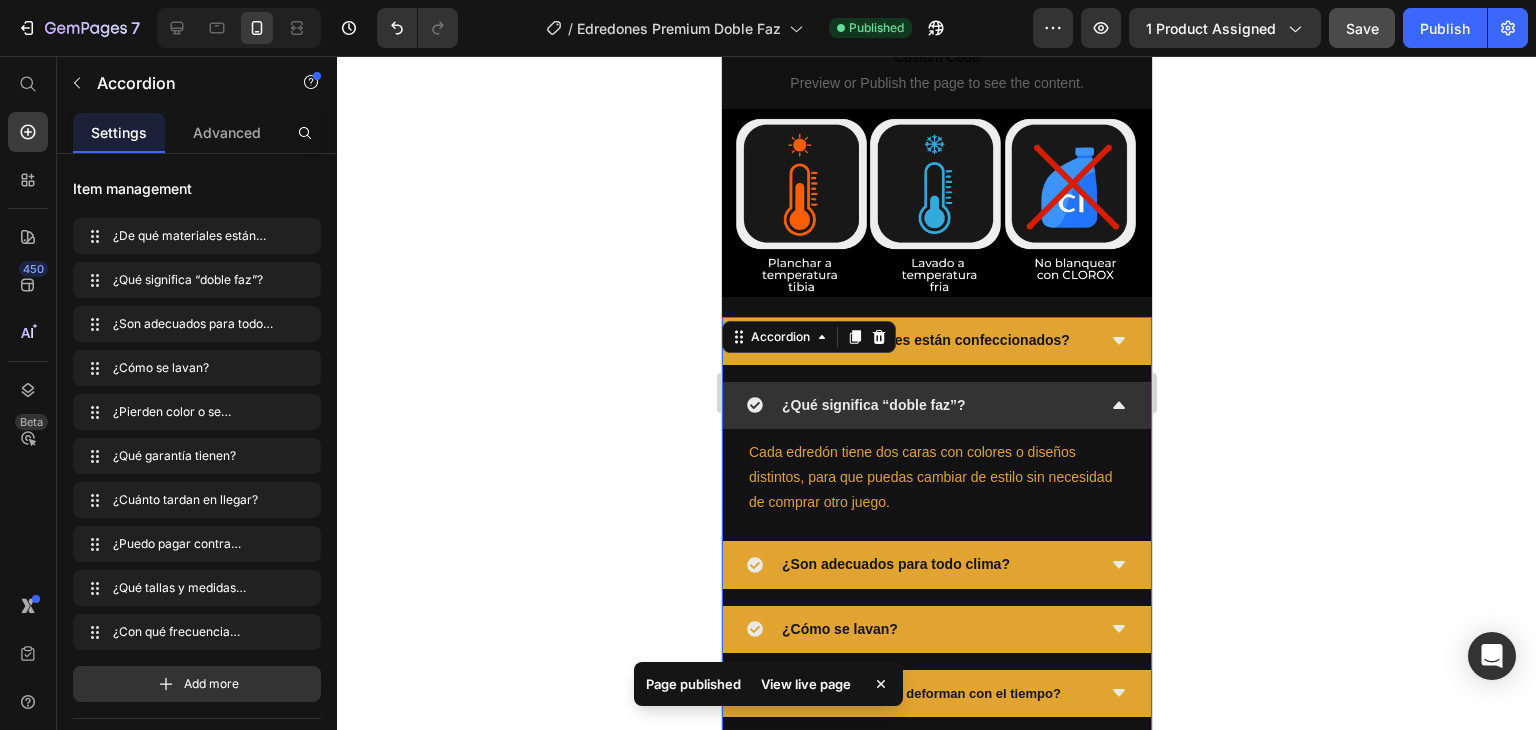 click 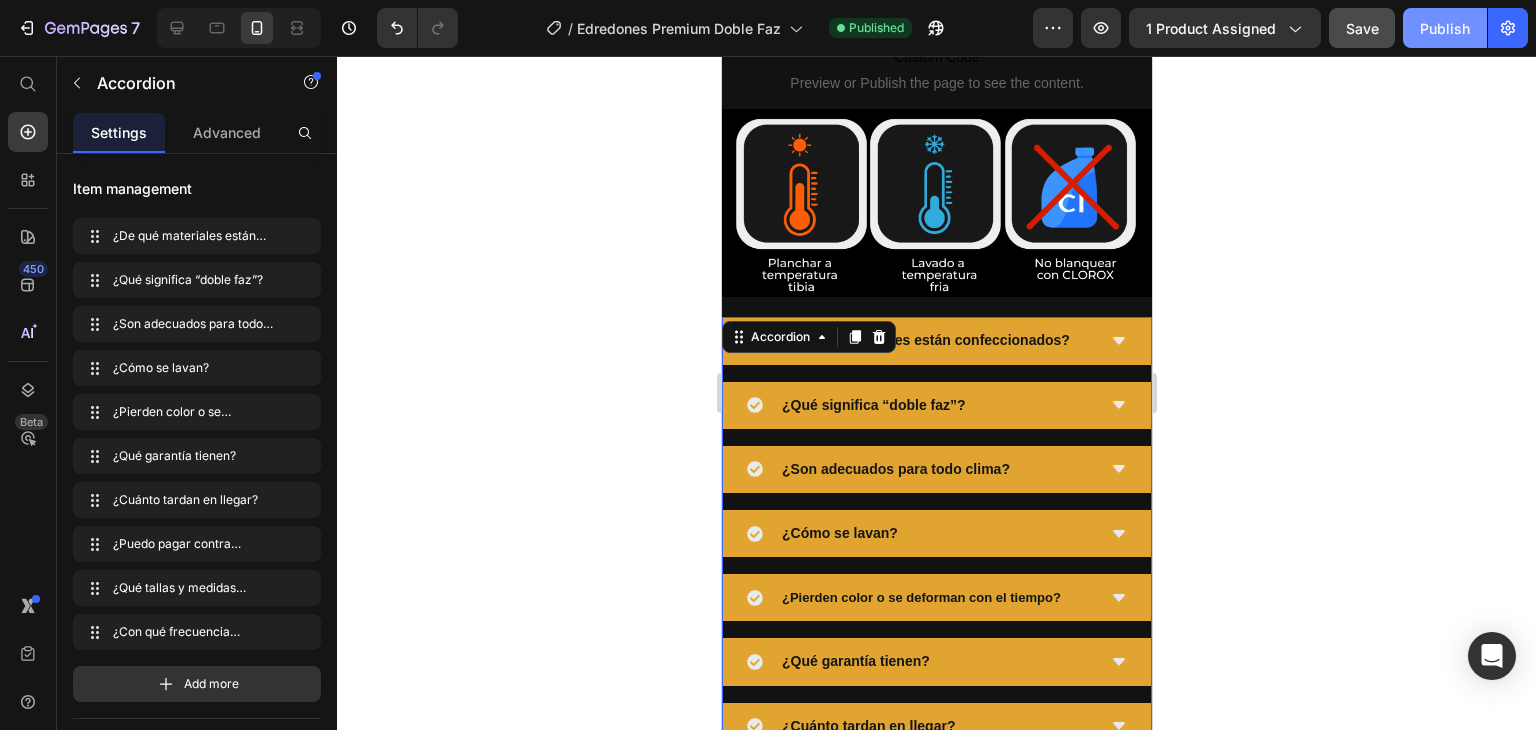 click on "Publish" at bounding box center (1445, 28) 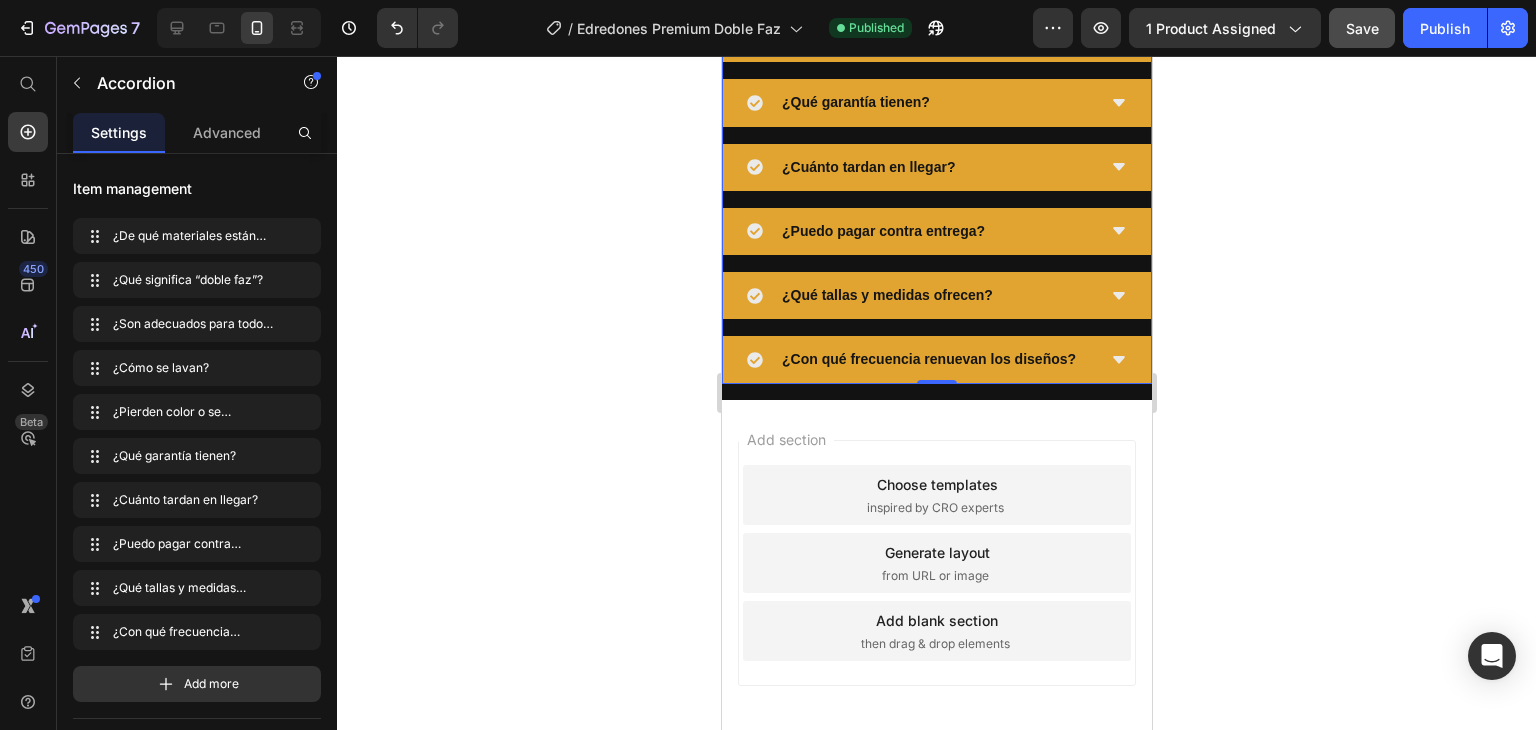 scroll, scrollTop: 2450, scrollLeft: 0, axis: vertical 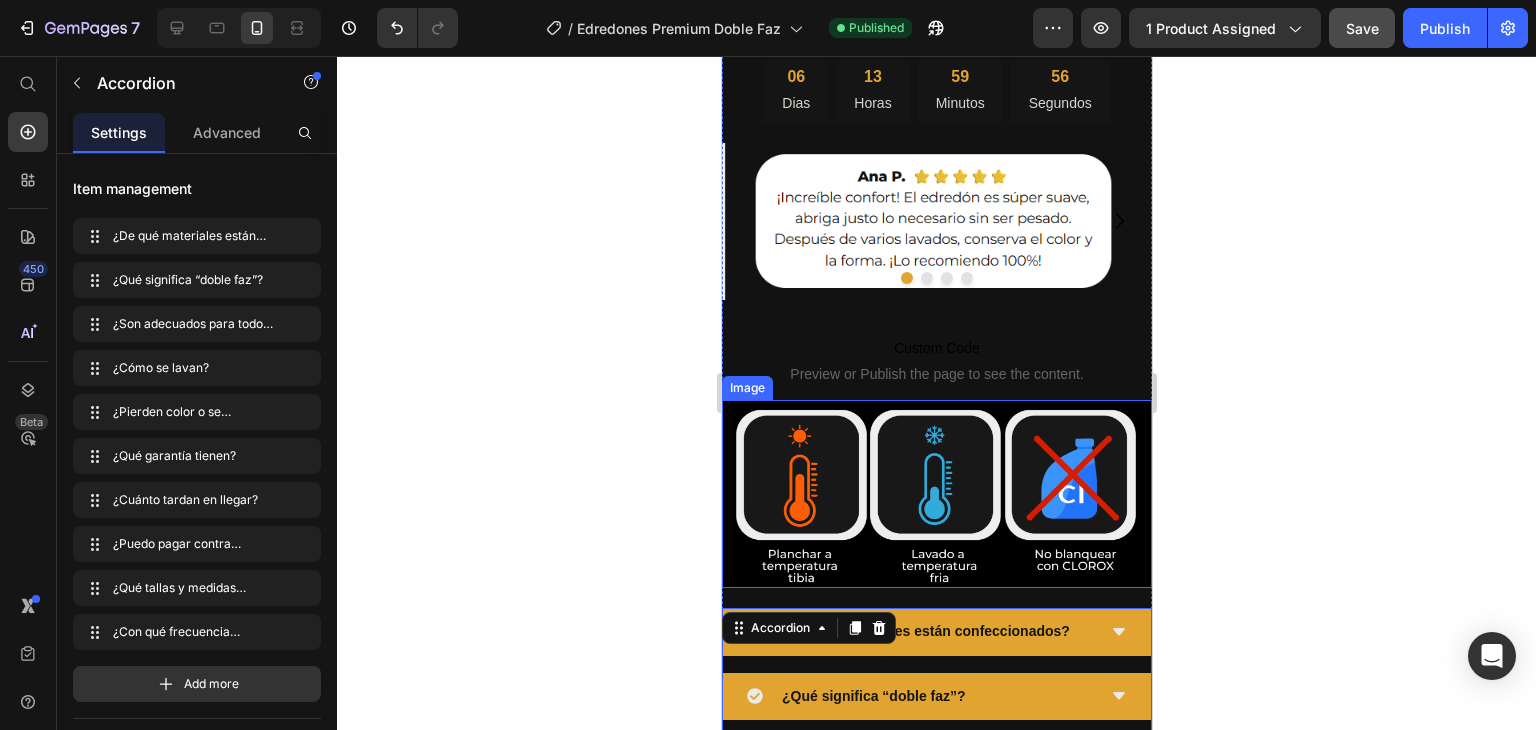 click at bounding box center (936, 494) 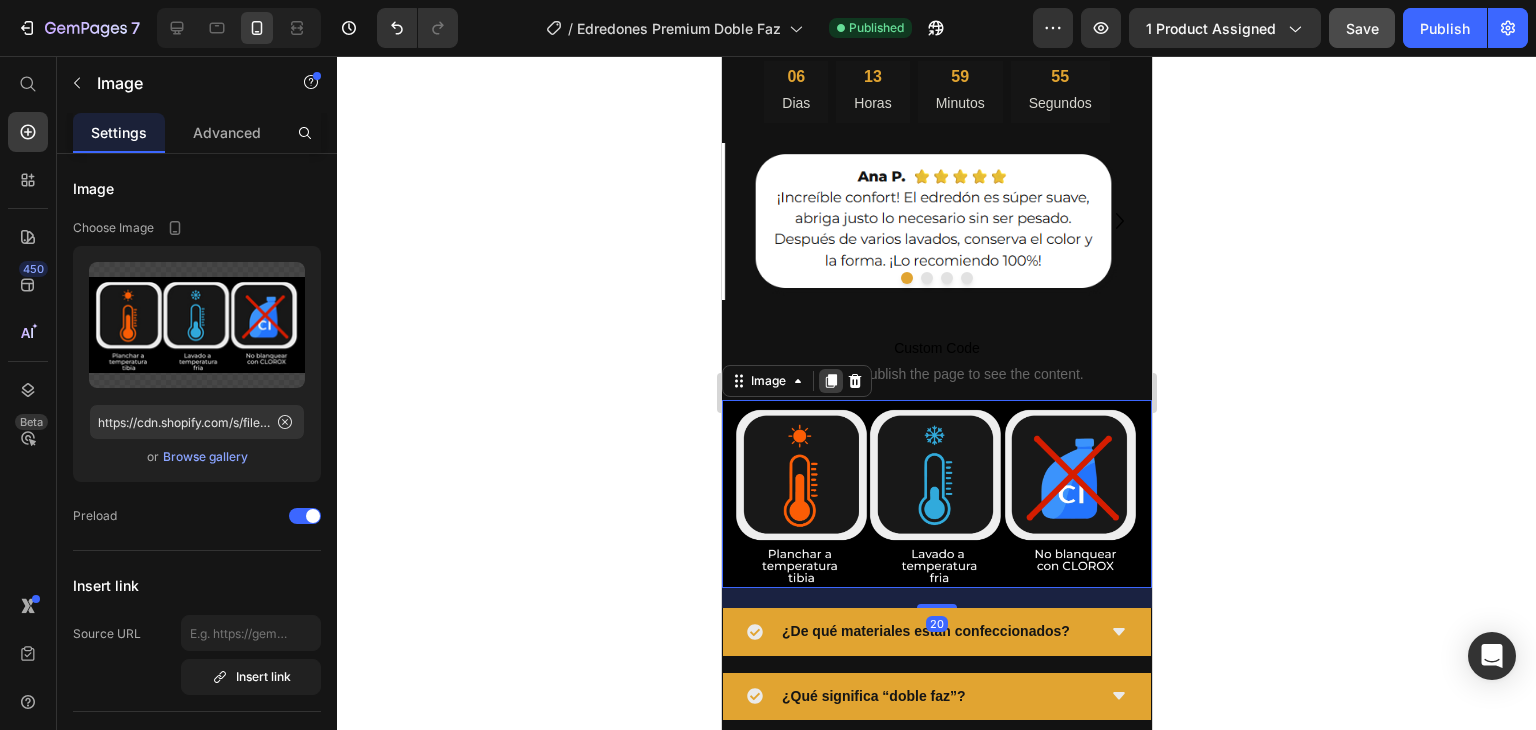 click 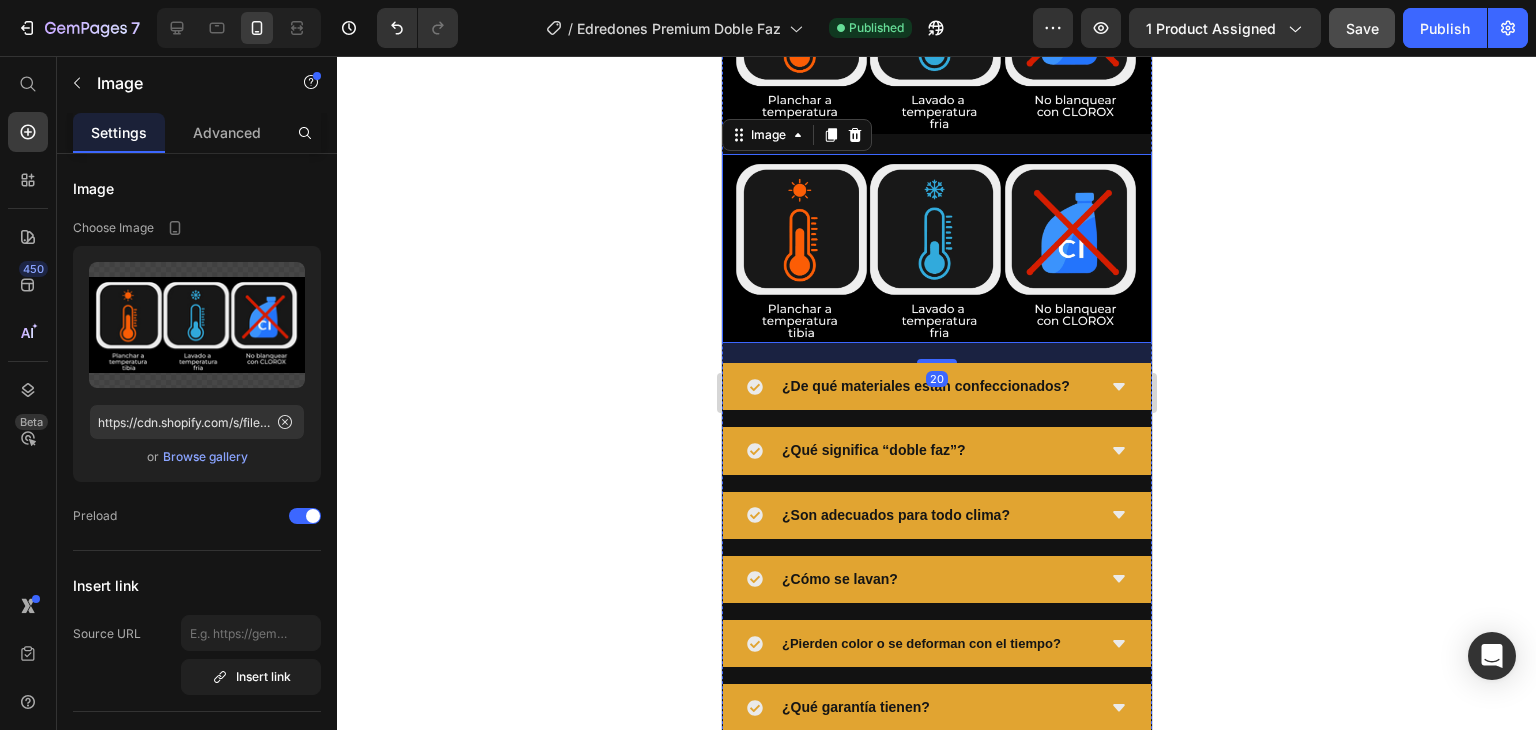 scroll, scrollTop: 2042, scrollLeft: 0, axis: vertical 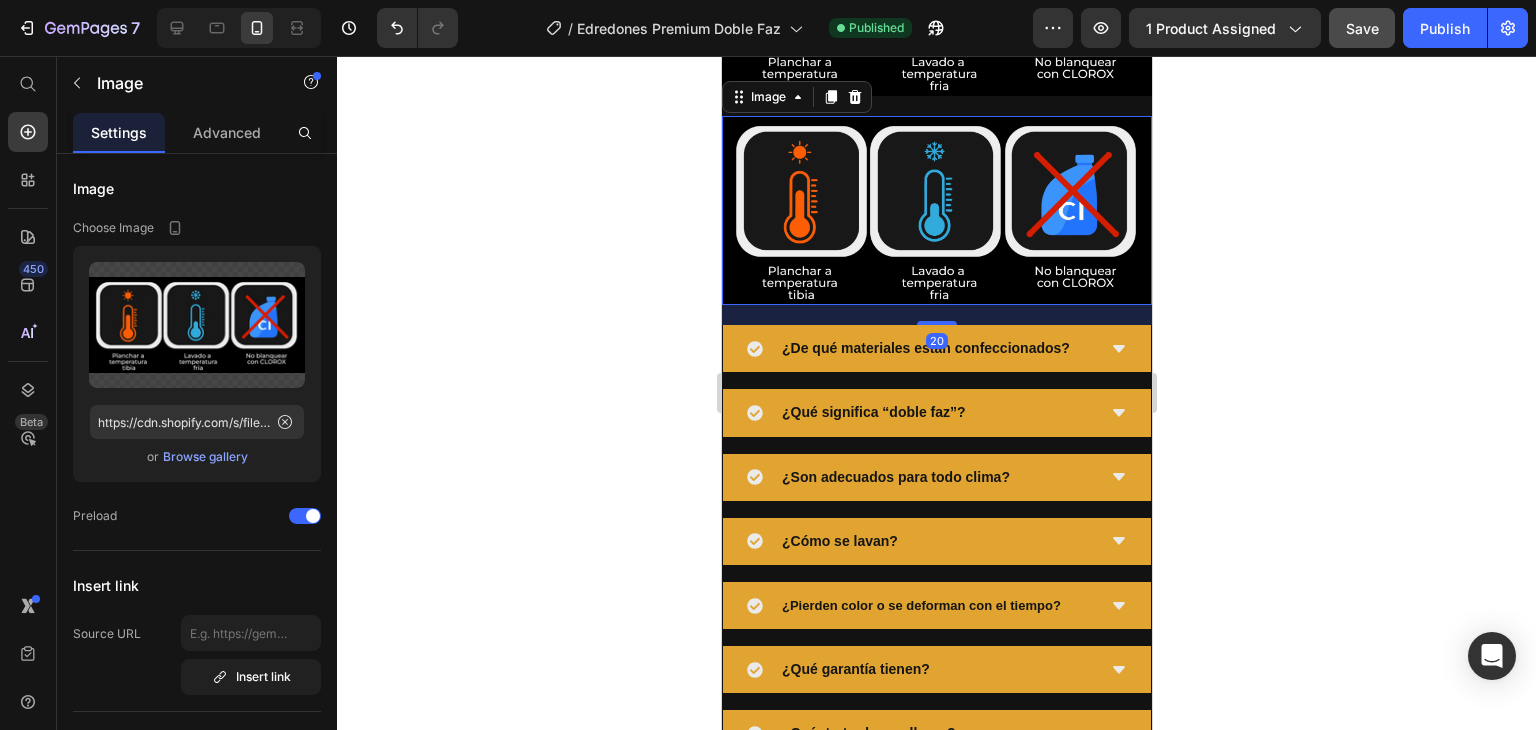 drag, startPoint x: 849, startPoint y: 198, endPoint x: 736, endPoint y: 218, distance: 114.75626 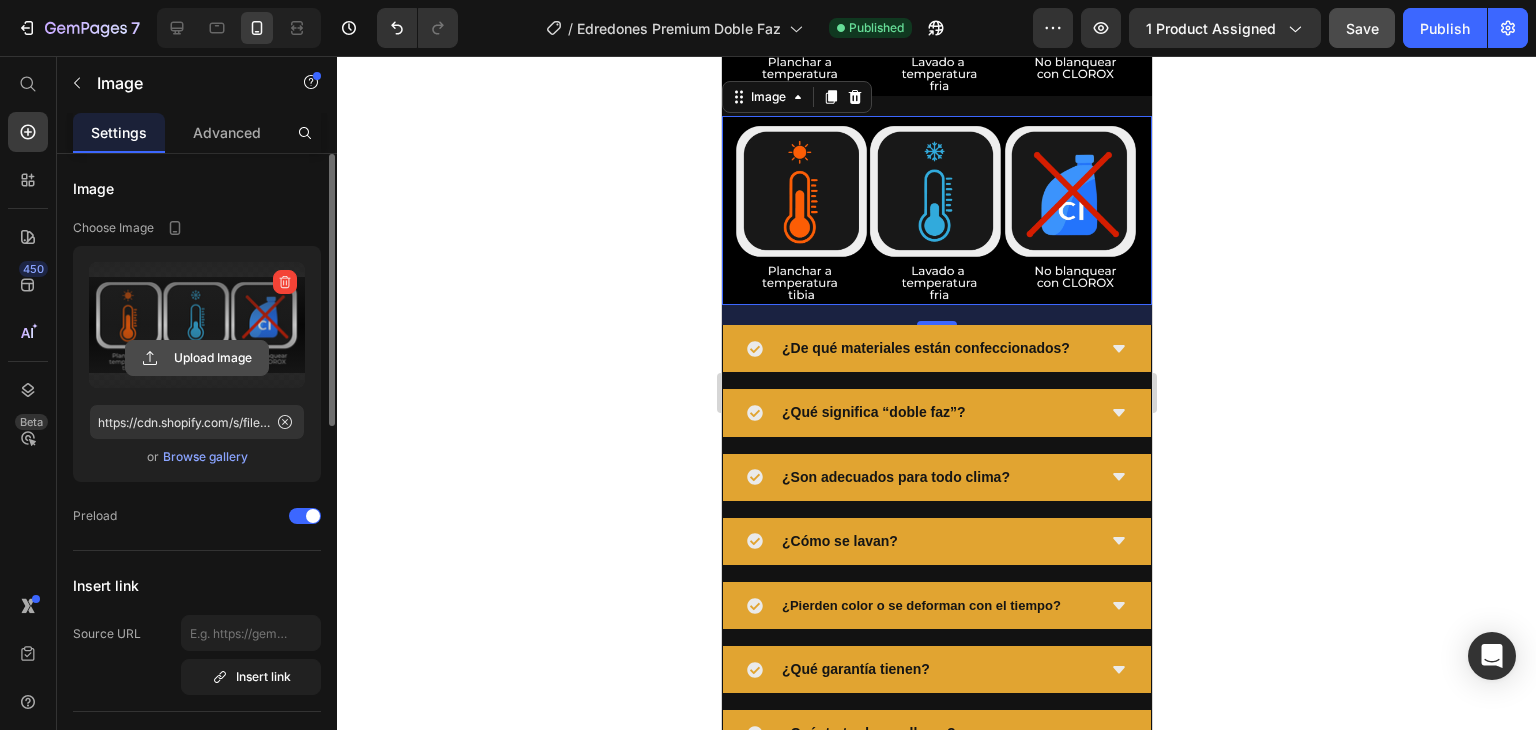 click 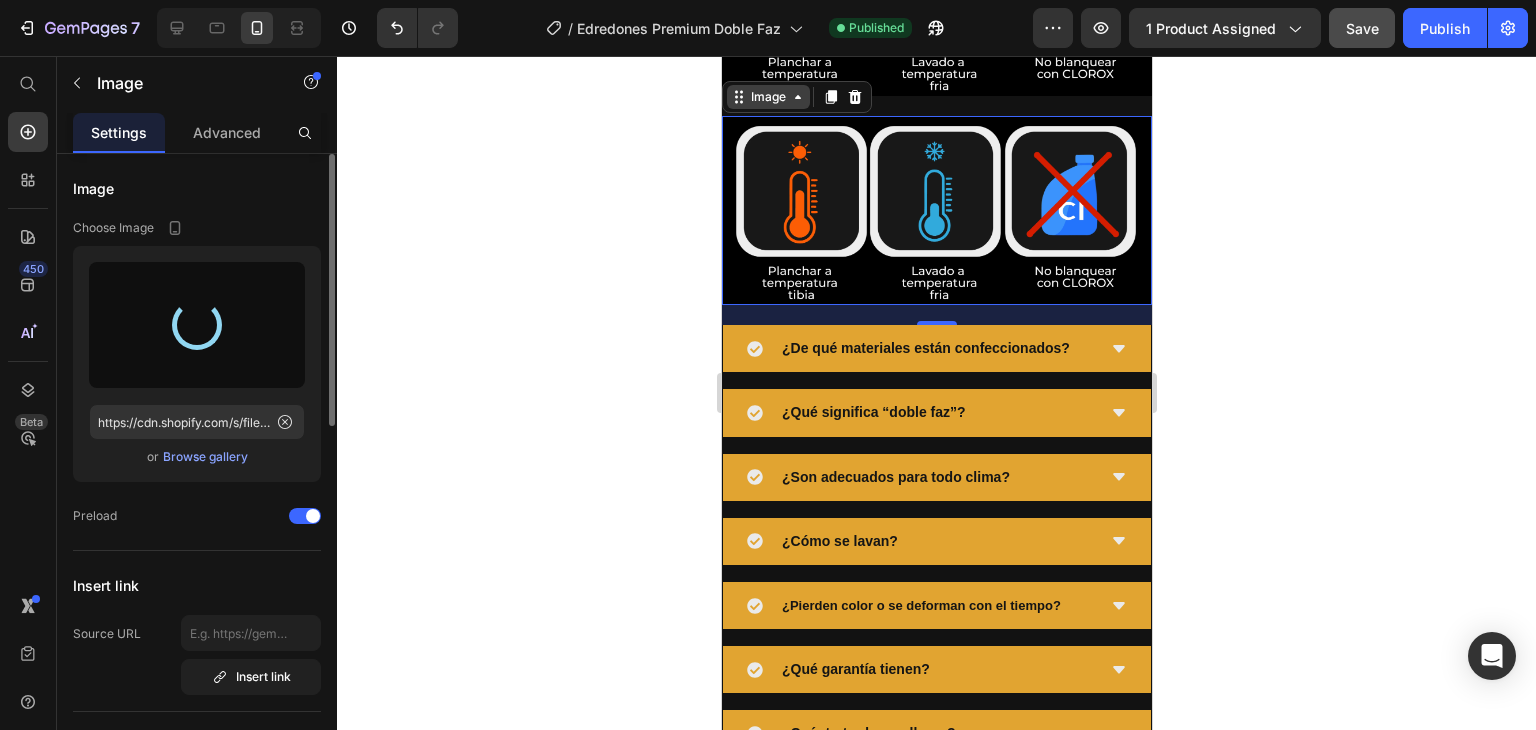 type on "https://cdn.shopify.com/s/files/1/0862/3780/6899/files/gempages_561382580872545136-1c9a2322-ac80-44c3-bc7f-c97e16dec924.png" 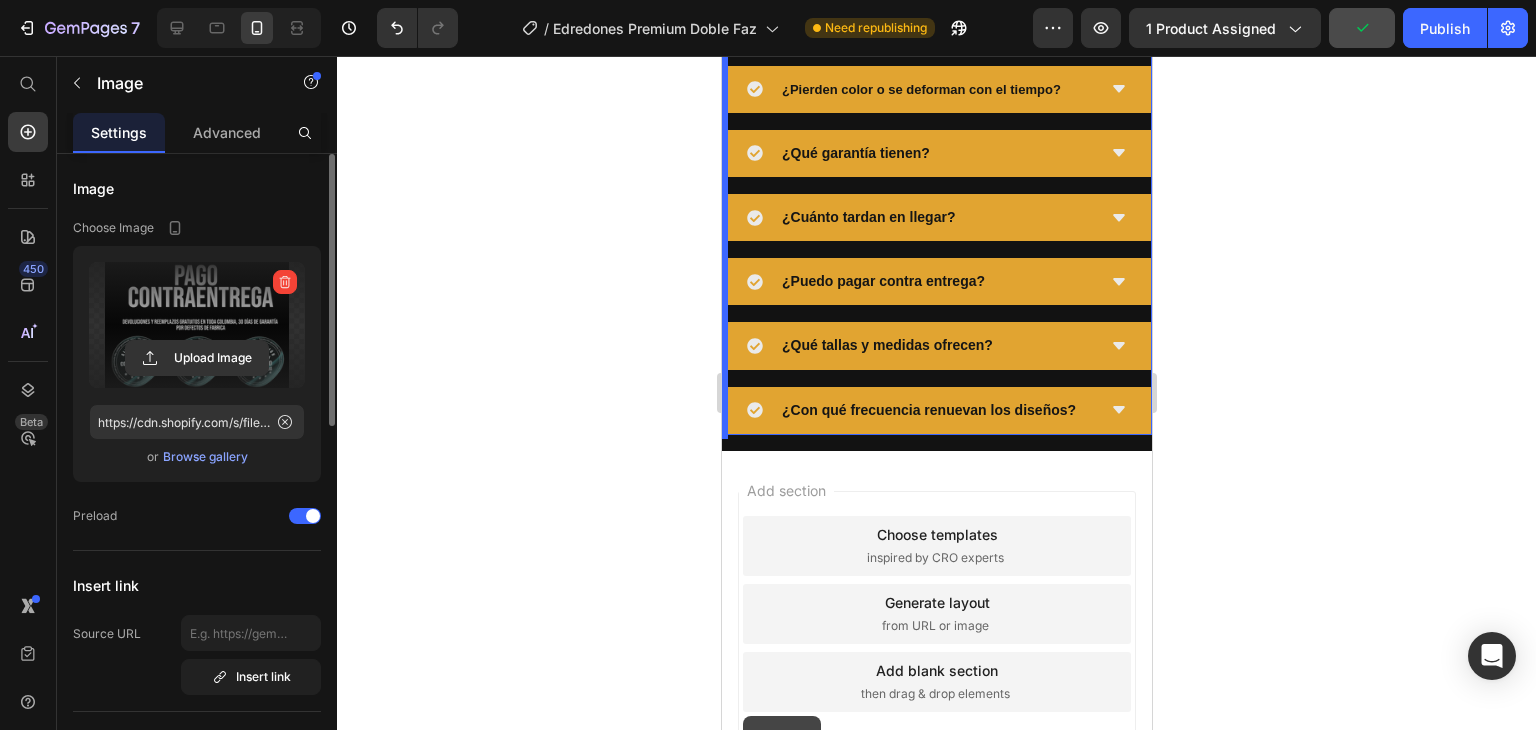 scroll, scrollTop: 2756, scrollLeft: 0, axis: vertical 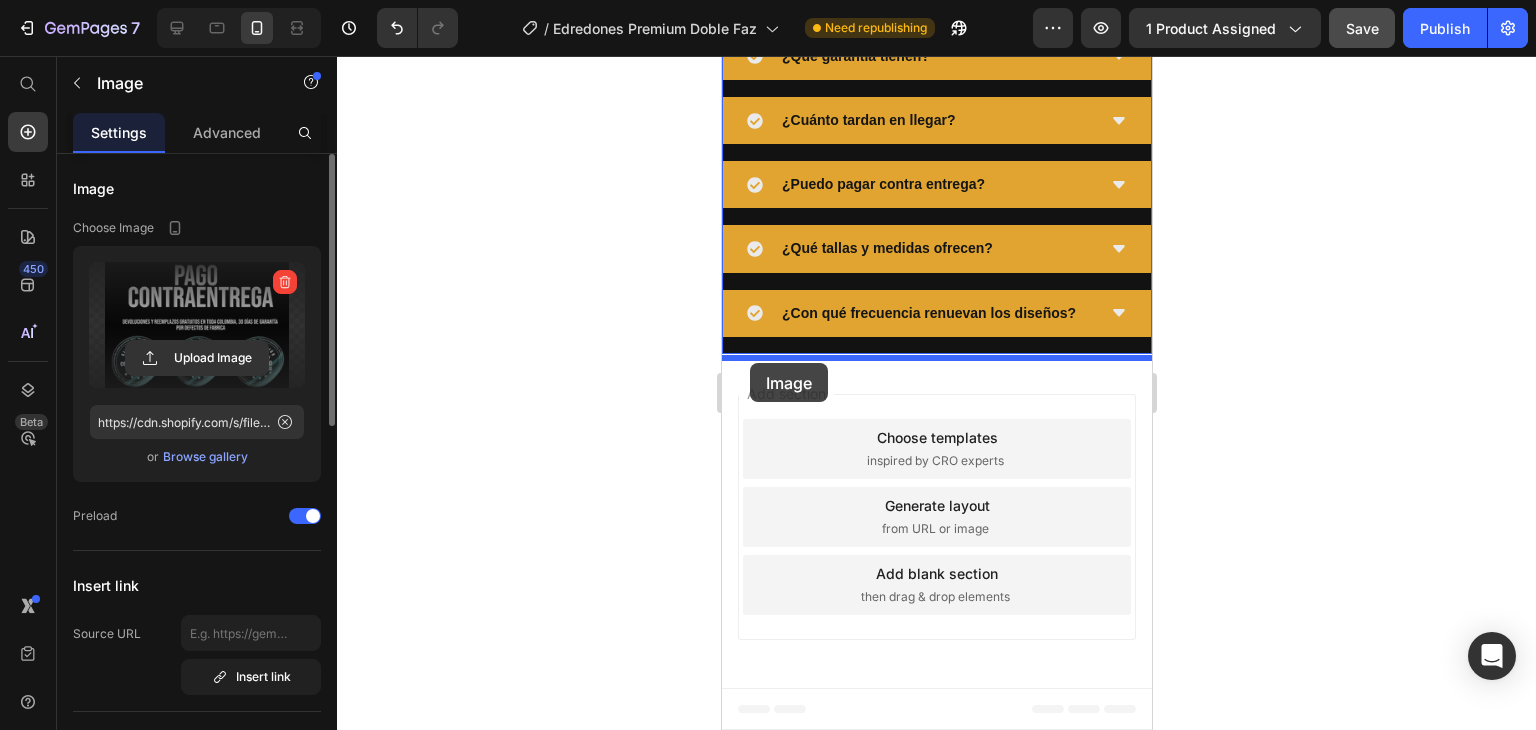 drag, startPoint x: 741, startPoint y: 105, endPoint x: 749, endPoint y: 363, distance: 258.124 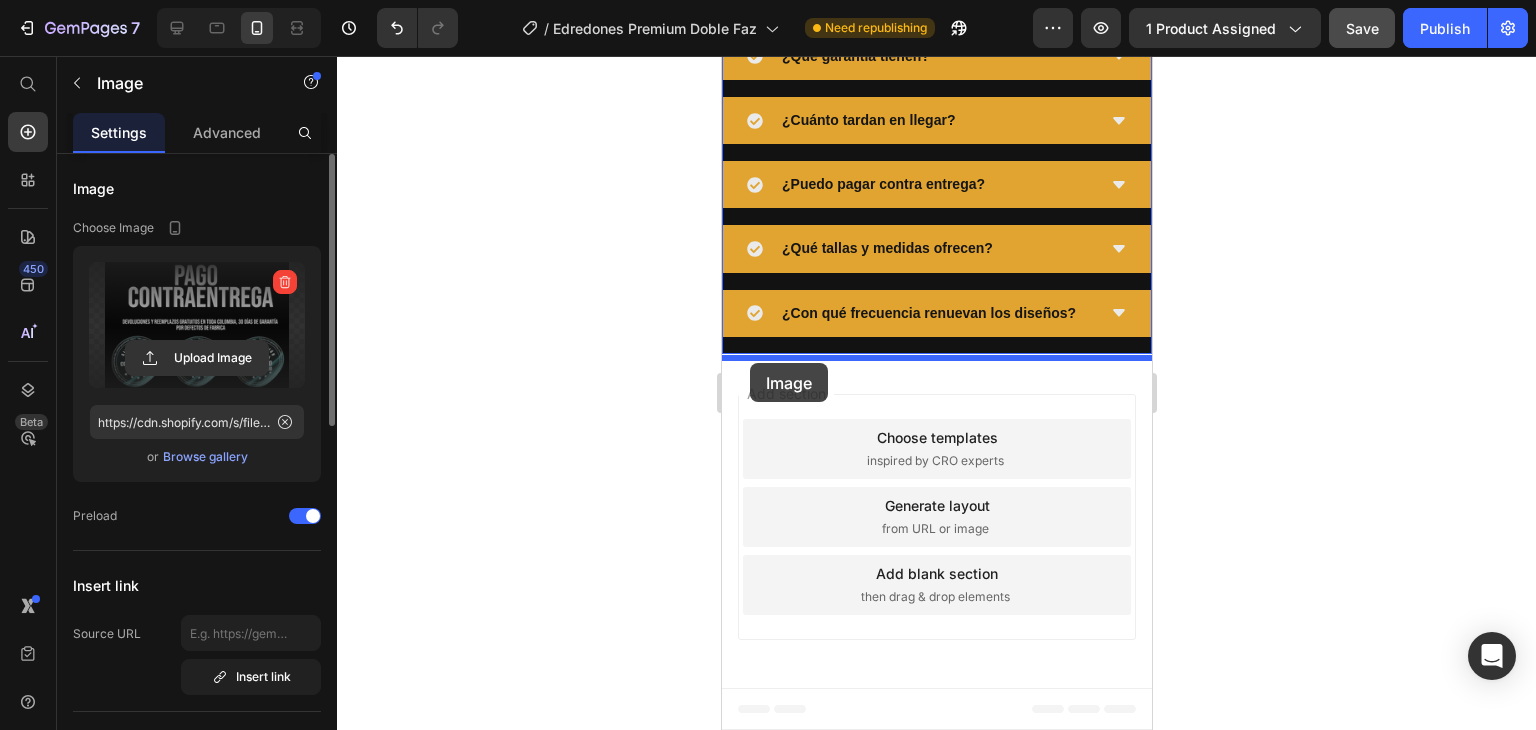 scroll, scrollTop: 2451, scrollLeft: 0, axis: vertical 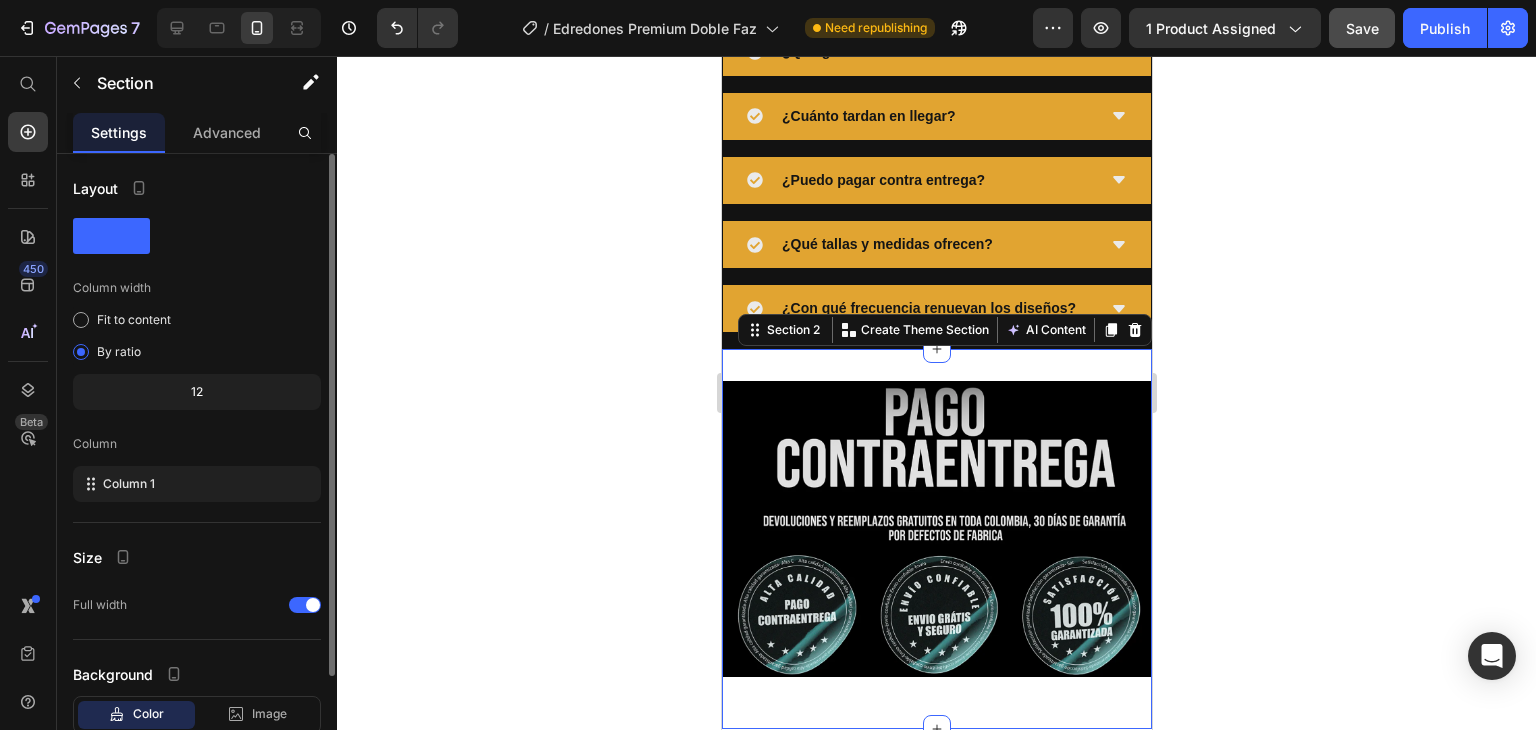 click on "Image Section 2   You can create reusable sections Create Theme Section AI Content Write with GemAI What would you like to describe here? Tone and Voice Persuasive Product Getting products... Show more Generate" at bounding box center (936, 539) 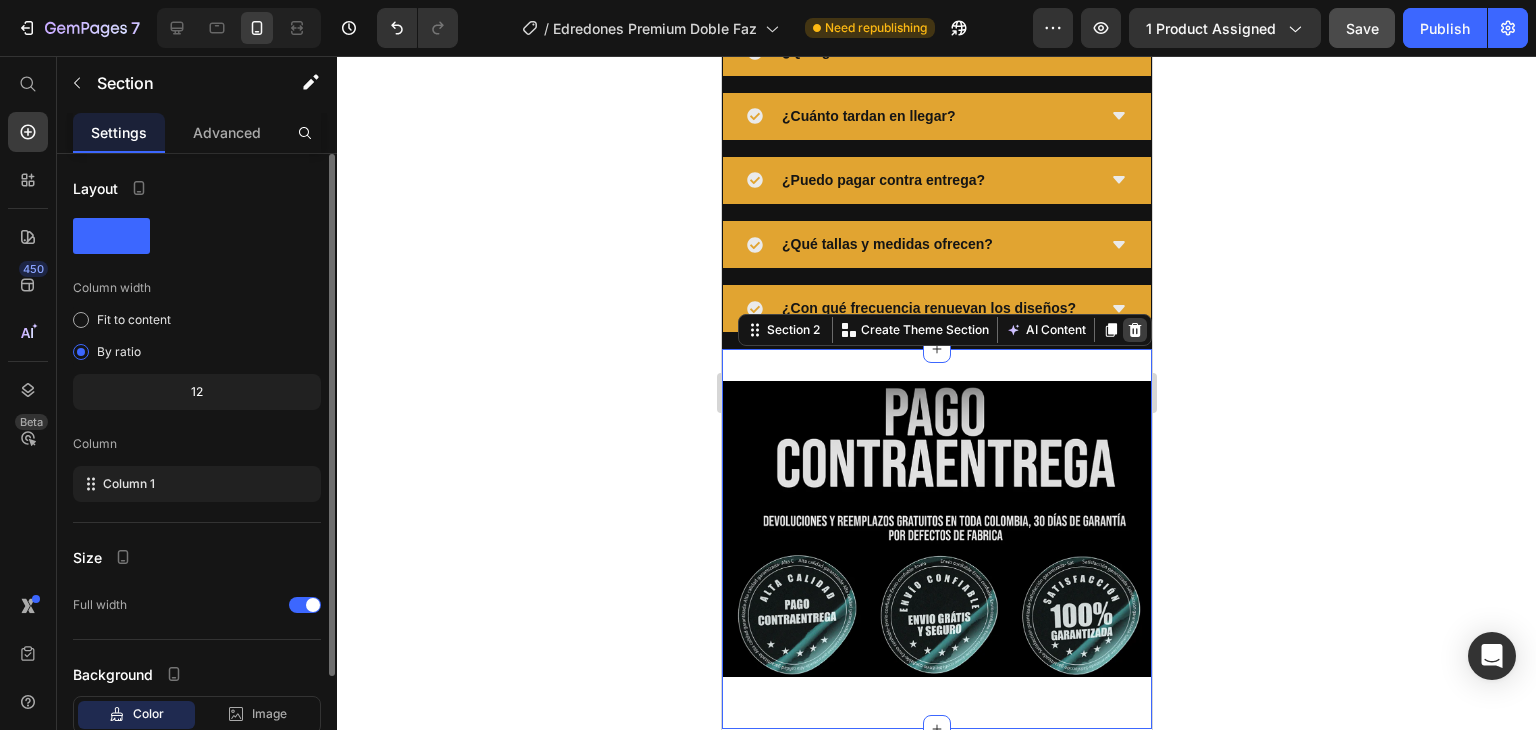 click 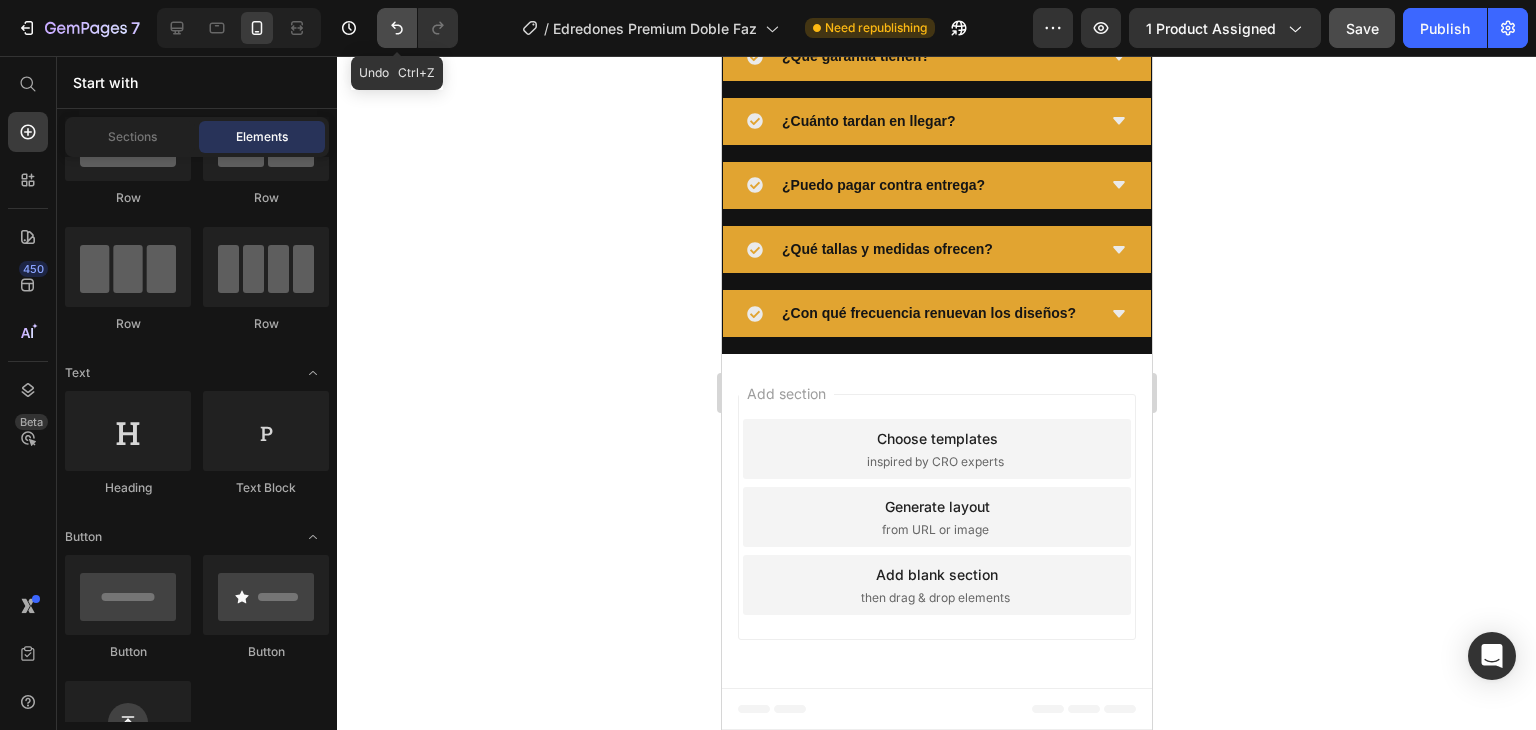 click 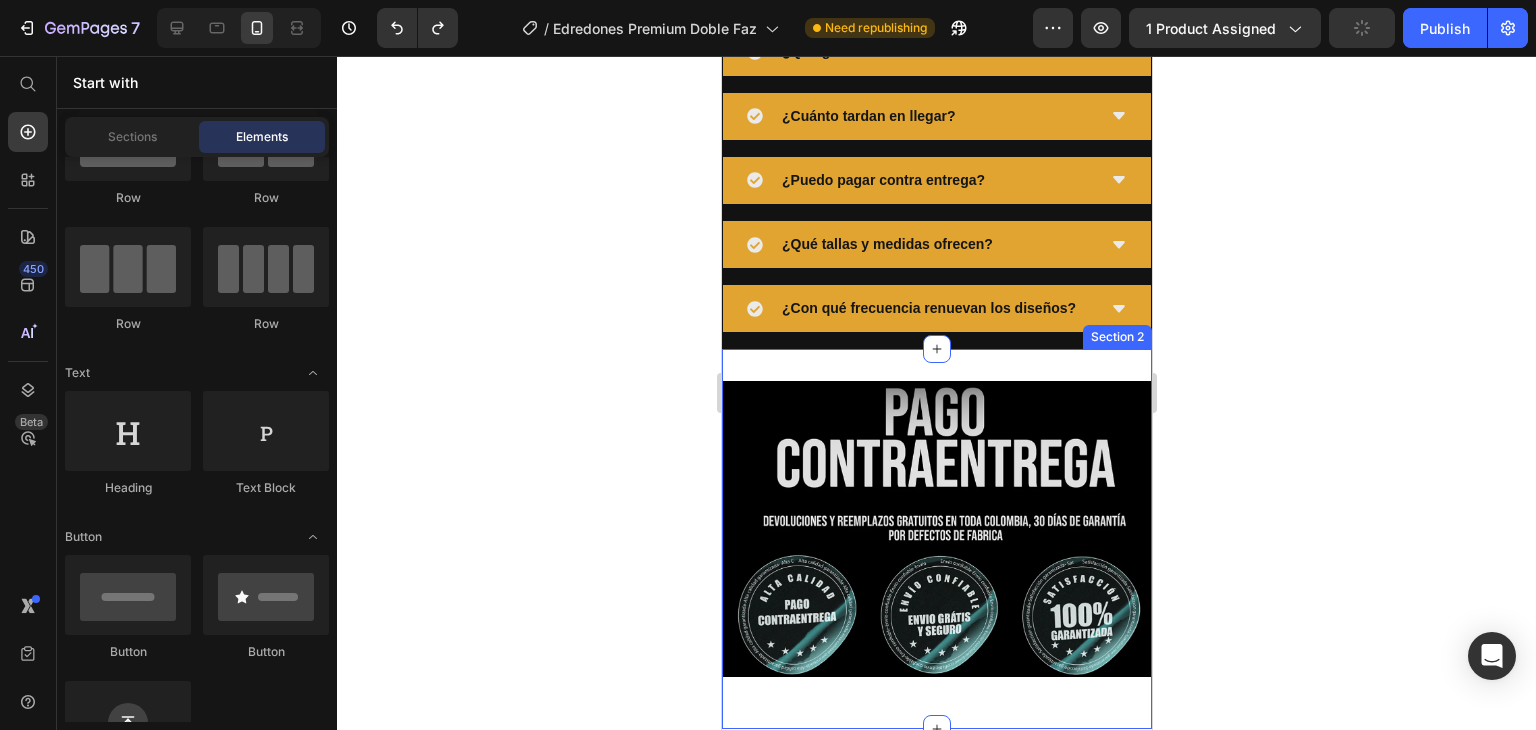 click on "Image Section 2" at bounding box center (936, 539) 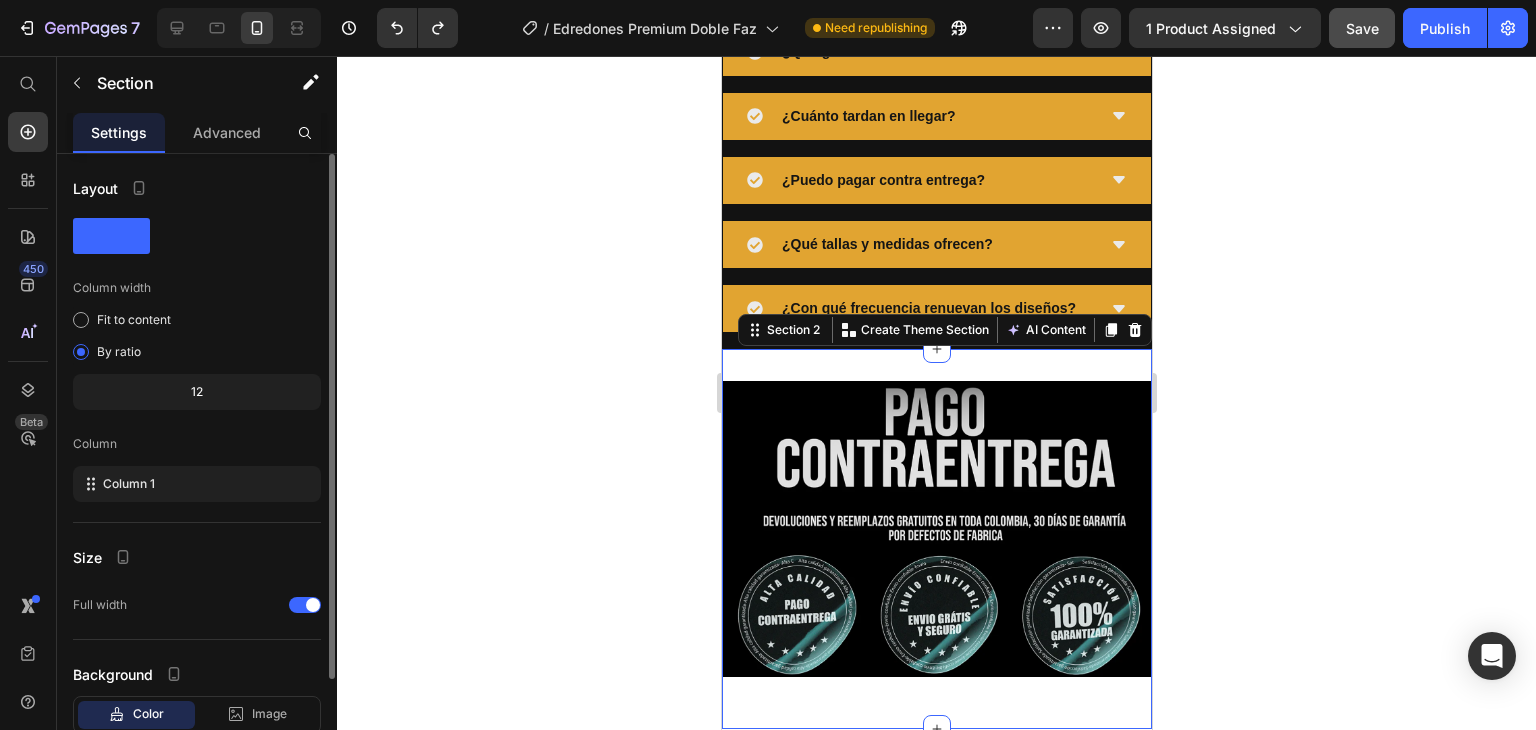 click 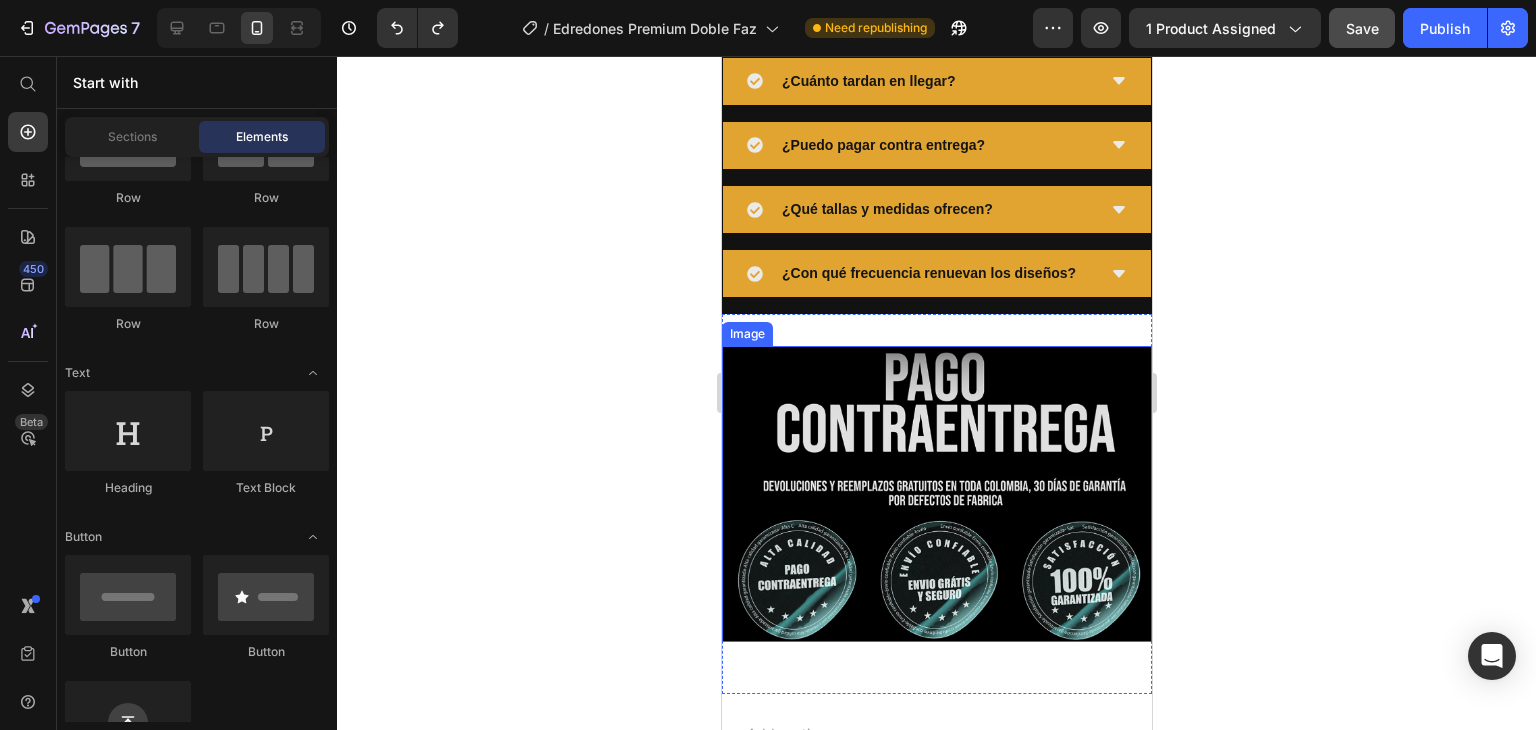 scroll, scrollTop: 2351, scrollLeft: 0, axis: vertical 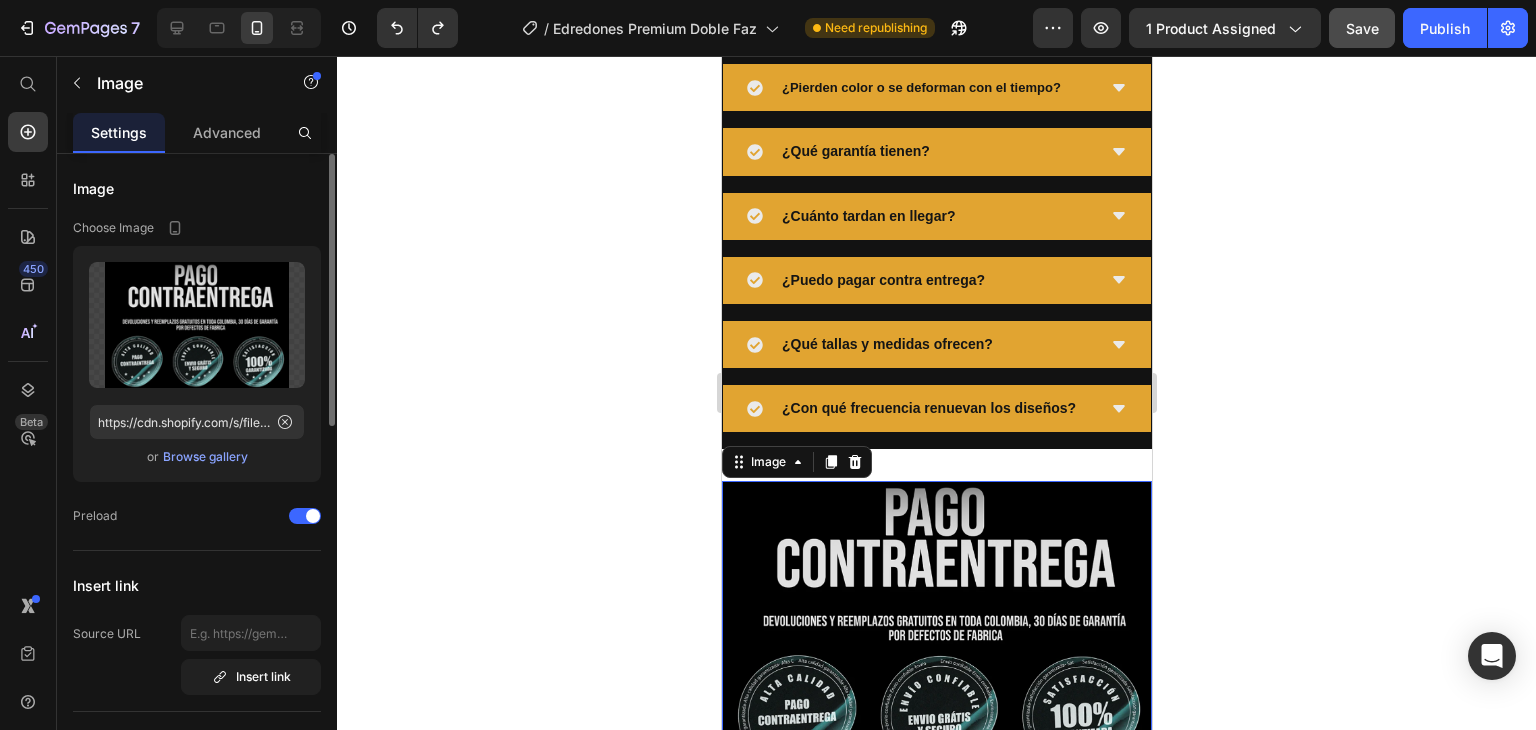 click at bounding box center (936, 629) 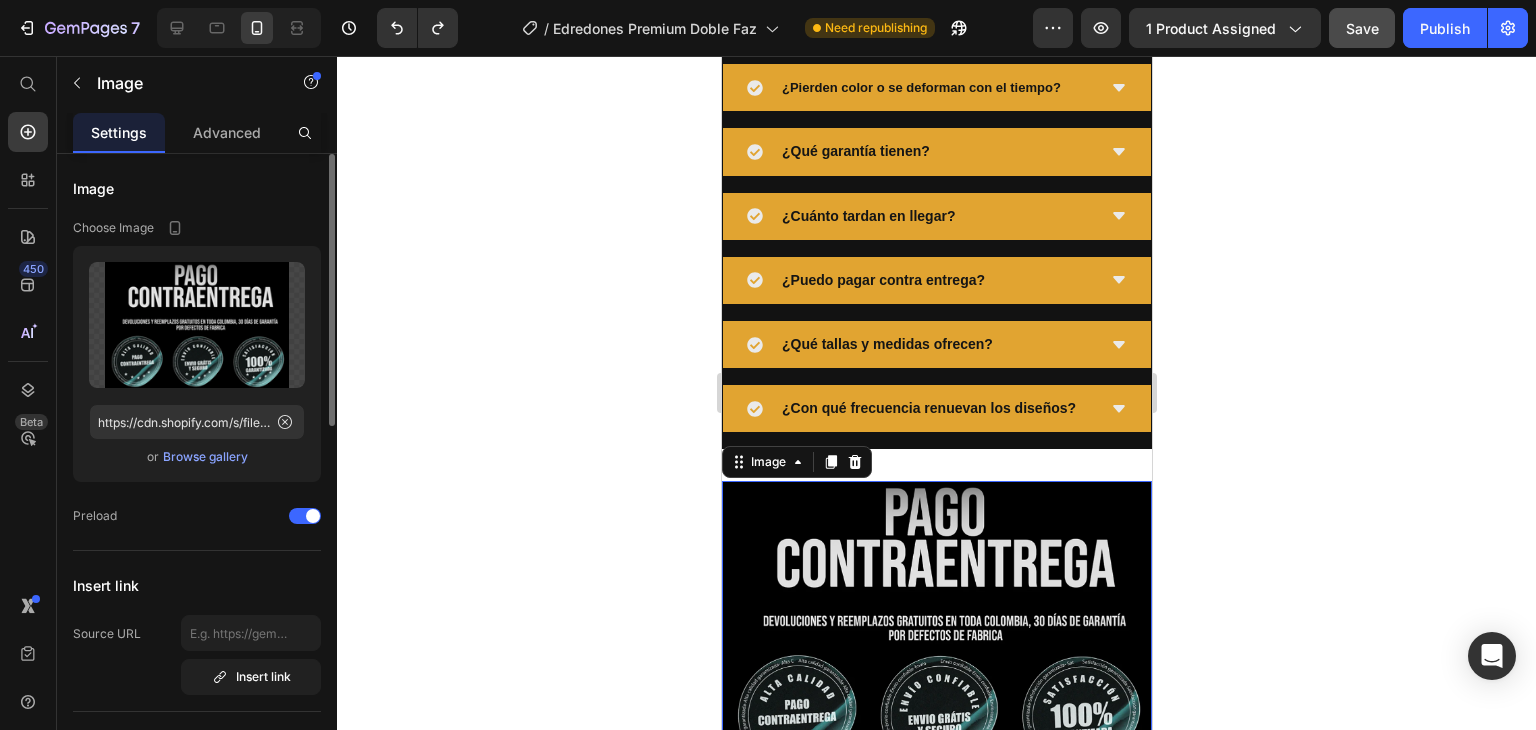 click 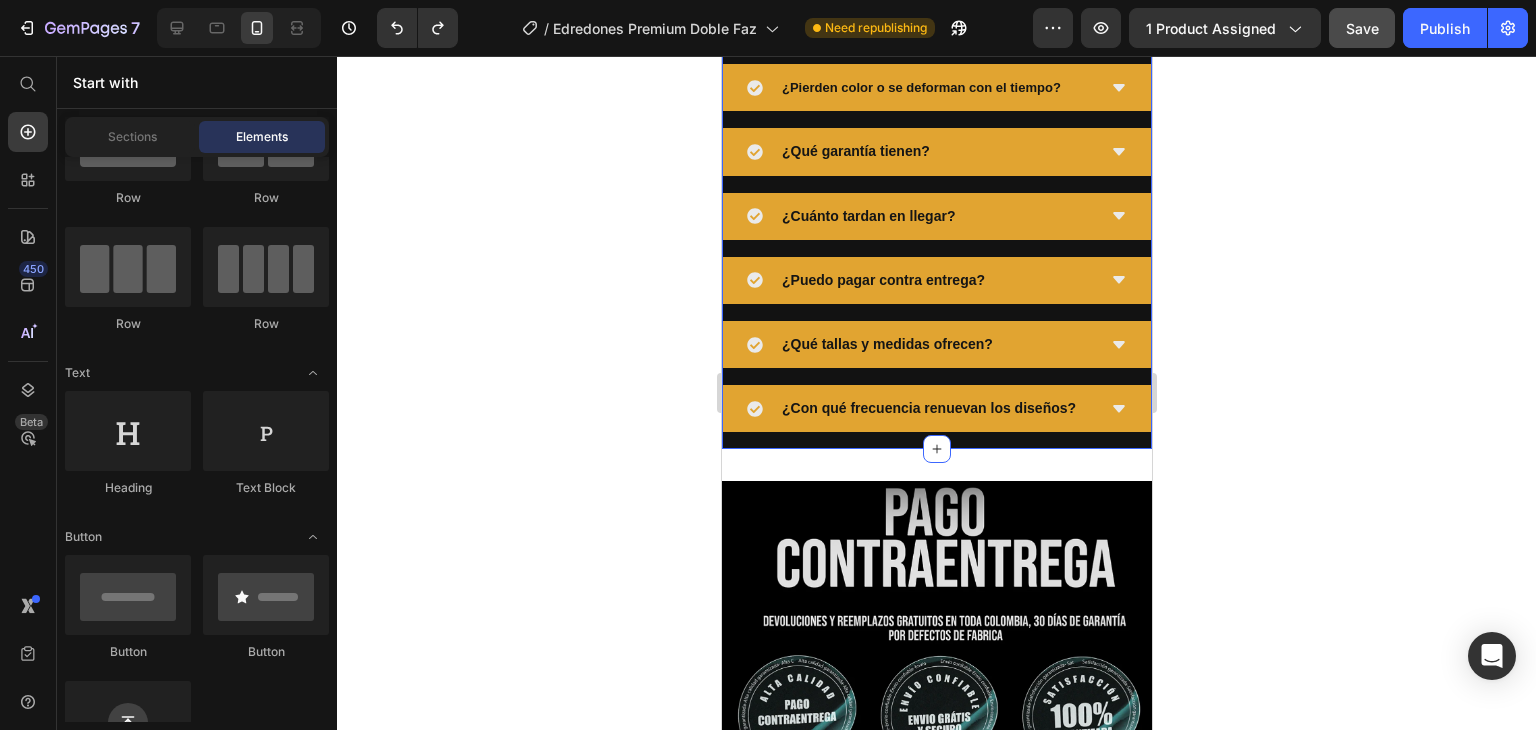 click on "👉🏻😱LA OFERTA ACABARÁ EN POCO TIEMPO😱👈🏻 Heading Image ⭐⭐⭐⭐⭐ 4.8/5 por +178 clientes verificados Heading ¡Renová tu cama hoy! ideal para camas Semidobles, Dobles y Queen! Heading Image OFERTAS  LIMITADA ESTA OFERTA FINALIZAEN: Heading 06 Dias 13 Horas 59 Minutos 10 Segundos Countdown Timer
Image Image Image Image
Carousel
Custom Code
Preview or Publish the page to see the content. Custom Code Image
¿De qué materiales están confeccionados?
¿Qué significa “doble faz”?
¿Son adecuados para todo clima?
¿Cómo se lavan?
¿Pierden color o se deforman con el tiempo?
¿Qué garantía tienen?
Row" at bounding box center (936, -903) 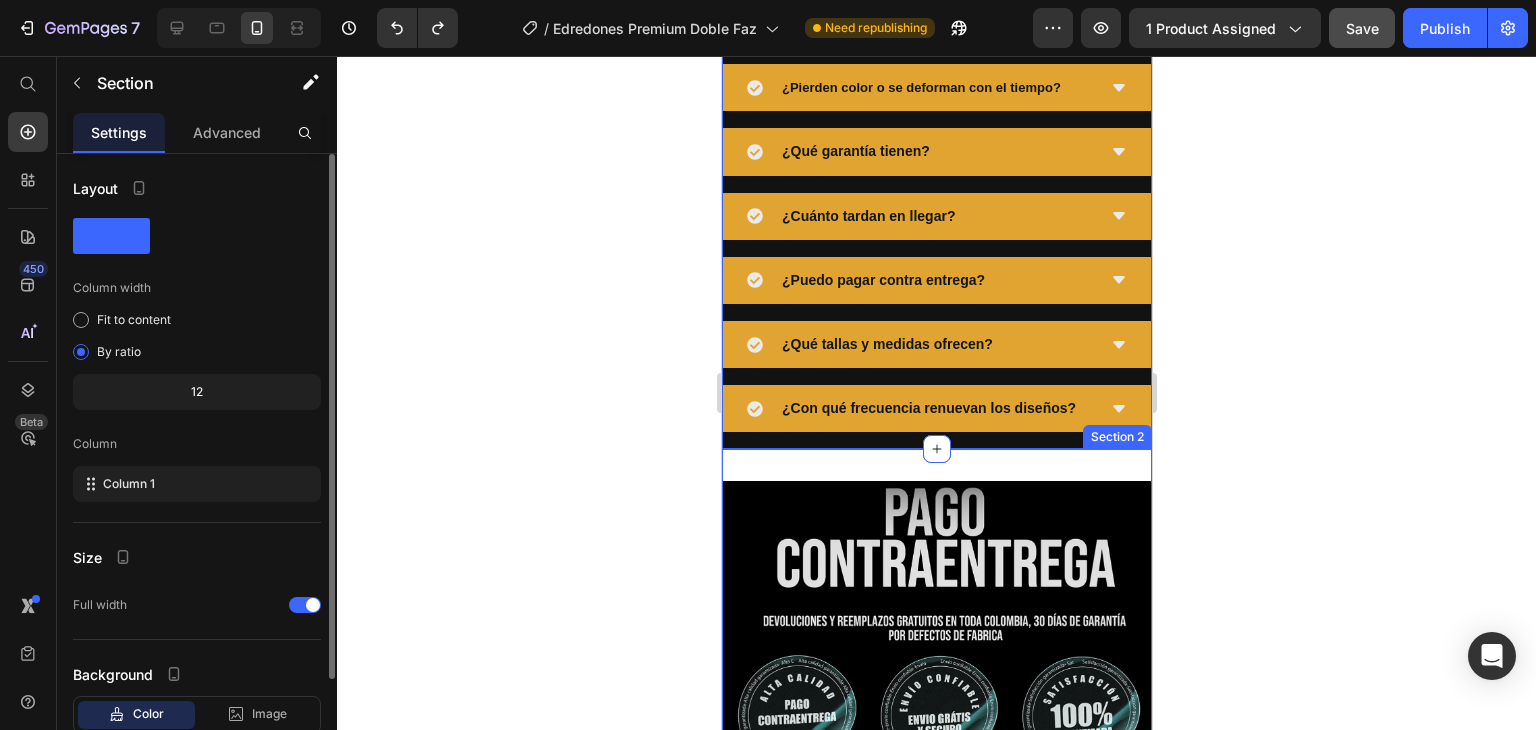 click on "Image Section 2" at bounding box center (936, 639) 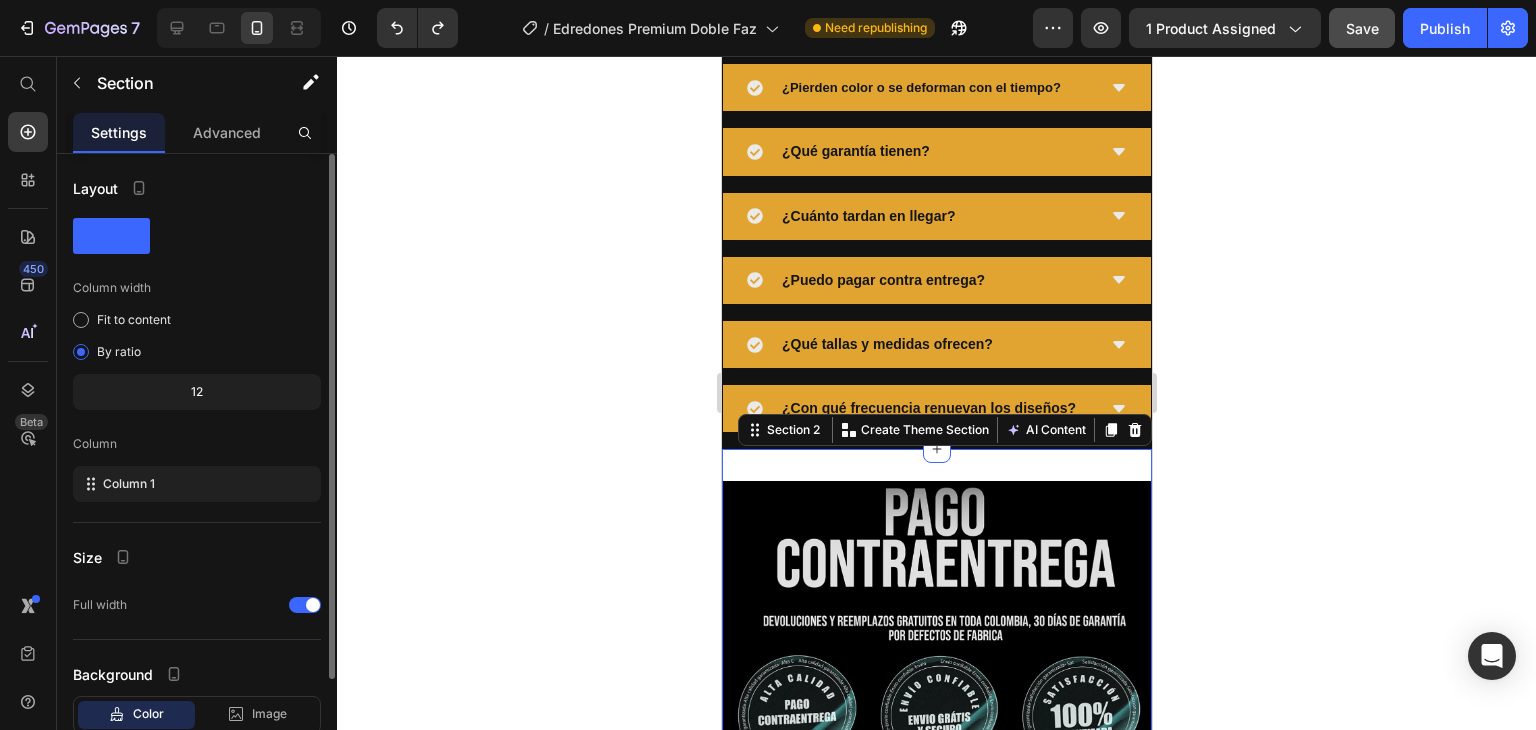 click 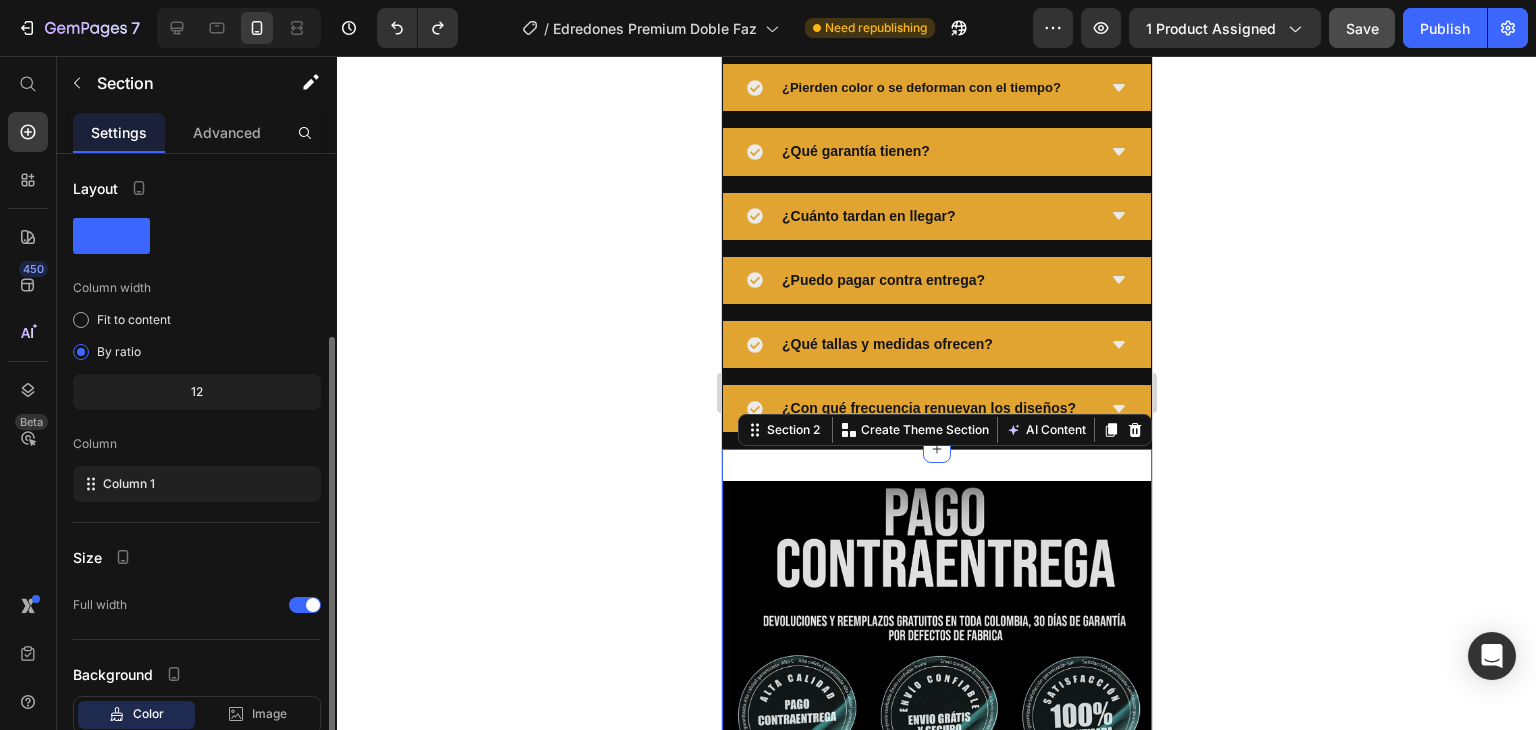 scroll, scrollTop: 129, scrollLeft: 0, axis: vertical 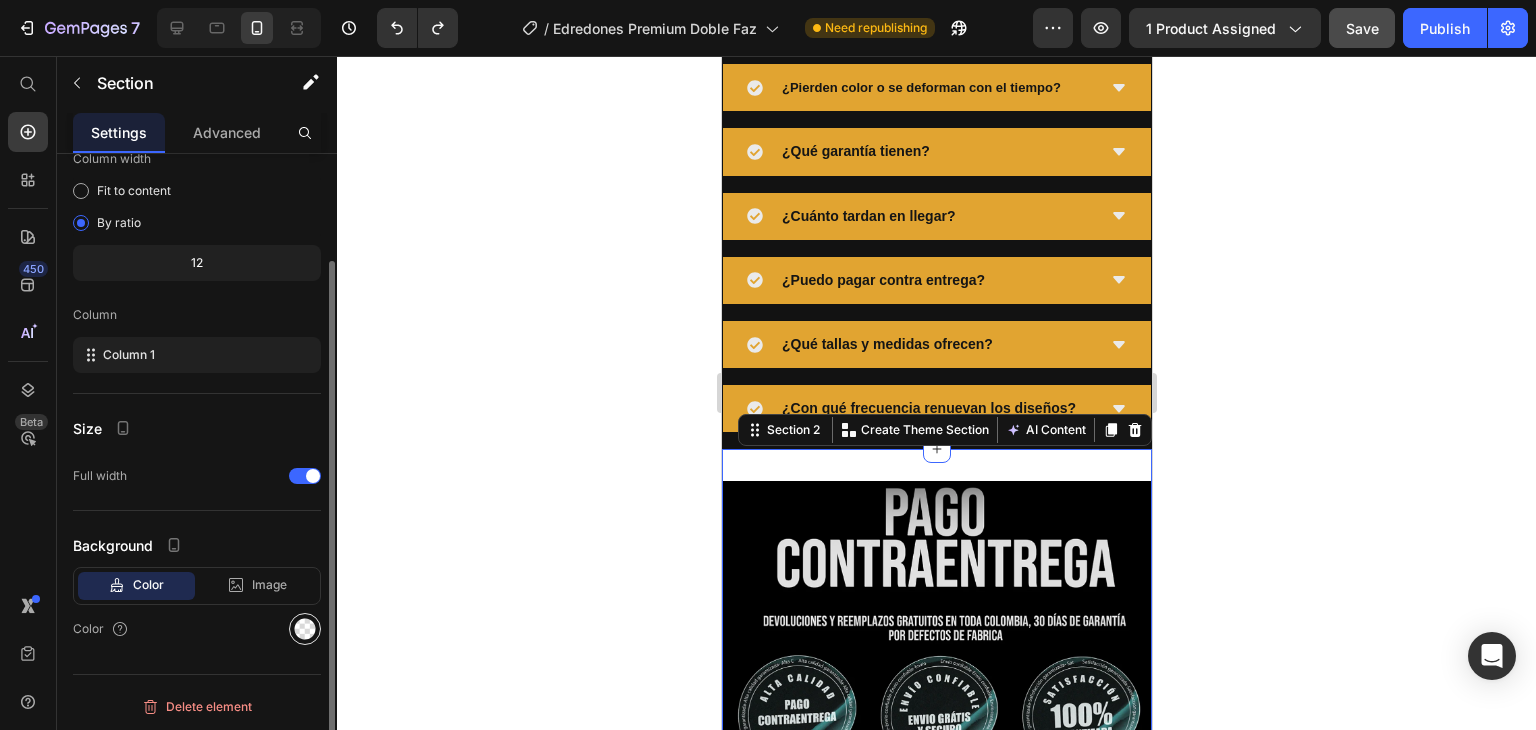 click at bounding box center (305, 629) 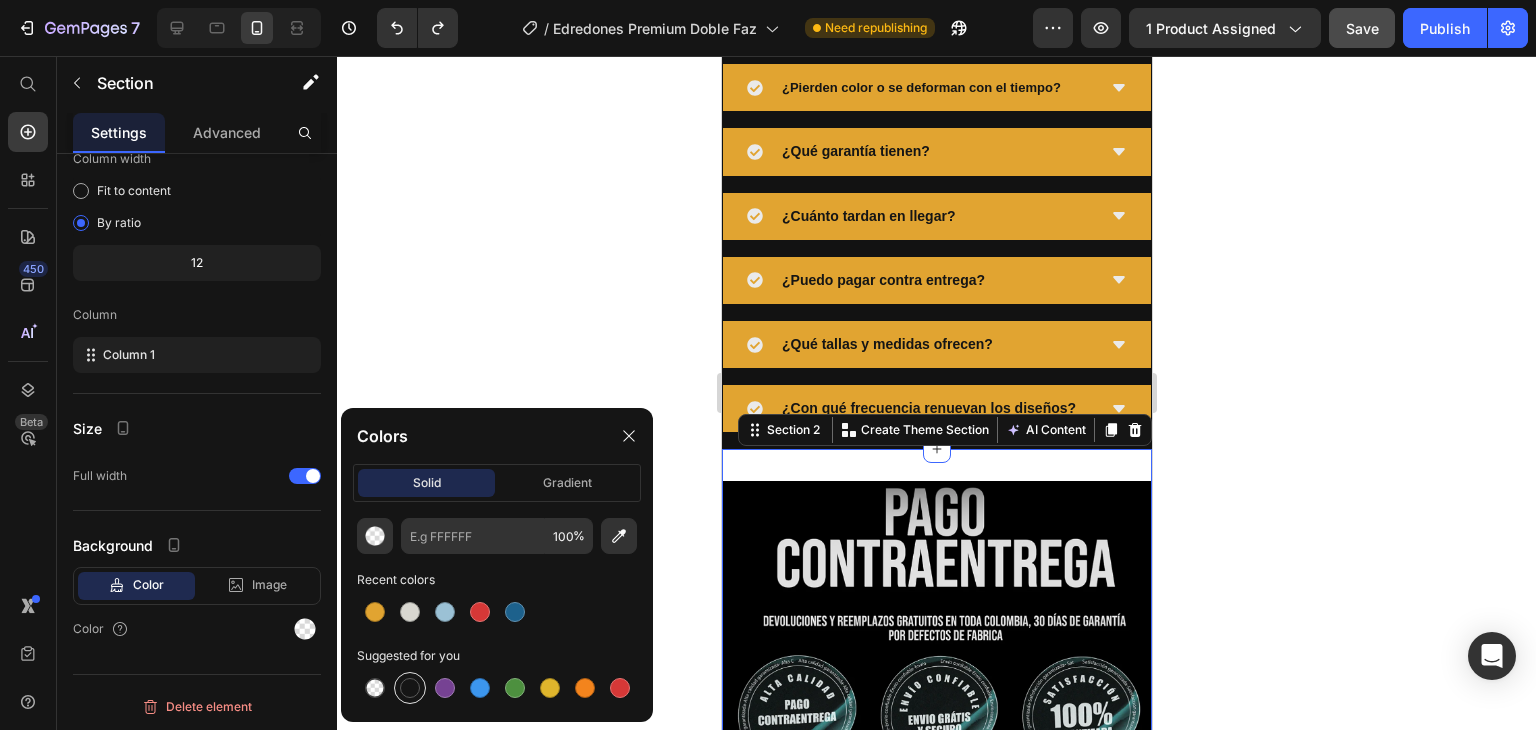 click at bounding box center (410, 688) 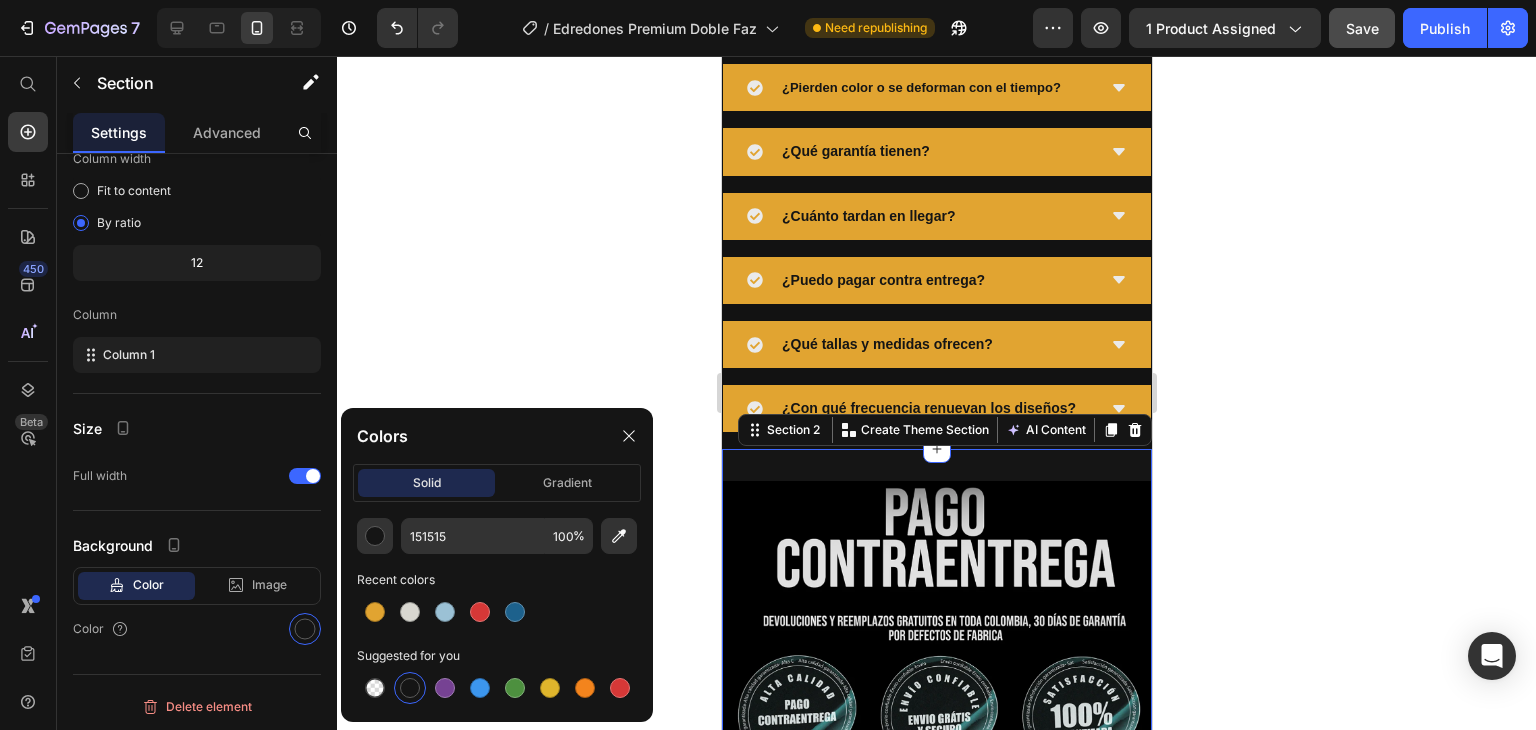 click 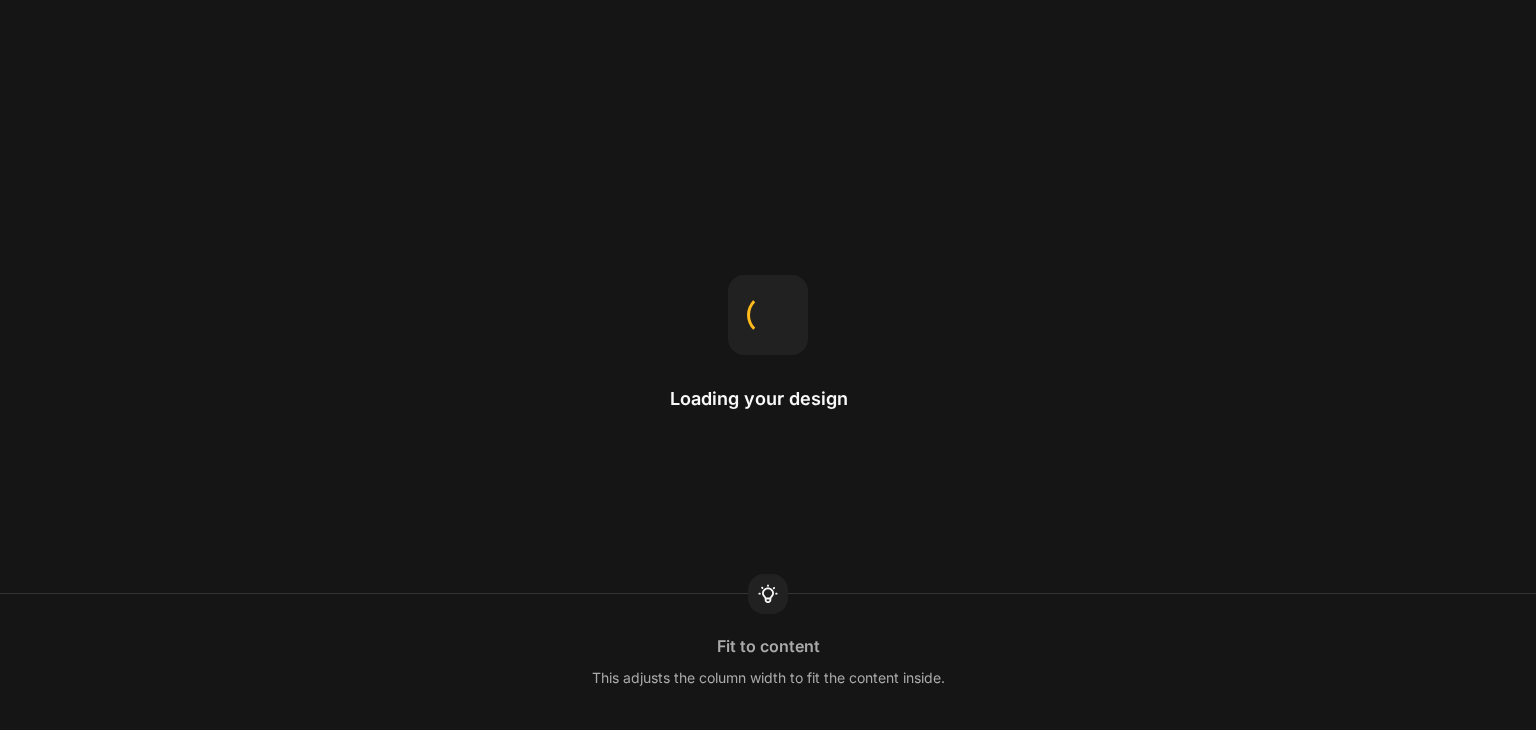 scroll, scrollTop: 0, scrollLeft: 0, axis: both 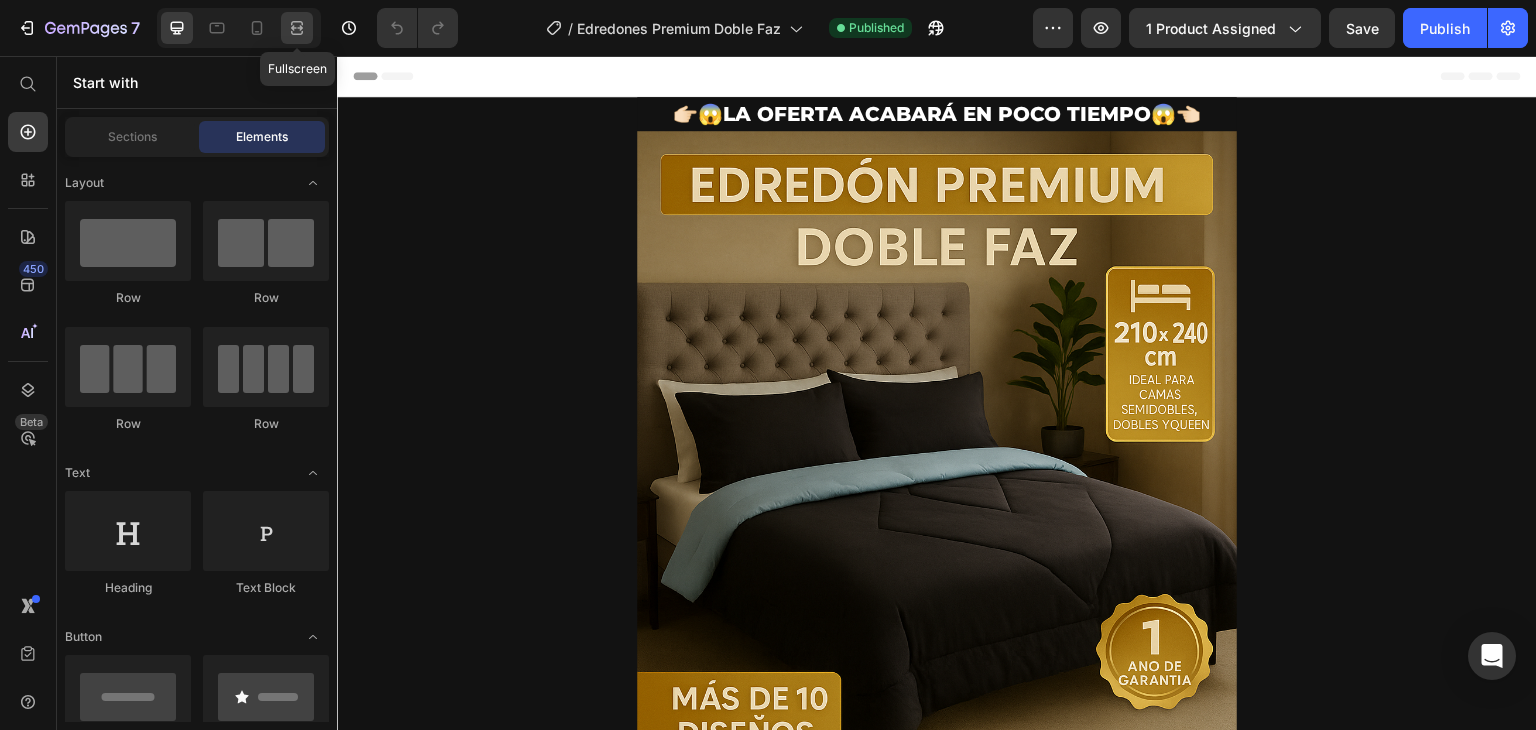 click 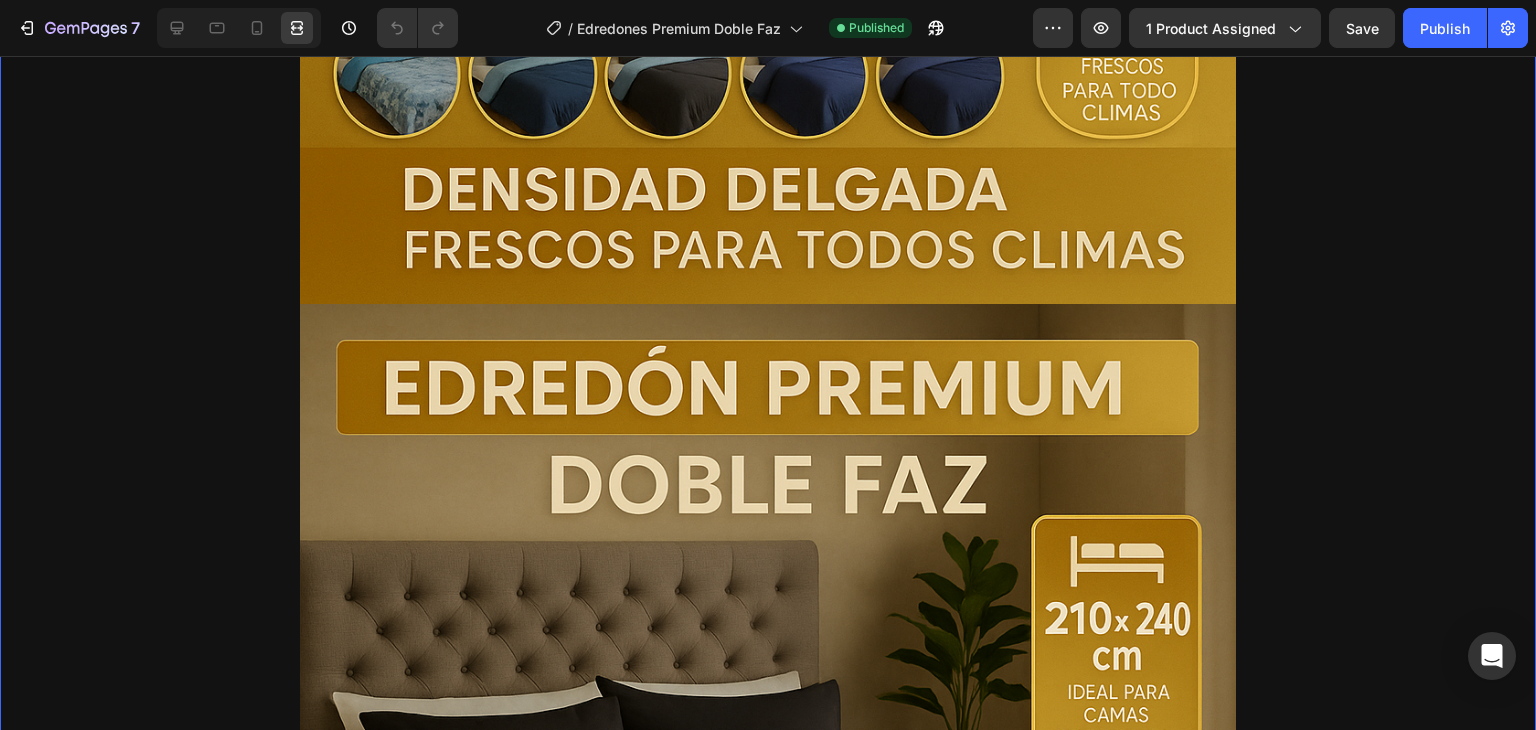 scroll, scrollTop: 3900, scrollLeft: 0, axis: vertical 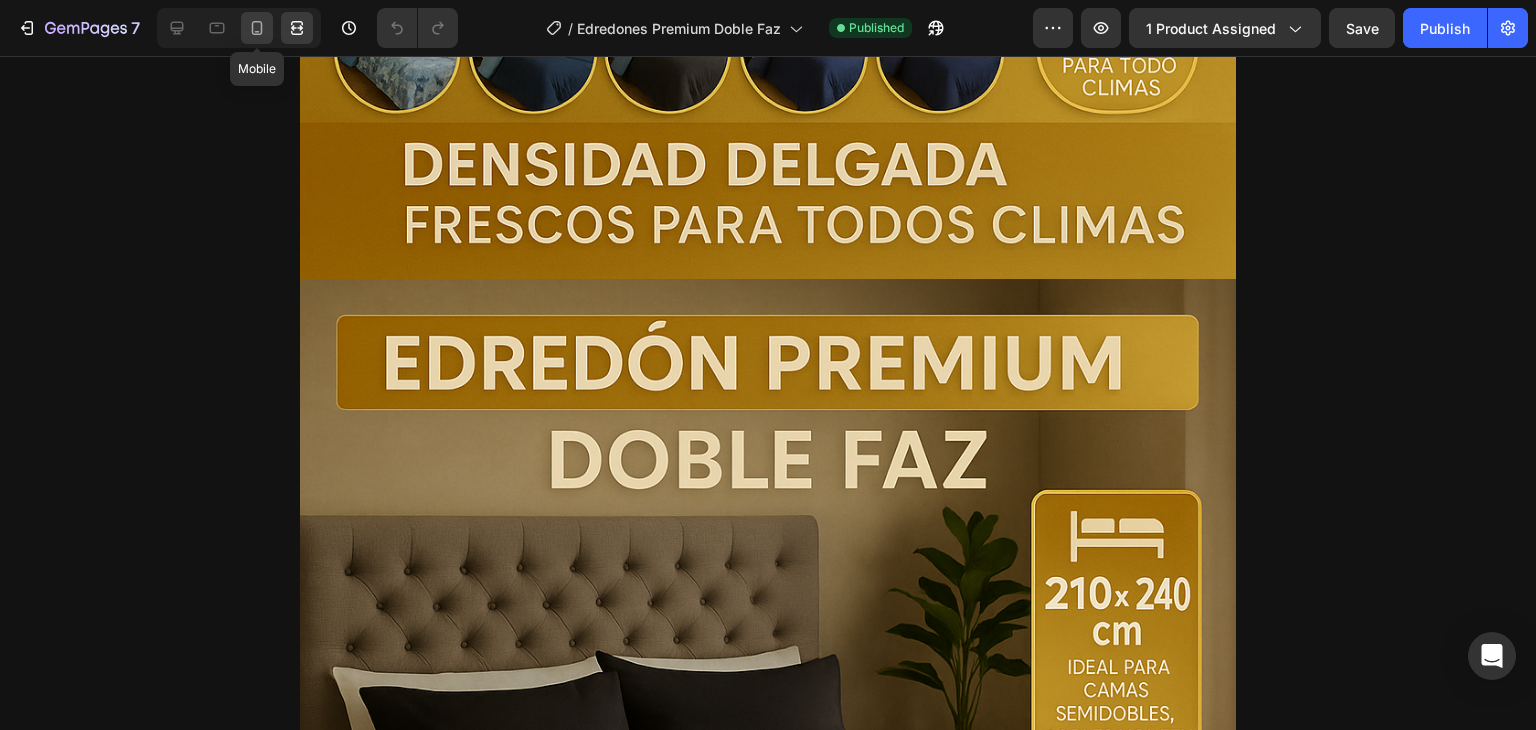 click 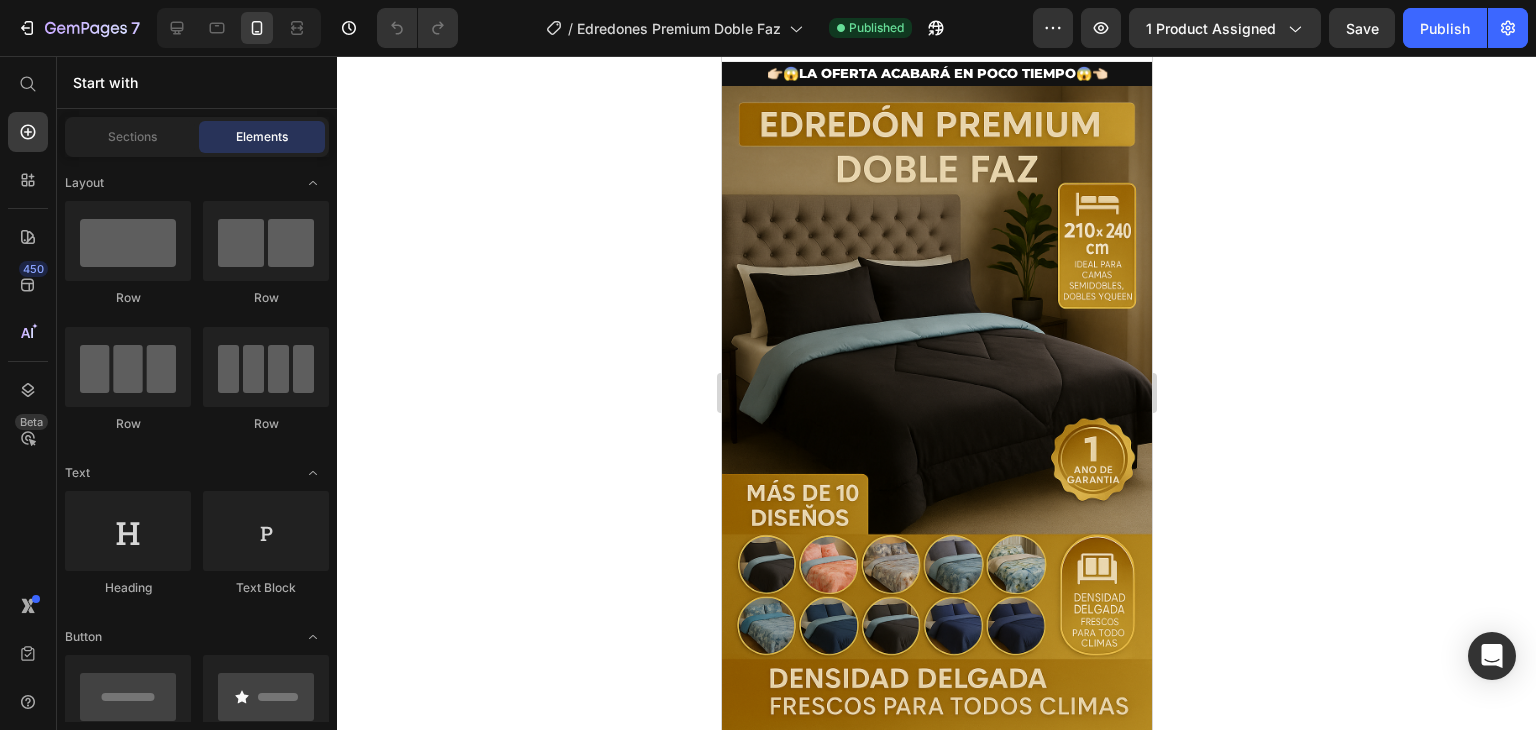 scroll, scrollTop: 0, scrollLeft: 0, axis: both 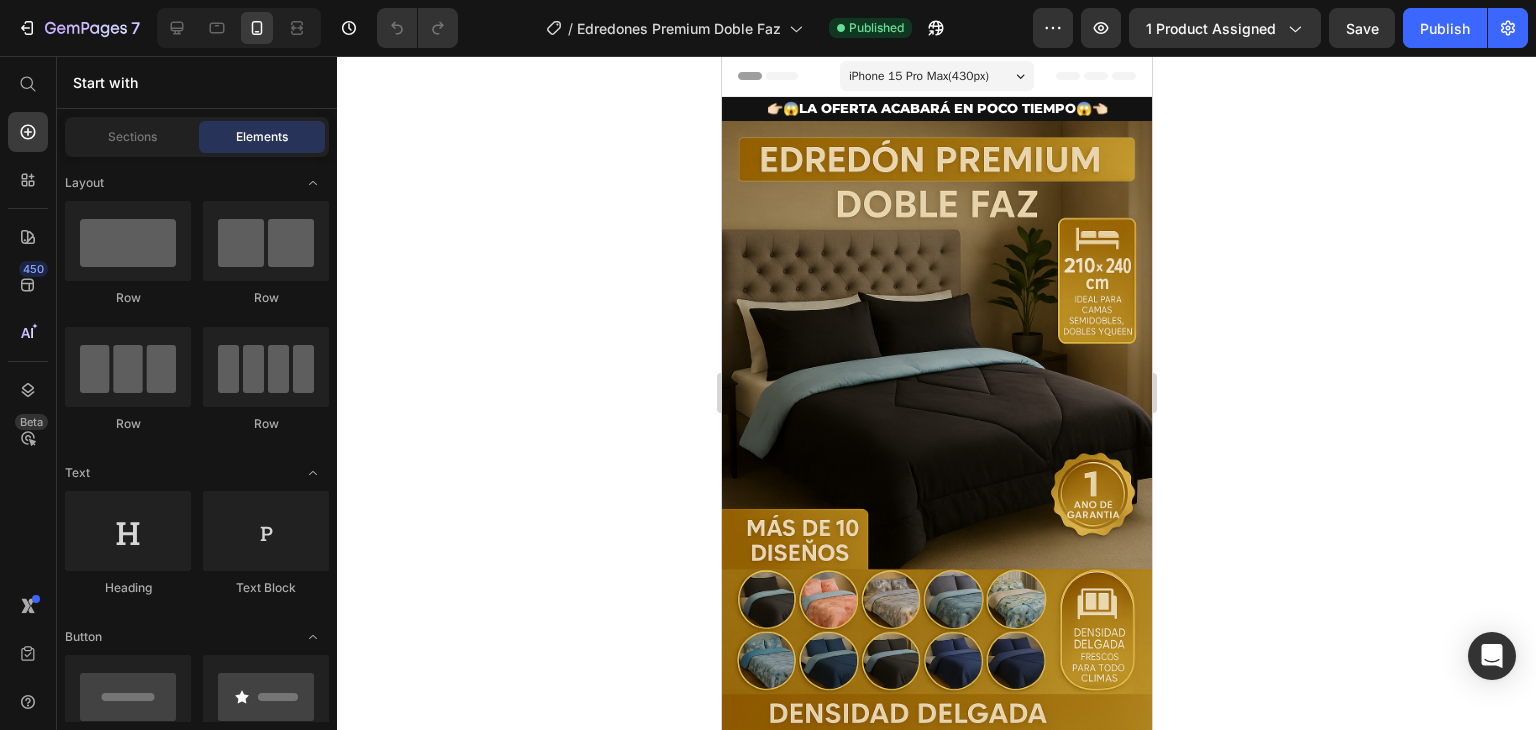 click 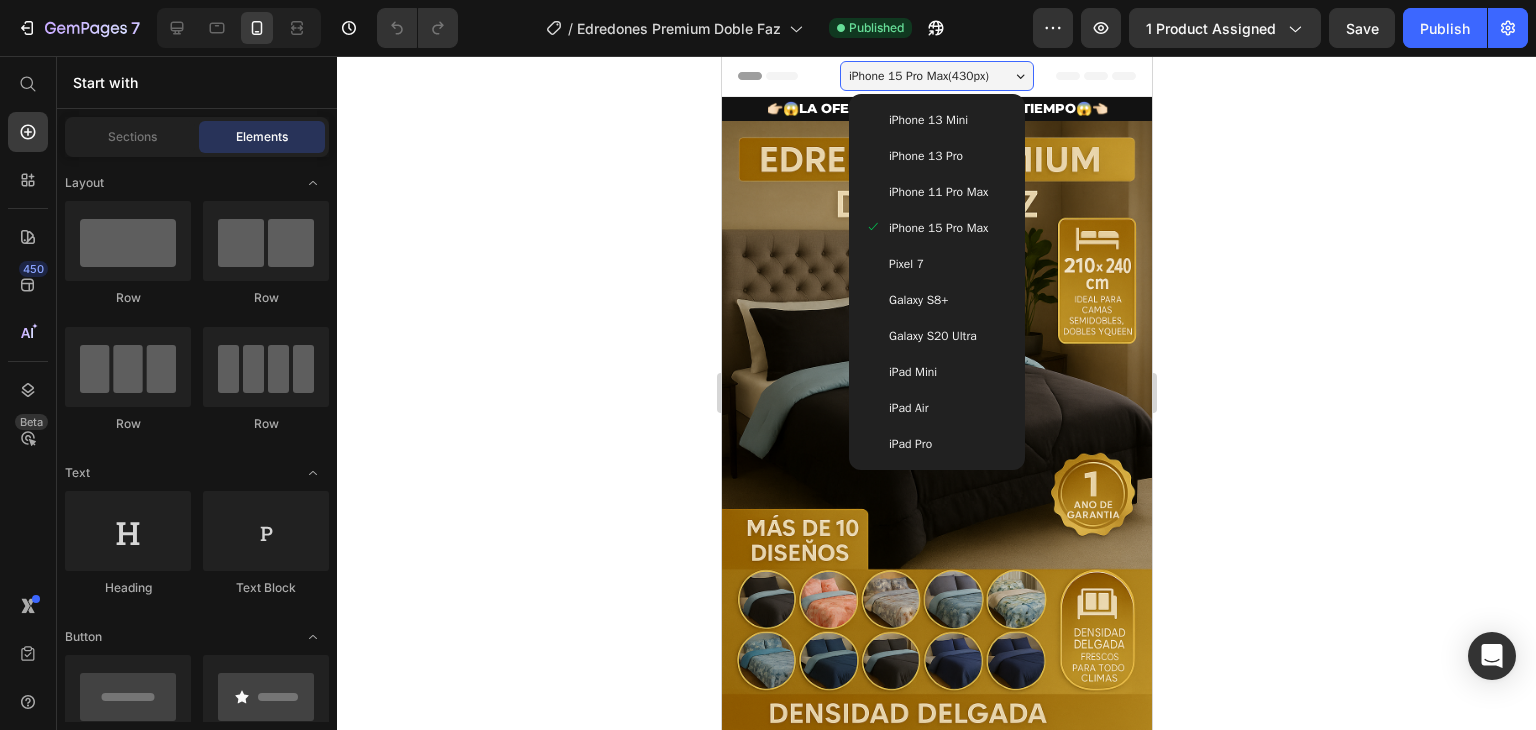 click 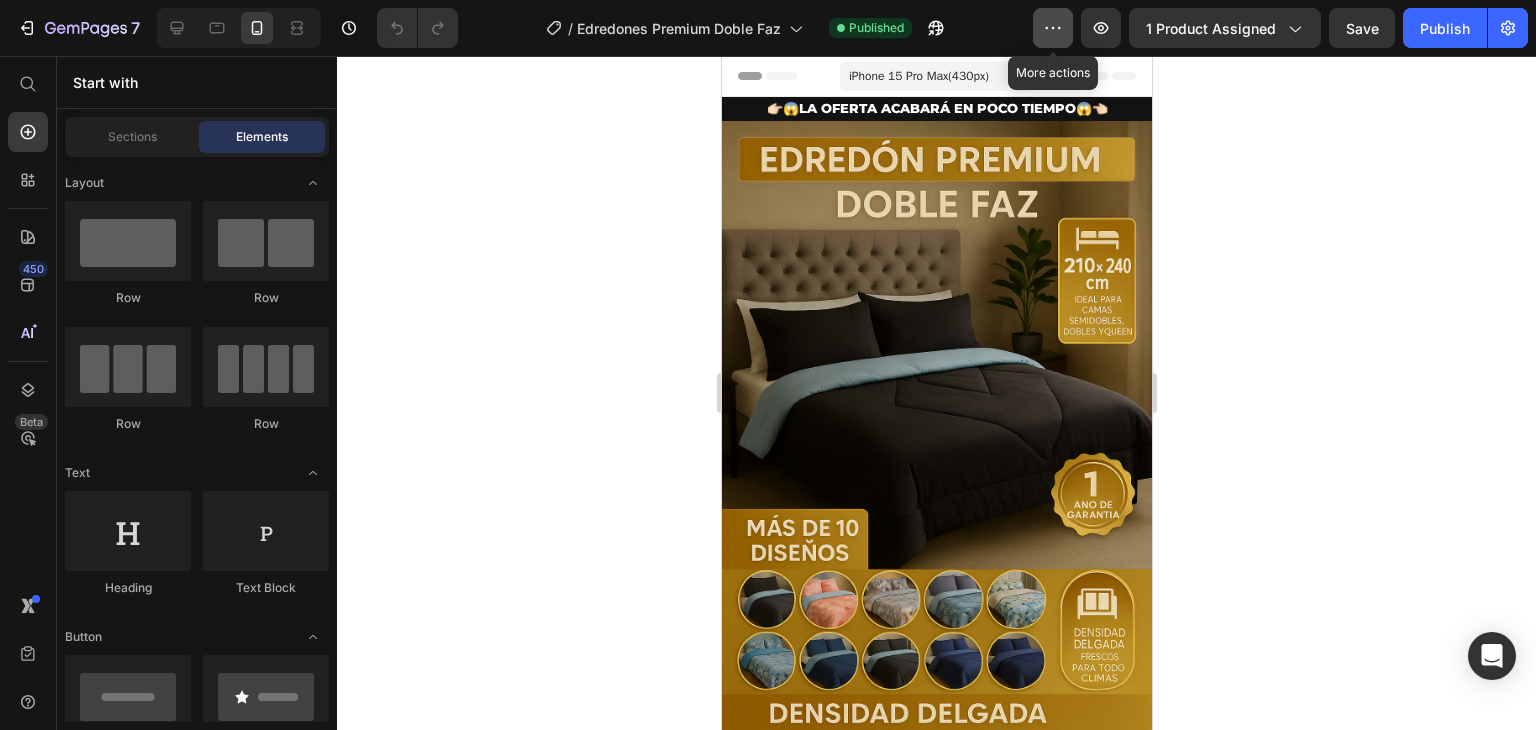 click 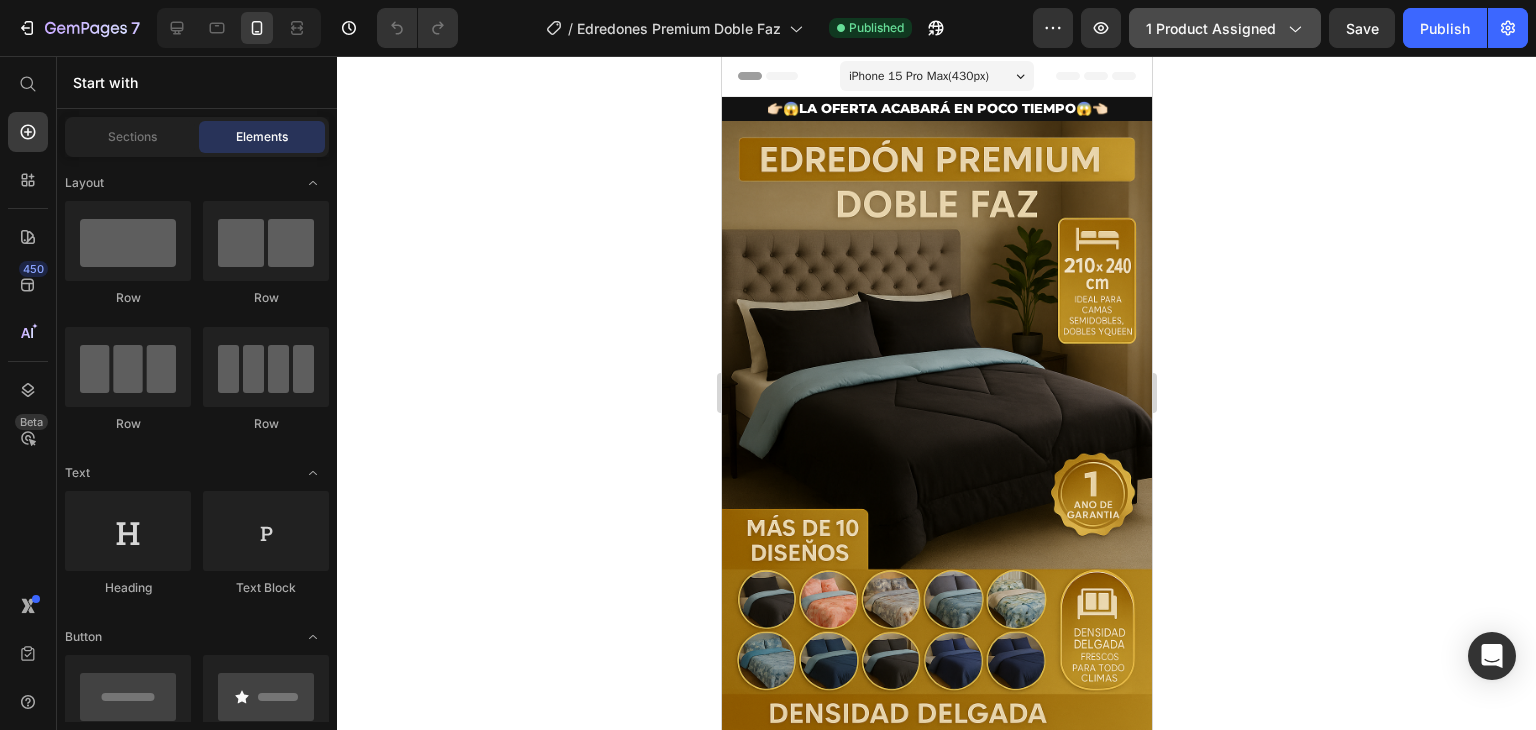 click on "1 product assigned" at bounding box center (1225, 28) 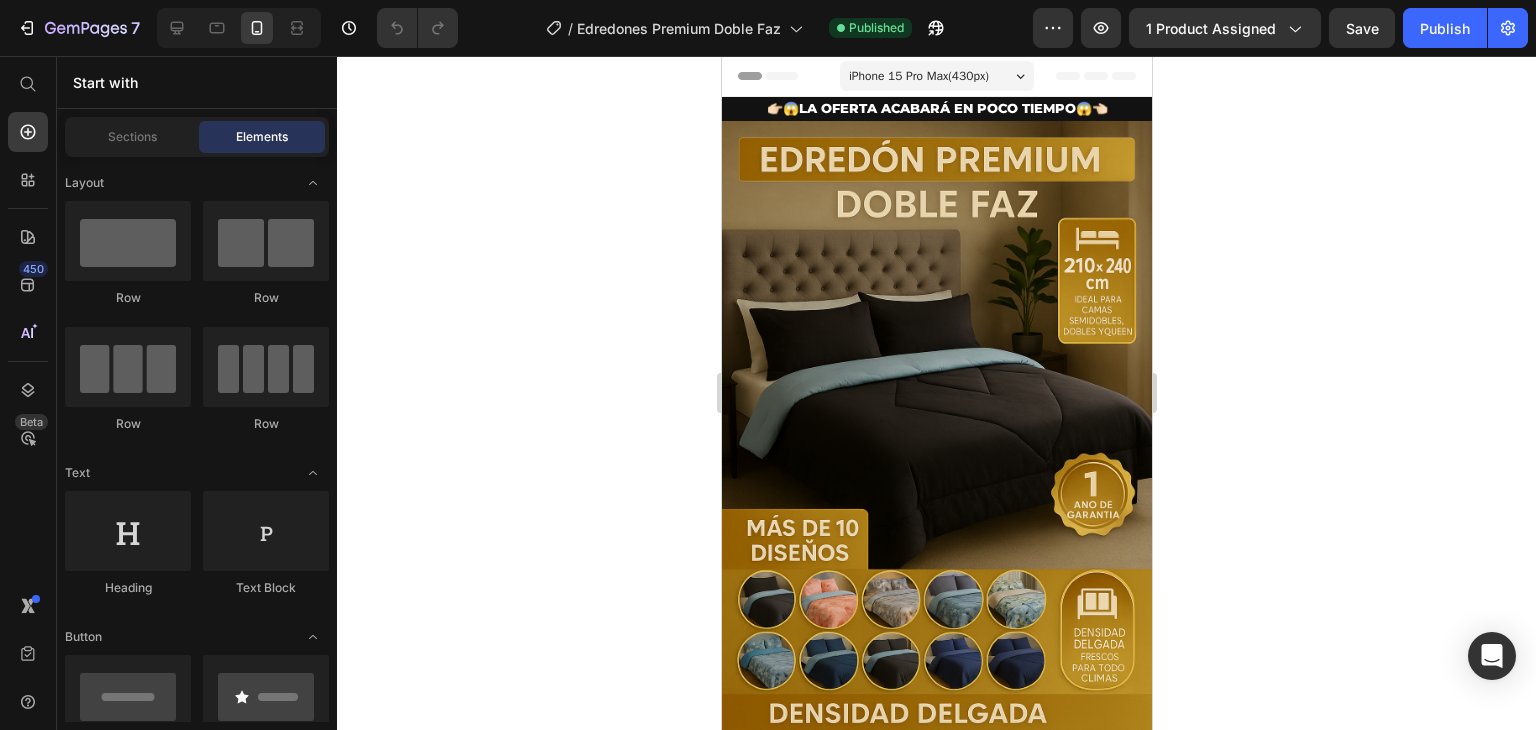 click 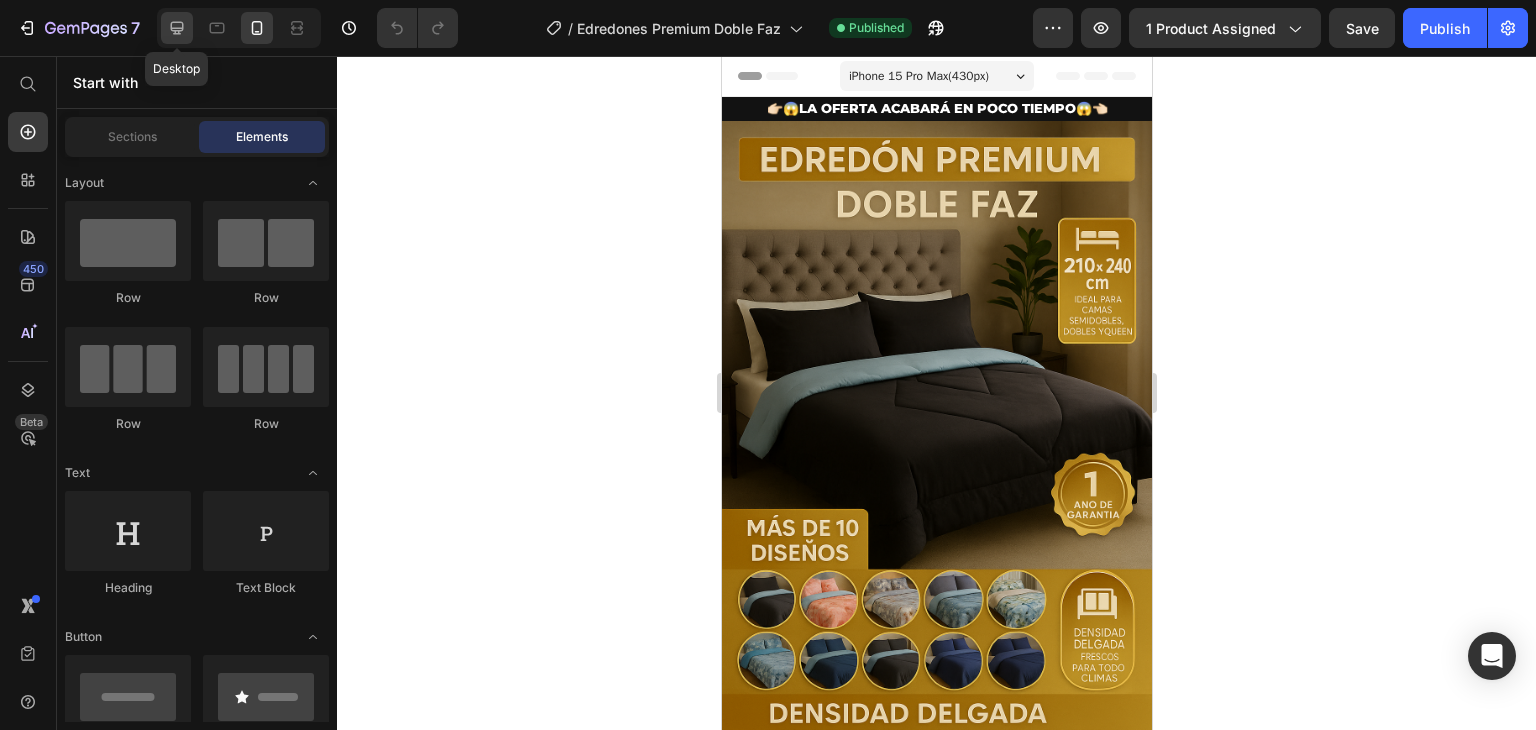 click 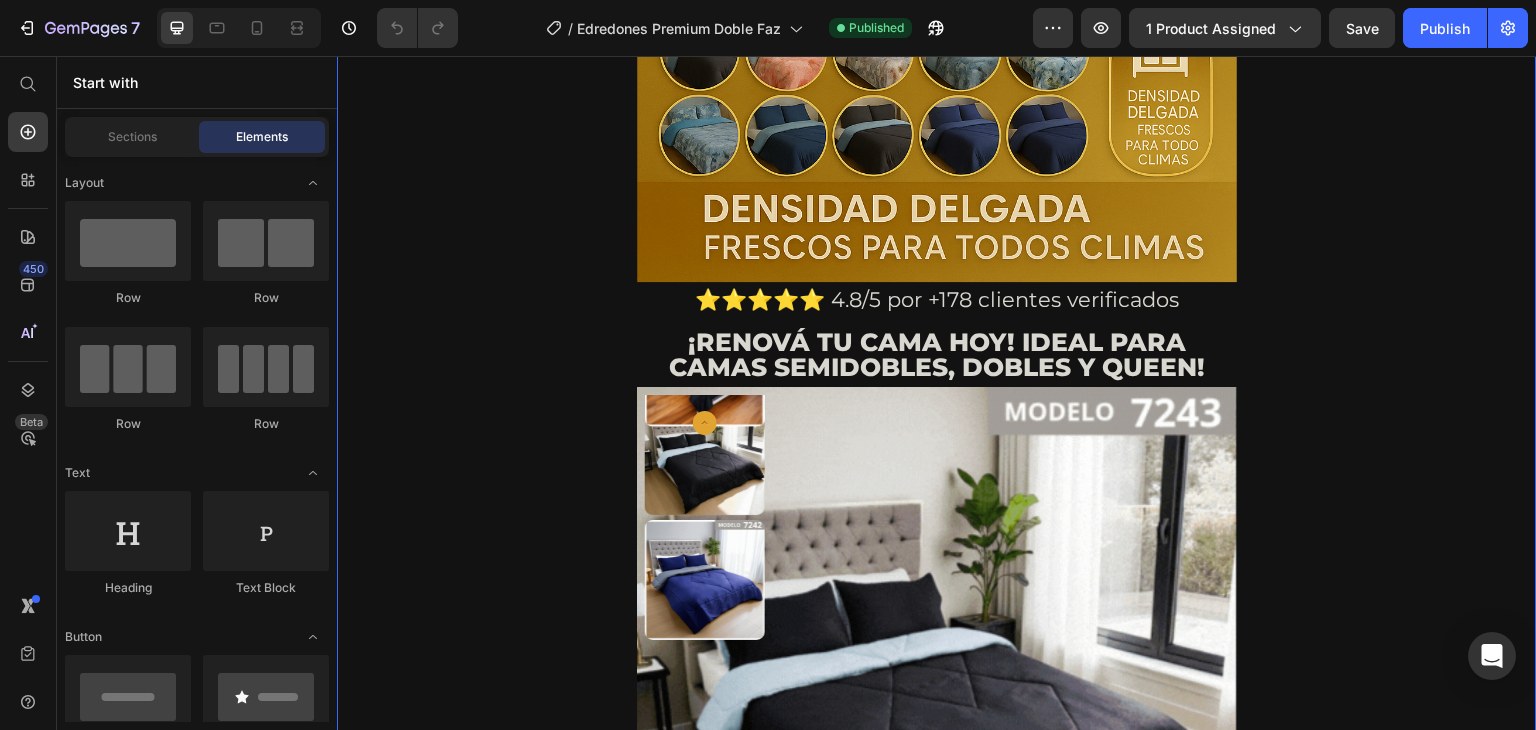 scroll, scrollTop: 800, scrollLeft: 0, axis: vertical 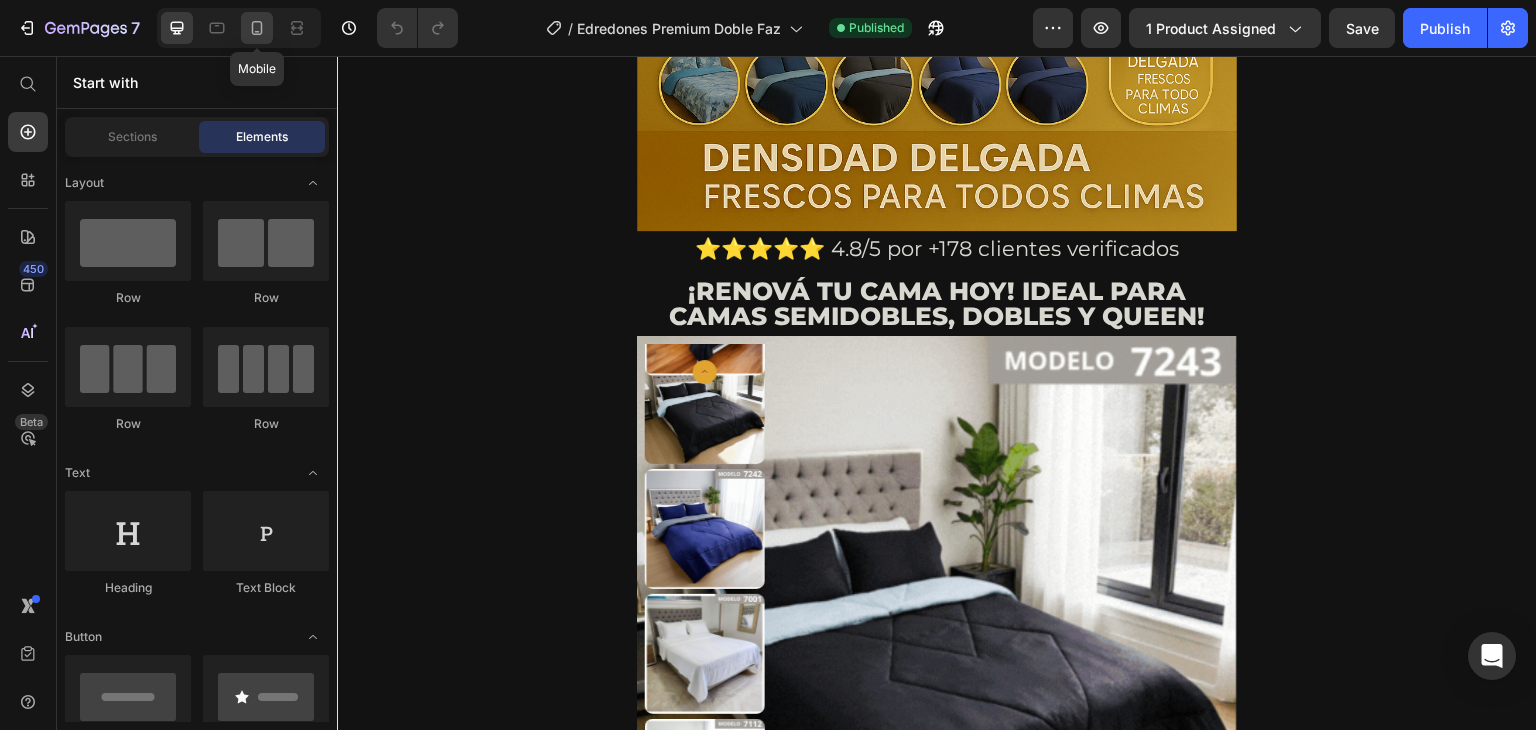 click 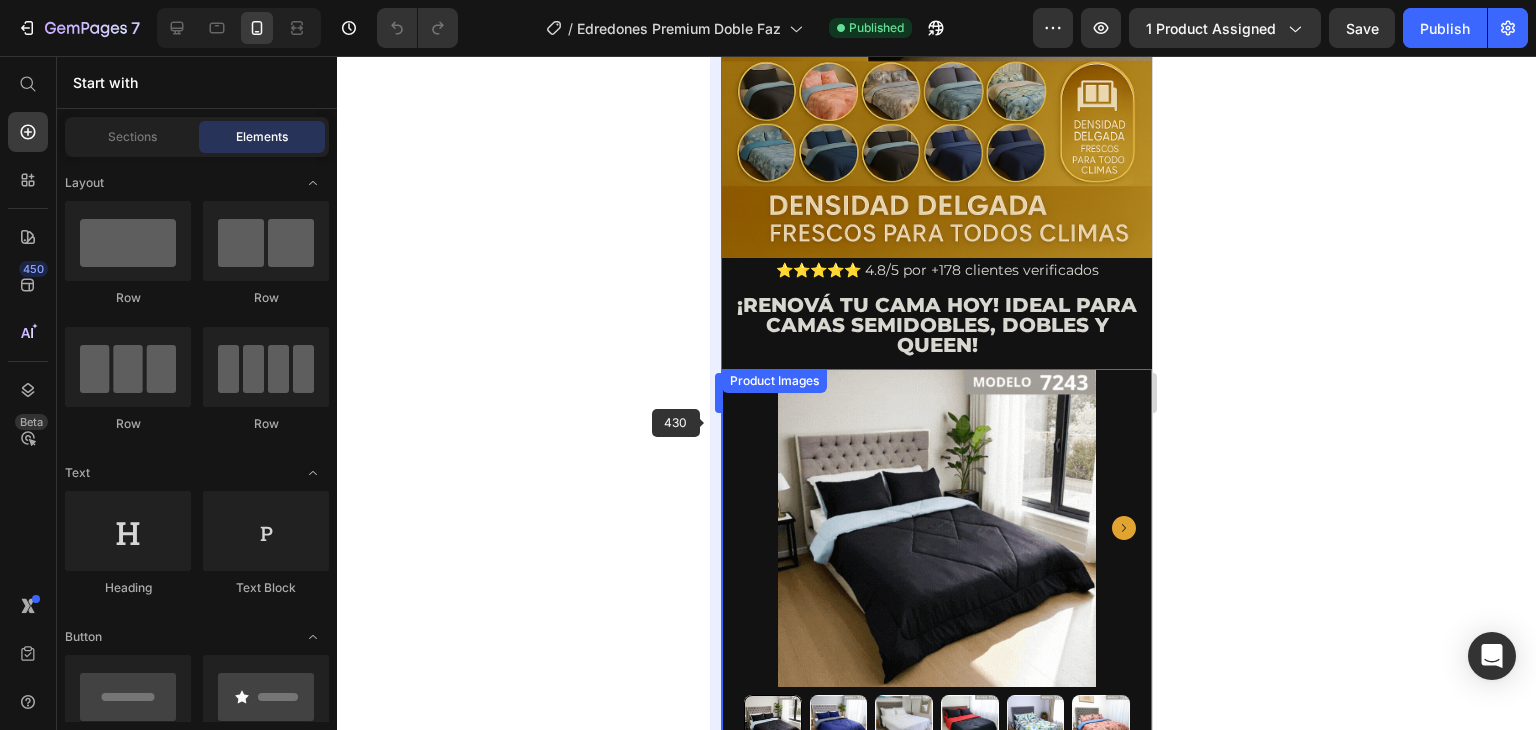 scroll, scrollTop: 504, scrollLeft: 0, axis: vertical 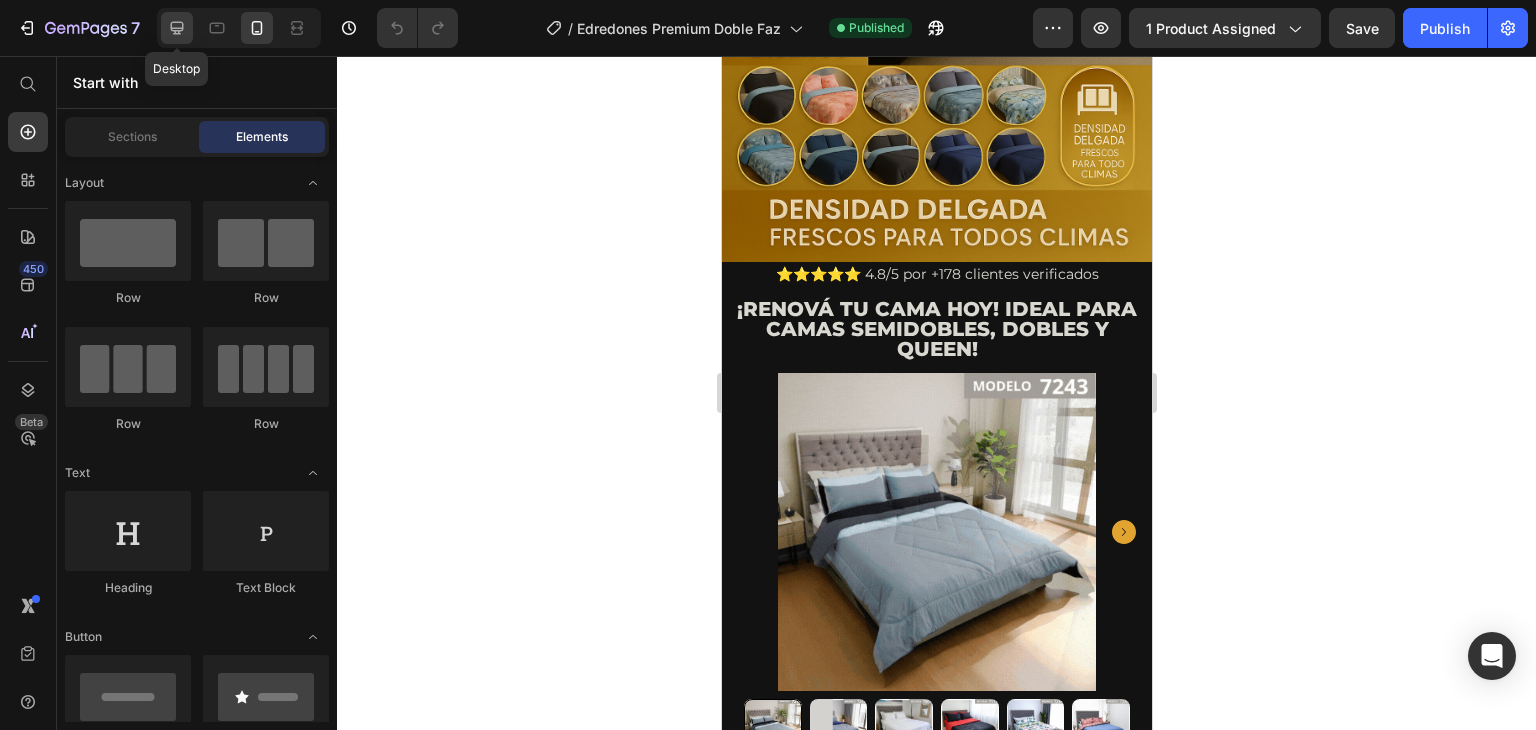 click 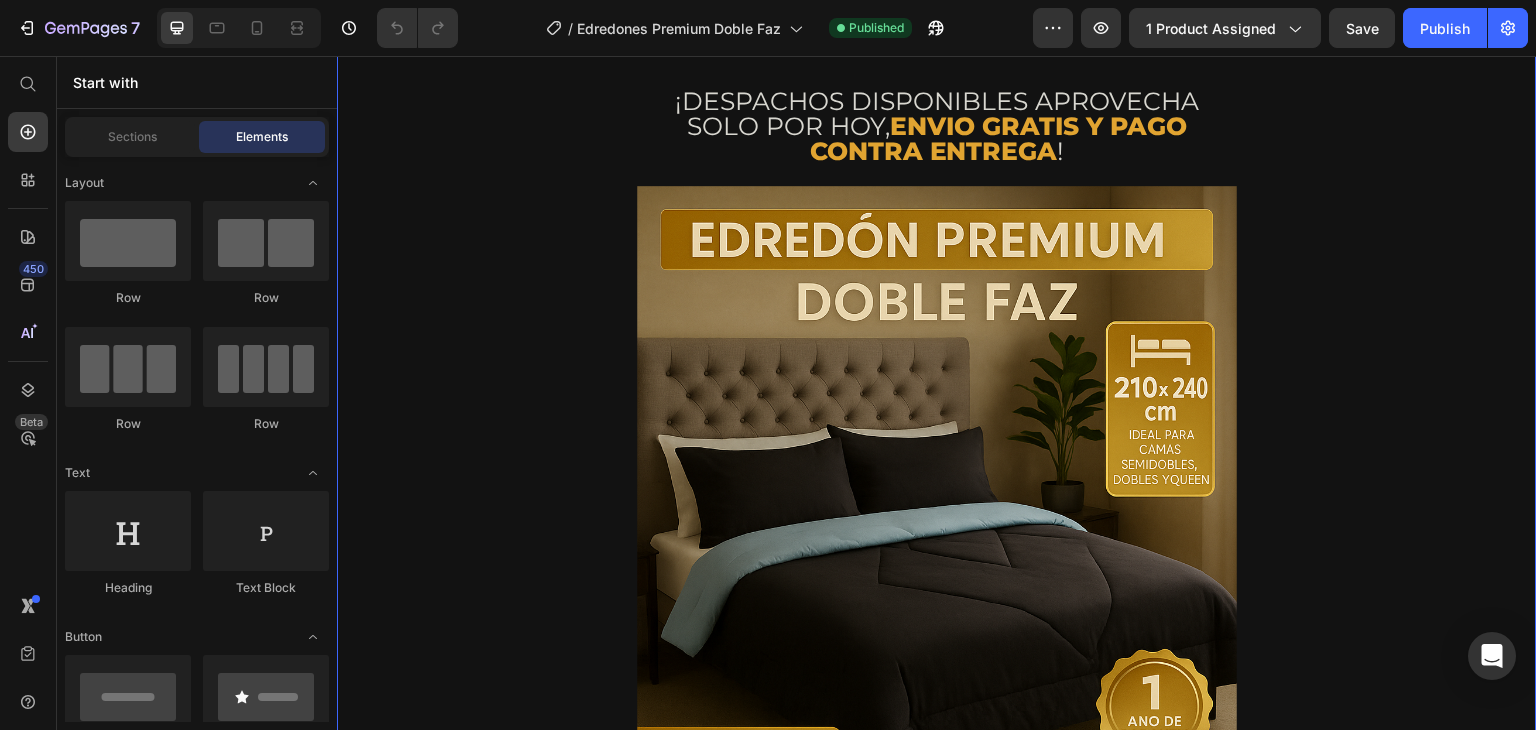 scroll, scrollTop: 1974, scrollLeft: 0, axis: vertical 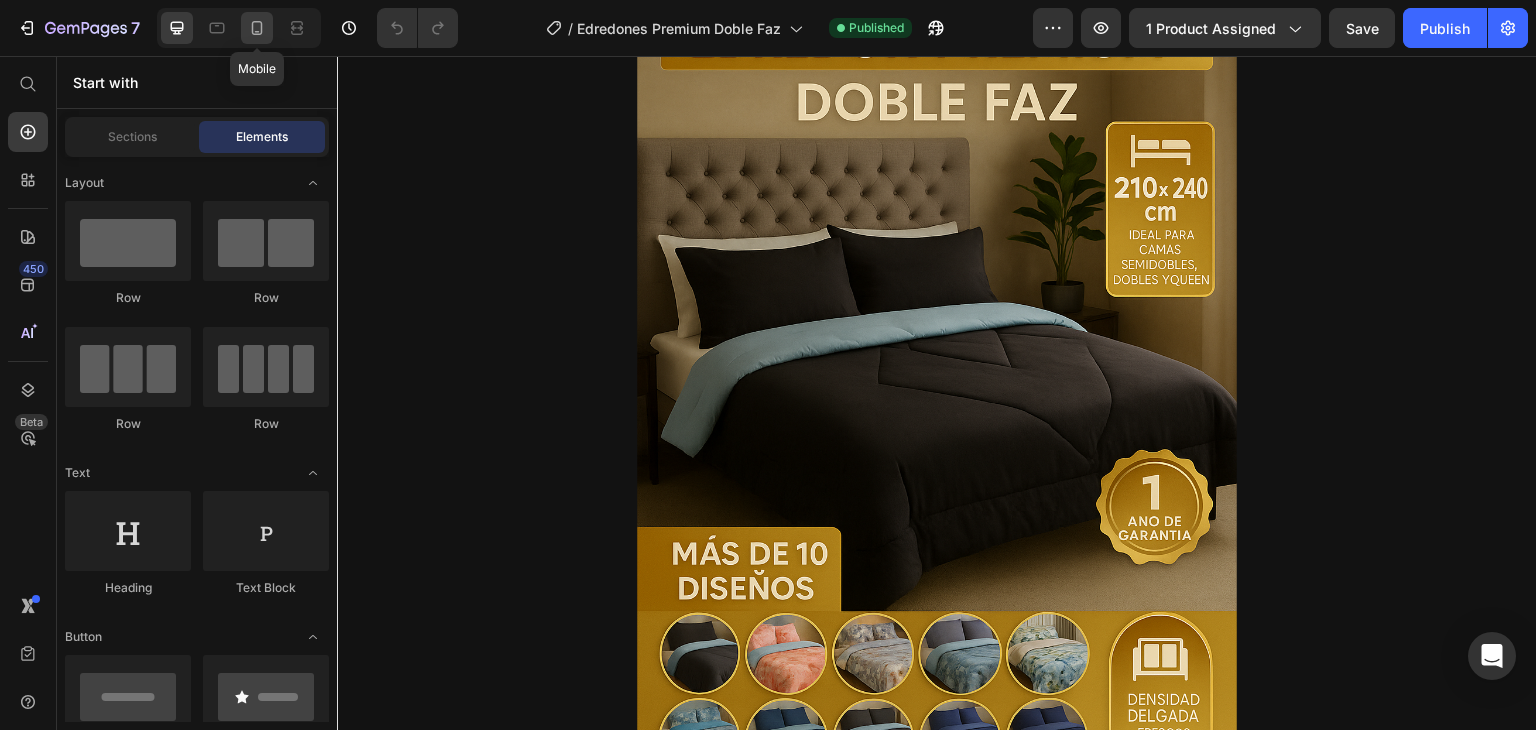click 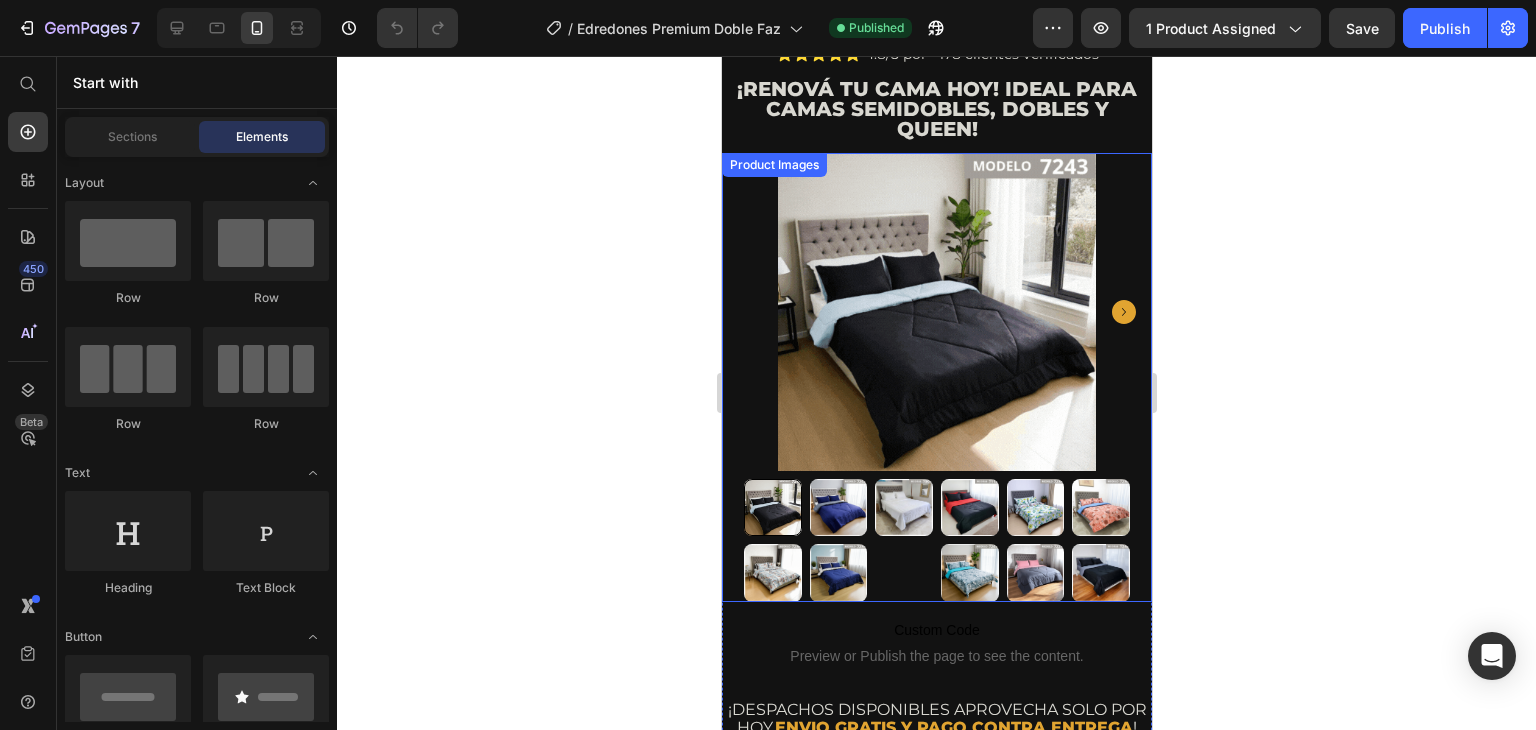 scroll, scrollTop: 755, scrollLeft: 0, axis: vertical 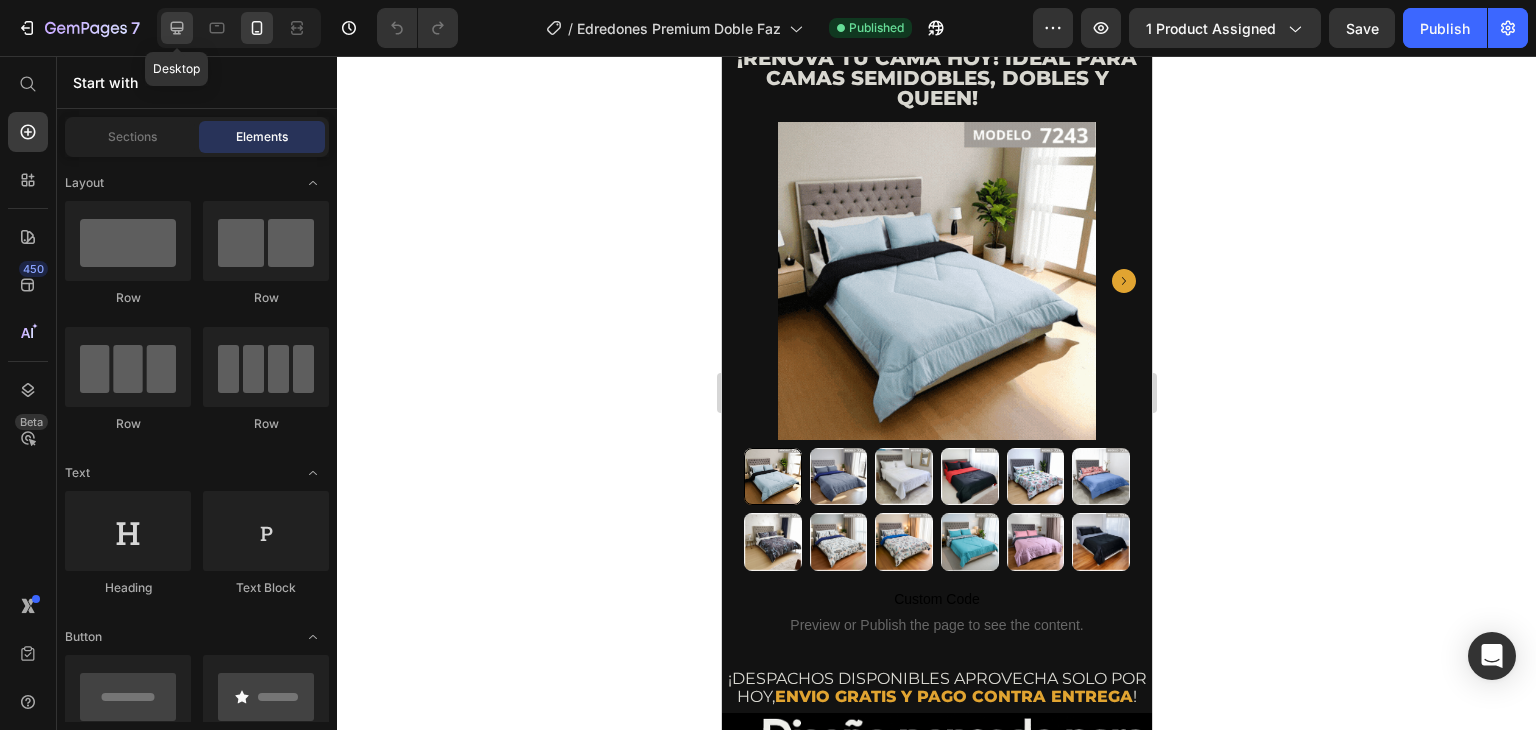 click 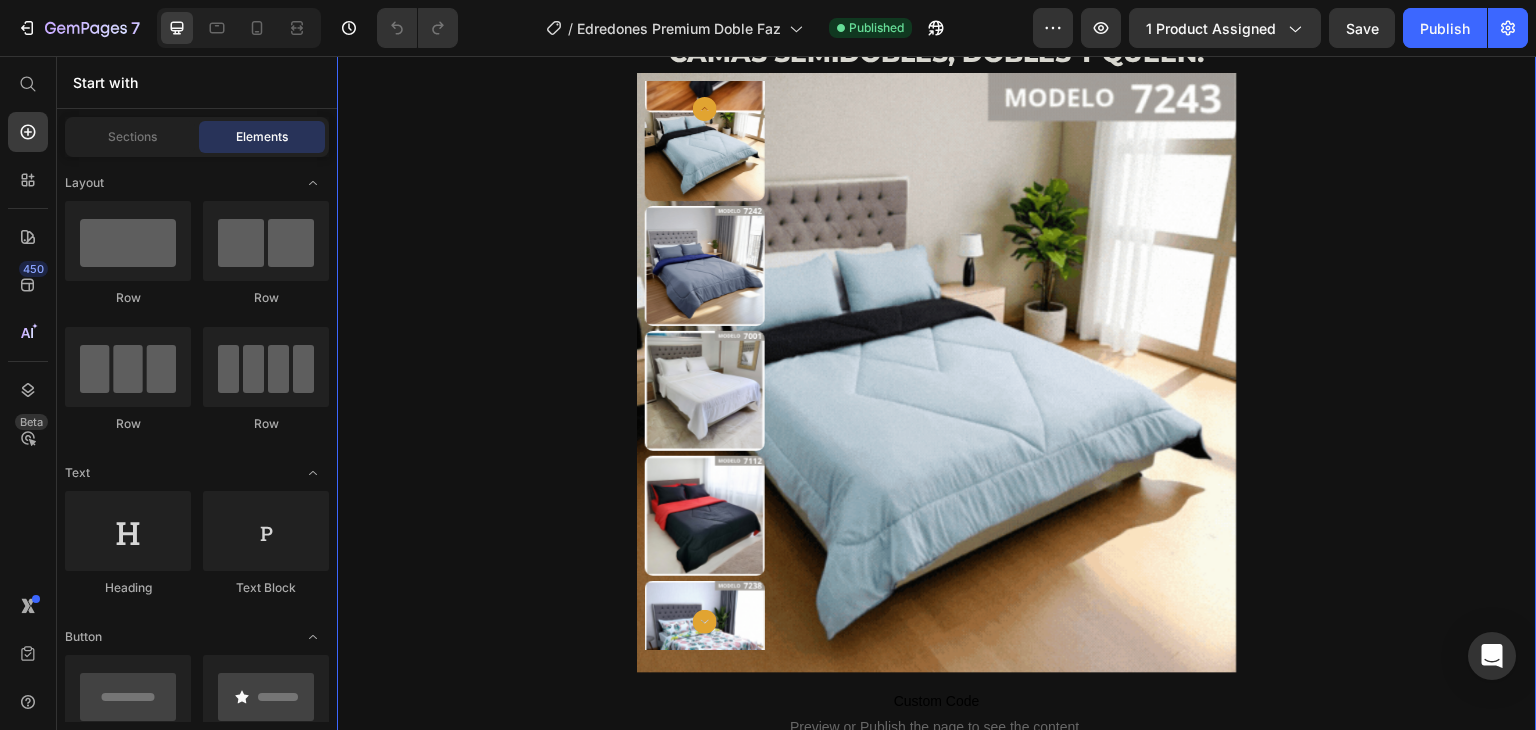 scroll, scrollTop: 1100, scrollLeft: 0, axis: vertical 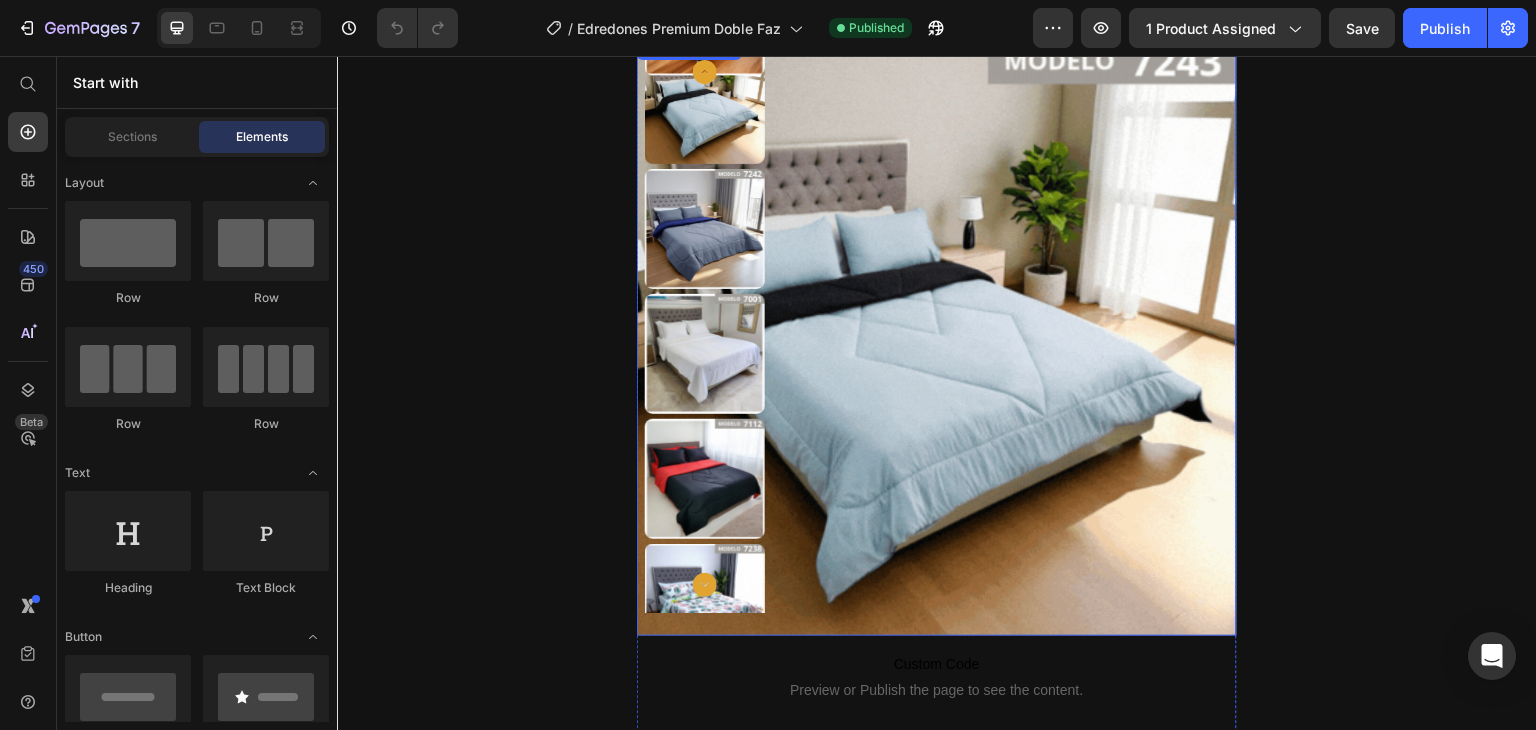 click at bounding box center (937, 336) 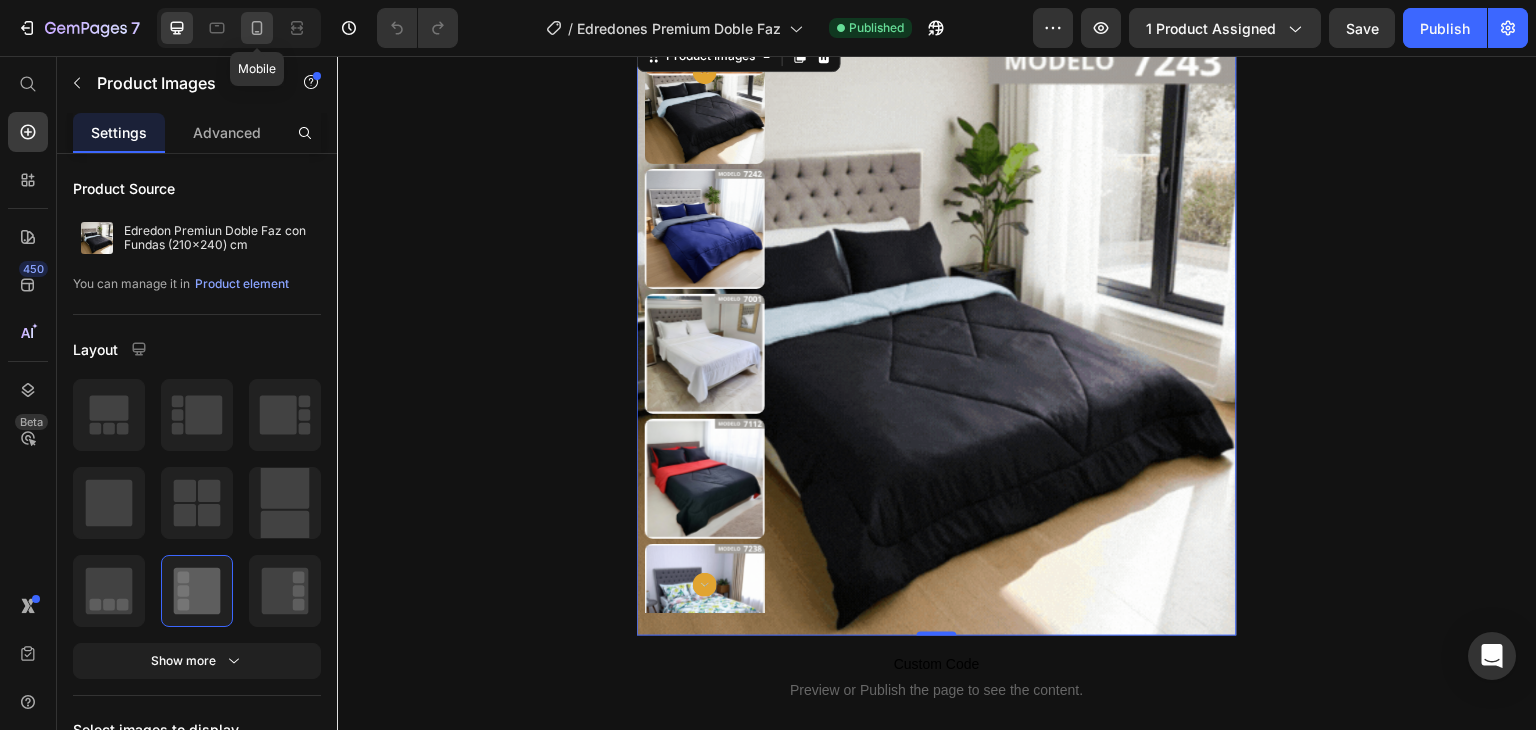 click 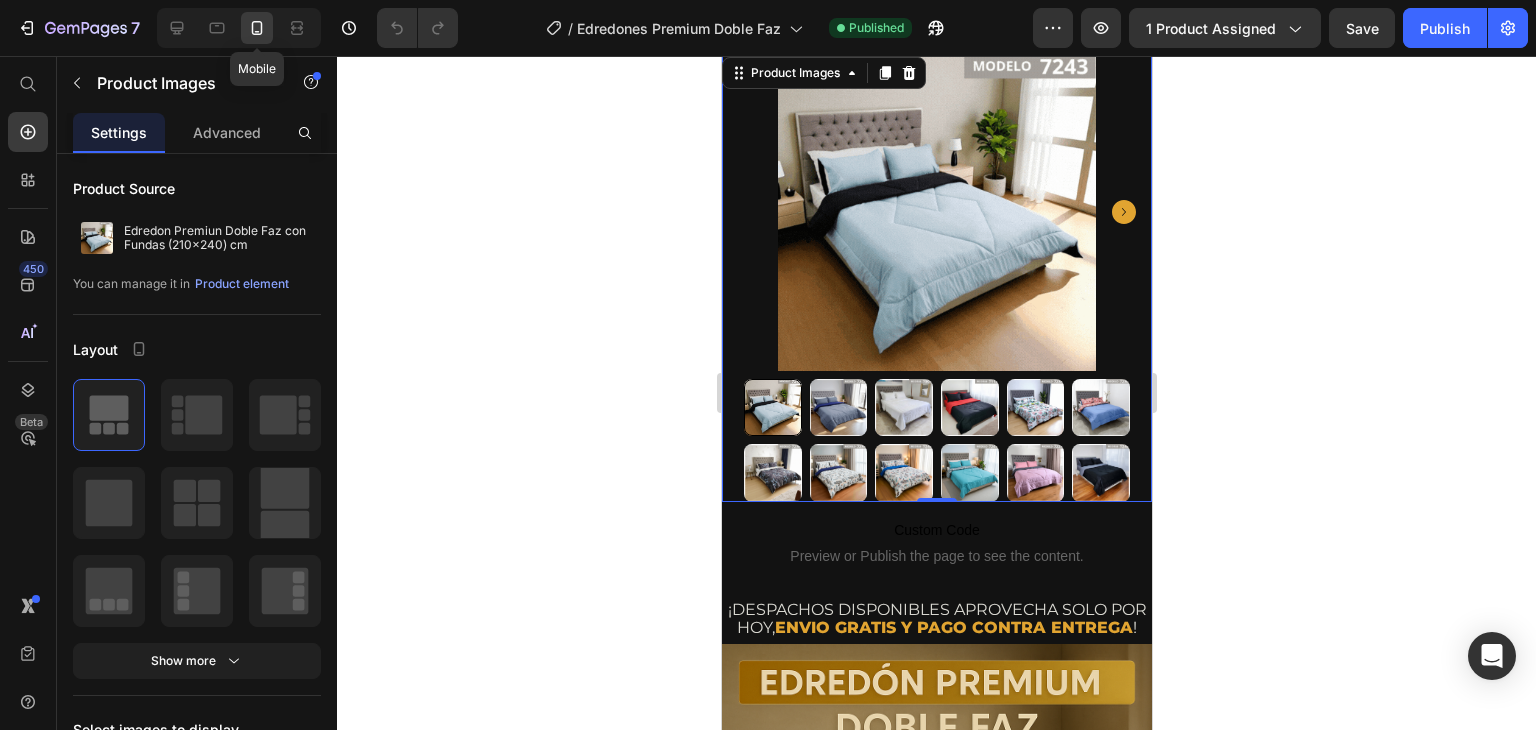scroll, scrollTop: 728, scrollLeft: 0, axis: vertical 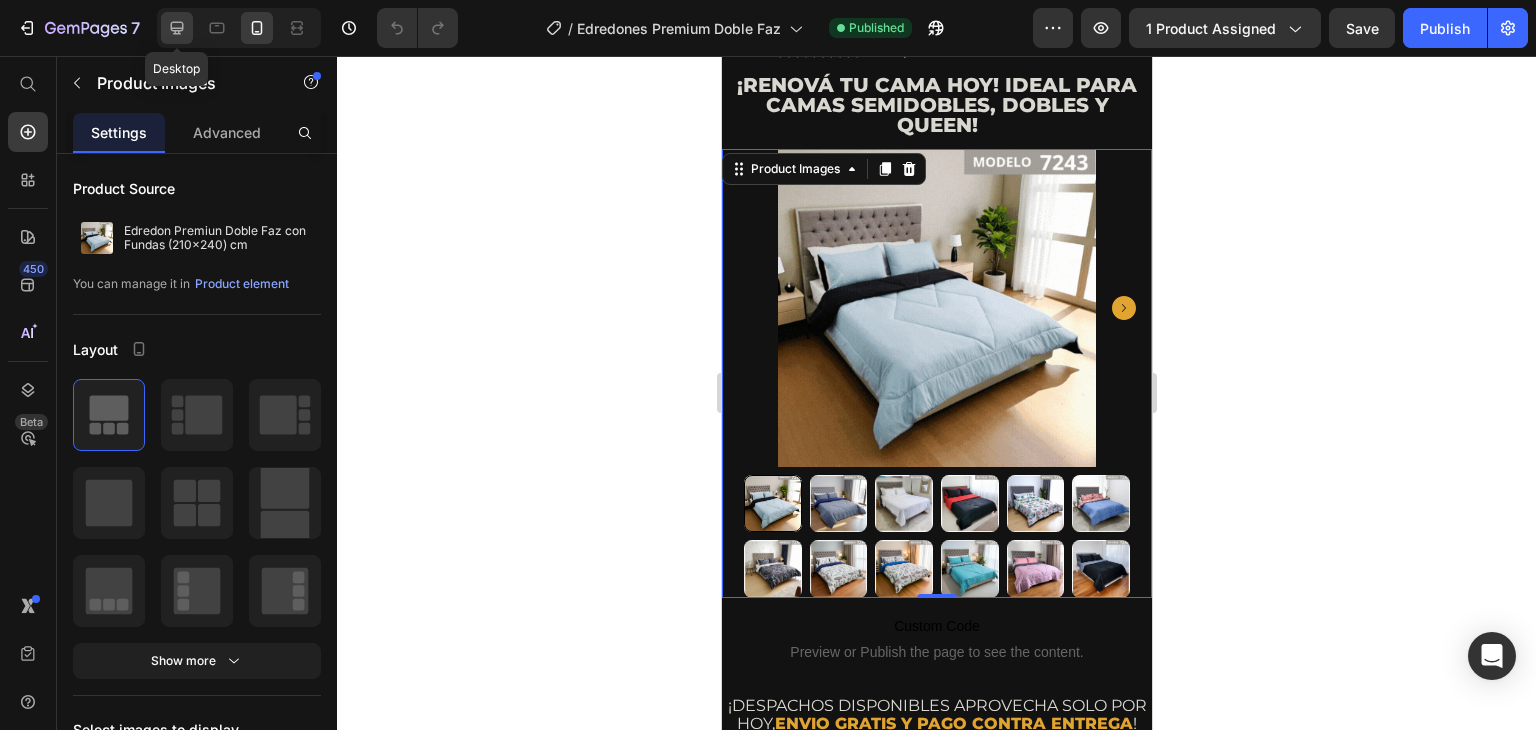 click 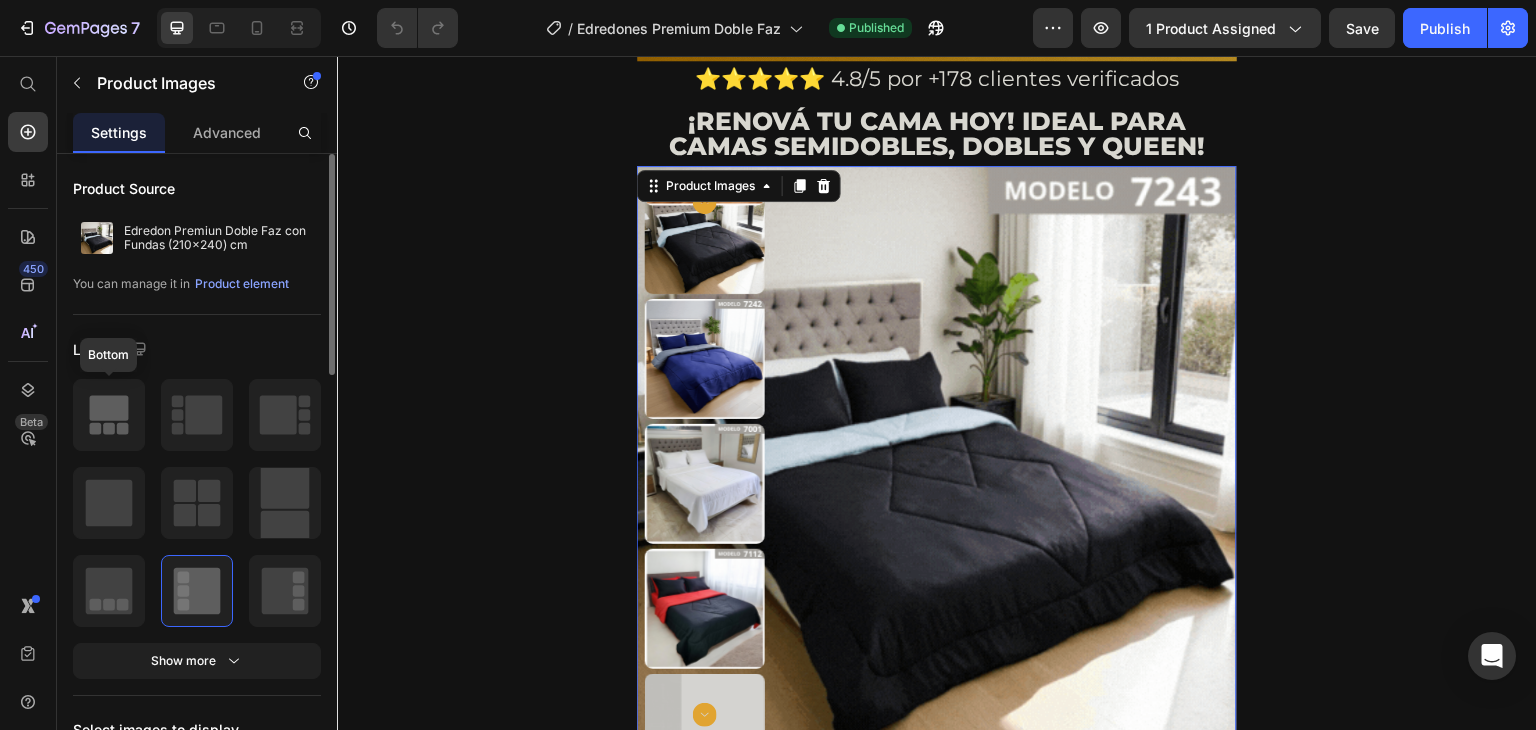 scroll, scrollTop: 986, scrollLeft: 0, axis: vertical 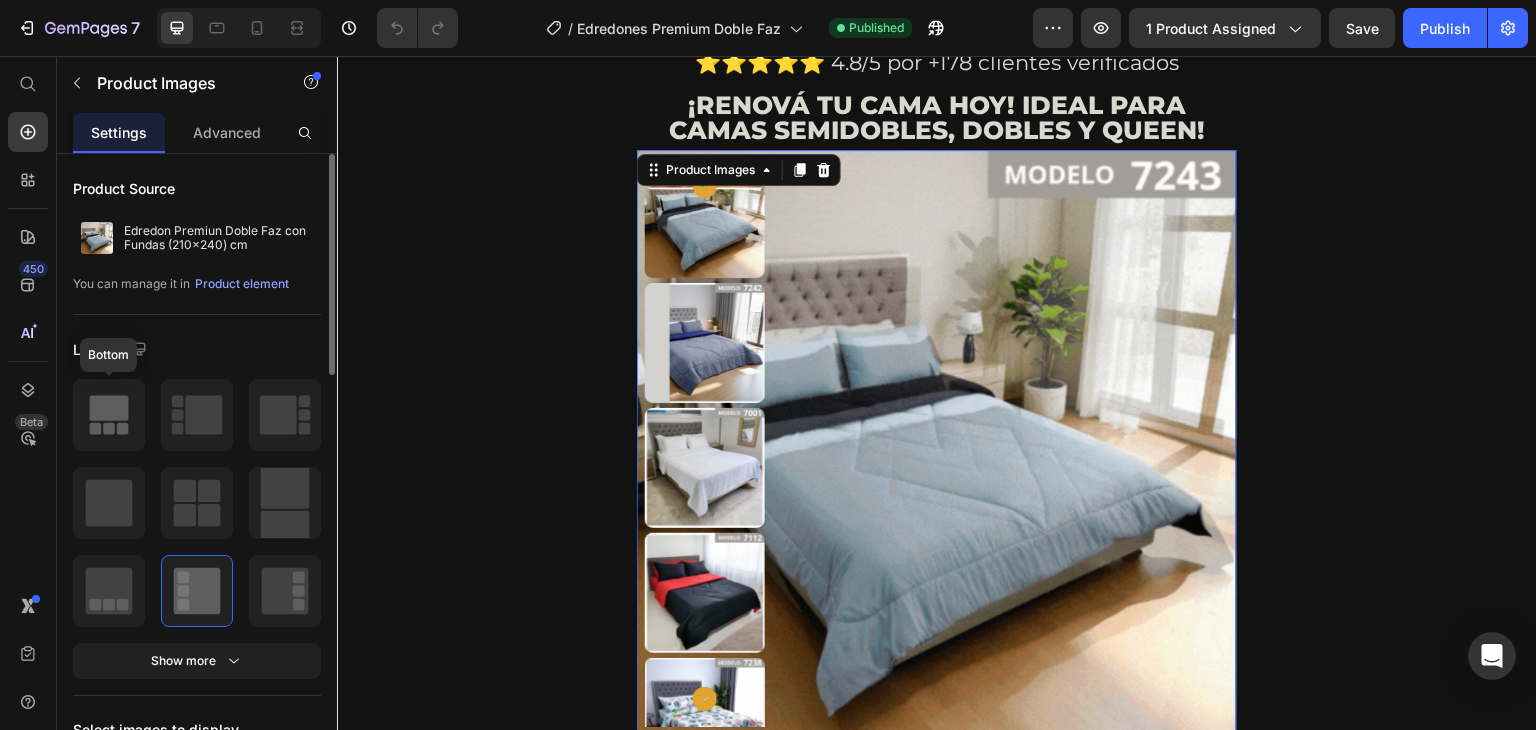 click 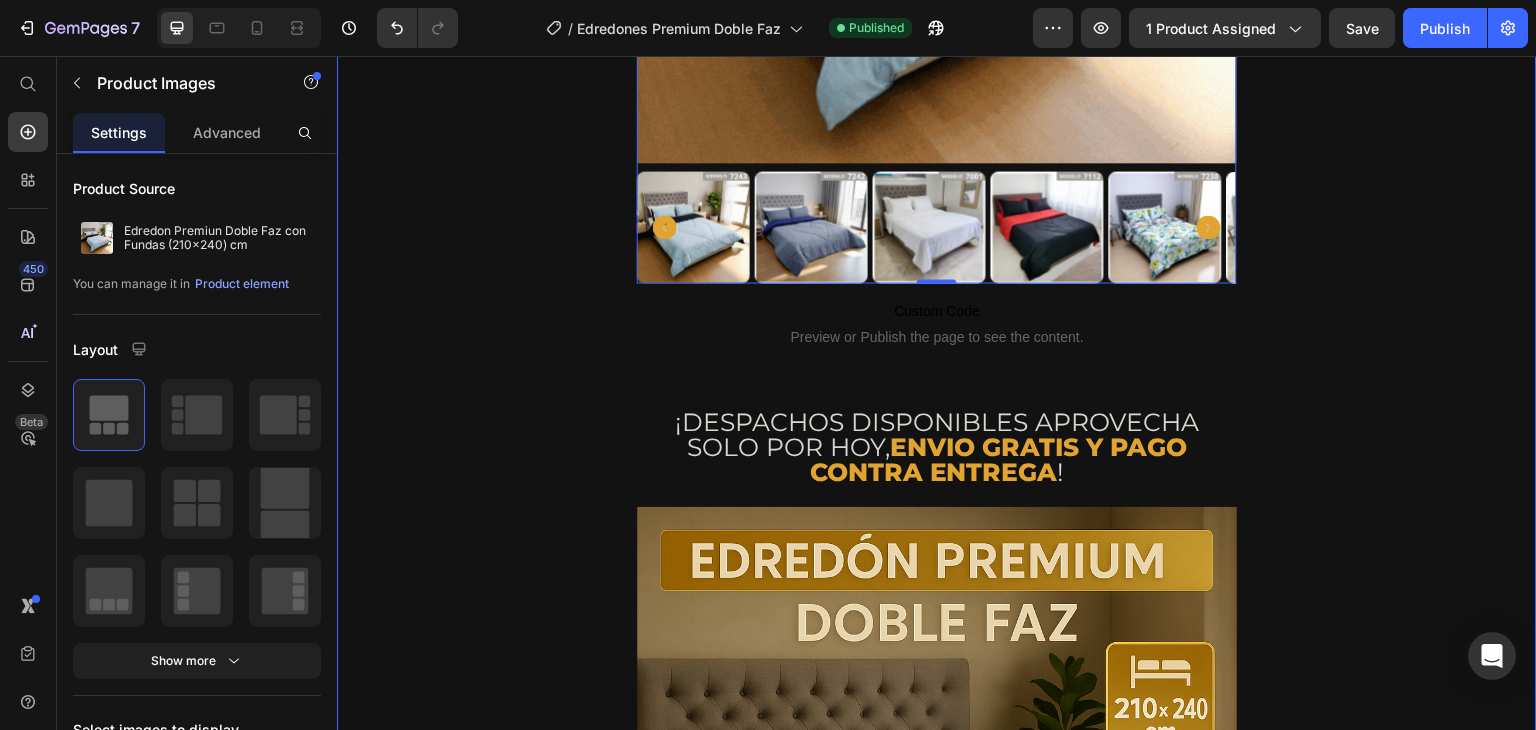 scroll, scrollTop: 1686, scrollLeft: 0, axis: vertical 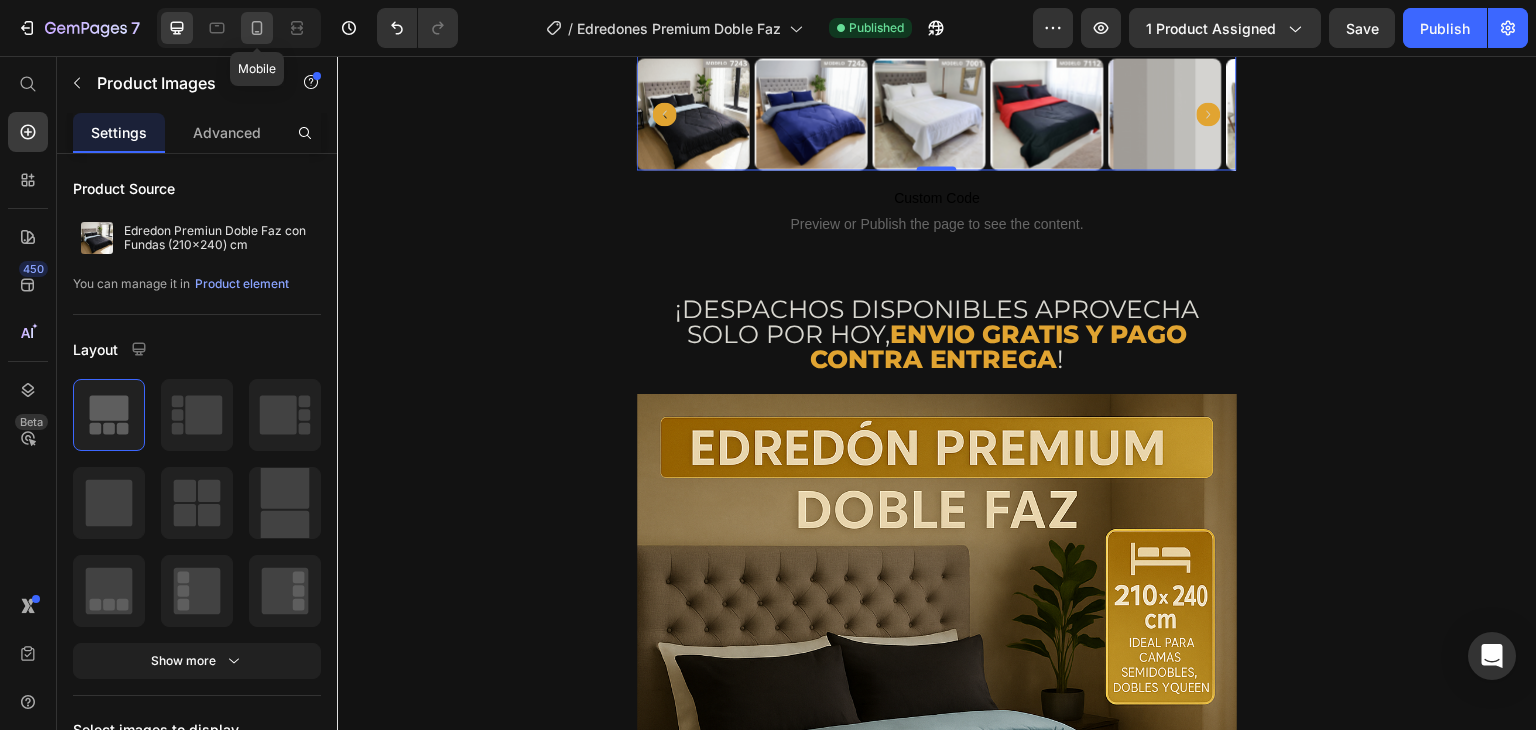 click 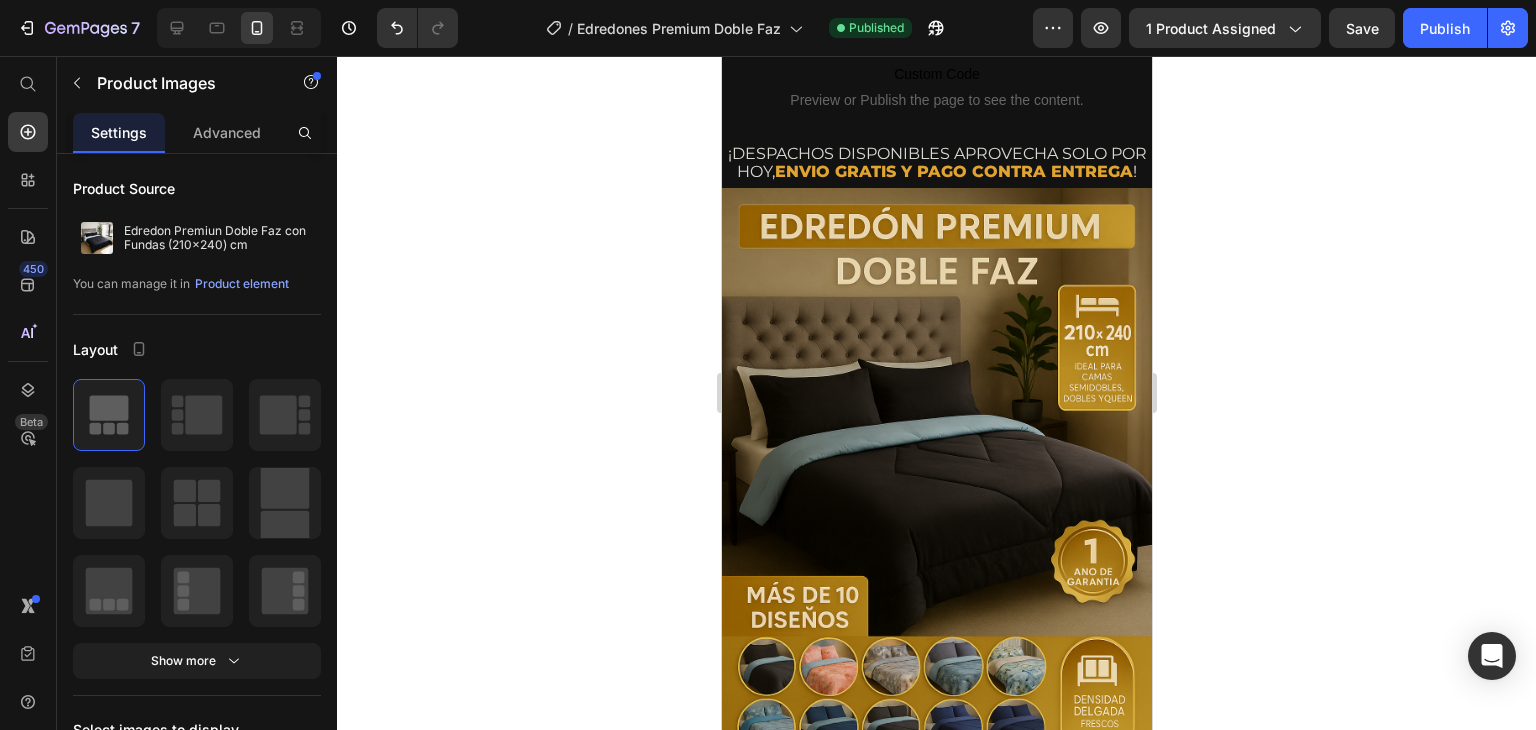 scroll, scrollTop: 1328, scrollLeft: 0, axis: vertical 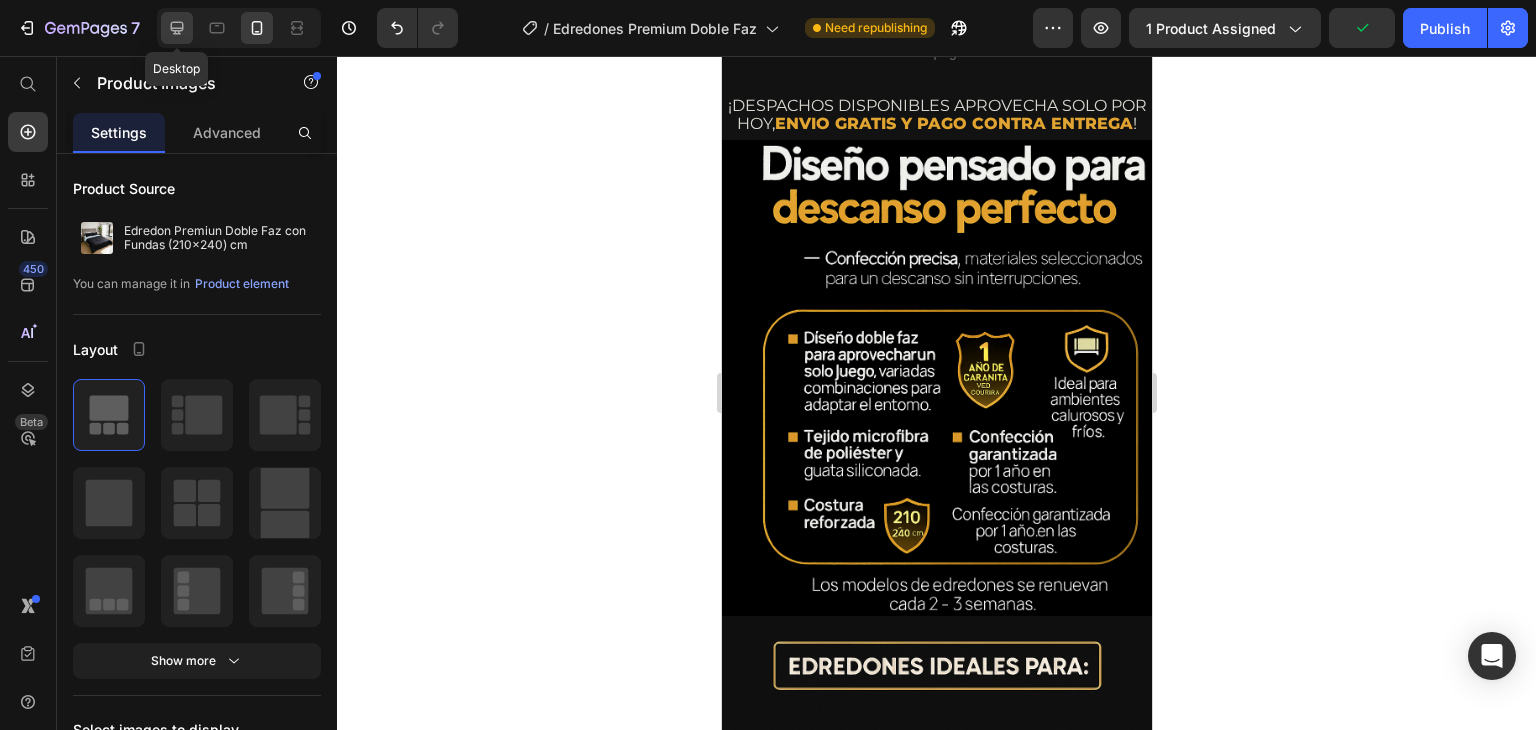 click 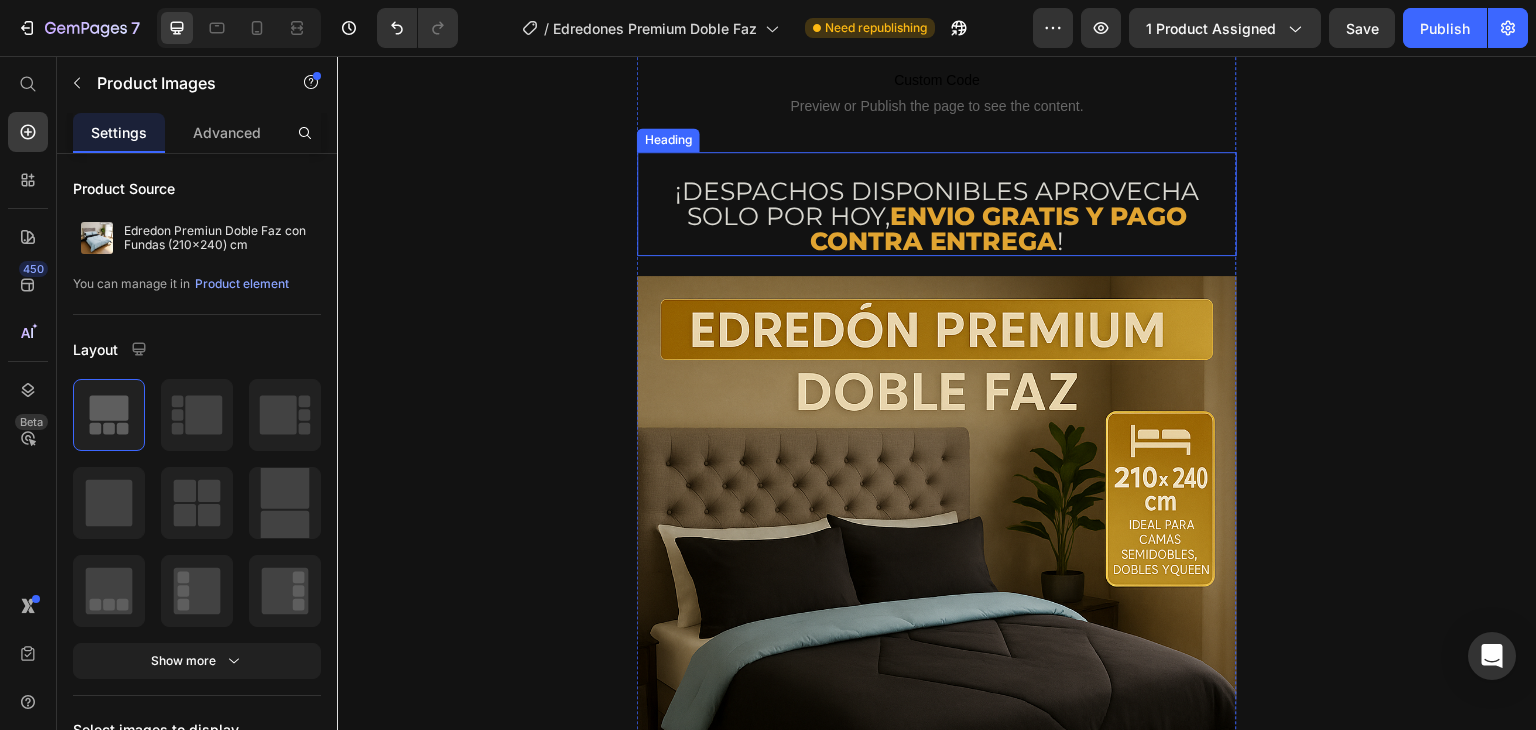 scroll, scrollTop: 1886, scrollLeft: 0, axis: vertical 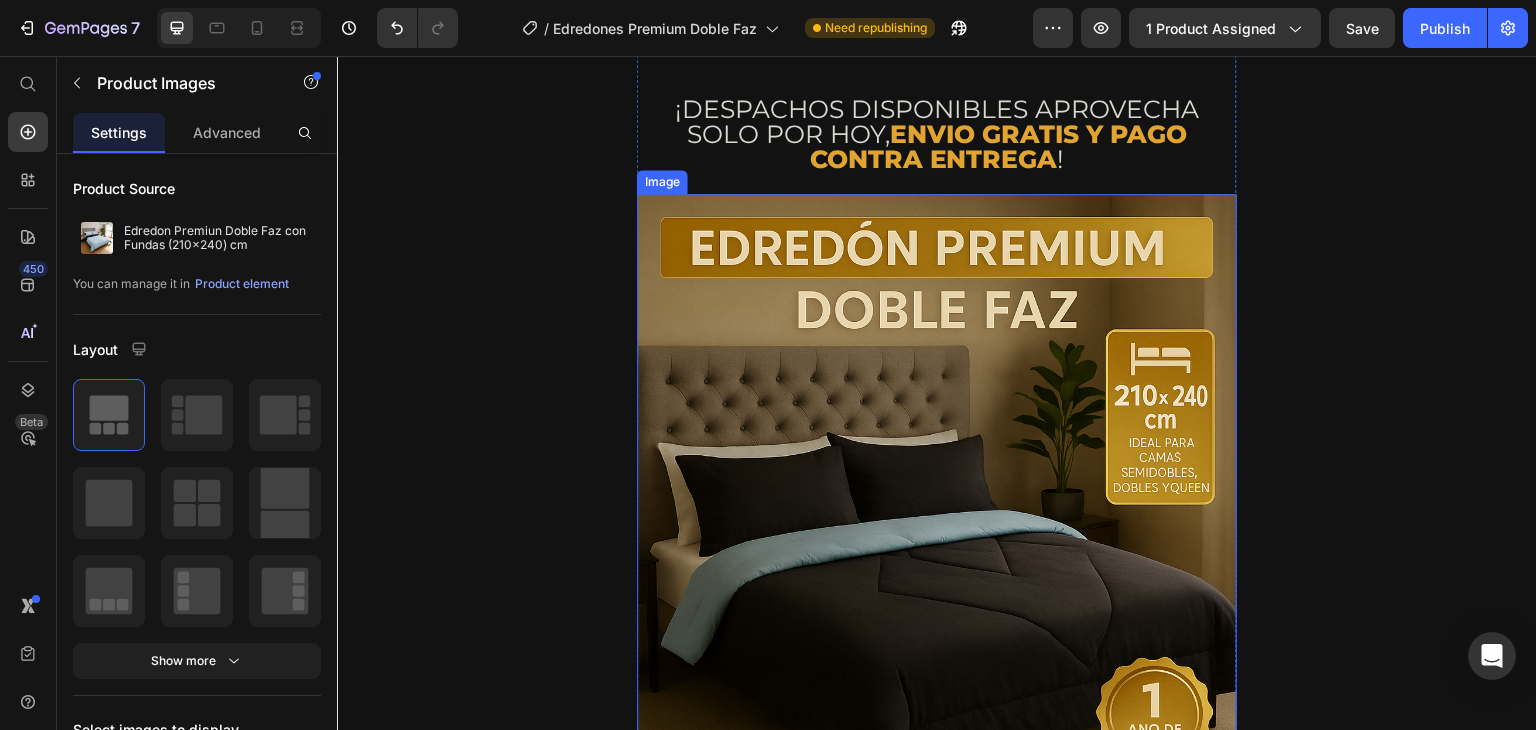 click at bounding box center (937, 644) 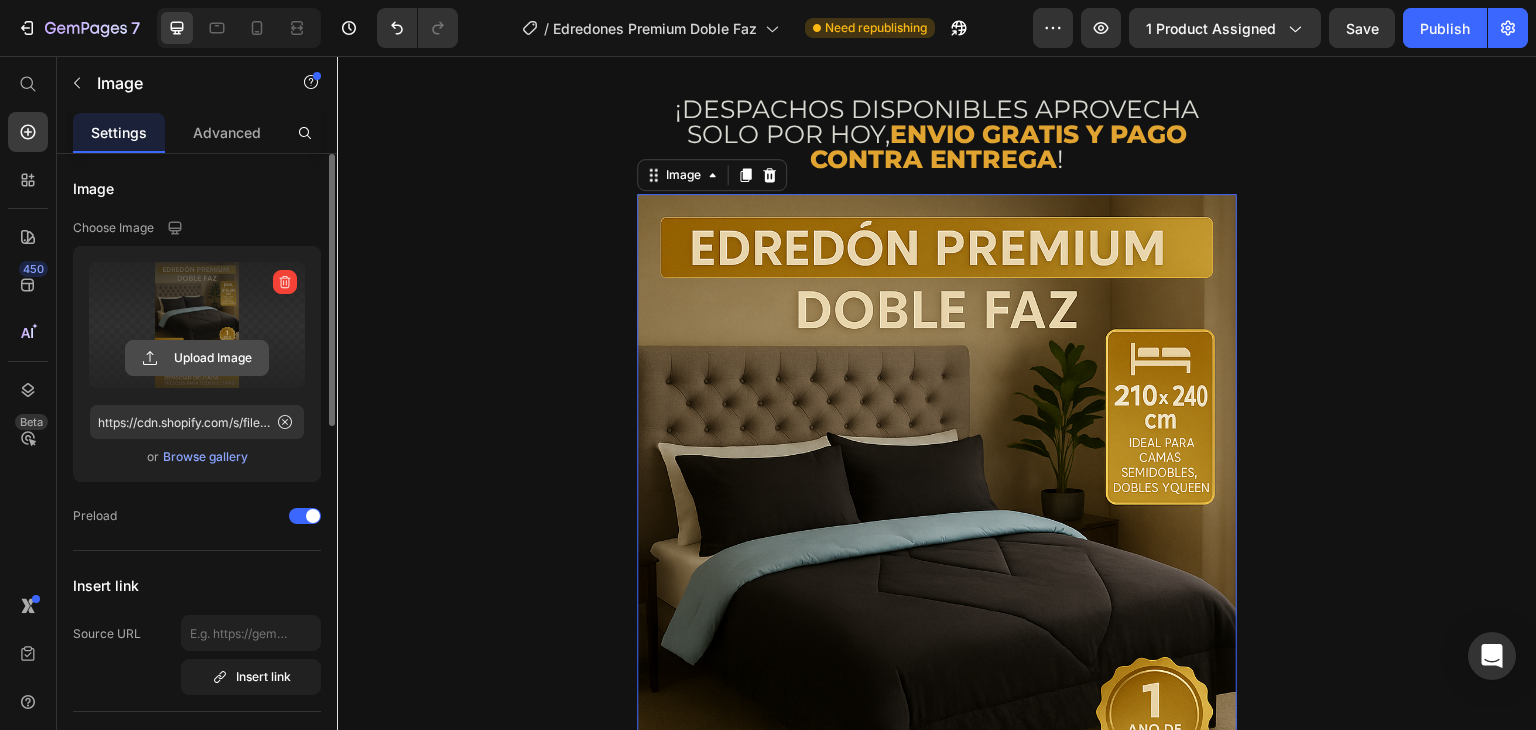 click 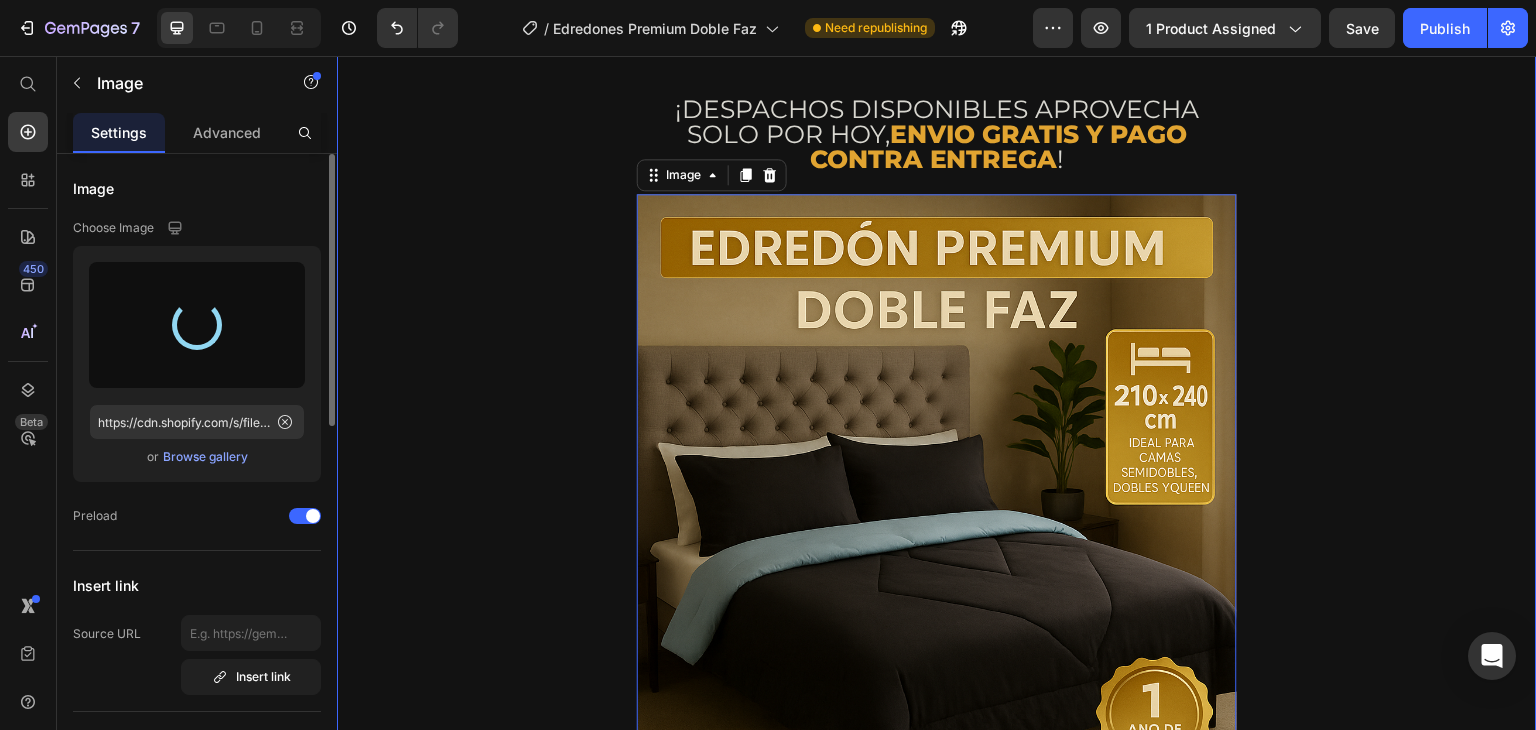 type on "https://cdn.shopify.com/s/files/1/0862/3780/6899/files/gempages_561382580872545136-b665456c-4515-4784-b656-500240248a1b.png" 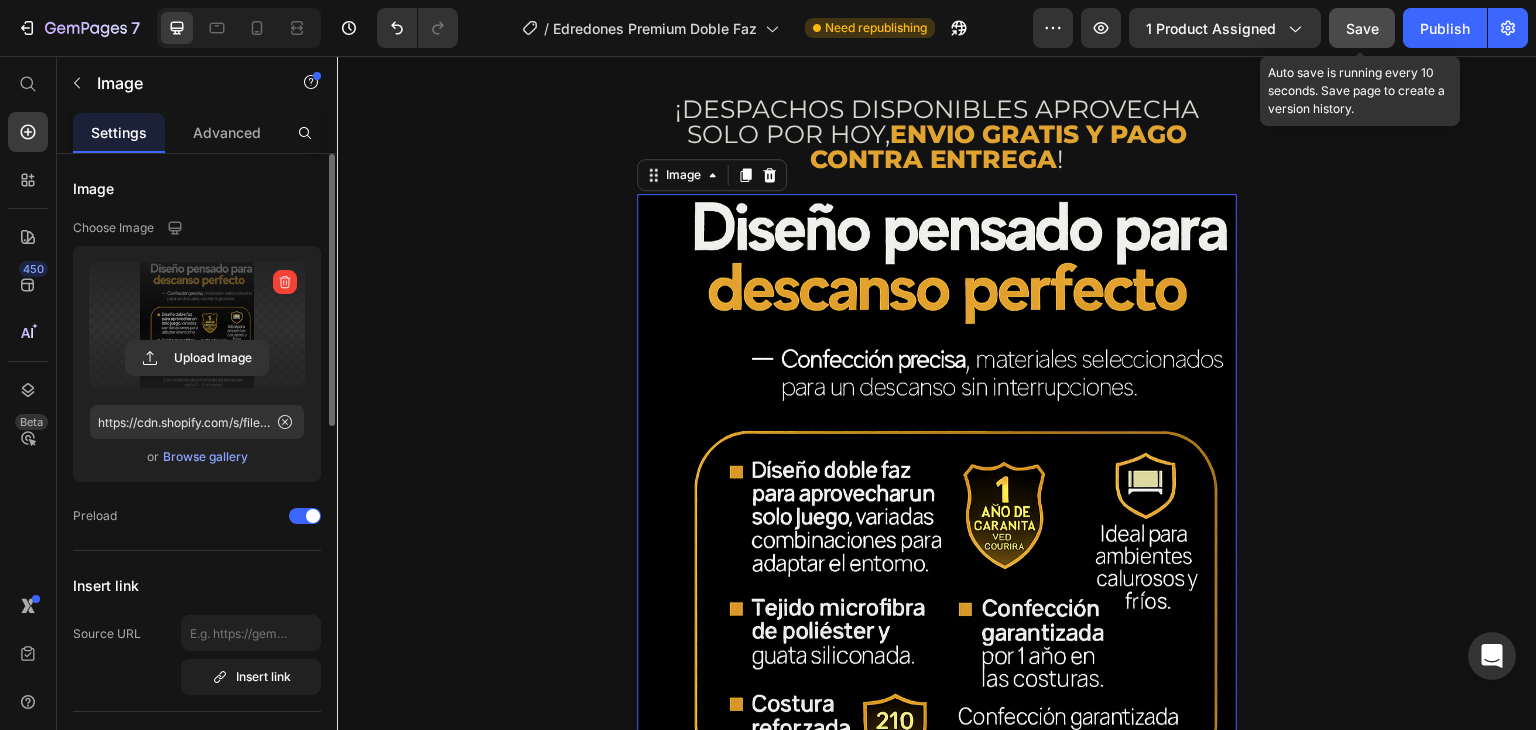 click on "Save" at bounding box center (1362, 28) 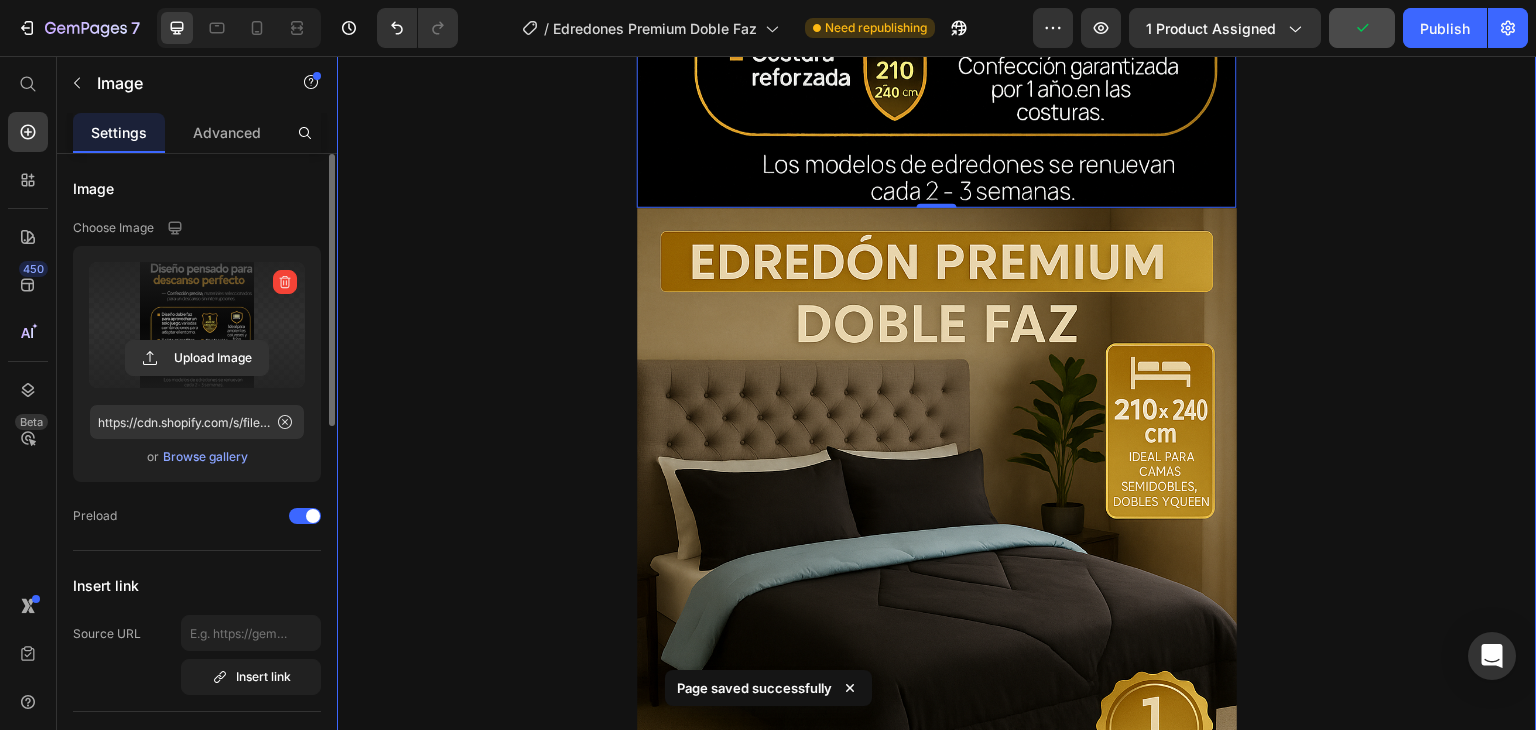 scroll, scrollTop: 2586, scrollLeft: 0, axis: vertical 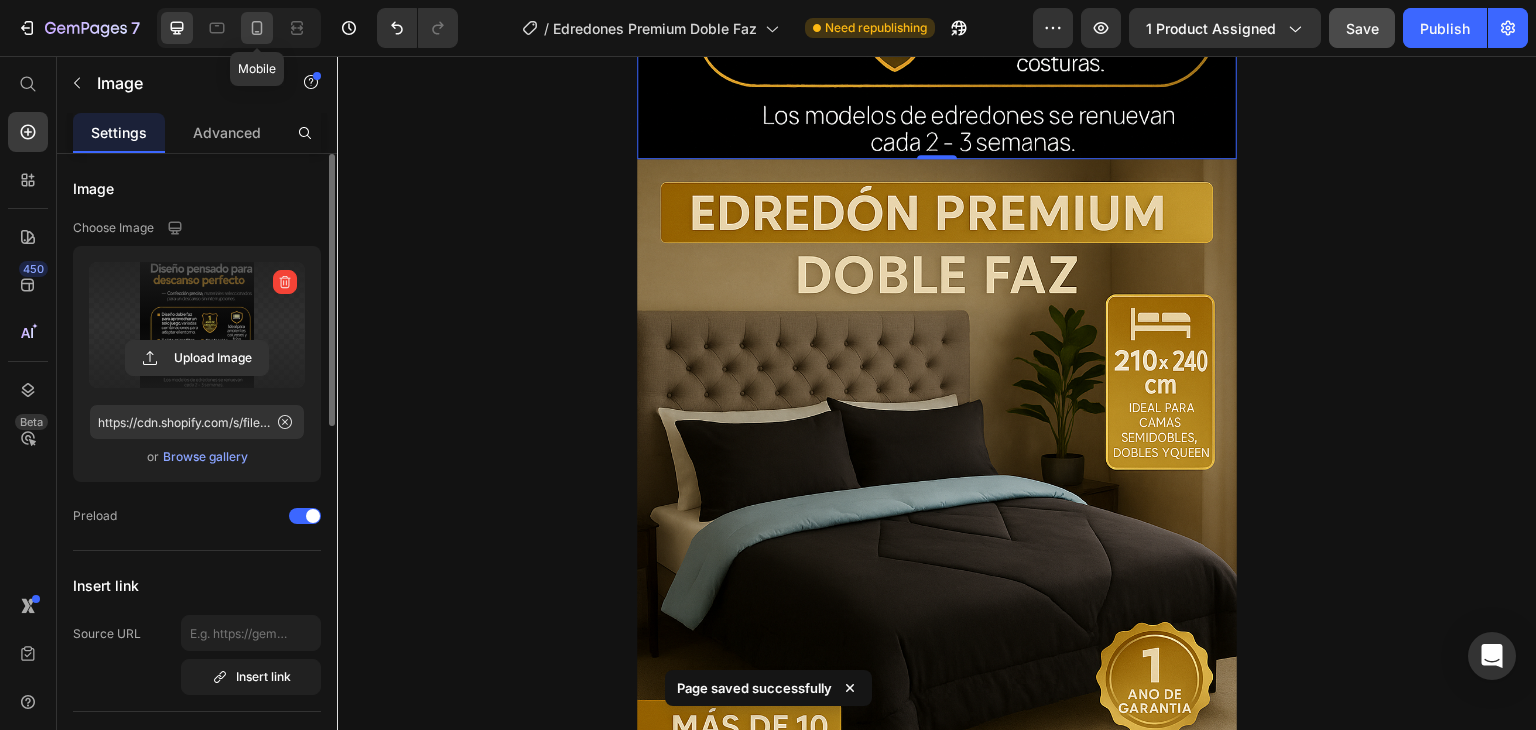 click 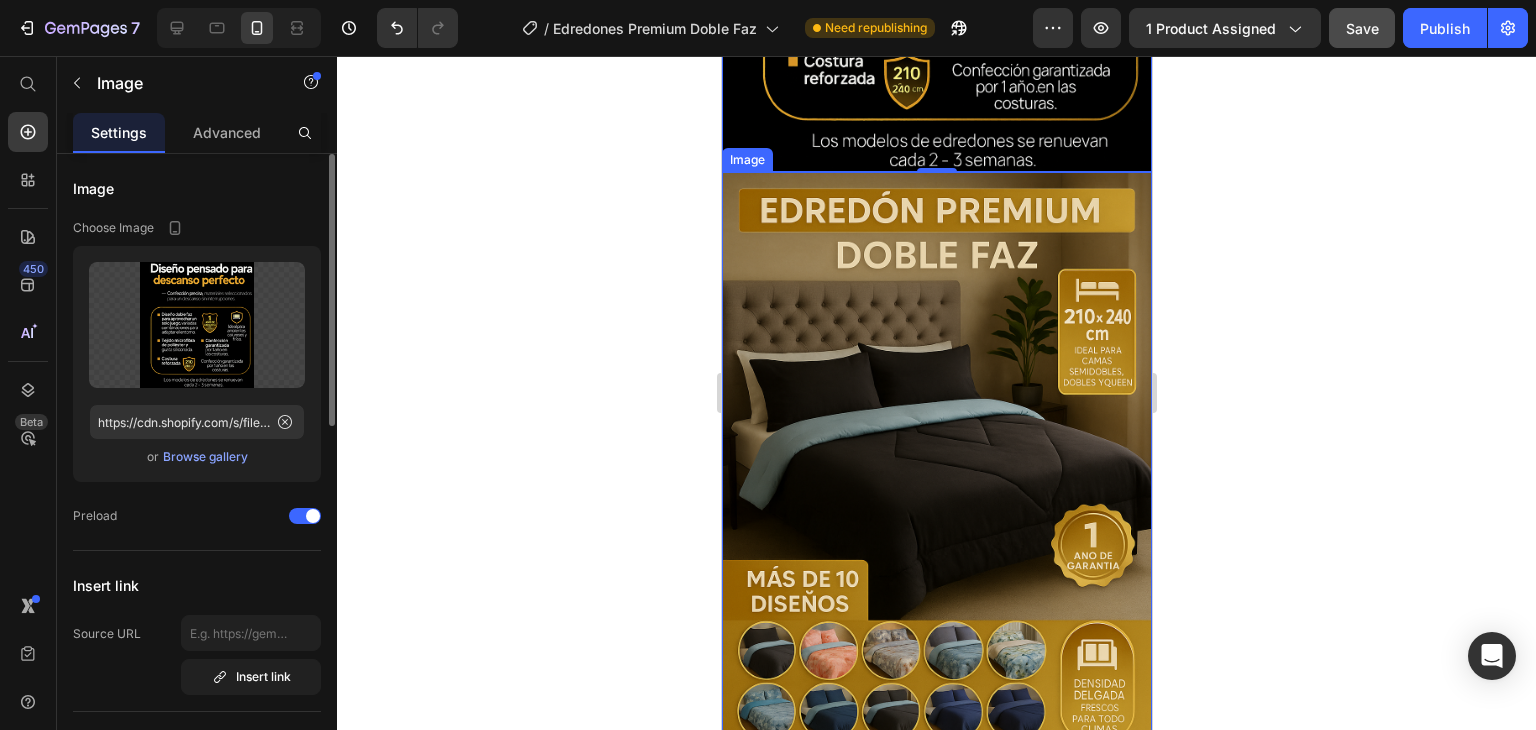 scroll, scrollTop: 1817, scrollLeft: 0, axis: vertical 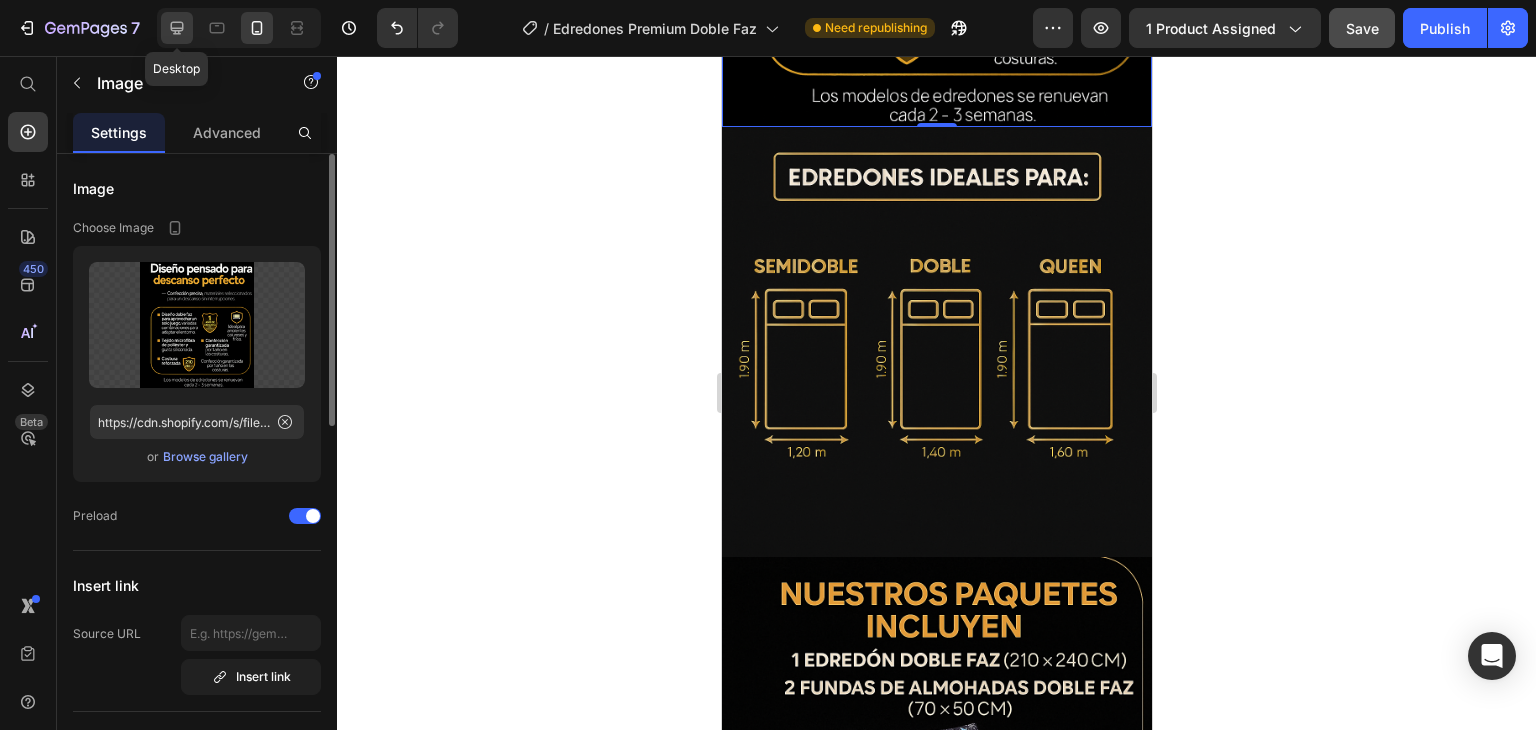 click 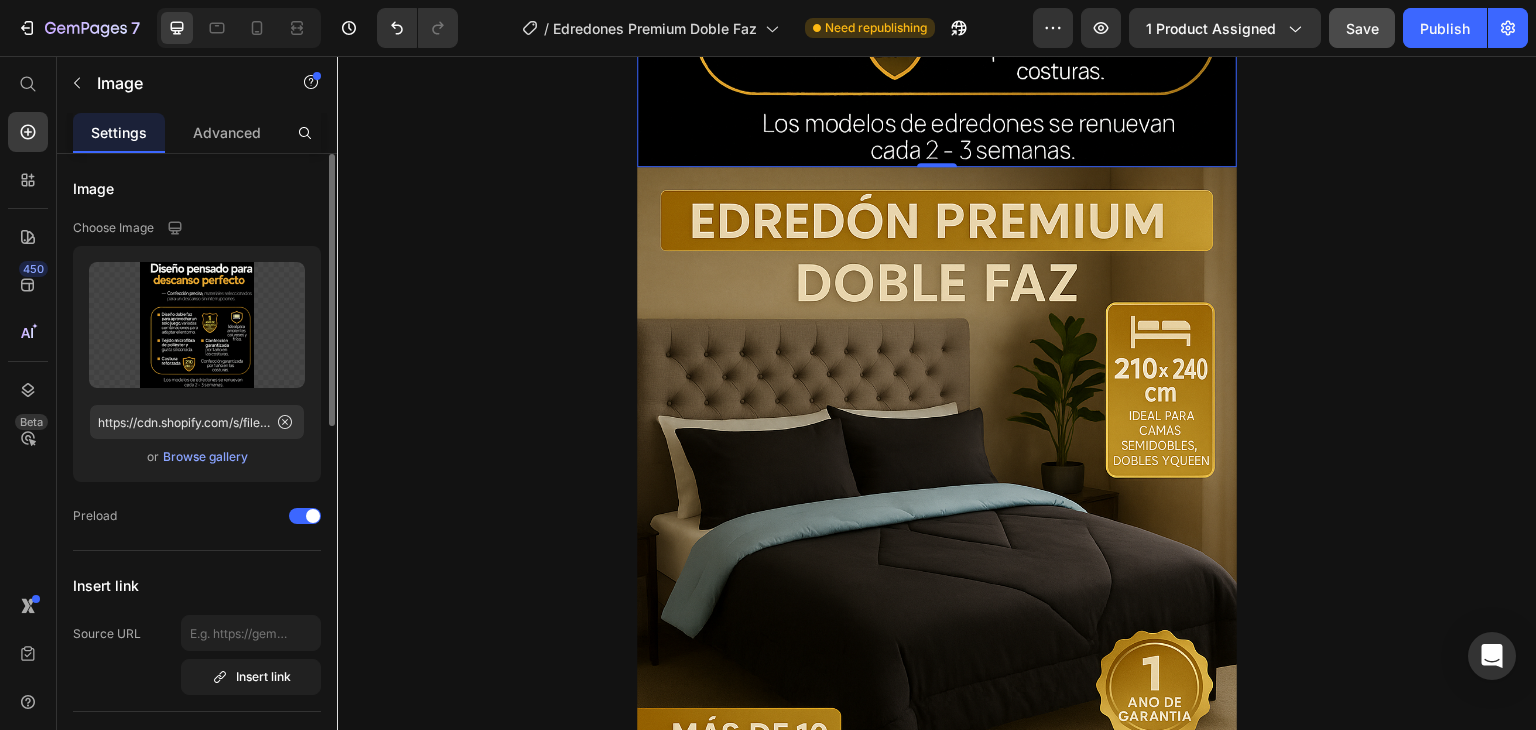 scroll, scrollTop: 2616, scrollLeft: 0, axis: vertical 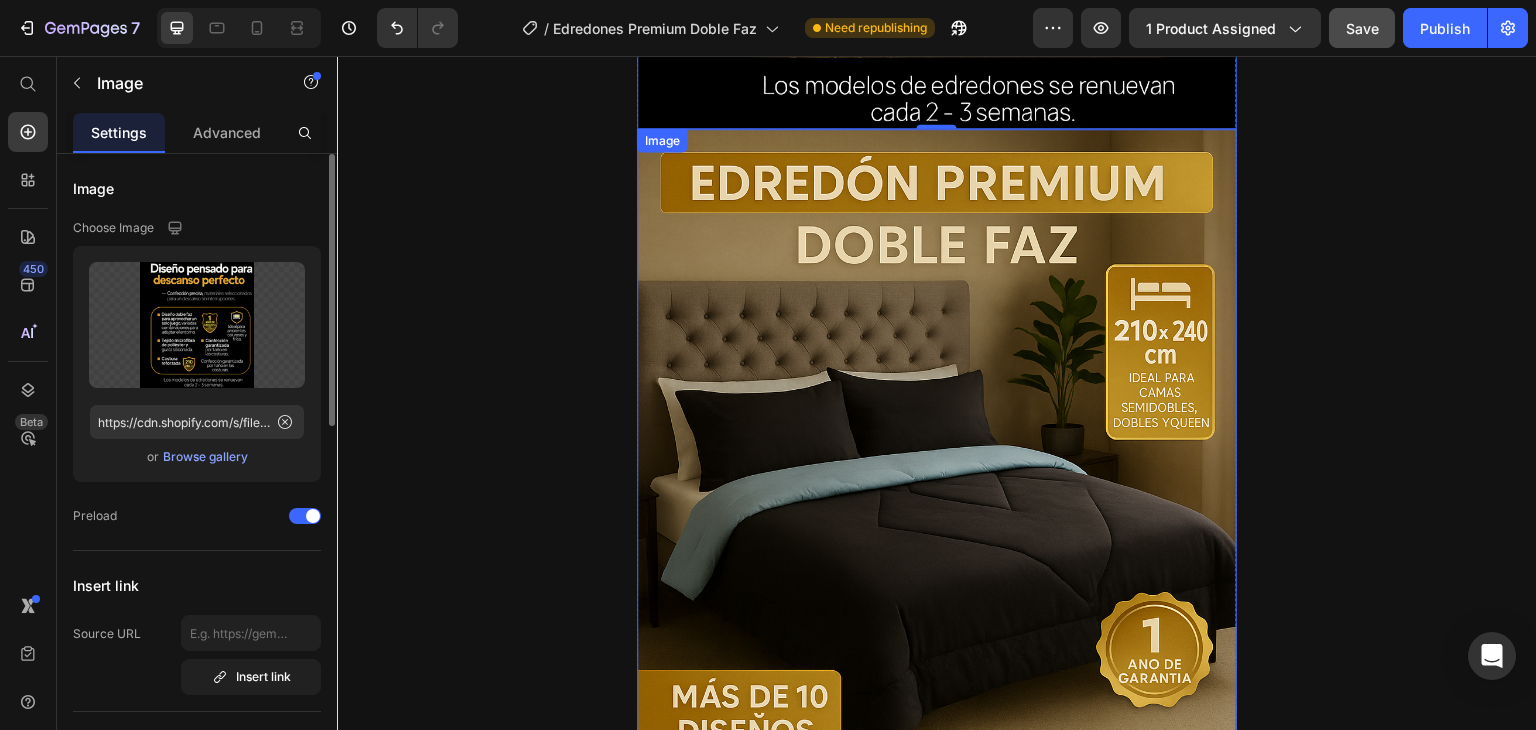 click at bounding box center [937, 579] 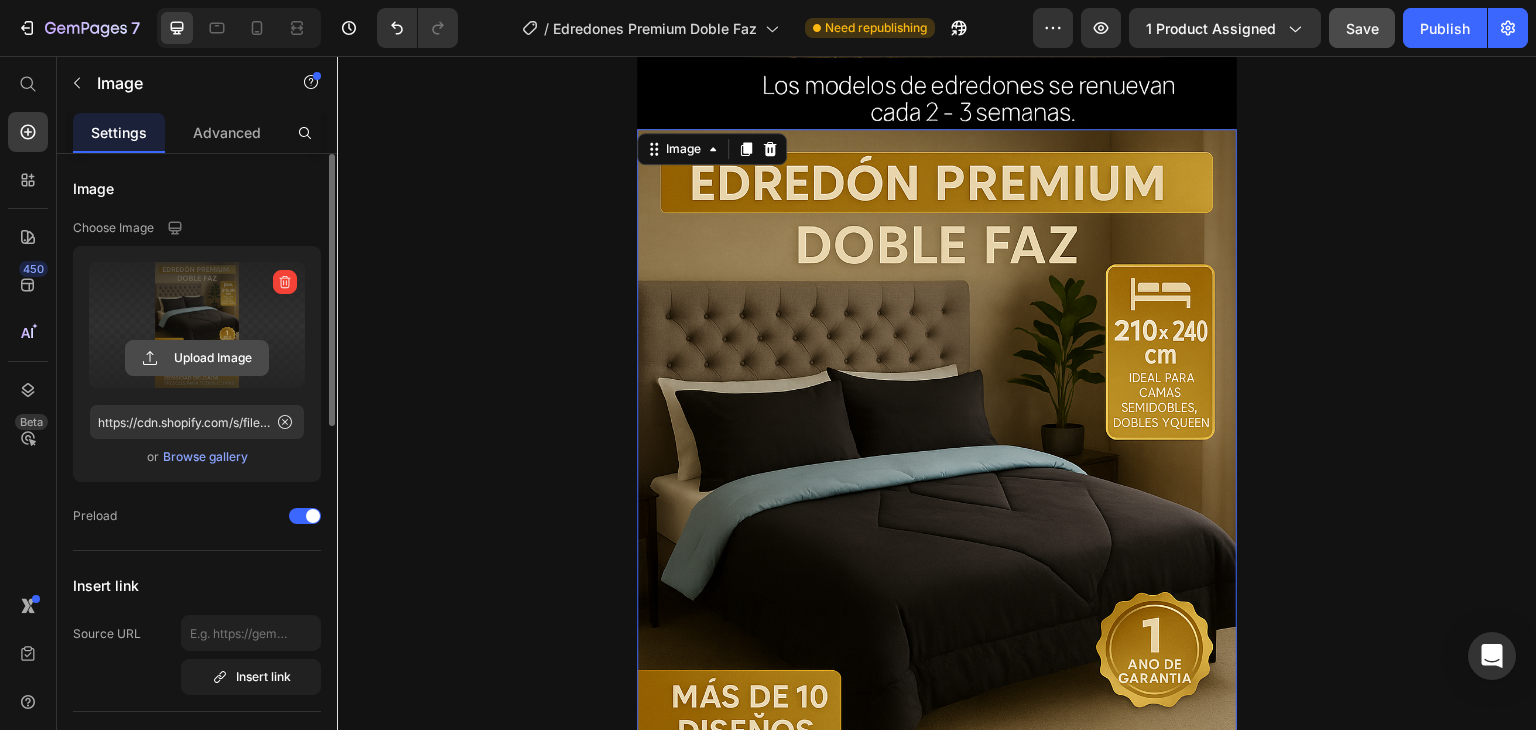 click 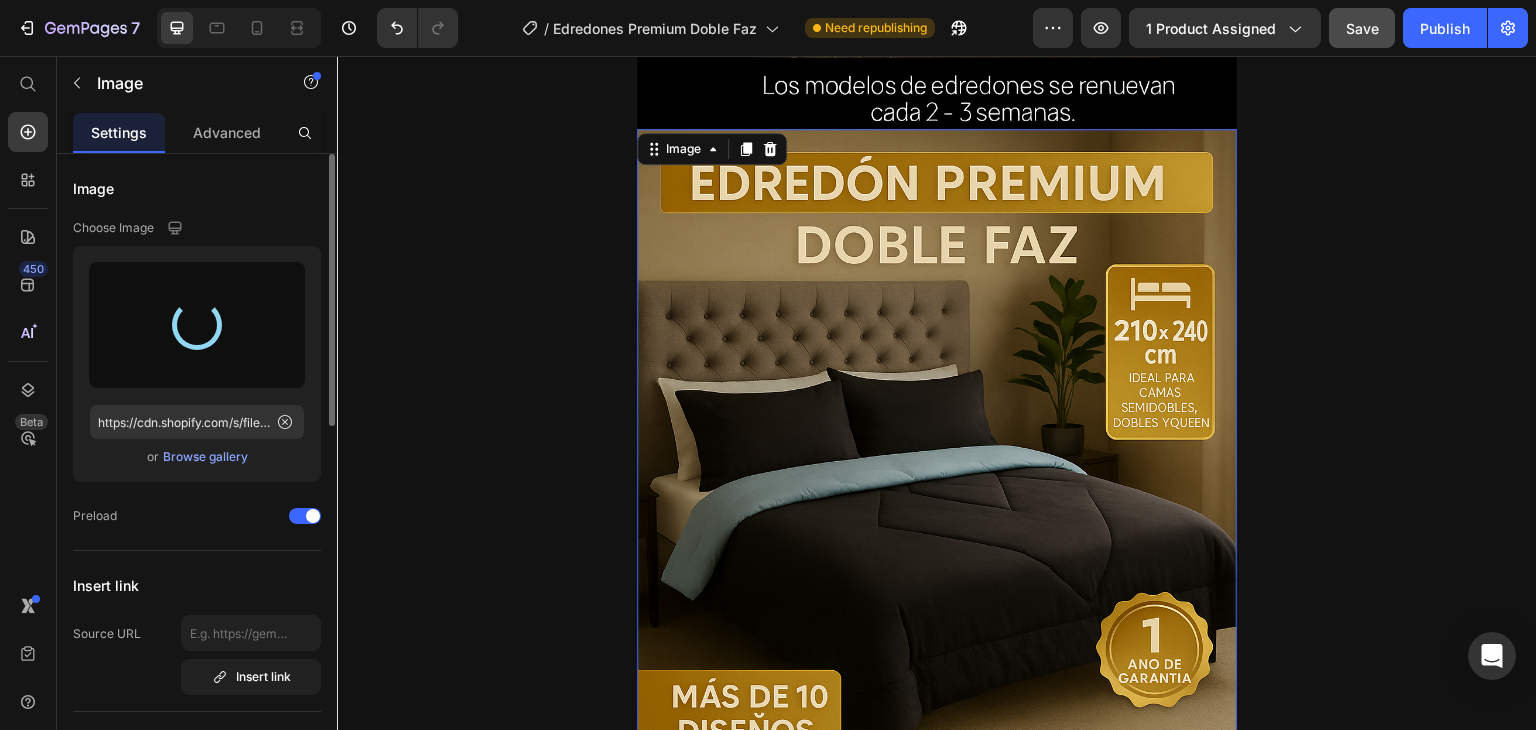 type on "https://cdn.shopify.com/s/files/1/0862/3780/6899/files/gempages_561382580872545136-c5568baa-10ba-4691-bc72-e00aaf537e19.png" 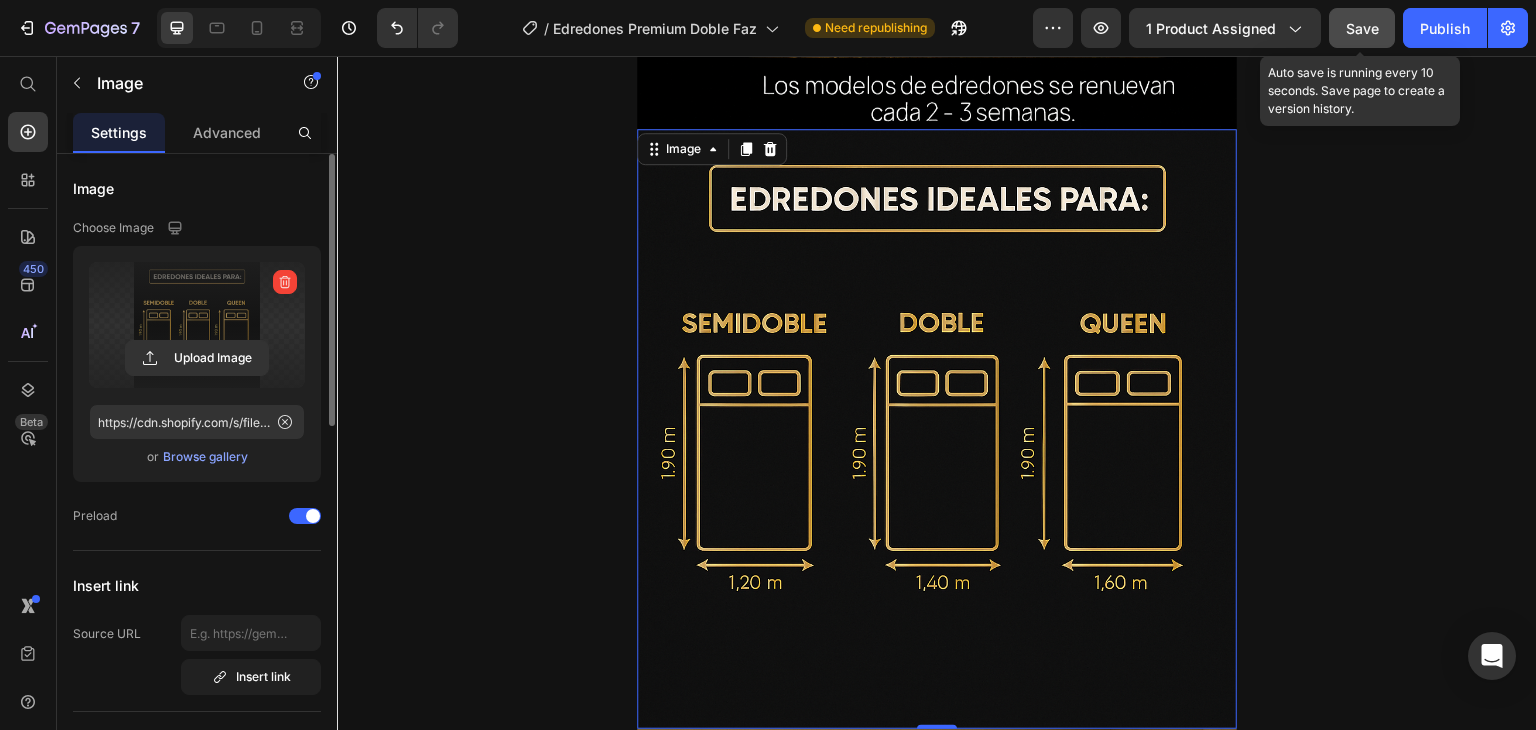 click on "Save" at bounding box center (1362, 28) 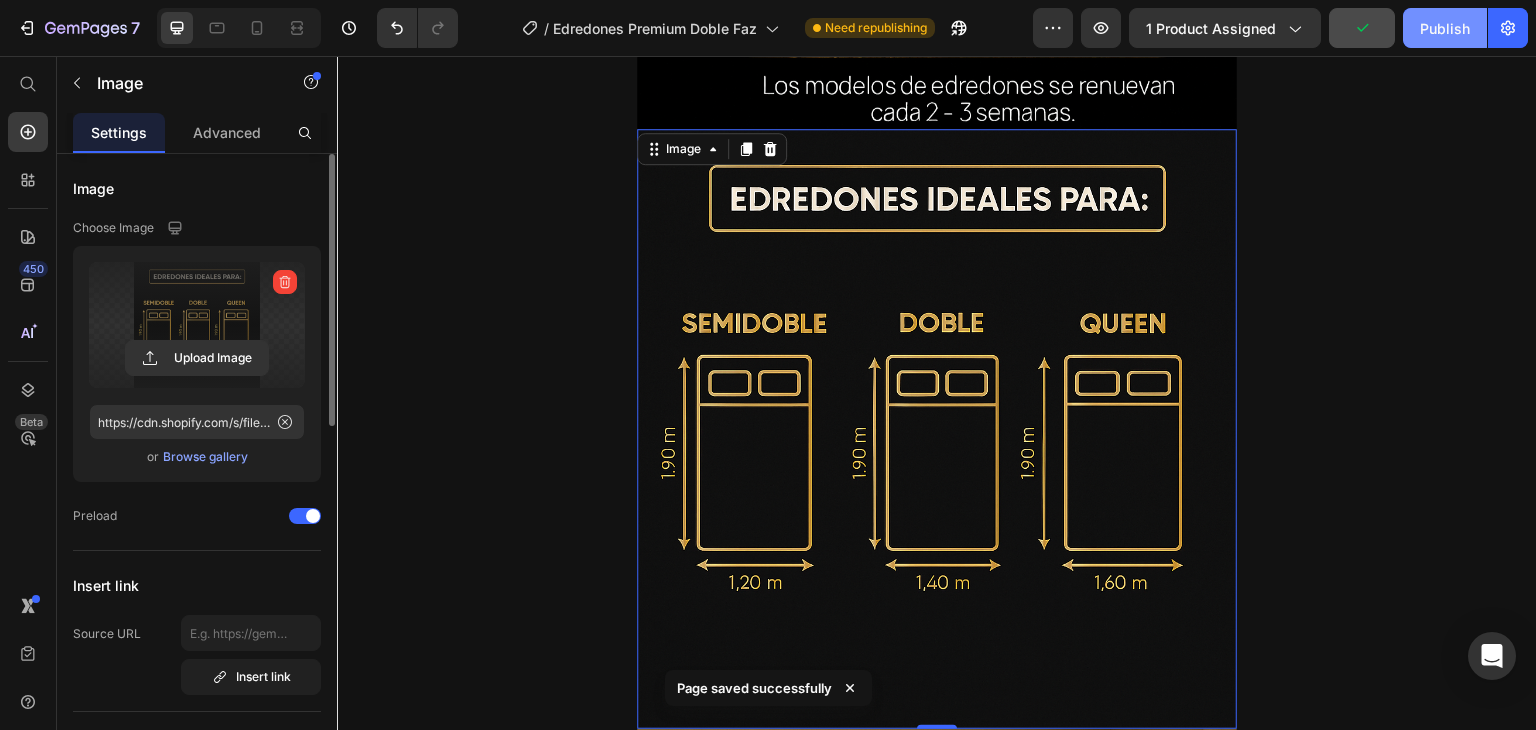 click on "Publish" at bounding box center [1445, 28] 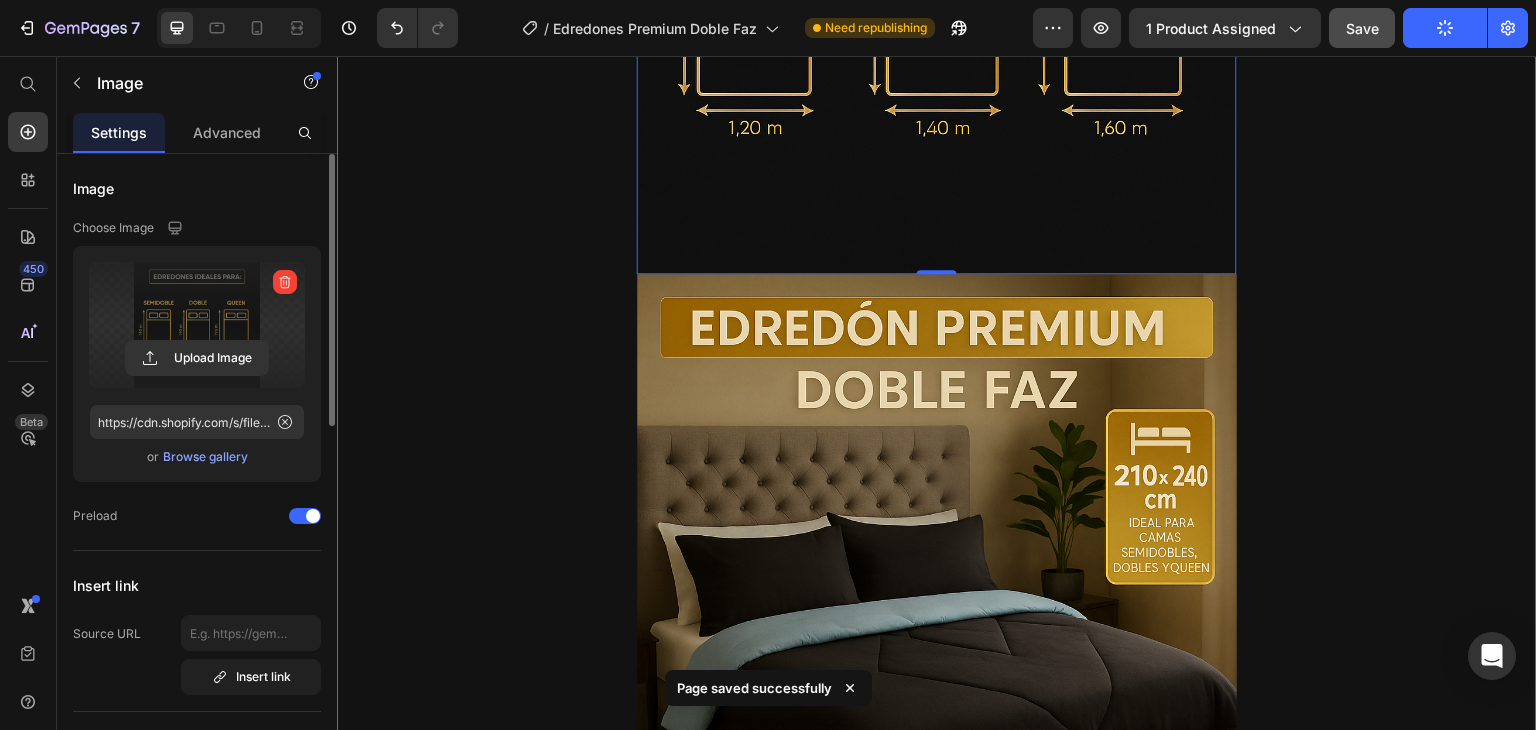 scroll, scrollTop: 3116, scrollLeft: 0, axis: vertical 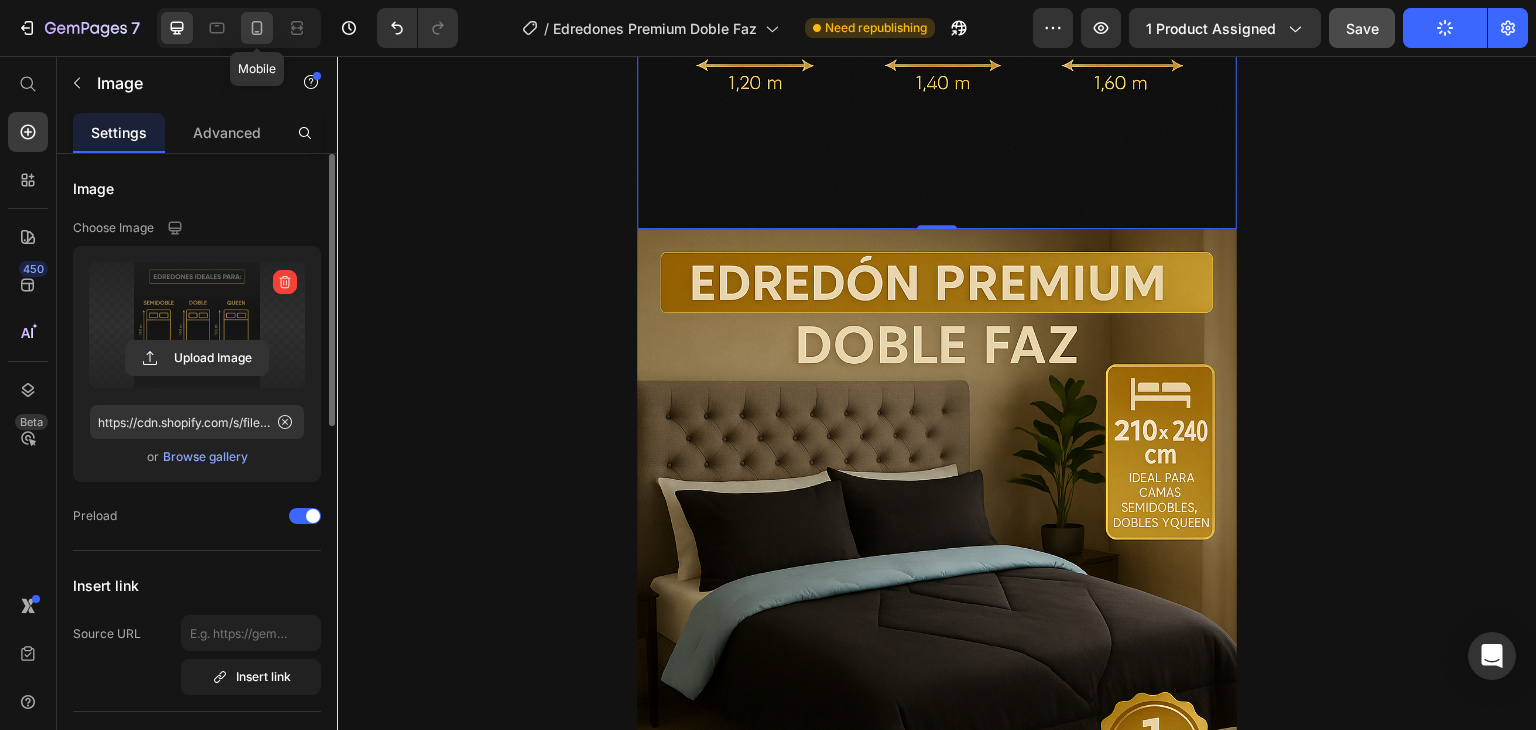 click 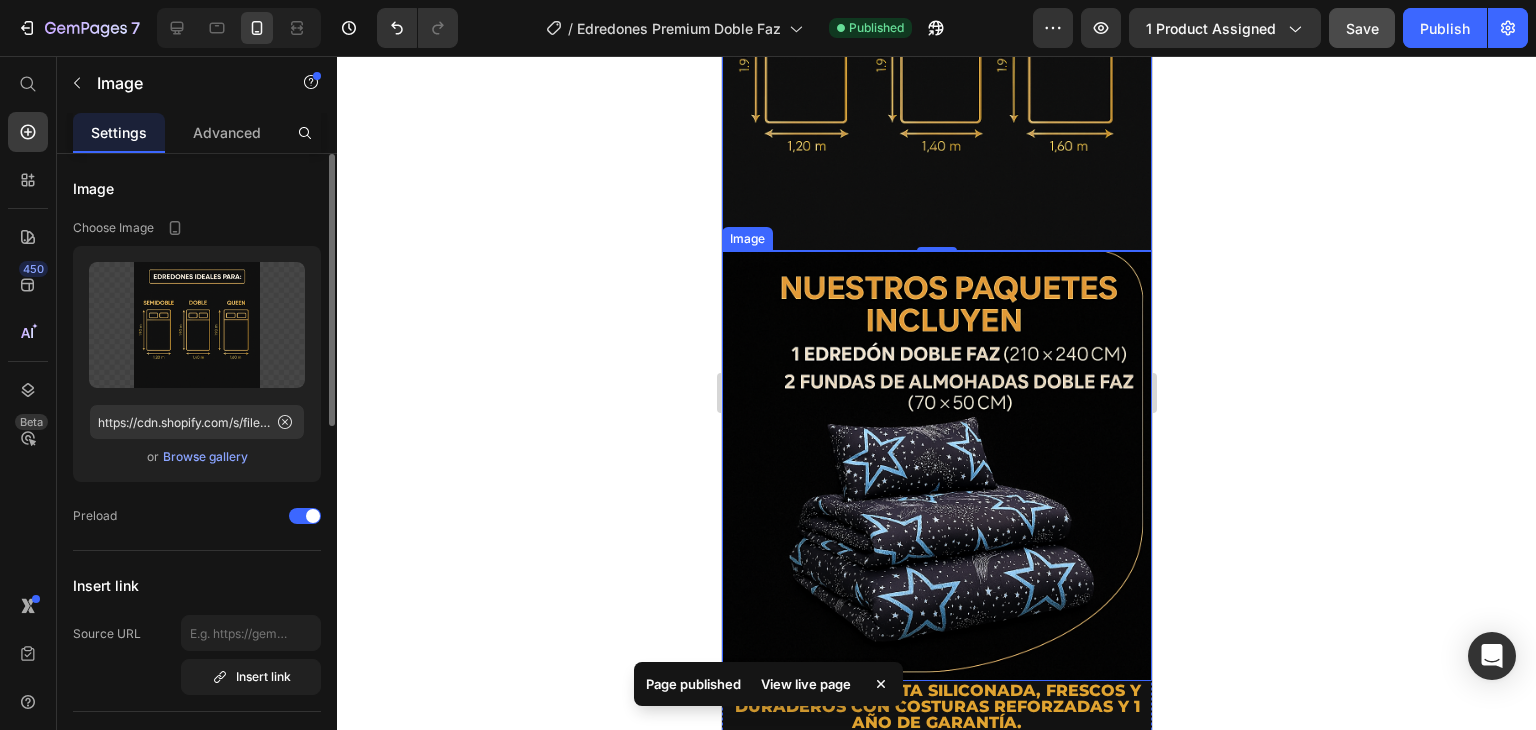 scroll, scrollTop: 2177, scrollLeft: 0, axis: vertical 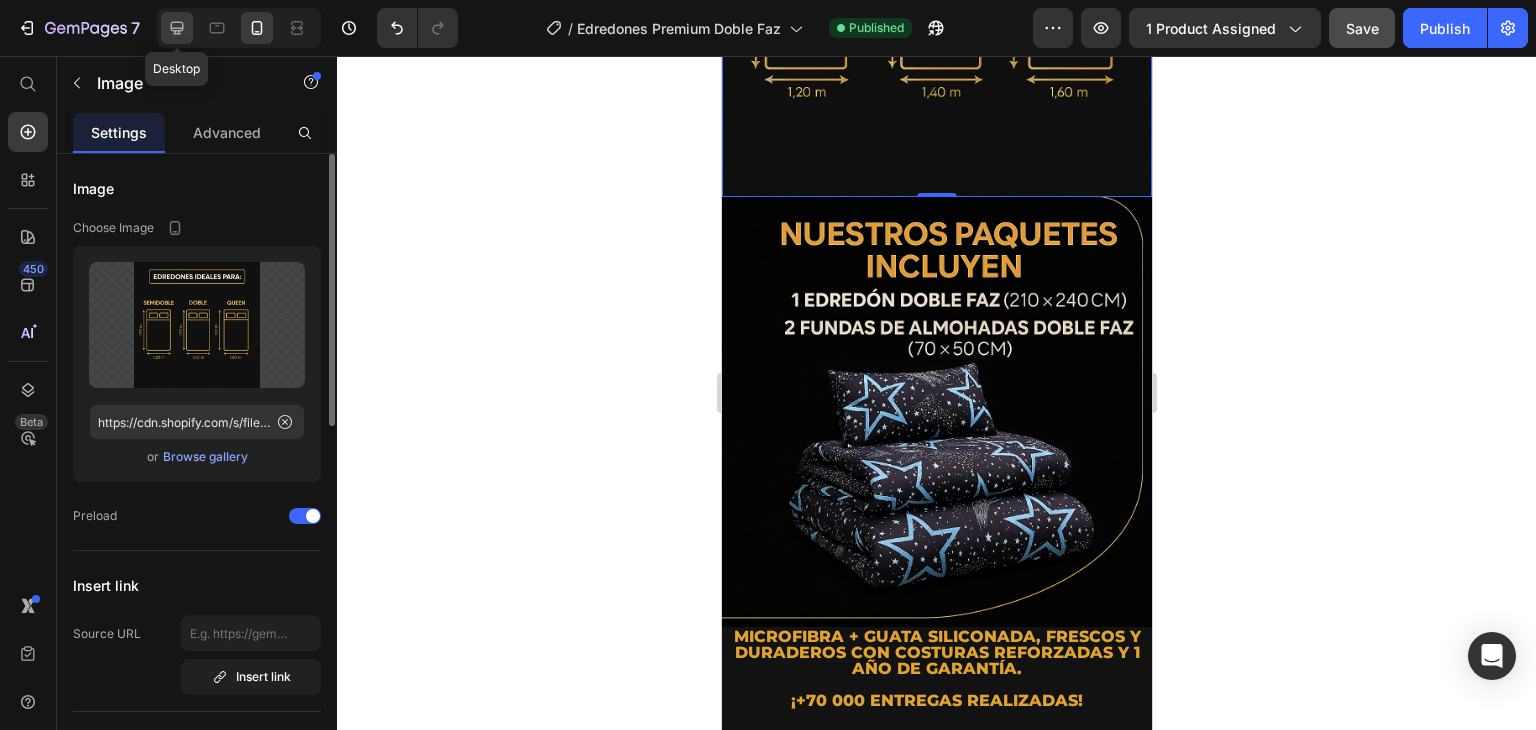 click 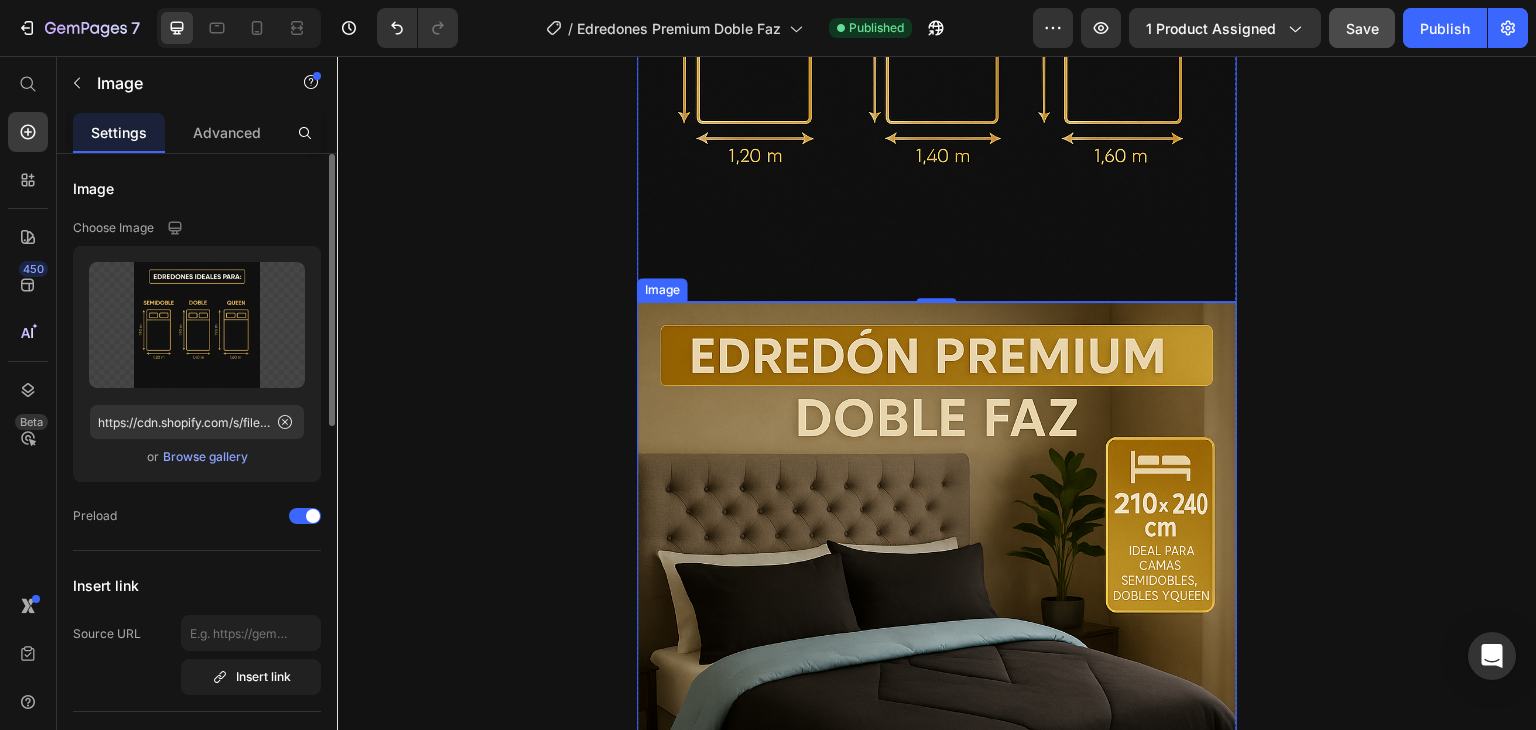 scroll, scrollTop: 3064, scrollLeft: 0, axis: vertical 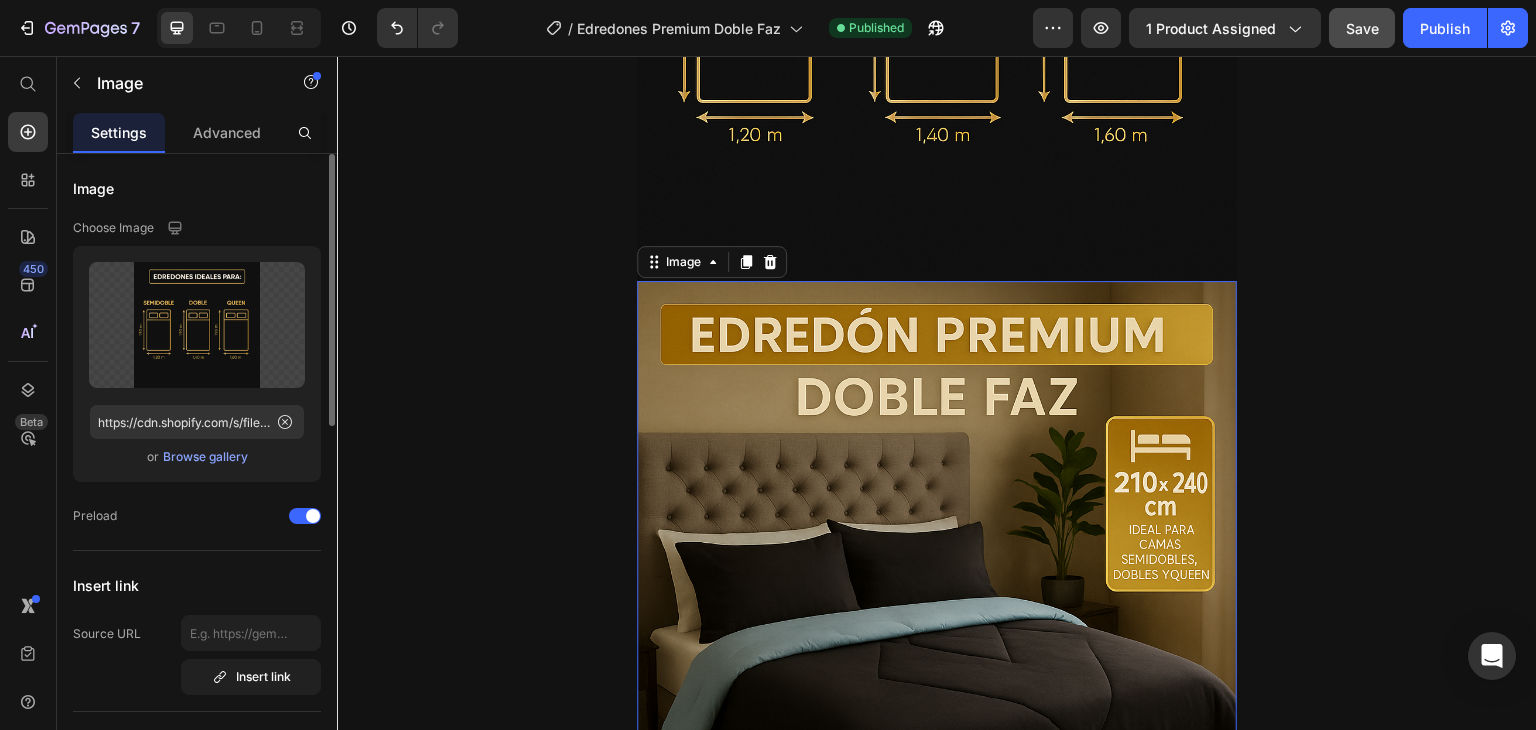 click at bounding box center (937, 731) 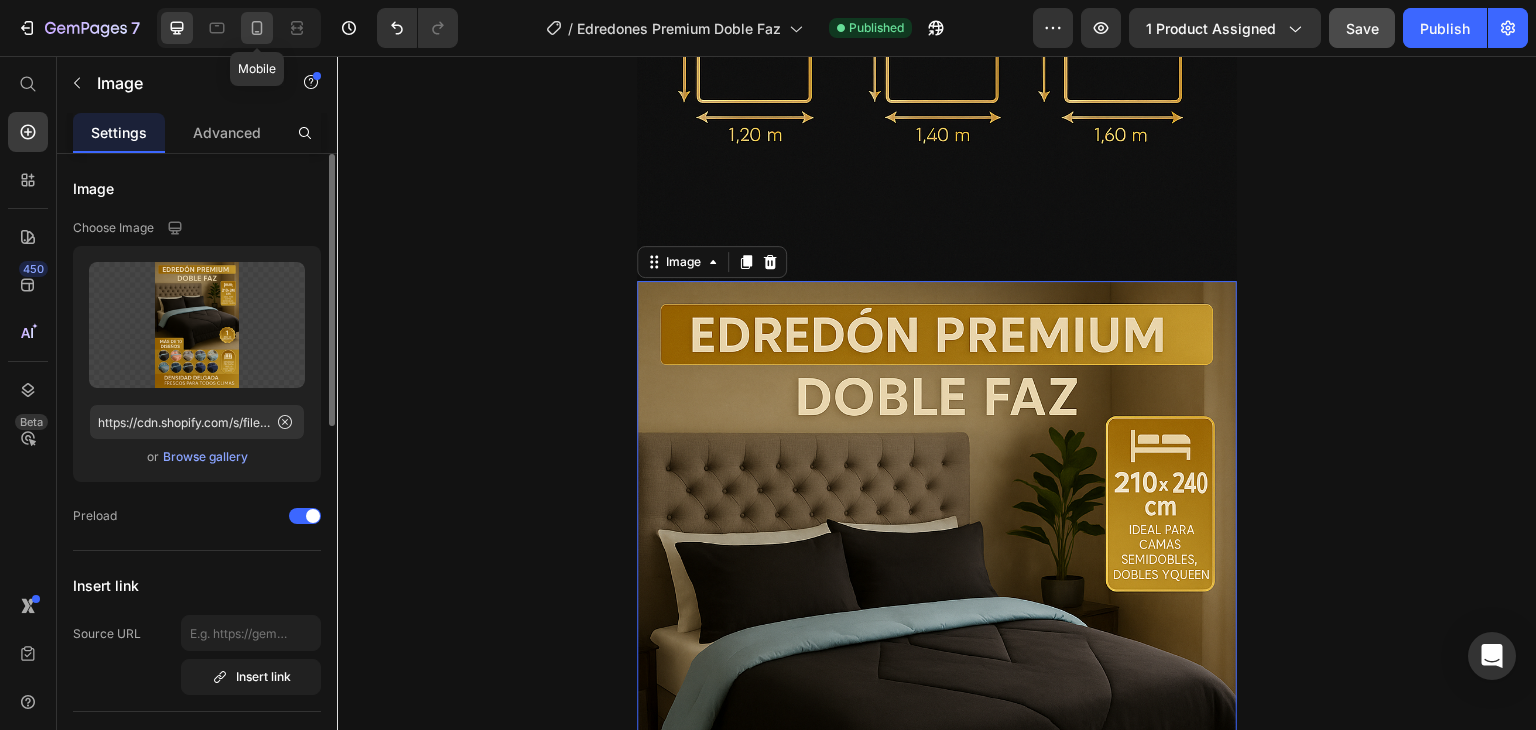 click 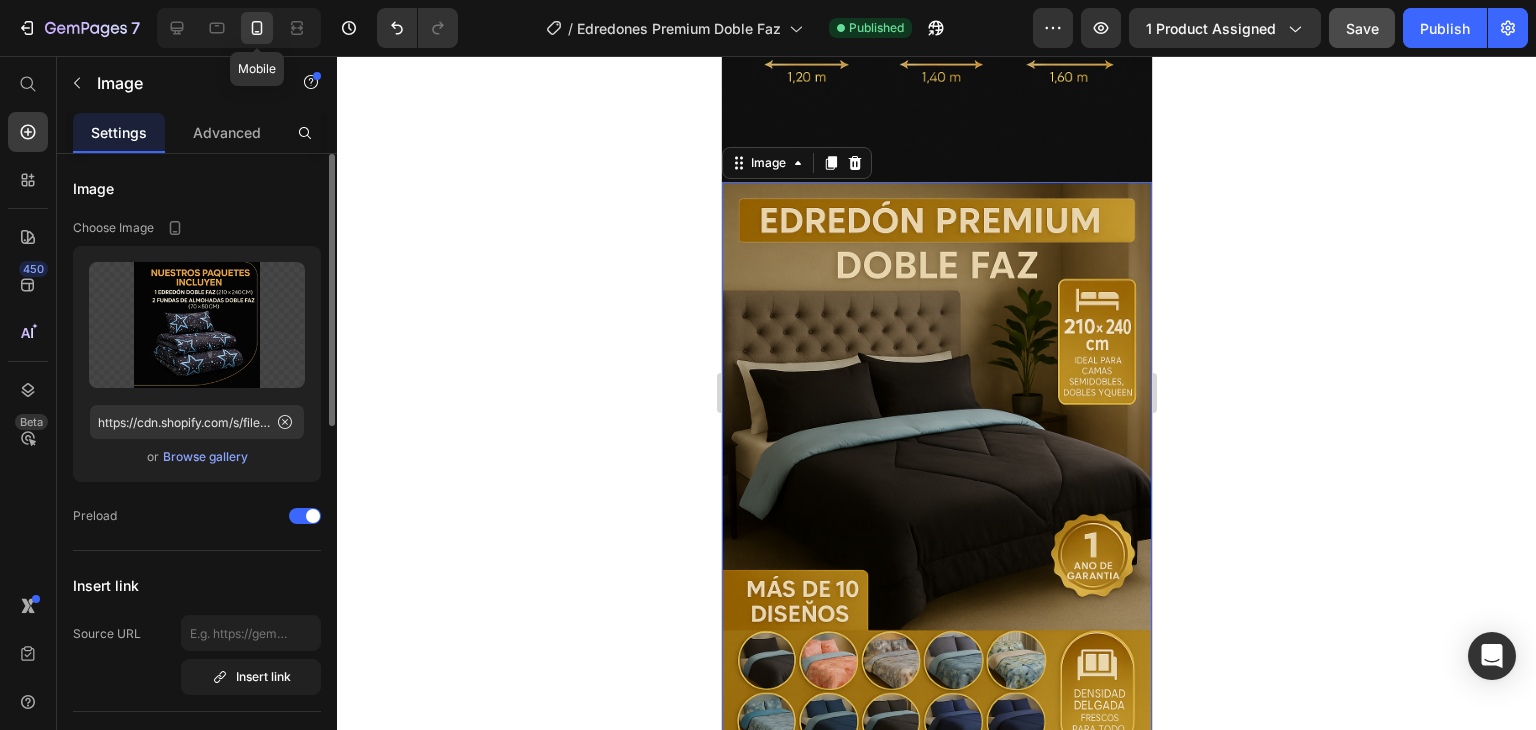 scroll, scrollTop: 2192, scrollLeft: 0, axis: vertical 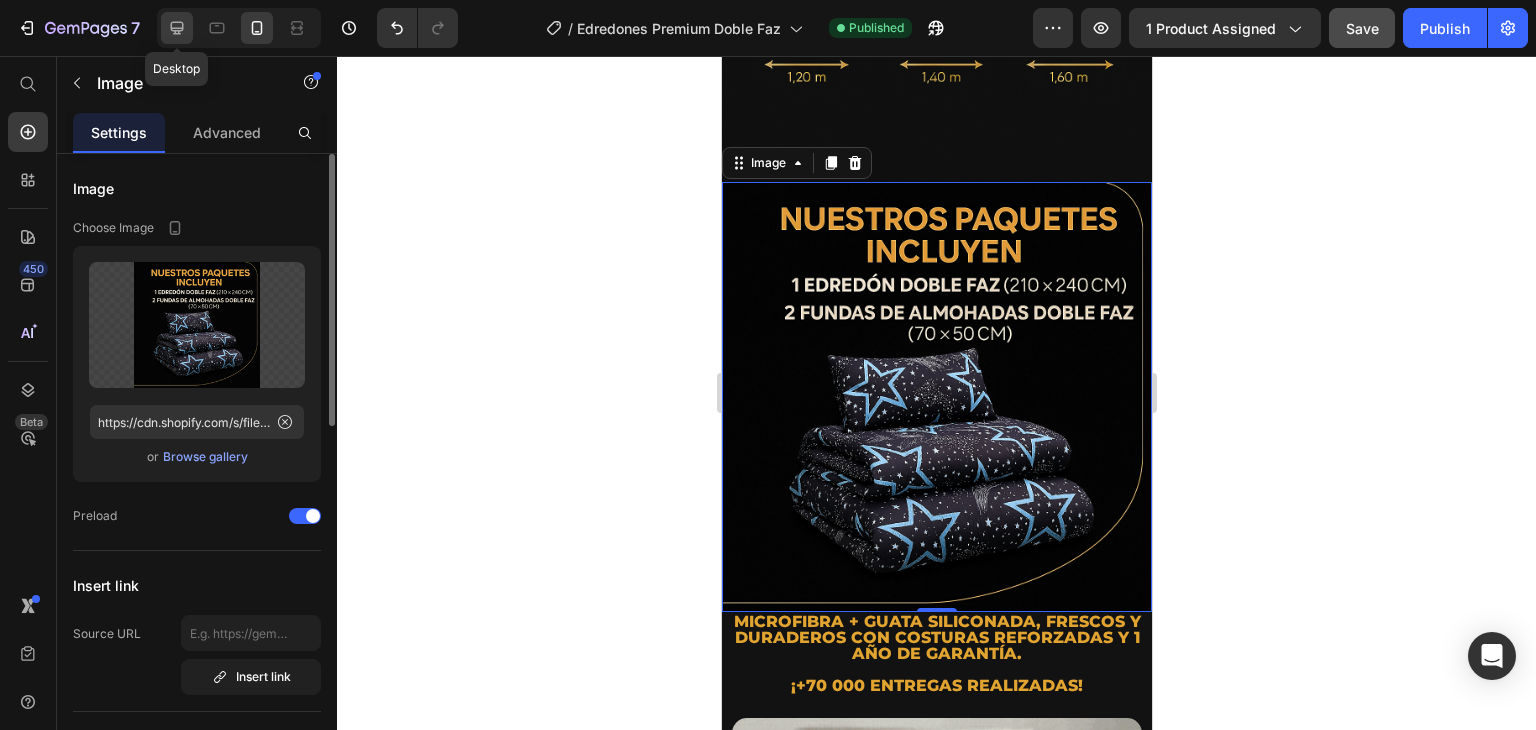 click 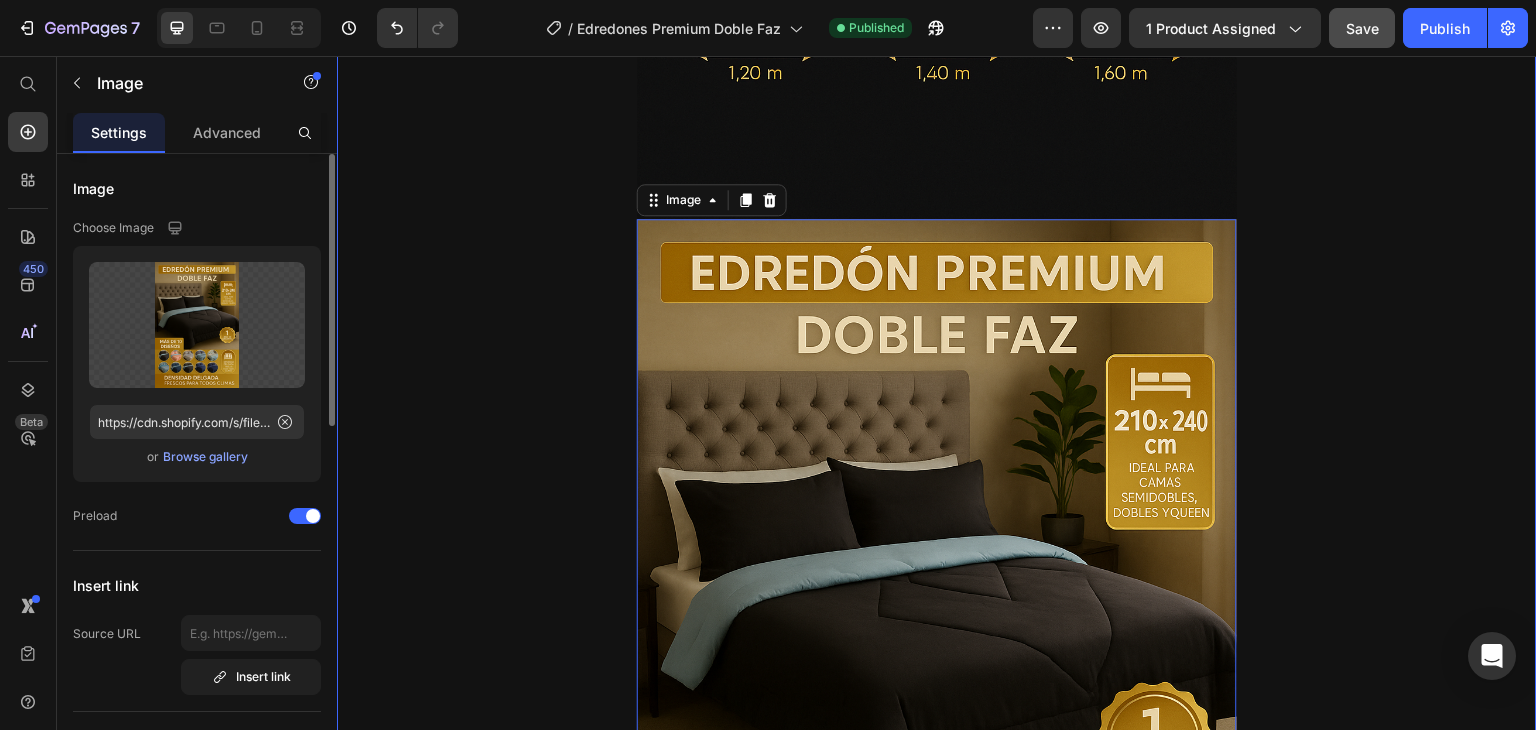 scroll, scrollTop: 3149, scrollLeft: 0, axis: vertical 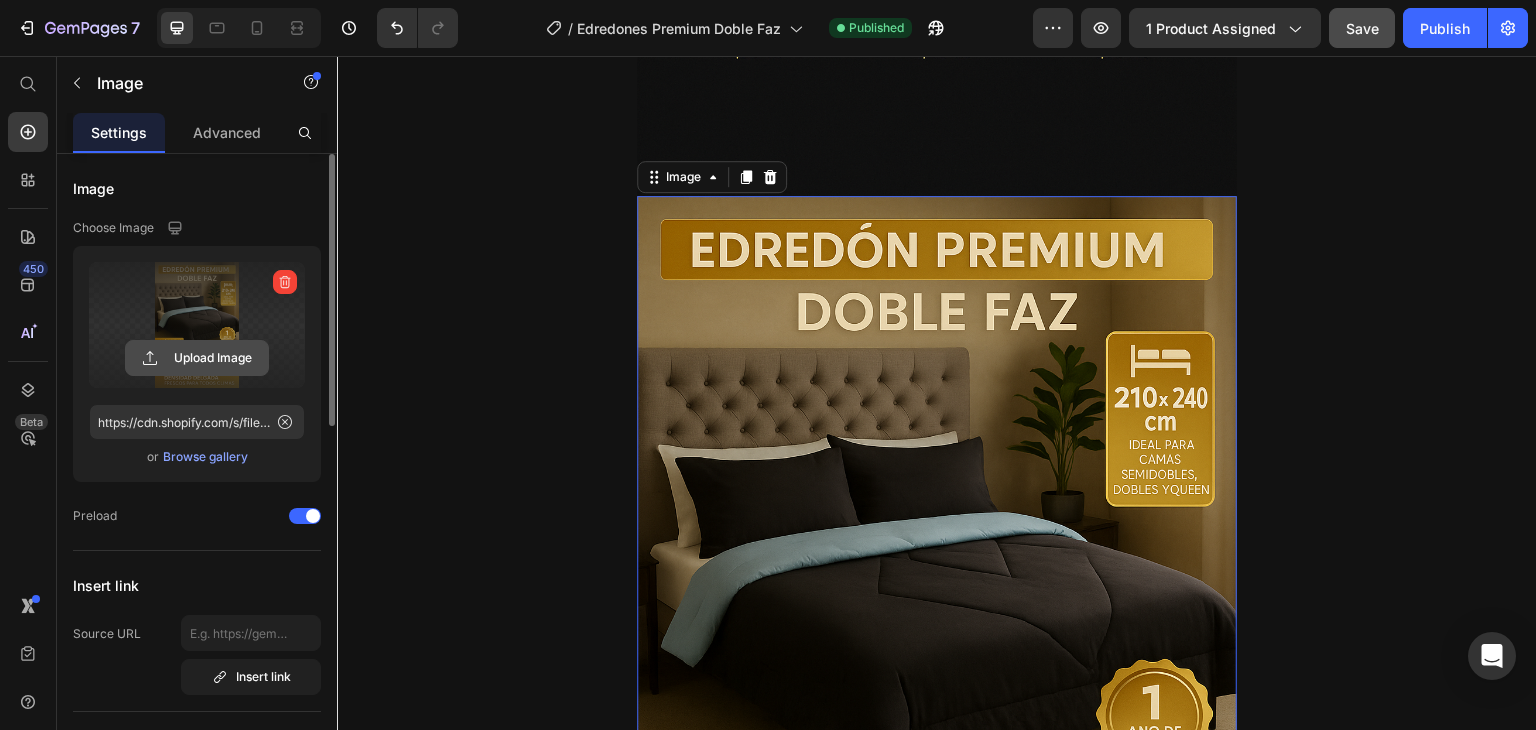 click 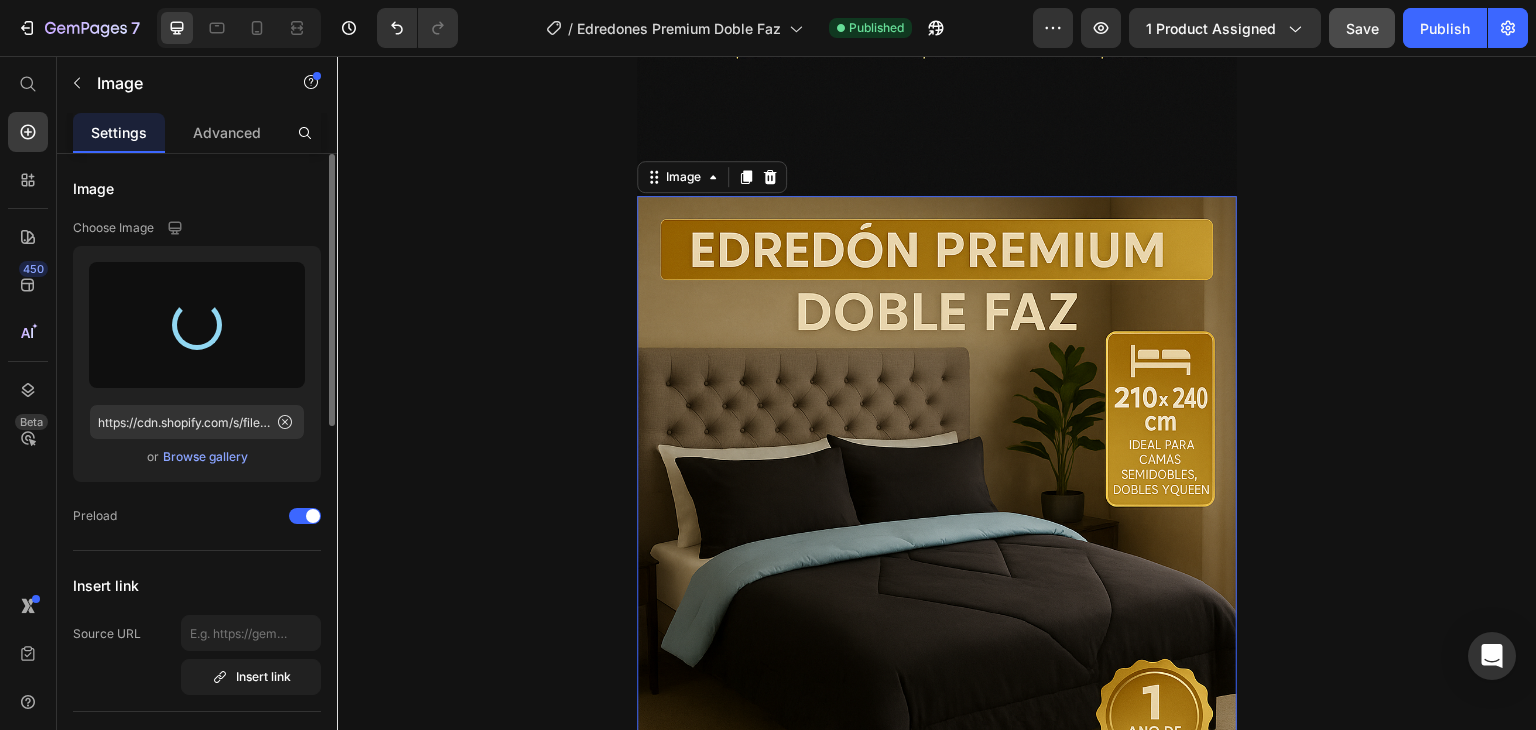 type on "https://cdn.shopify.com/s/files/1/0862/3780/6899/files/gempages_561382580872545136-8690b9a4-3b3e-4548-9eb4-9b2b3f059d75.png" 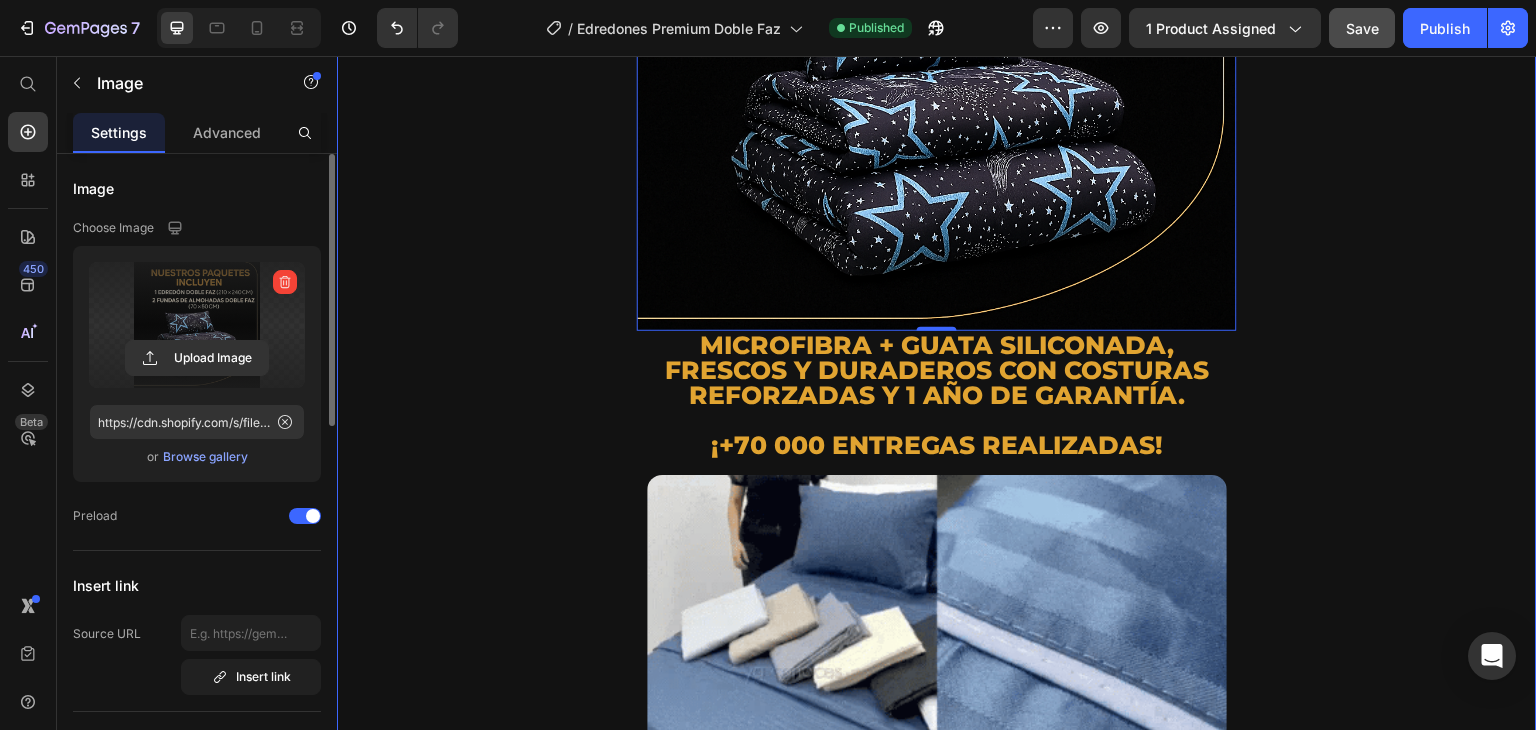 scroll, scrollTop: 3649, scrollLeft: 0, axis: vertical 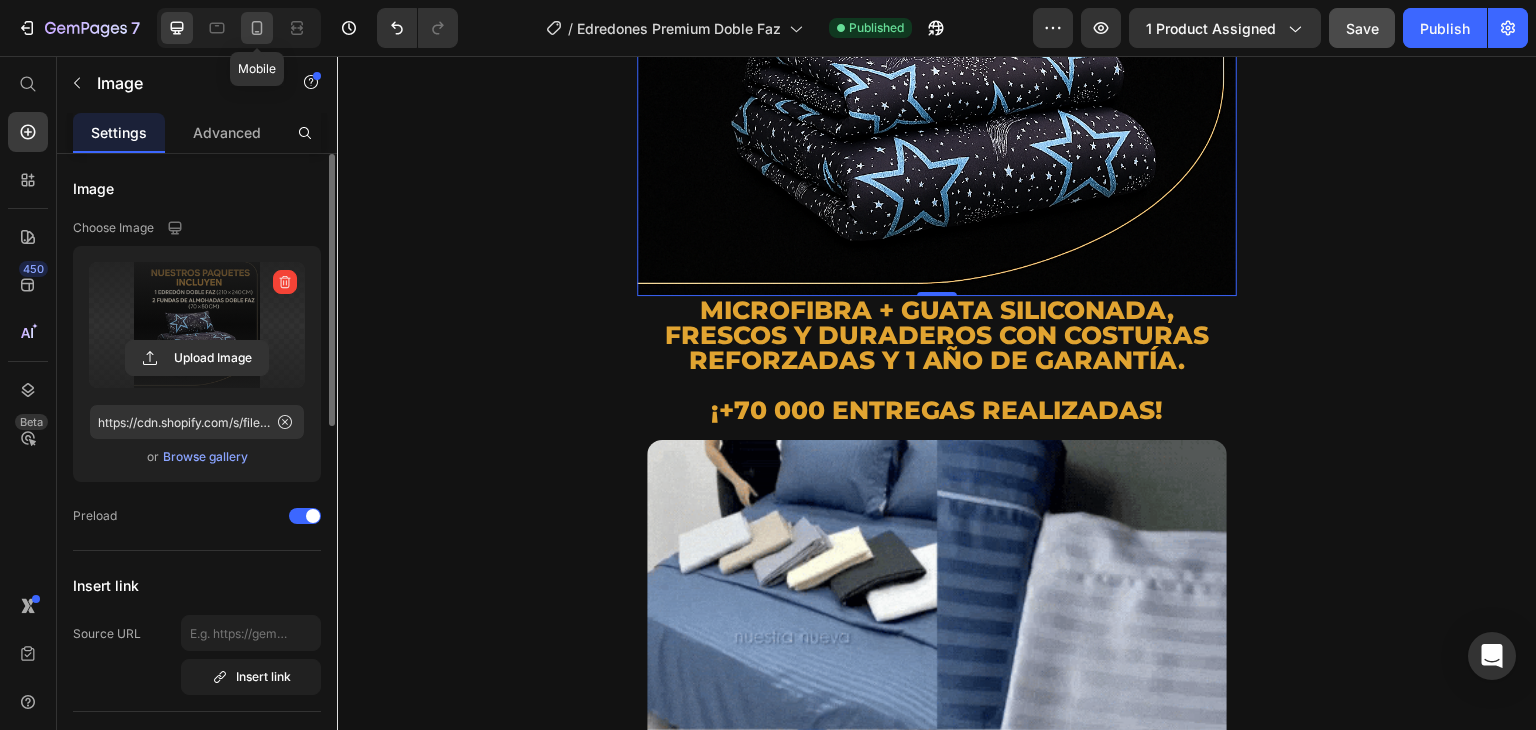 click 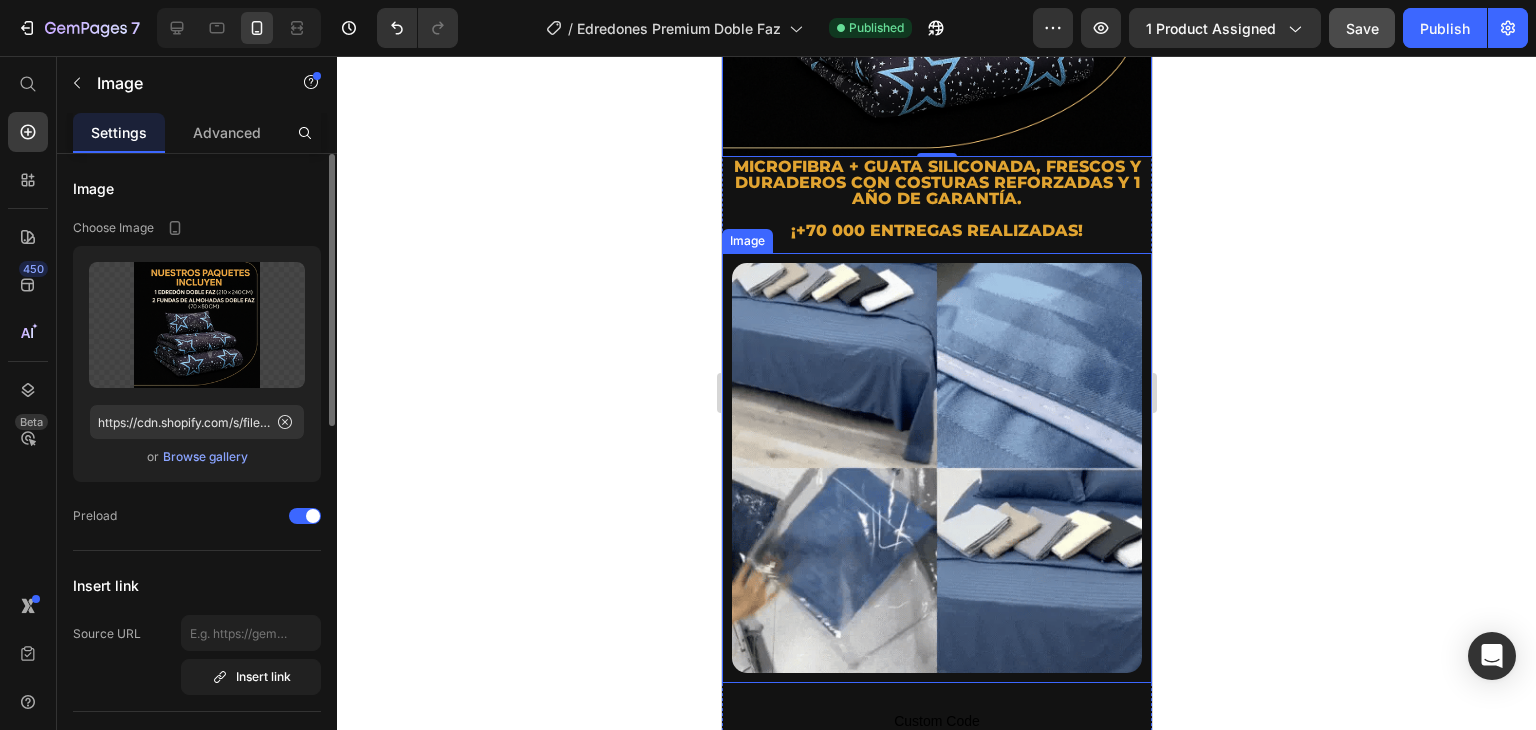scroll, scrollTop: 2692, scrollLeft: 0, axis: vertical 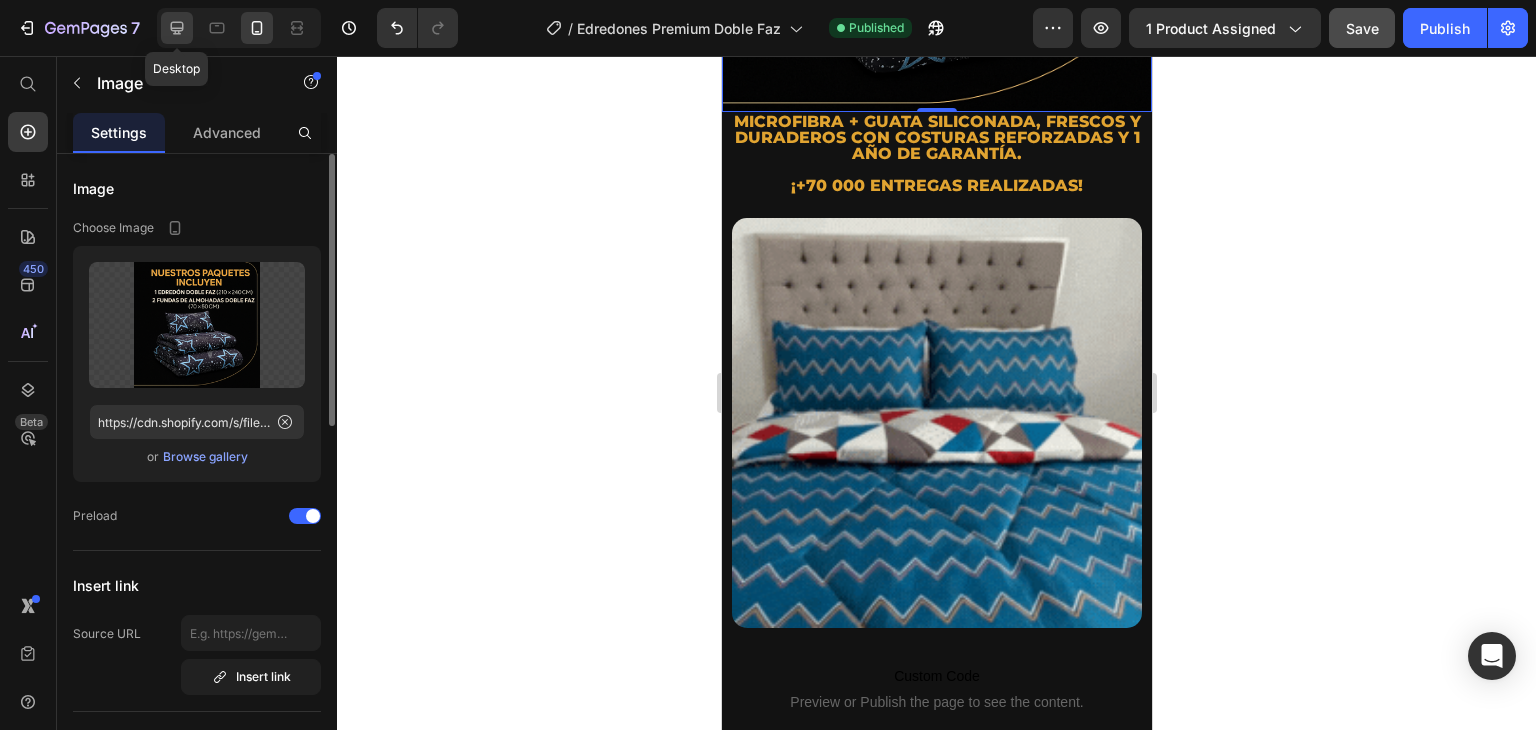 click 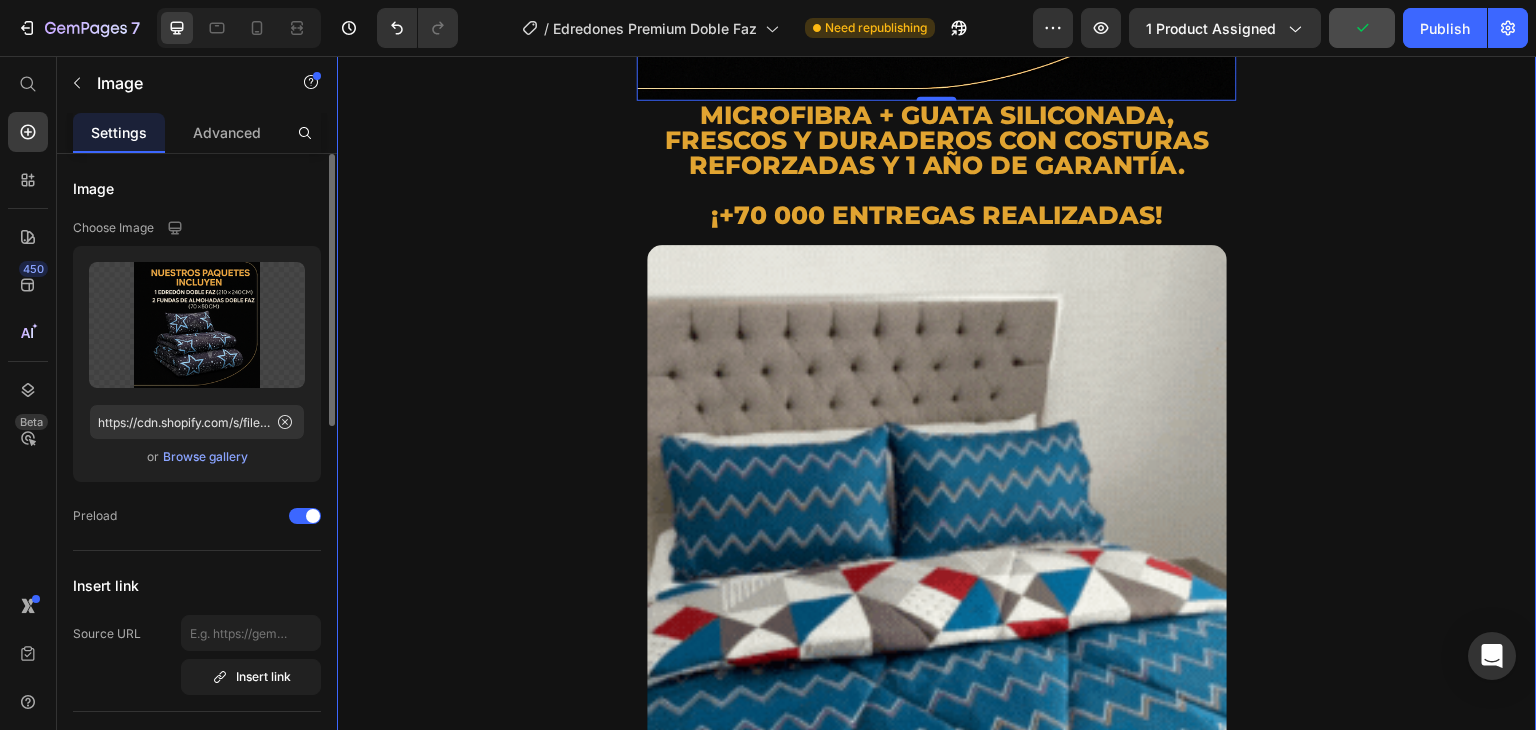 scroll, scrollTop: 4049, scrollLeft: 0, axis: vertical 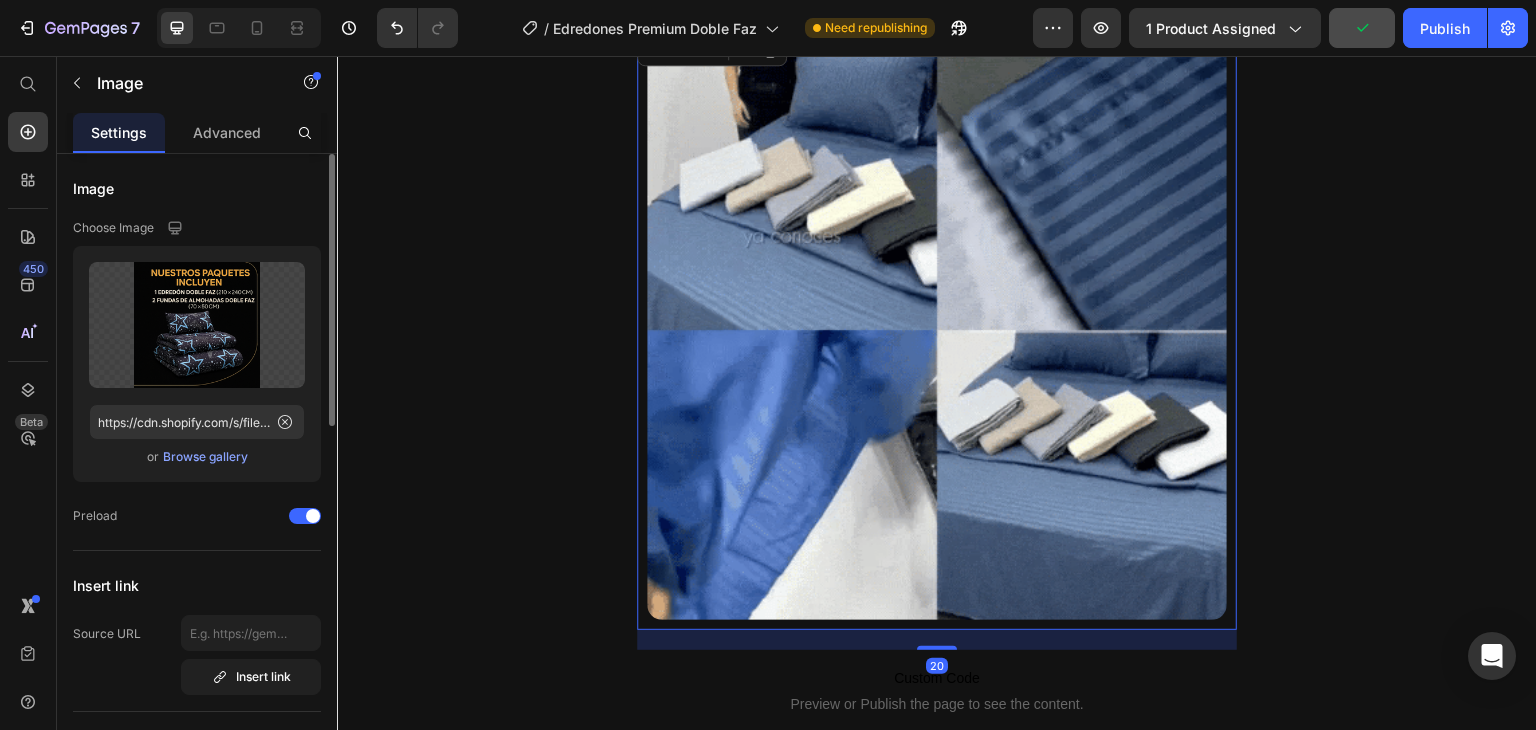 click at bounding box center (937, 330) 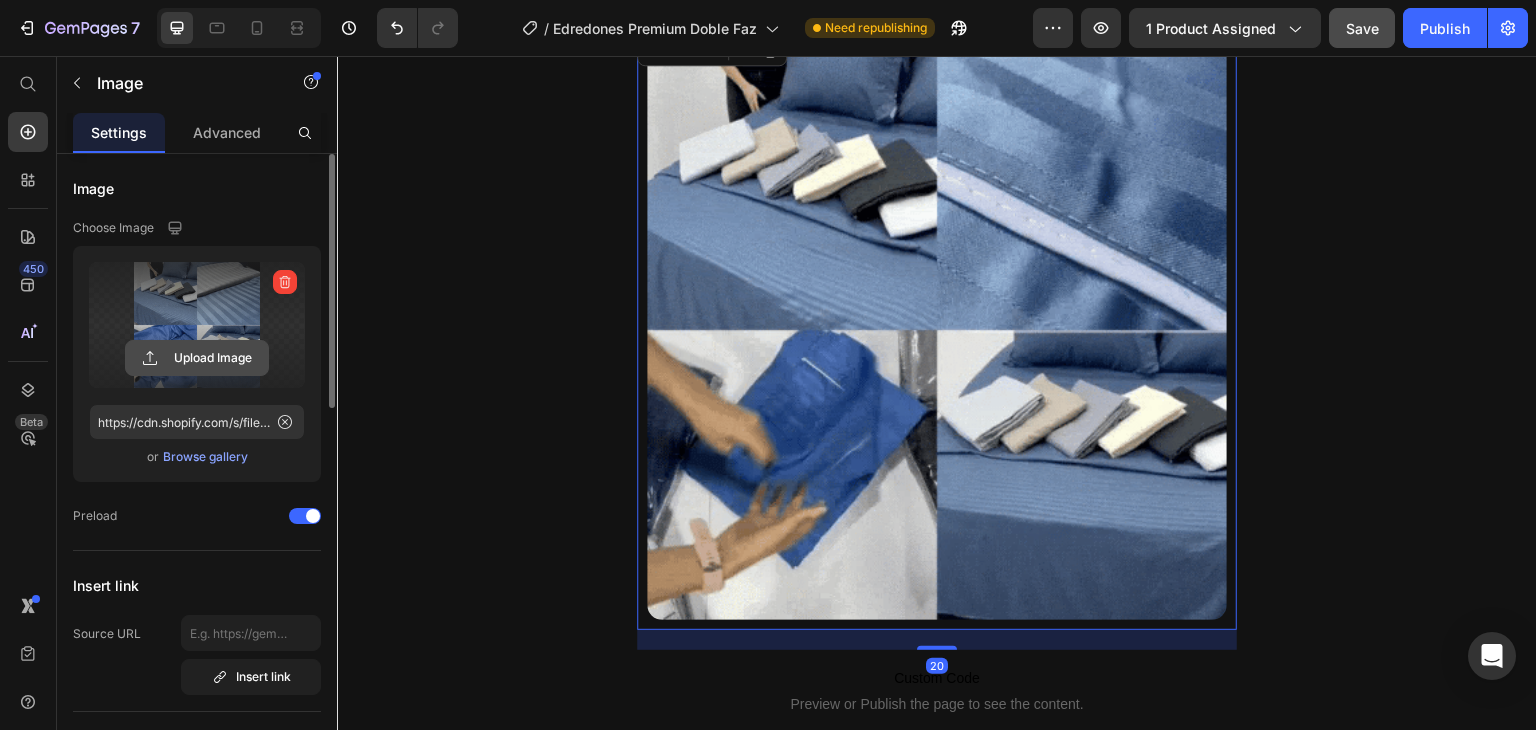 click 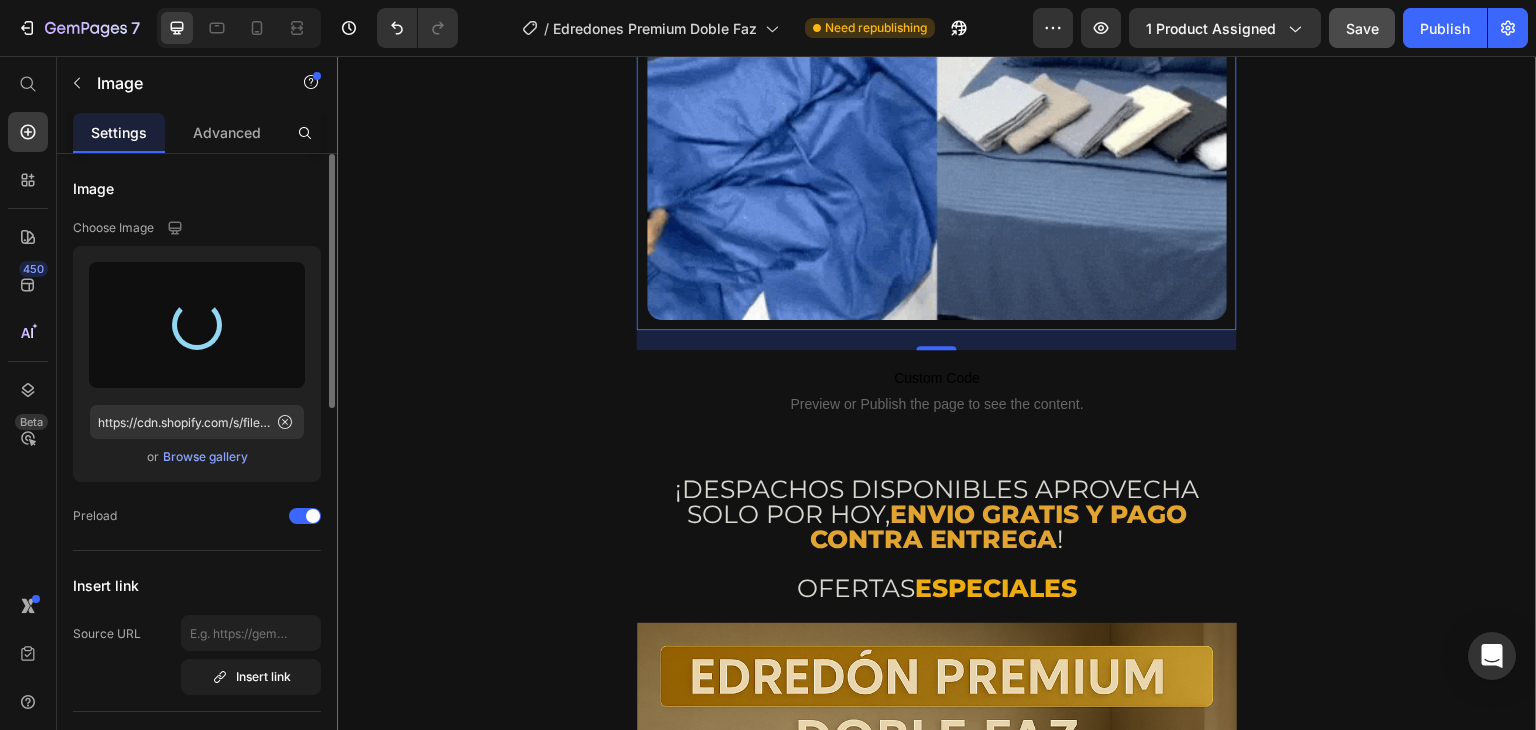 type on "https://cdn.shopify.com/s/files/1/0862/3780/6899/files/gempages_561382580872545136-bfd65813-ecbb-4d29-aea3-a9fdcf925be6.gif" 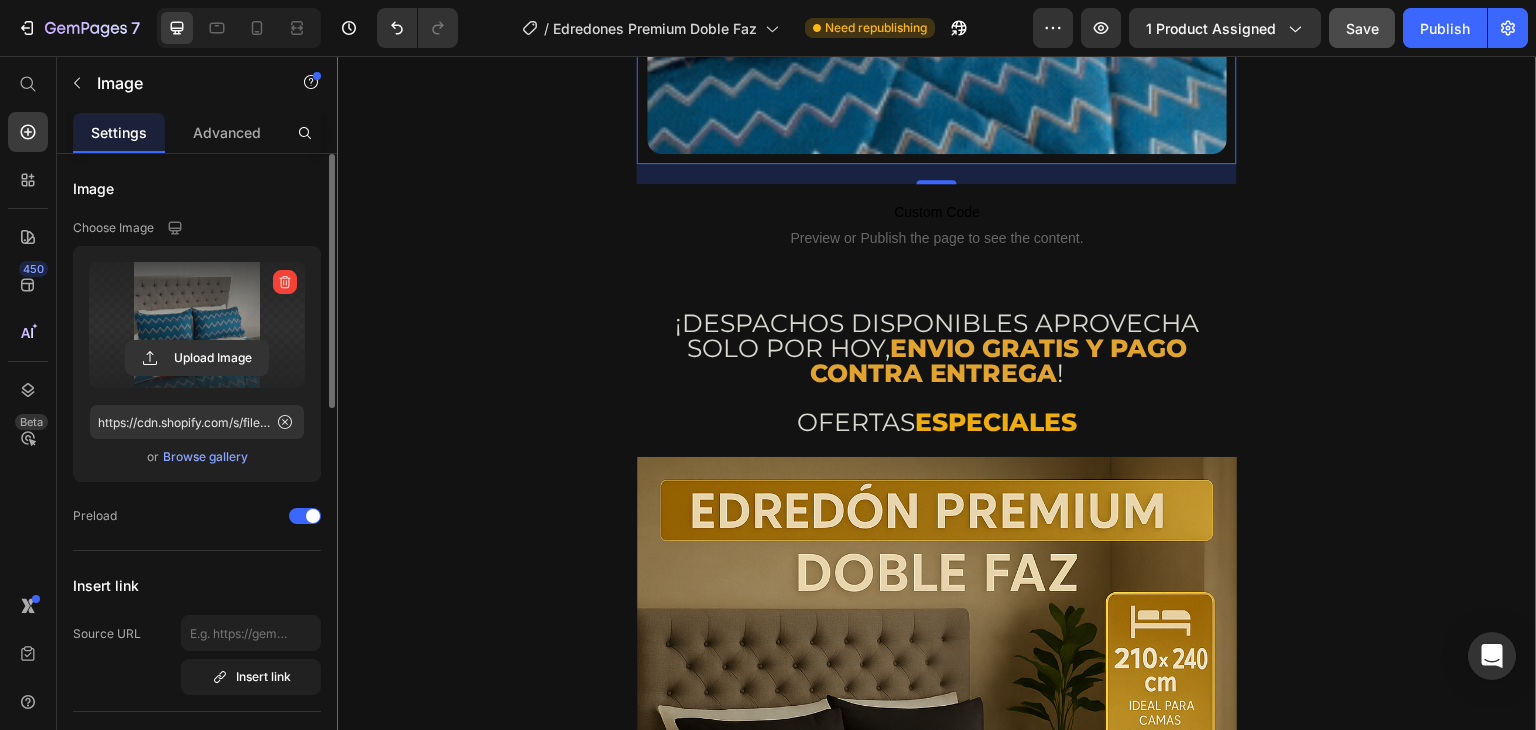 scroll, scrollTop: 4549, scrollLeft: 0, axis: vertical 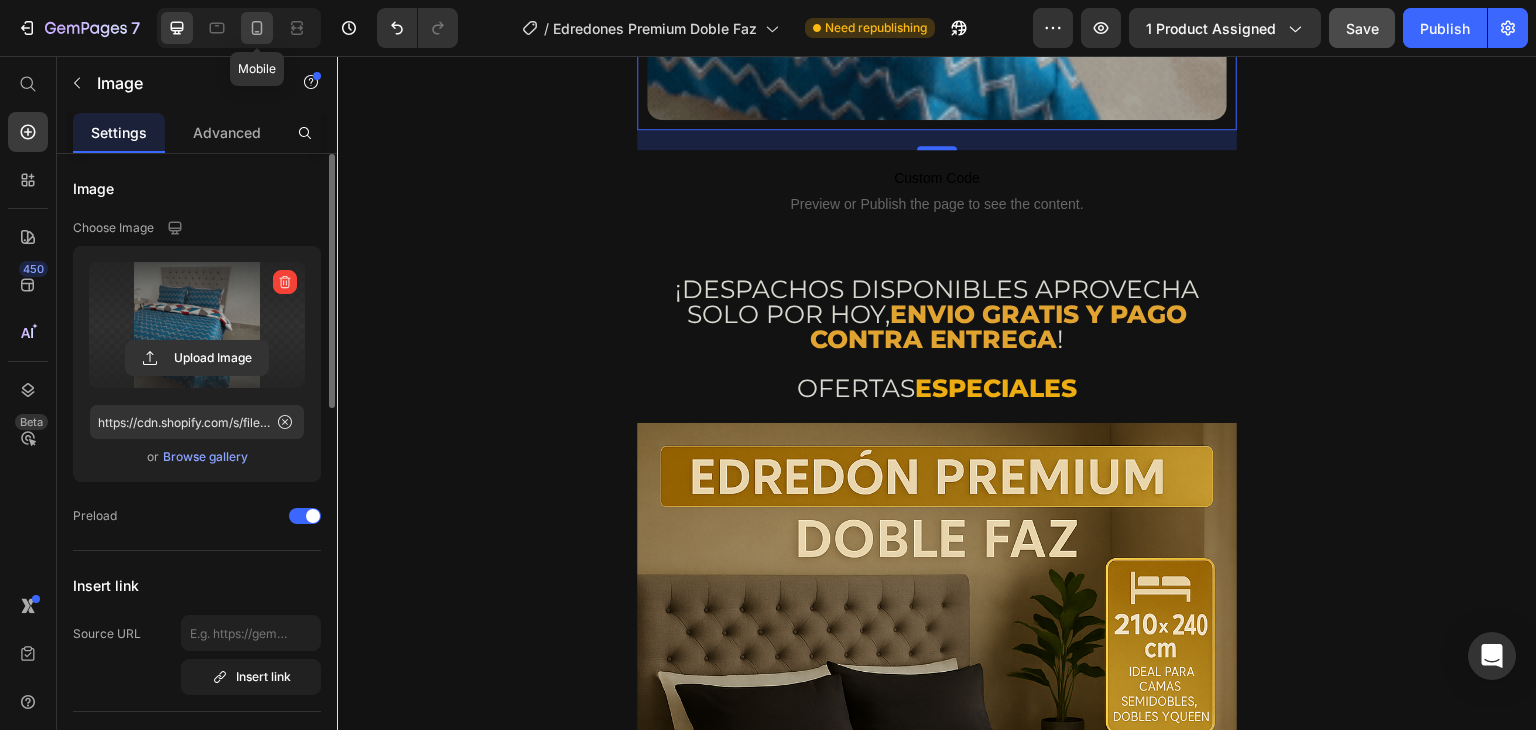 click 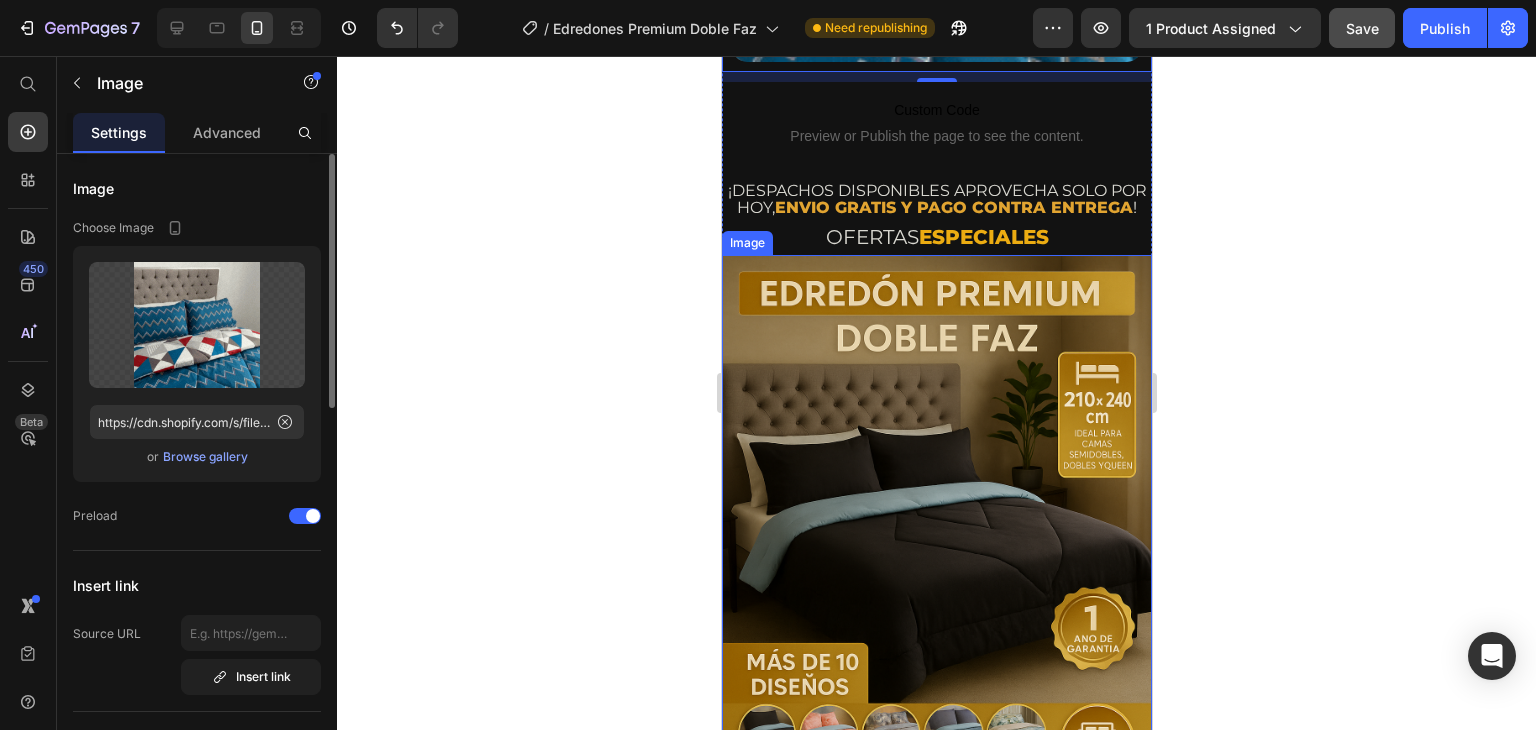 scroll, scrollTop: 3304, scrollLeft: 0, axis: vertical 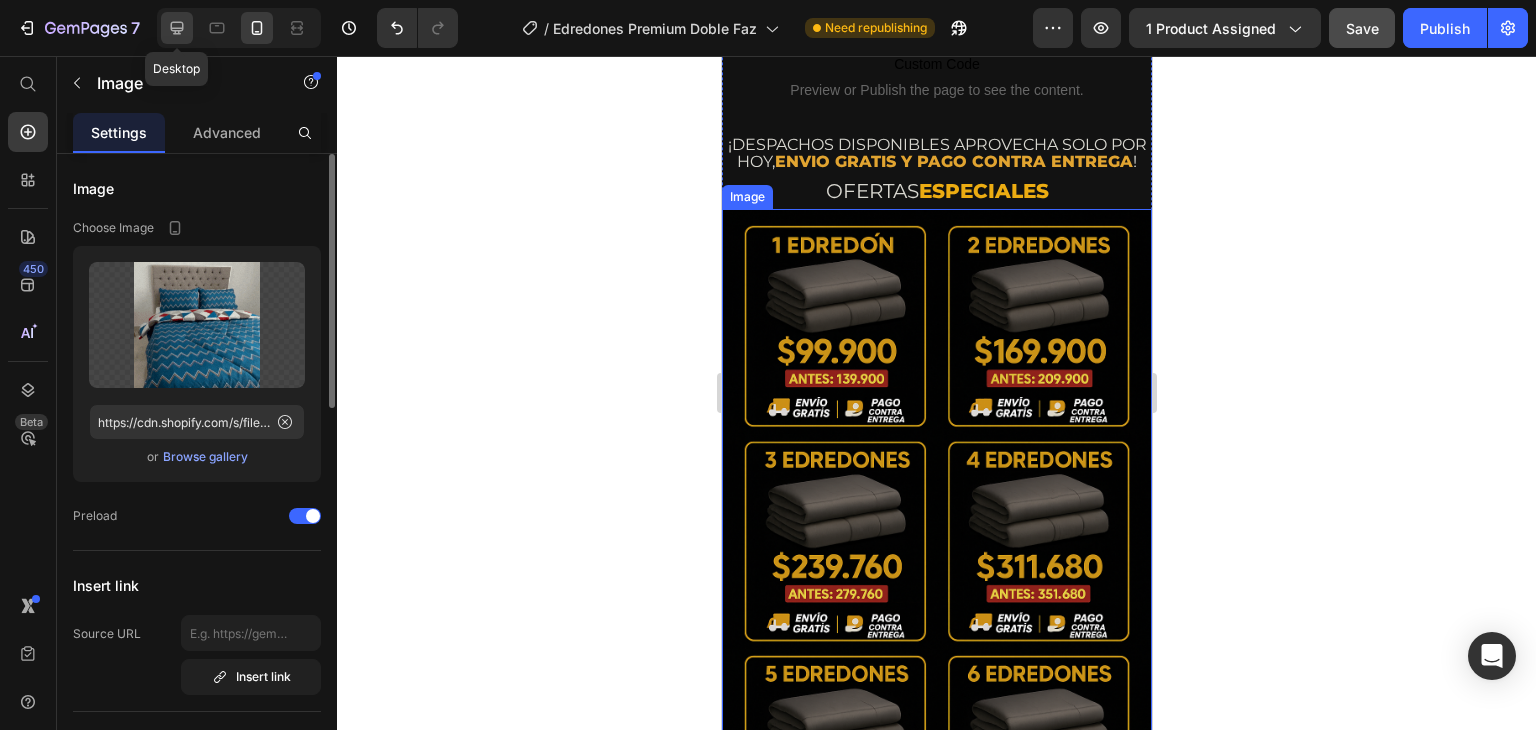 click 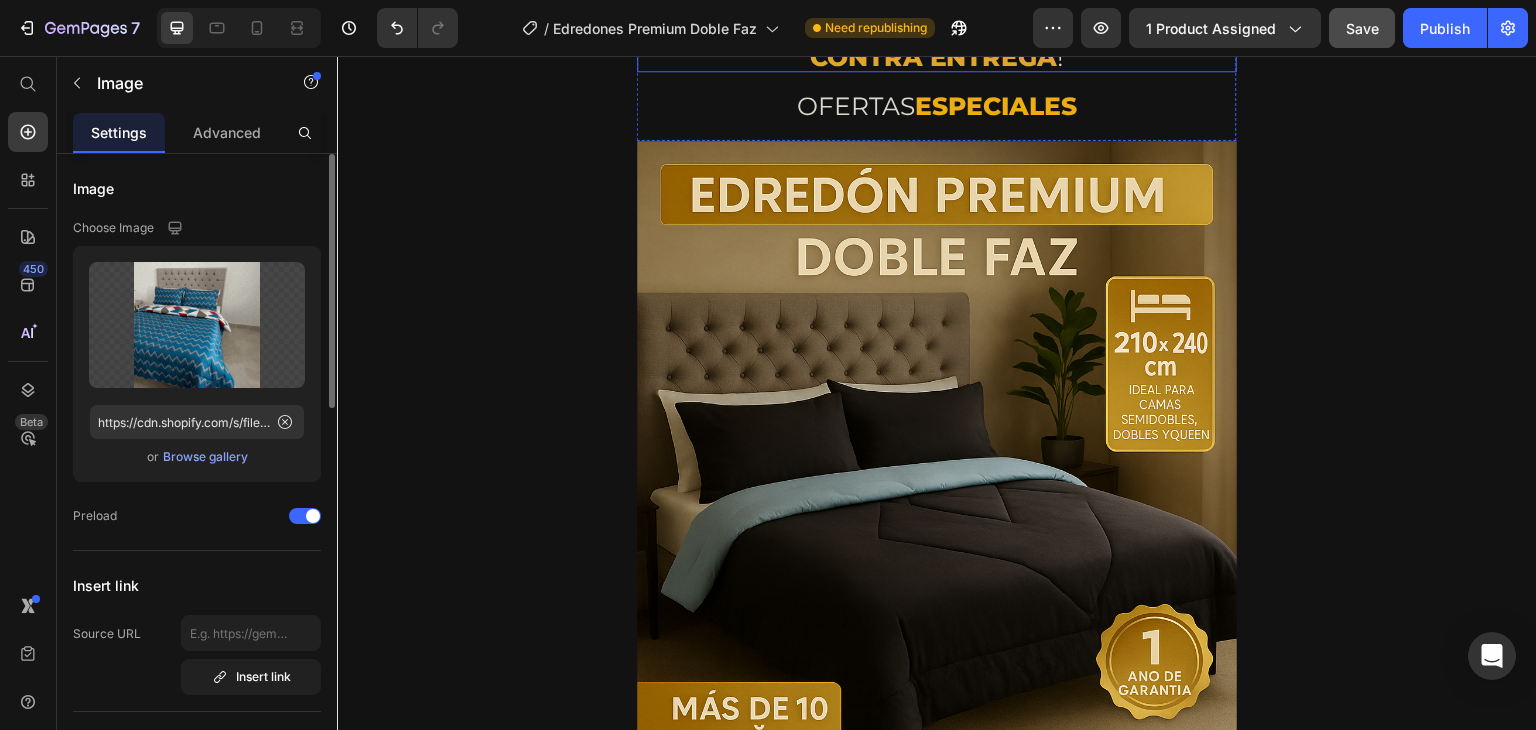 scroll, scrollTop: 4868, scrollLeft: 0, axis: vertical 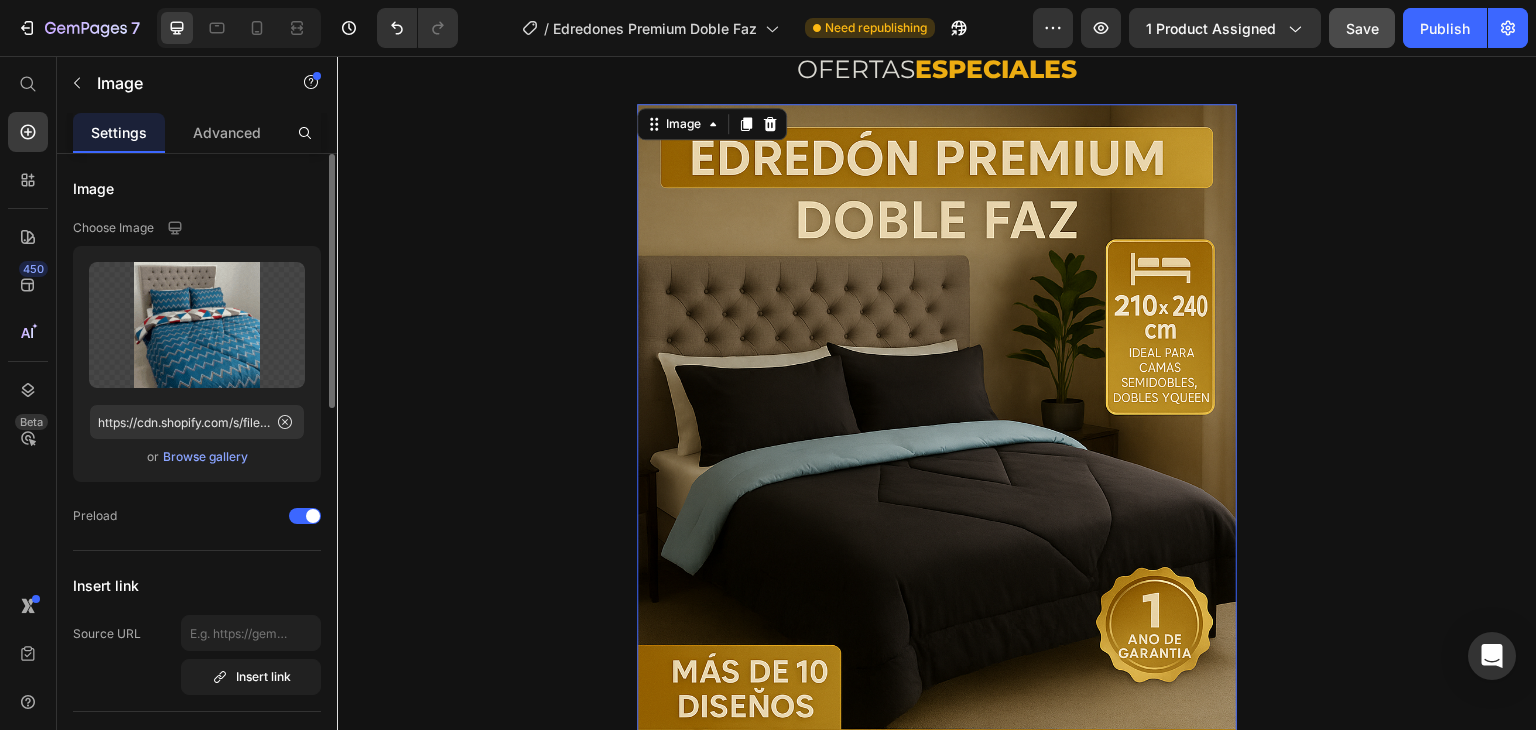 click at bounding box center [937, 554] 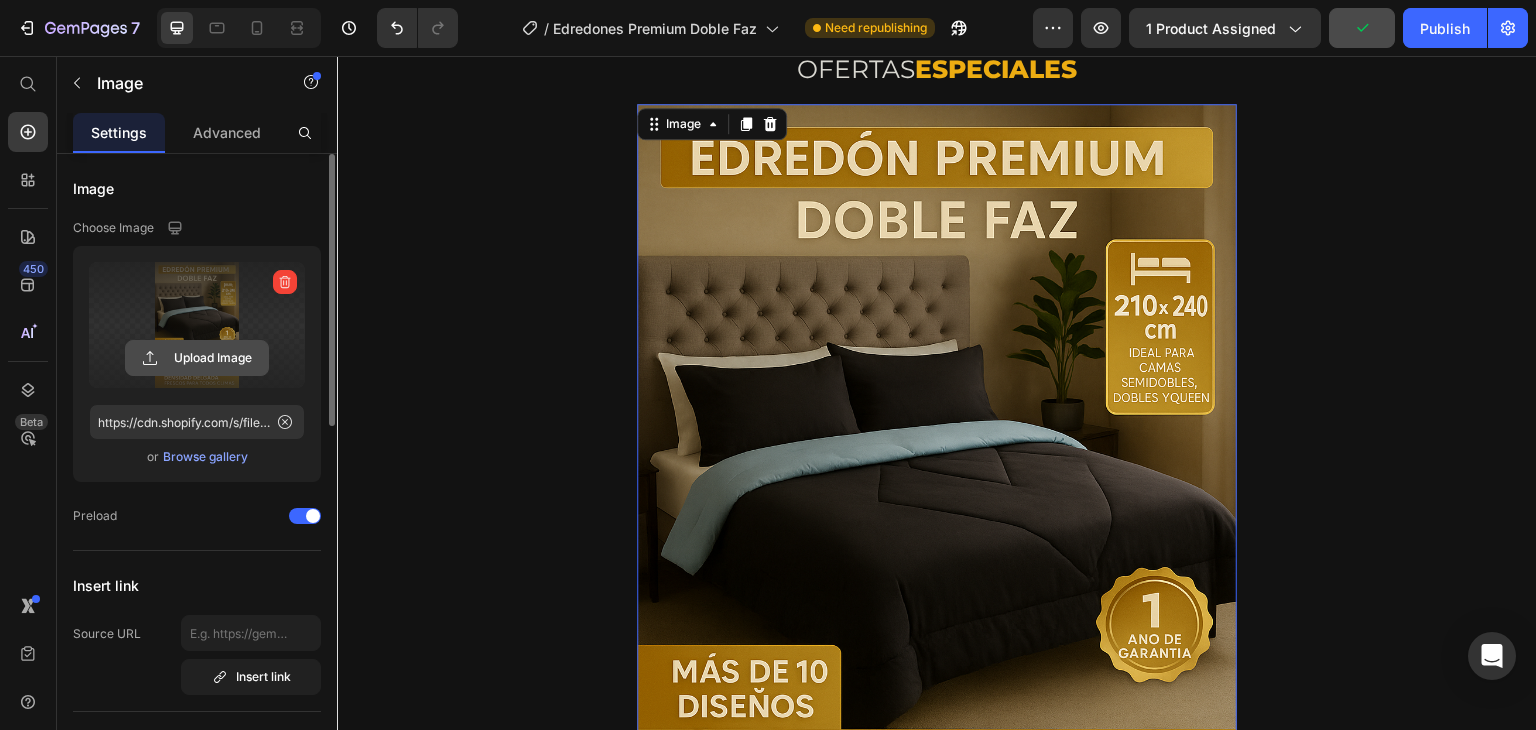 click 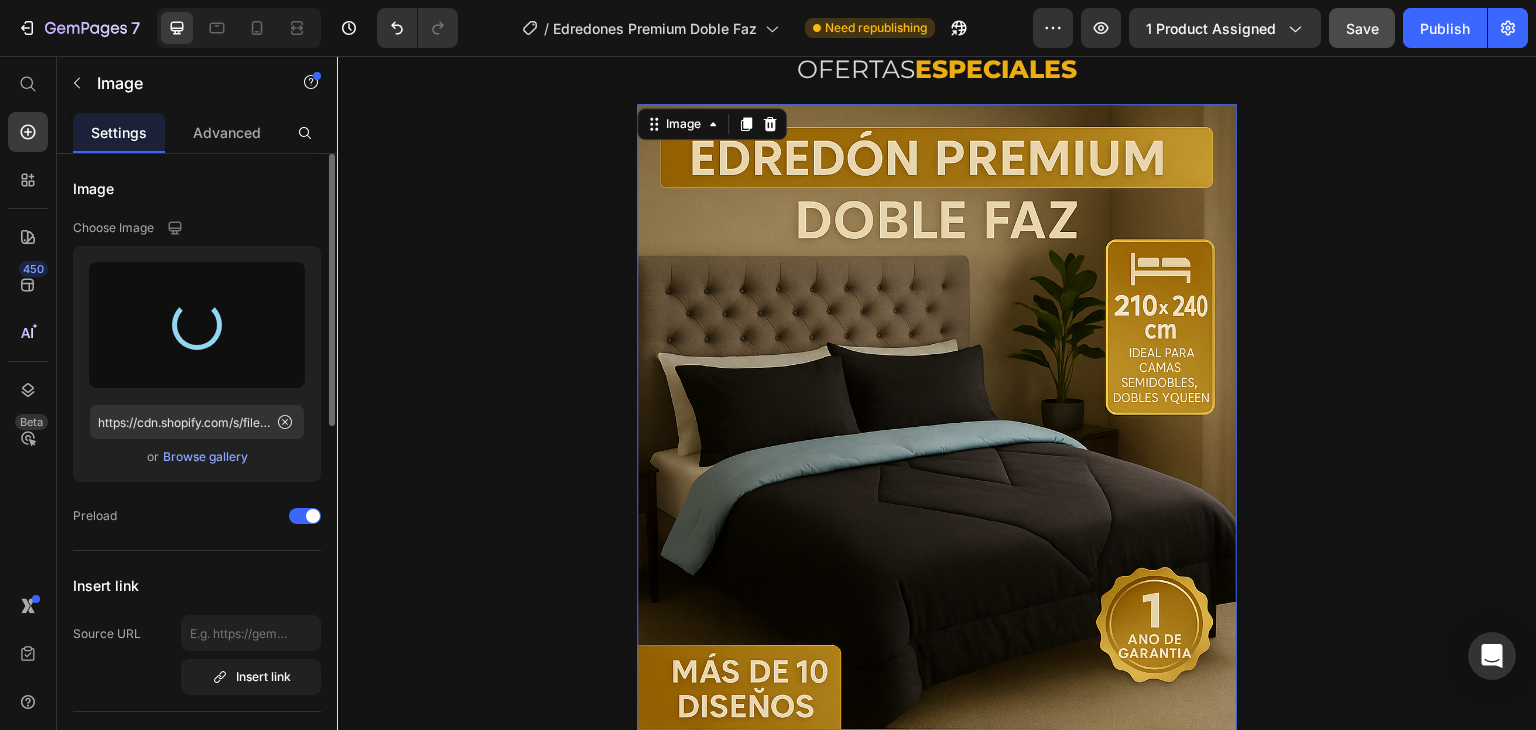 type on "https://cdn.shopify.com/s/files/1/0862/3780/6899/files/gempages_561382580872545136-7cffa64a-0f29-480c-9f02-29fb86033b09.png" 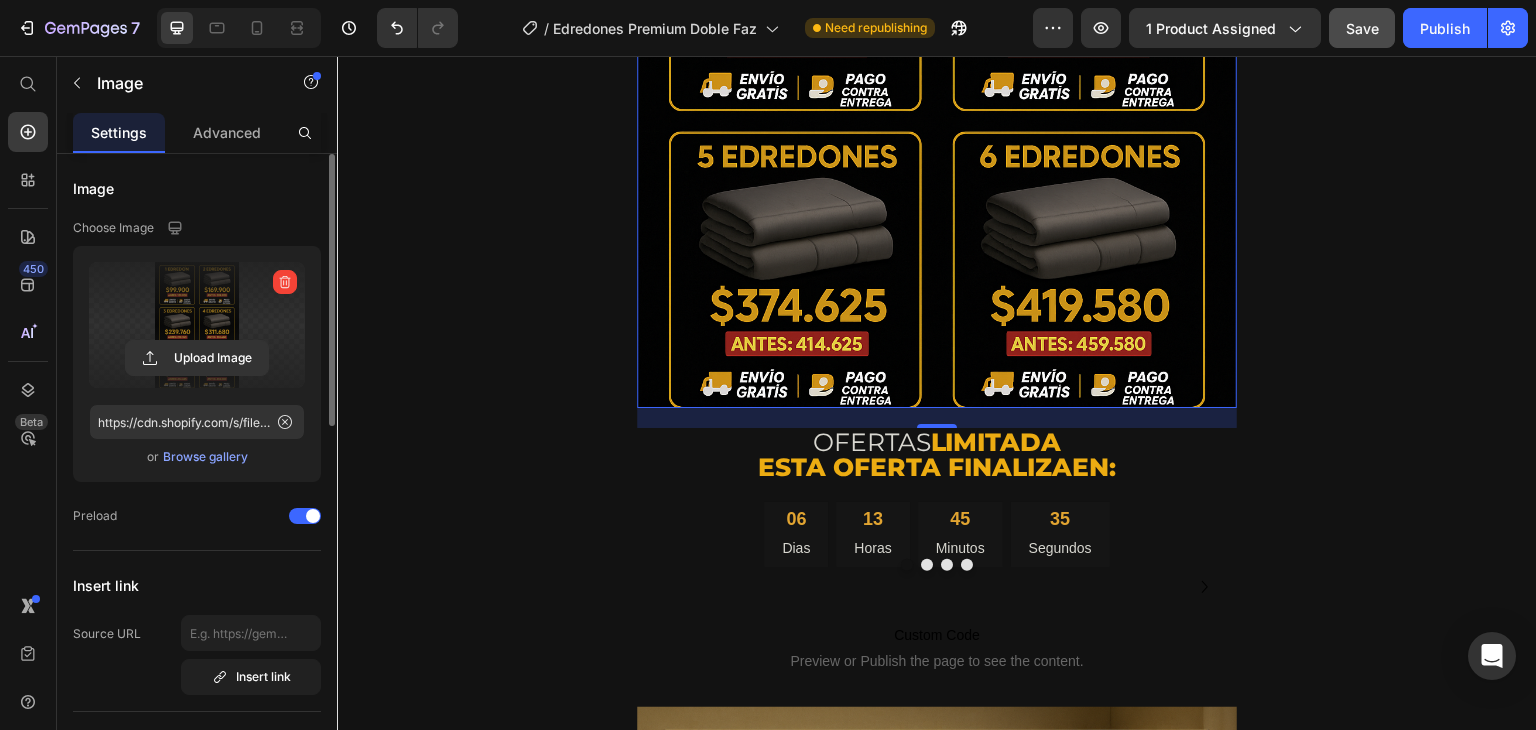 scroll, scrollTop: 5468, scrollLeft: 0, axis: vertical 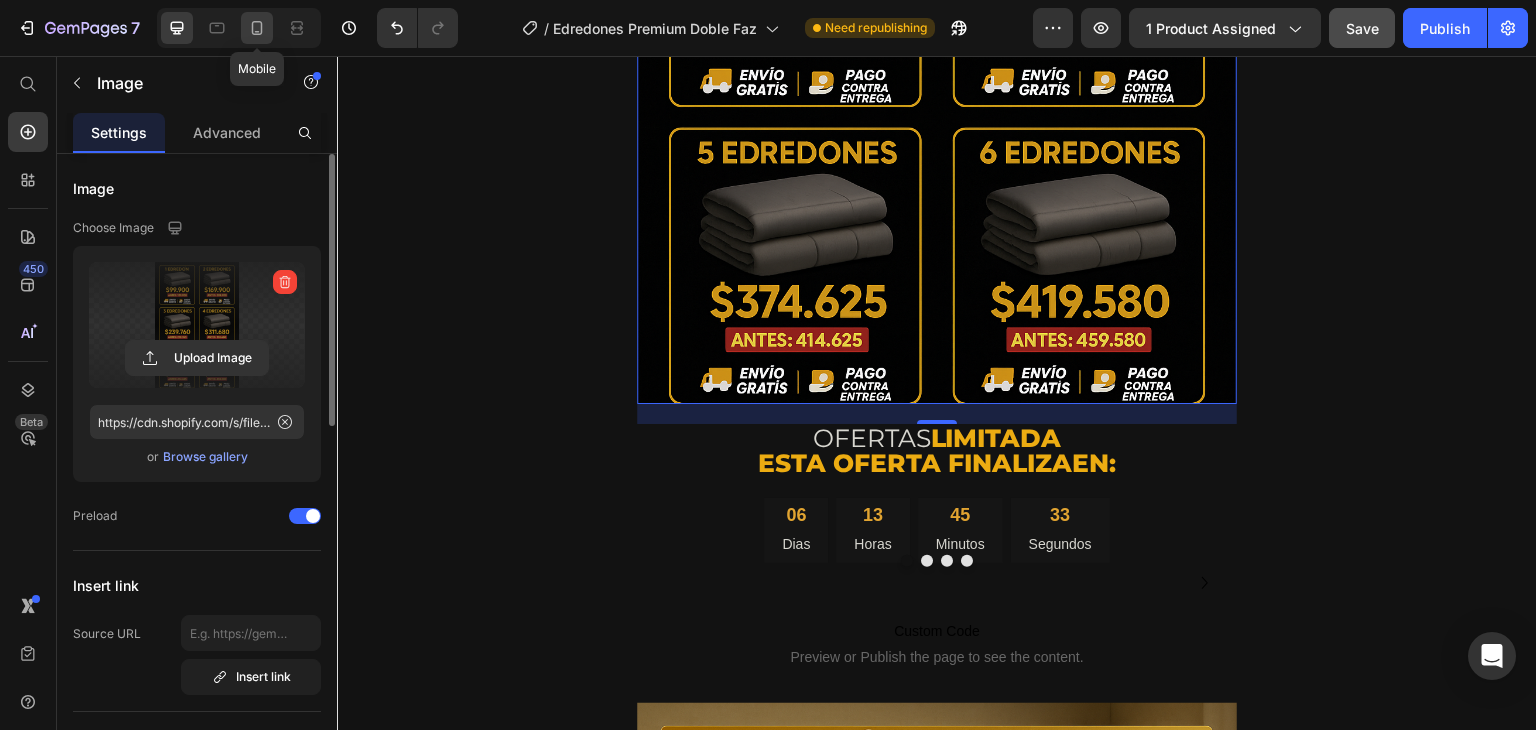 click 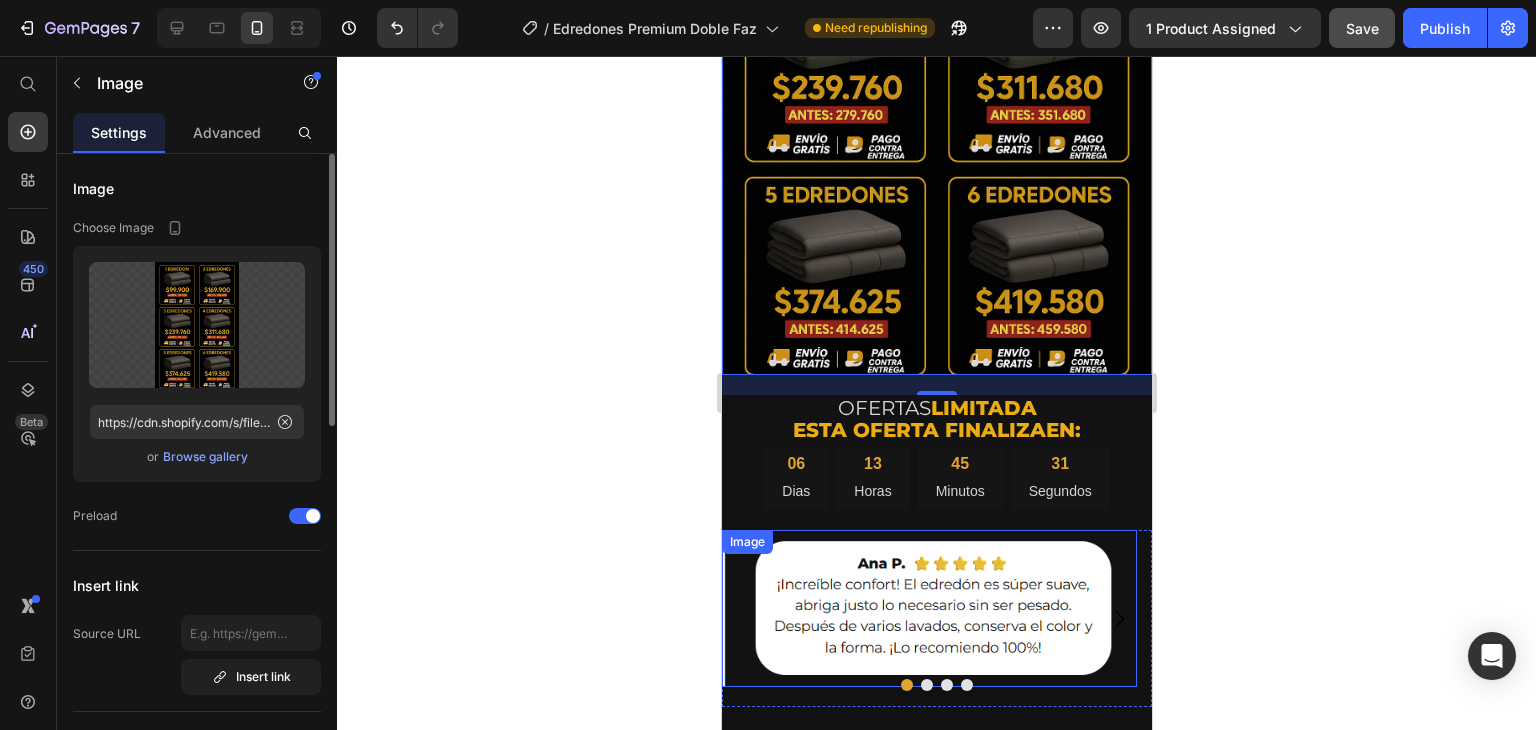scroll, scrollTop: 3920, scrollLeft: 0, axis: vertical 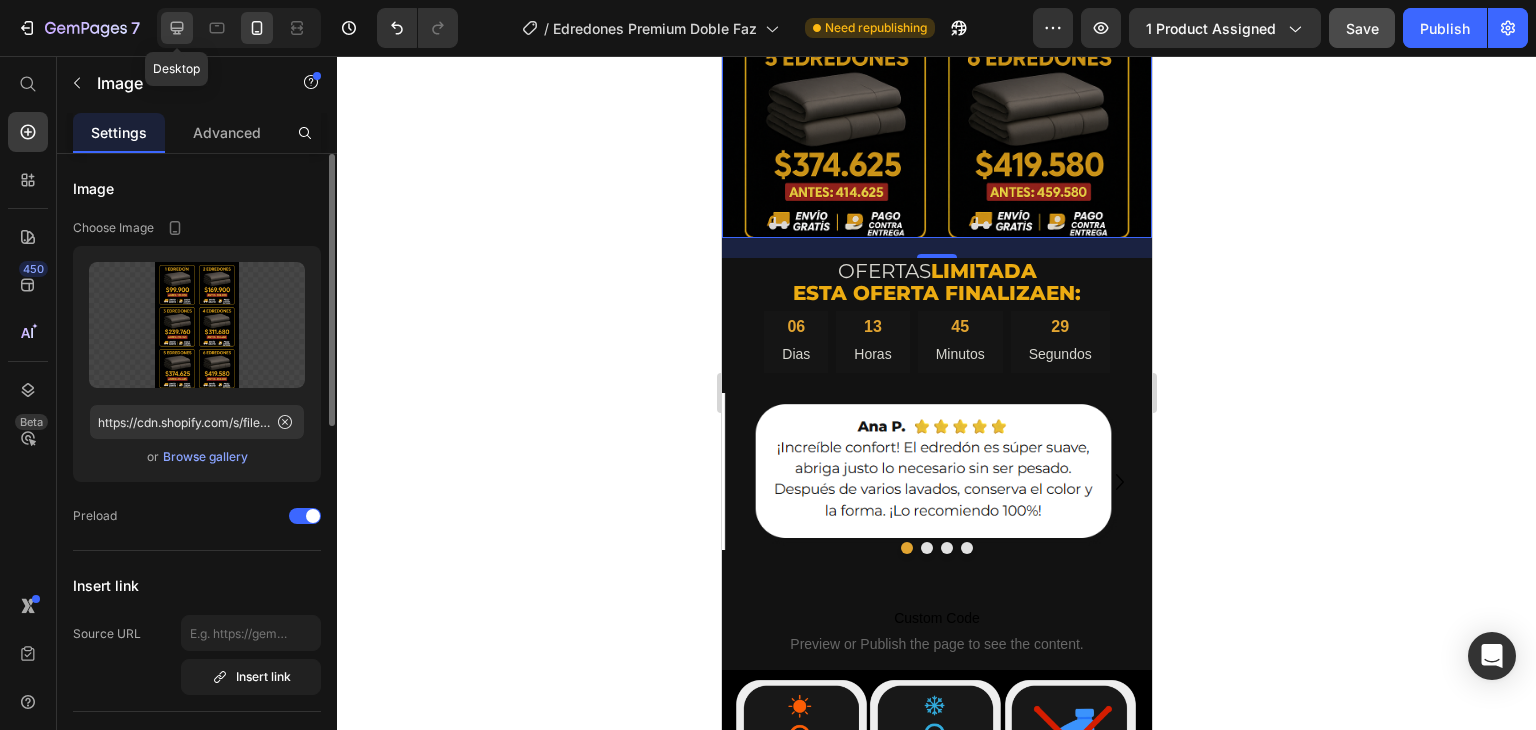 click 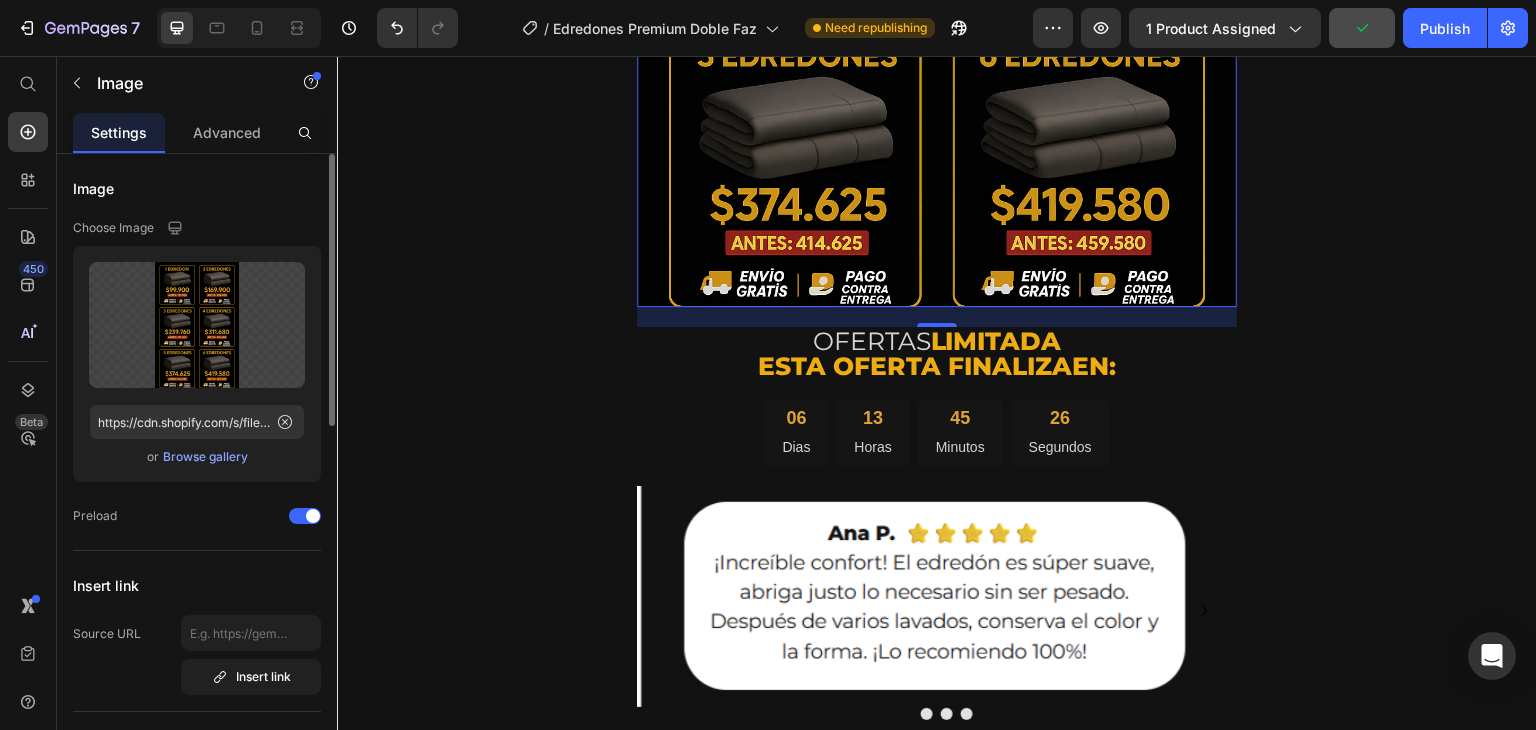 scroll, scrollTop: 5645, scrollLeft: 0, axis: vertical 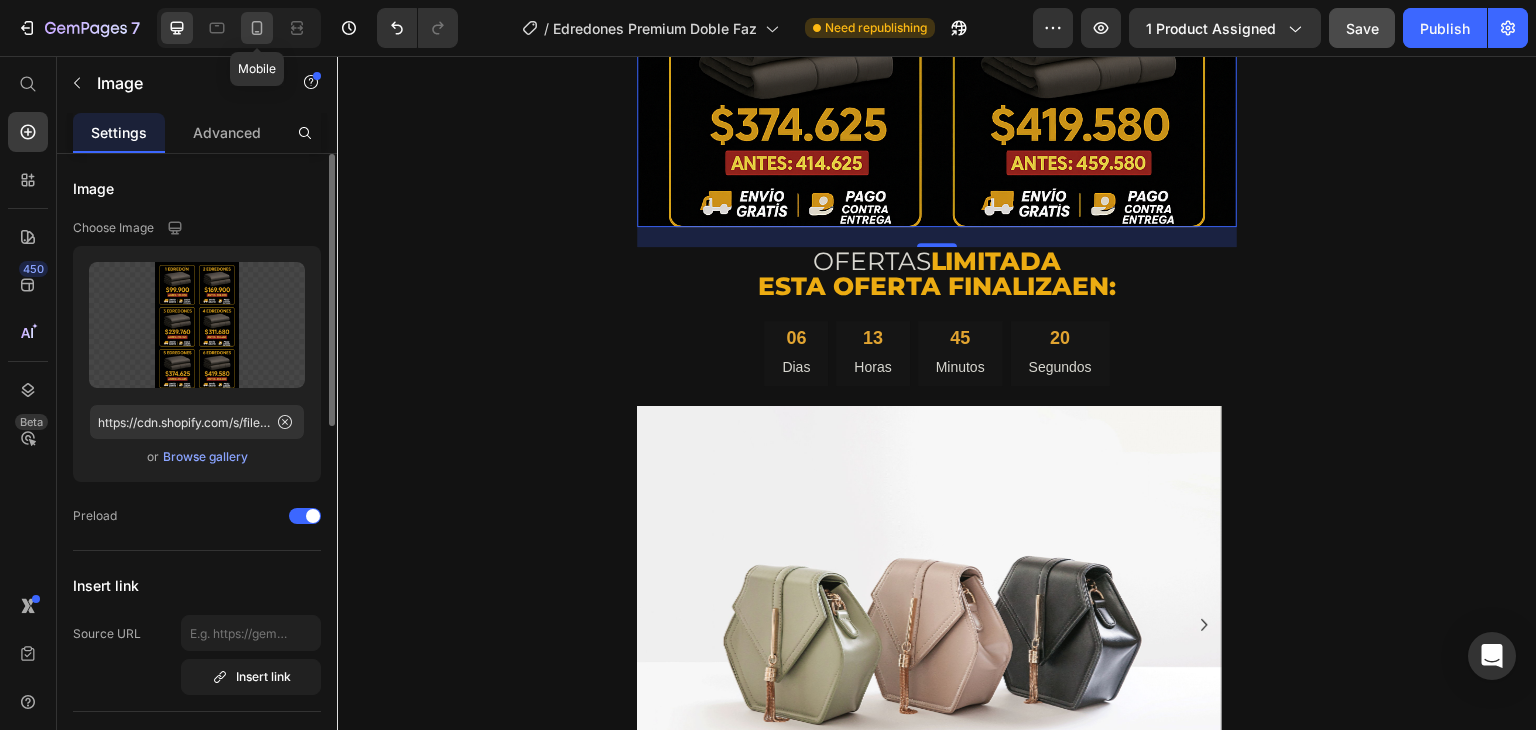click 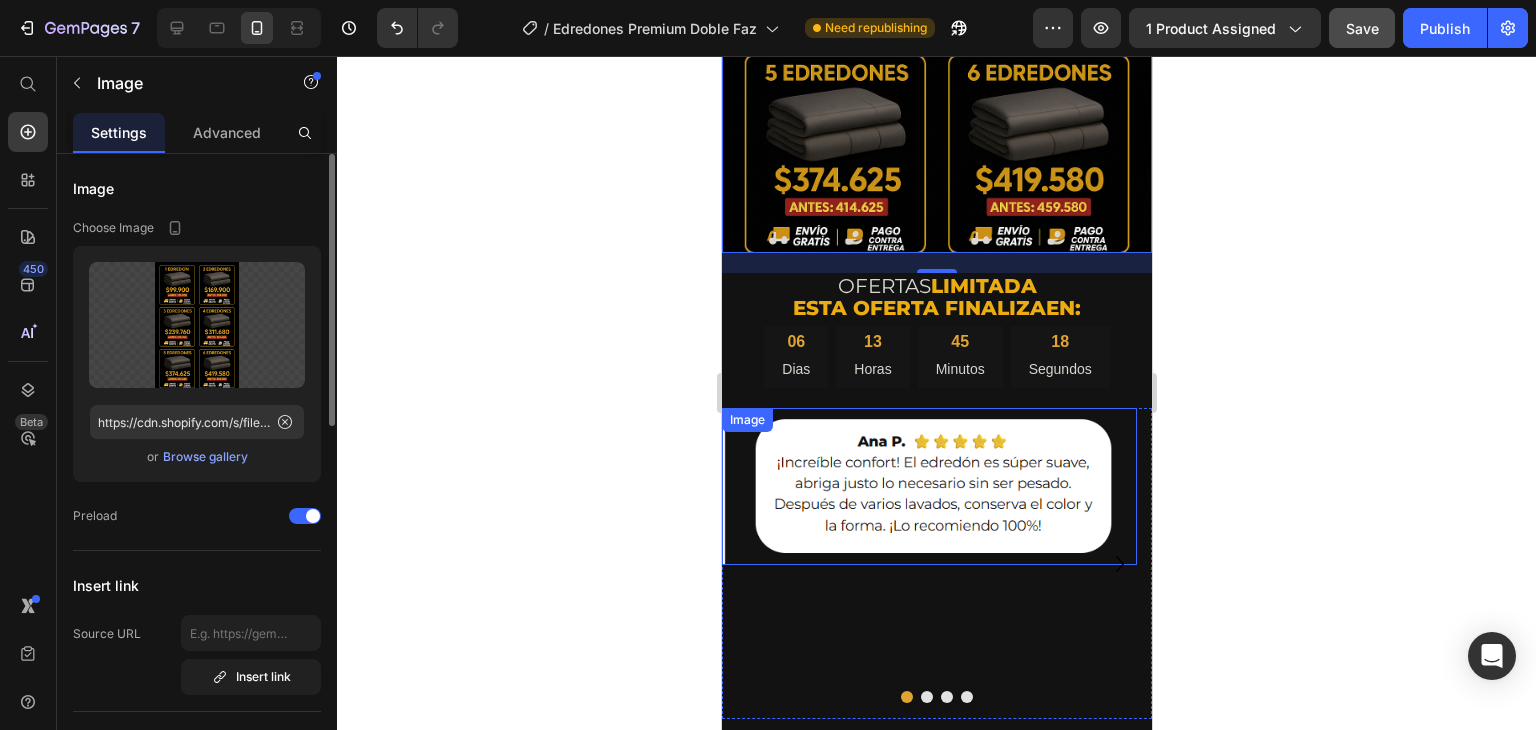 scroll, scrollTop: 3920, scrollLeft: 0, axis: vertical 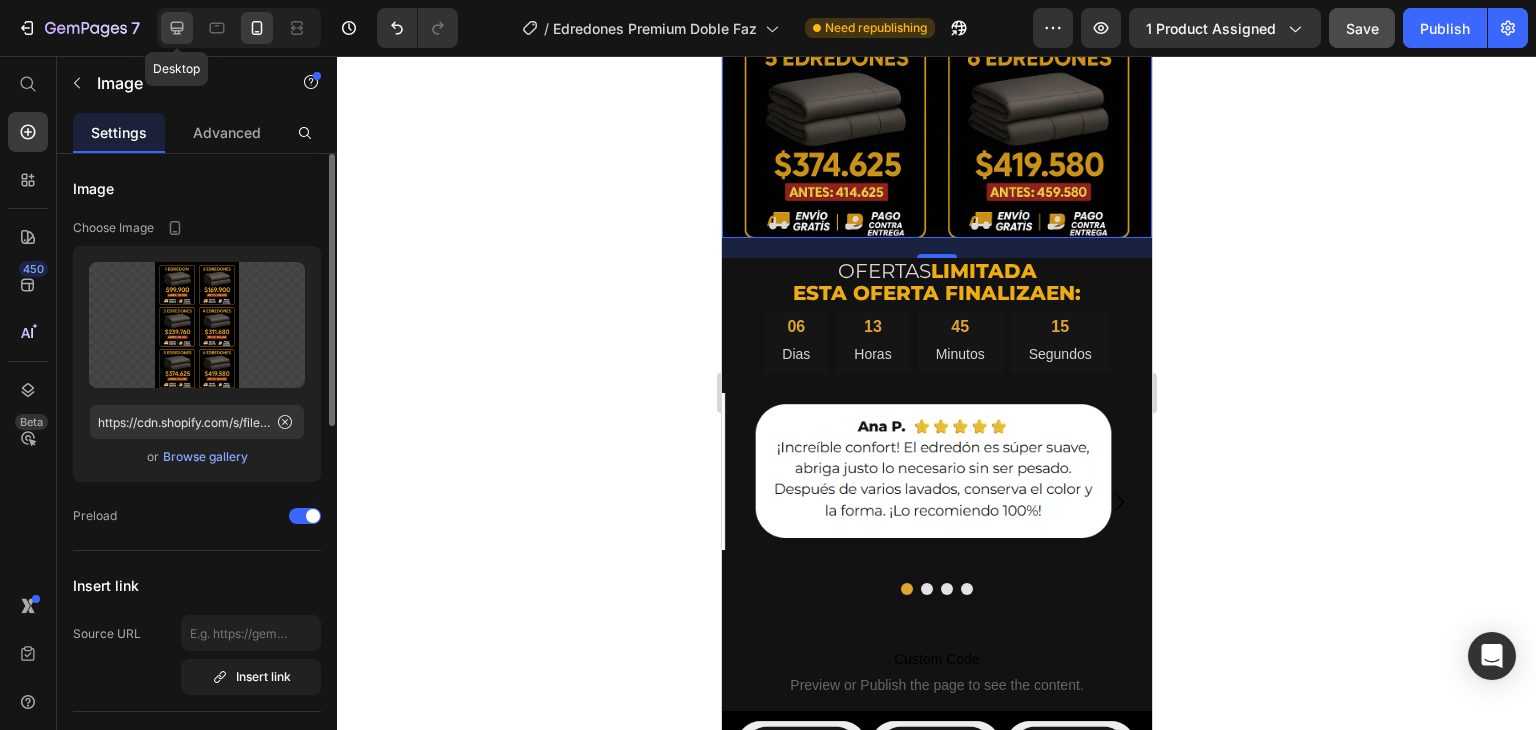 click 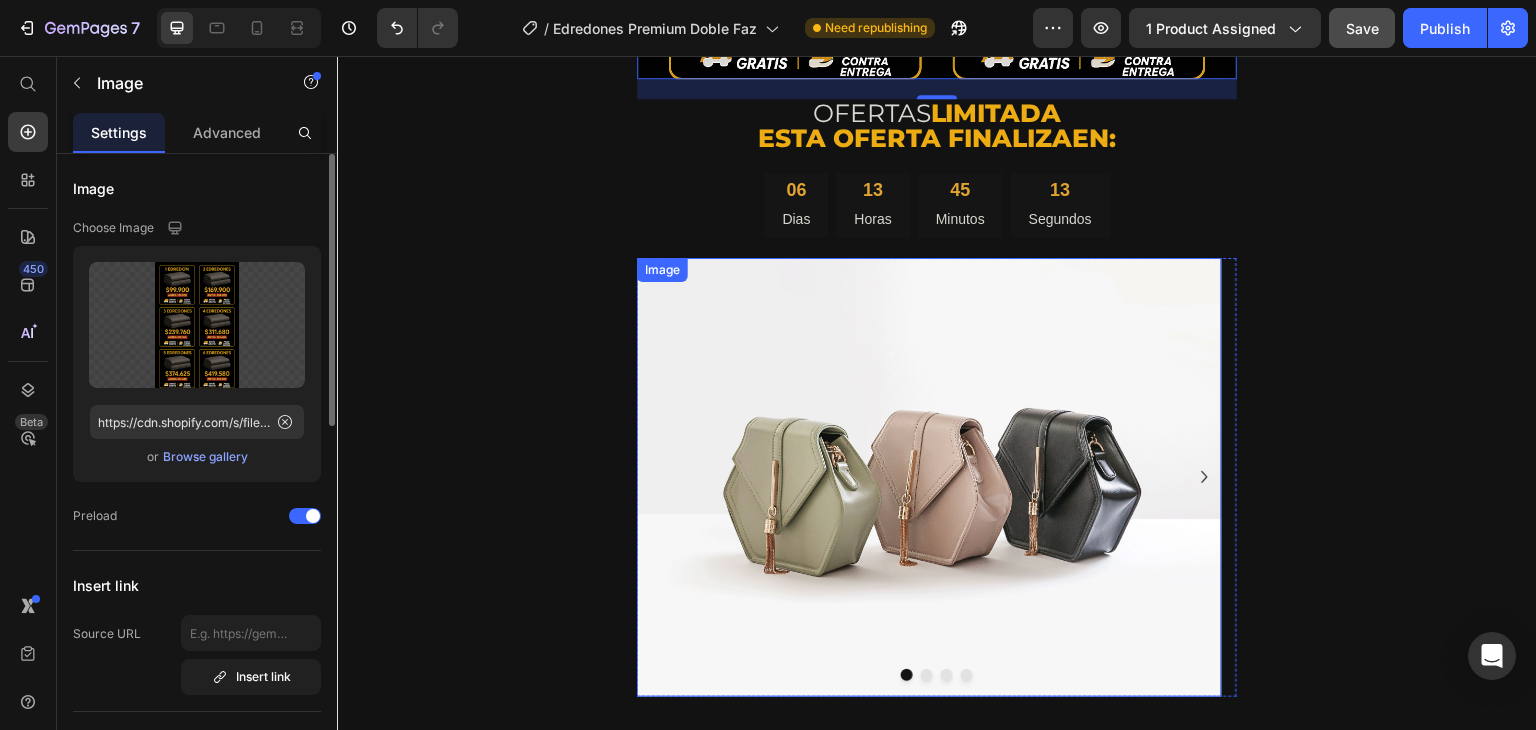 scroll, scrollTop: 5800, scrollLeft: 0, axis: vertical 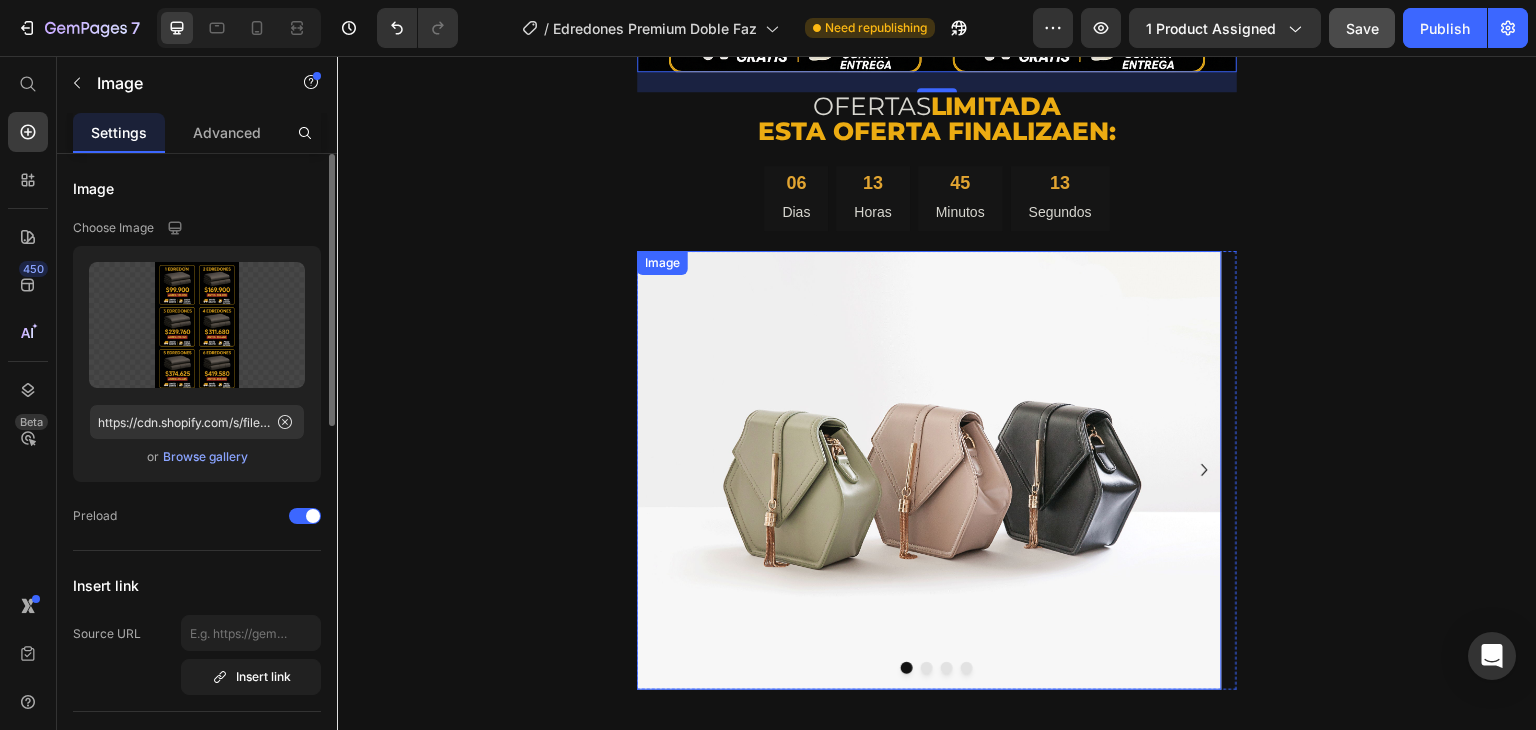 click at bounding box center [929, 470] 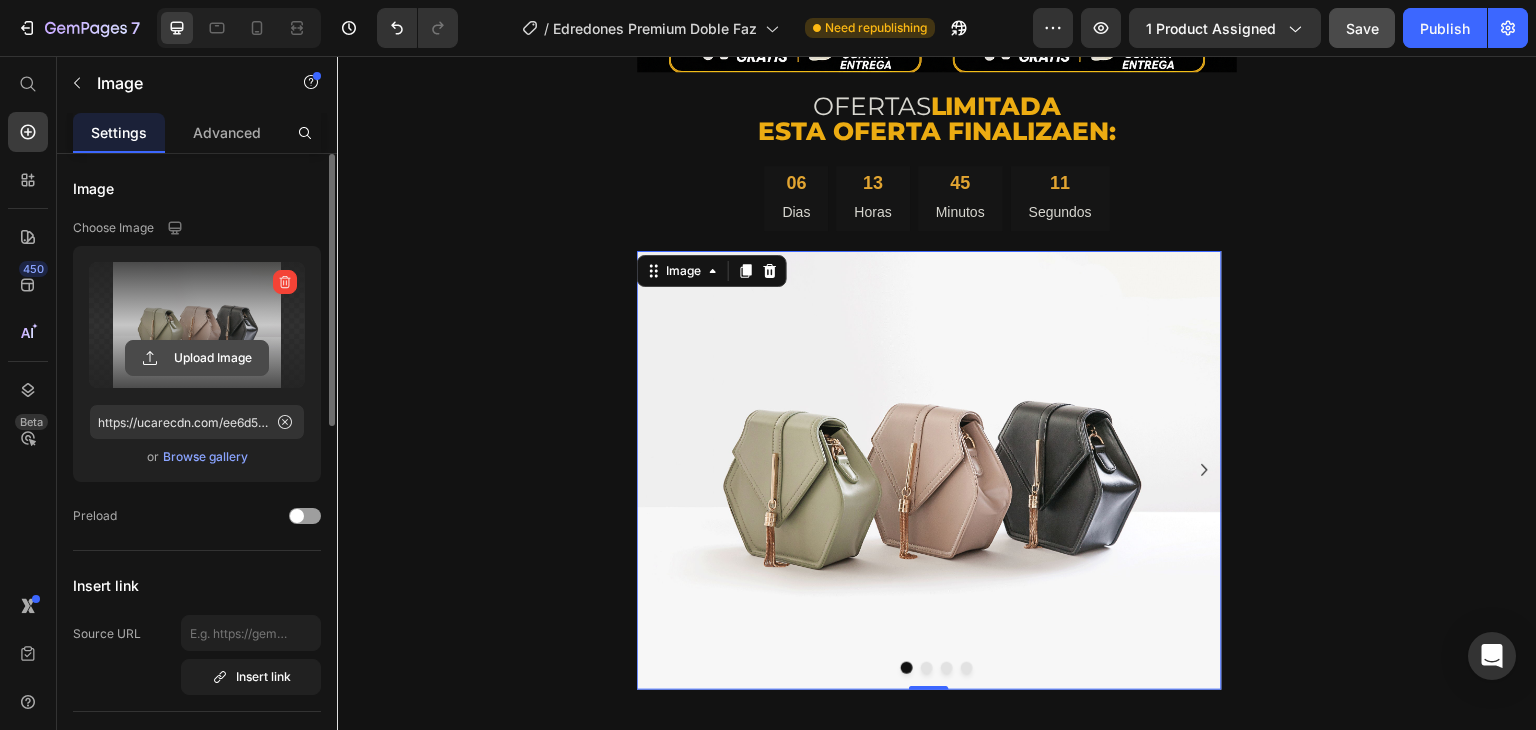 click 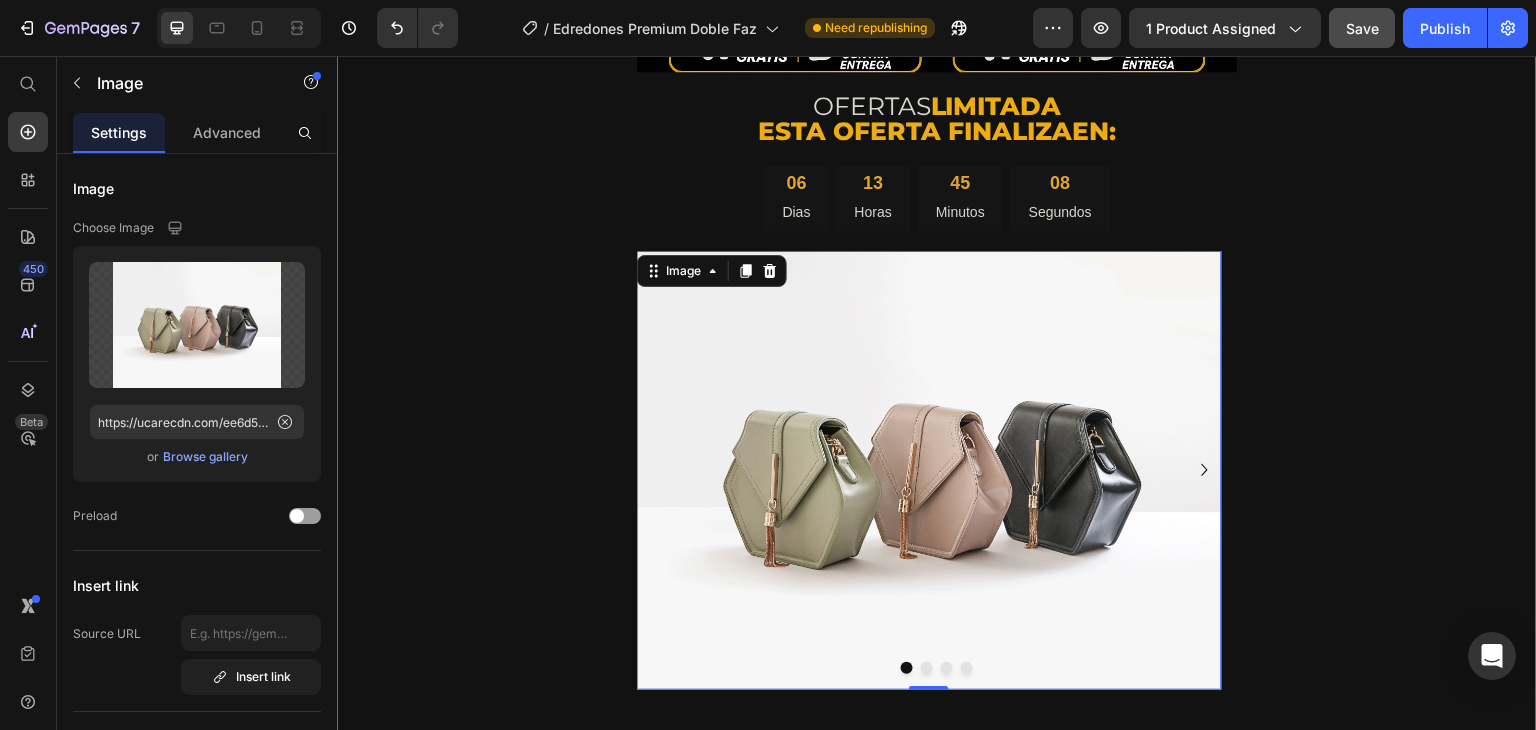 type on "https://cdn.shopify.com/s/files/1/0862/3780/6899/files/gempages_561382580872545136-45d6d631-9ec7-44c4-8f5d-f1a09bdb57d5.png" 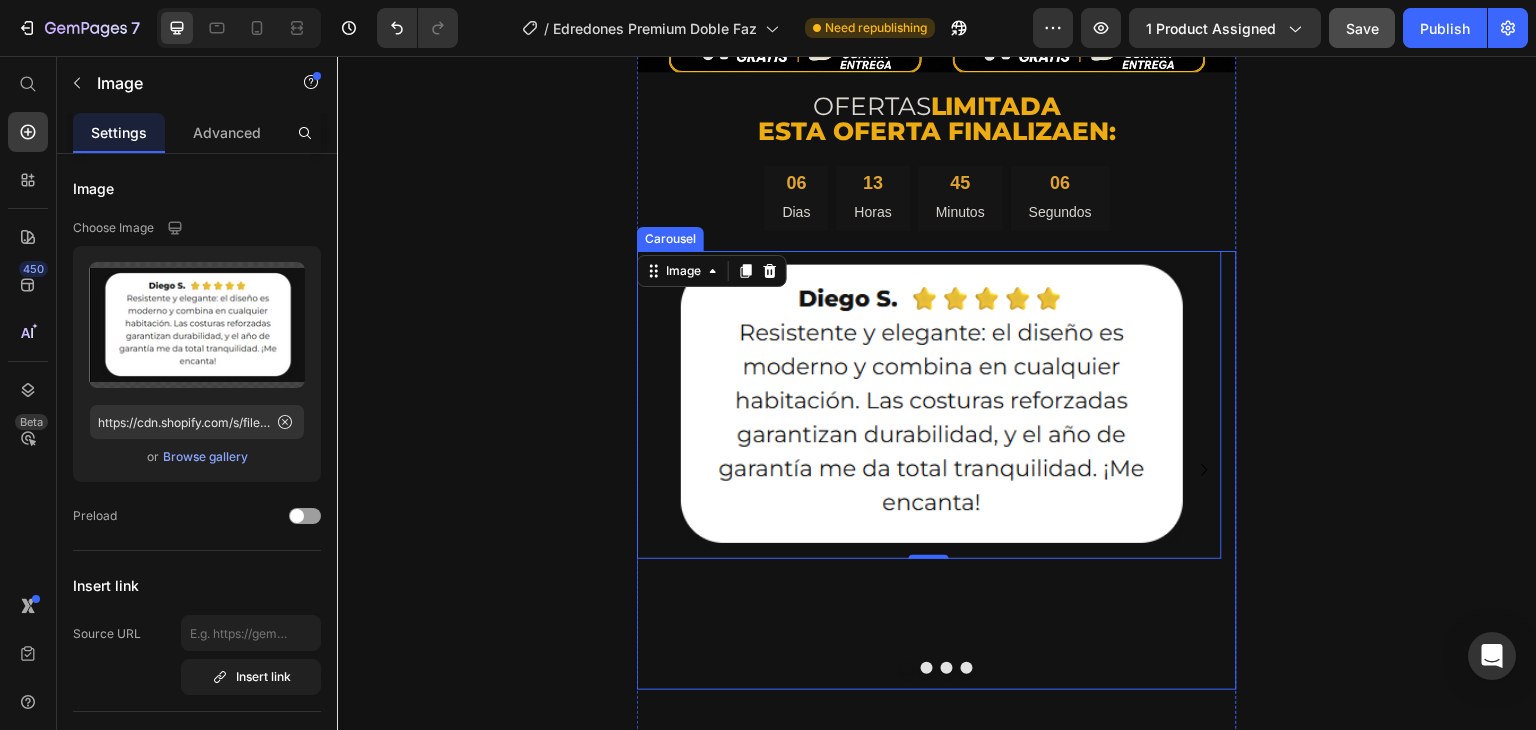 click at bounding box center (927, 668) 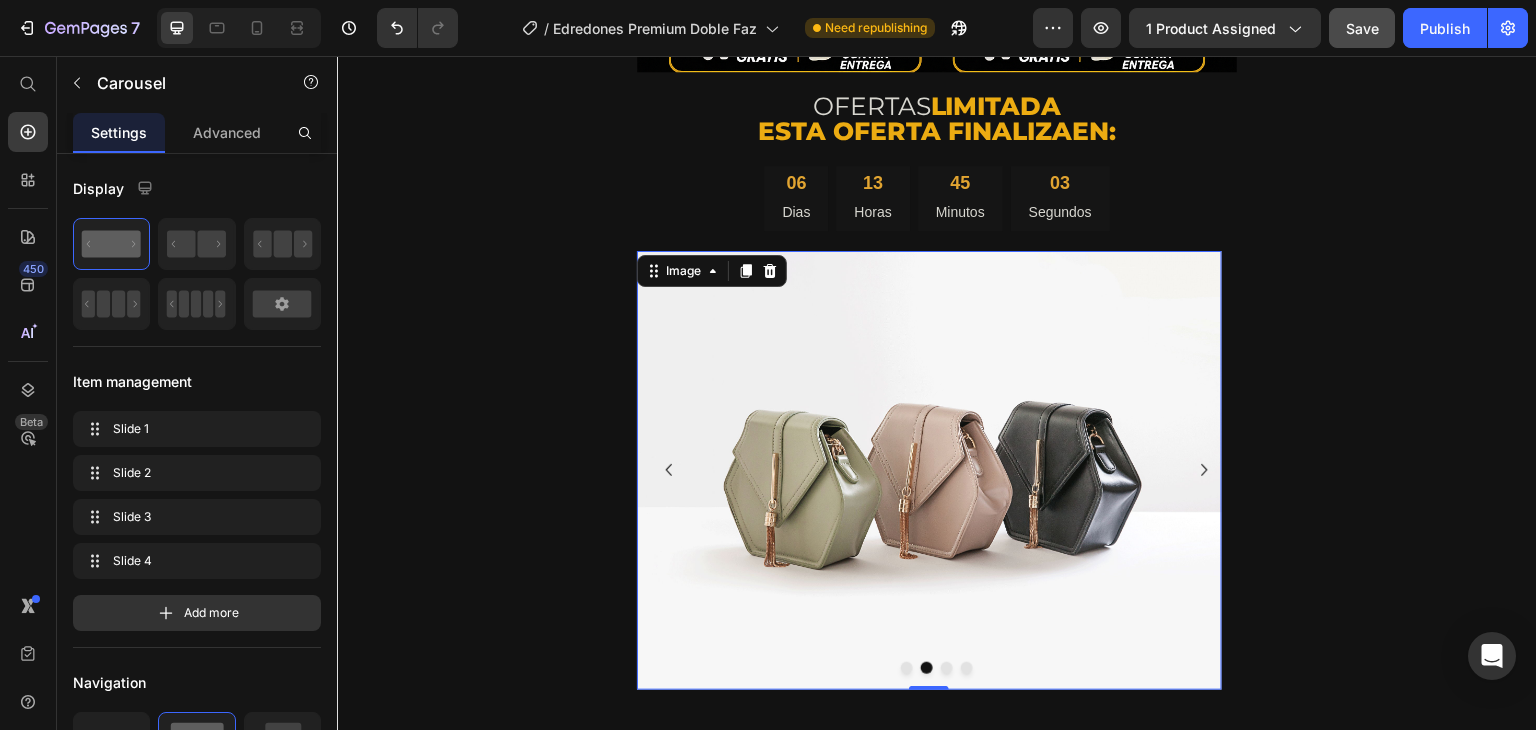 click at bounding box center (929, 470) 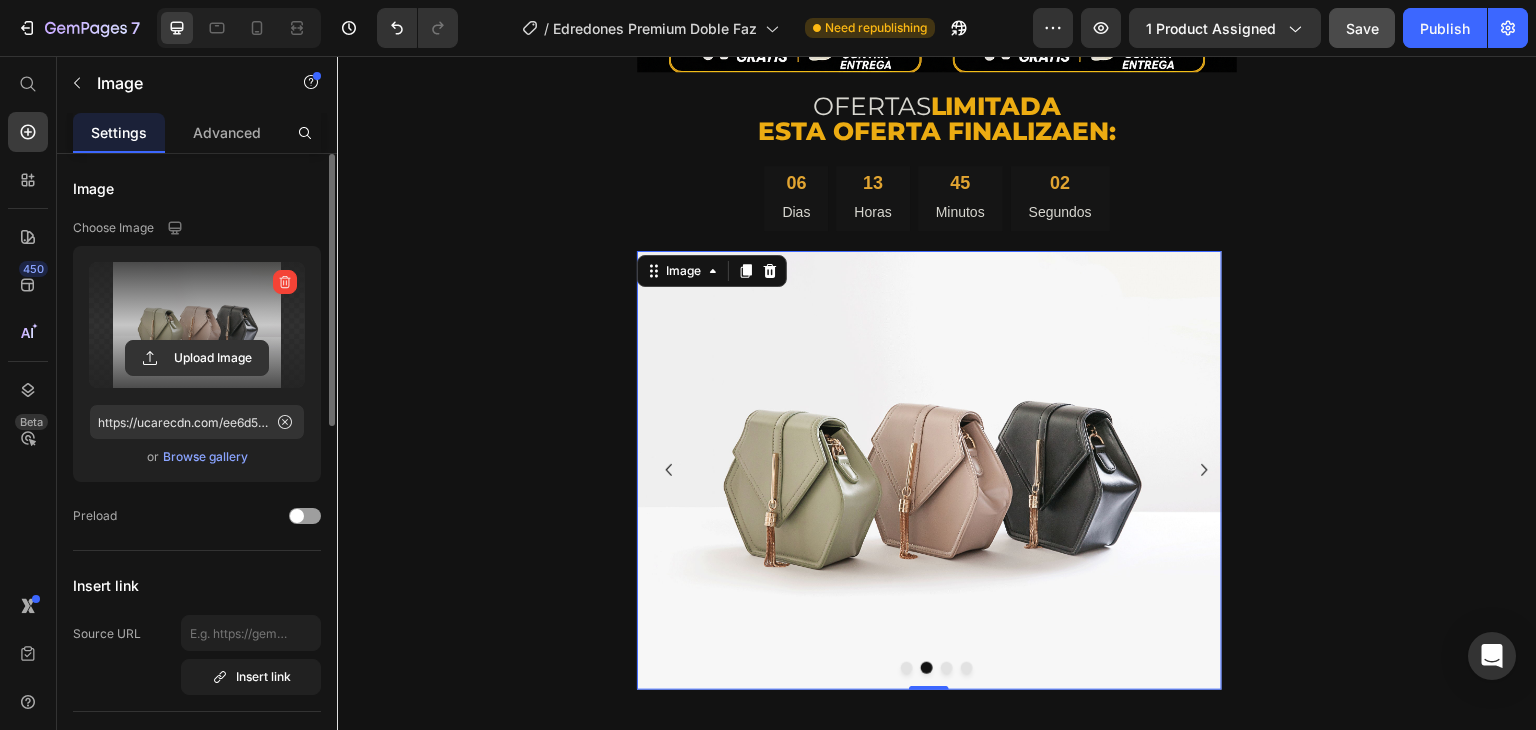 click at bounding box center [197, 325] 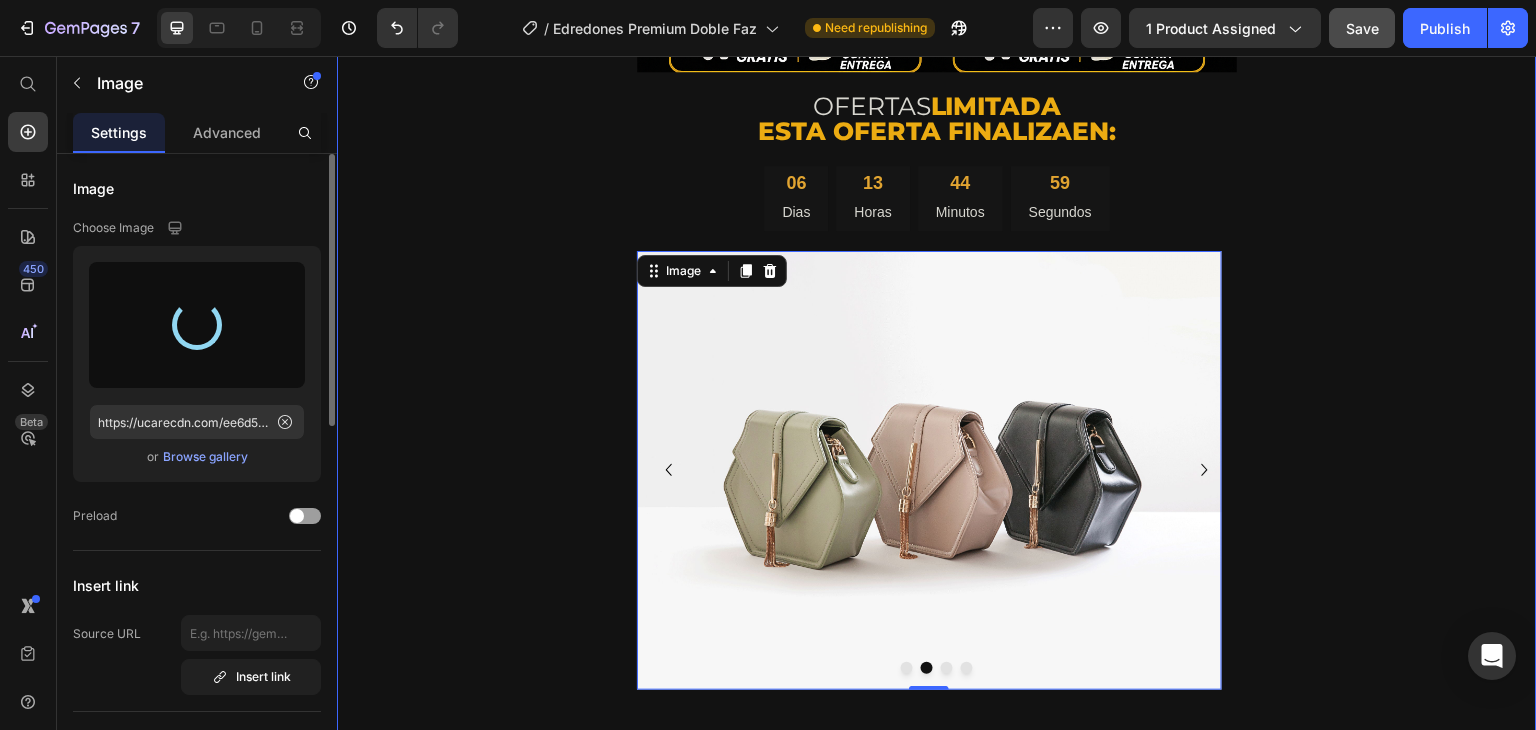 type on "https://cdn.shopify.com/s/files/1/0862/3780/6899/files/gempages_561382580872545136-9b2edad9-e7be-458a-ac77-f0e6623bd10f.png" 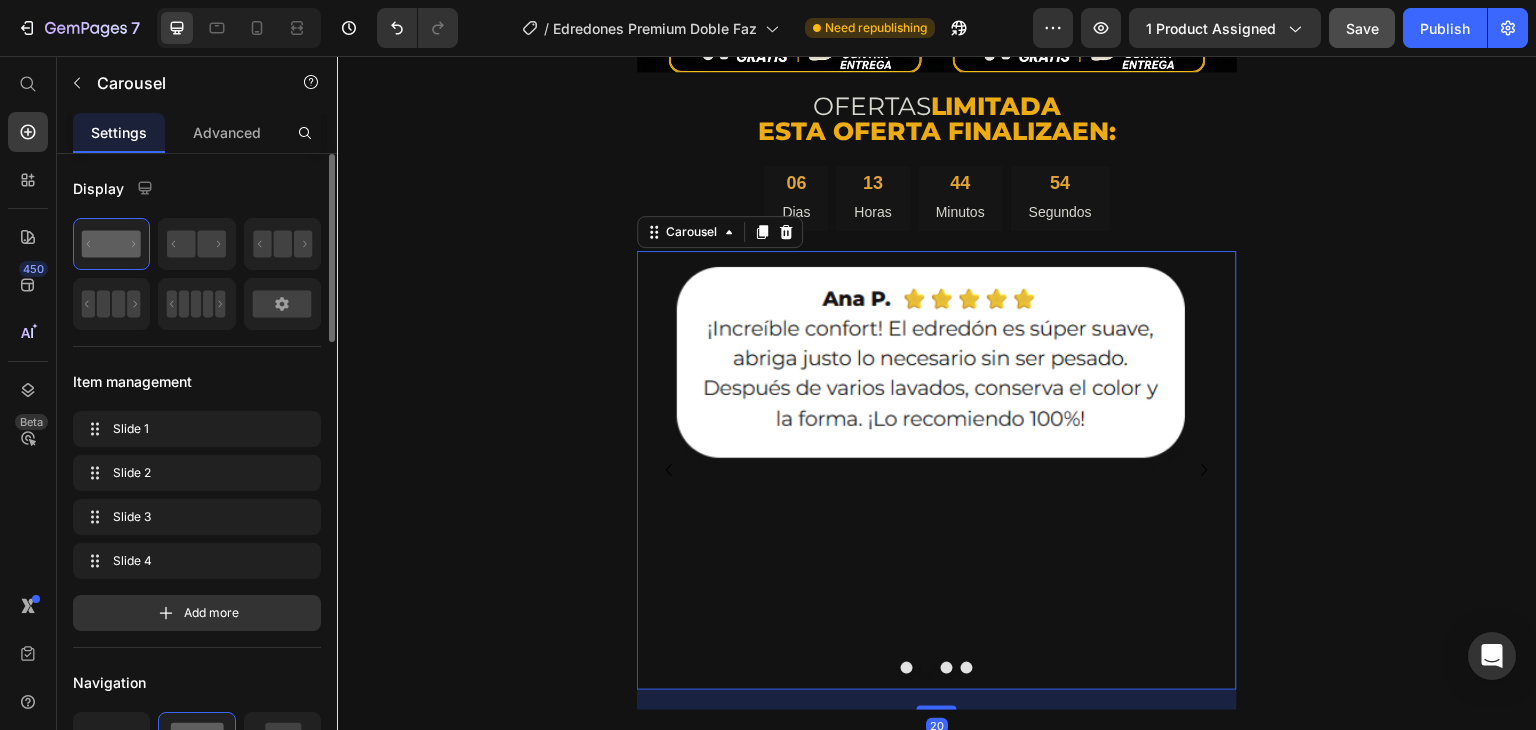 click at bounding box center [947, 668] 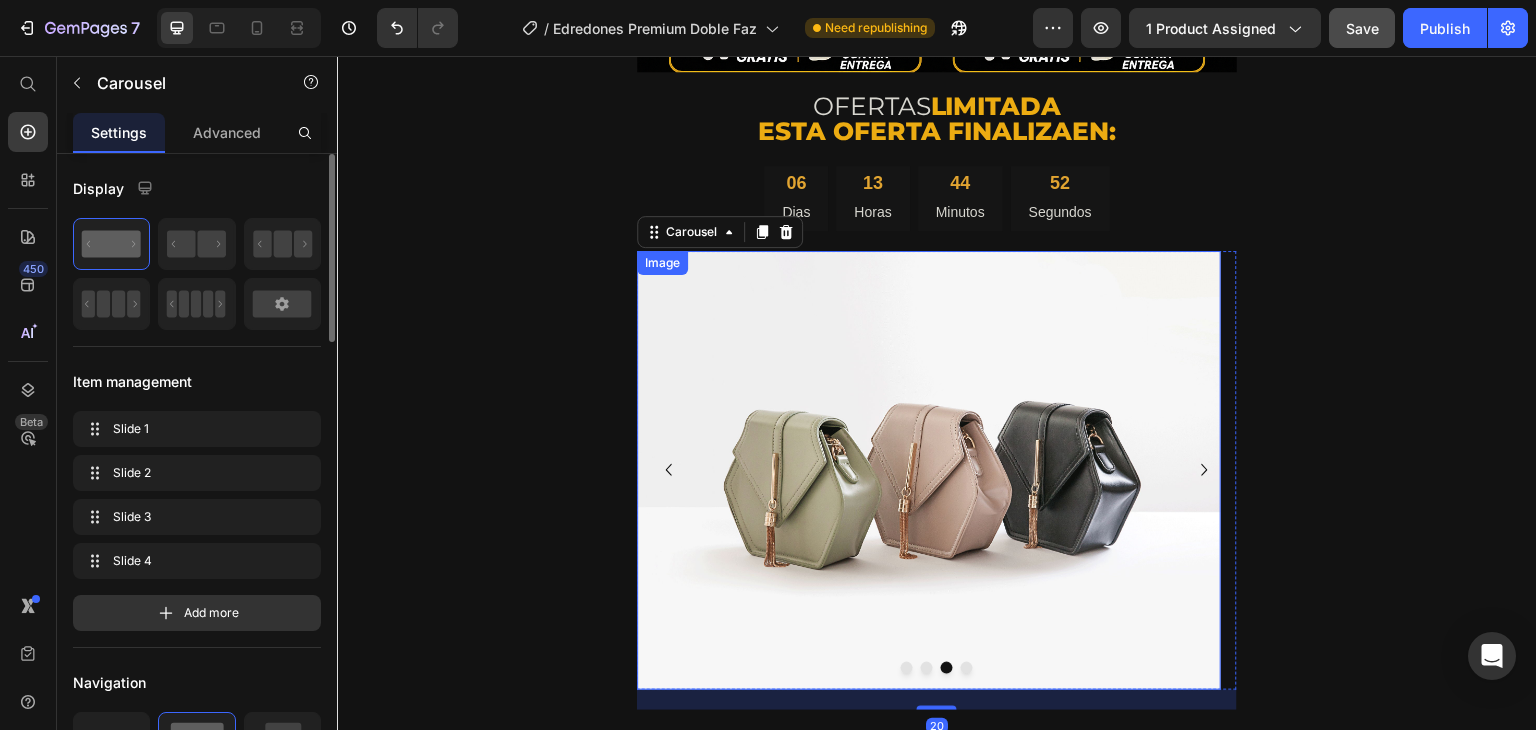 click at bounding box center (929, 470) 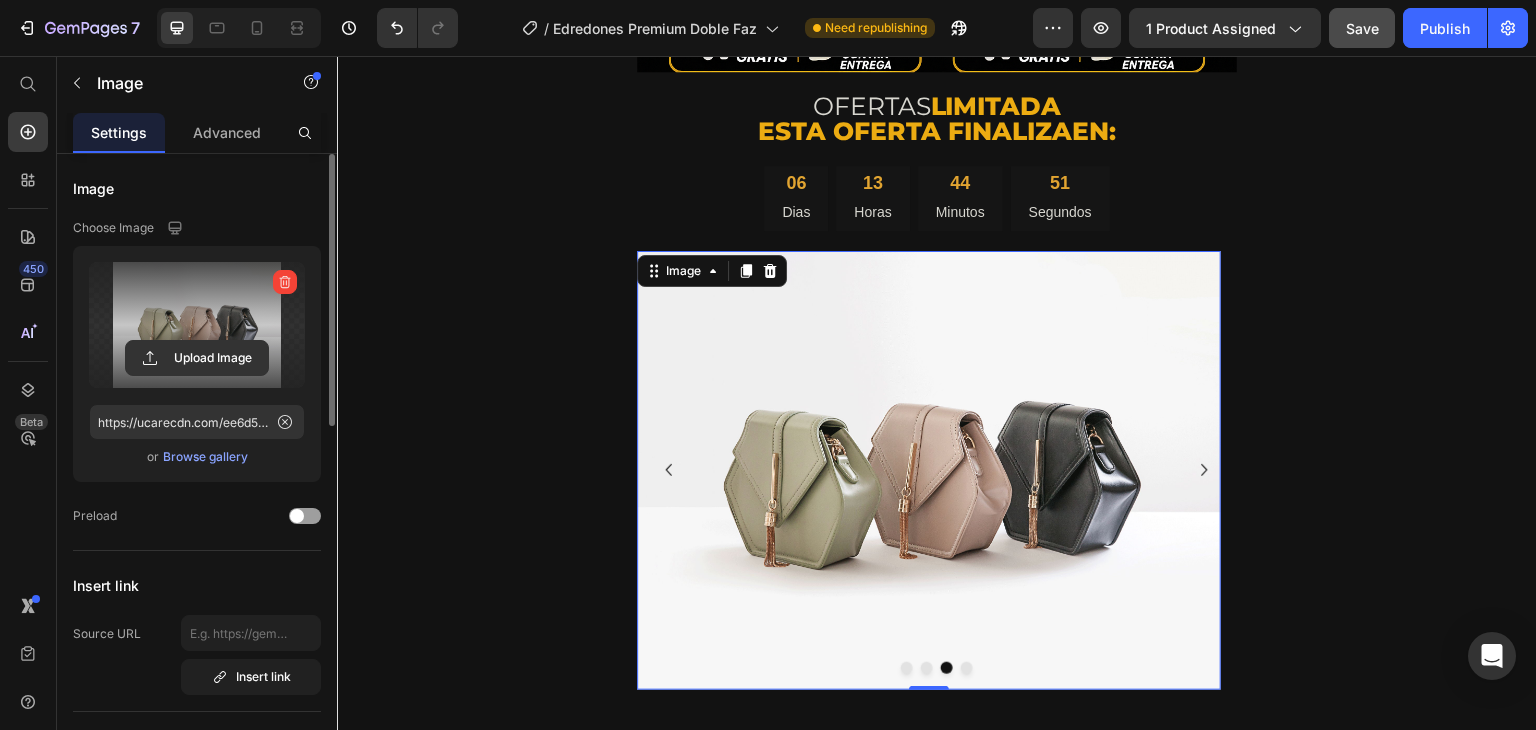 click at bounding box center [197, 325] 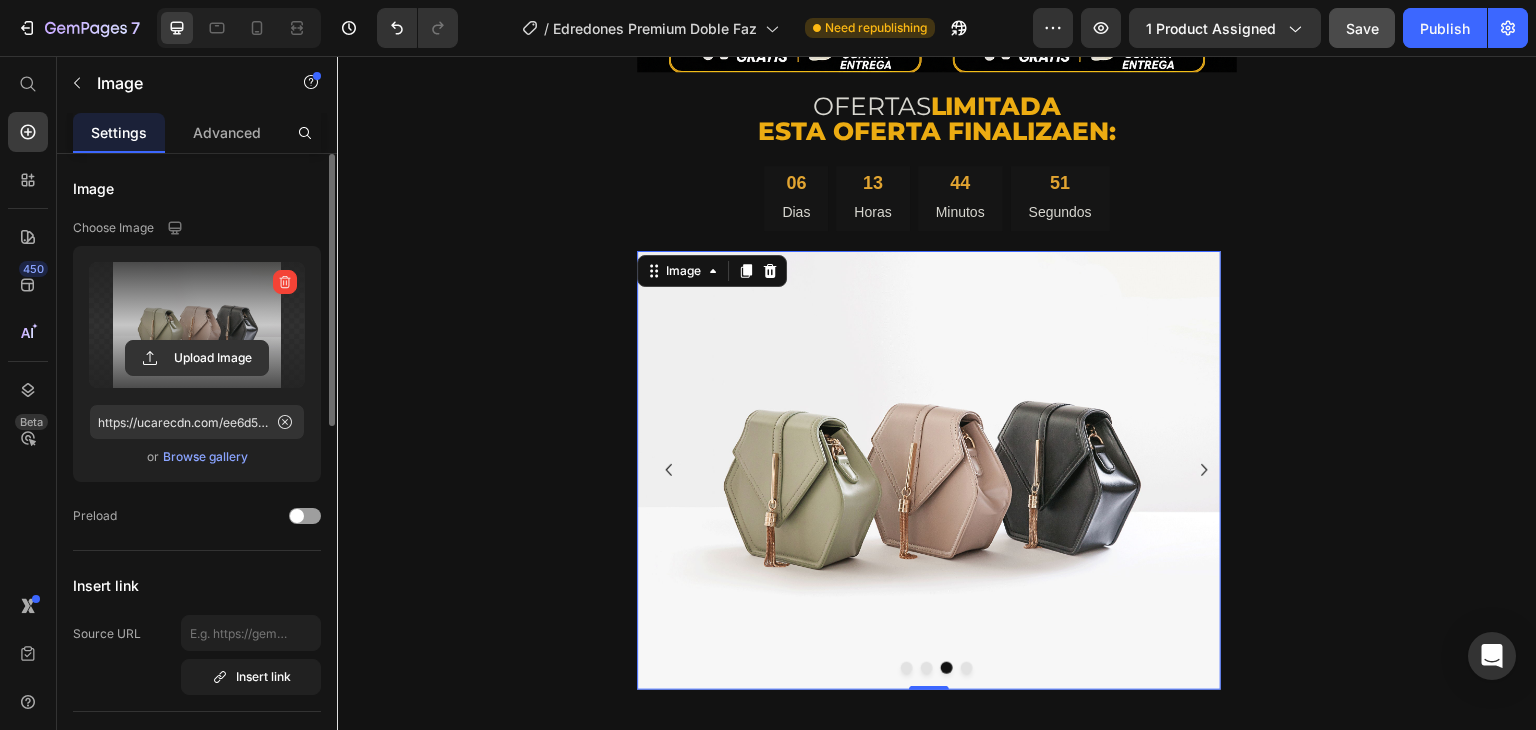 click 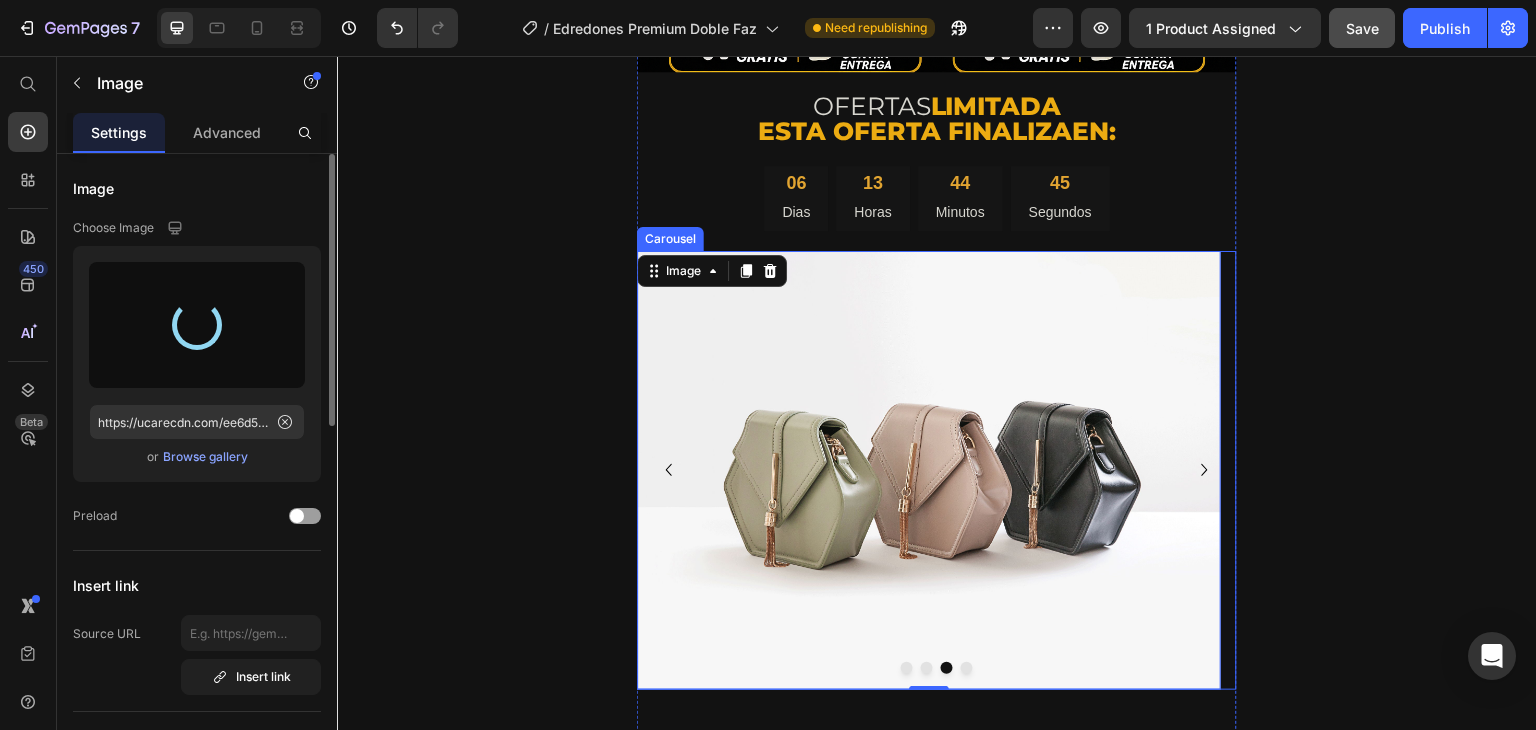 type on "https://cdn.shopify.com/s/files/1/0862/3780/6899/files/gempages_561382580872545136-cecd5441-b2bd-40b2-a367-59457094d80d.png" 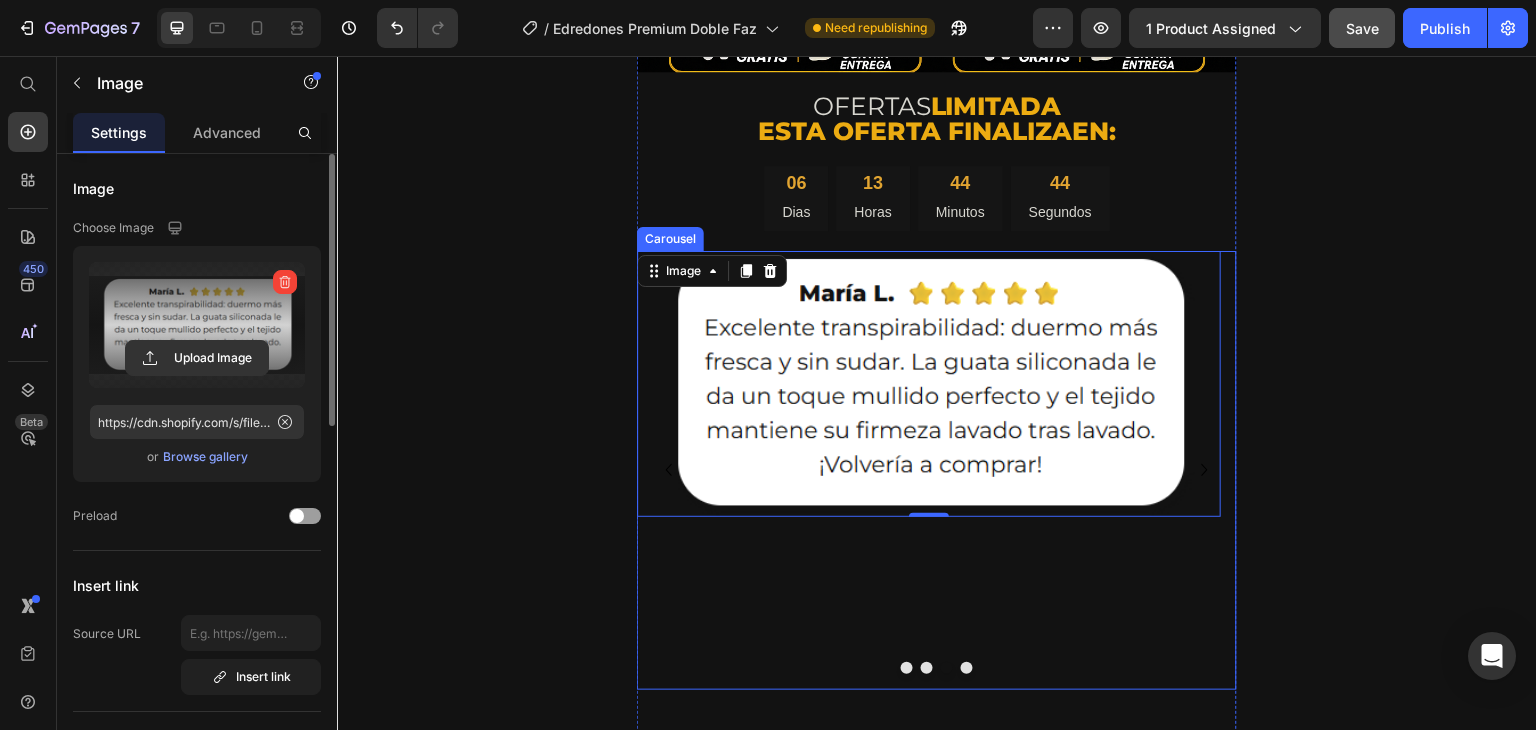 click at bounding box center (967, 668) 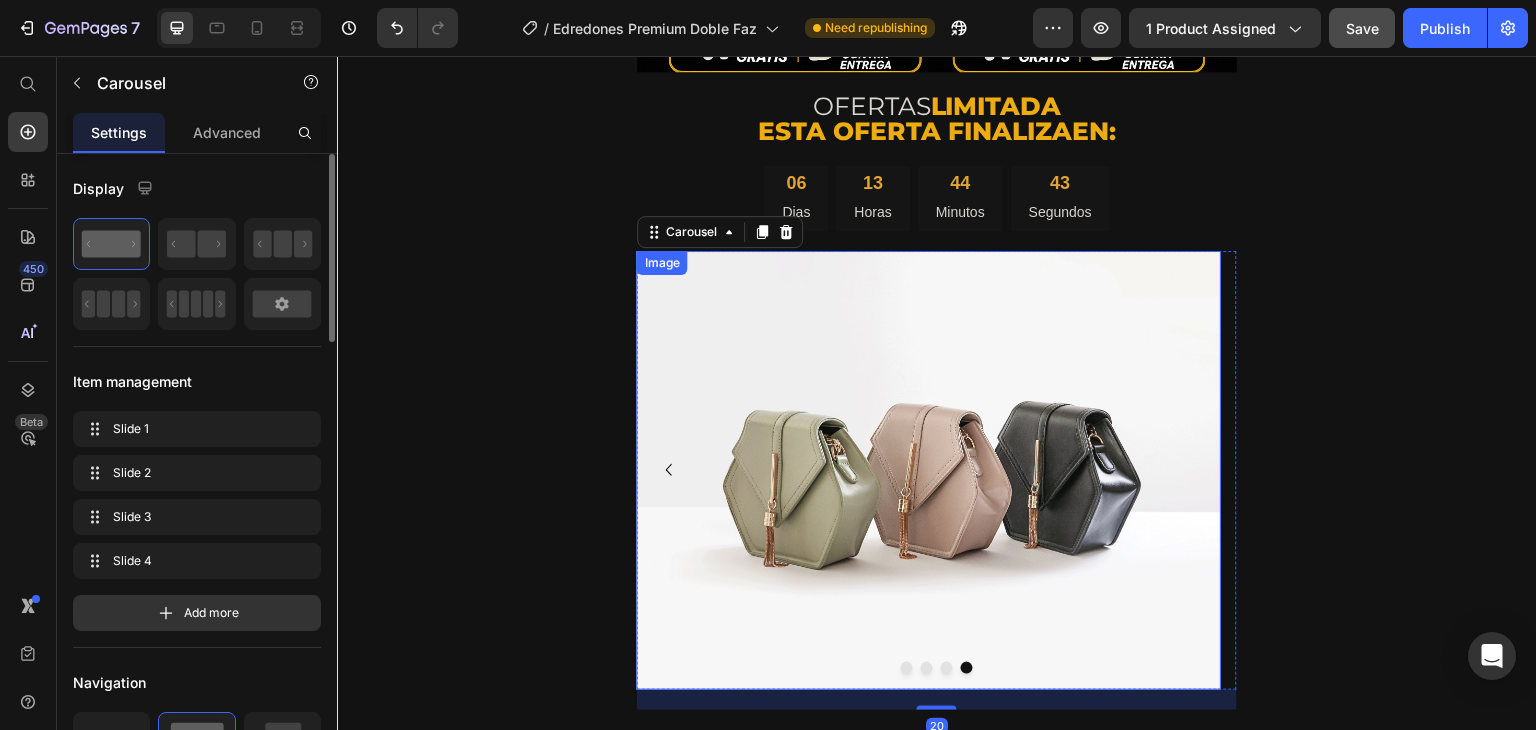 click at bounding box center (929, 470) 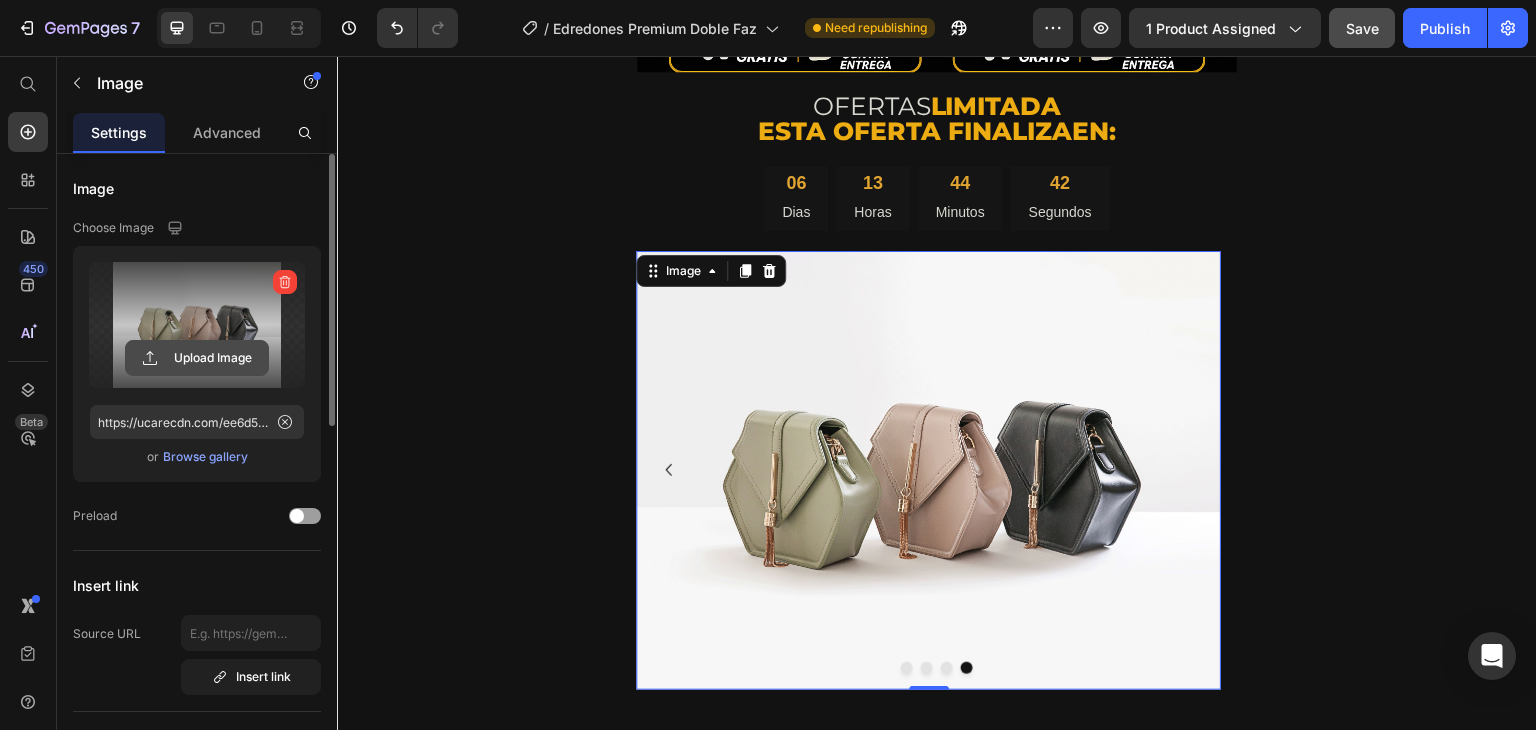 click 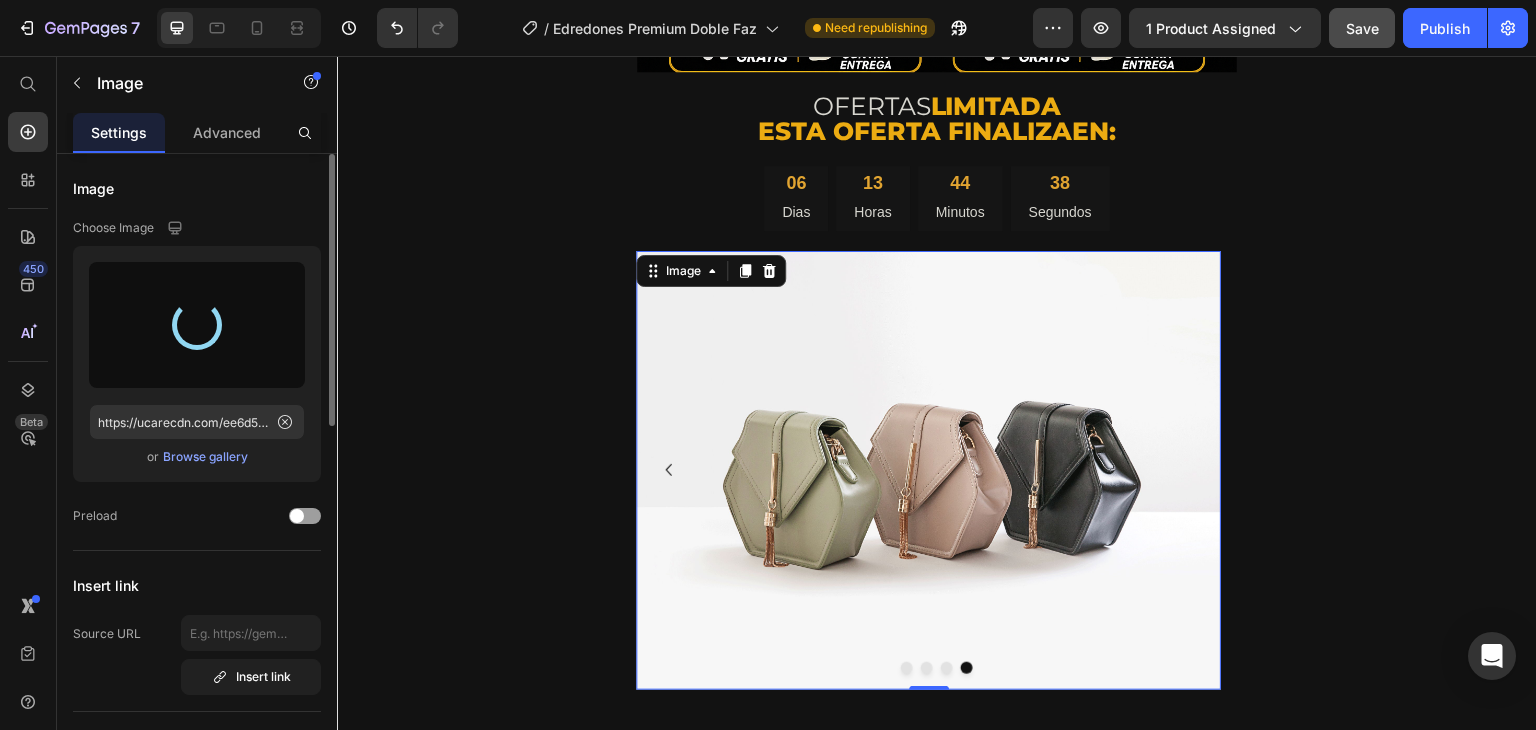 type on "https://cdn.shopify.com/s/files/1/0862/3780/6899/files/gempages_561382580872545136-627554e7-c6e1-47eb-a9ba-f70d1a757baf.png" 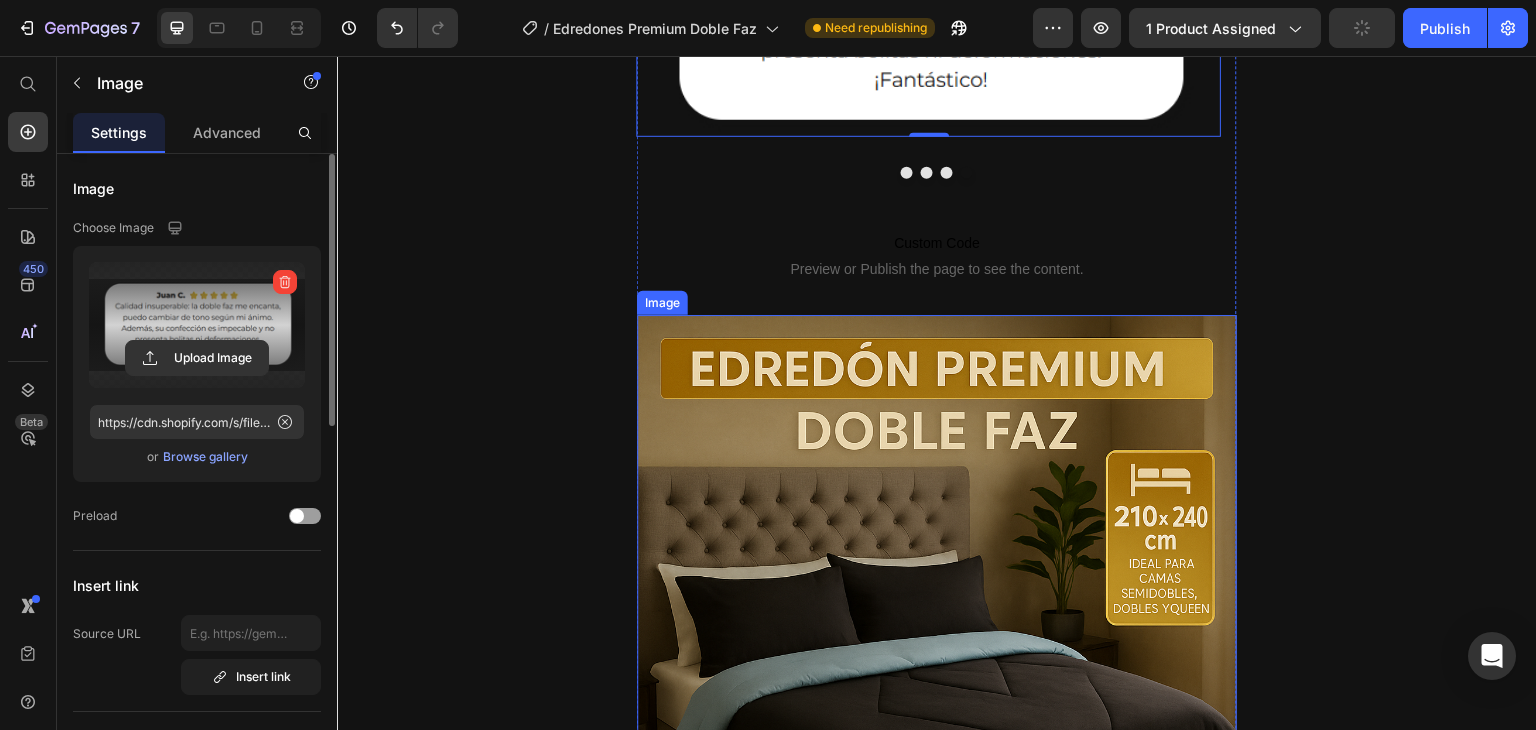 scroll, scrollTop: 6200, scrollLeft: 0, axis: vertical 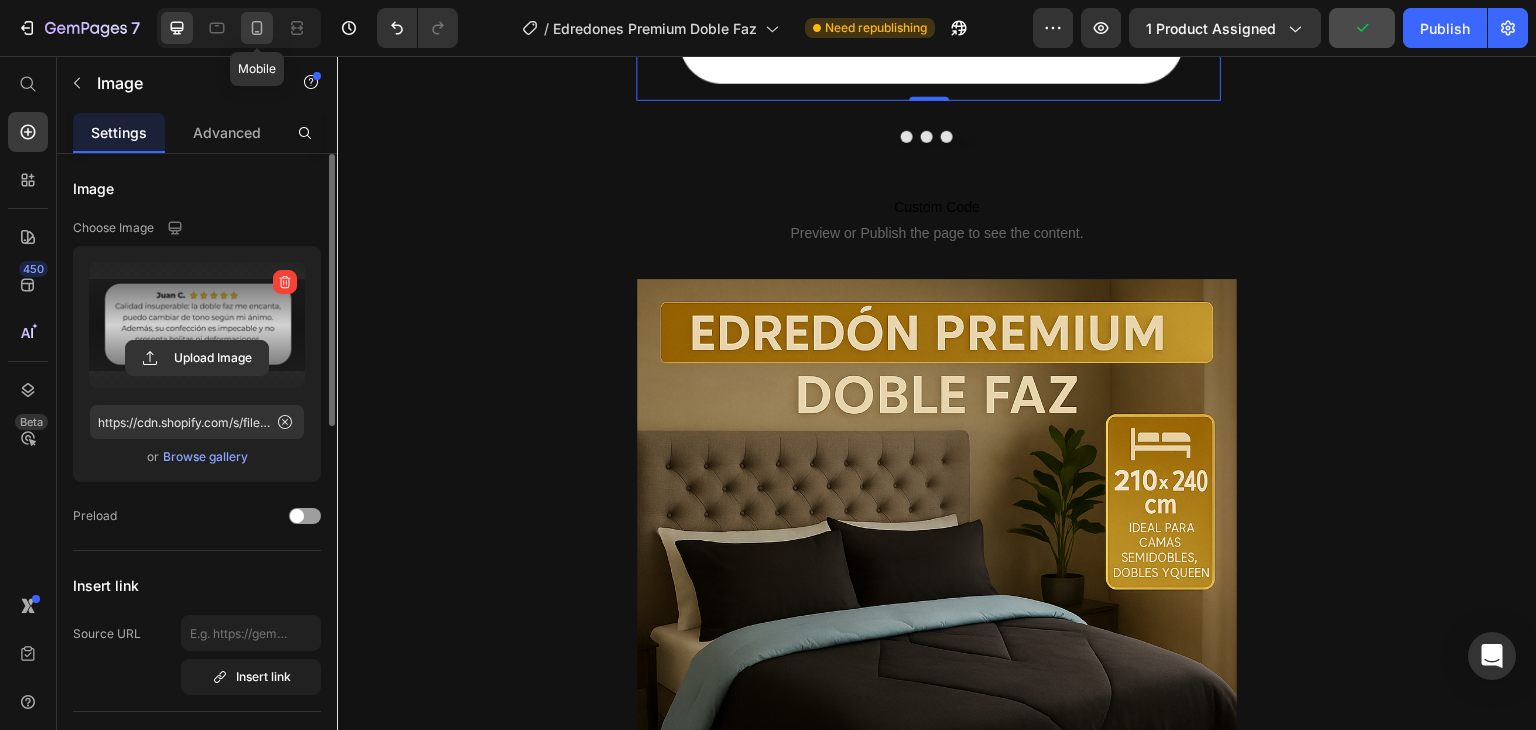 click 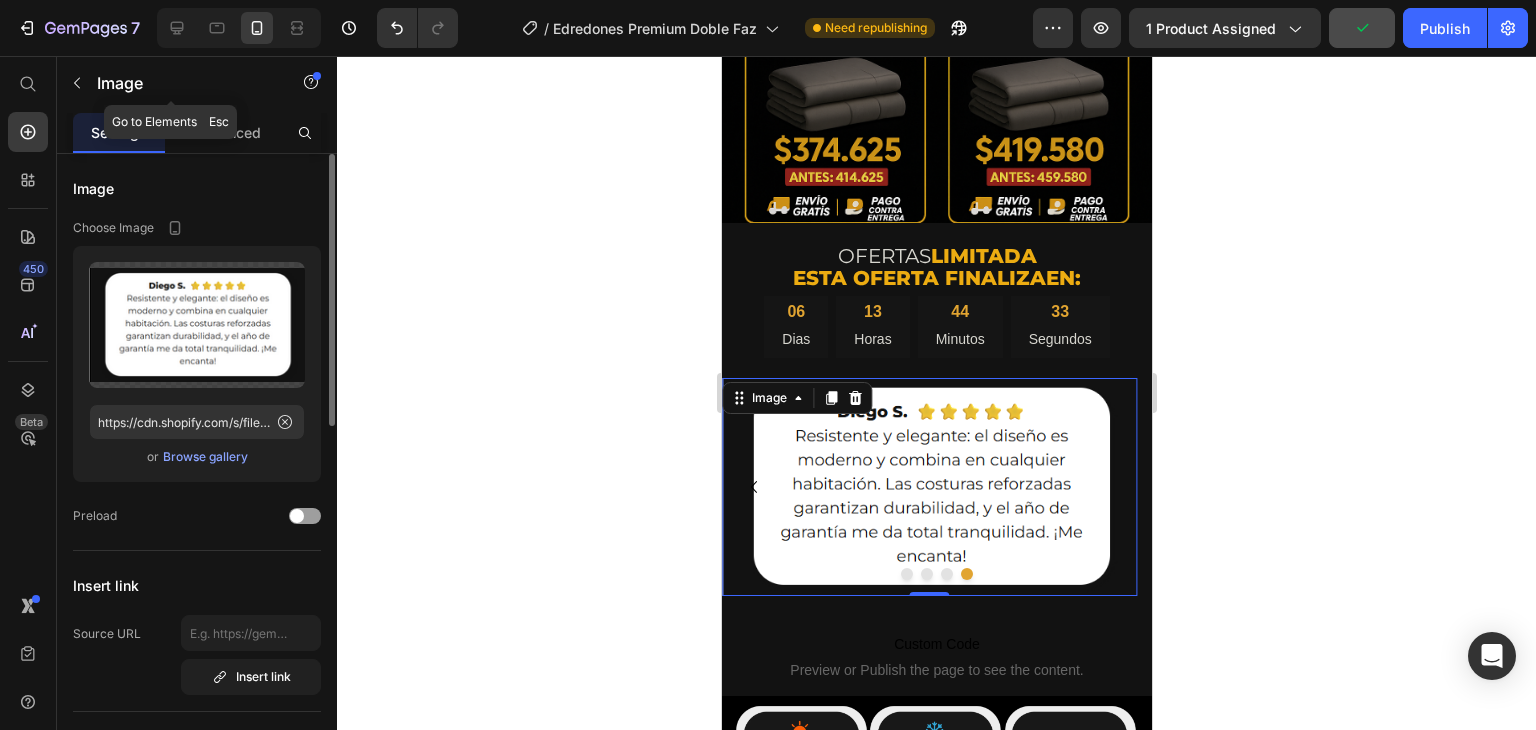 scroll, scrollTop: 4097, scrollLeft: 0, axis: vertical 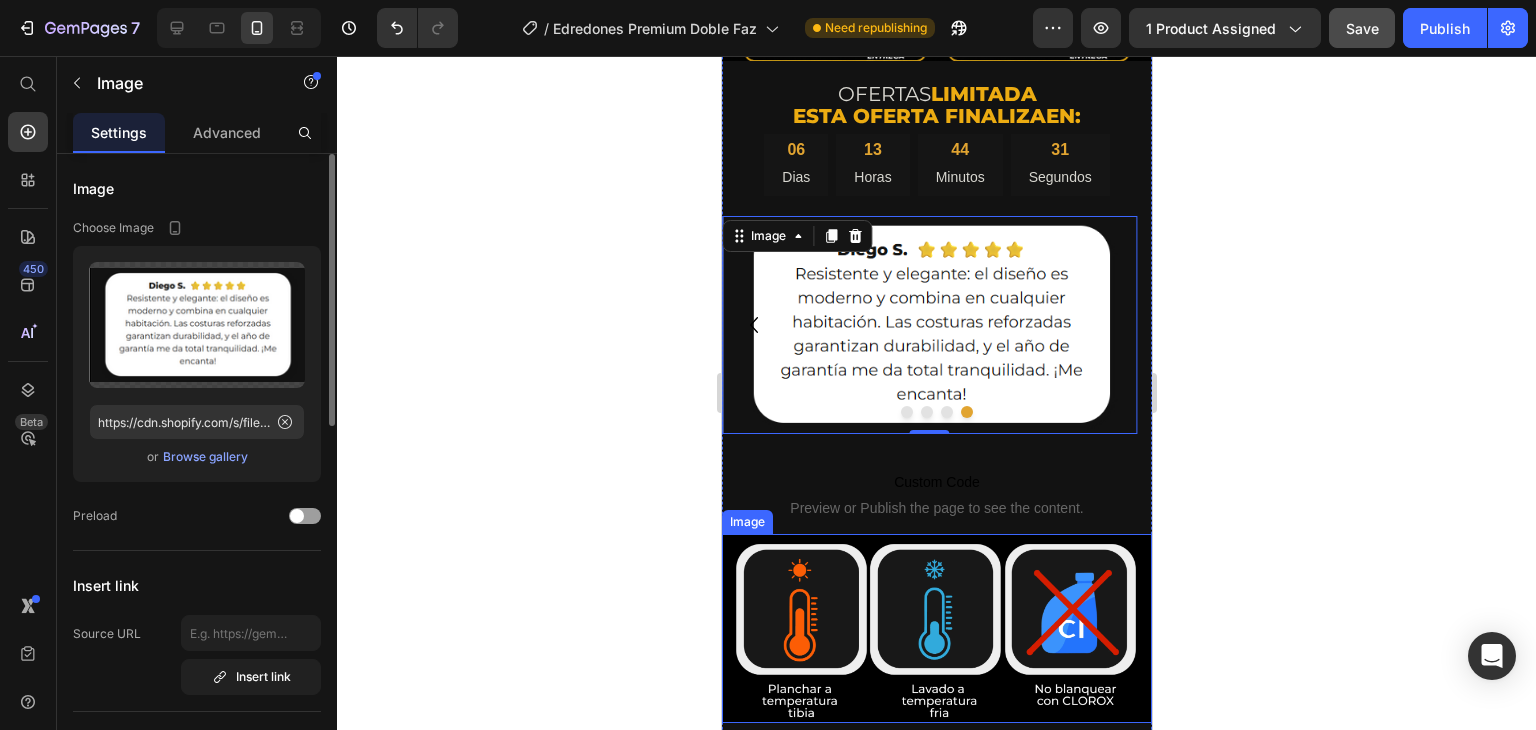 click at bounding box center [936, 628] 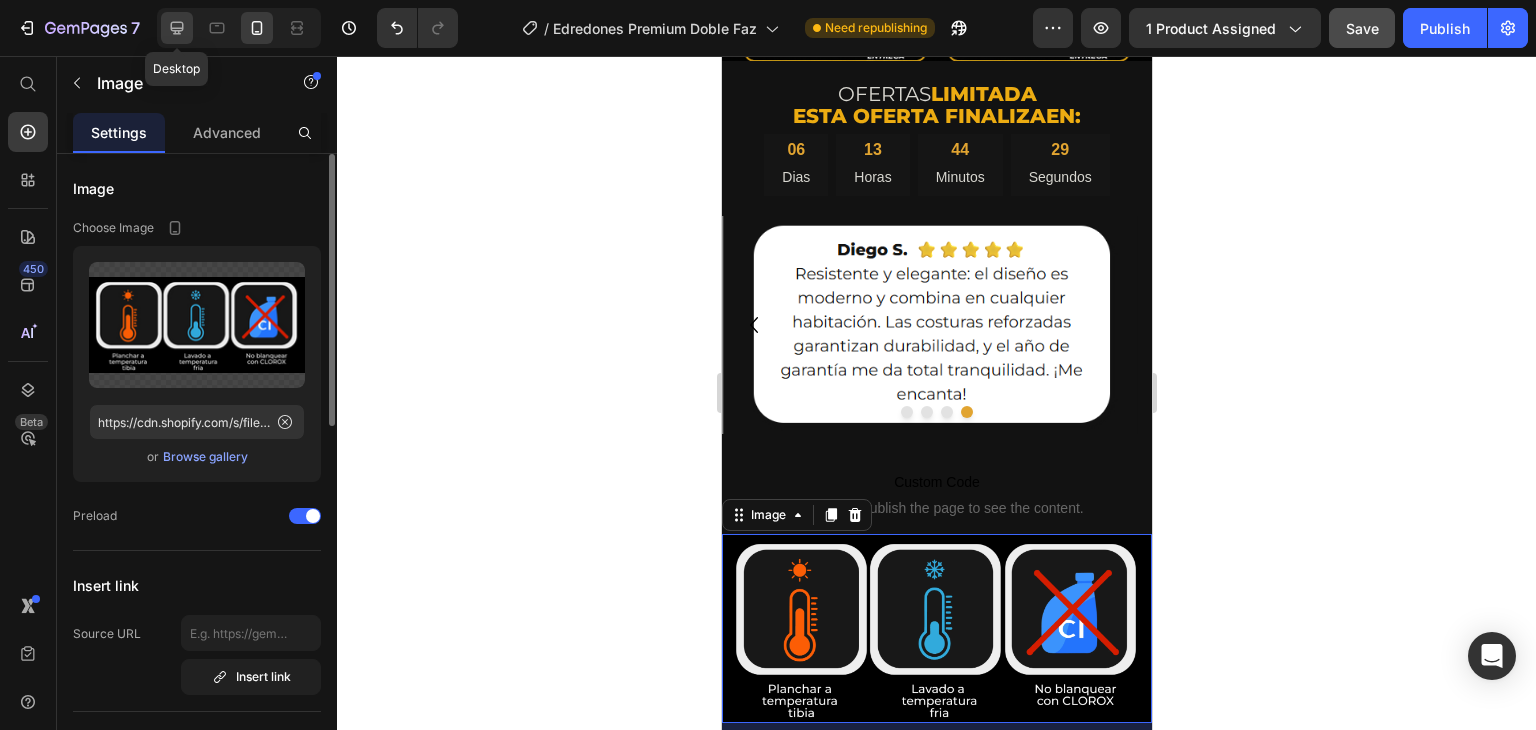 click 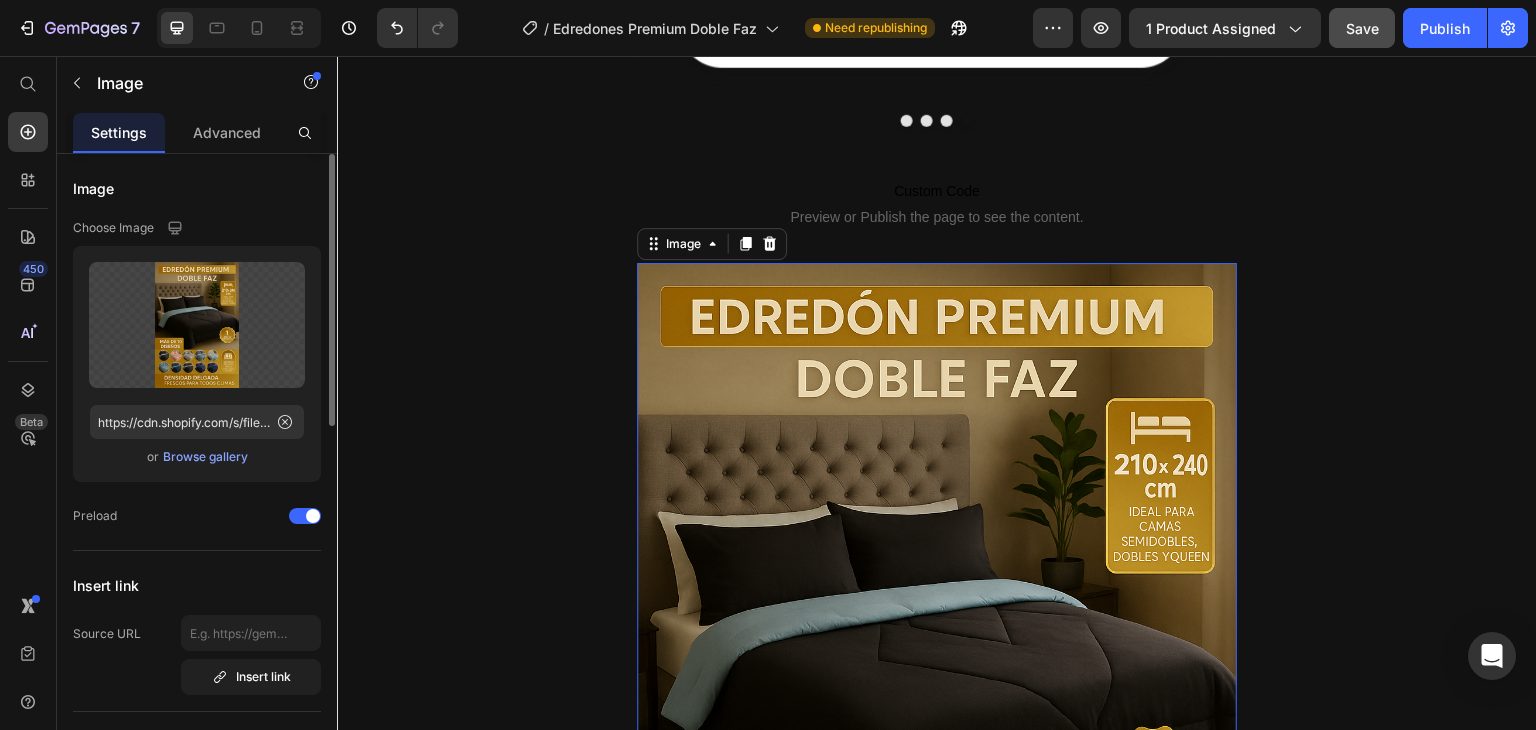 scroll, scrollTop: 6229, scrollLeft: 0, axis: vertical 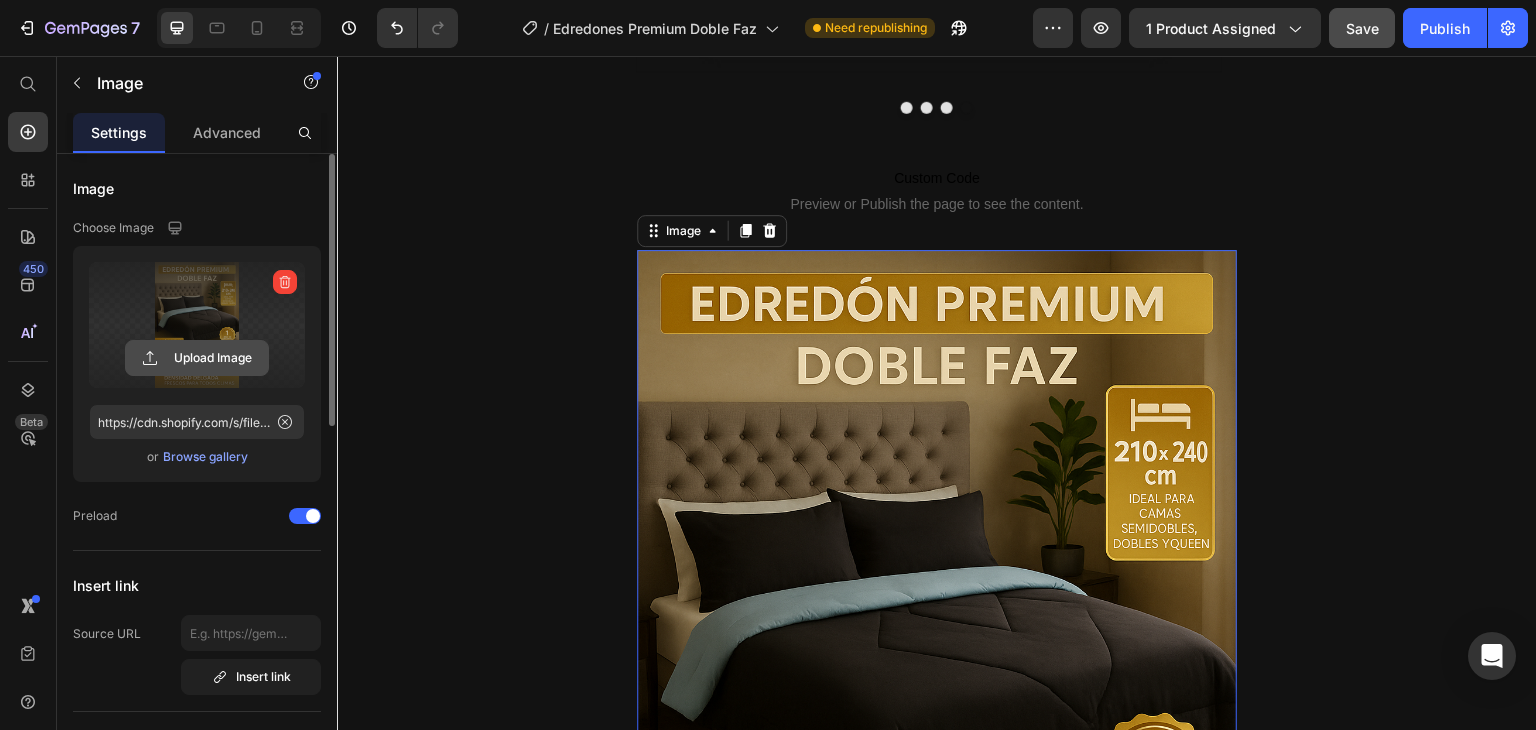 click 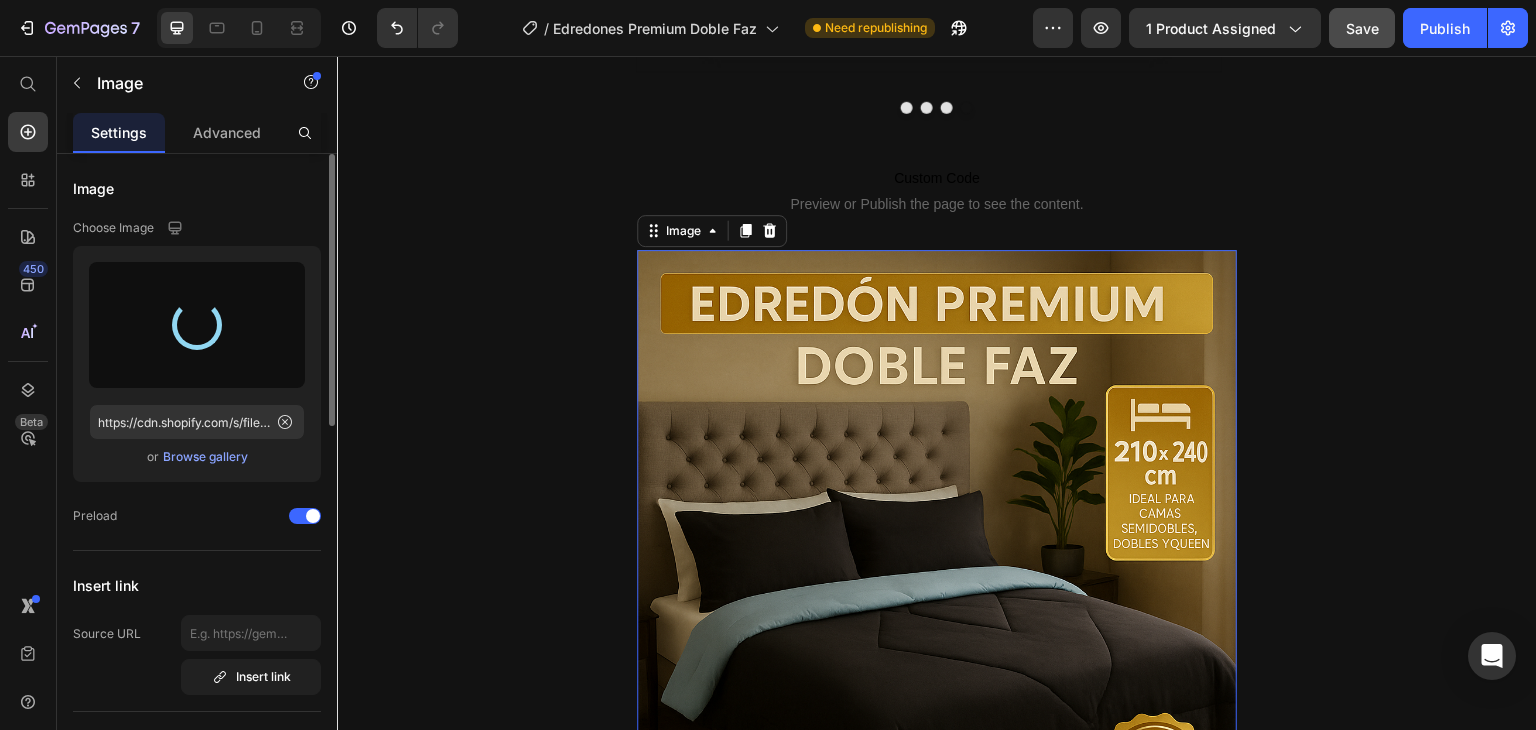 type on "https://cdn.shopify.com/s/files/1/0862/3780/6899/files/gempages_561382580872545136-d082fe53-e35b-4a3b-886f-92ebb655f3d6.png" 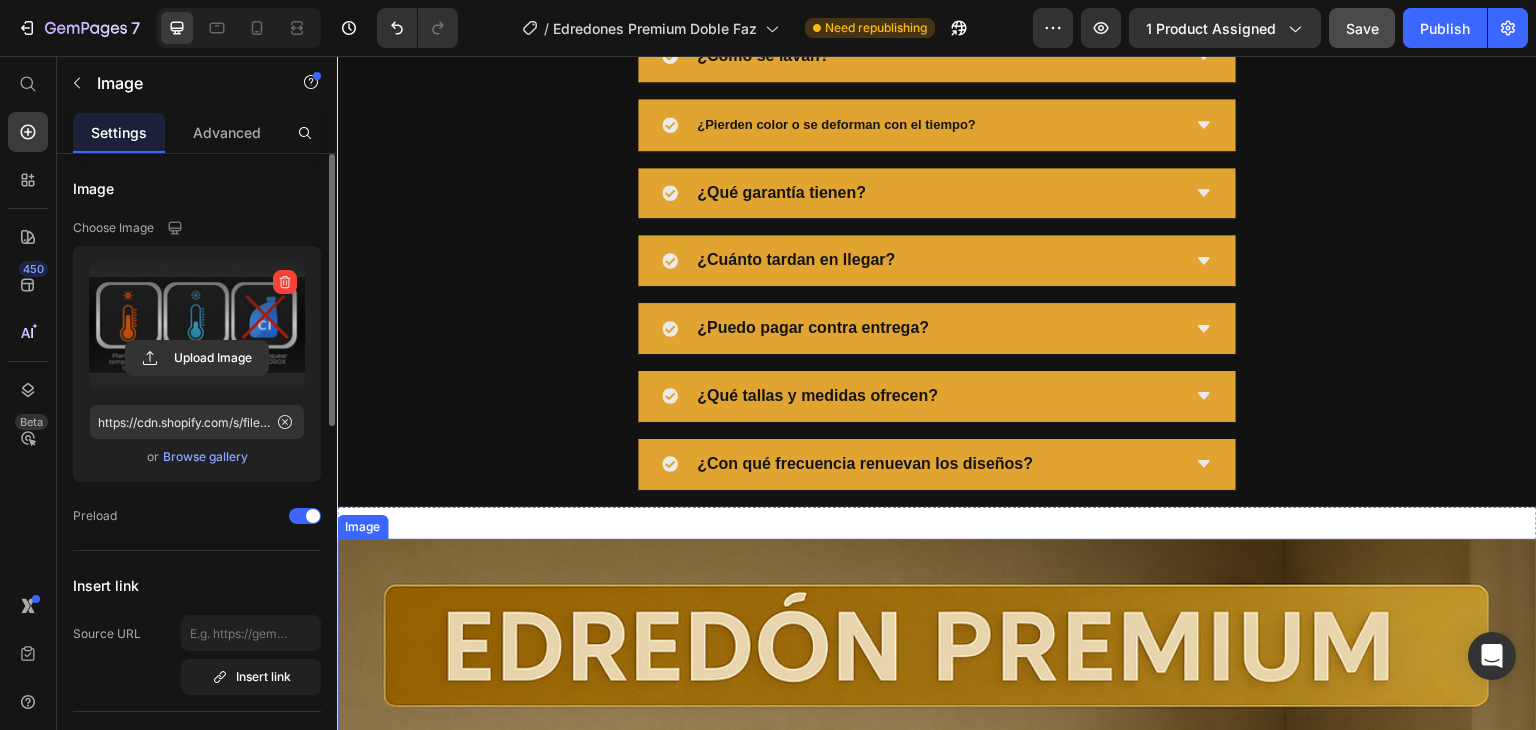 scroll, scrollTop: 7129, scrollLeft: 0, axis: vertical 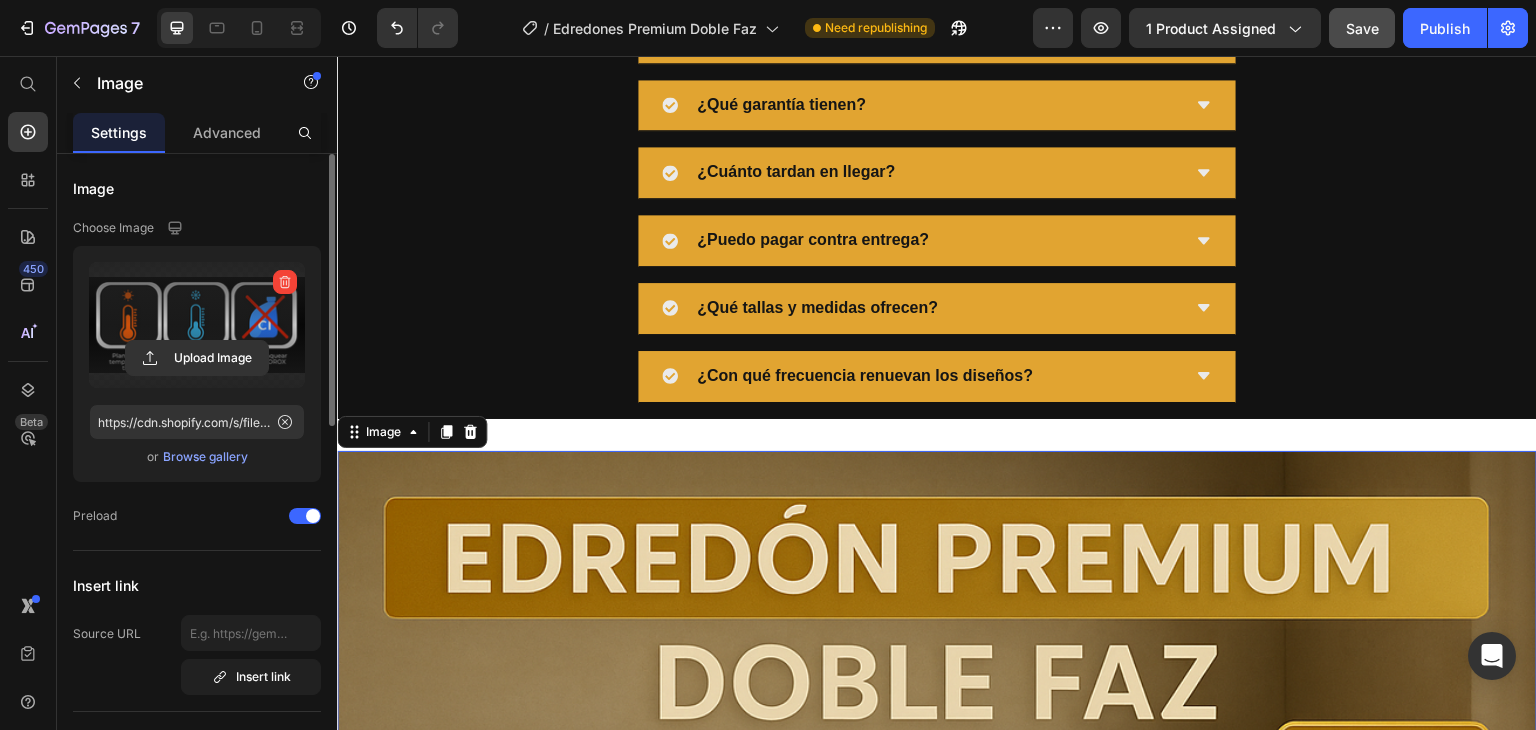 click at bounding box center [937, 1351] 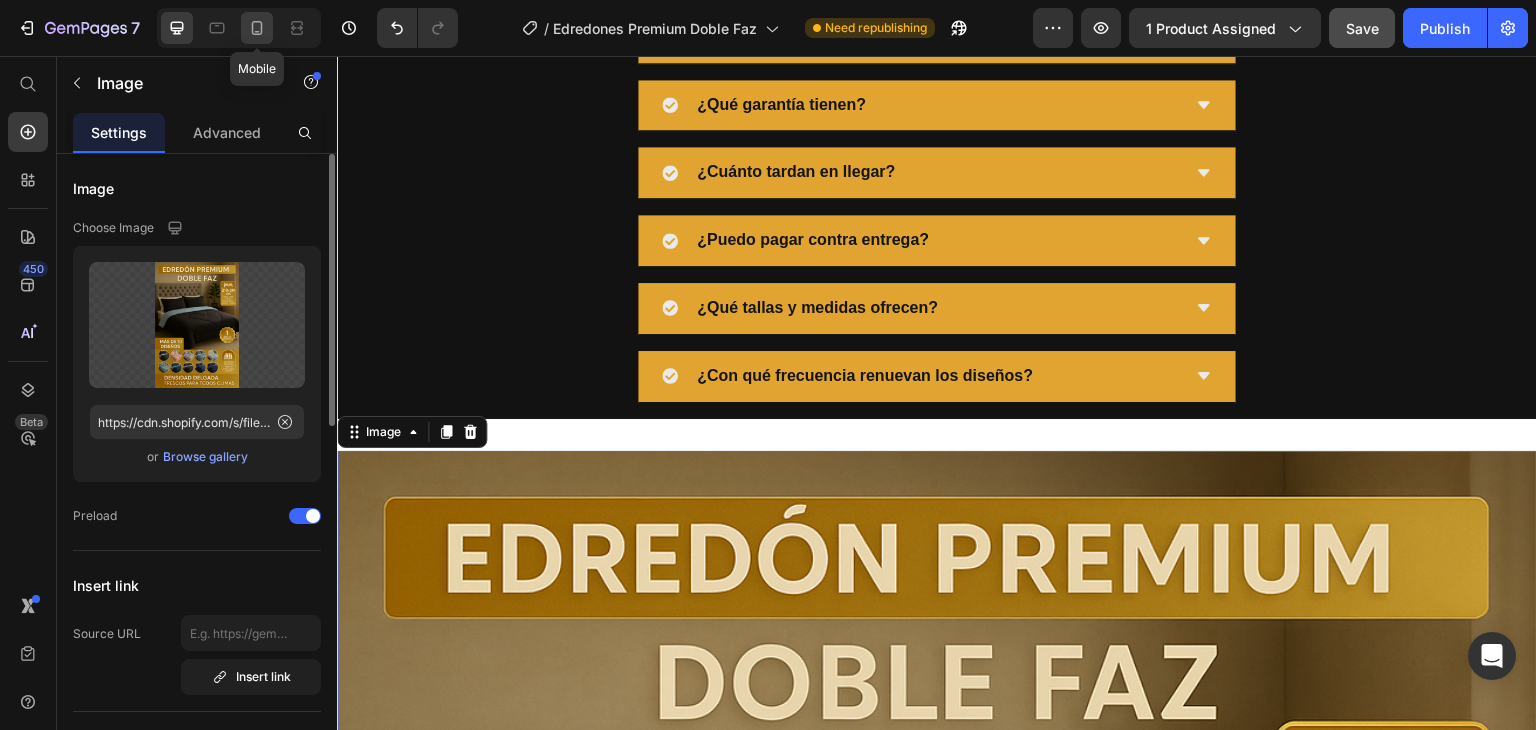 click 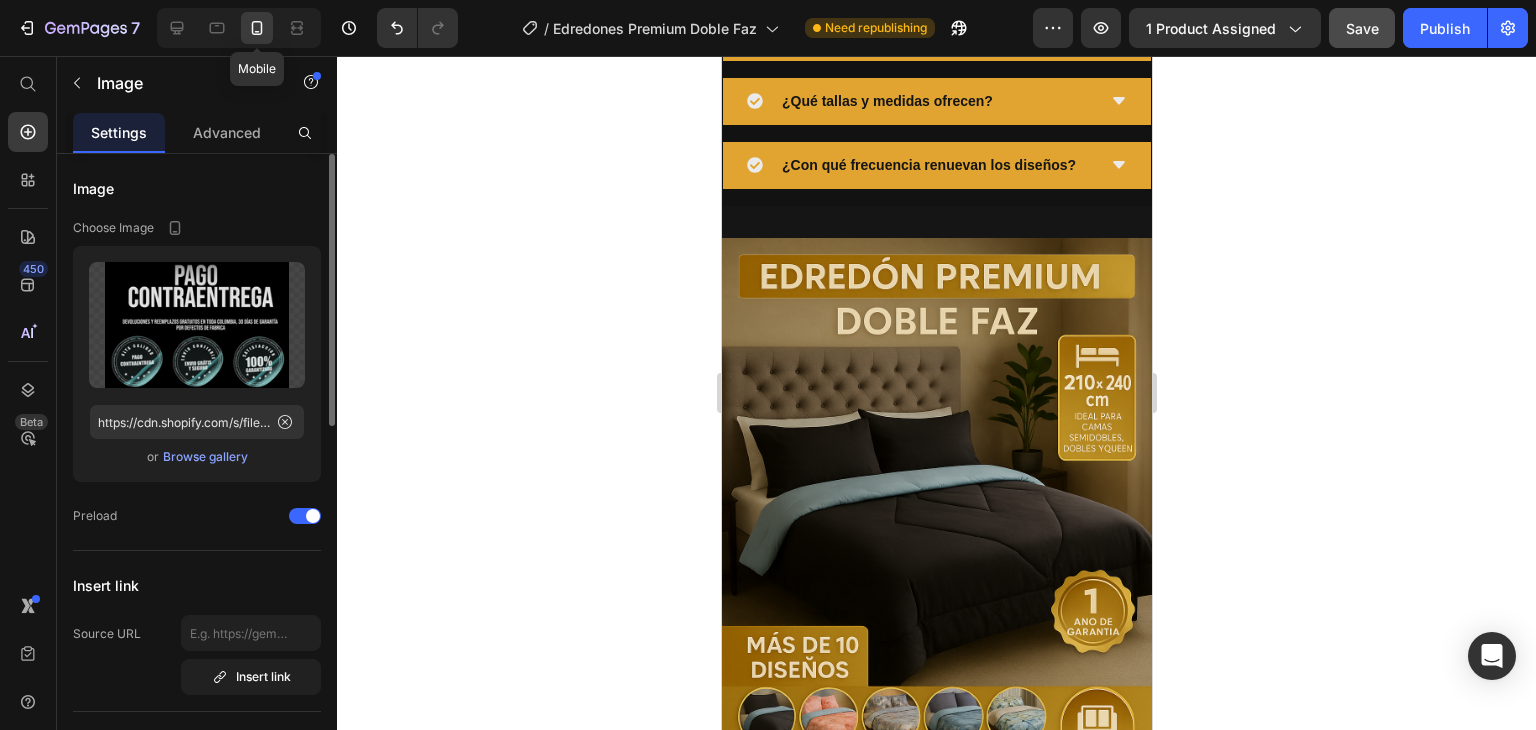 scroll, scrollTop: 5407, scrollLeft: 0, axis: vertical 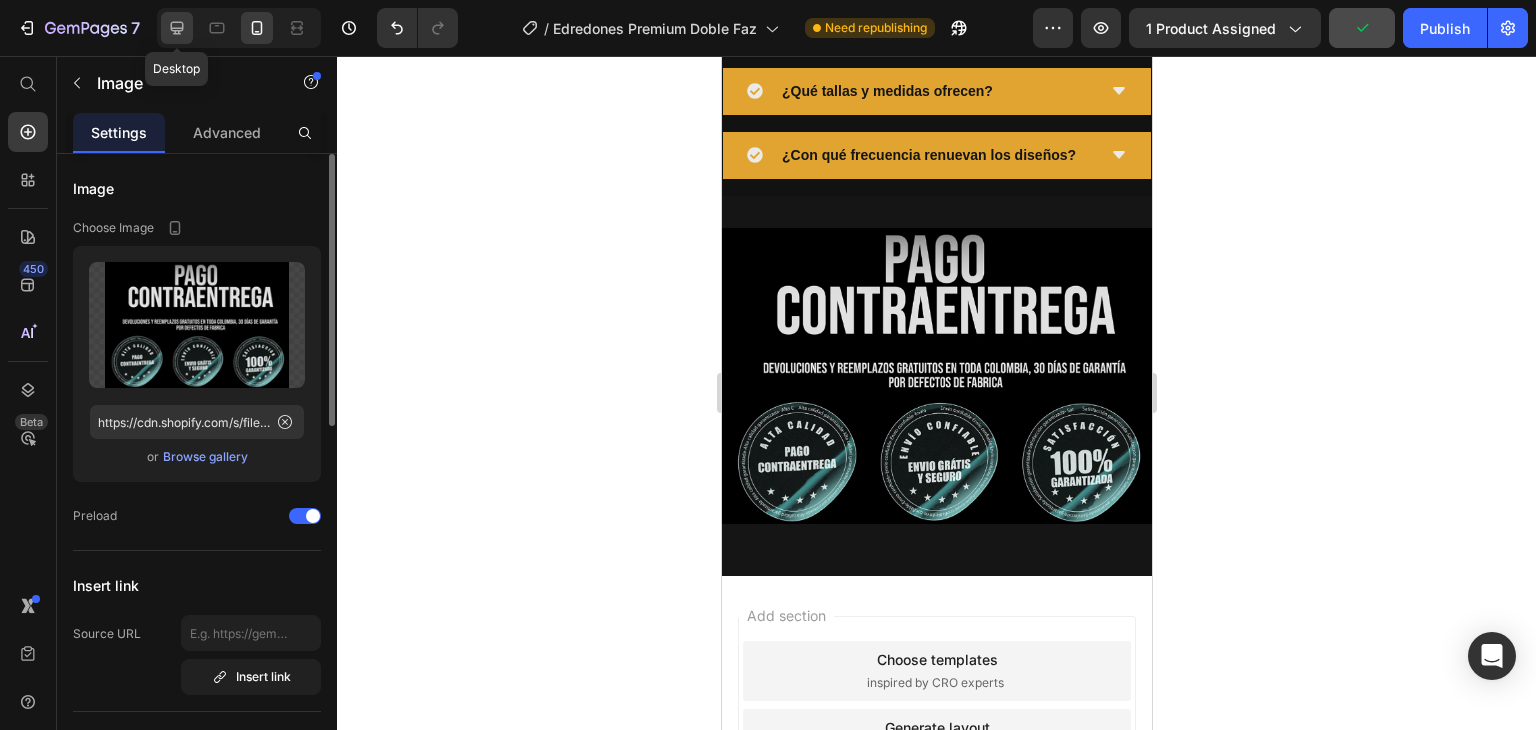 click 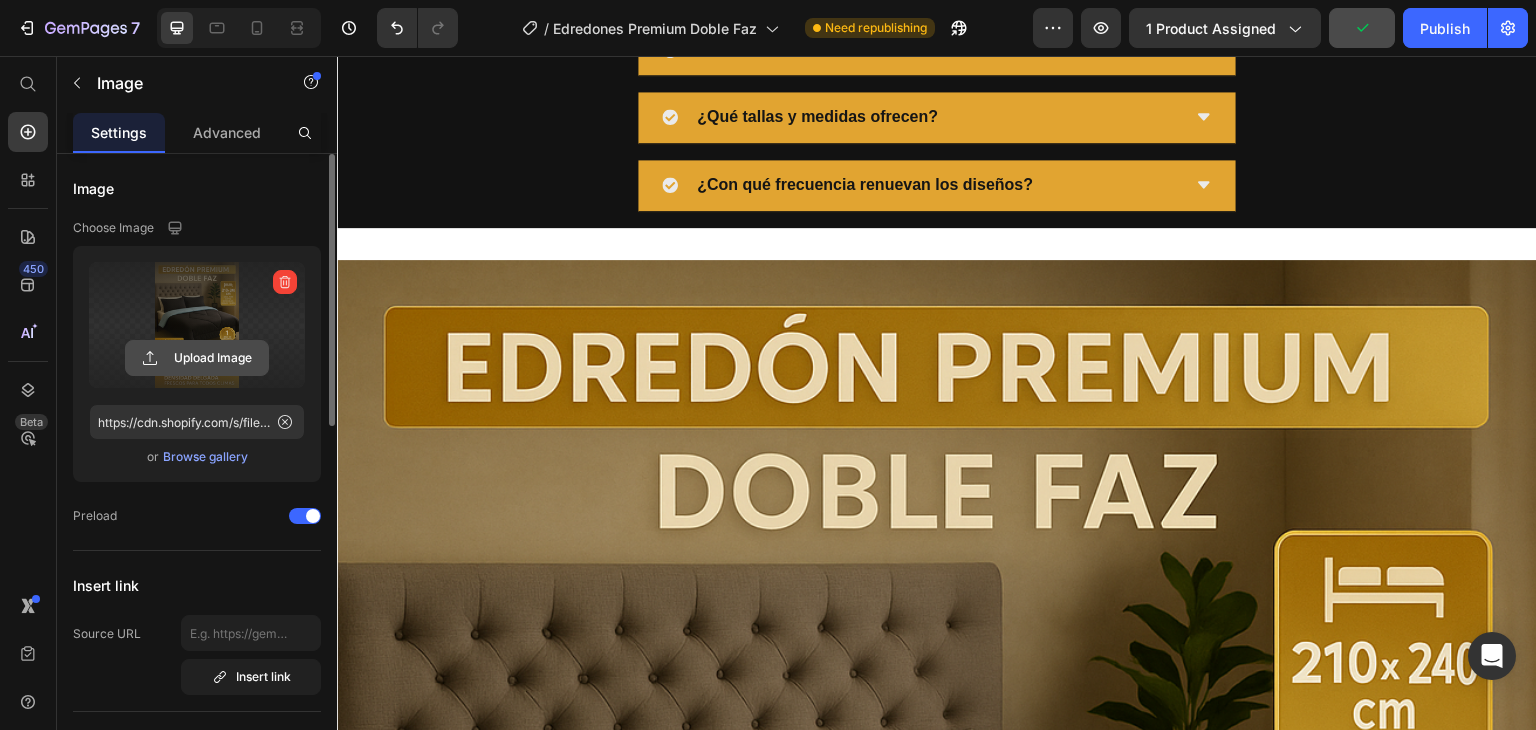 scroll, scrollTop: 7317, scrollLeft: 0, axis: vertical 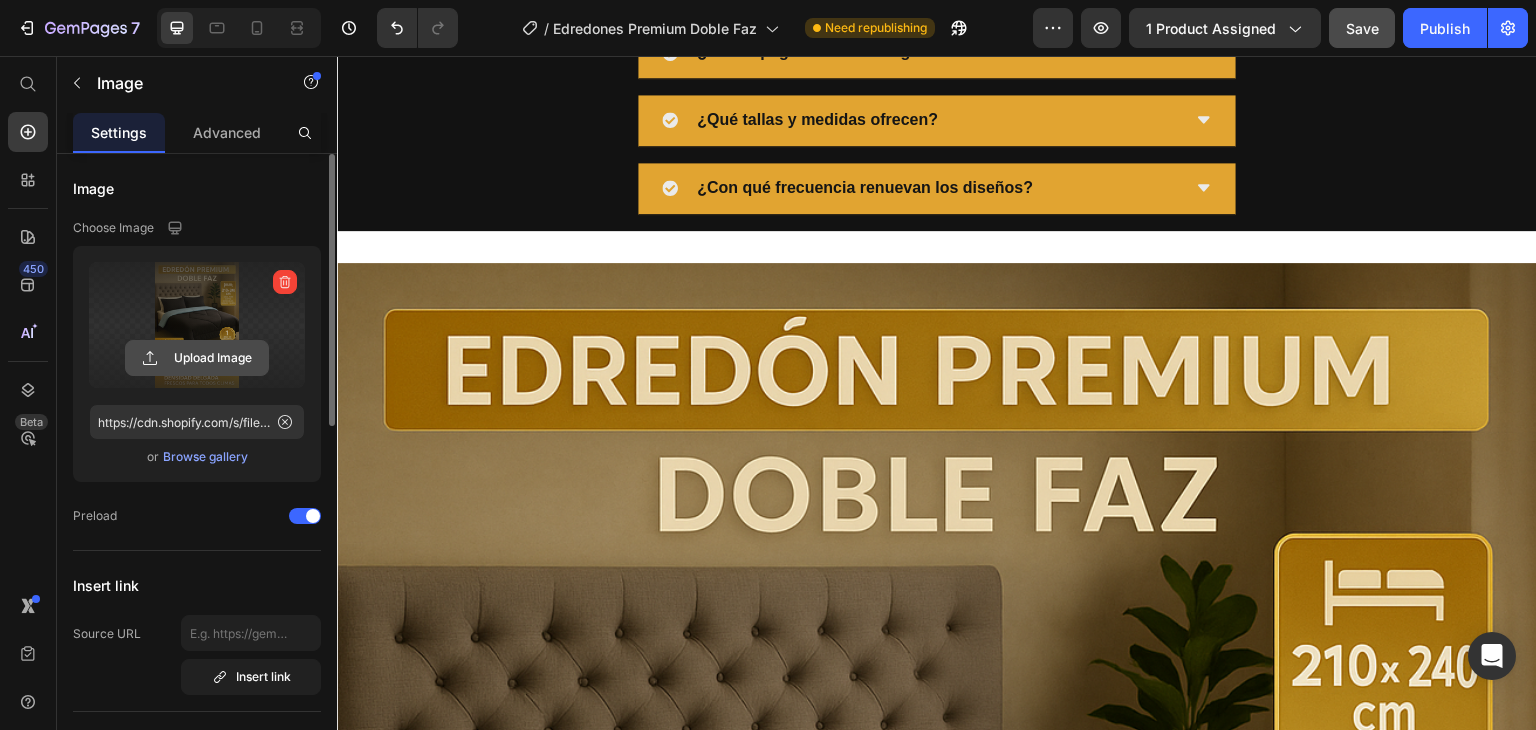 click 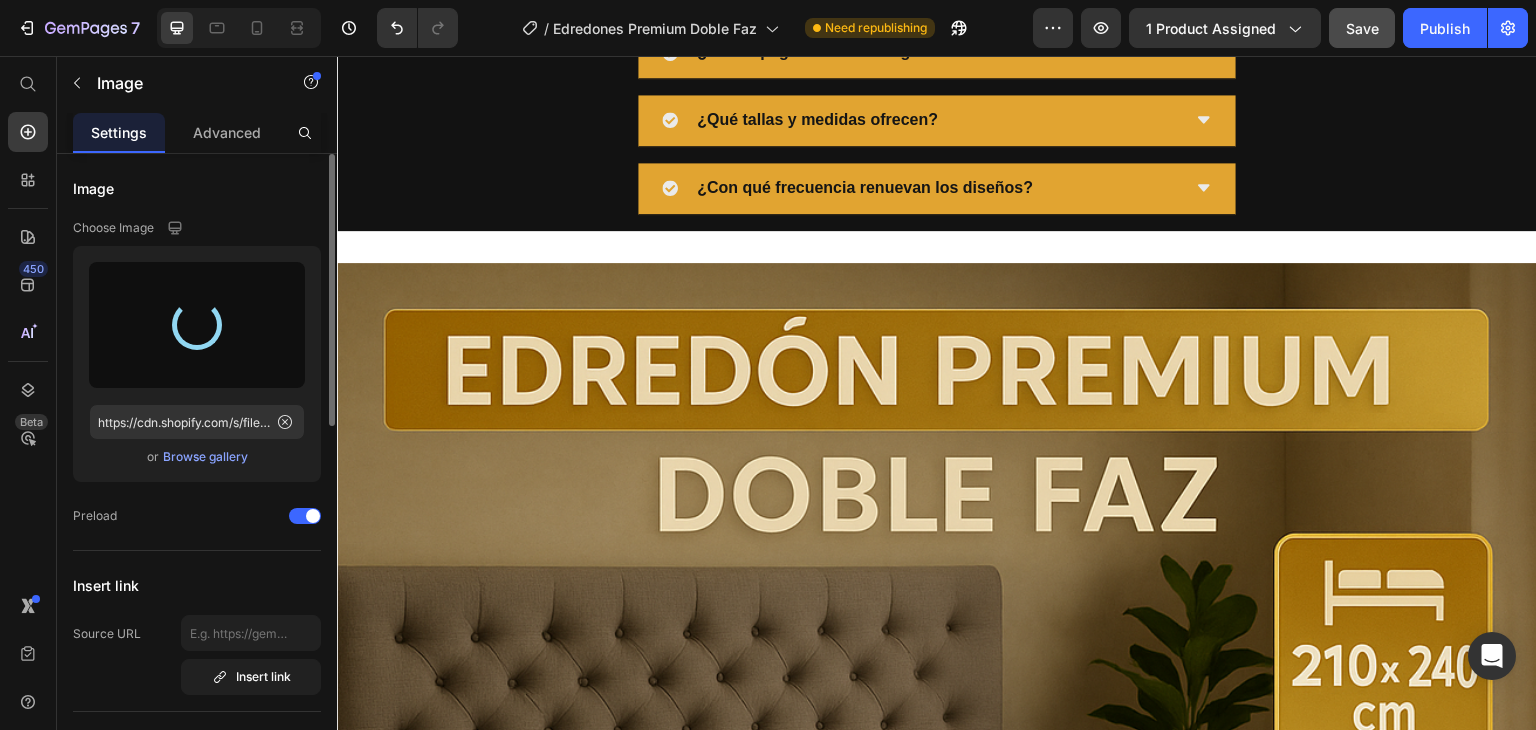 type on "https://cdn.shopify.com/s/files/1/0862/3780/6899/files/gempages_561382580872545136-1c9a2322-ac80-44c3-bc7f-c97e16dec924.png" 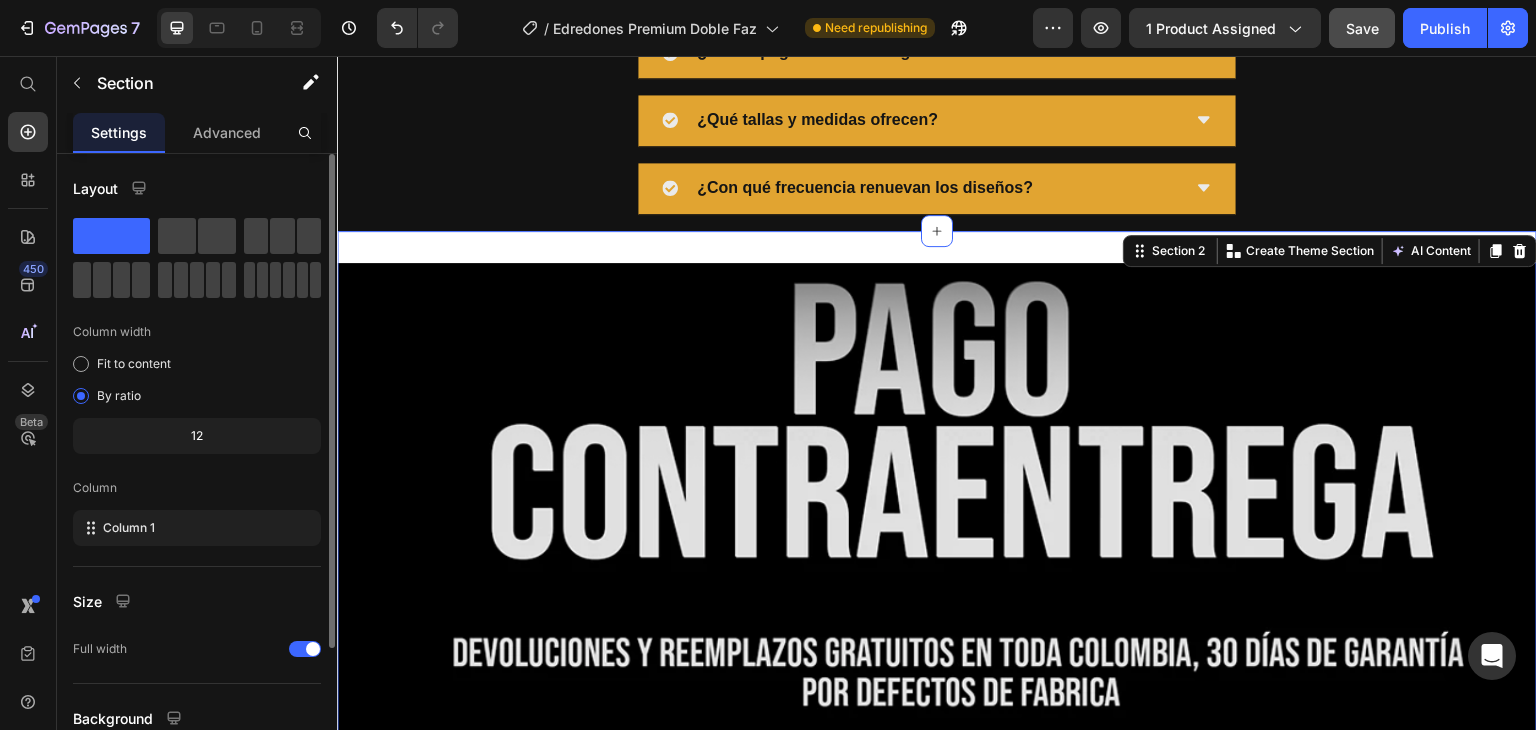 click on "Image Section 2   You can create reusable sections Create Theme Section AI Content Write with GemAI What would you like to describe here? Tone and Voice Persuasive Product Getting products... Show more Generate" at bounding box center [937, 685] 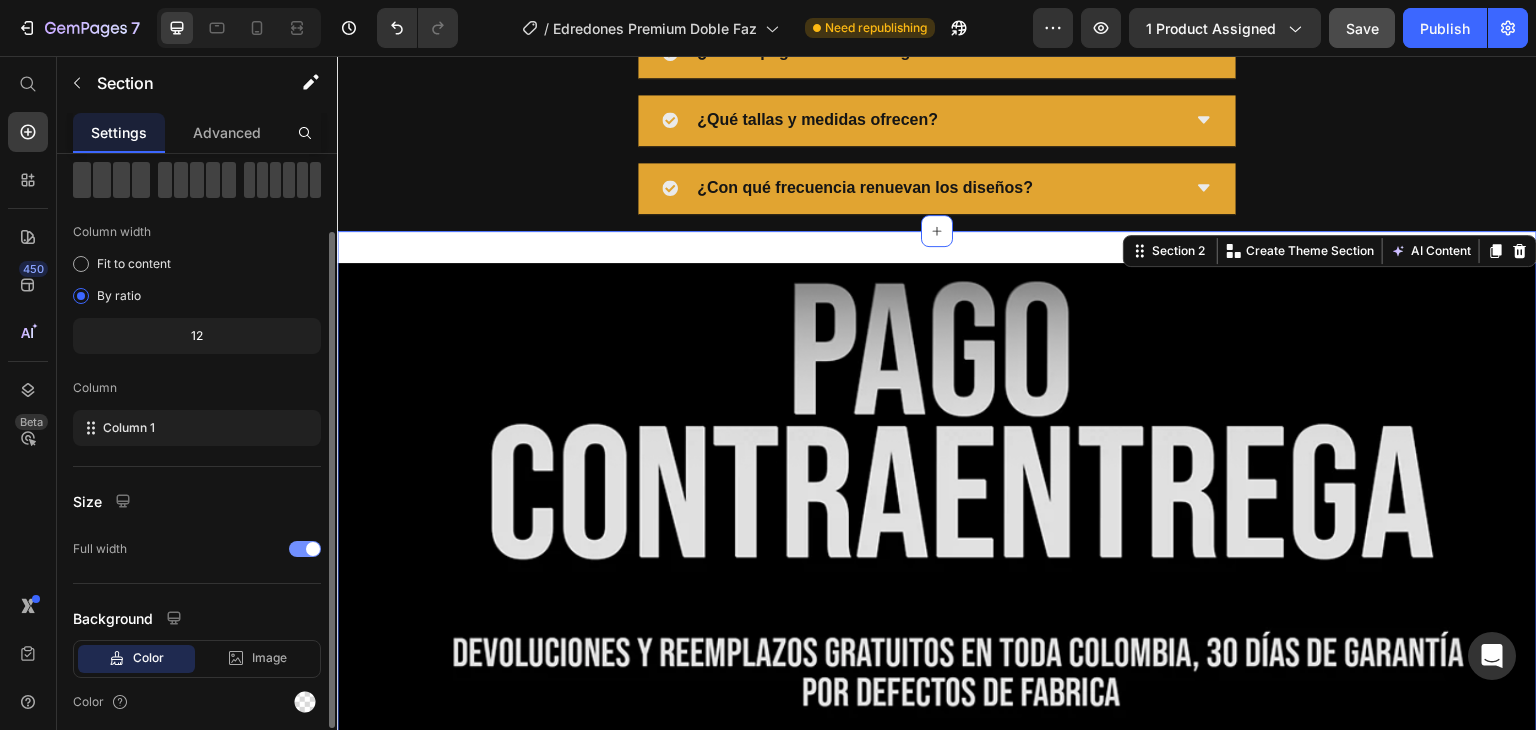 scroll, scrollTop: 173, scrollLeft: 0, axis: vertical 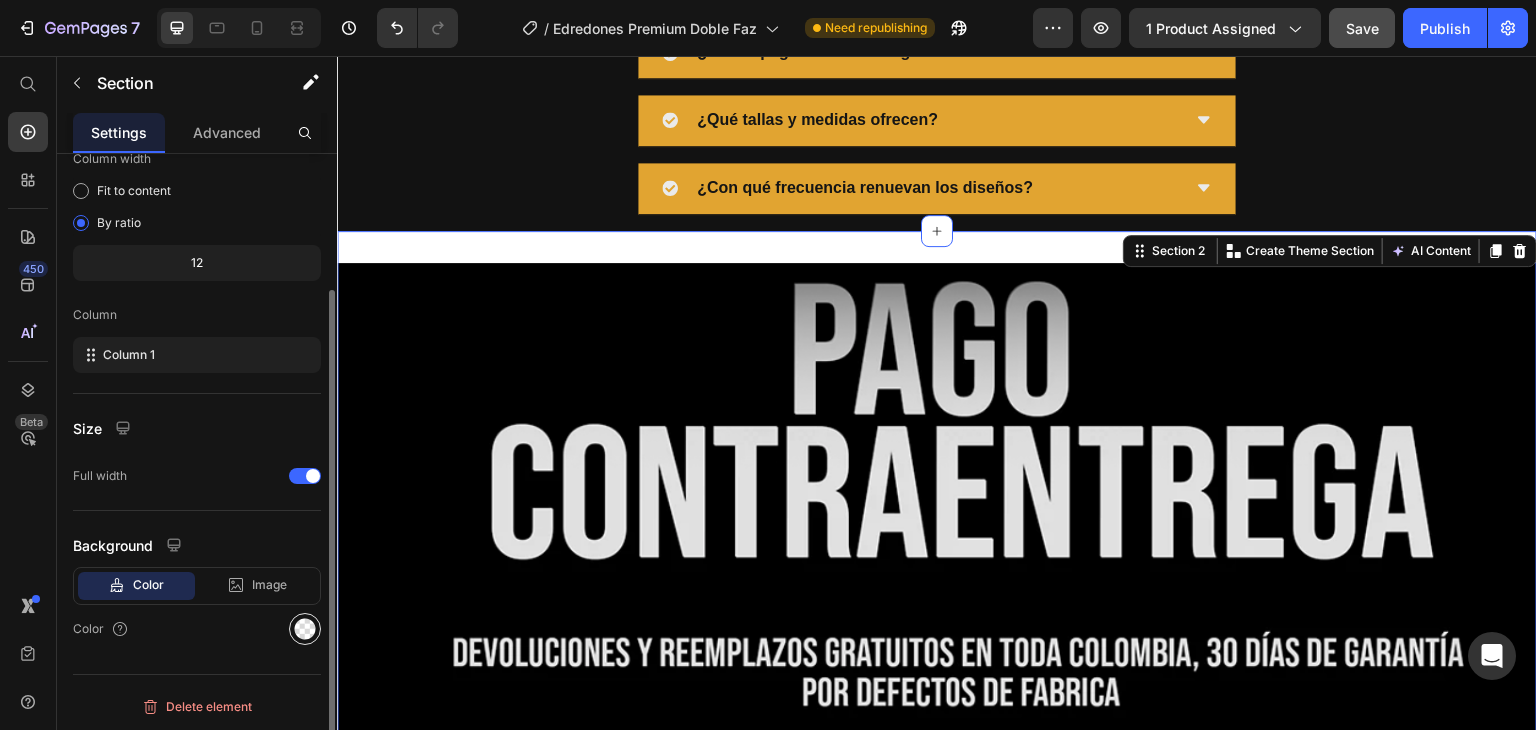 click at bounding box center (305, 629) 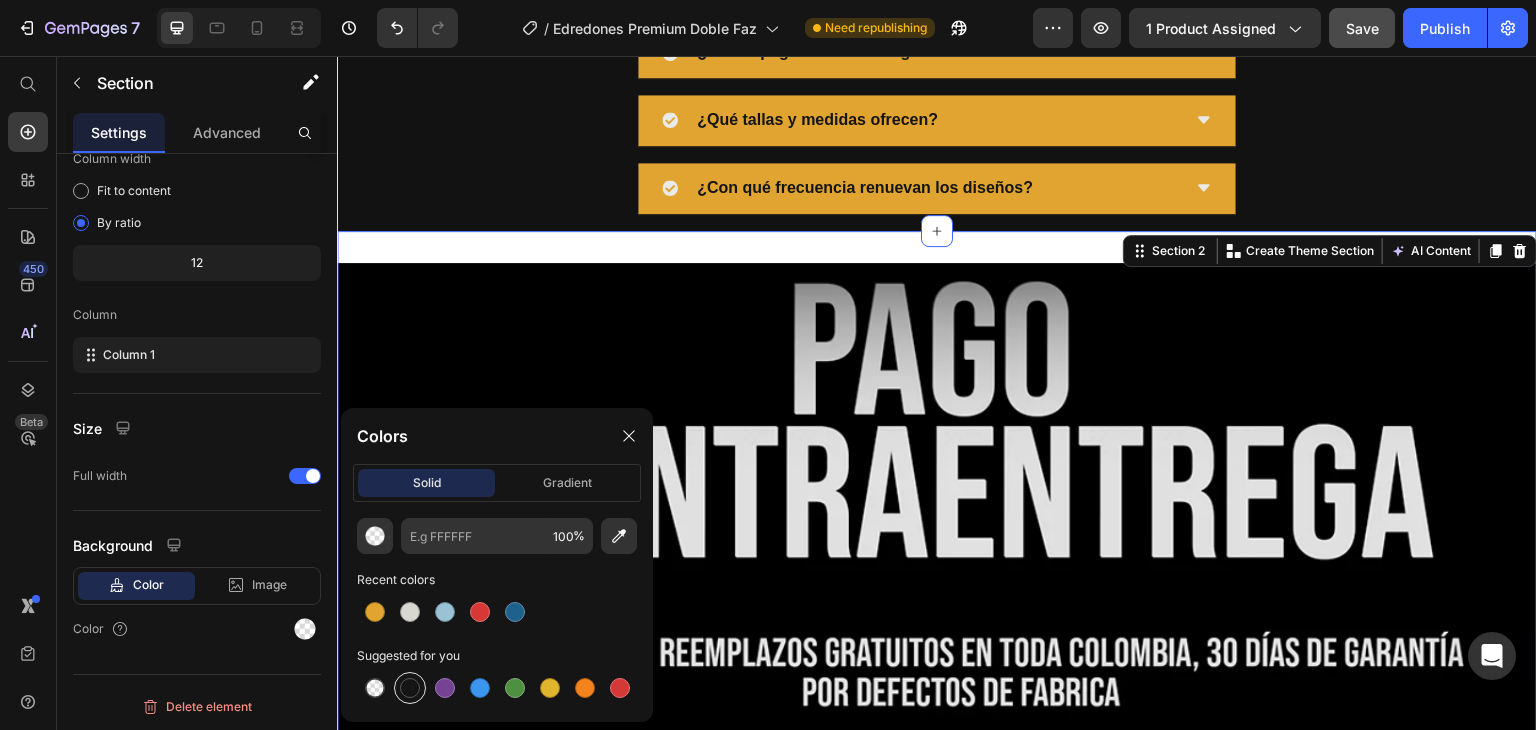 click at bounding box center [410, 688] 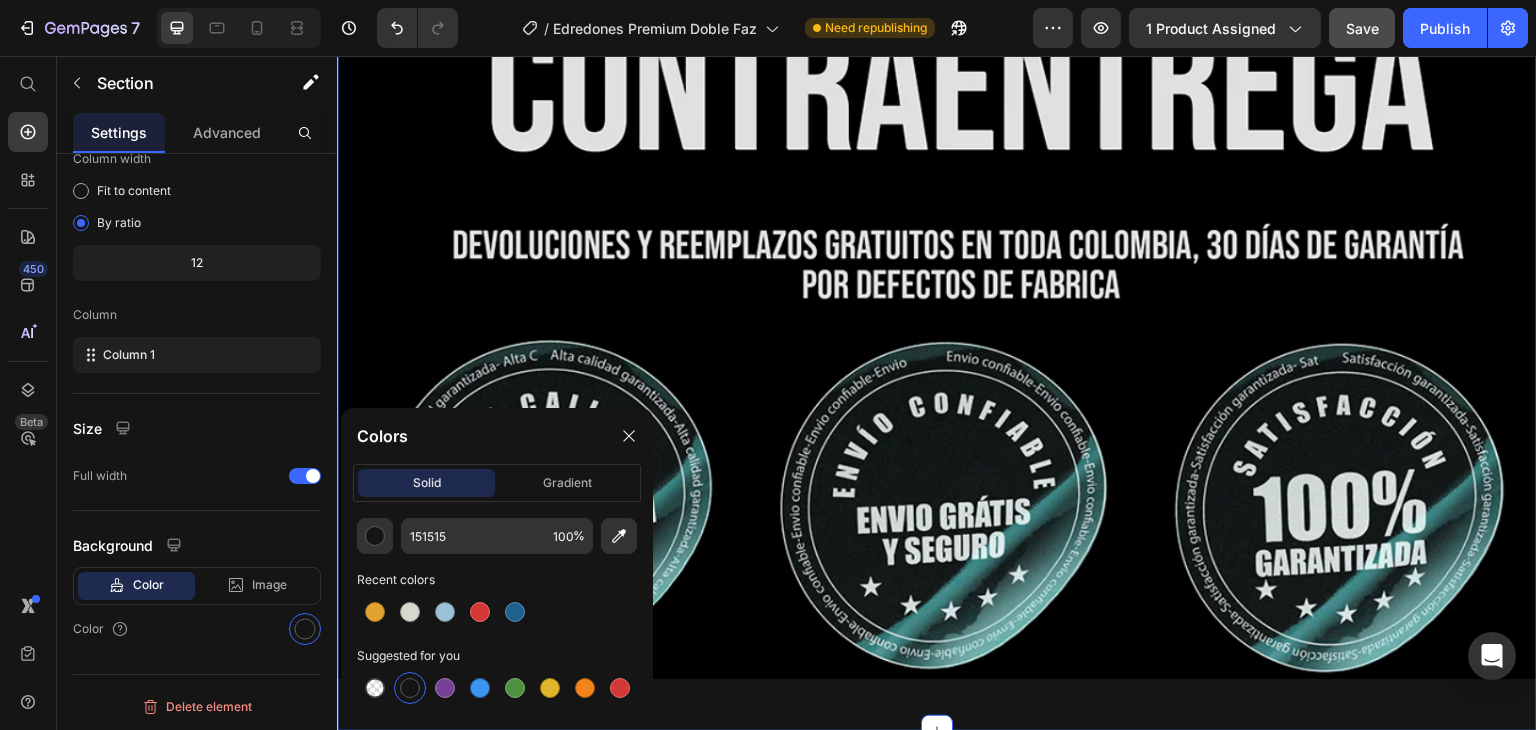 scroll, scrollTop: 7818, scrollLeft: 0, axis: vertical 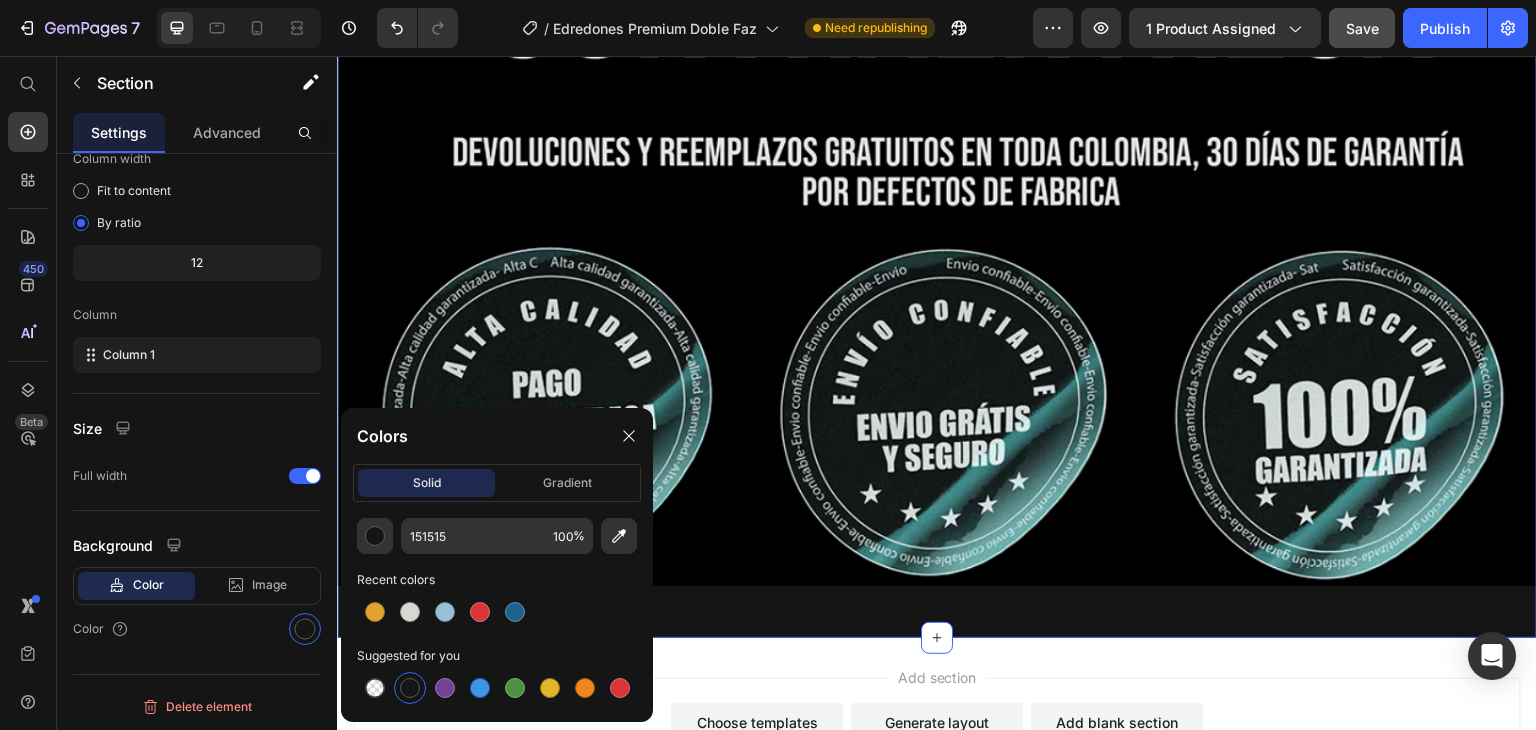 click on "Image Section 2   You can create reusable sections Create Theme Section AI Content Write with GemAI What would you like to describe here? Tone and Voice Persuasive Product Almohada Ortopédica 3D Indeformable Grande Show more Generate" at bounding box center [937, 184] 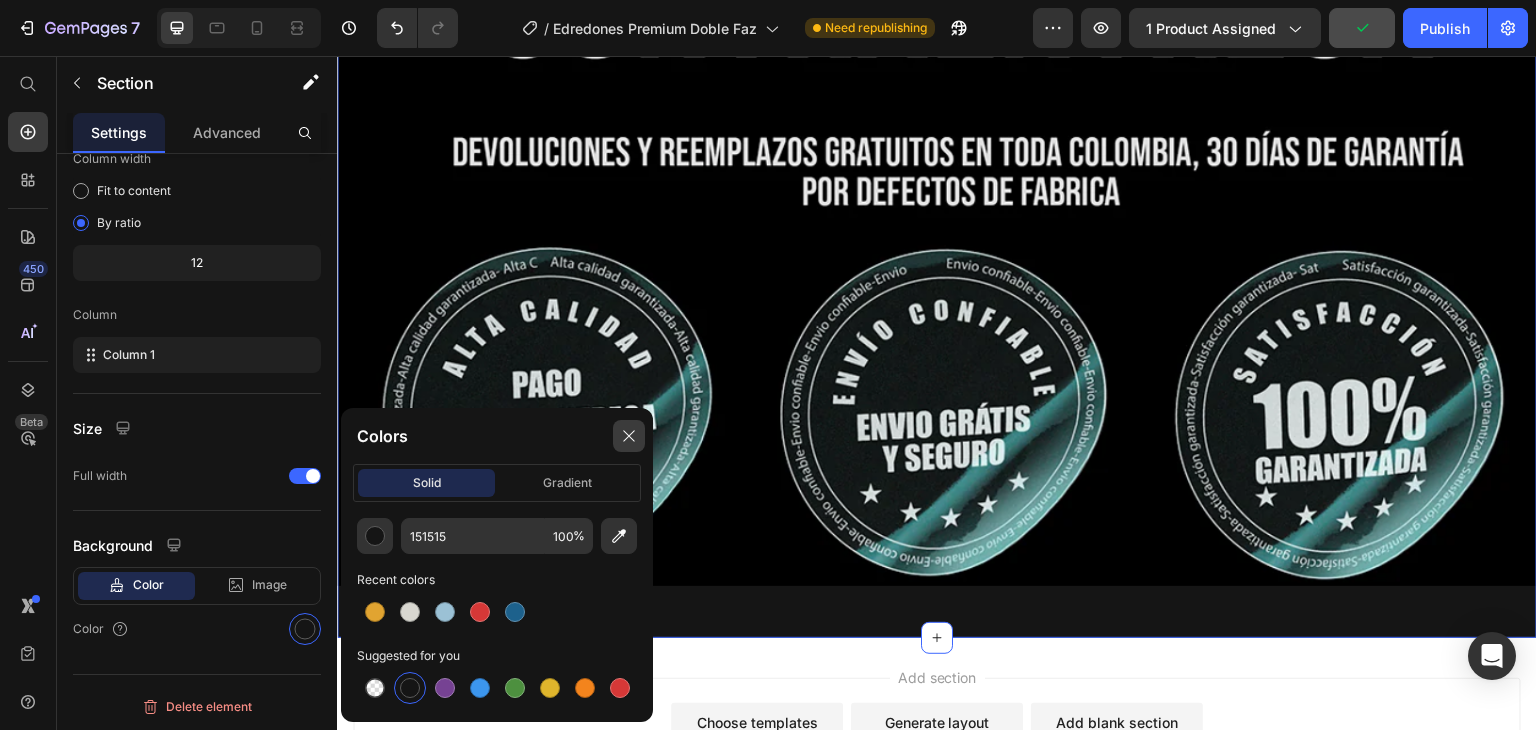 click 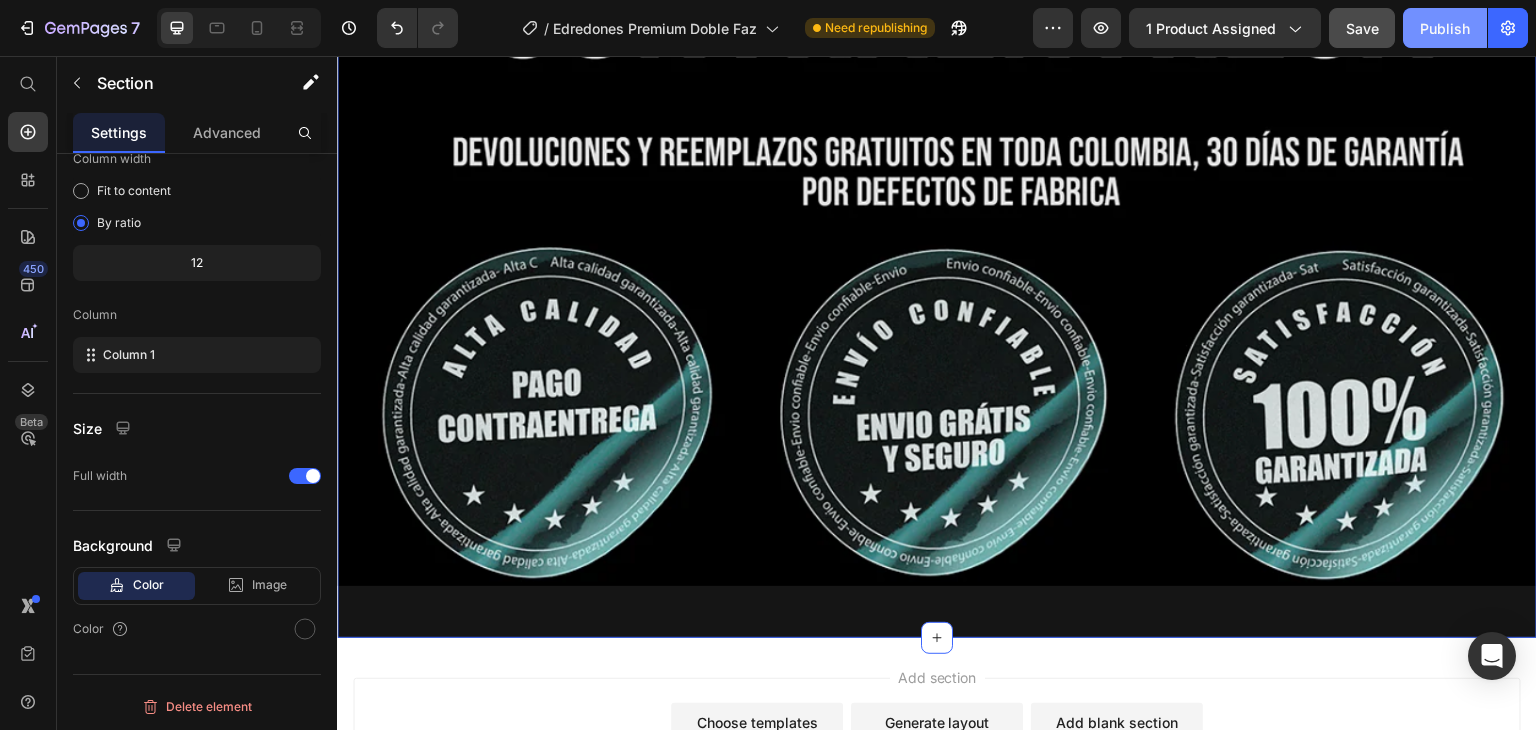 click on "Publish" at bounding box center [1445, 28] 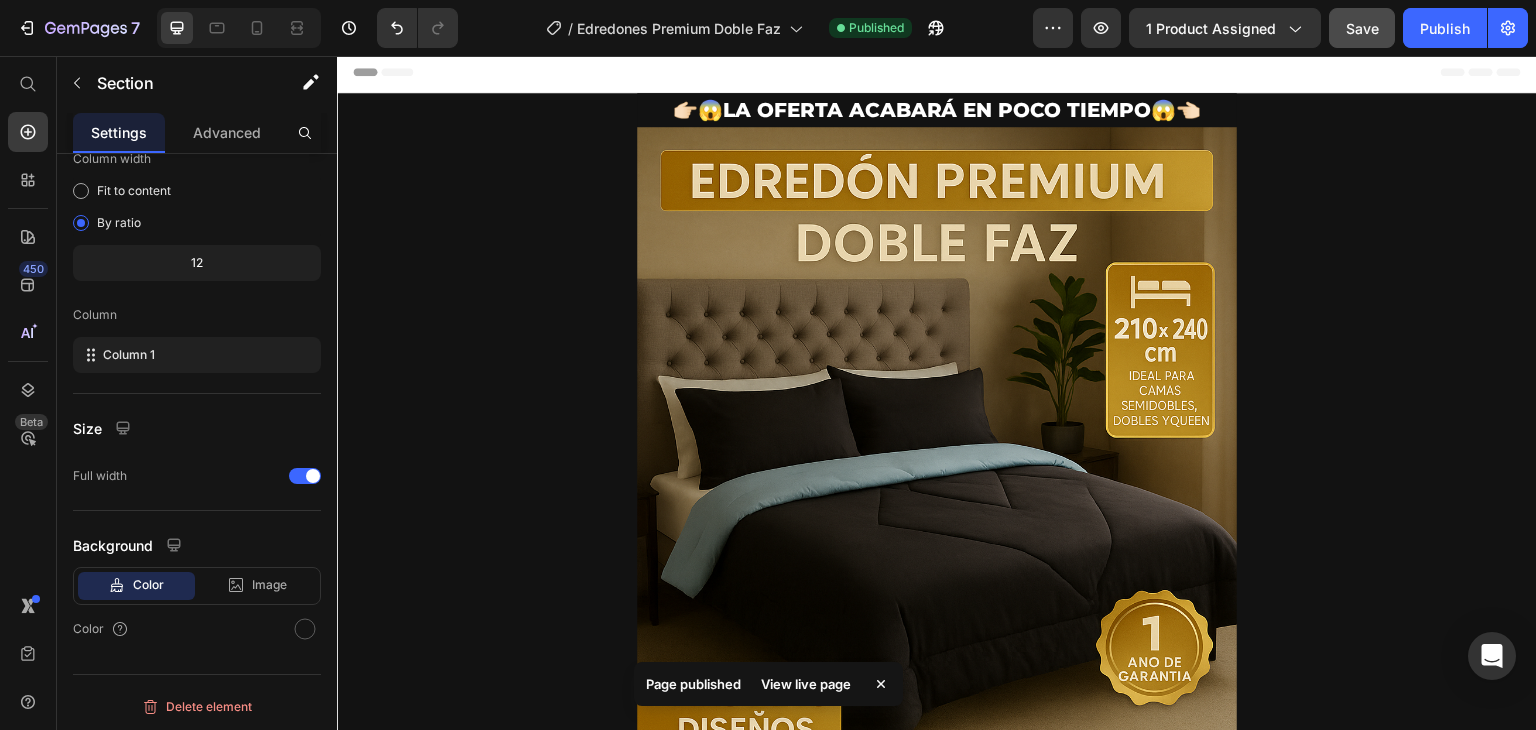 scroll, scrollTop: 0, scrollLeft: 0, axis: both 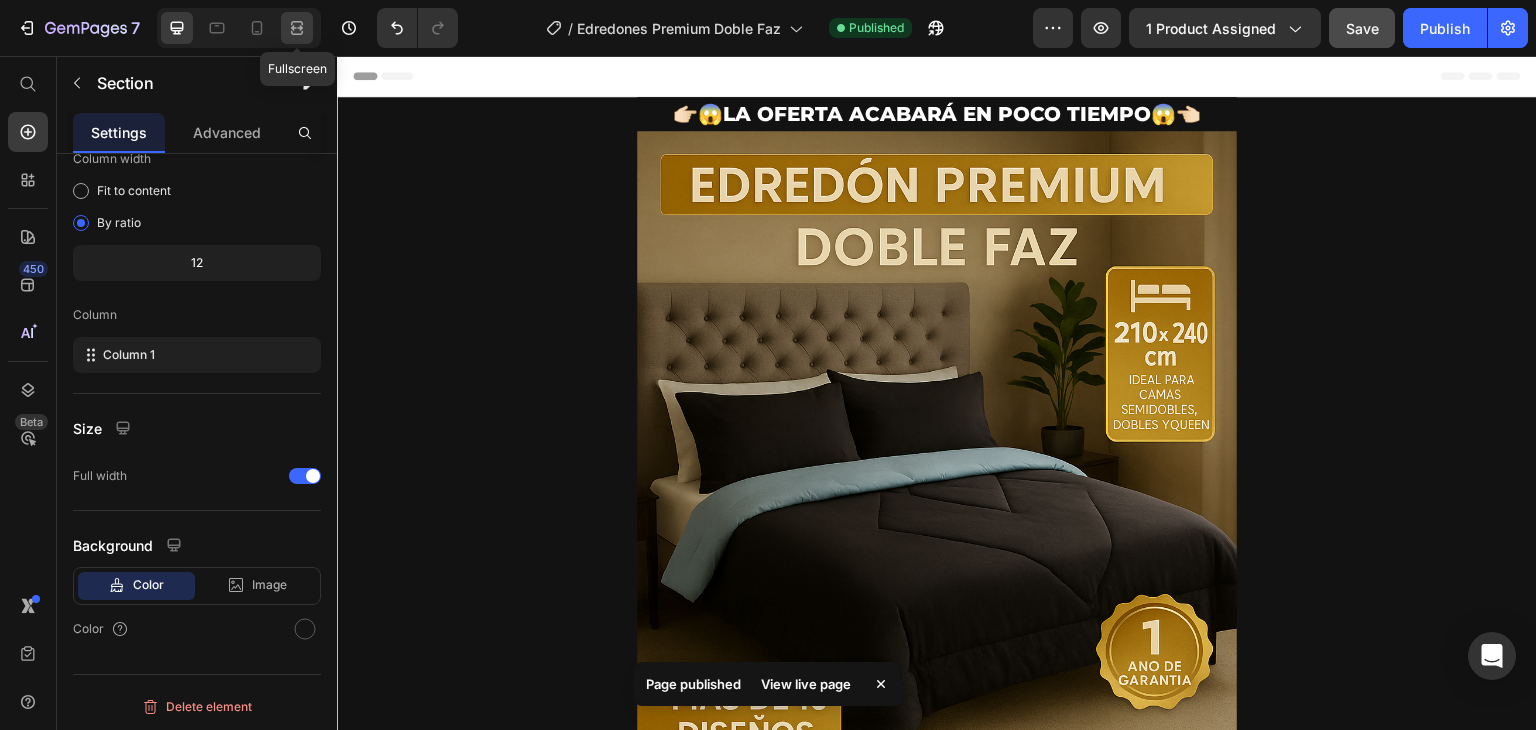 click 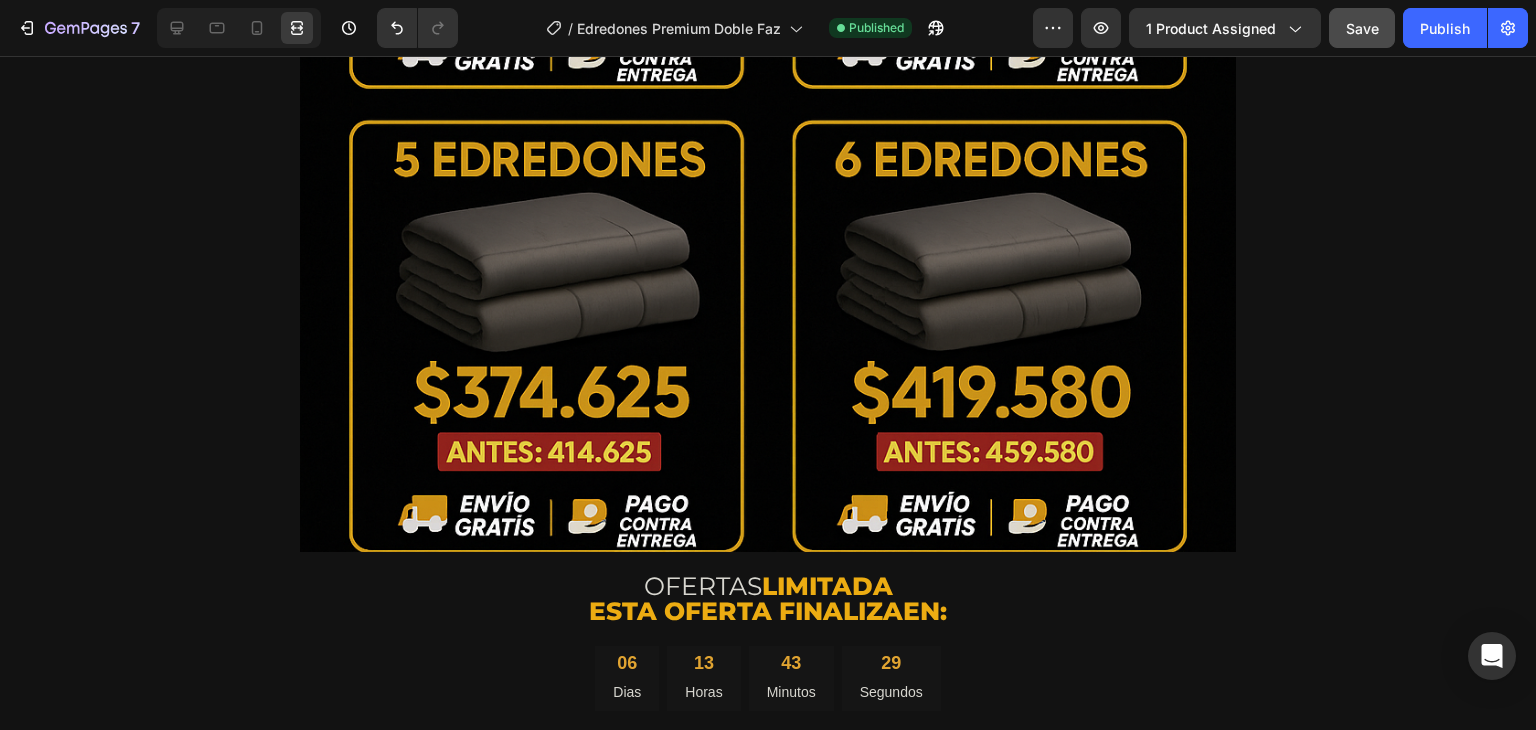 scroll, scrollTop: 7762, scrollLeft: 0, axis: vertical 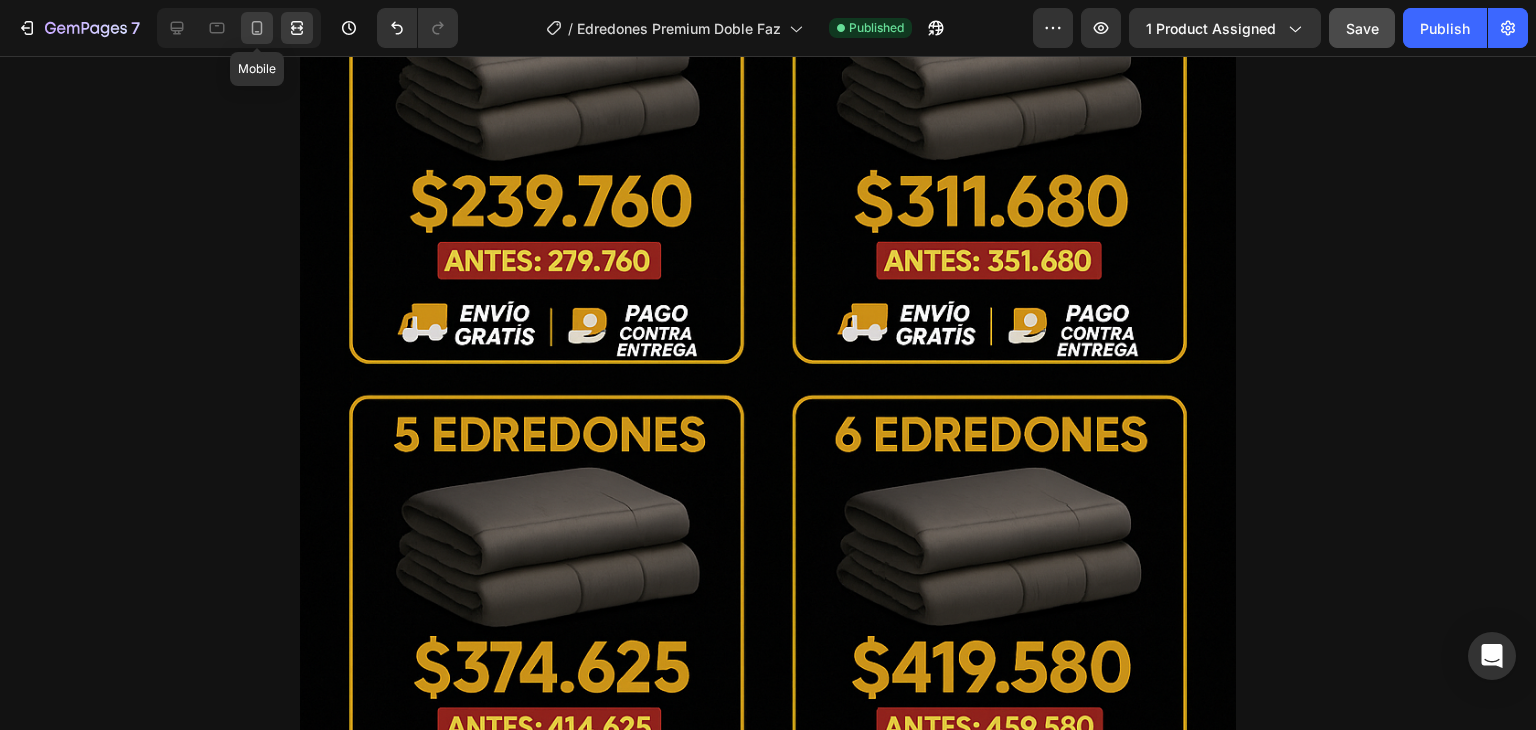 click 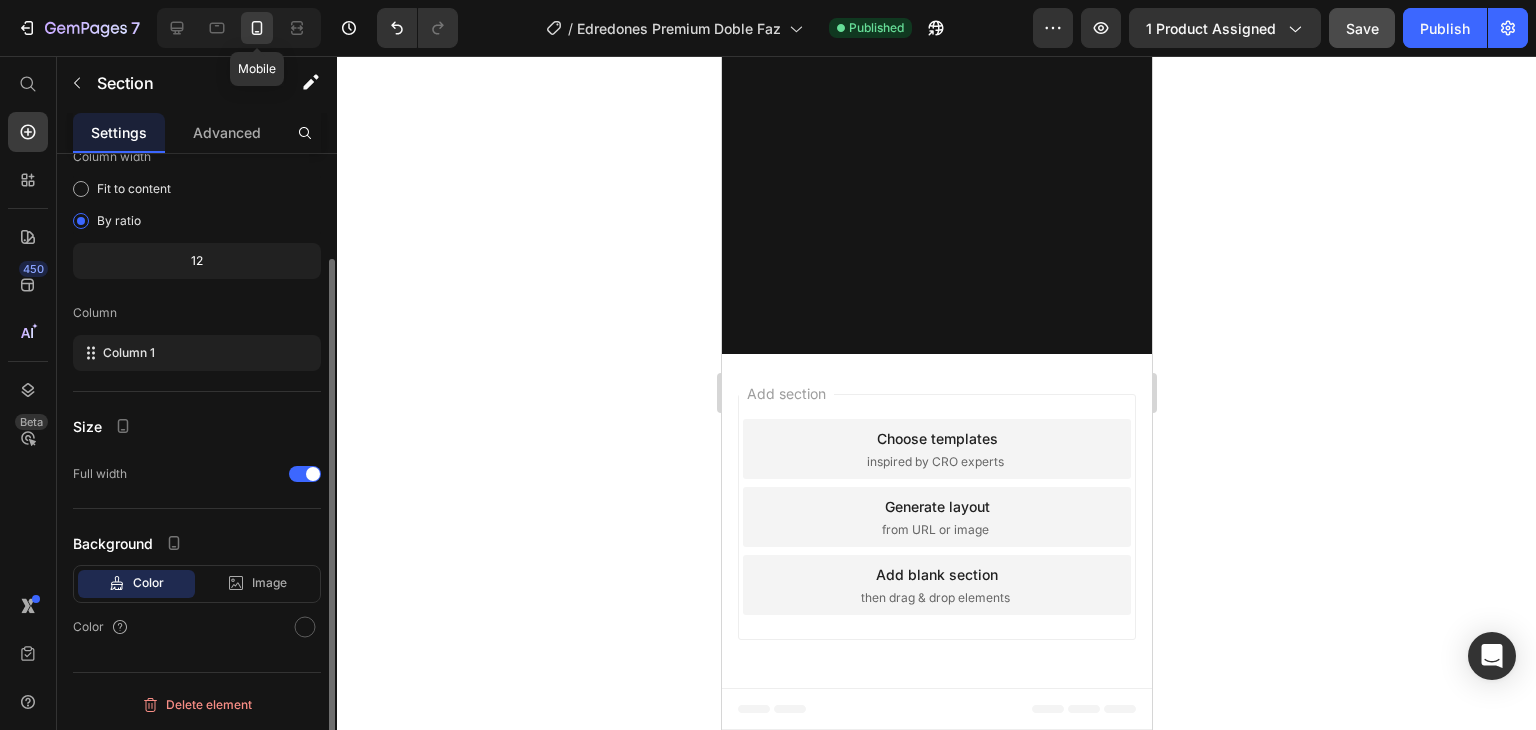 scroll, scrollTop: 4025, scrollLeft: 0, axis: vertical 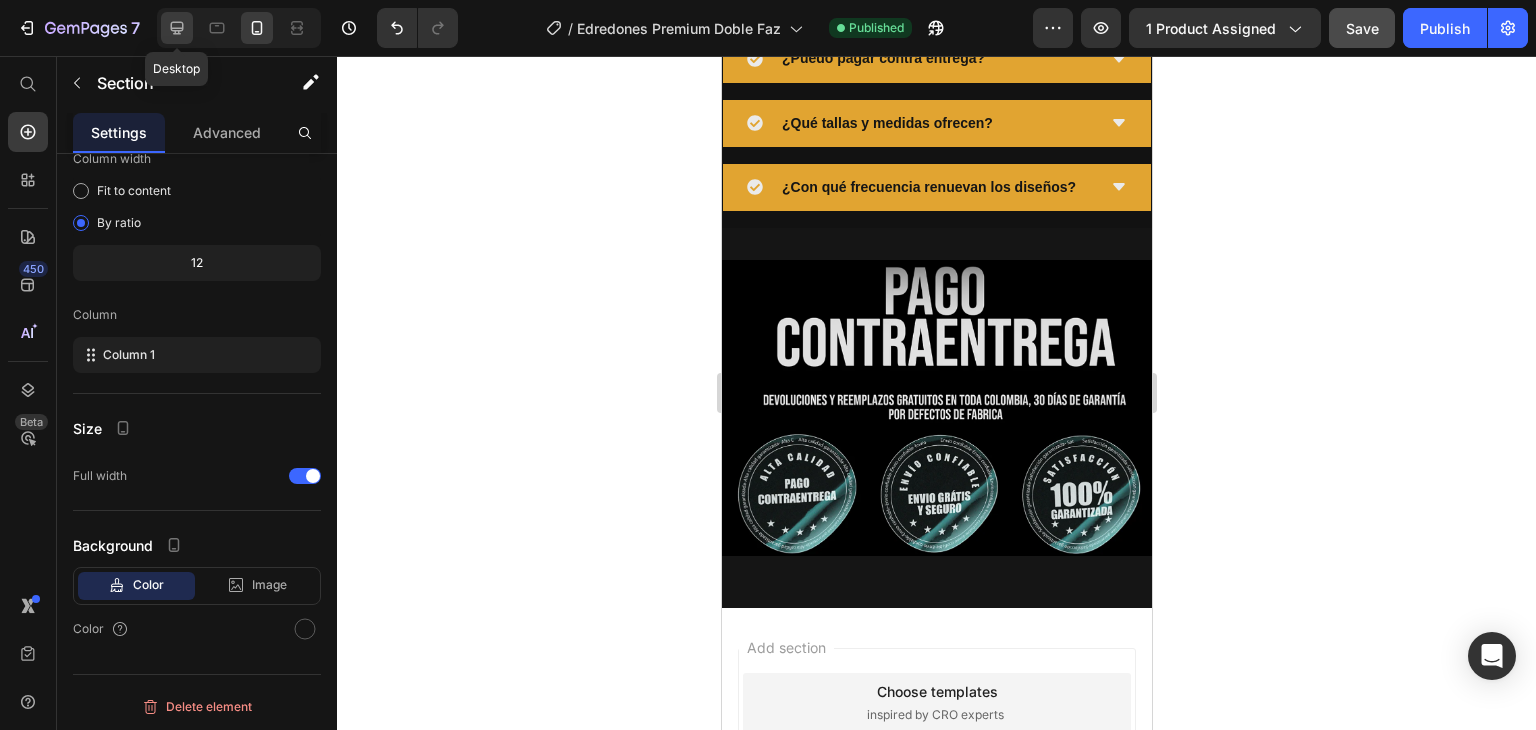 click 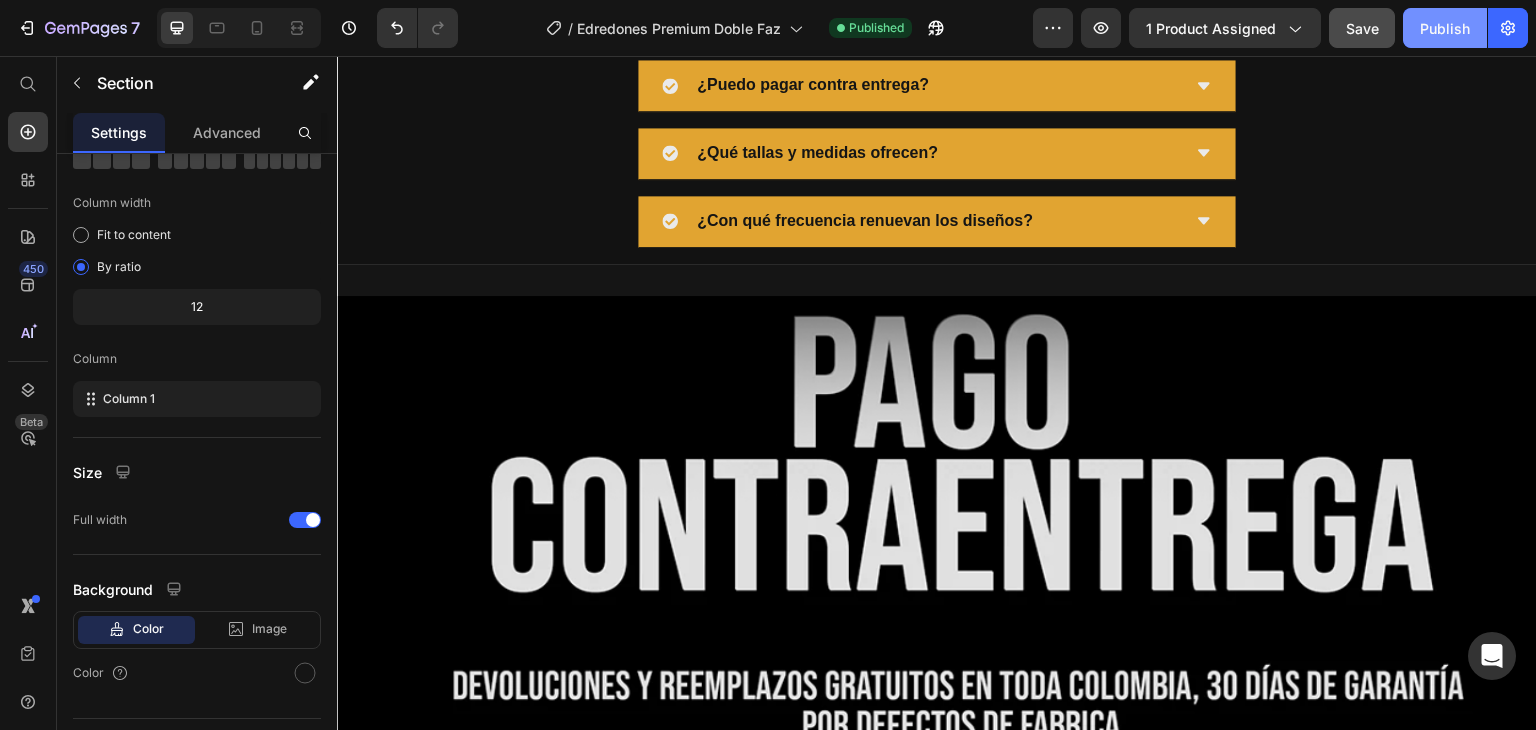 scroll, scrollTop: 7285, scrollLeft: 0, axis: vertical 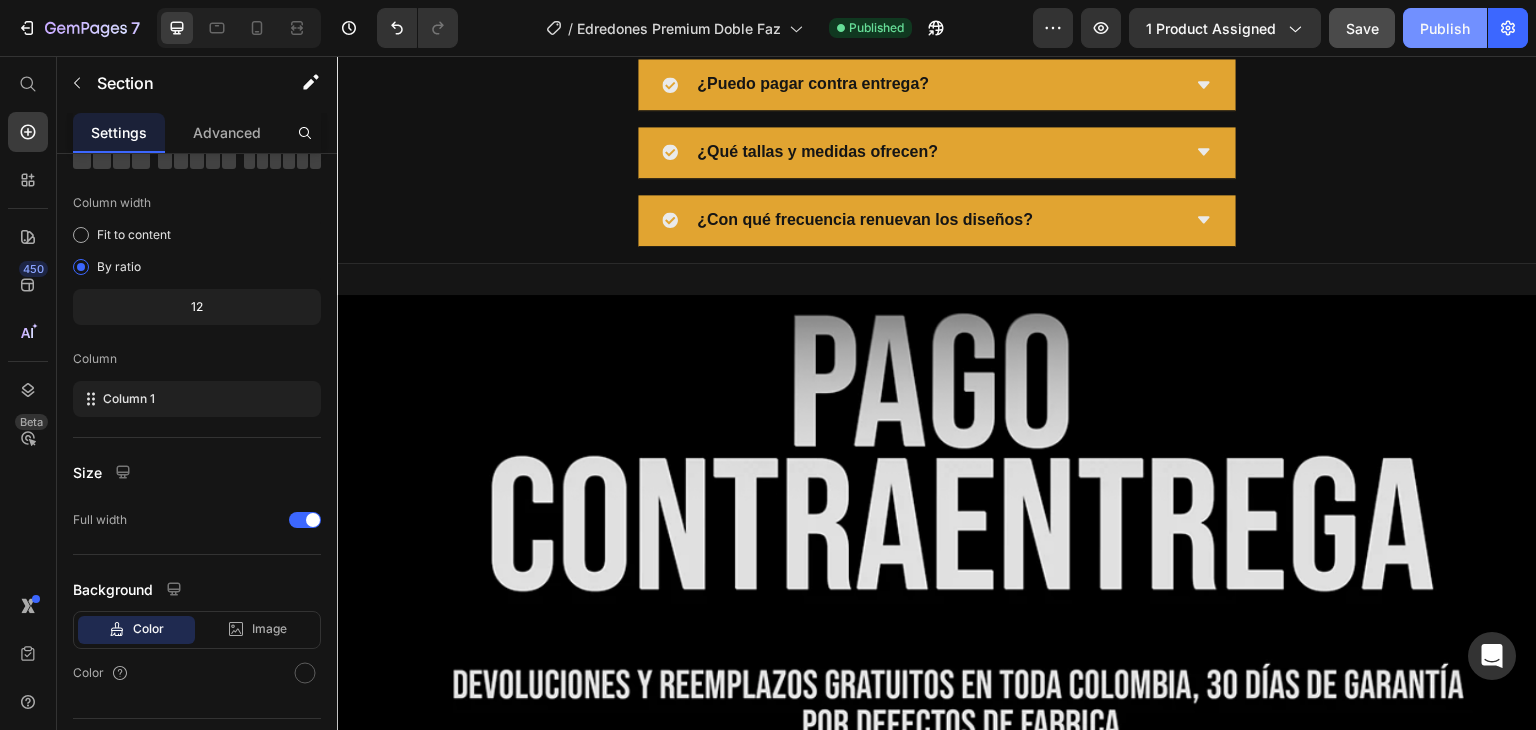 click on "Publish" at bounding box center (1445, 28) 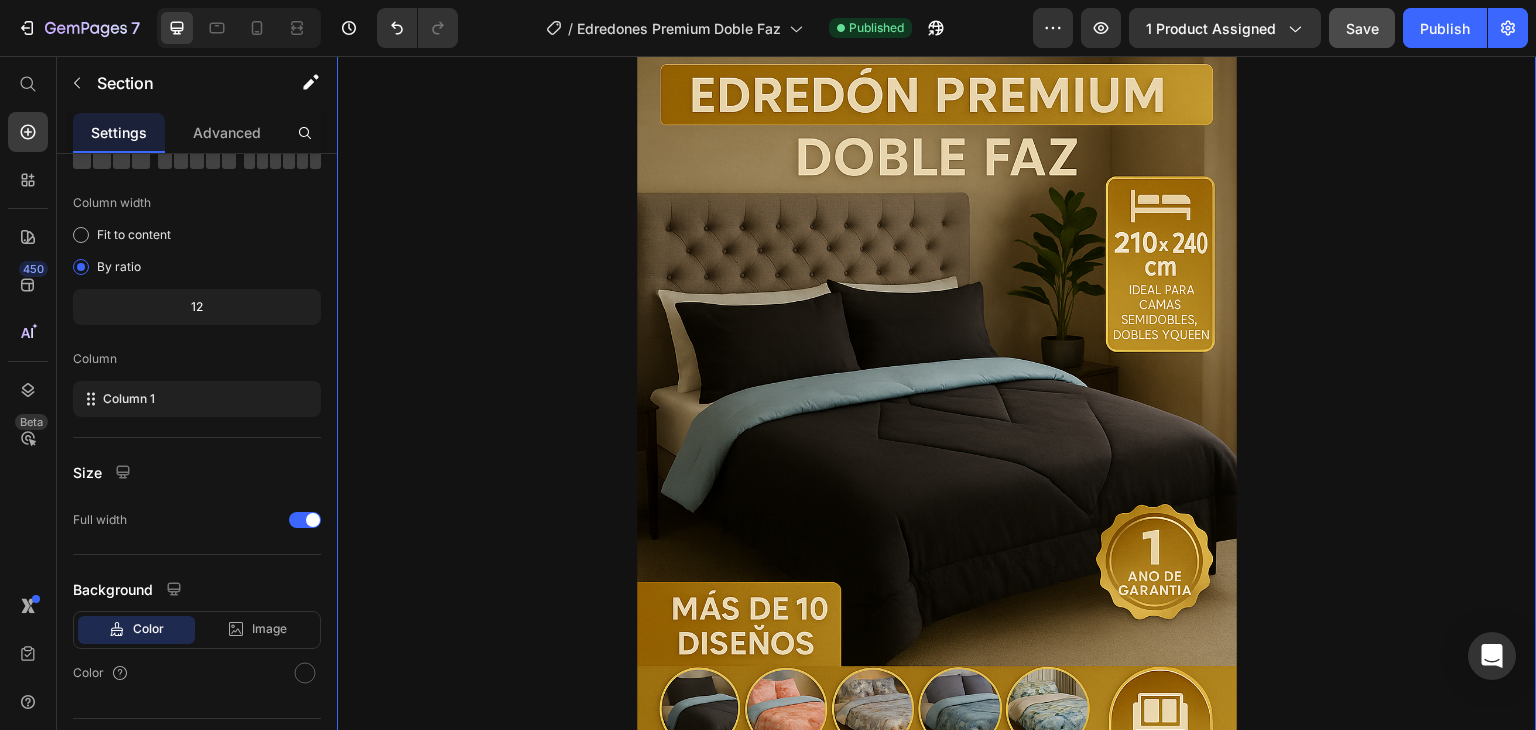scroll, scrollTop: 0, scrollLeft: 0, axis: both 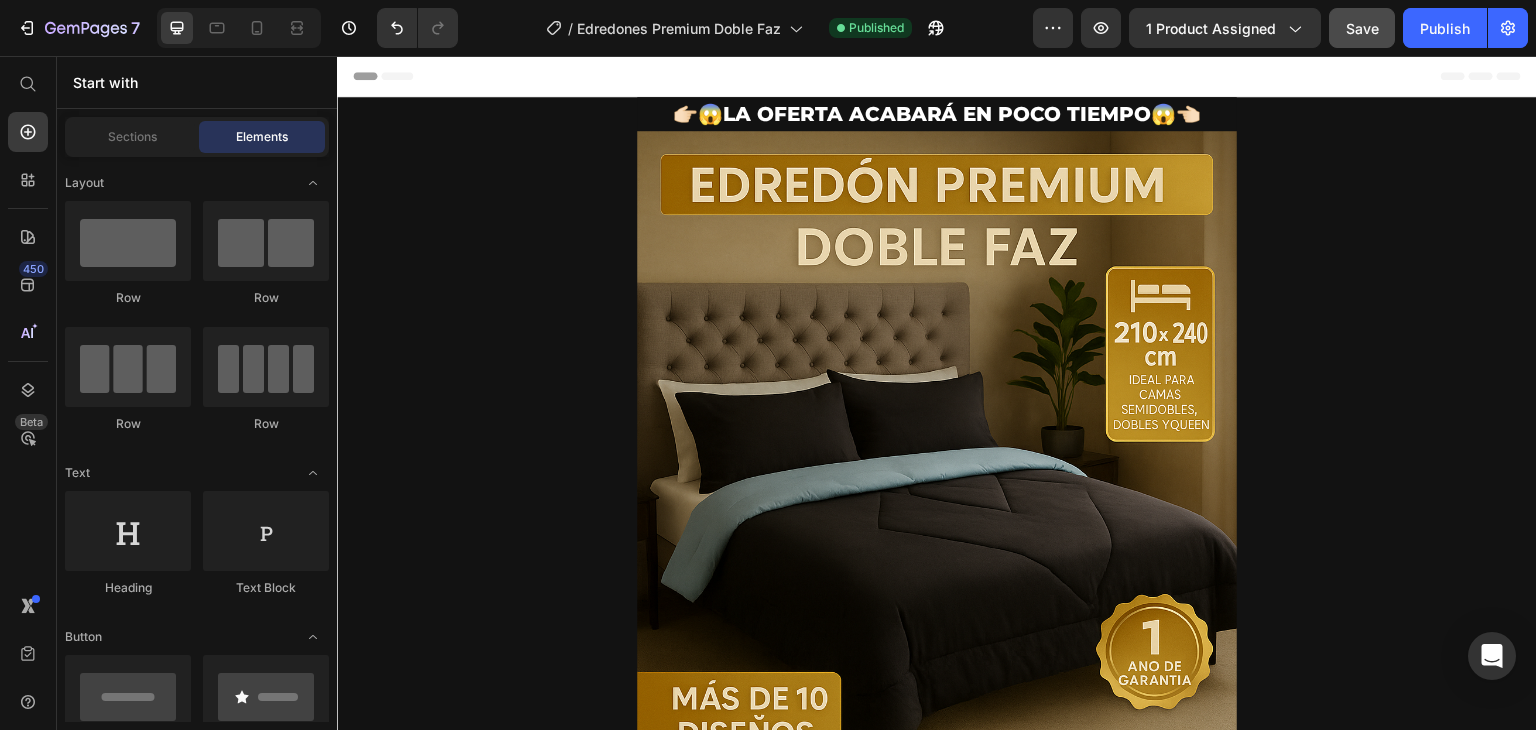 click 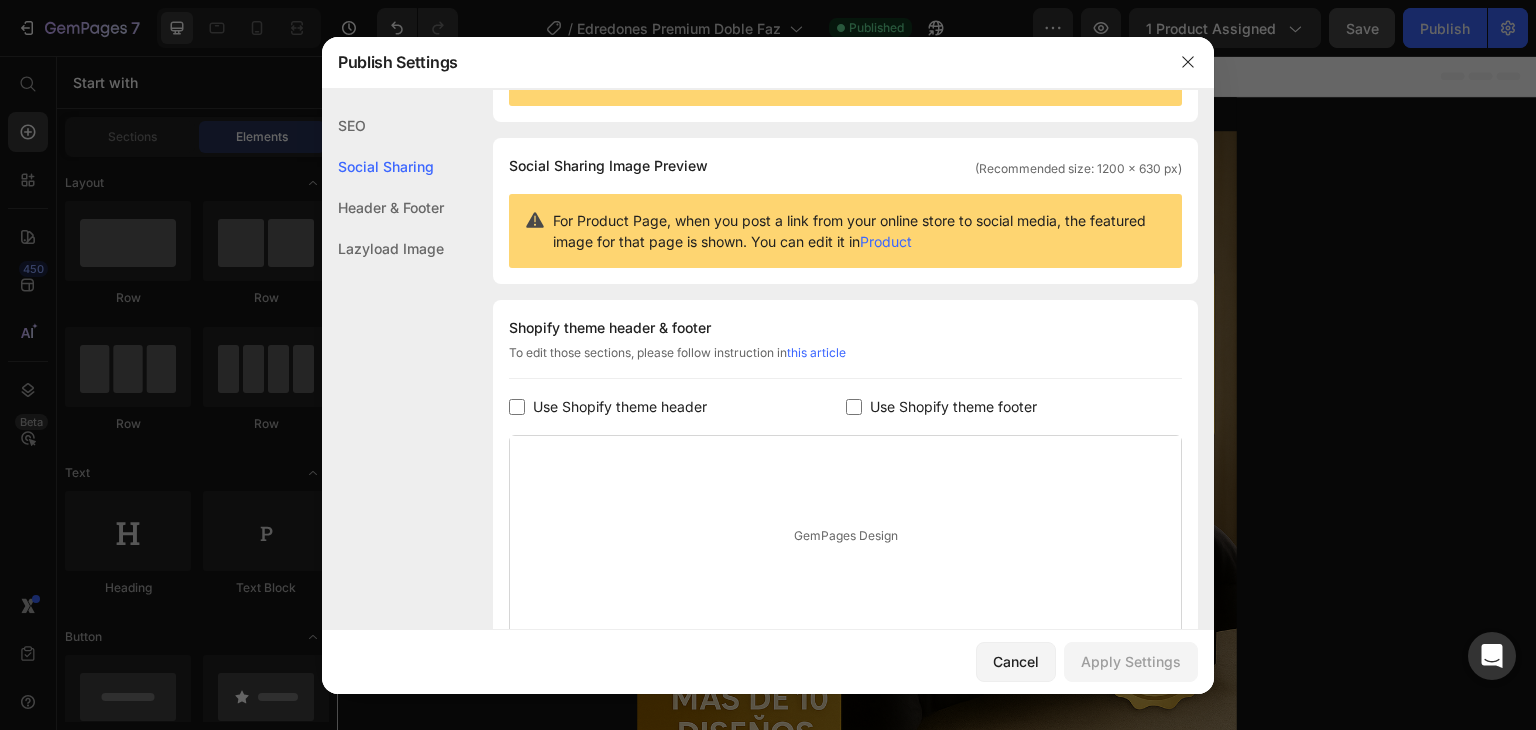 scroll, scrollTop: 272, scrollLeft: 0, axis: vertical 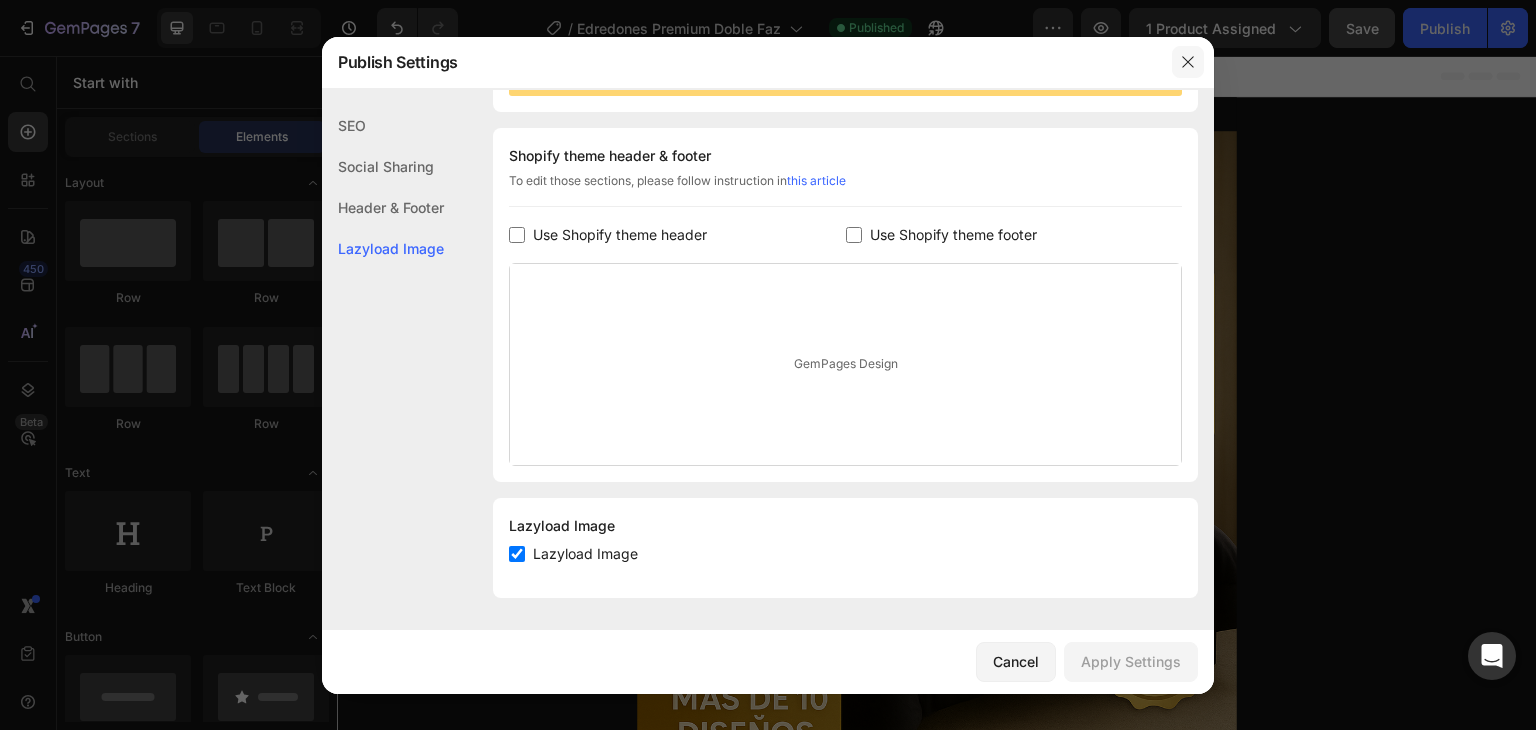 click 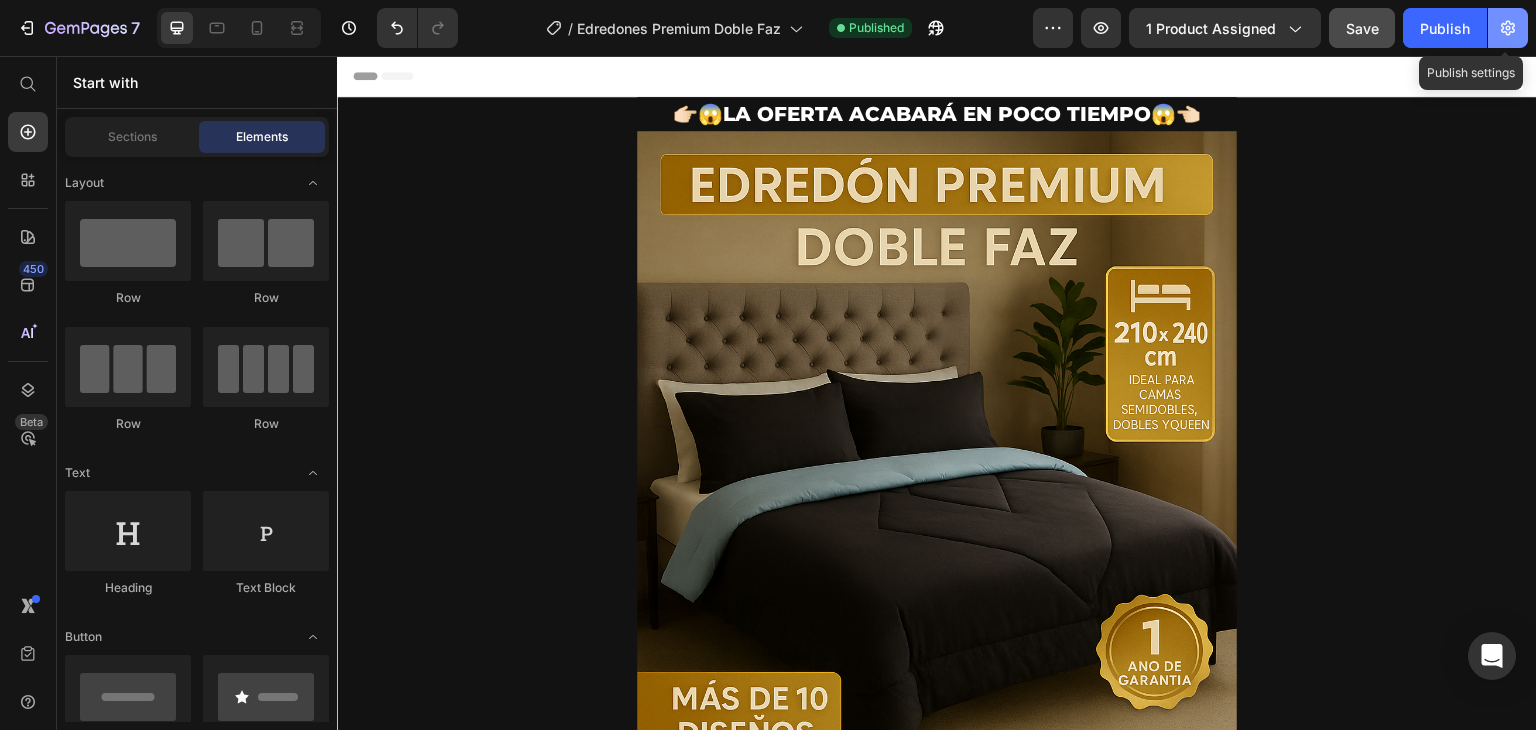 click 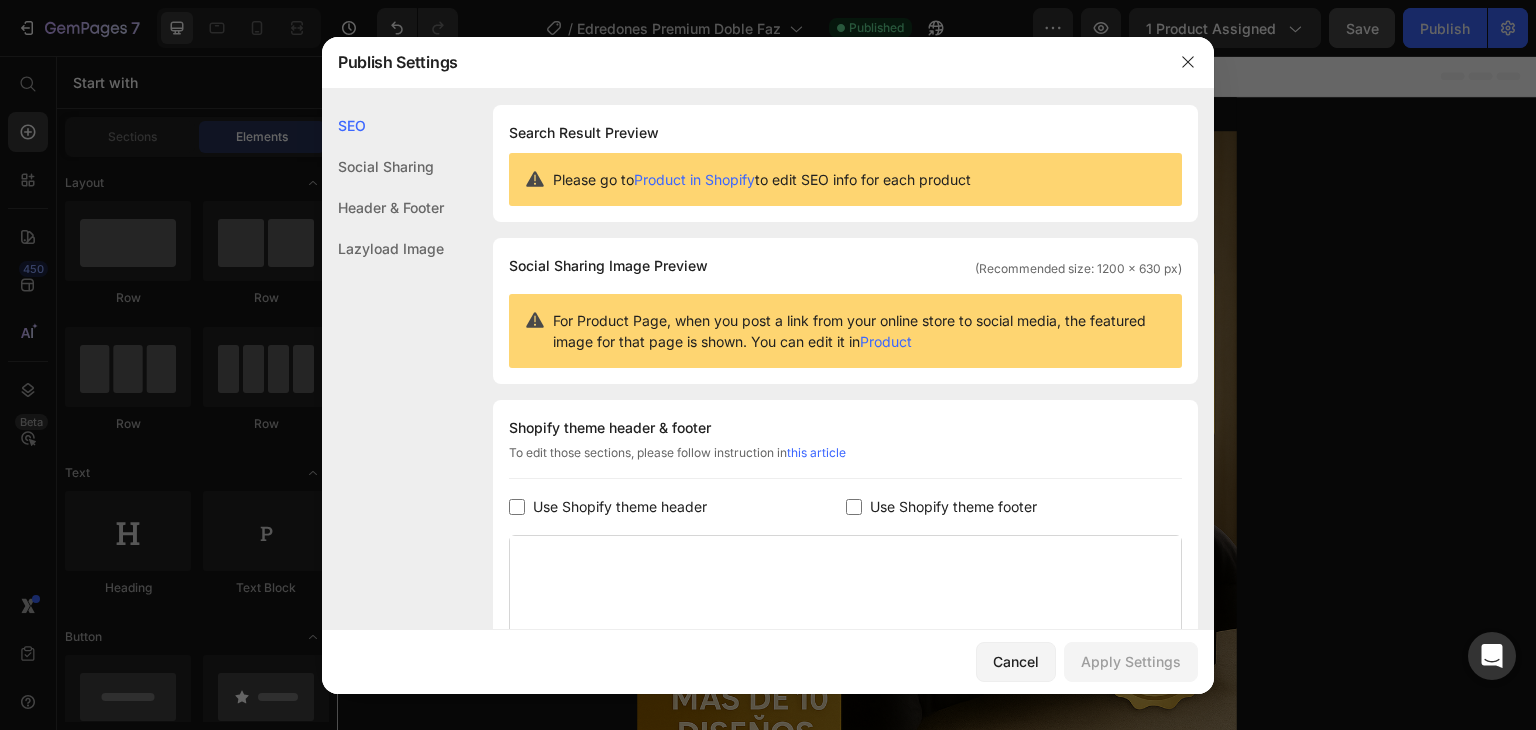 click on "Header & Footer" 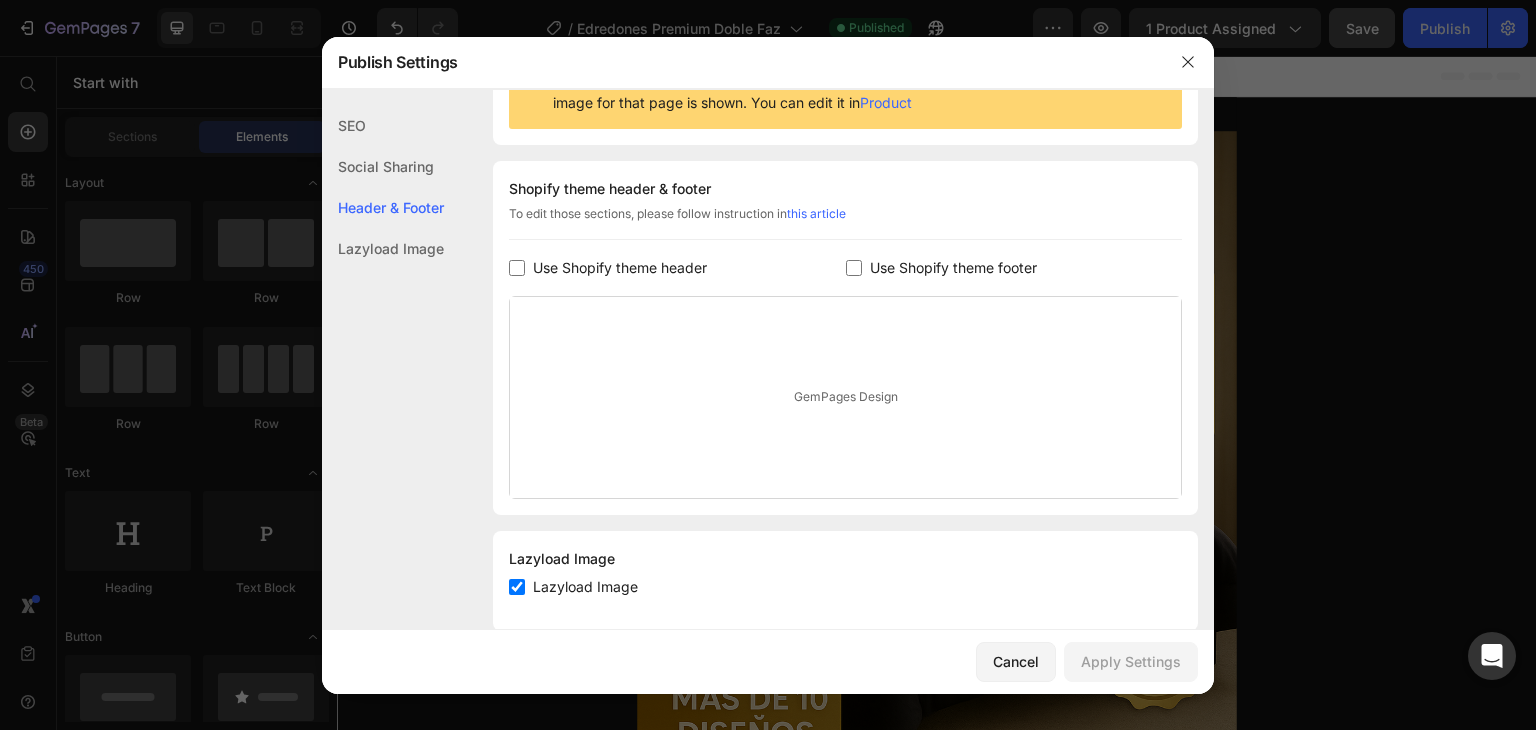 scroll, scrollTop: 272, scrollLeft: 0, axis: vertical 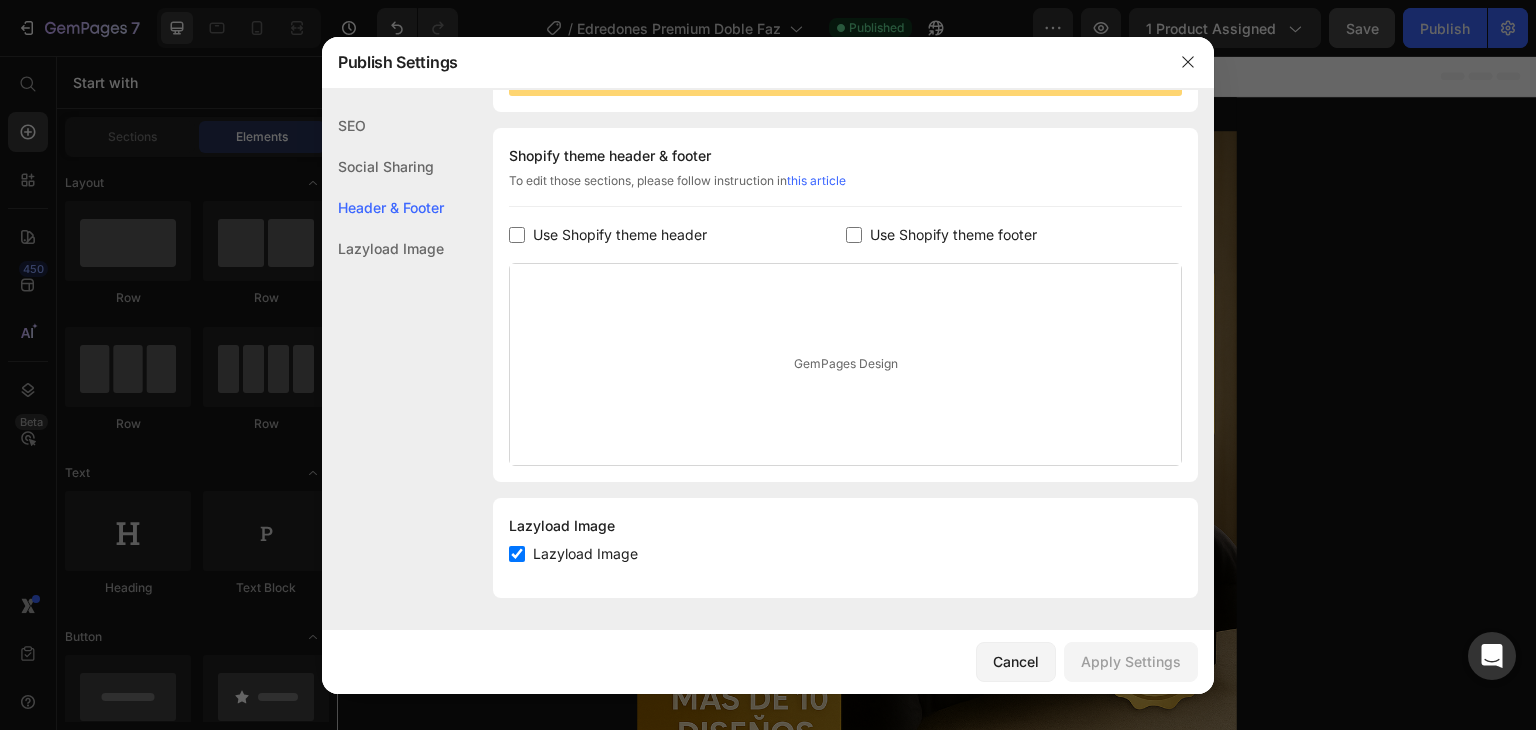 click on "Lazyload Image" 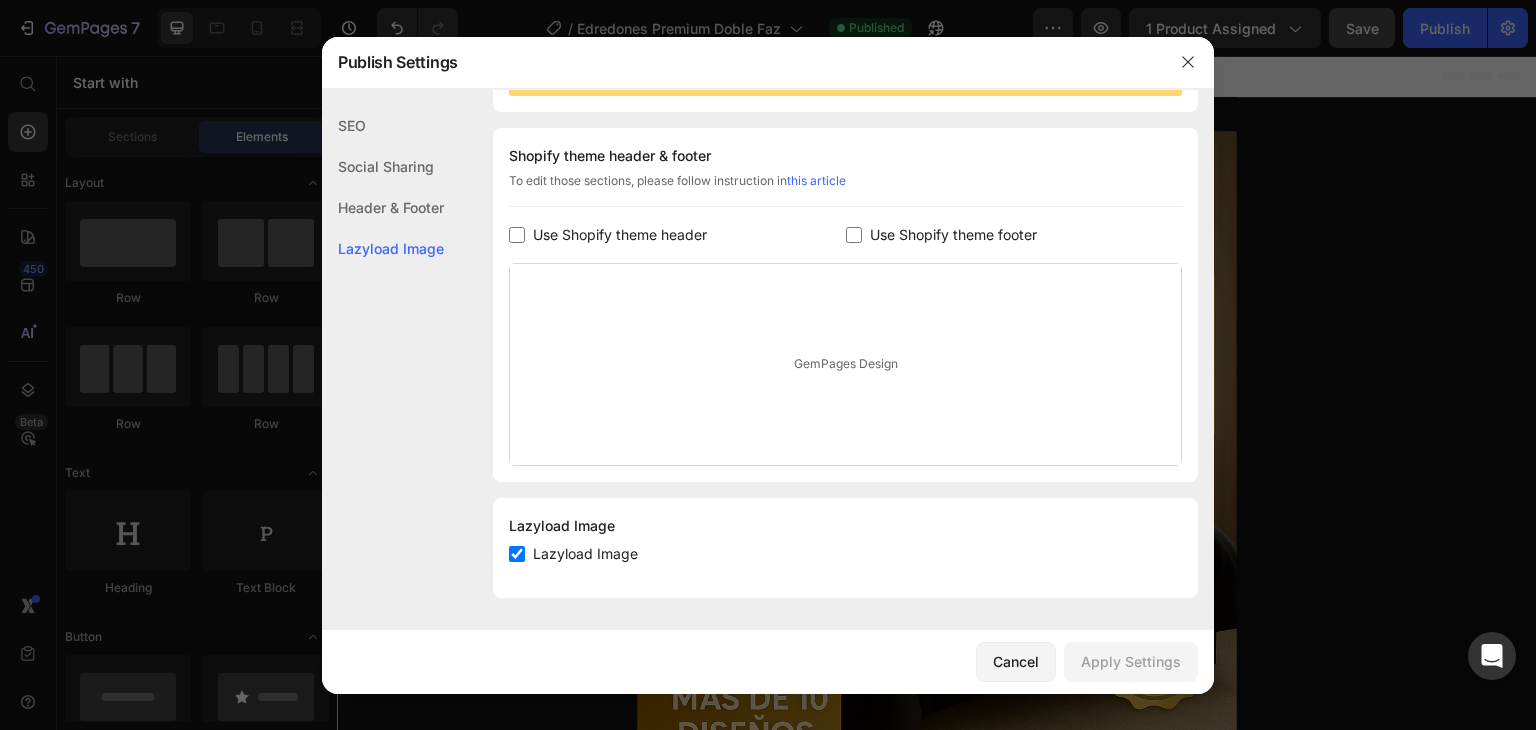 click on "Header & Footer" 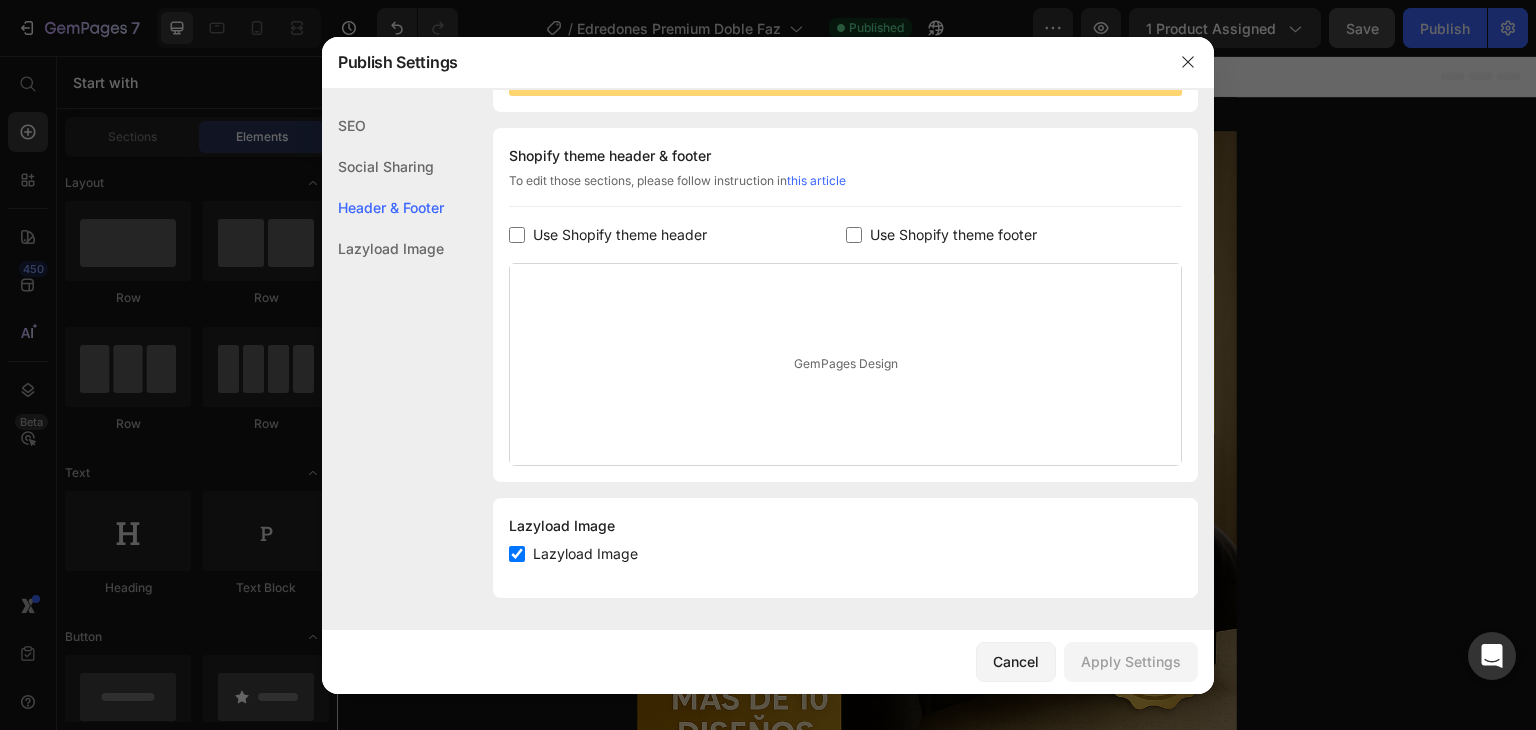 click on "Social Sharing" 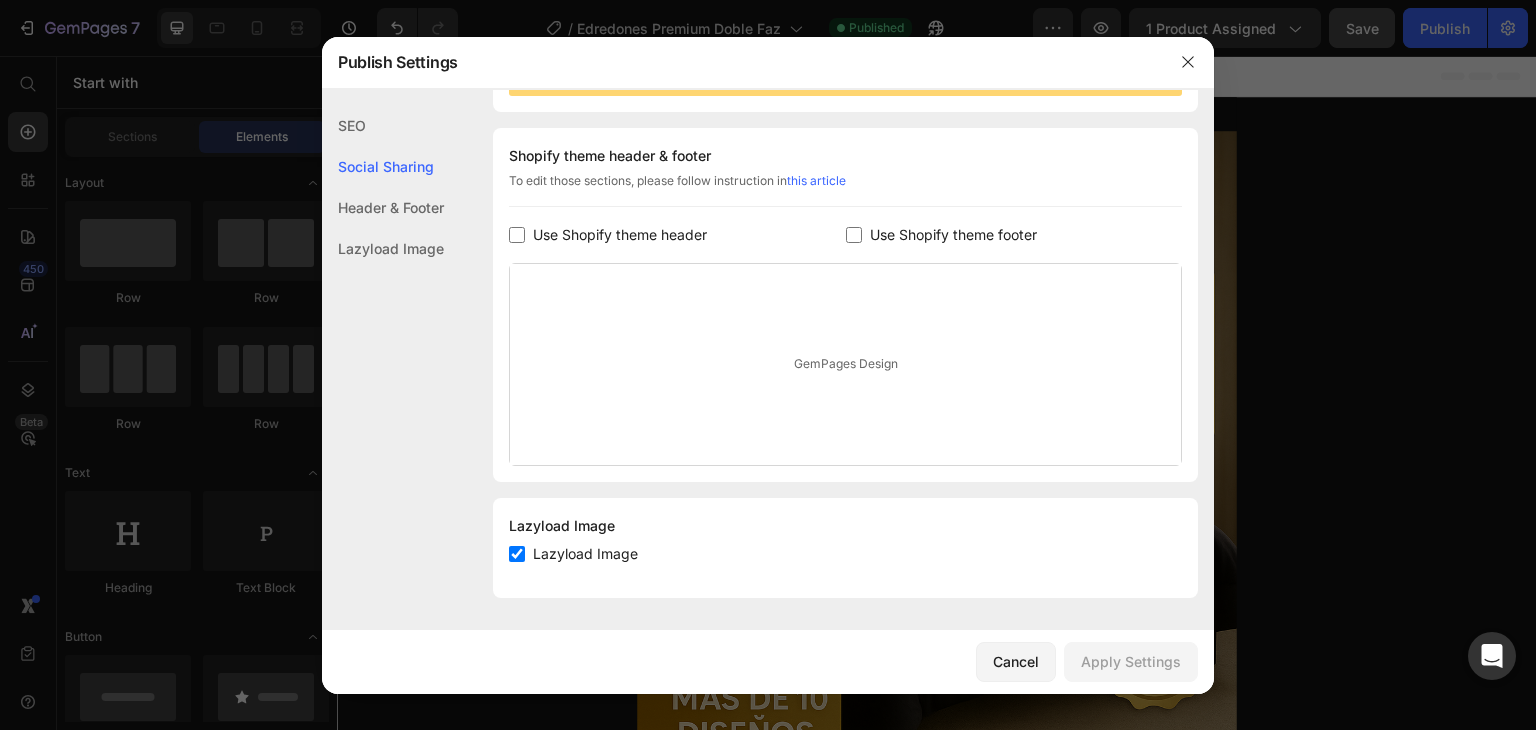scroll, scrollTop: 128, scrollLeft: 0, axis: vertical 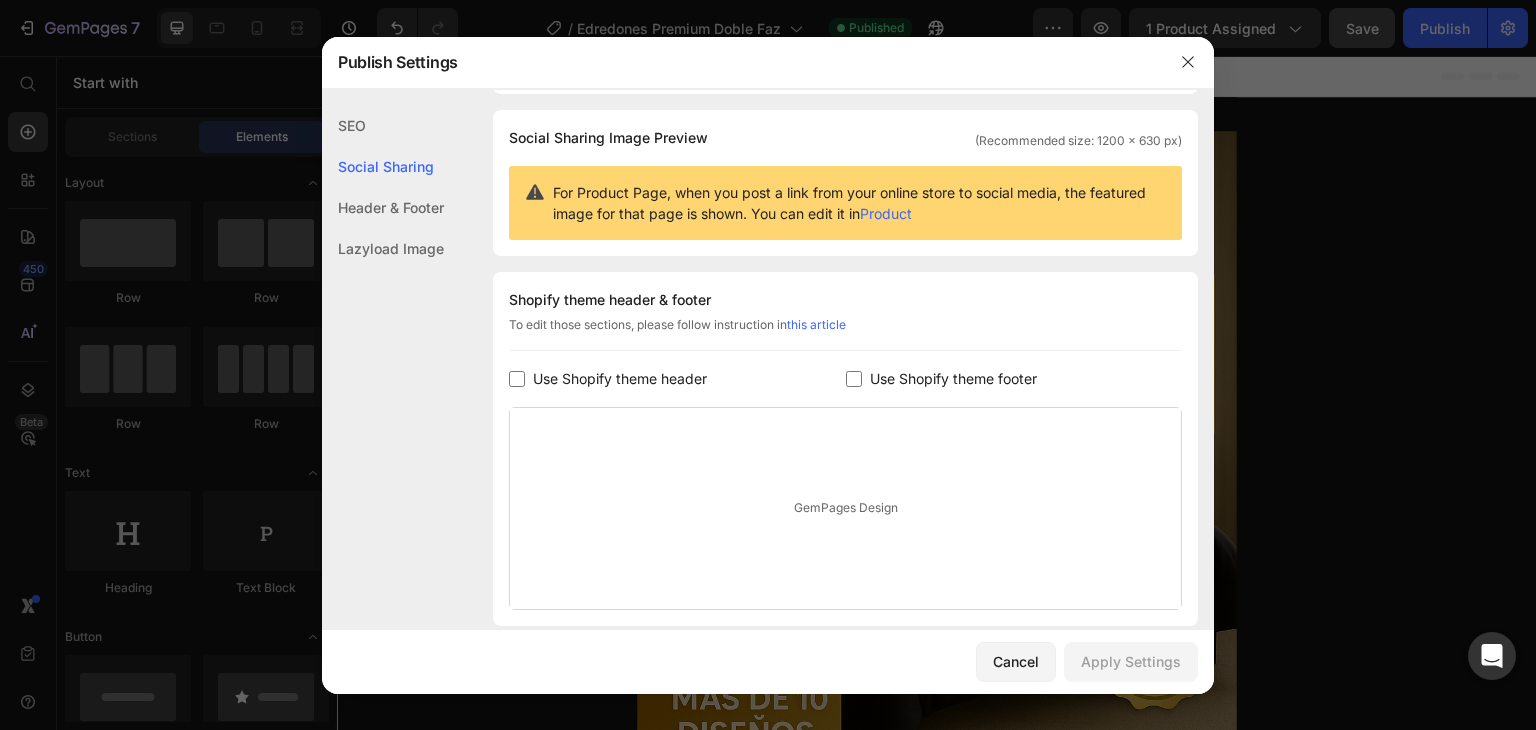 click on "SEO" 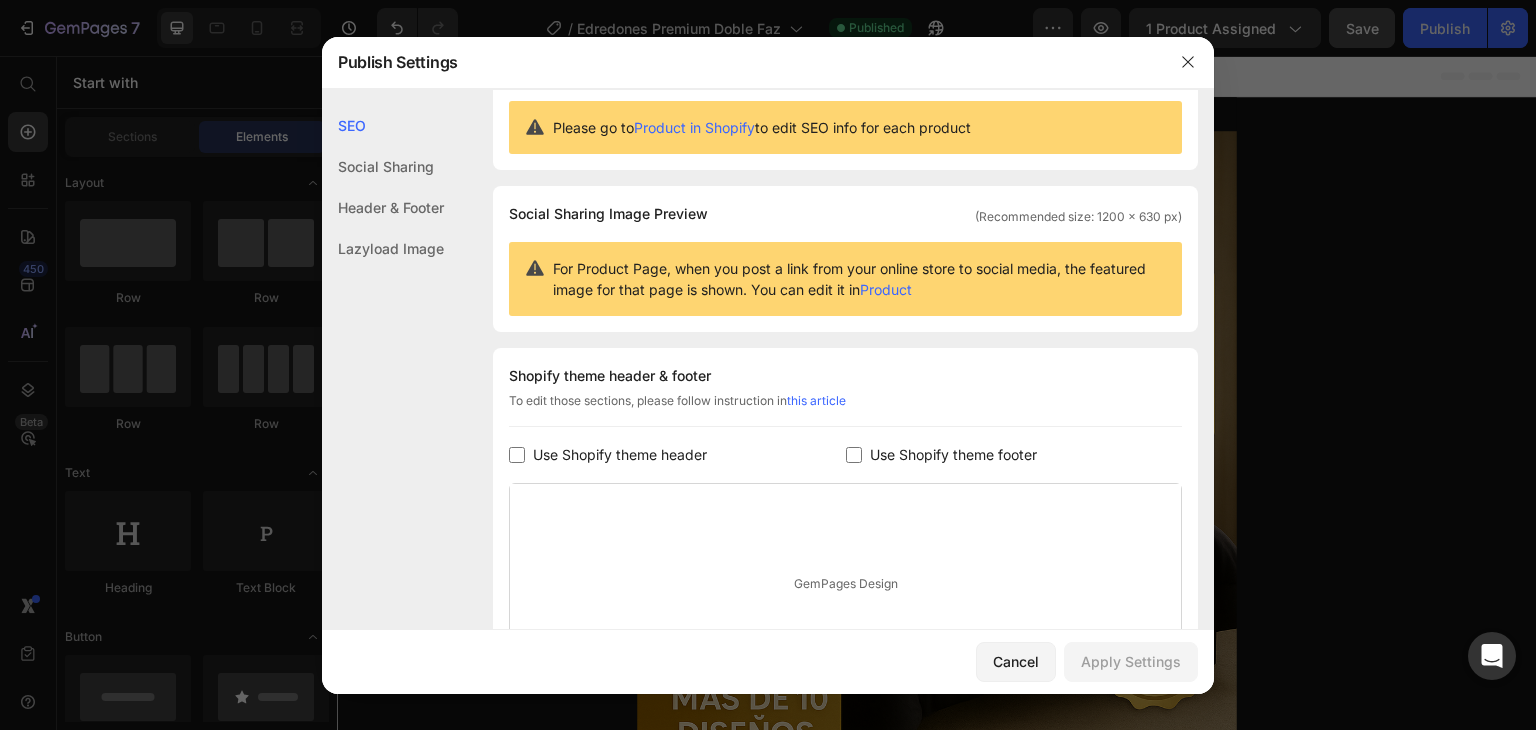 scroll, scrollTop: 0, scrollLeft: 0, axis: both 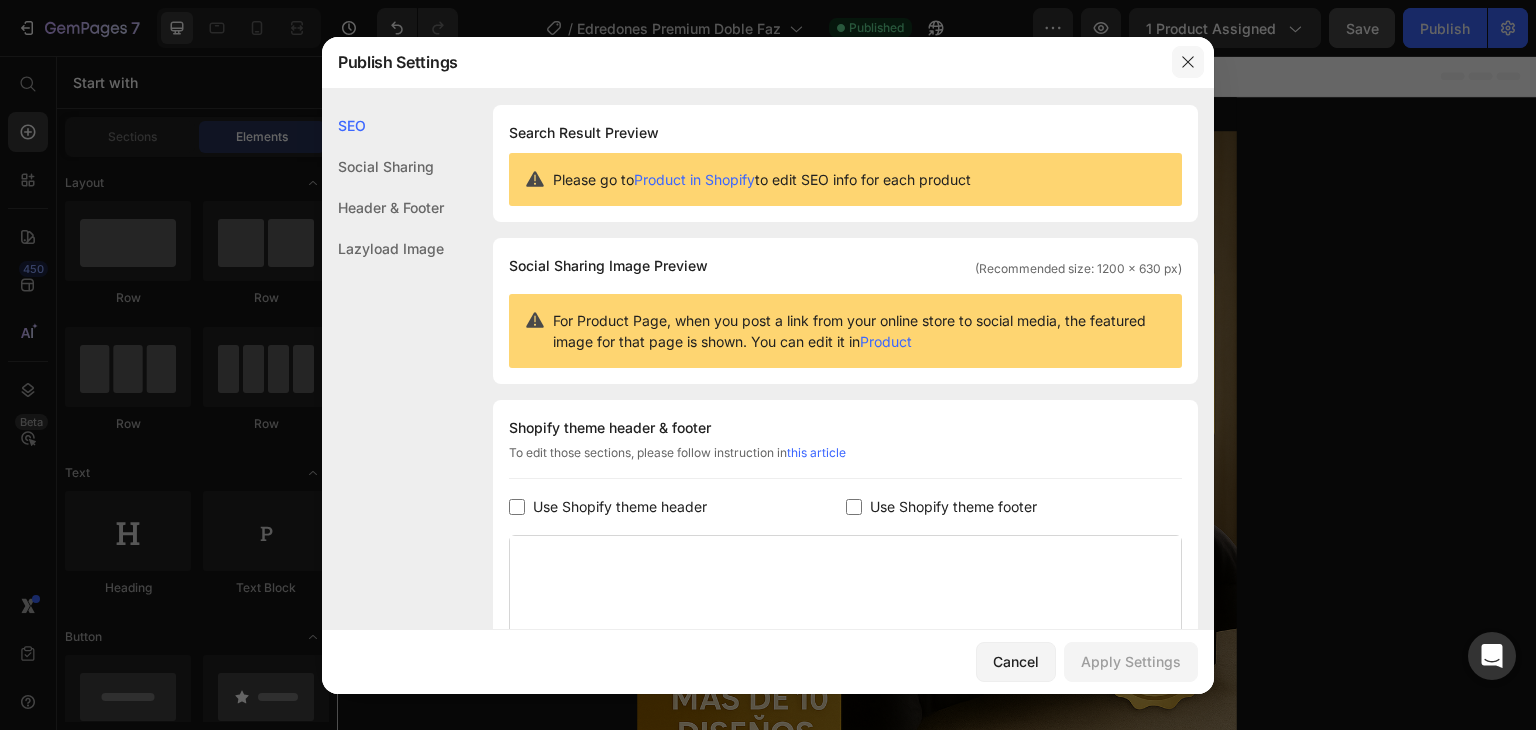 click 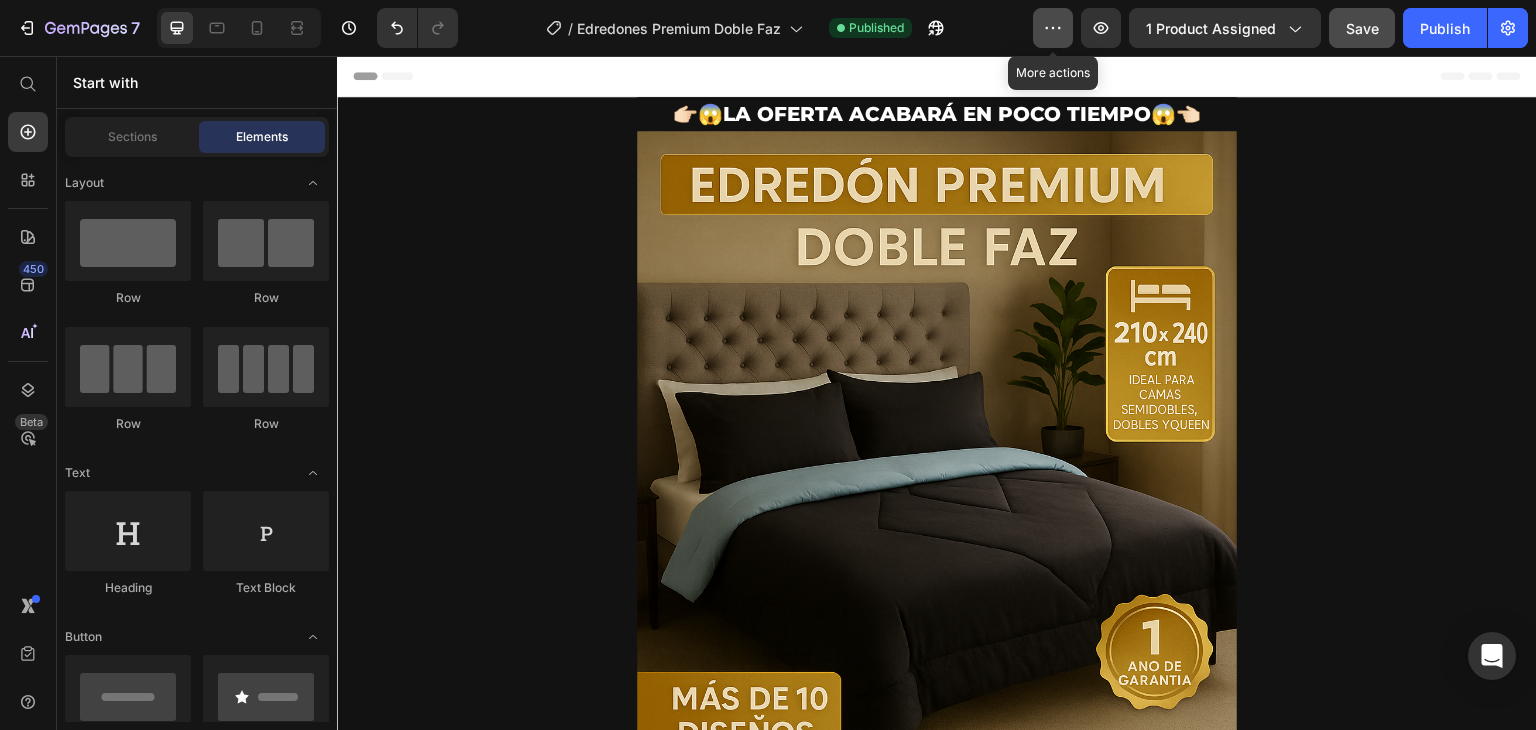click 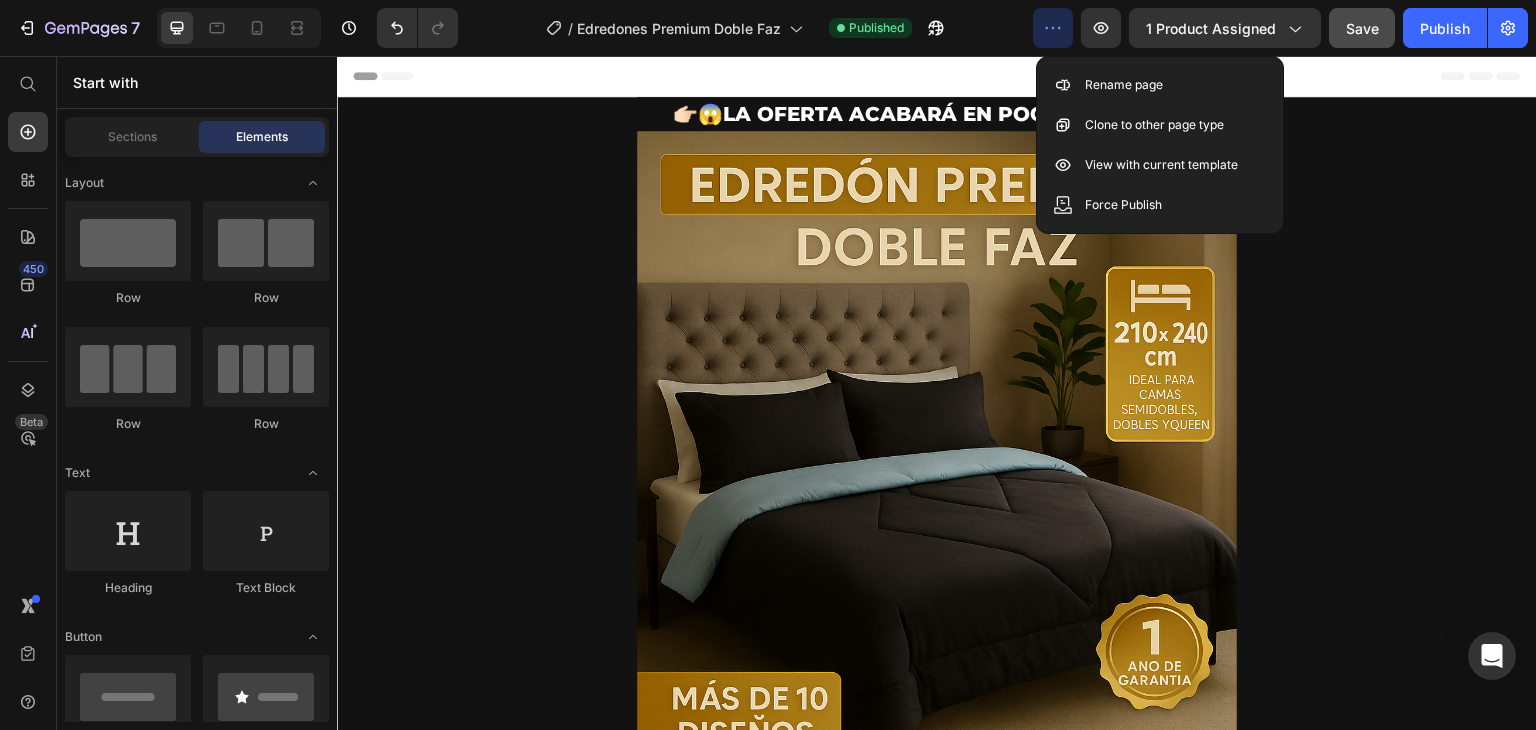 click 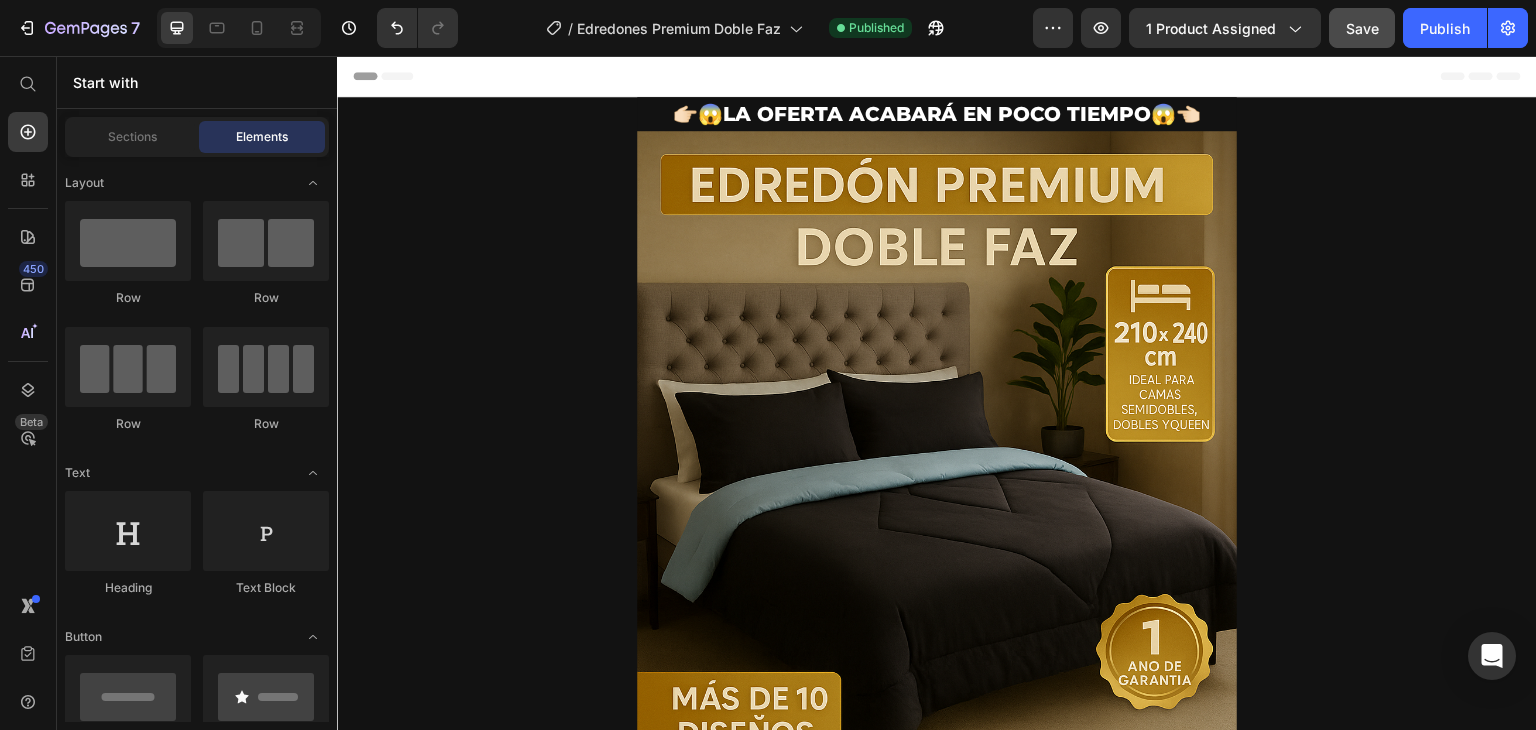 click on "Header" at bounding box center [937, 76] 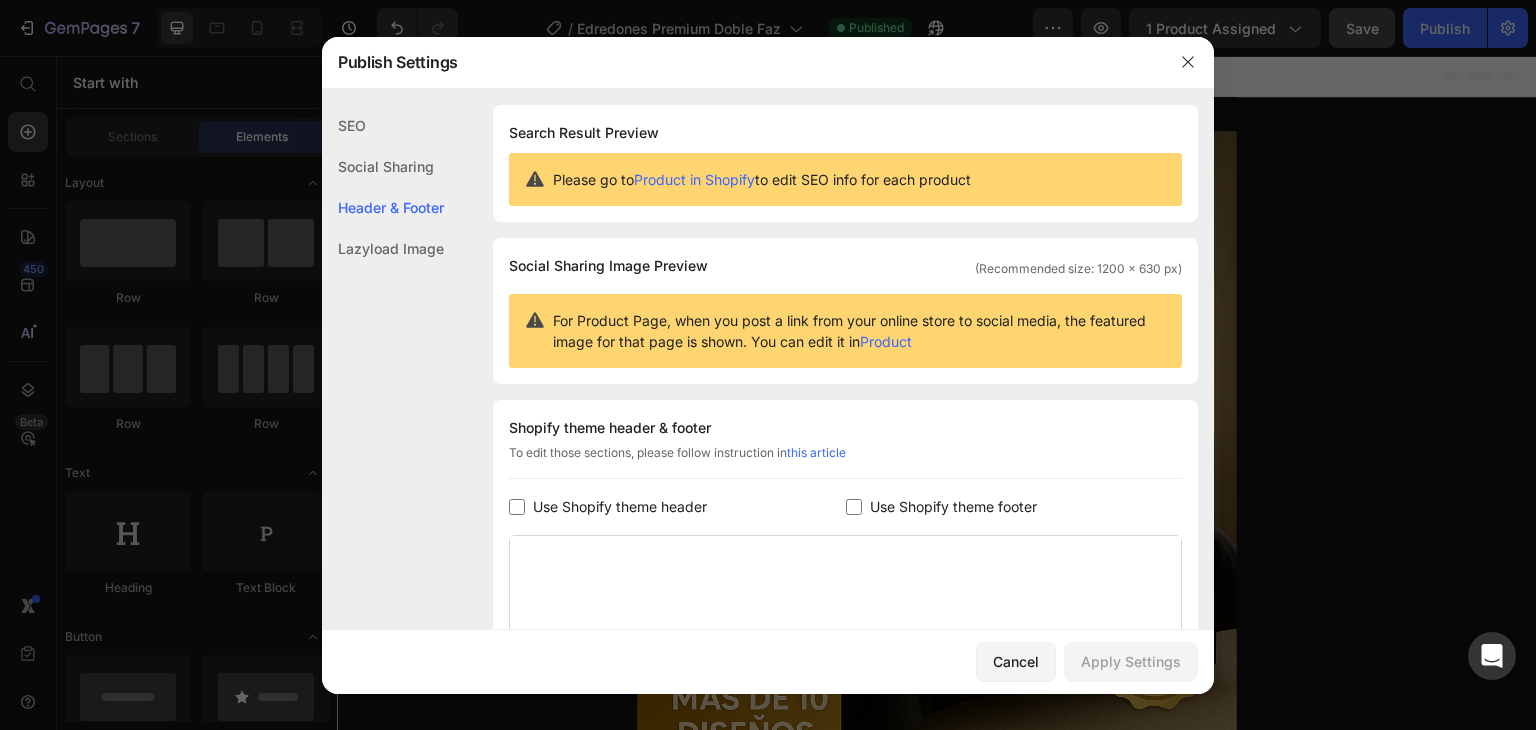 scroll, scrollTop: 272, scrollLeft: 0, axis: vertical 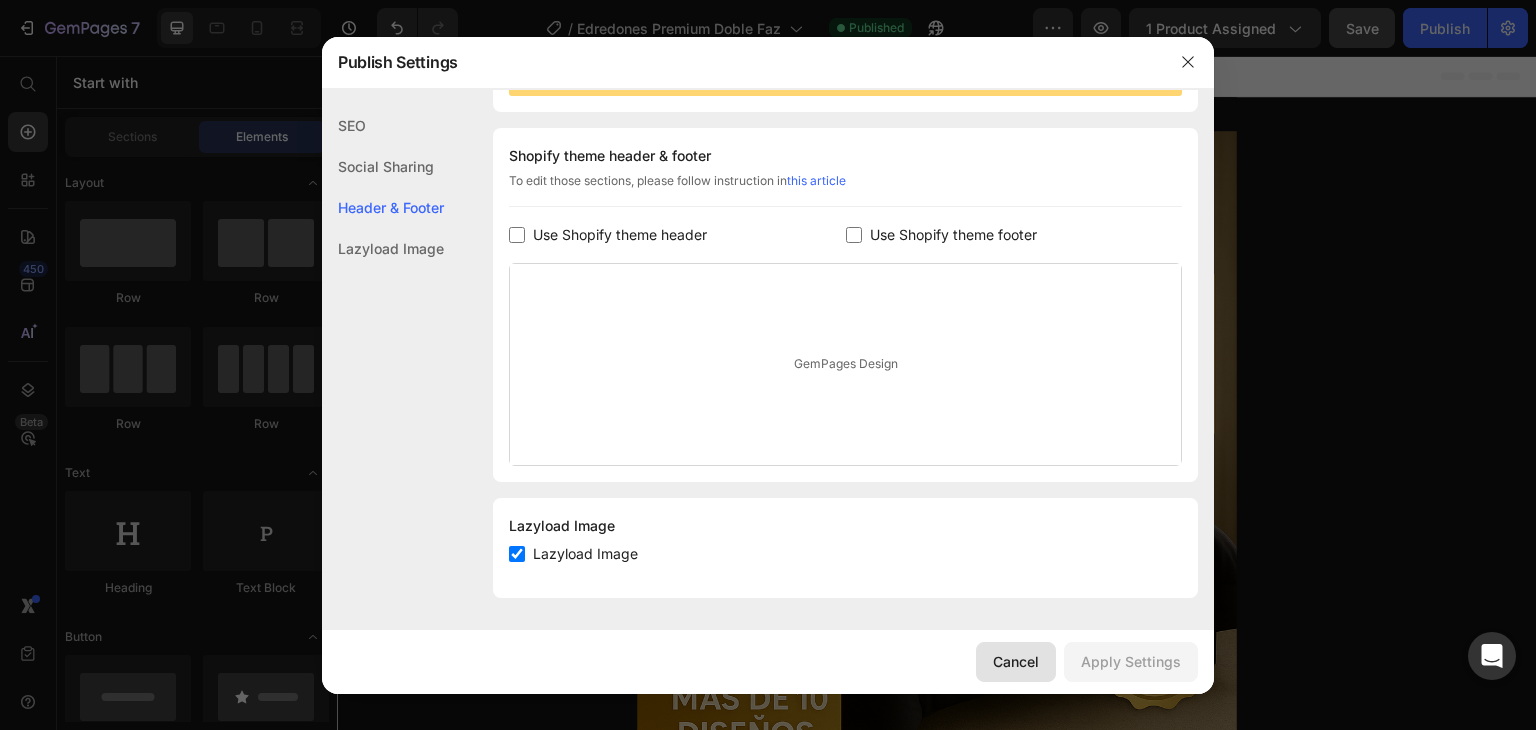 click on "Cancel" at bounding box center [1016, 661] 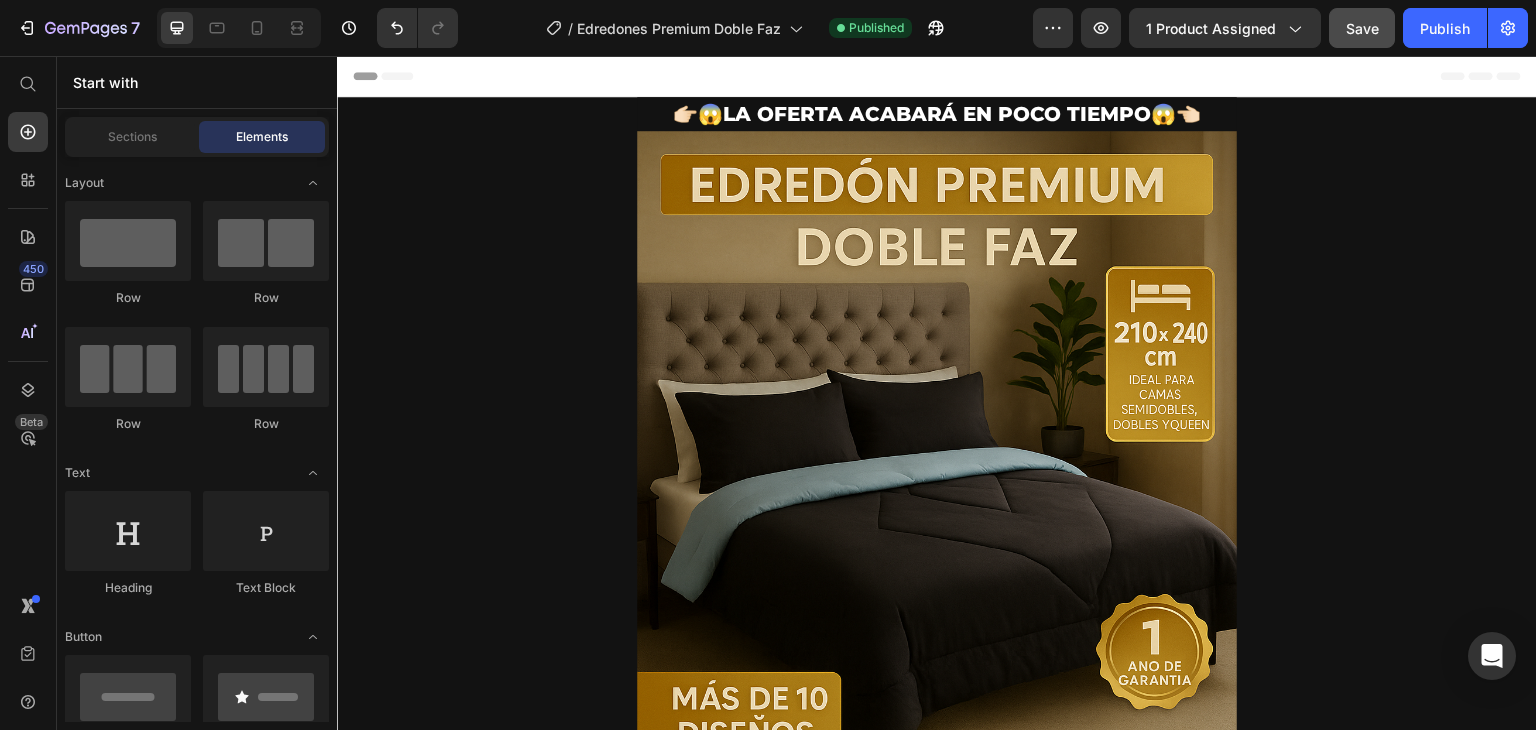 click on "Header" at bounding box center (937, 76) 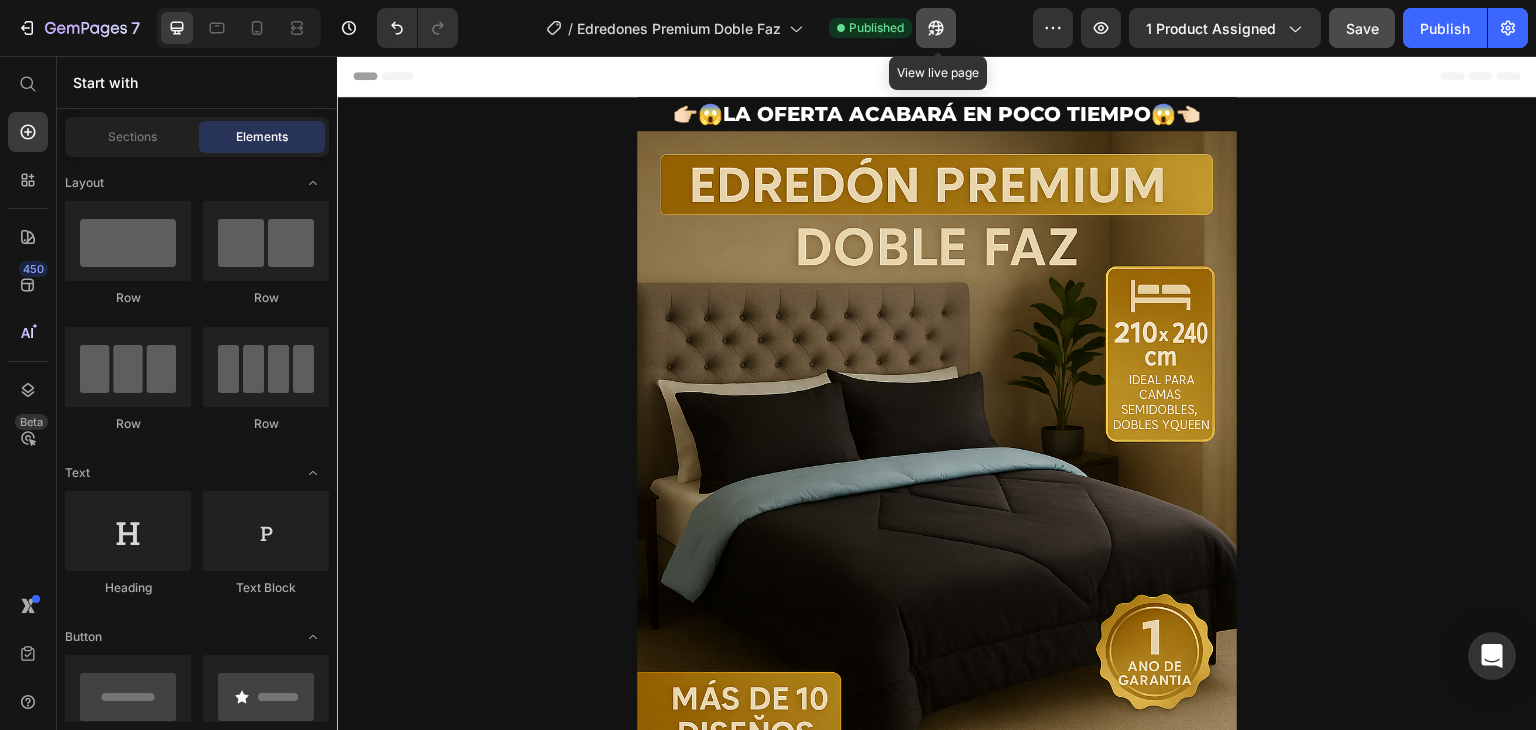 click 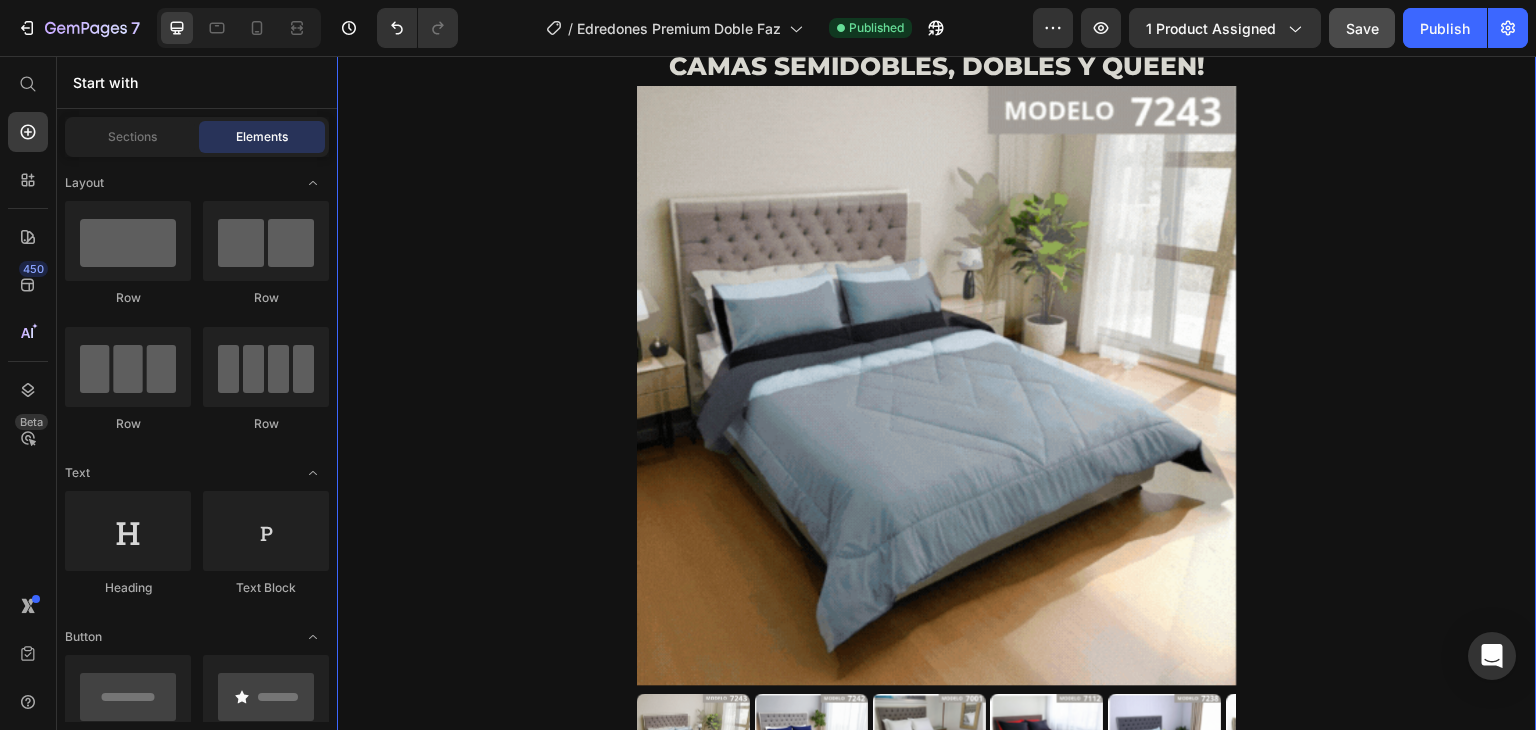 scroll, scrollTop: 1100, scrollLeft: 0, axis: vertical 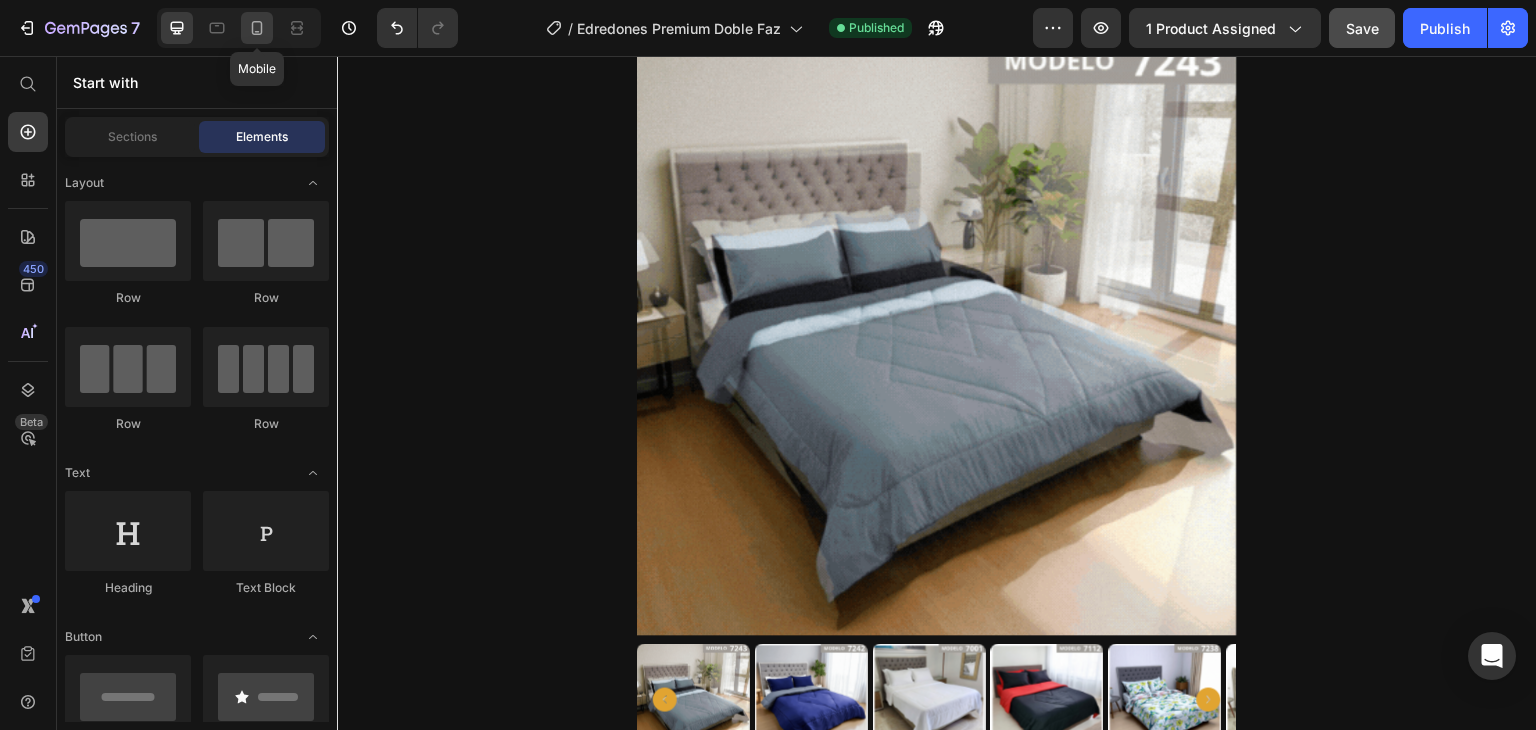 click 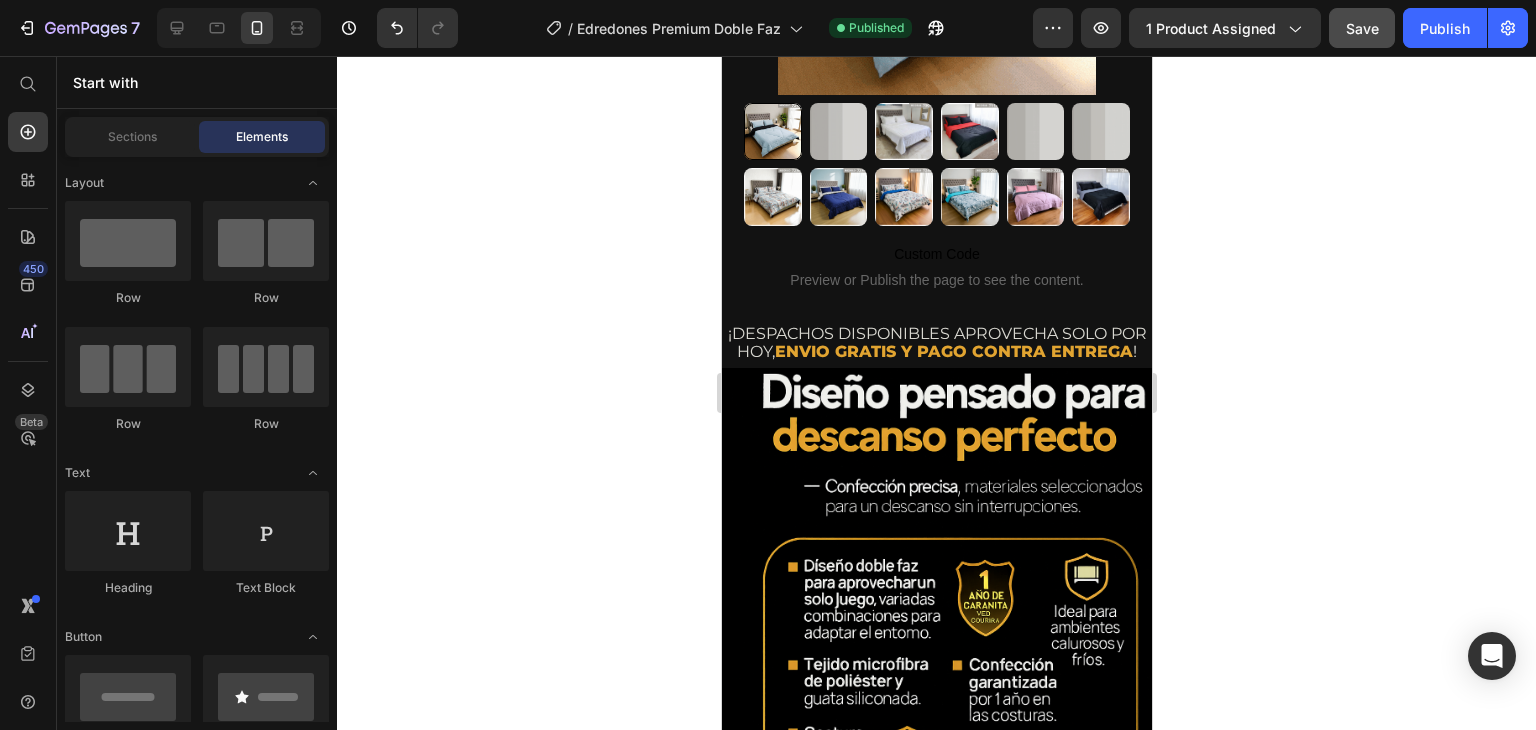 scroll, scrollTop: 972, scrollLeft: 0, axis: vertical 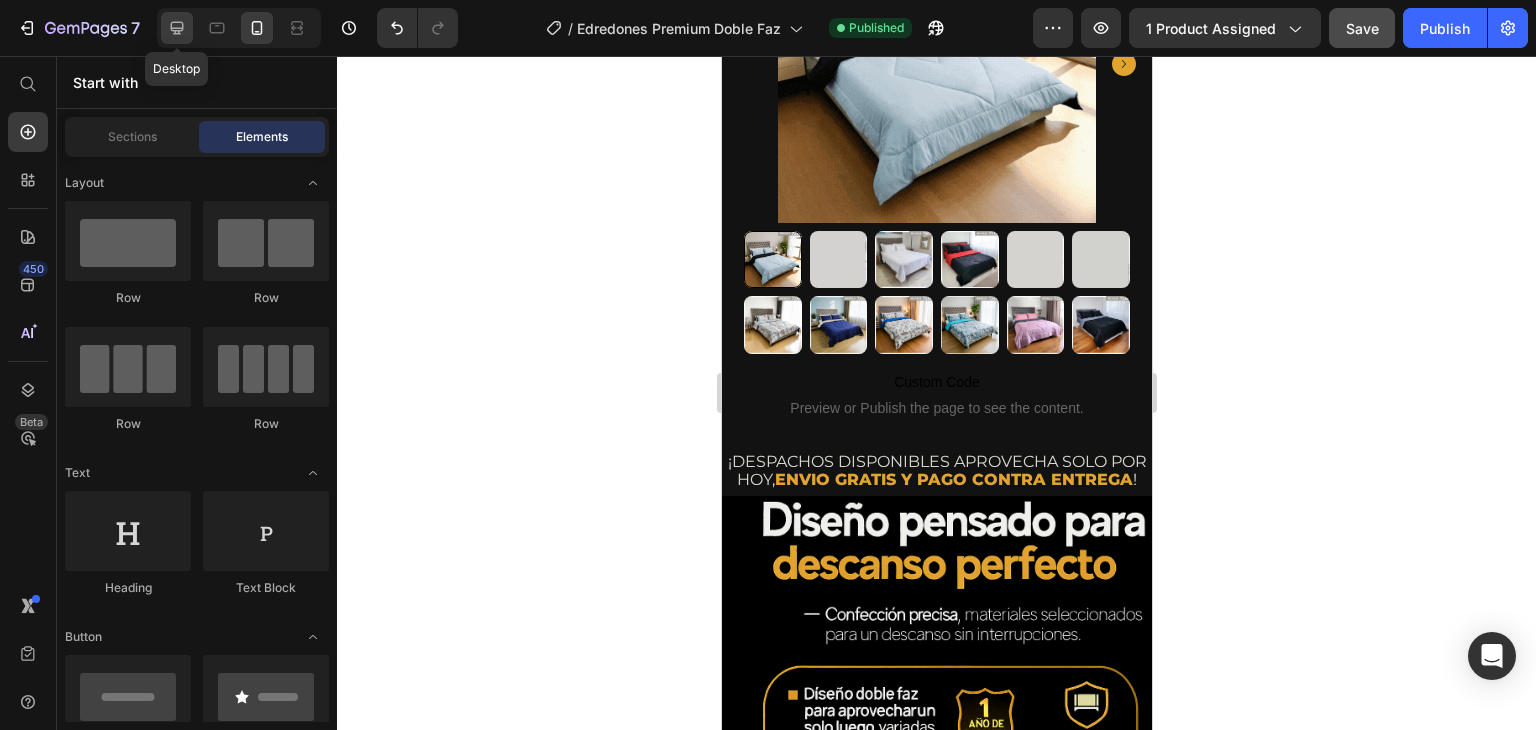 click 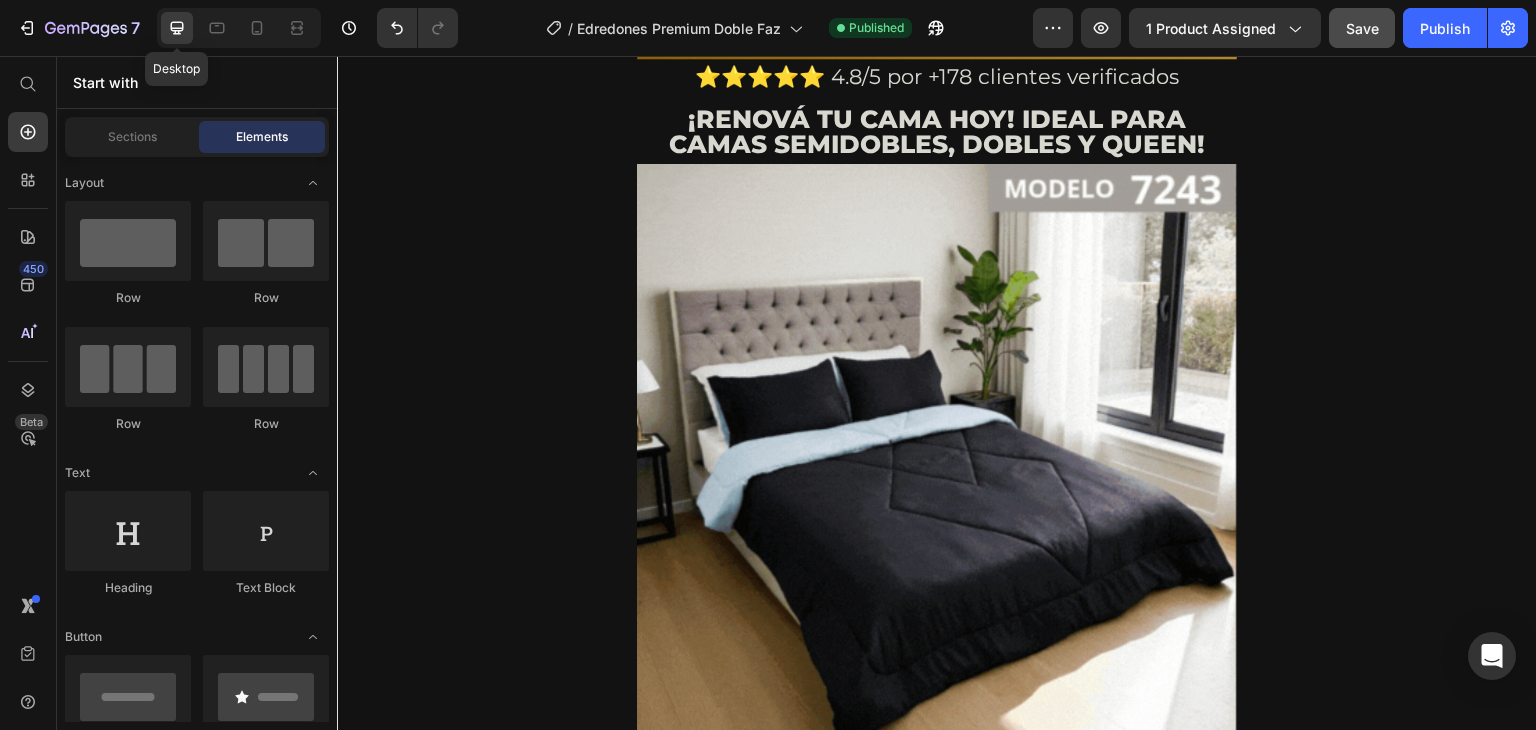 scroll, scrollTop: 993, scrollLeft: 0, axis: vertical 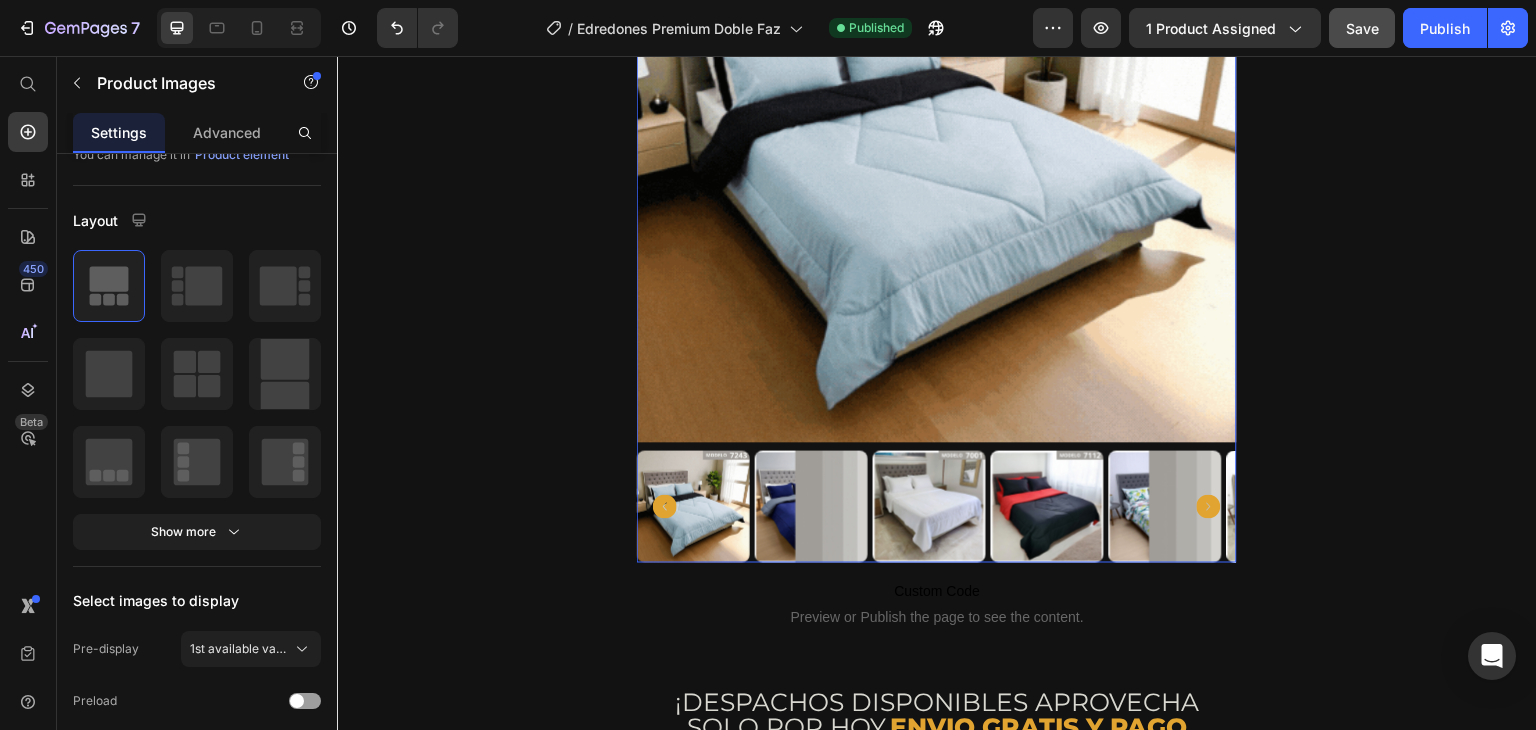 click at bounding box center (937, 143) 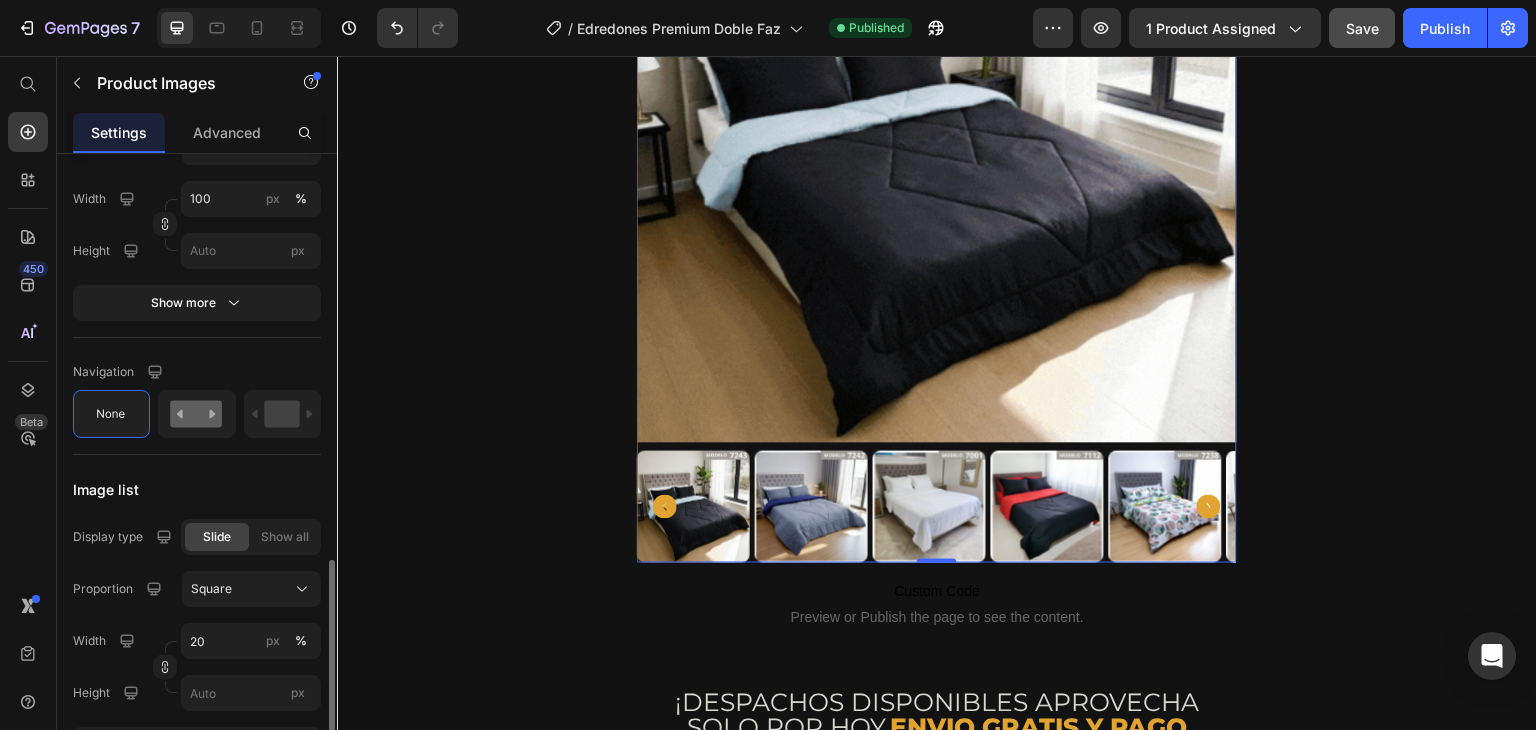 scroll, scrollTop: 900, scrollLeft: 0, axis: vertical 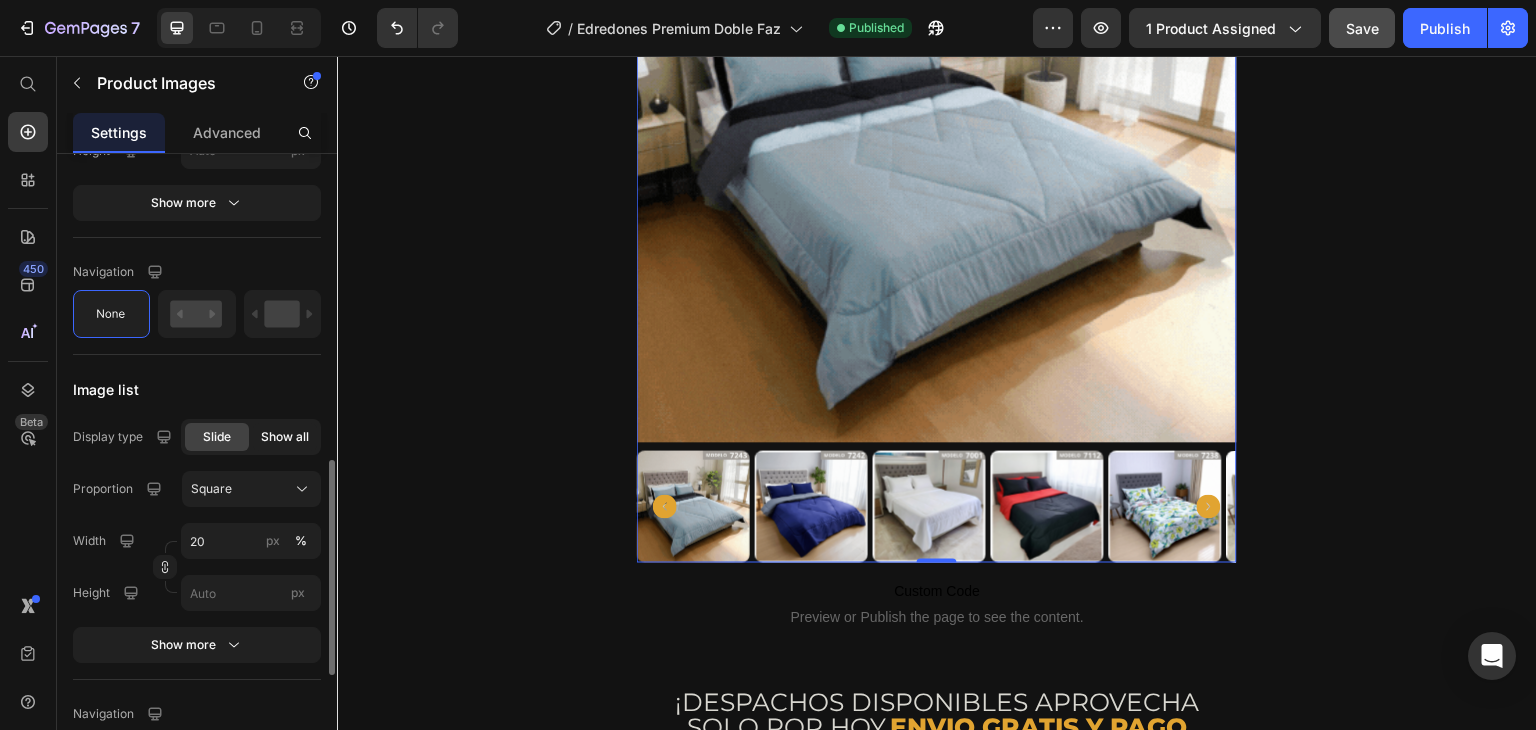 click on "Show all" 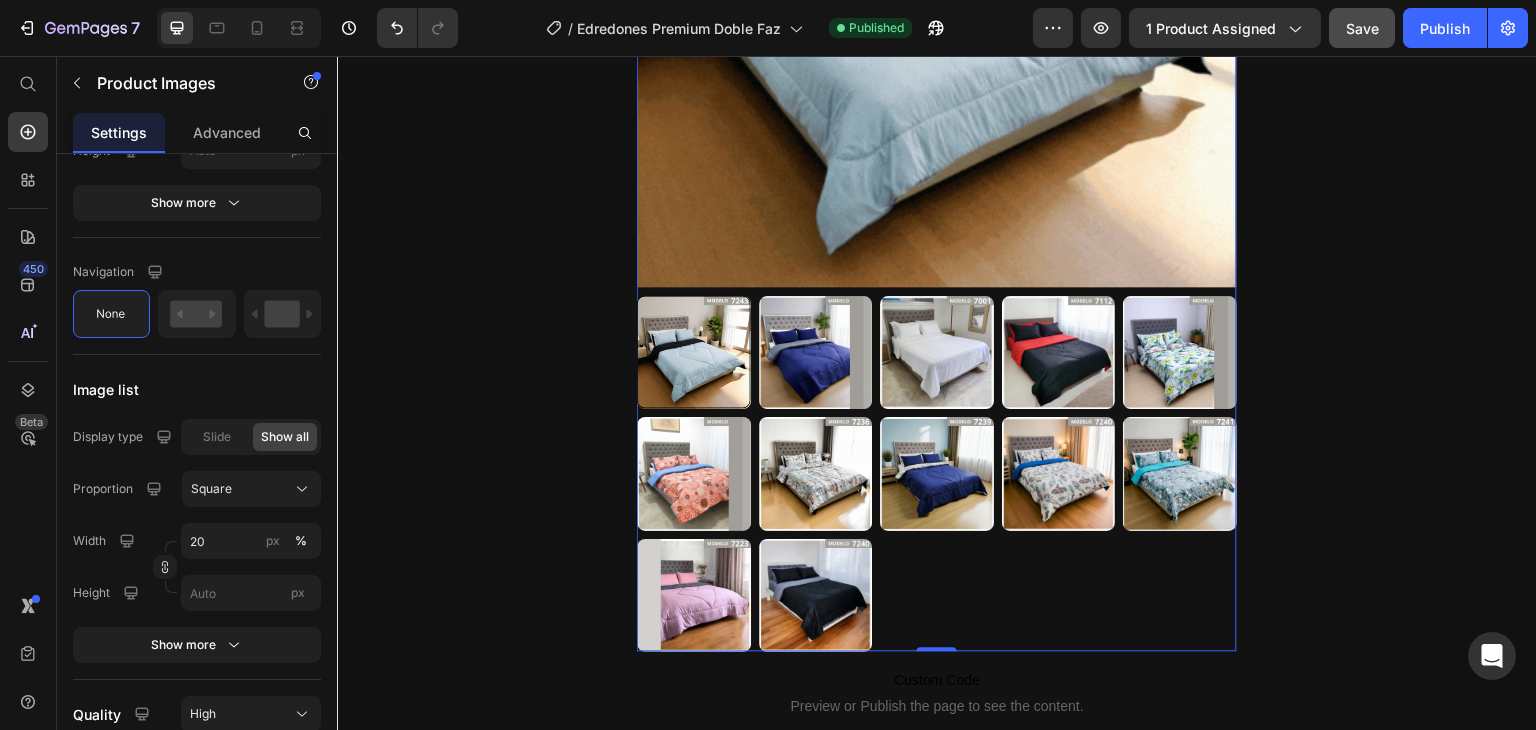 scroll, scrollTop: 1493, scrollLeft: 0, axis: vertical 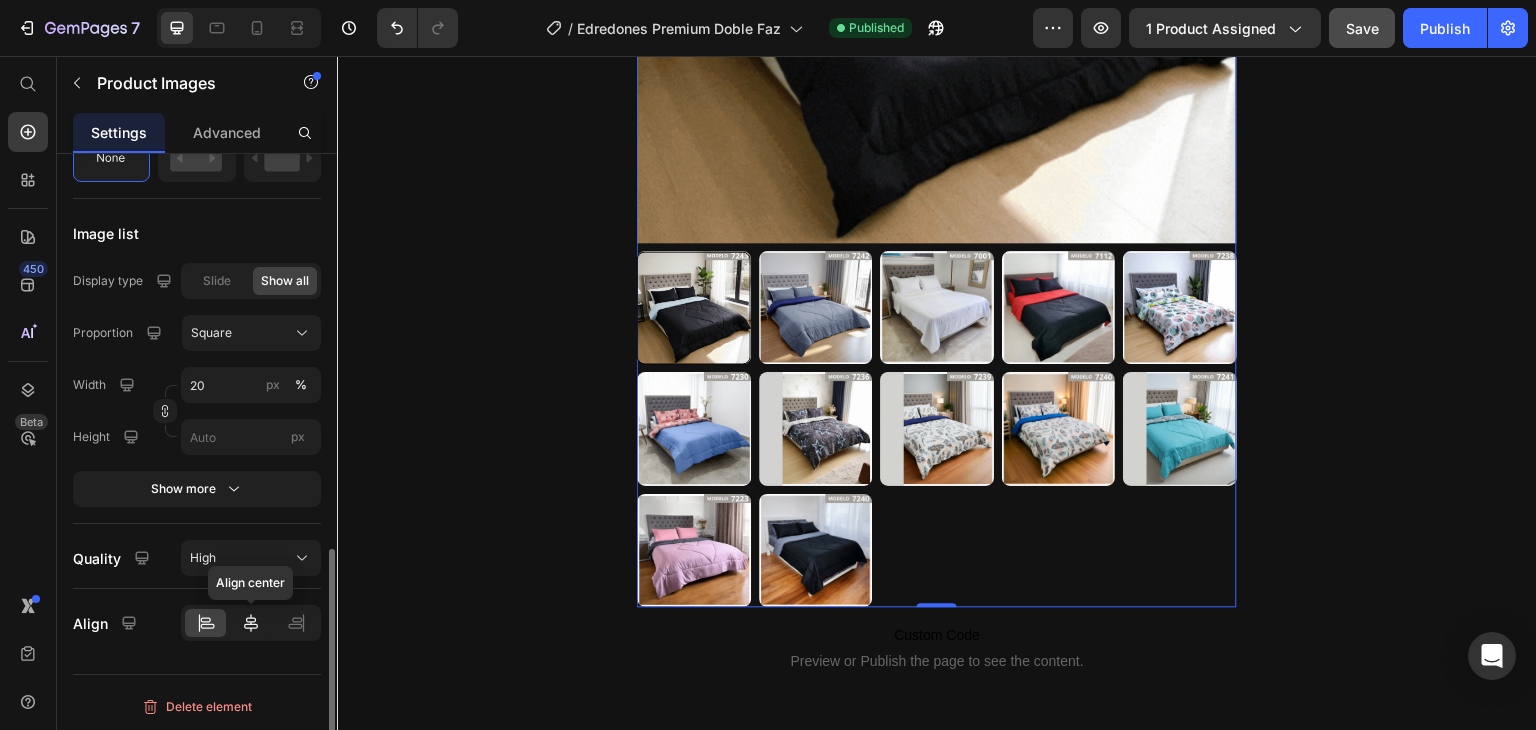 click 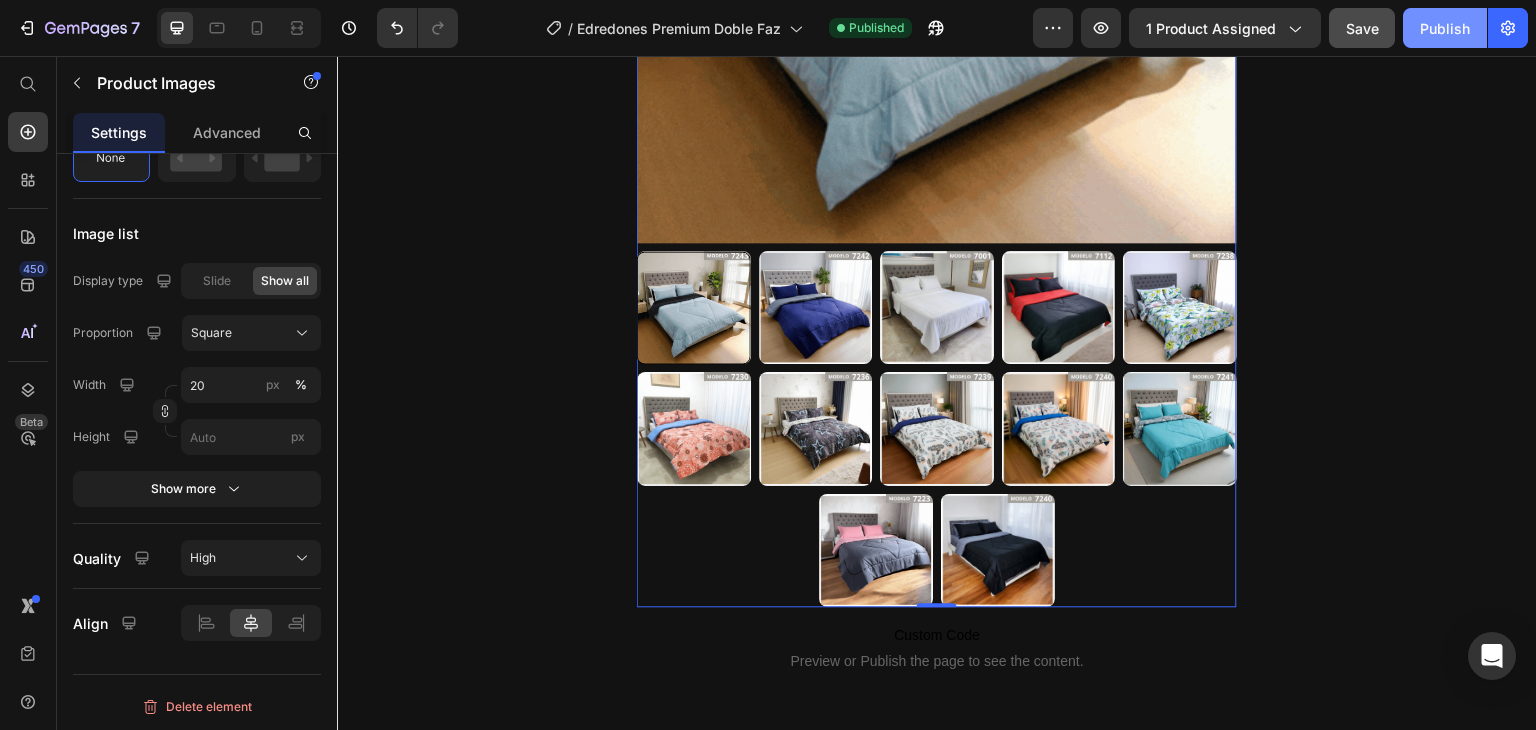 click on "Publish" at bounding box center (1445, 28) 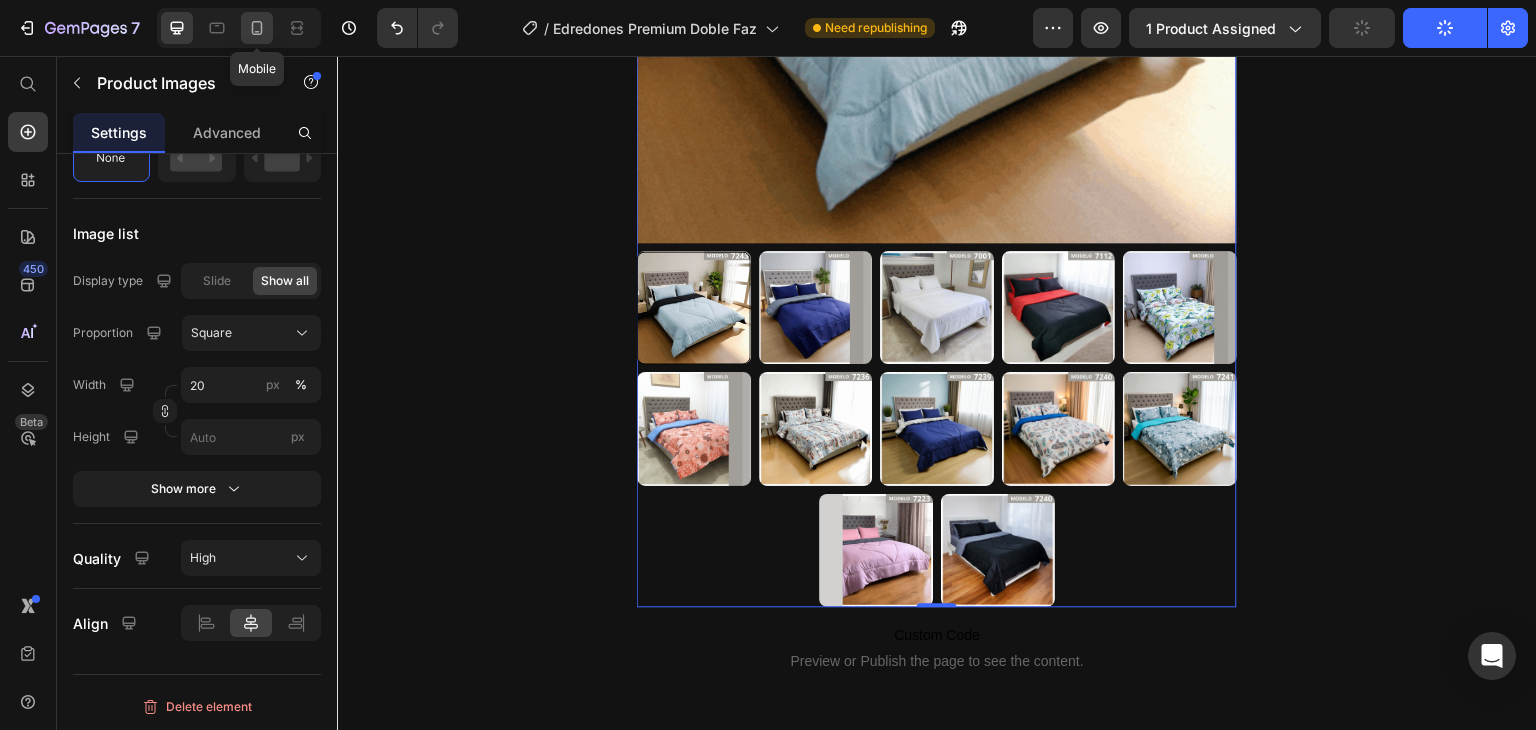 click 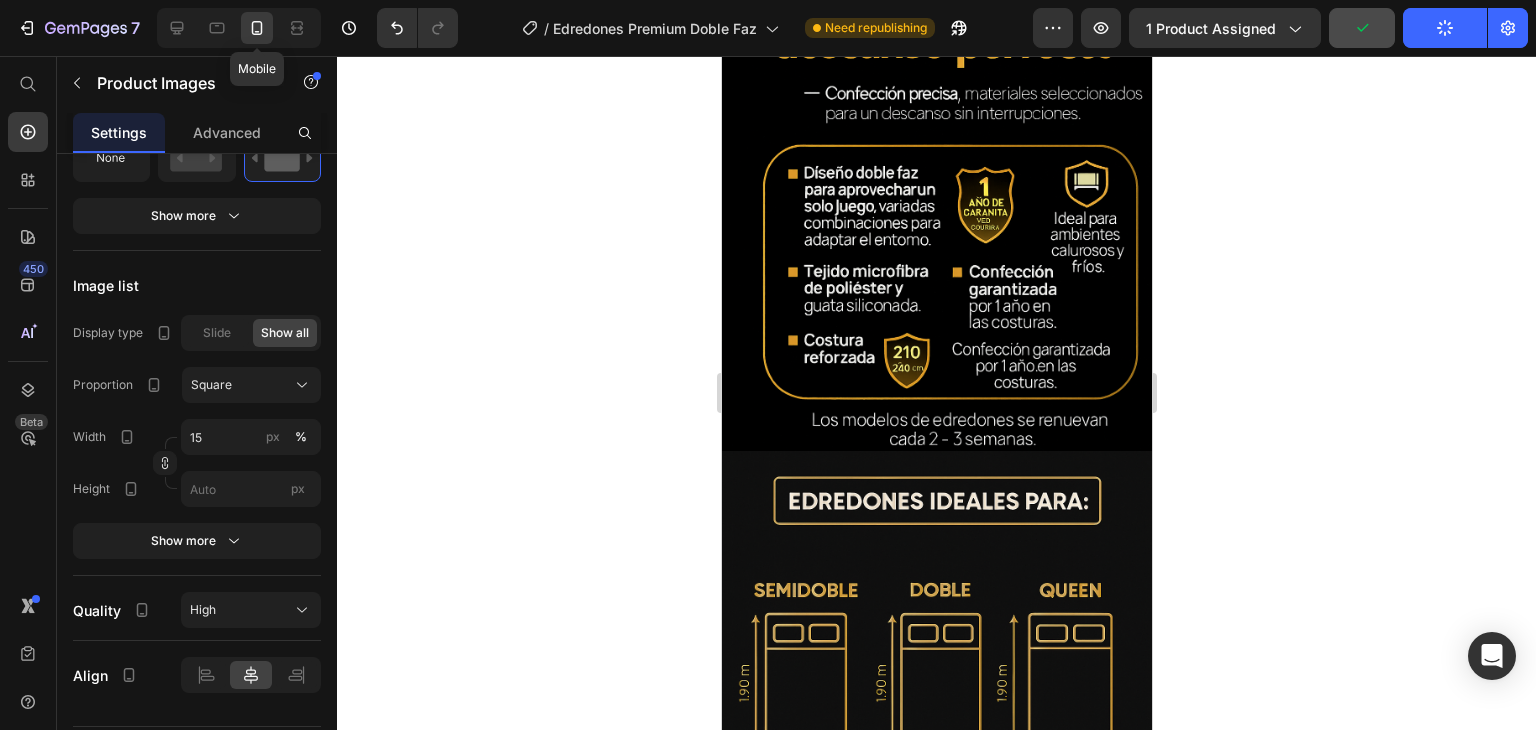 scroll, scrollTop: 1446, scrollLeft: 0, axis: vertical 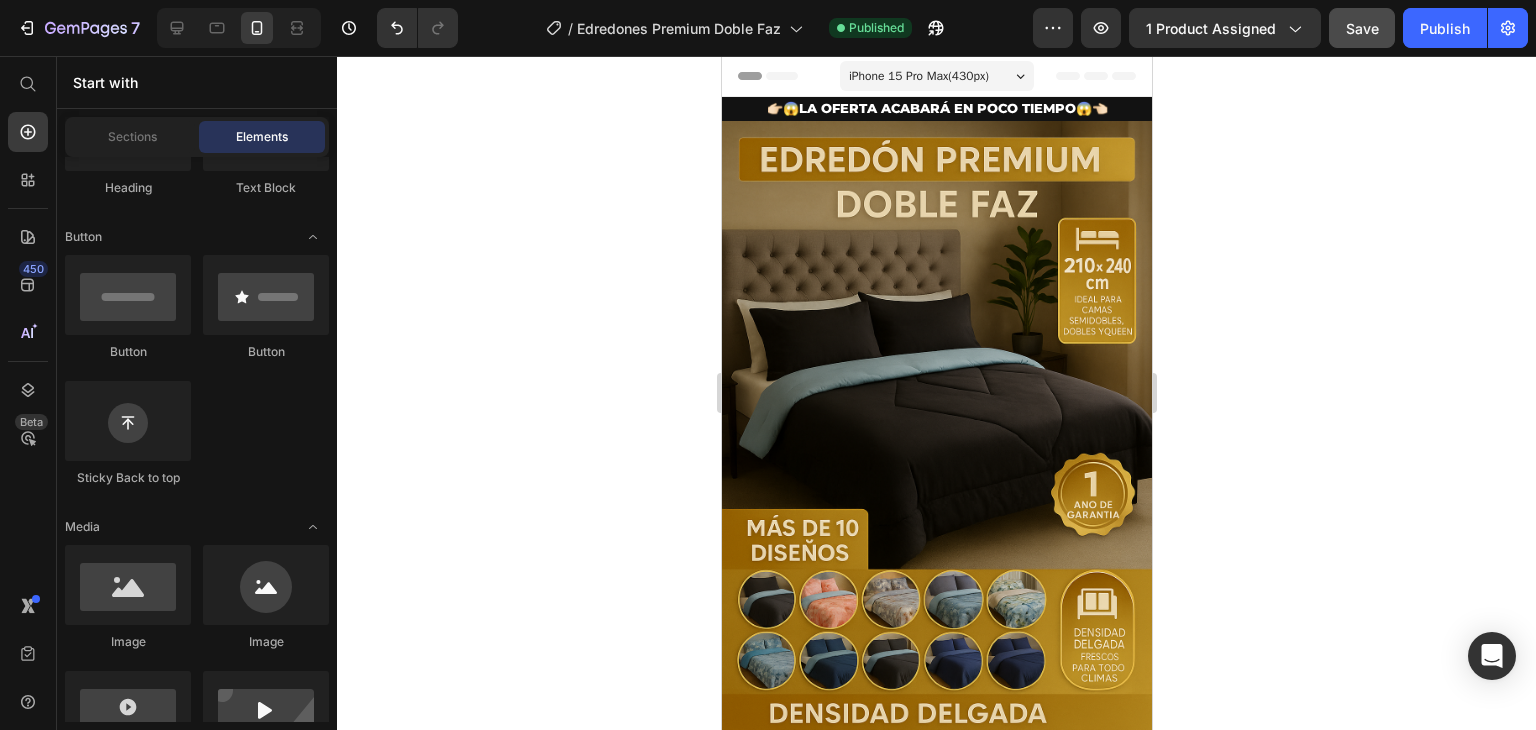 click on "Header" at bounding box center (778, 76) 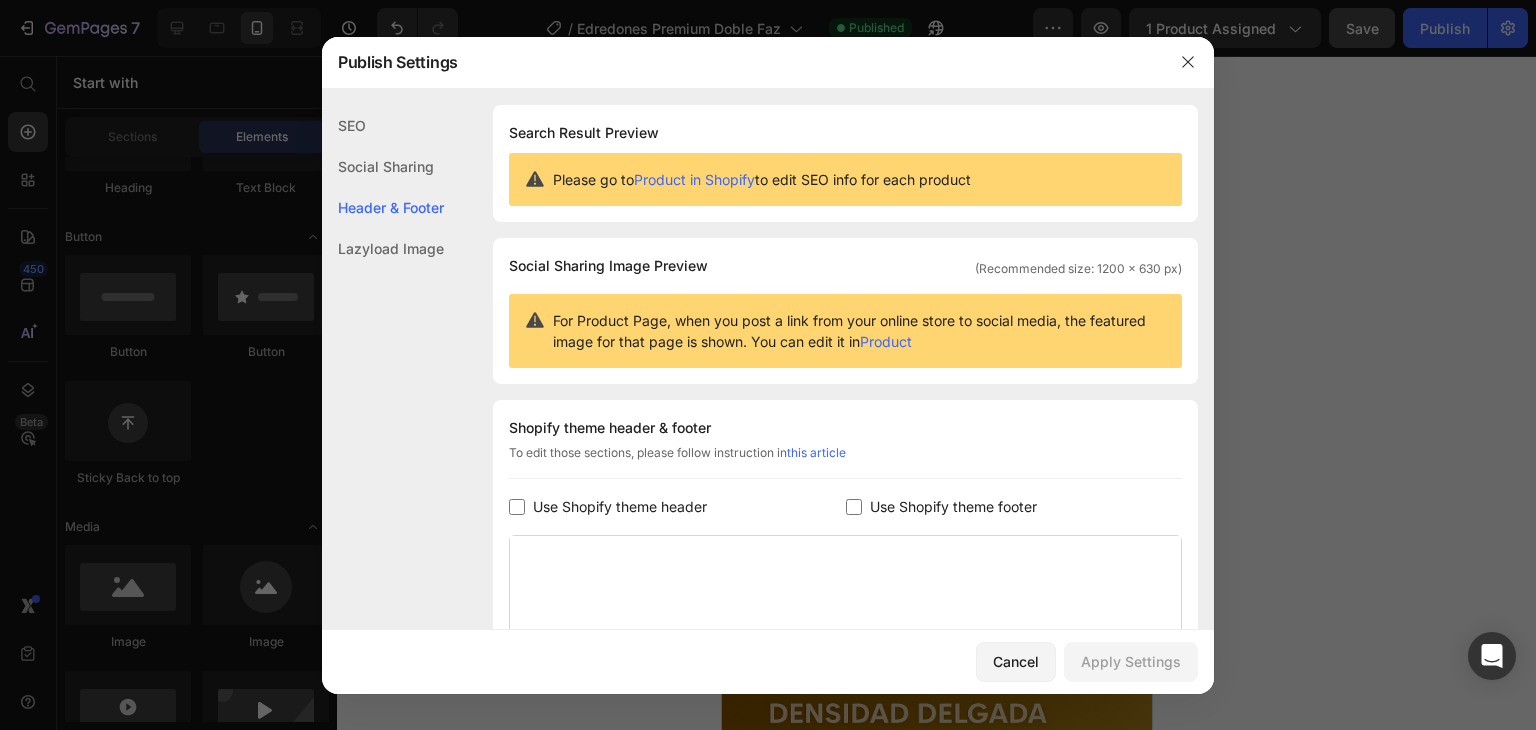 scroll, scrollTop: 272, scrollLeft: 0, axis: vertical 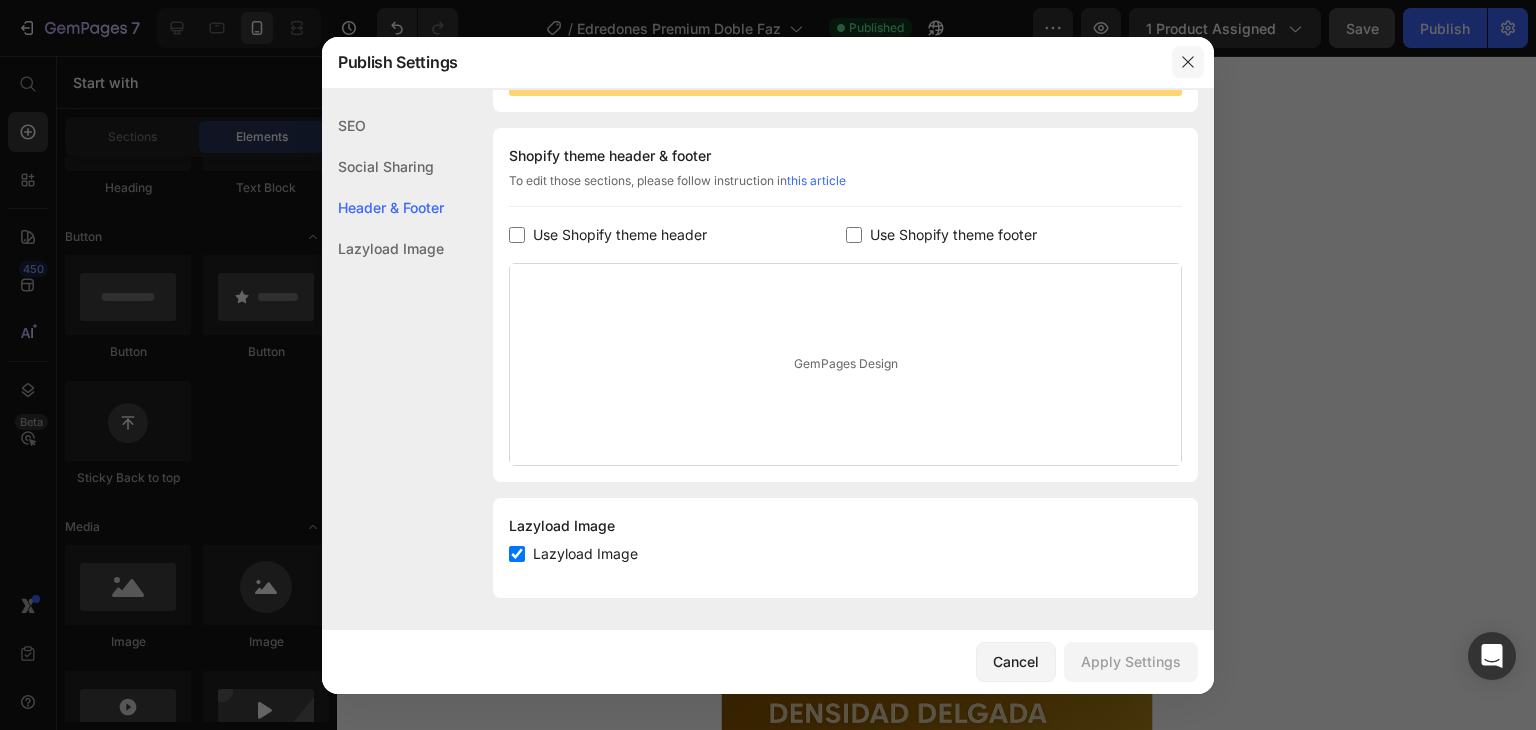 click 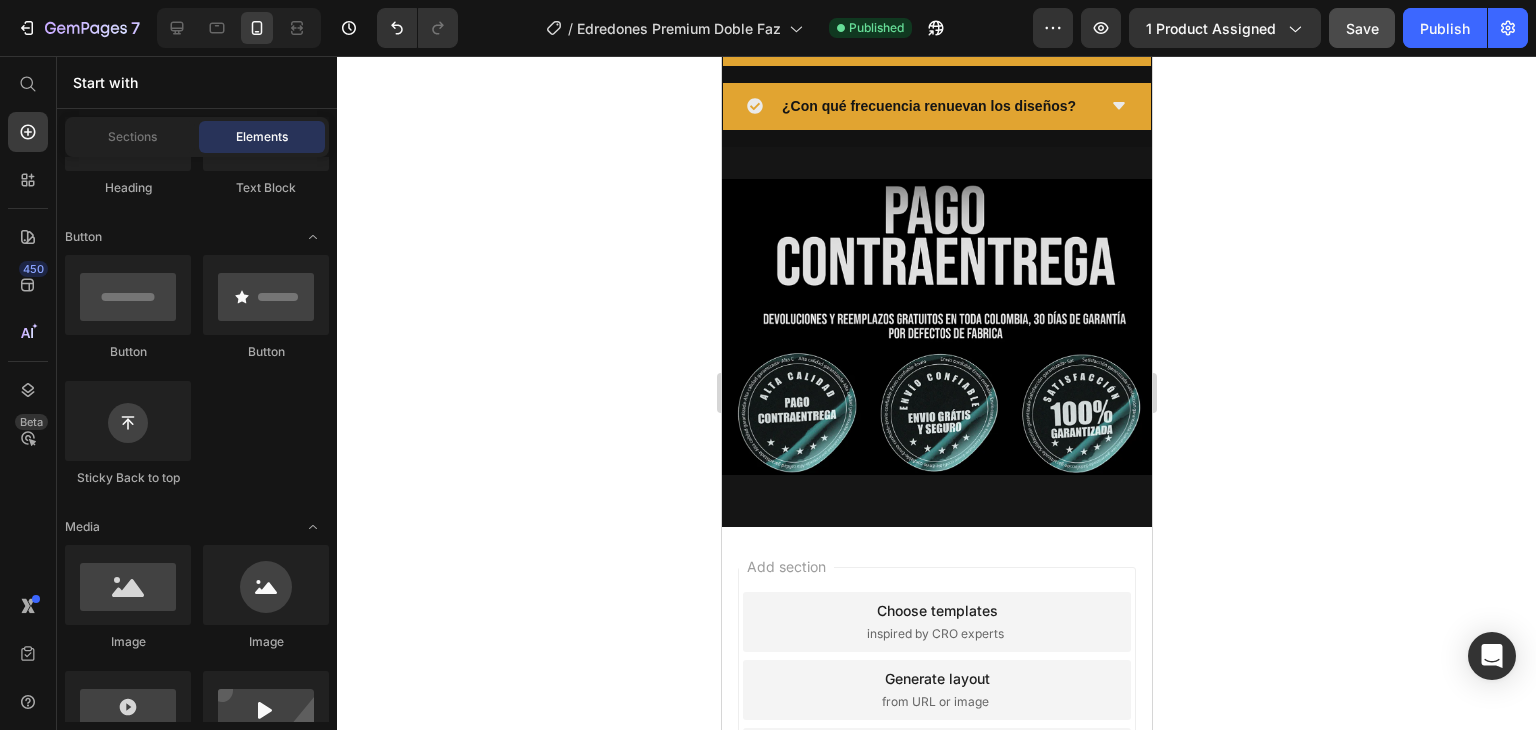 scroll, scrollTop: 5316, scrollLeft: 0, axis: vertical 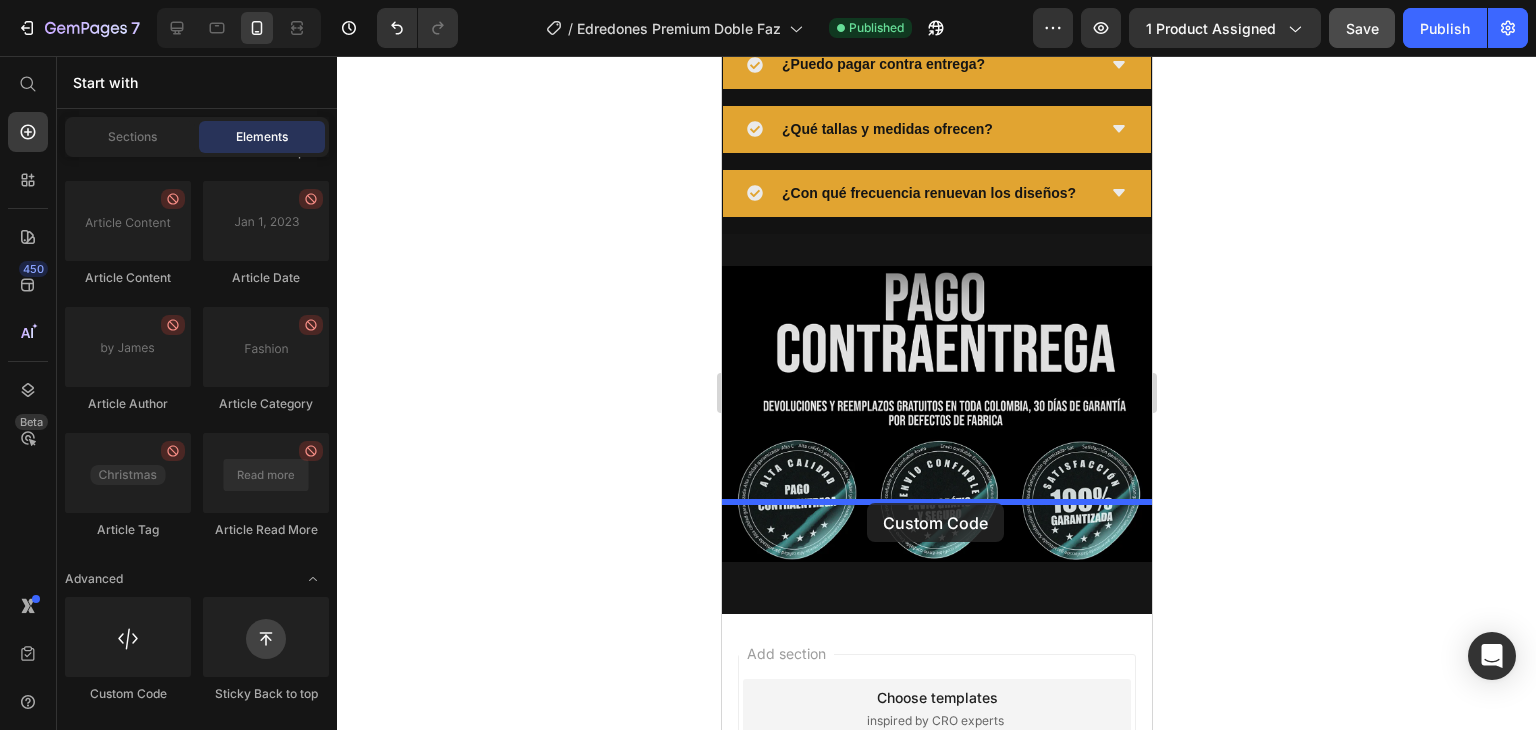 drag, startPoint x: 838, startPoint y: 691, endPoint x: 866, endPoint y: 503, distance: 190.07367 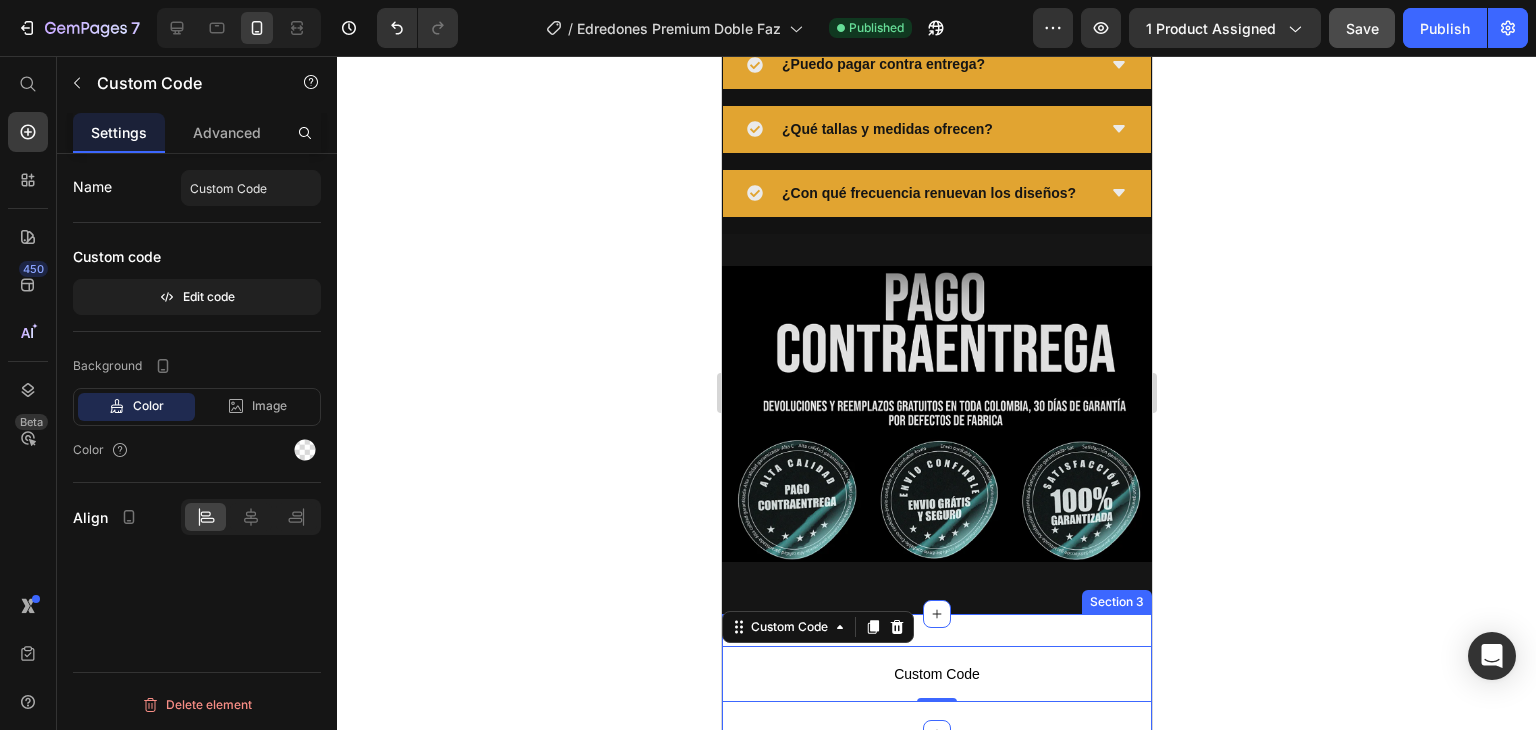 scroll, scrollTop: 0, scrollLeft: 0, axis: both 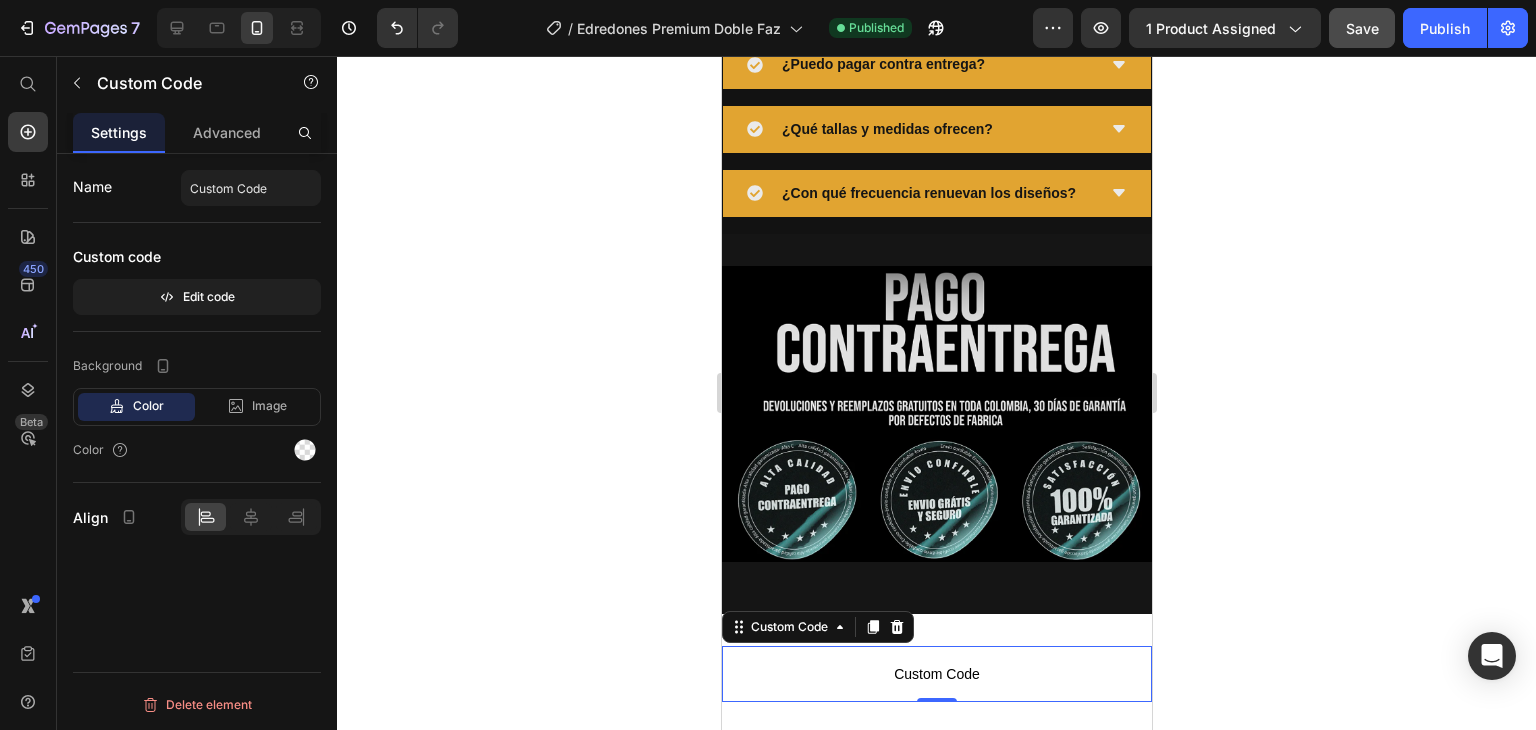 click on "Custom Code" at bounding box center [936, 674] 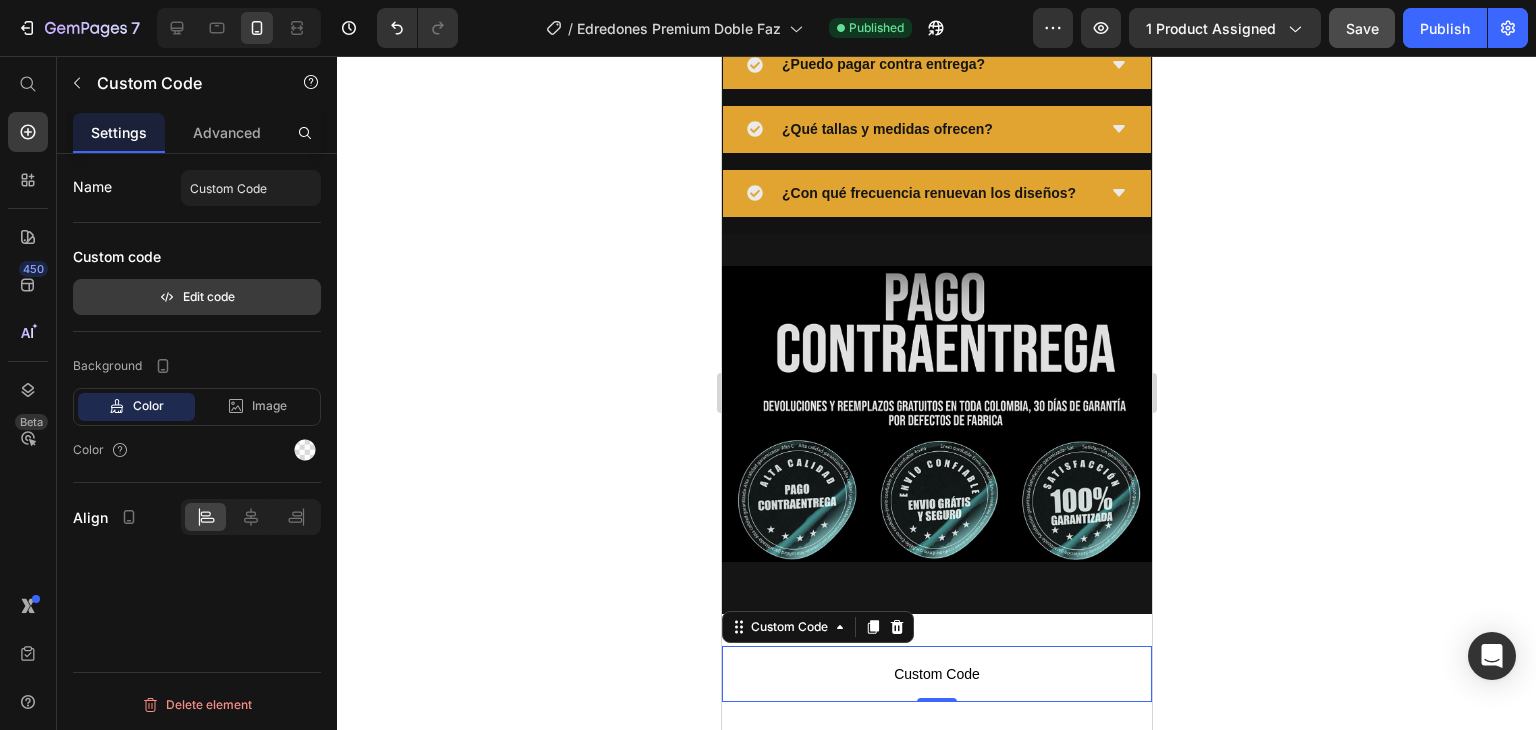 click on "Edit code" at bounding box center [197, 297] 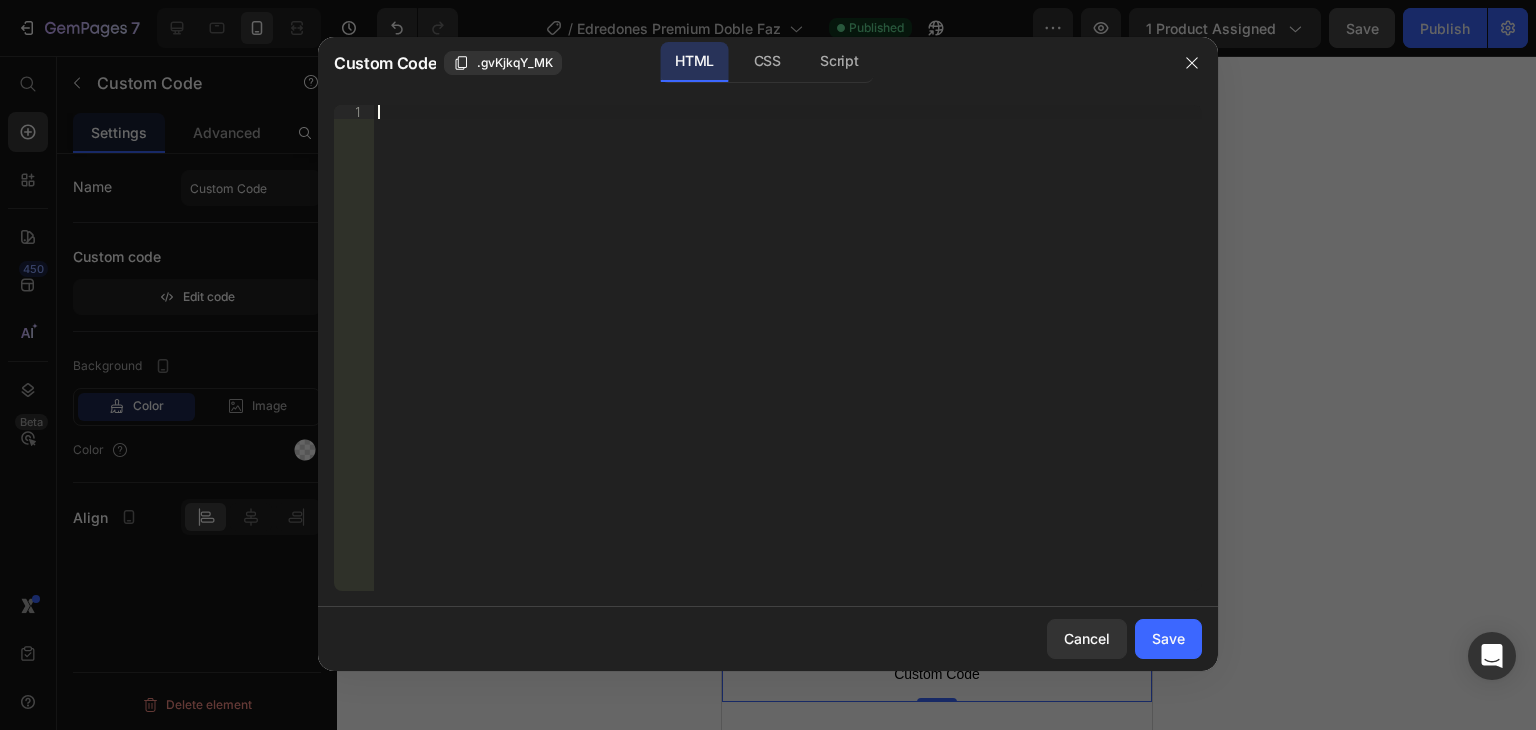 paste on "}" 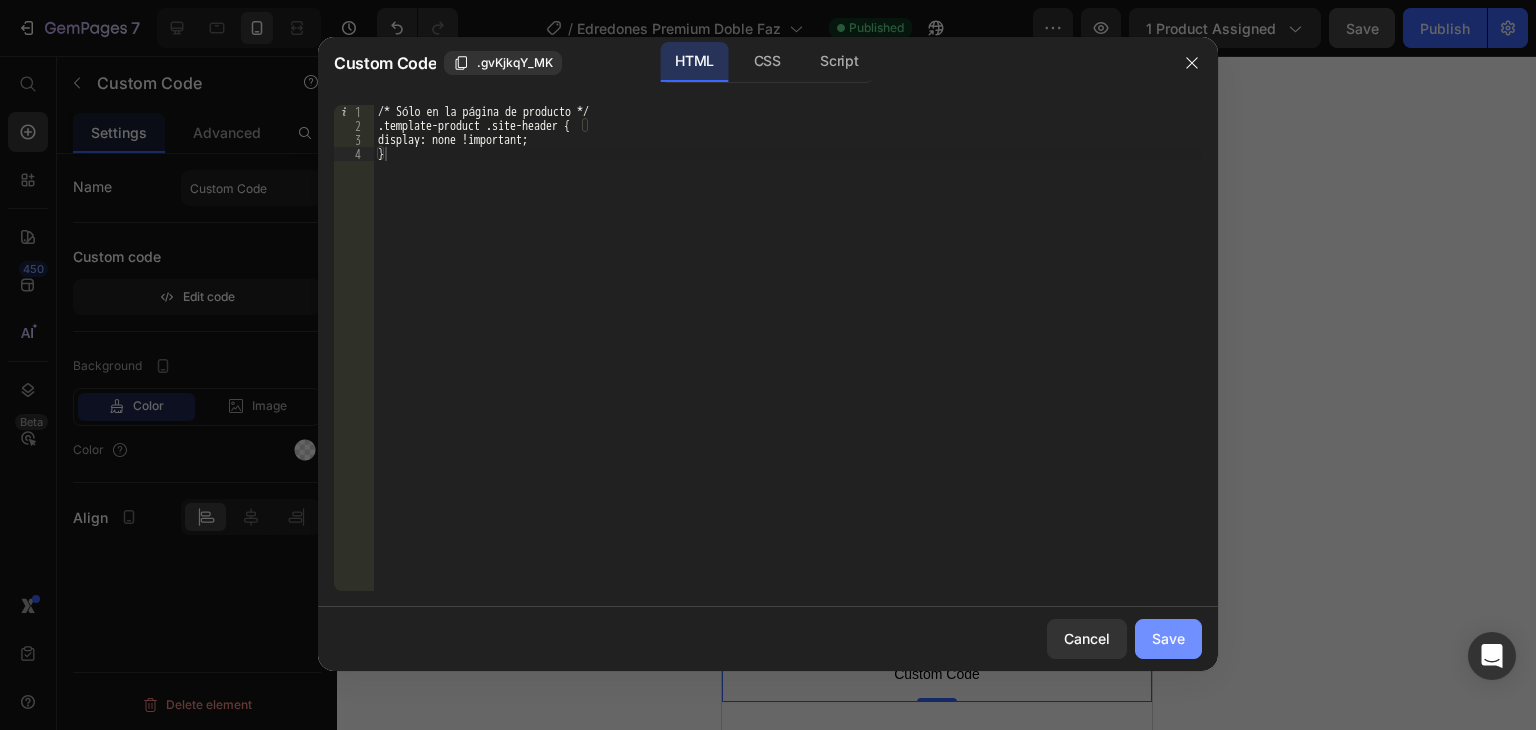 click on "Save" at bounding box center (1168, 638) 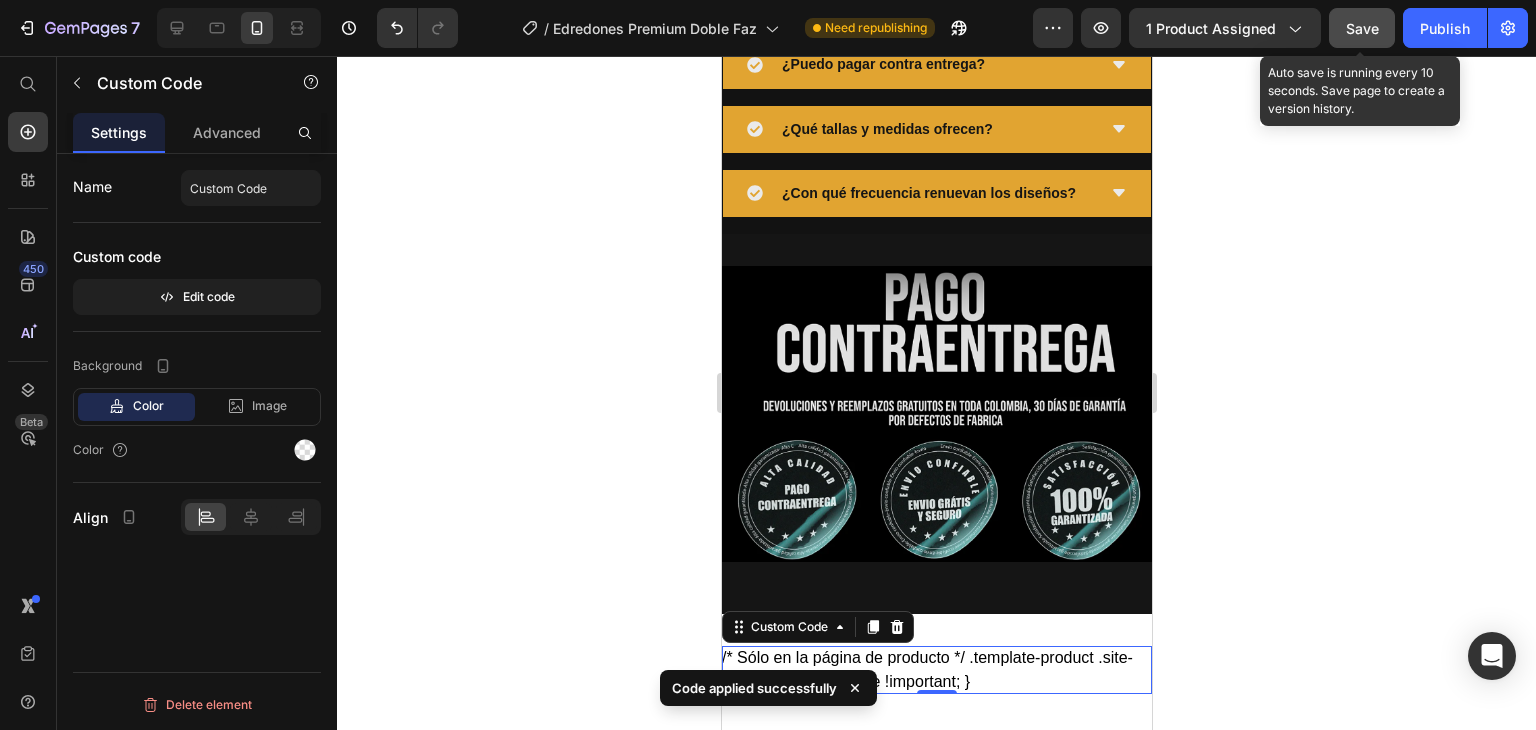 click on "Save" at bounding box center [1362, 28] 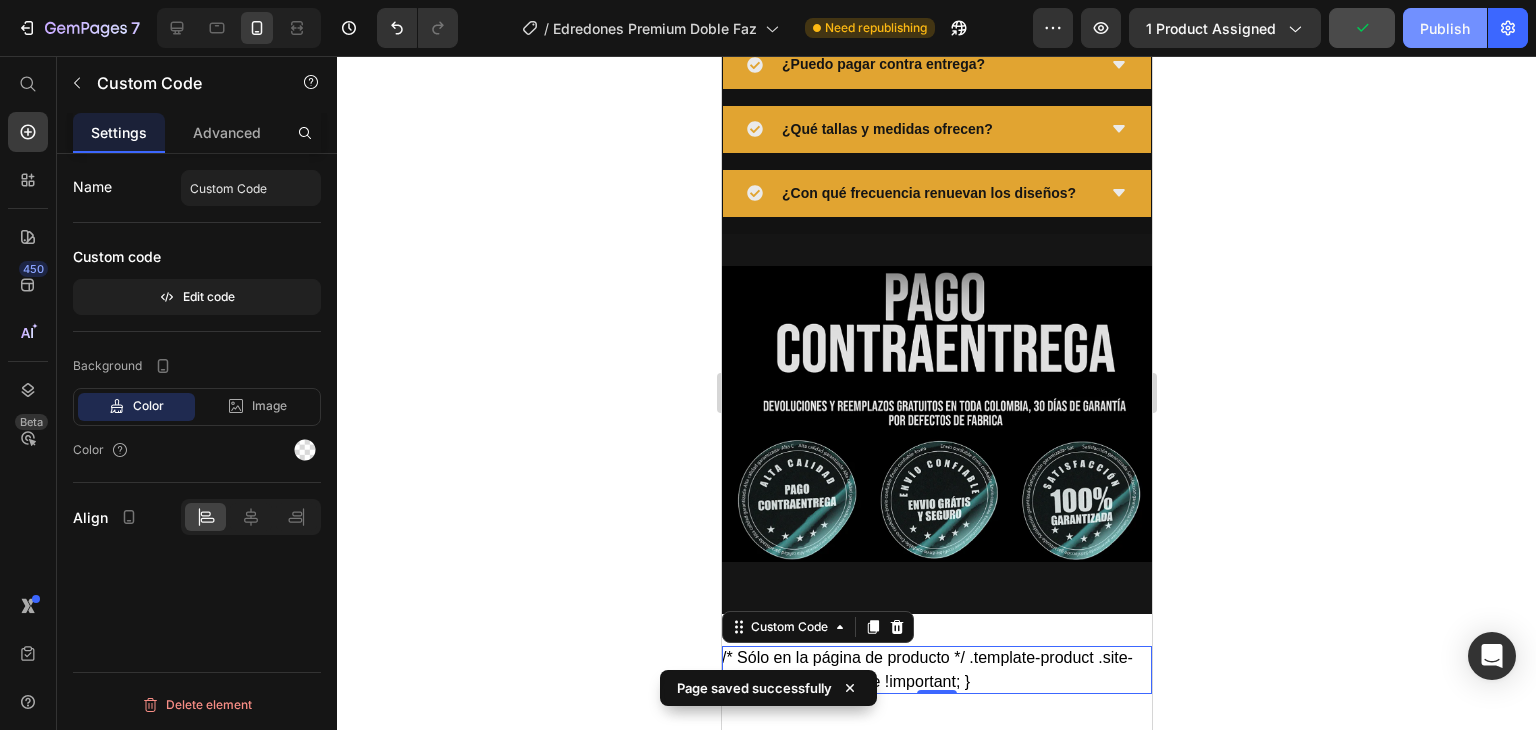 click on "Publish" at bounding box center (1445, 28) 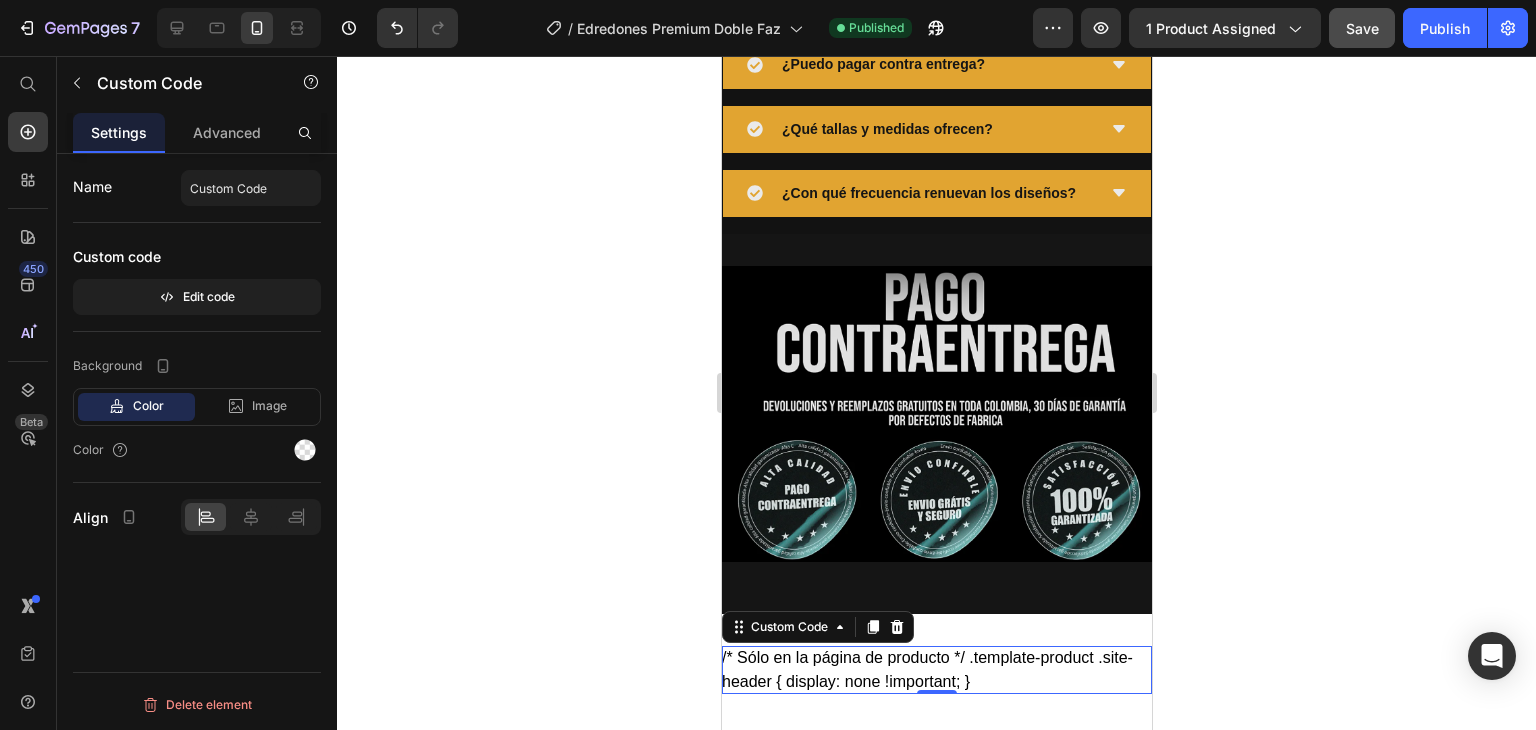 click on "/* Sólo en la página de producto */
.template-product .site-header {
display: none !important;
}" at bounding box center (936, 670) 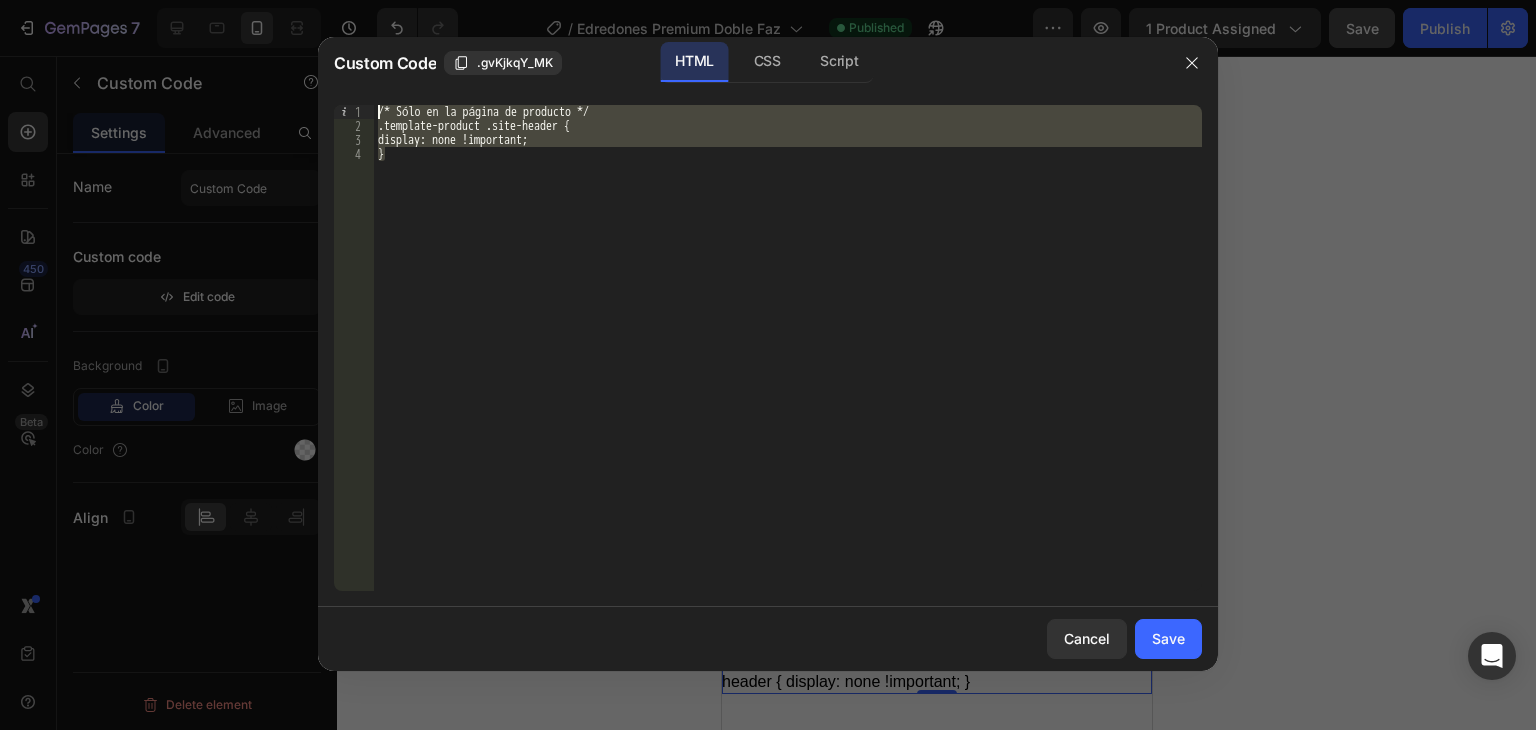 drag, startPoint x: 386, startPoint y: 155, endPoint x: 378, endPoint y: 112, distance: 43.737854 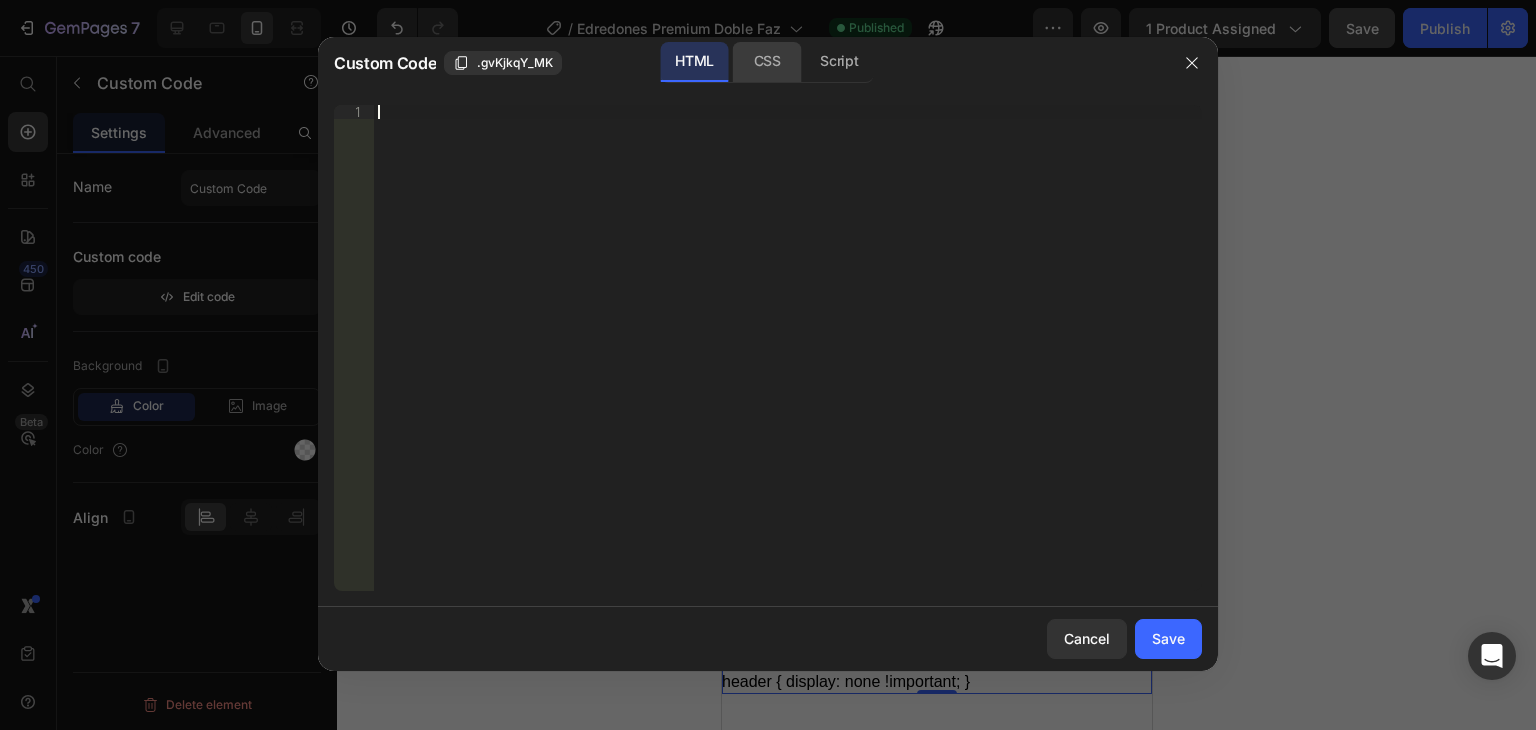 click on "CSS" 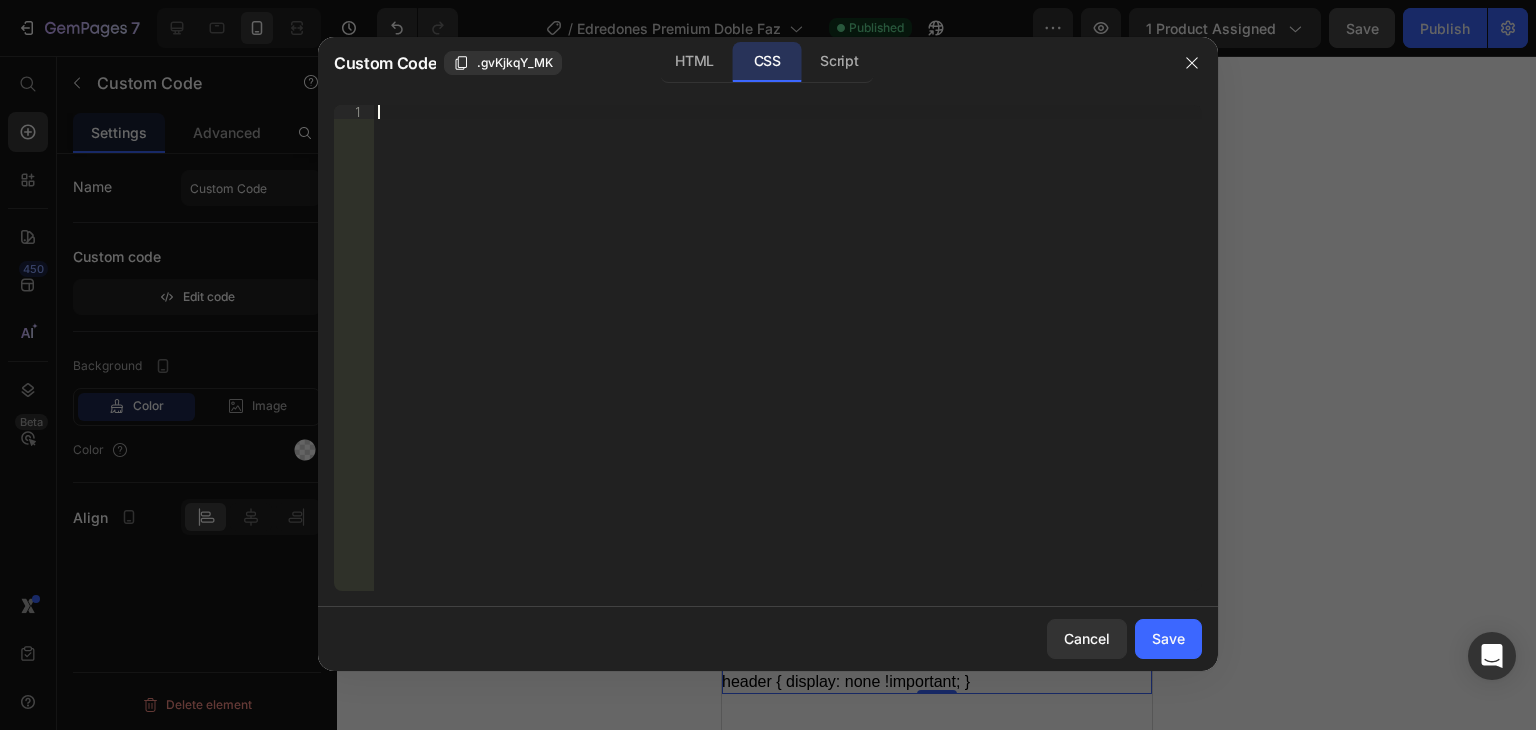 paste on "}" 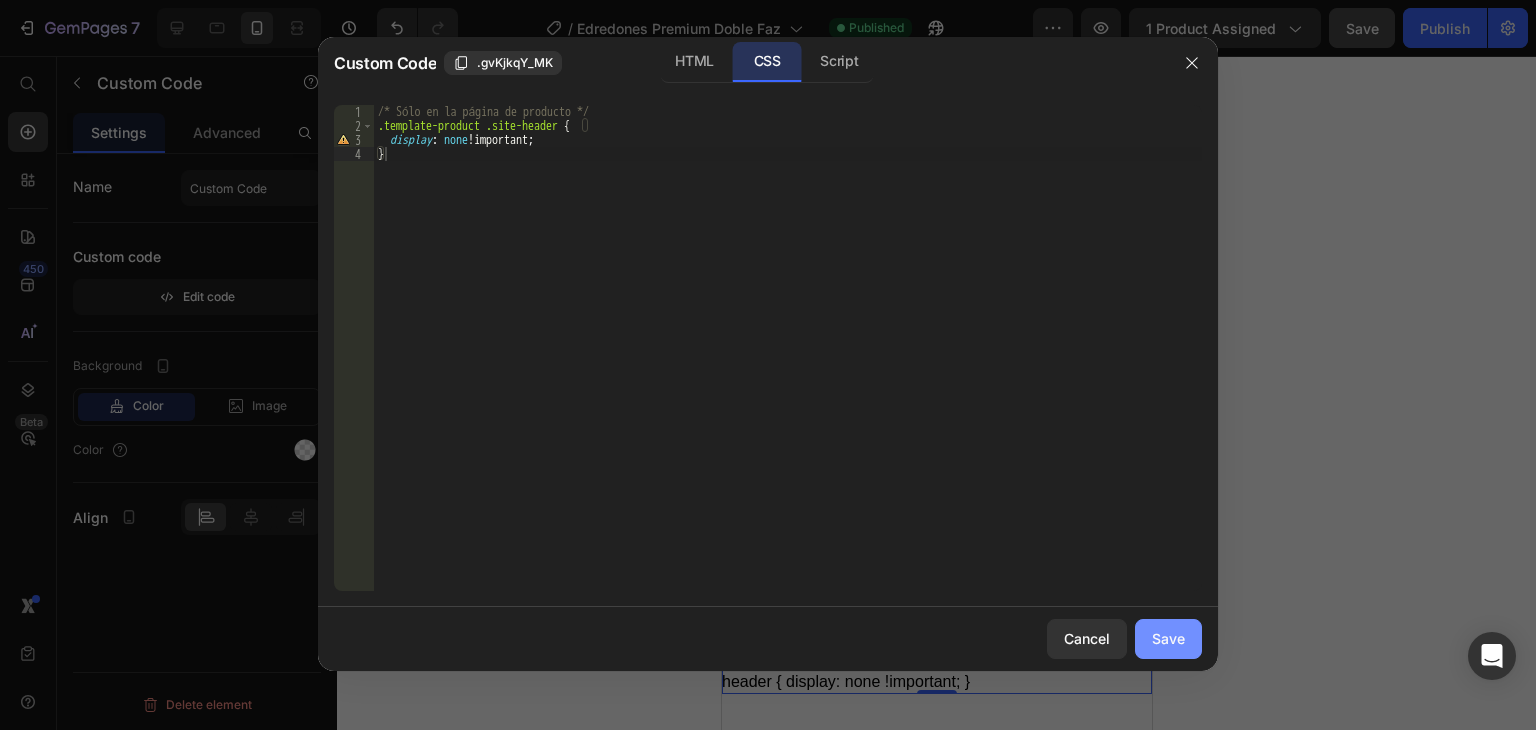click on "Save" at bounding box center (1168, 638) 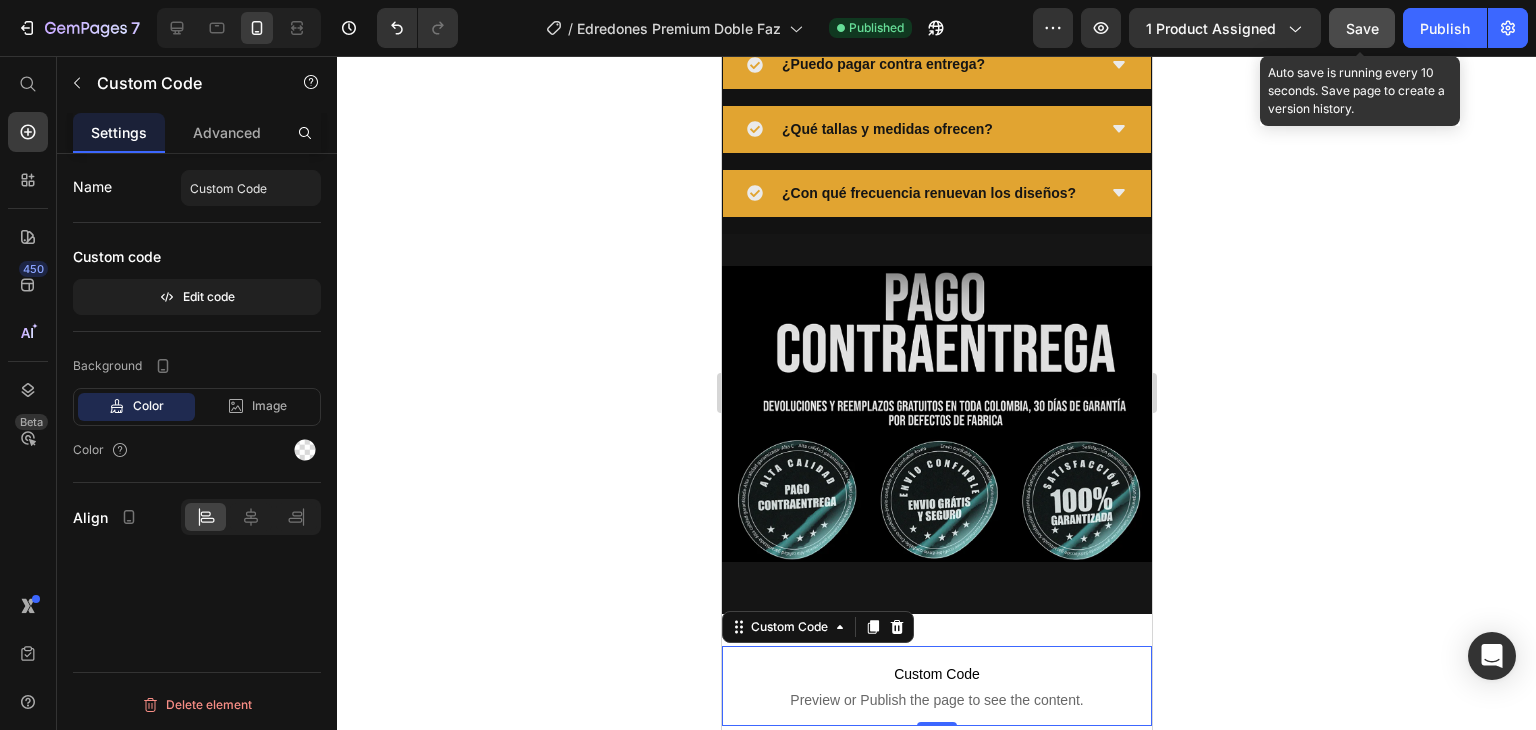 click on "Save" at bounding box center [1362, 28] 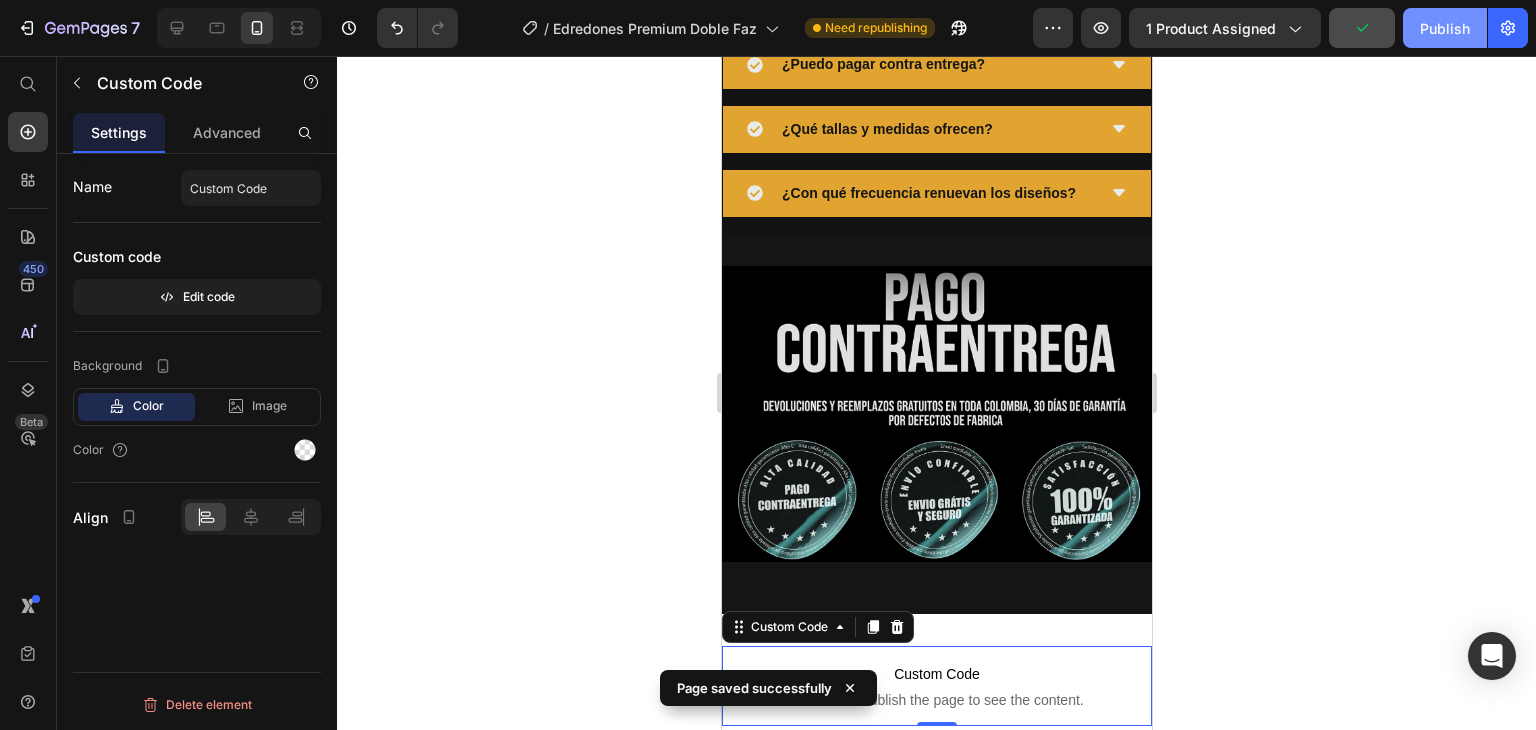 click on "Publish" at bounding box center [1445, 28] 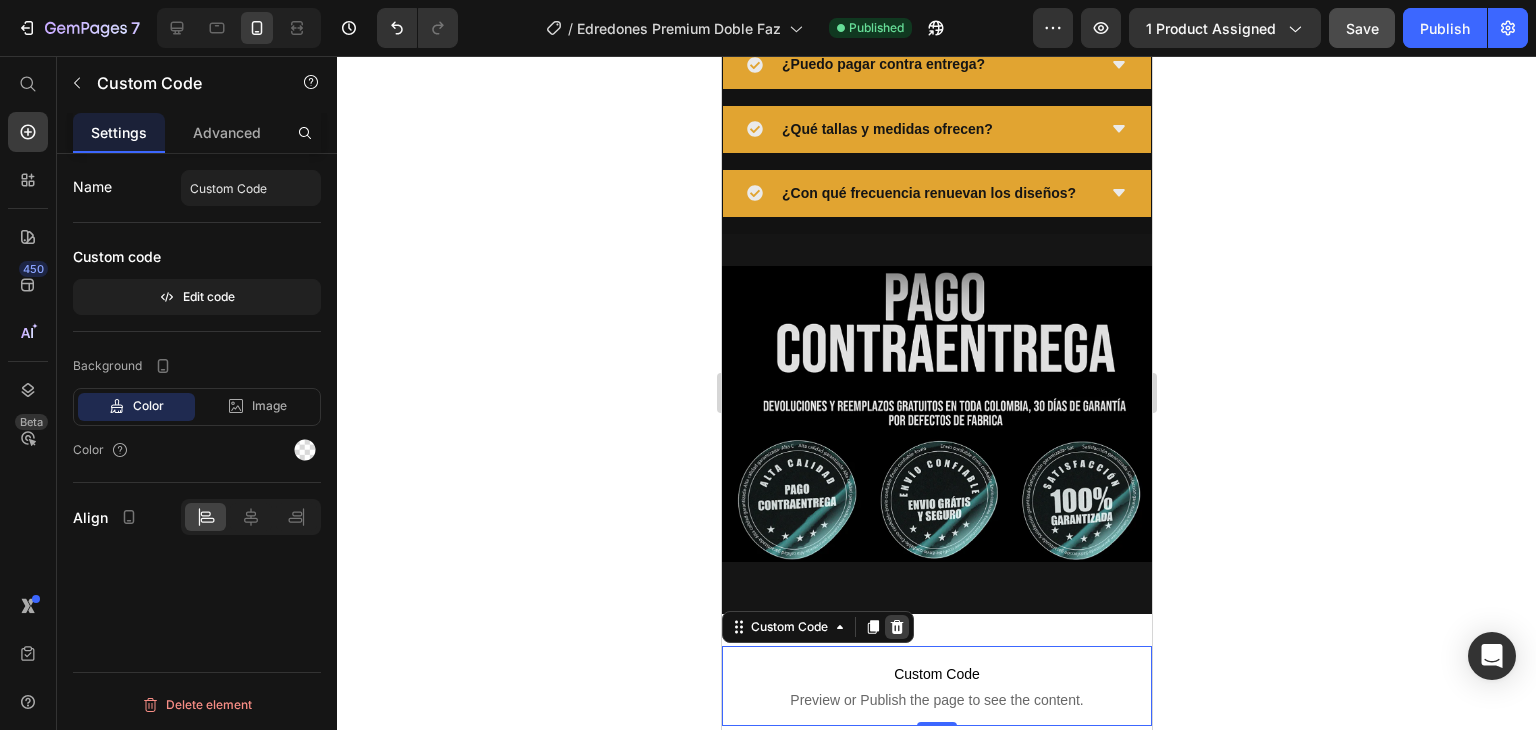 click 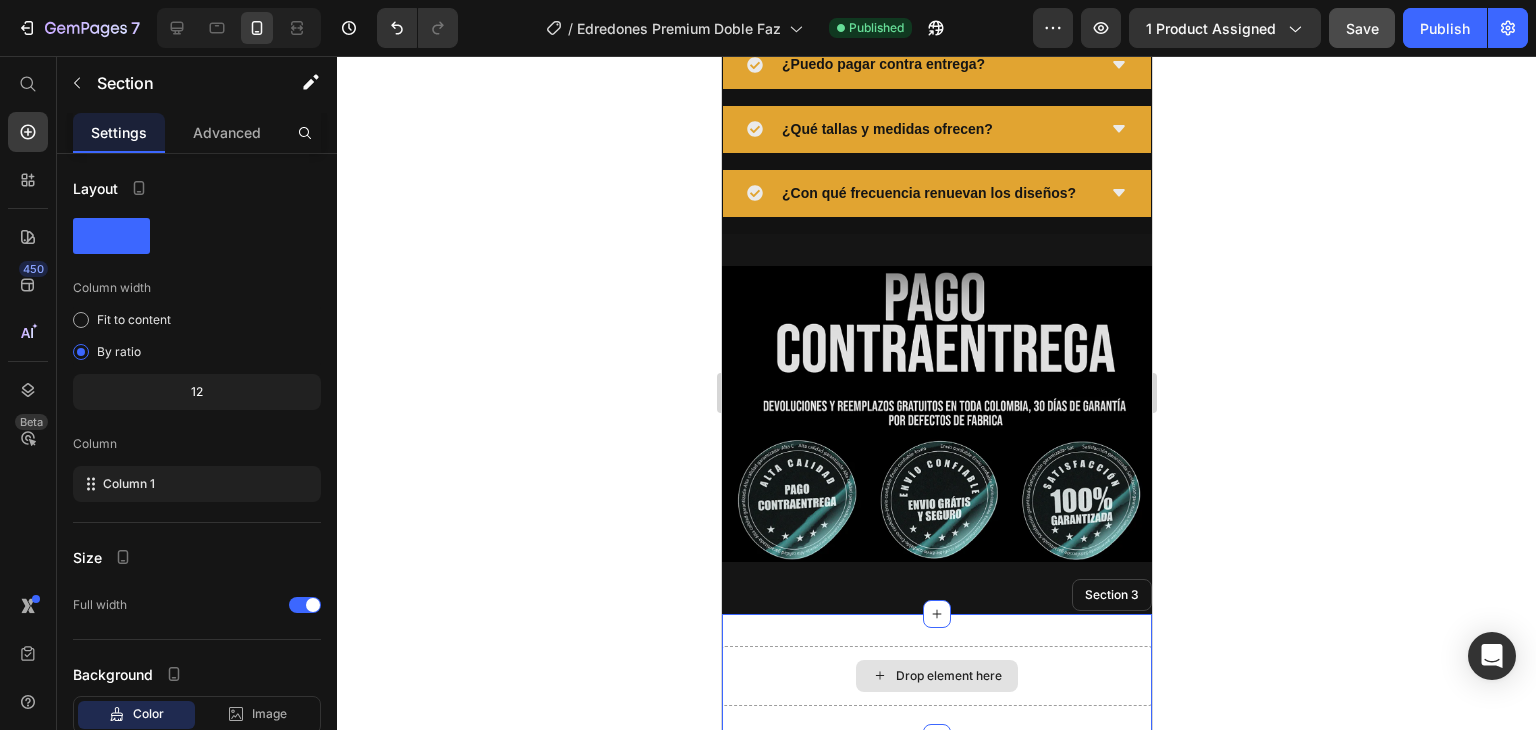 click on "Drop element here" at bounding box center [936, 676] 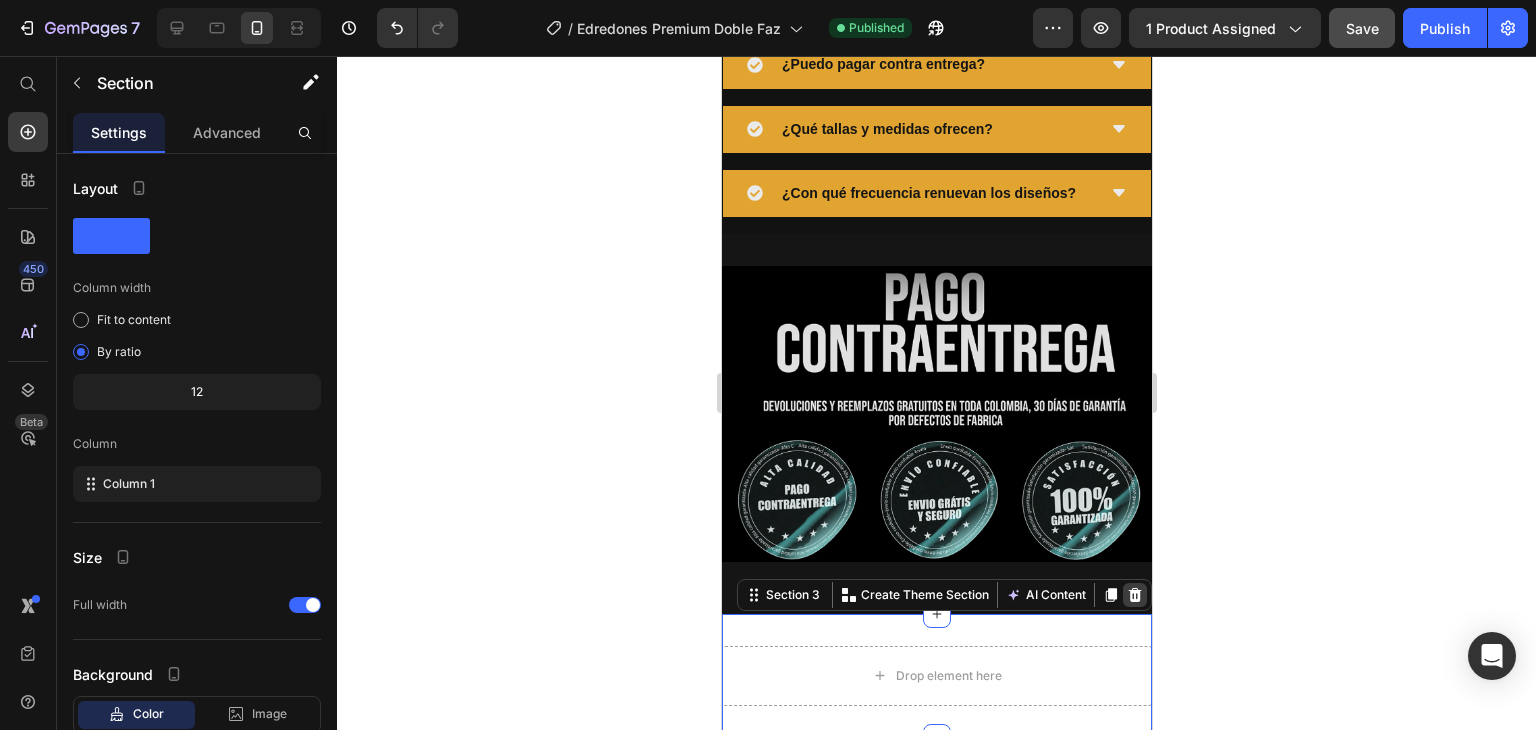 click 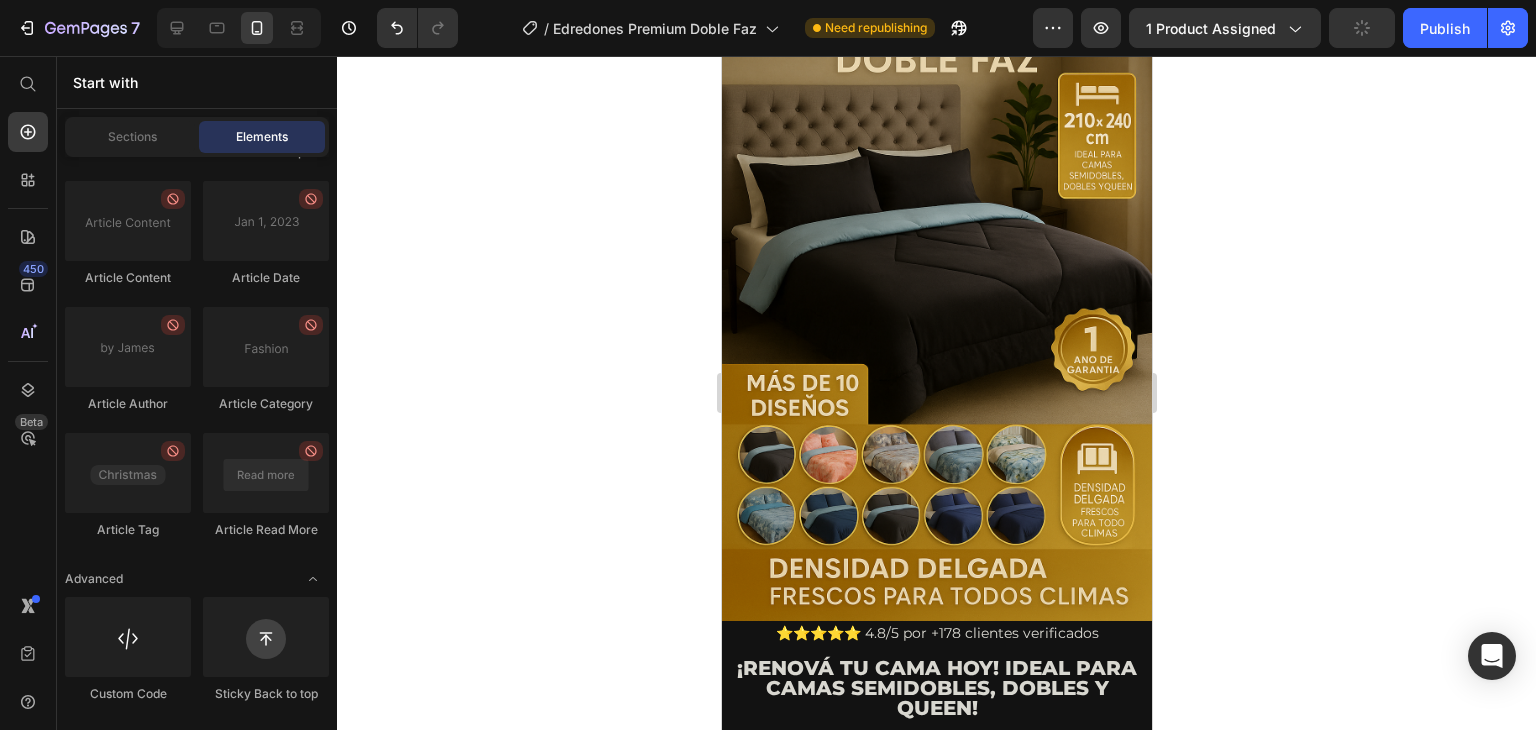 scroll, scrollTop: 0, scrollLeft: 0, axis: both 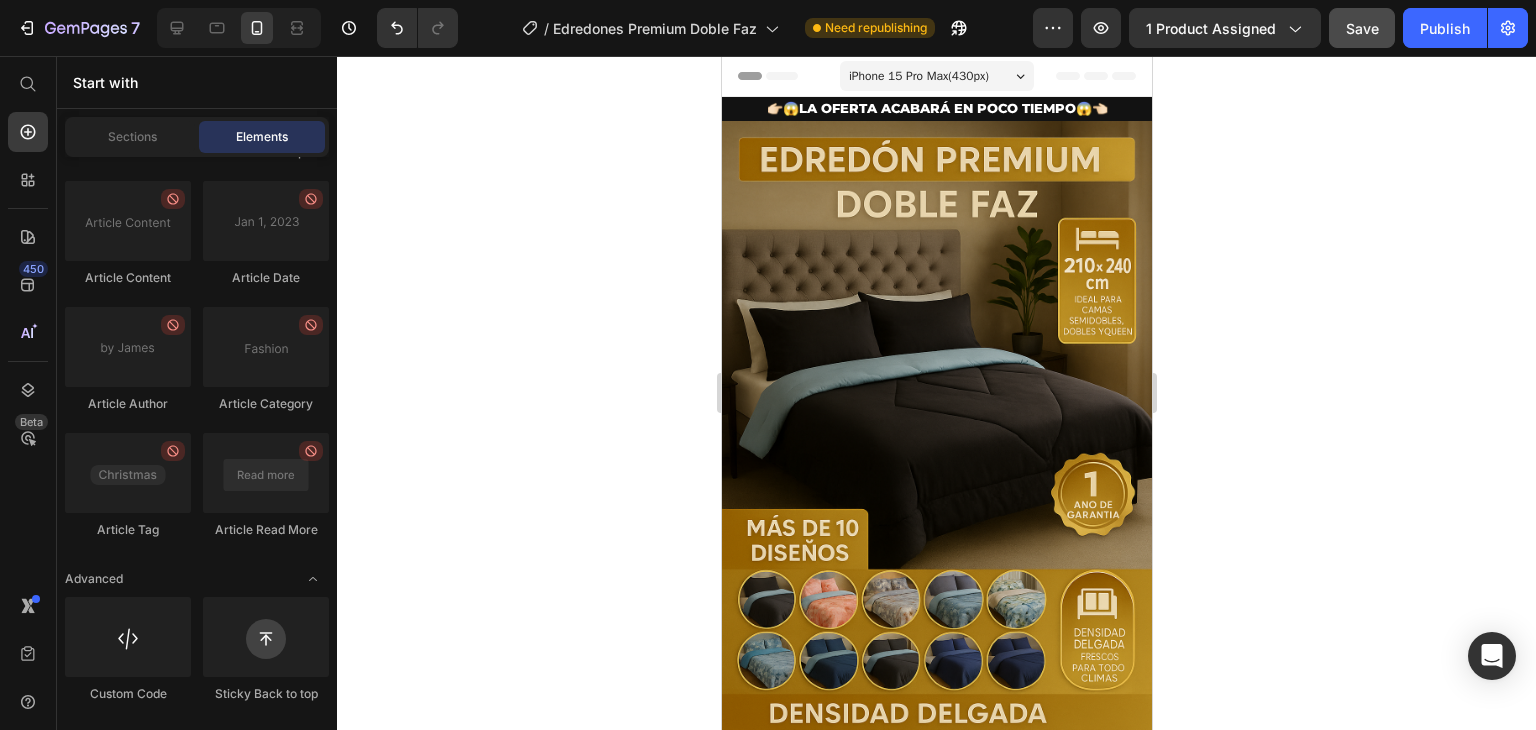 click on "Header" at bounding box center (936, 76) 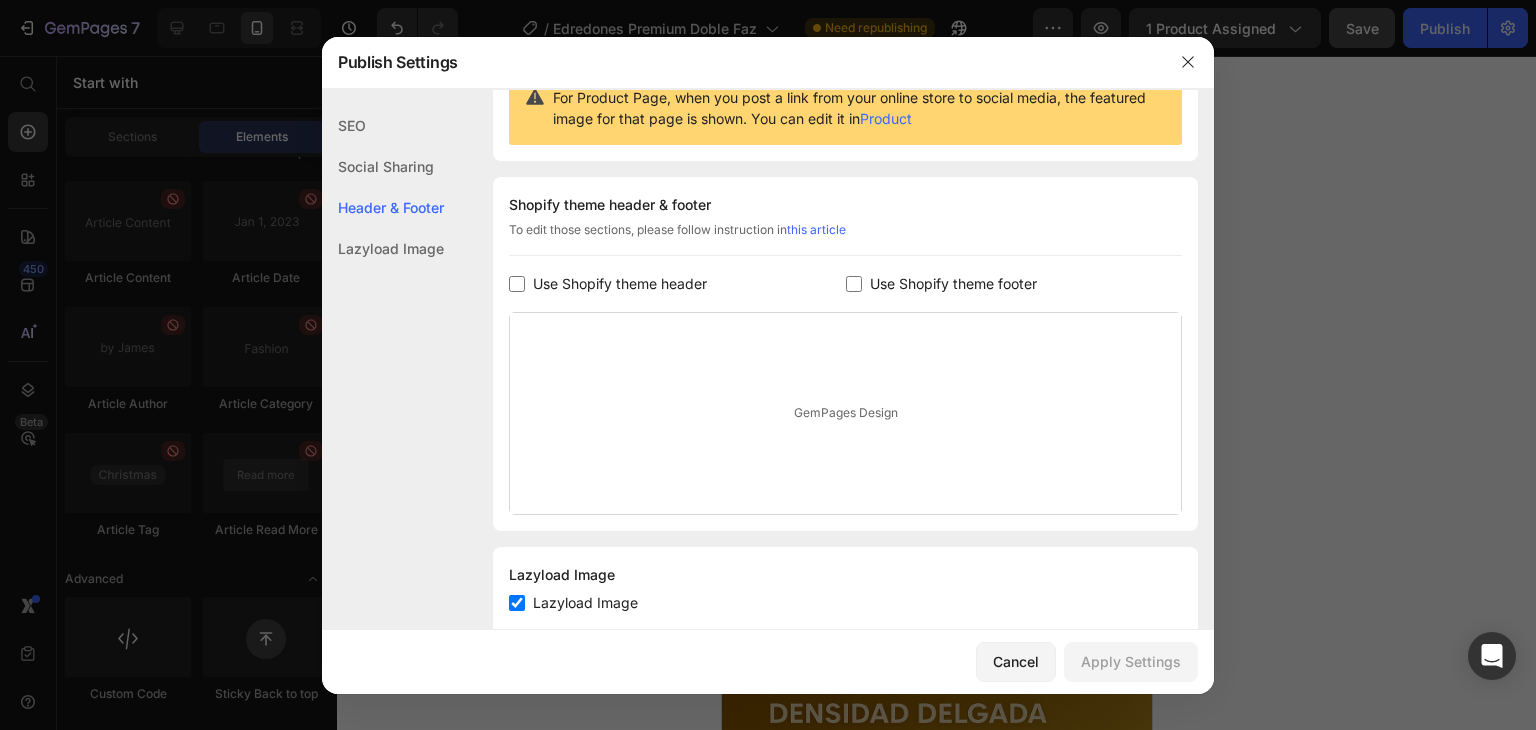 scroll, scrollTop: 272, scrollLeft: 0, axis: vertical 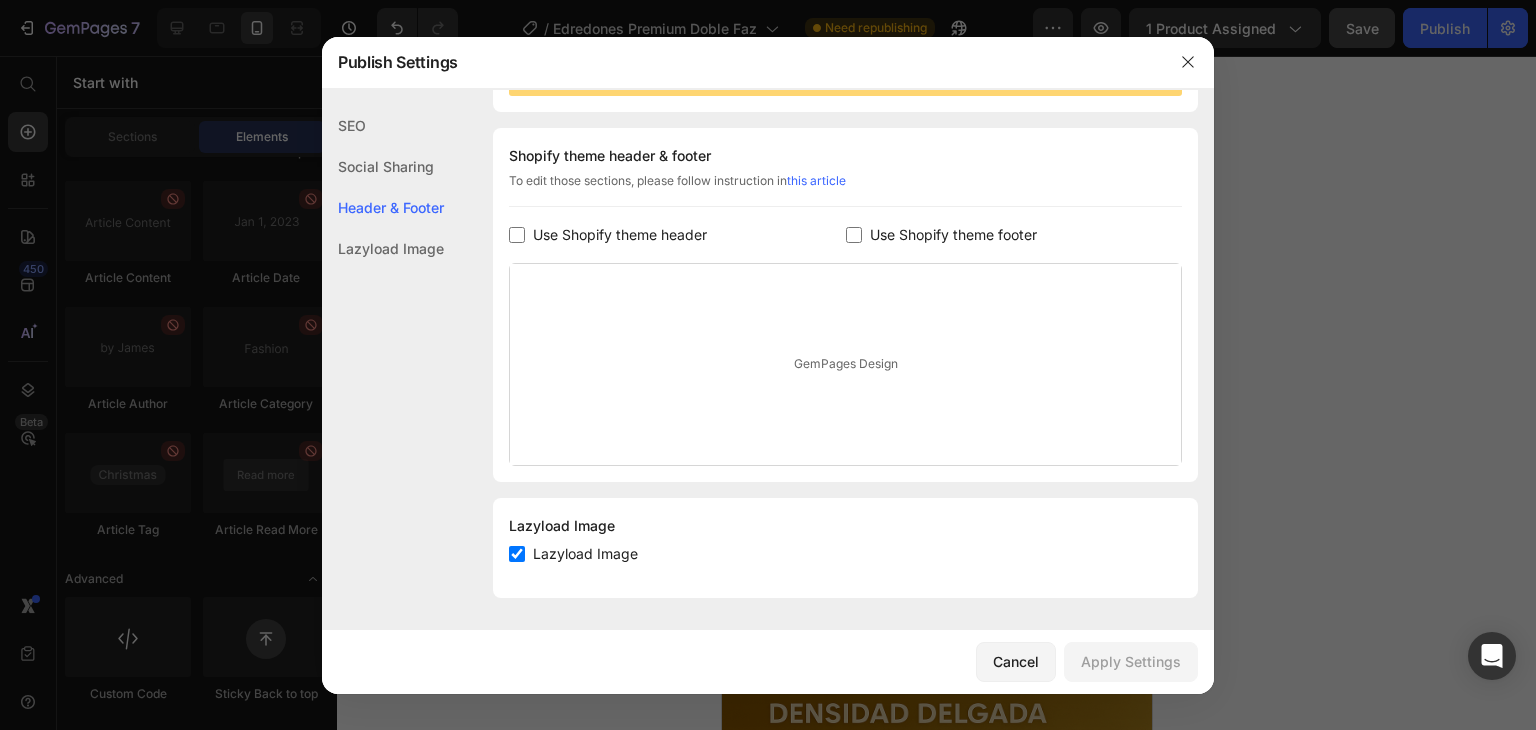 click on "Lazyload Image" 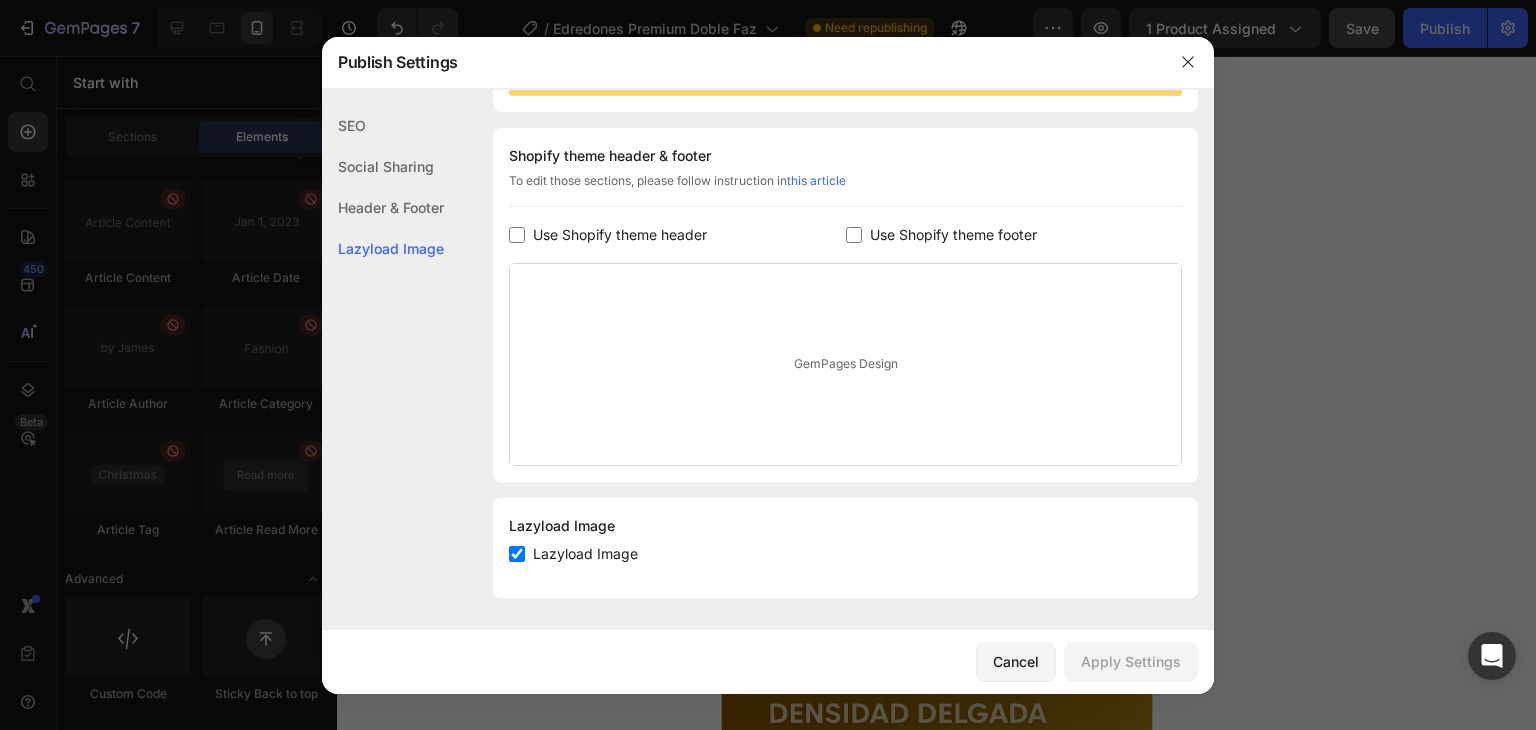 click on "Header & Footer" 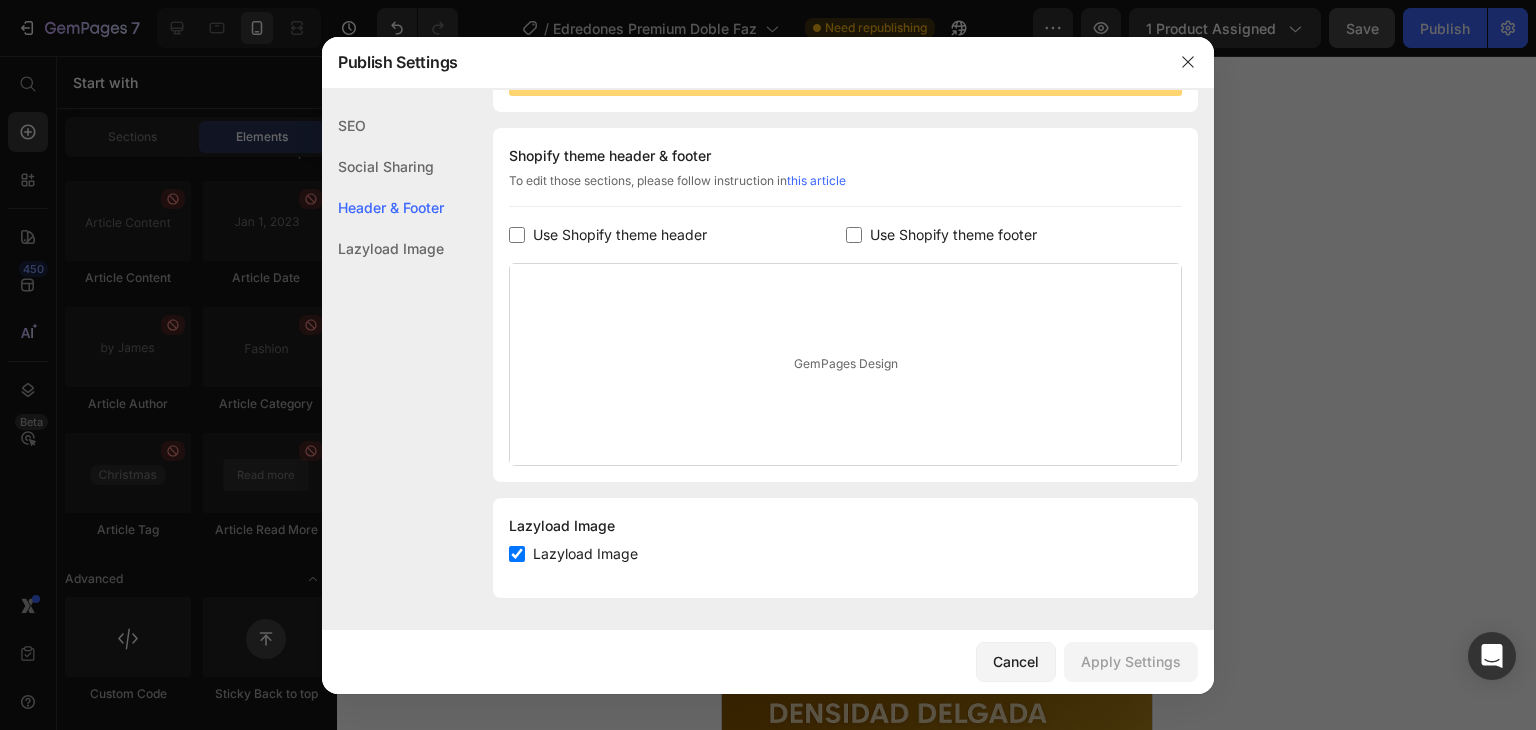 click at bounding box center (517, 235) 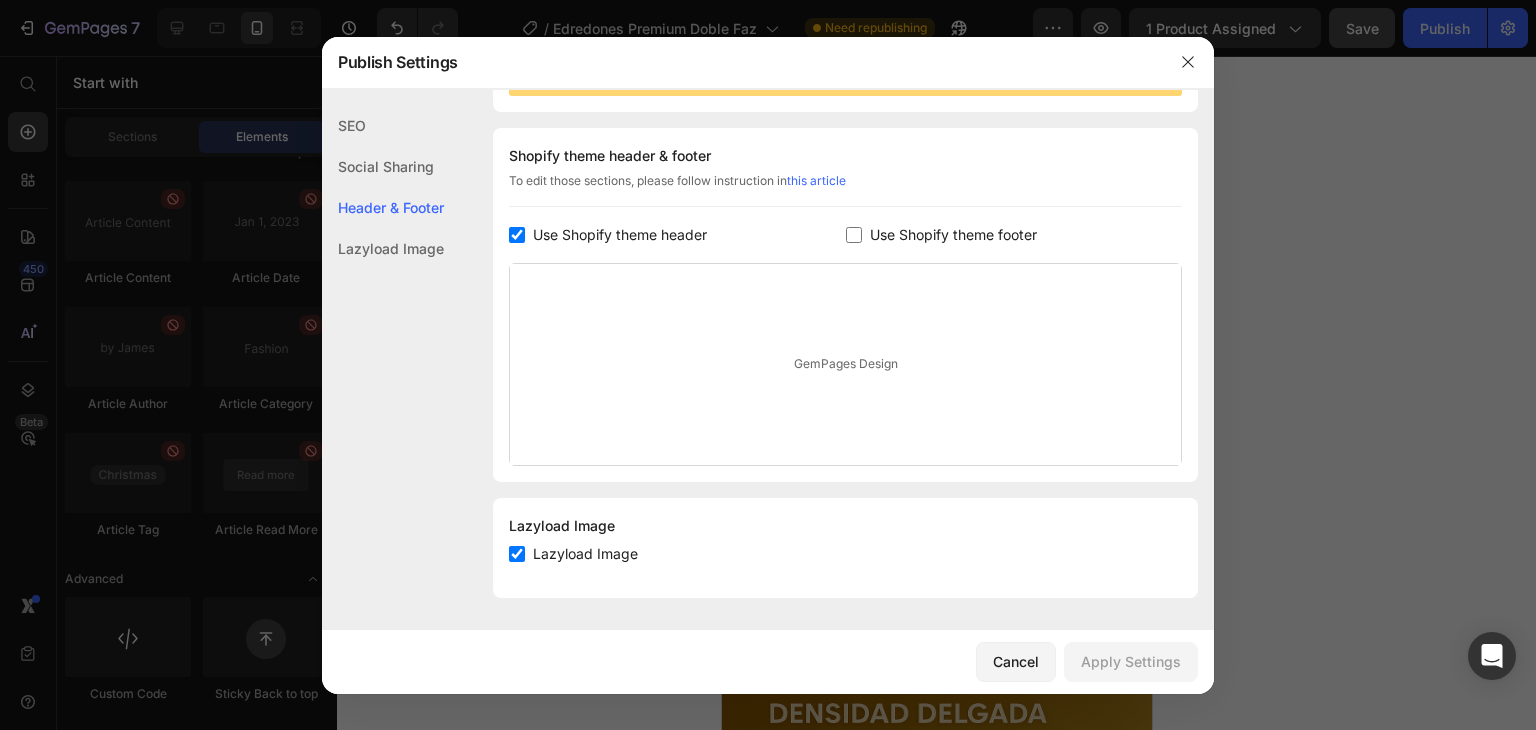 checkbox on "true" 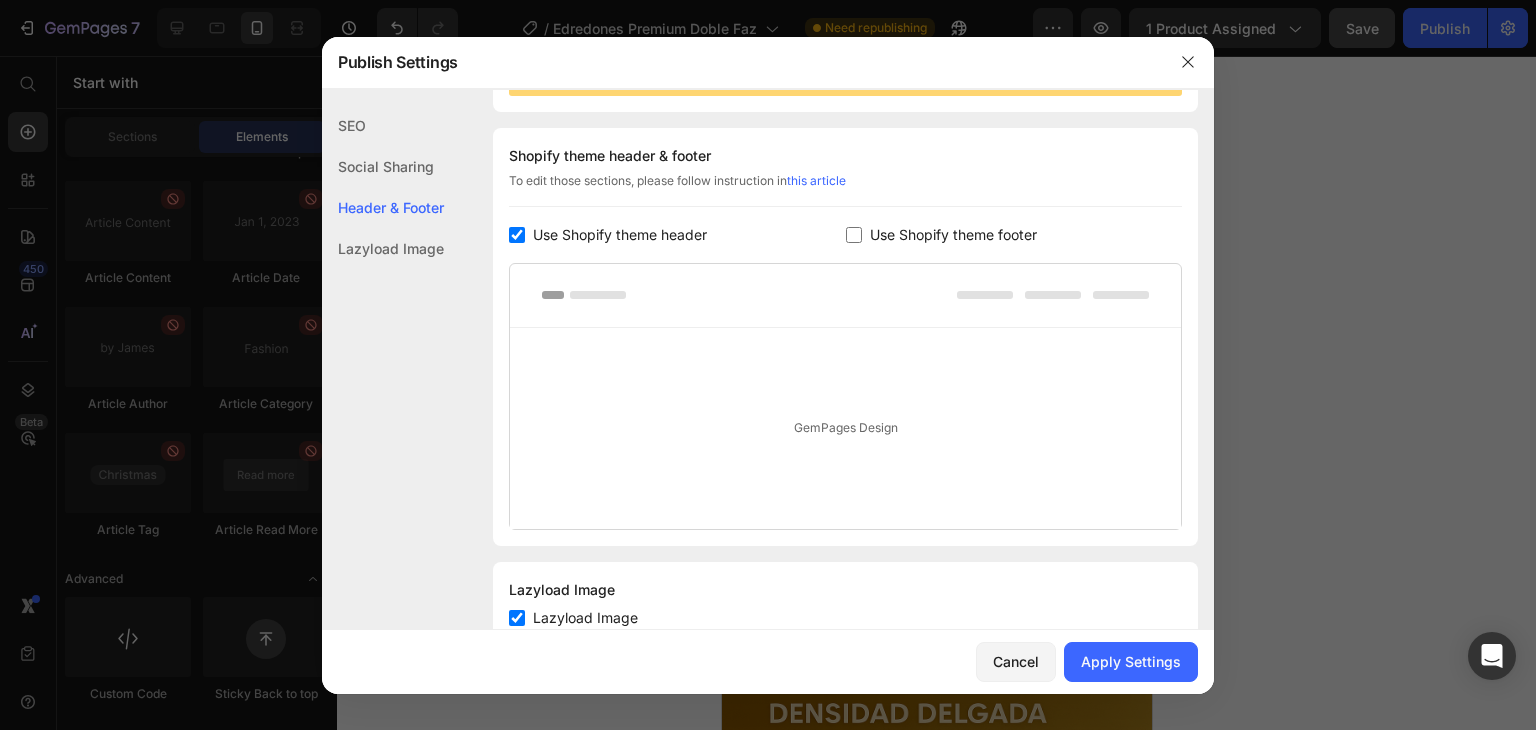 click at bounding box center [854, 235] 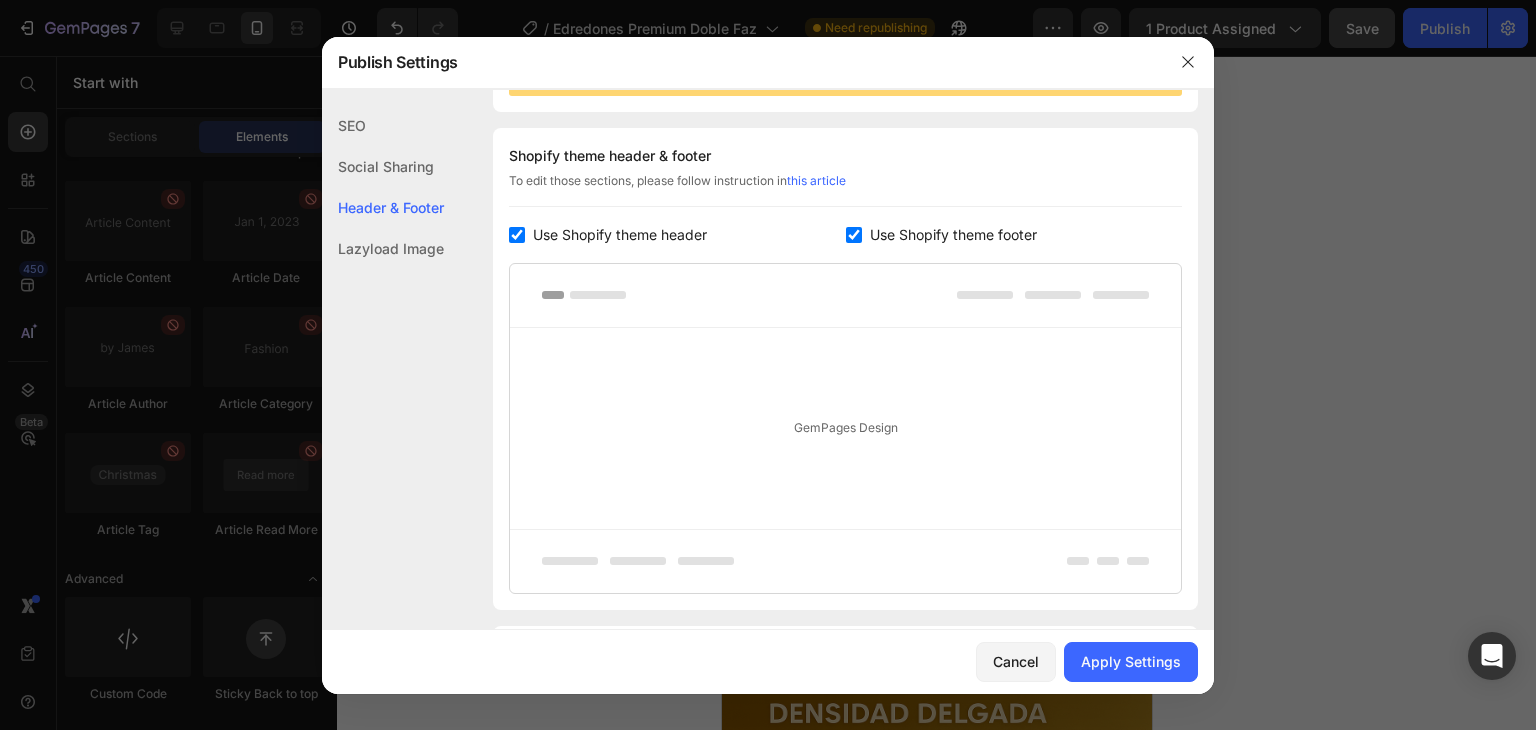 click on "GemPages Design" at bounding box center [845, 428] 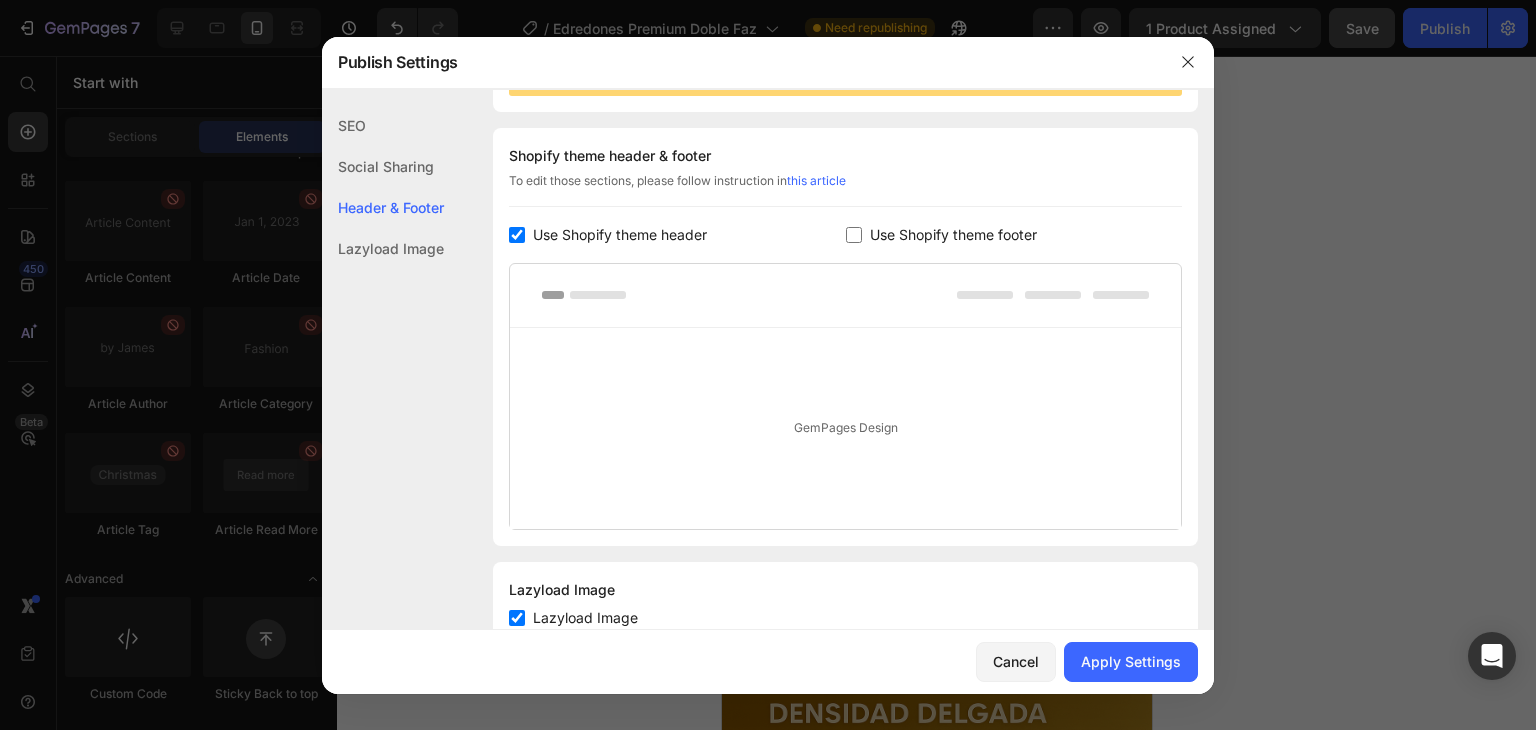 click at bounding box center [517, 235] 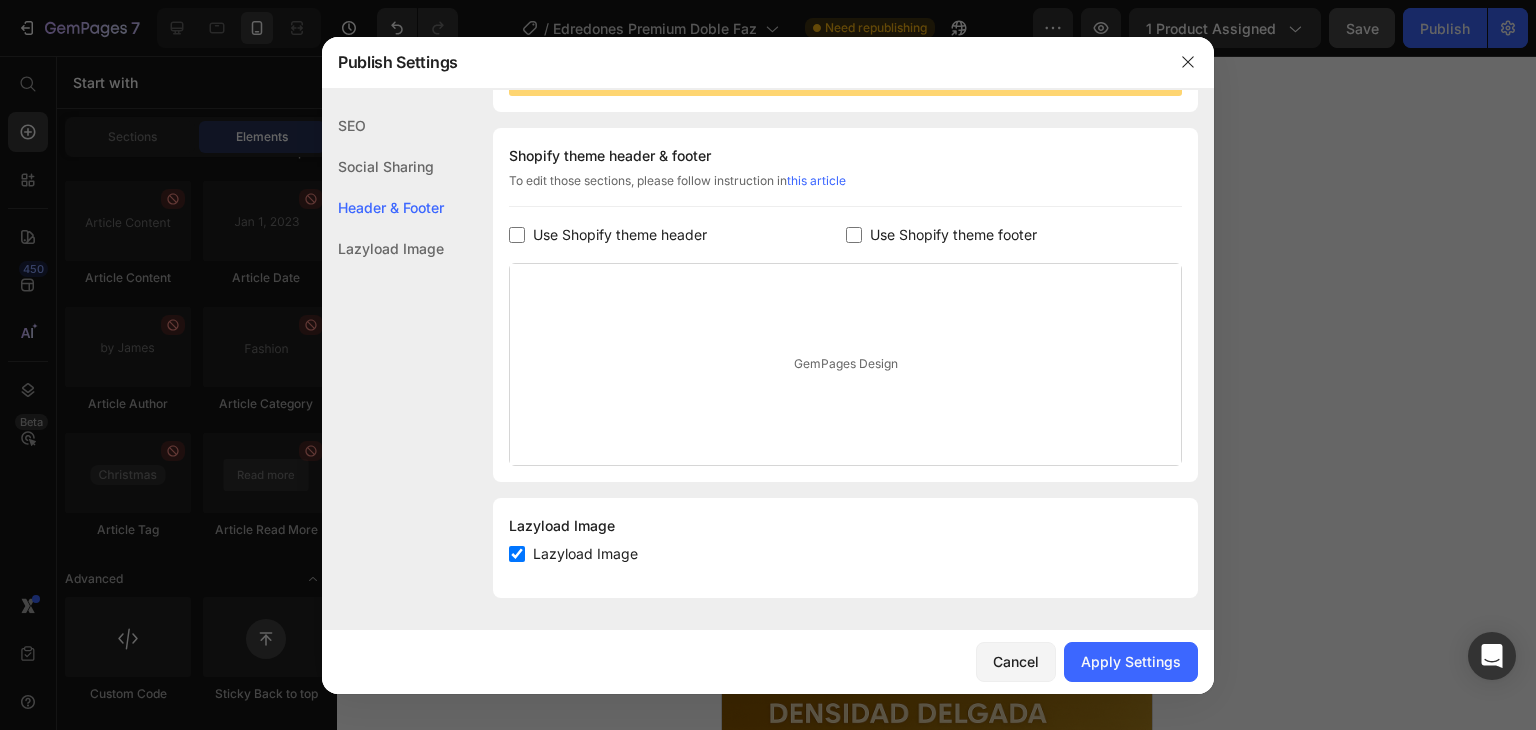 click at bounding box center [517, 554] 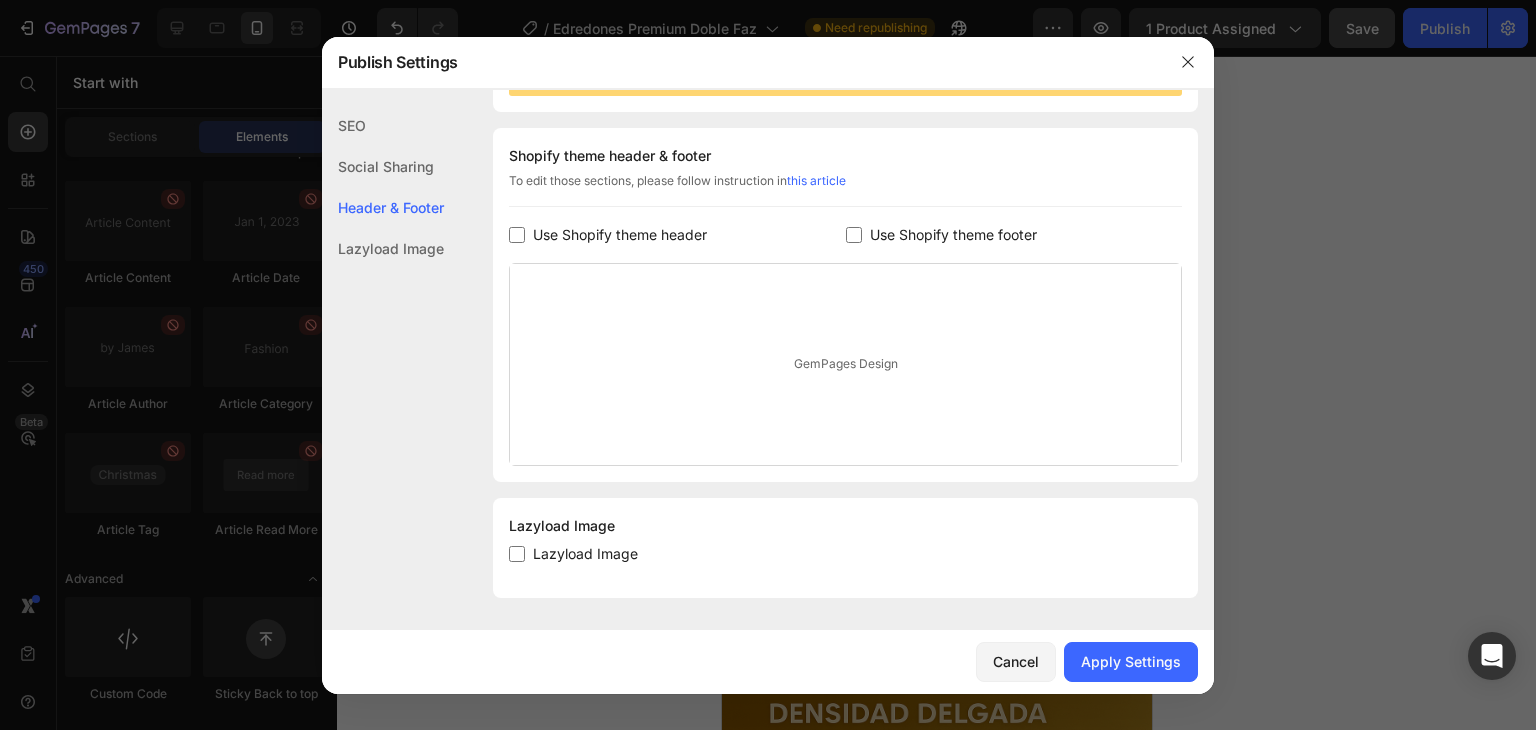 click at bounding box center [517, 554] 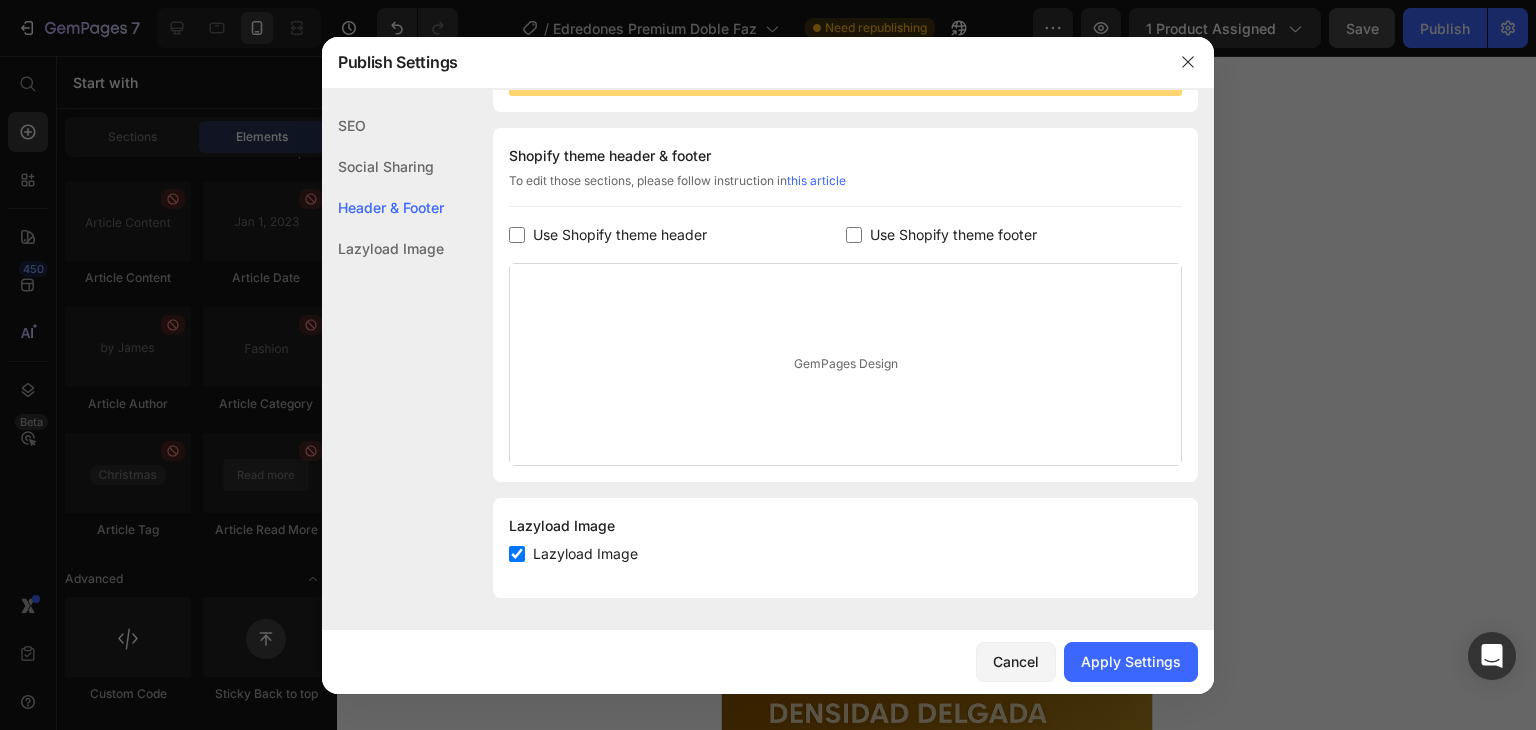 click on "GemPages Design" at bounding box center [845, 364] 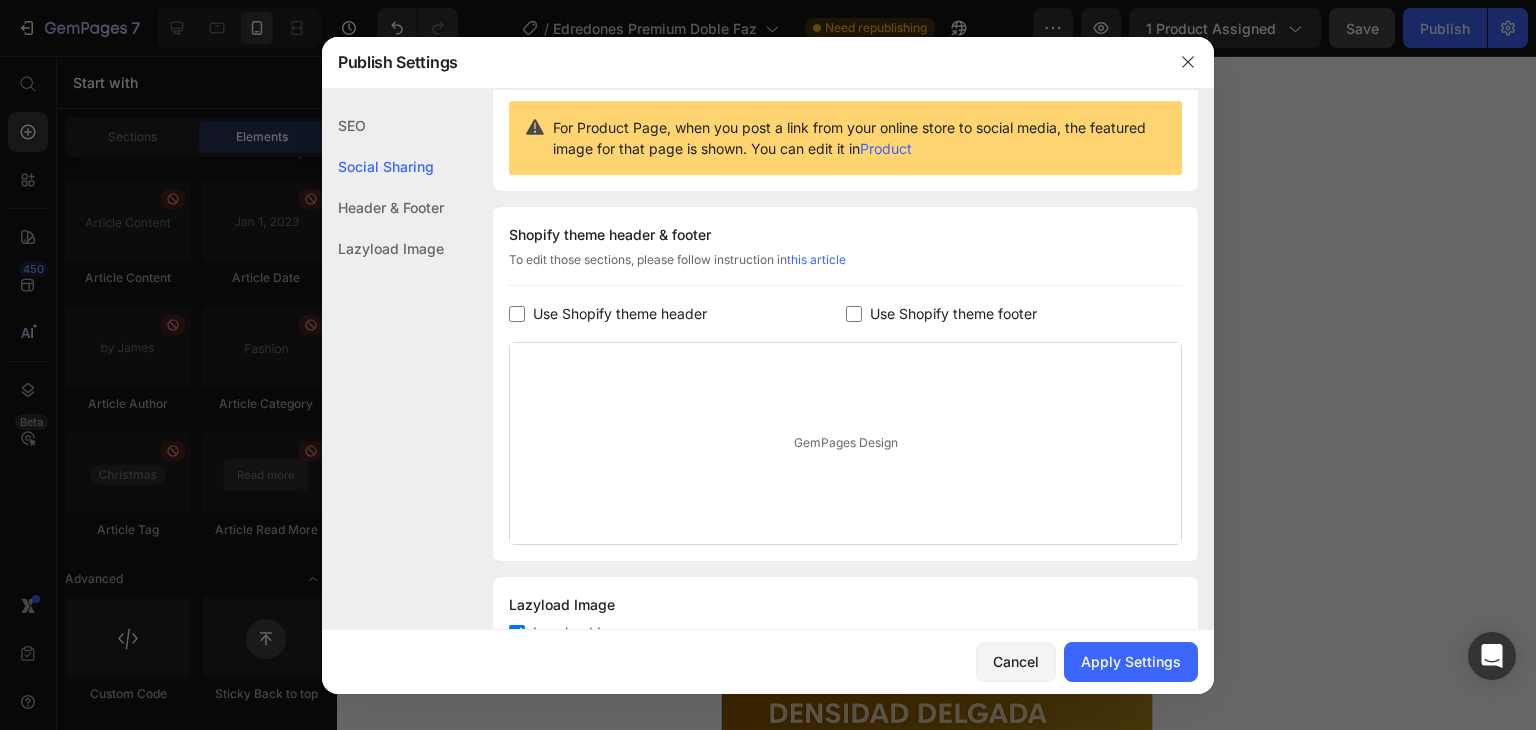 scroll, scrollTop: 128, scrollLeft: 0, axis: vertical 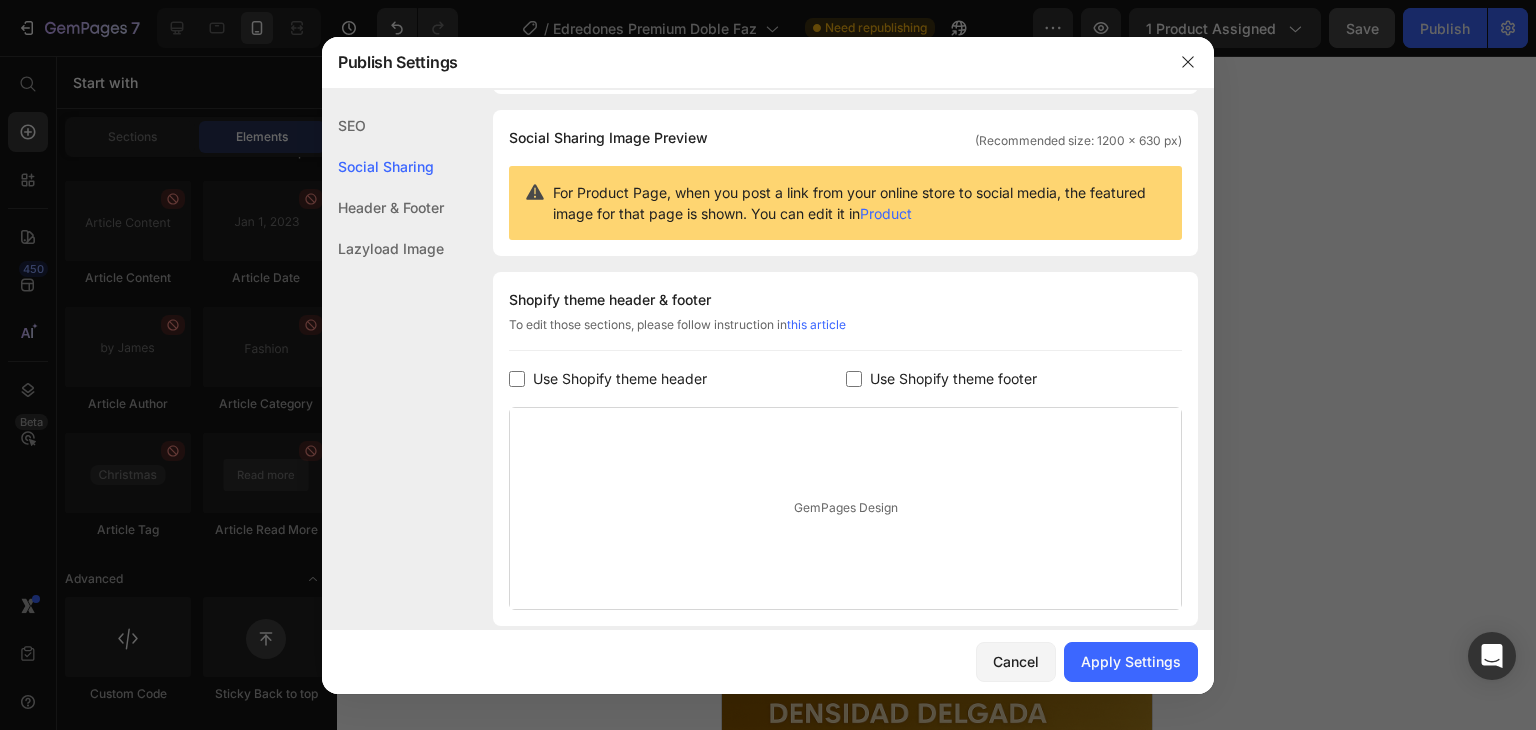 click on "Header & Footer" 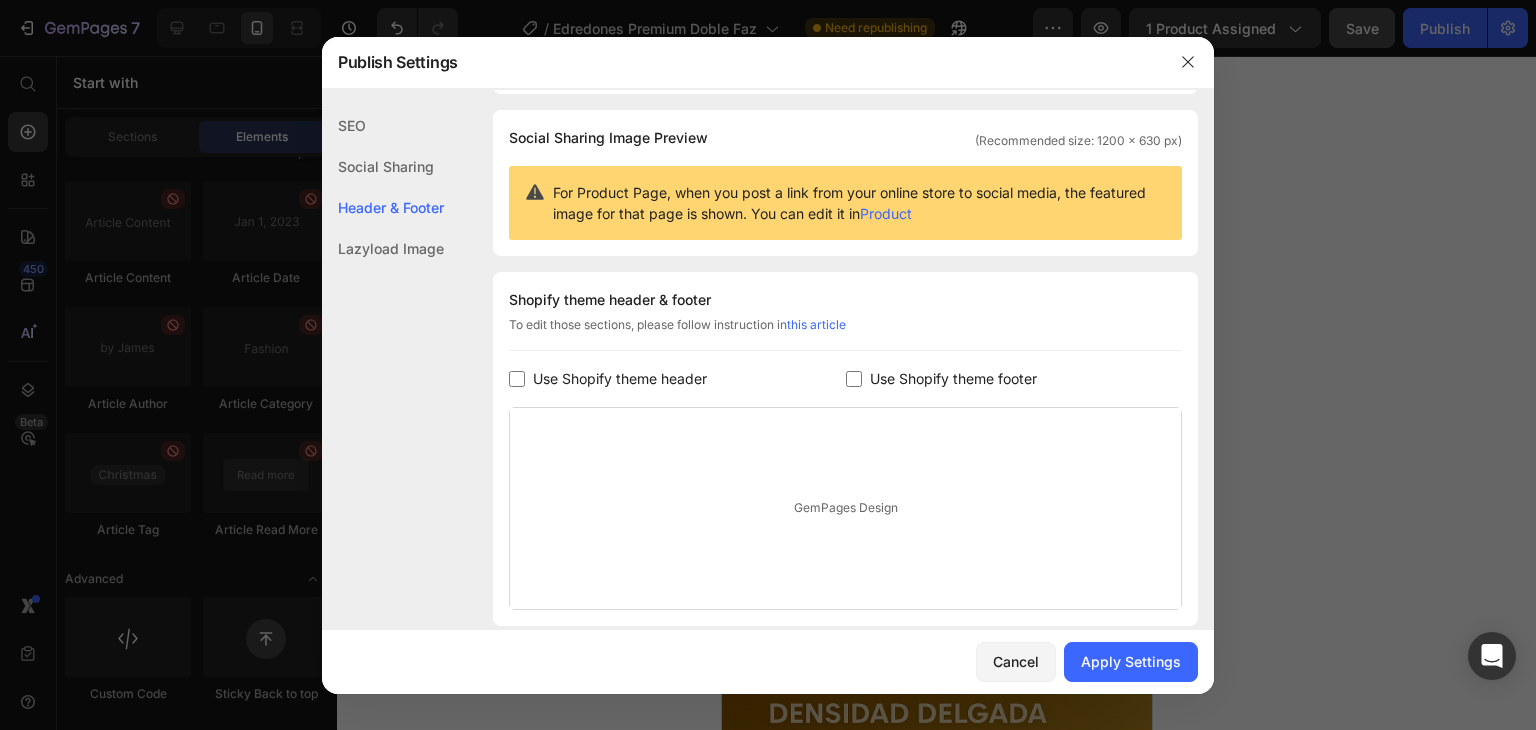 scroll, scrollTop: 272, scrollLeft: 0, axis: vertical 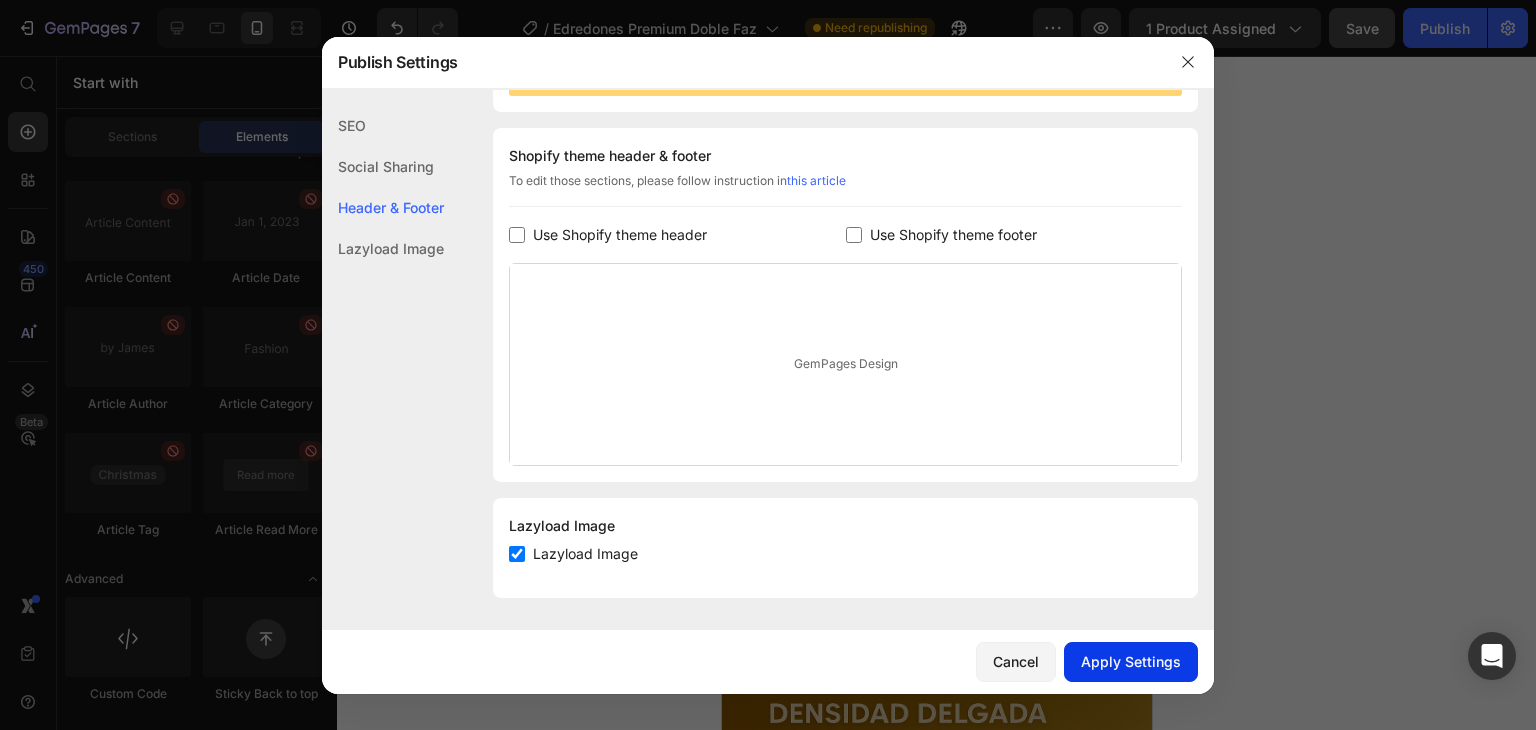 click on "Apply Settings" at bounding box center (1131, 661) 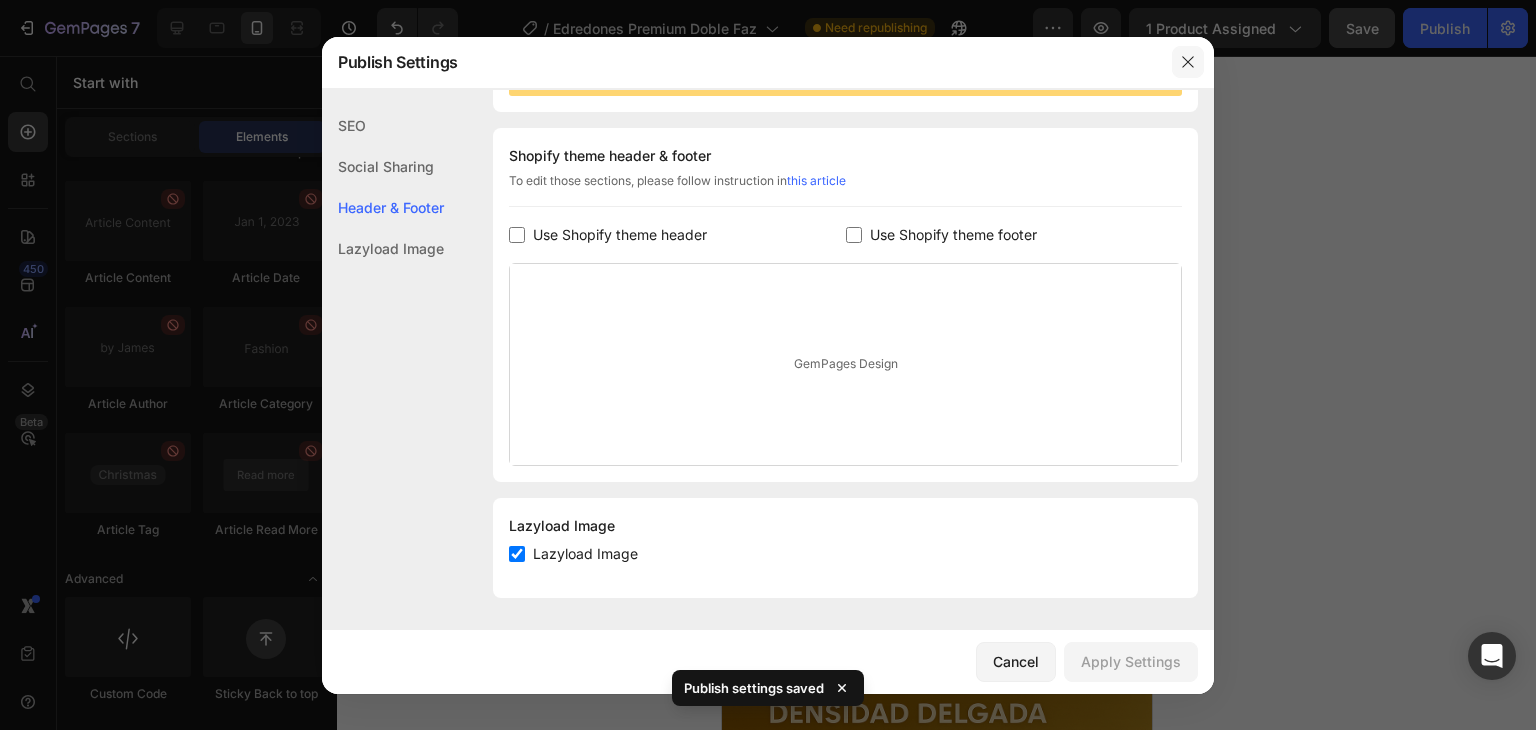 click 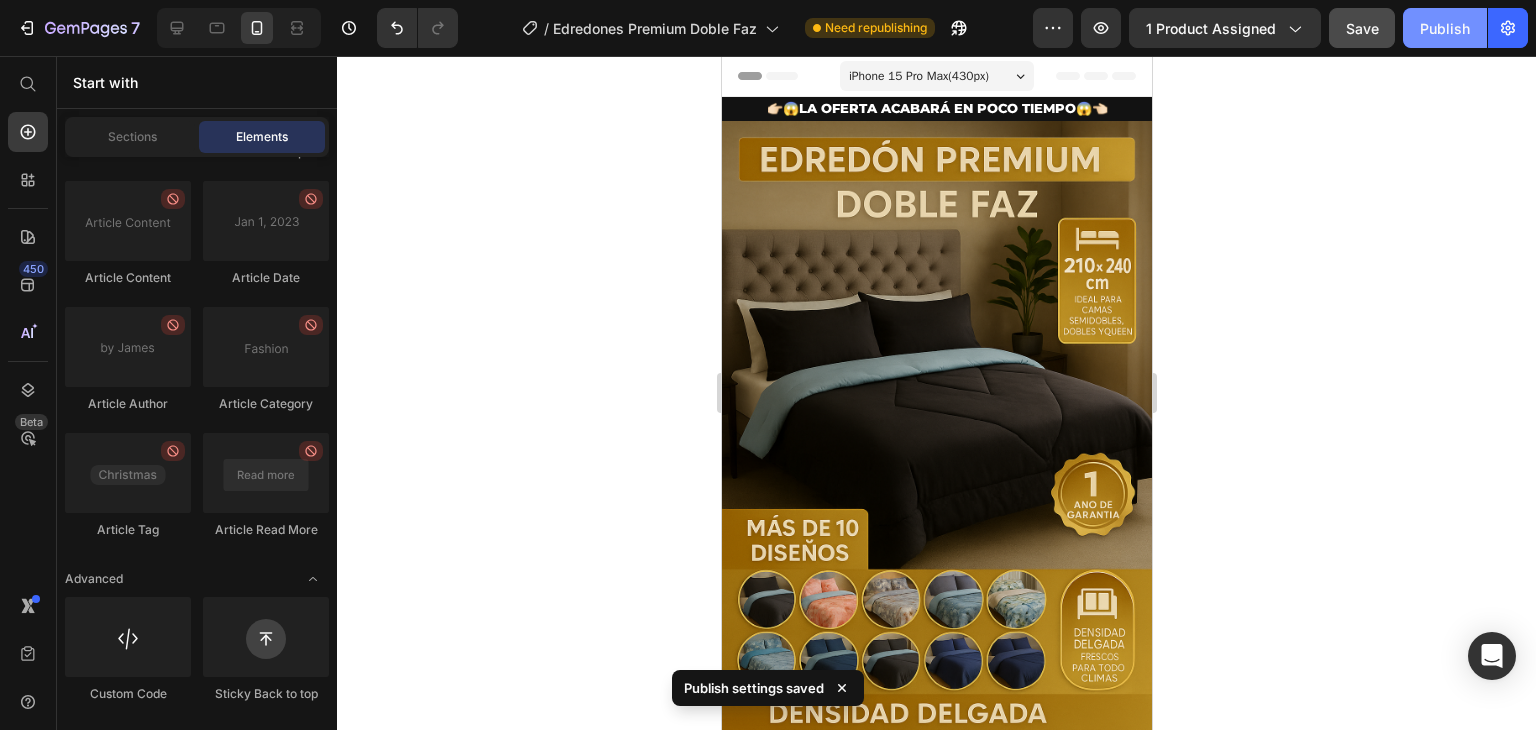 click on "Publish" at bounding box center [1445, 28] 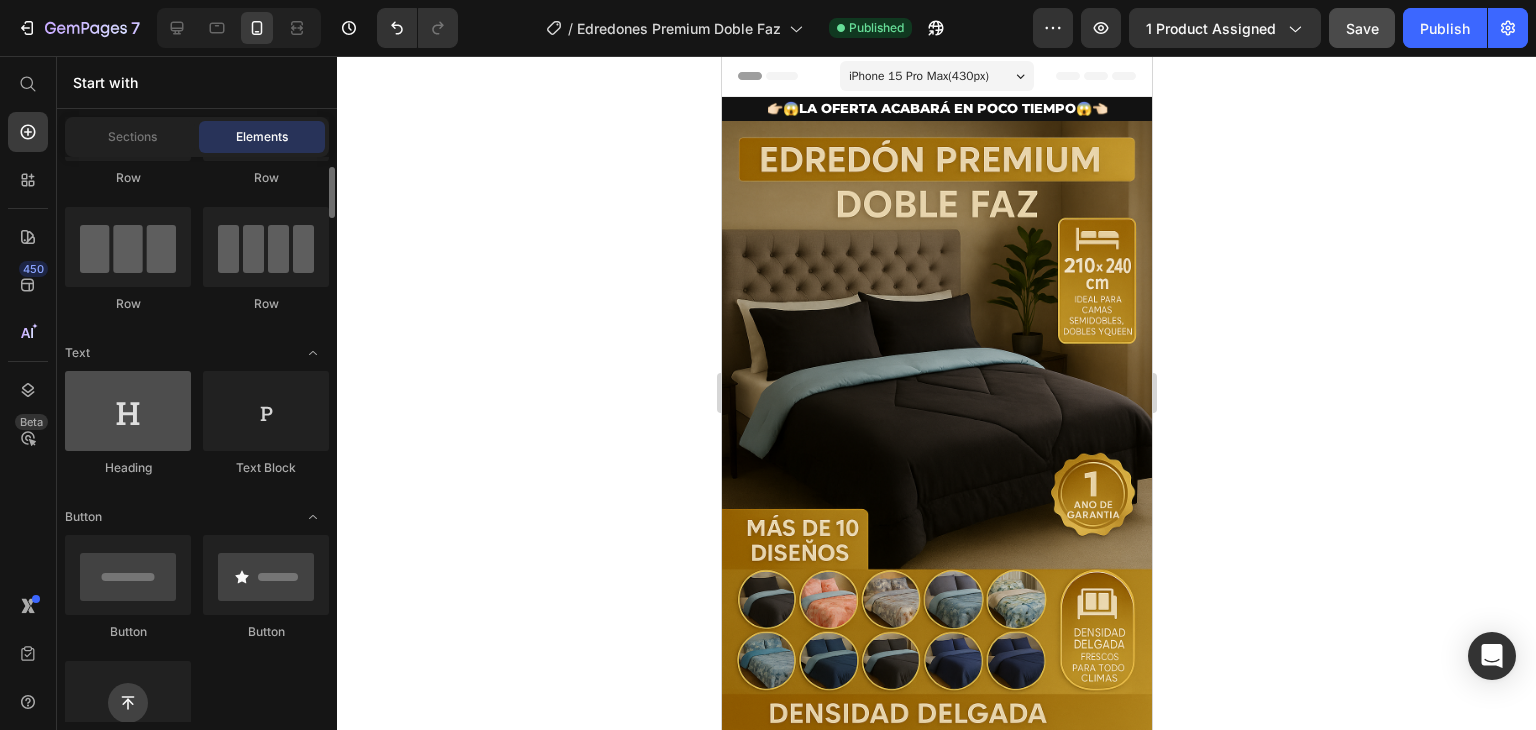 scroll, scrollTop: 0, scrollLeft: 0, axis: both 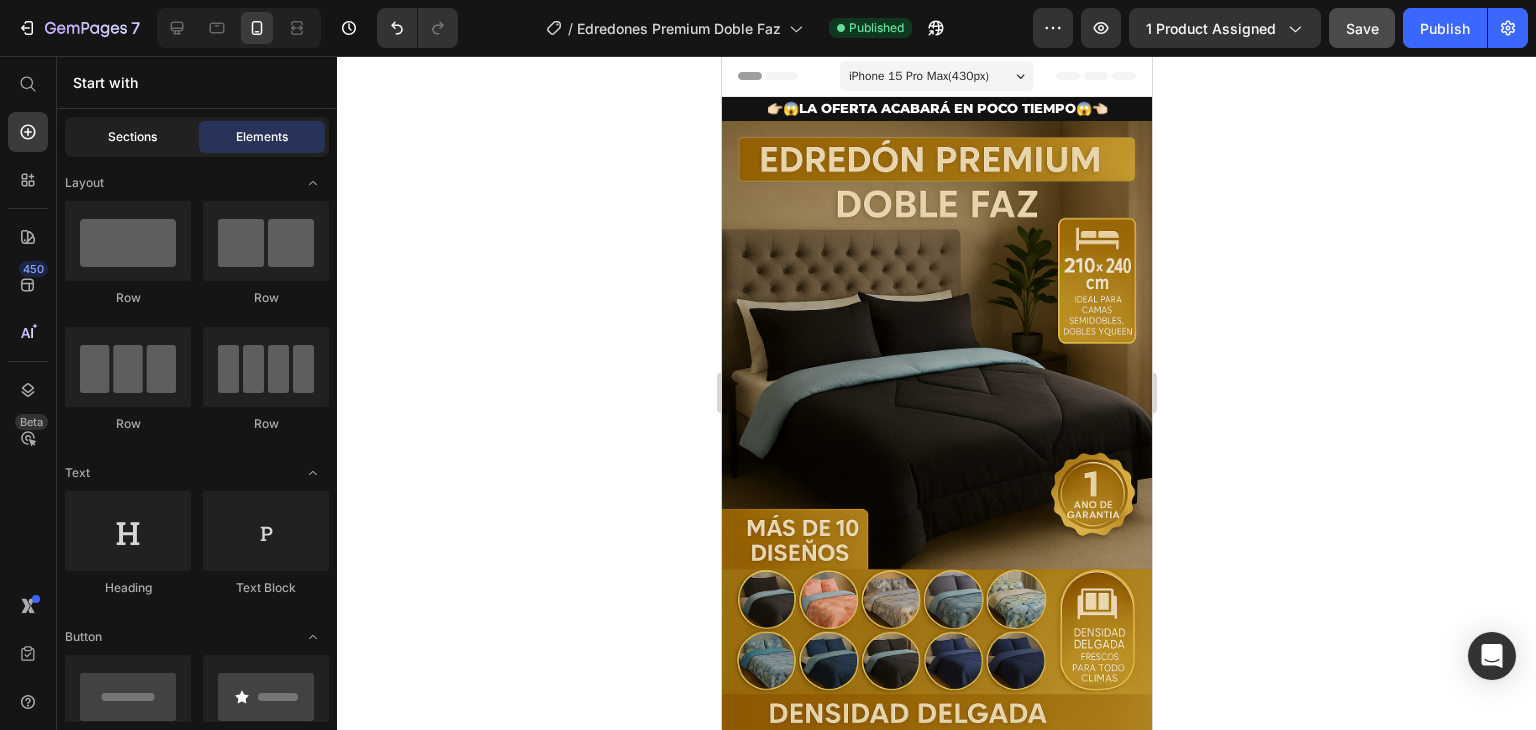 click on "Sections" at bounding box center (132, 137) 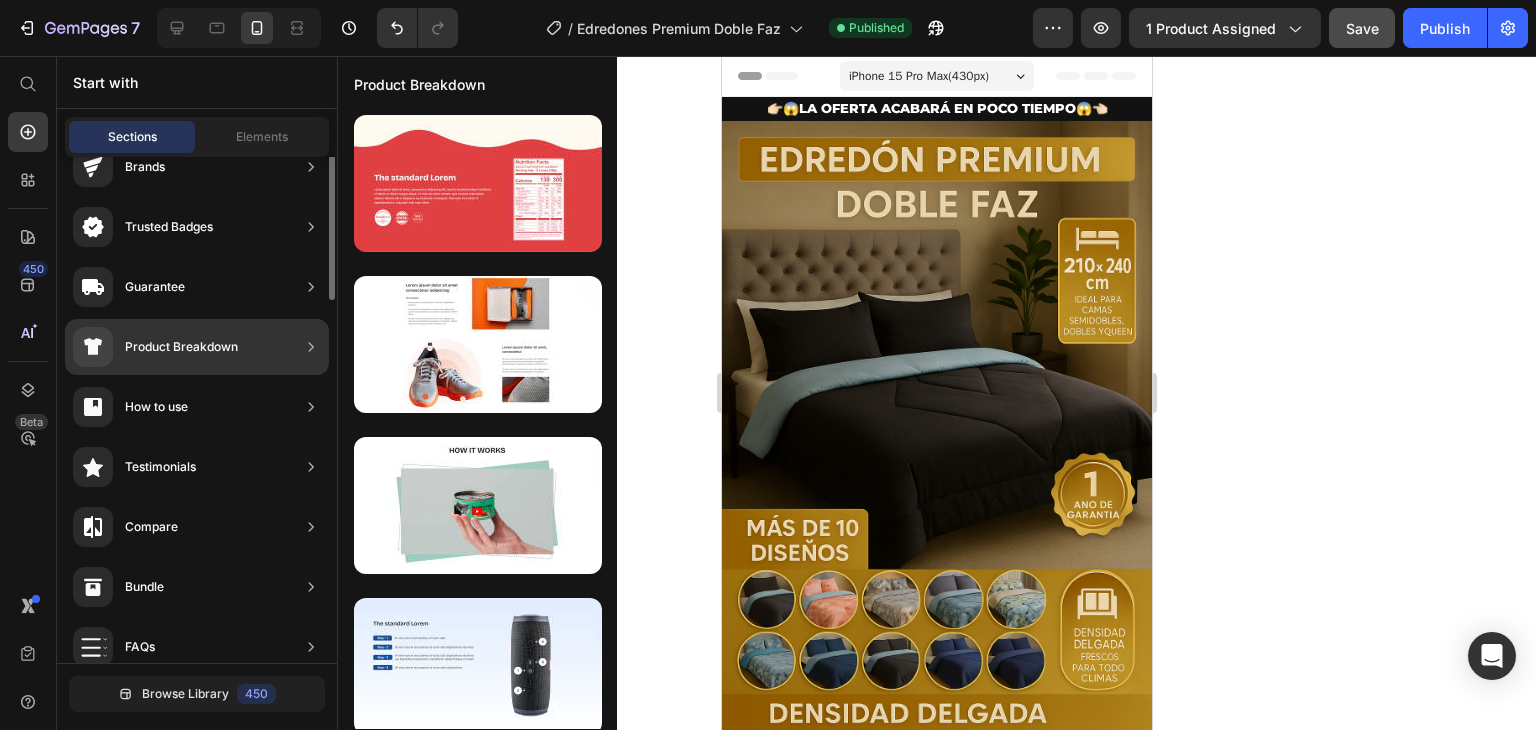 scroll, scrollTop: 54, scrollLeft: 0, axis: vertical 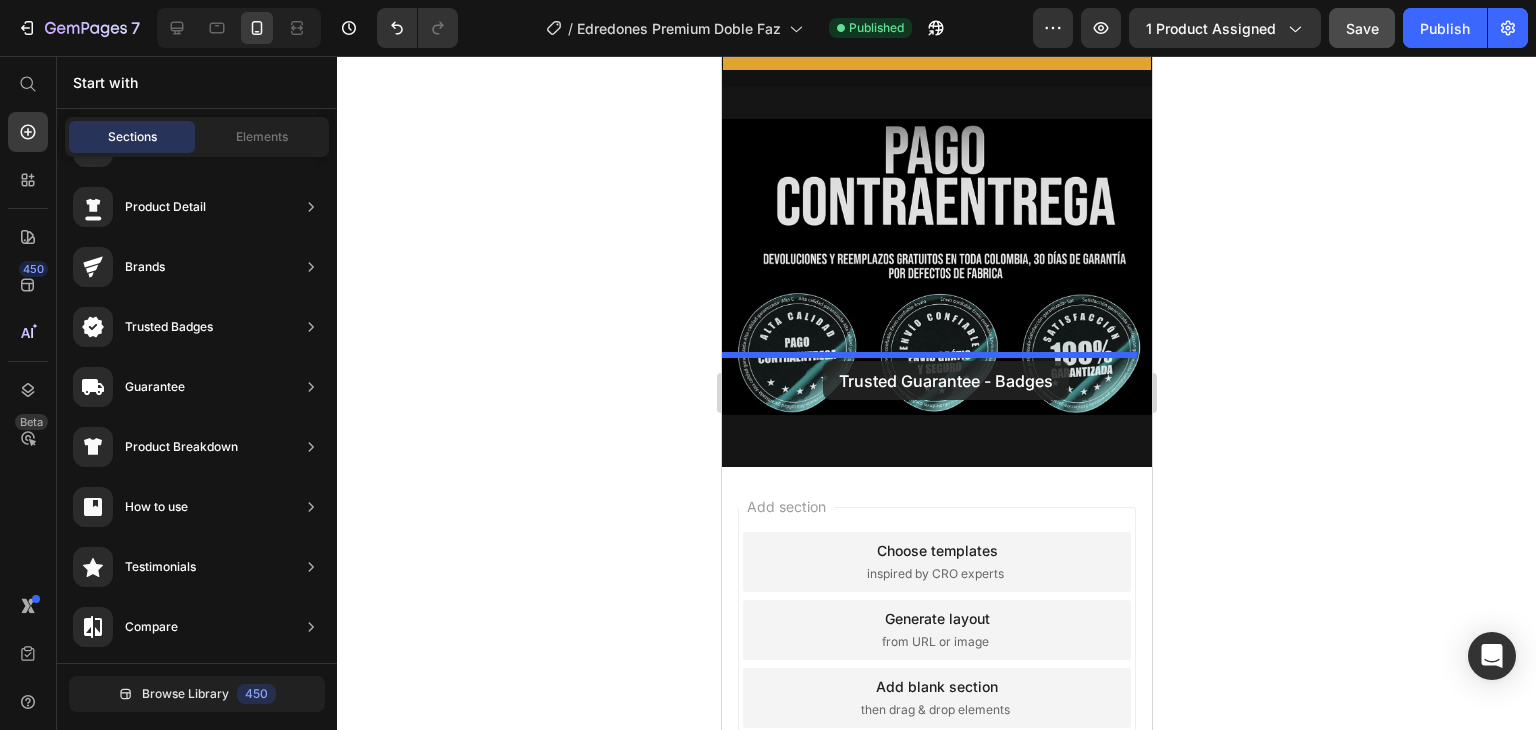 drag, startPoint x: 1178, startPoint y: 713, endPoint x: 822, endPoint y: 361, distance: 500.6396 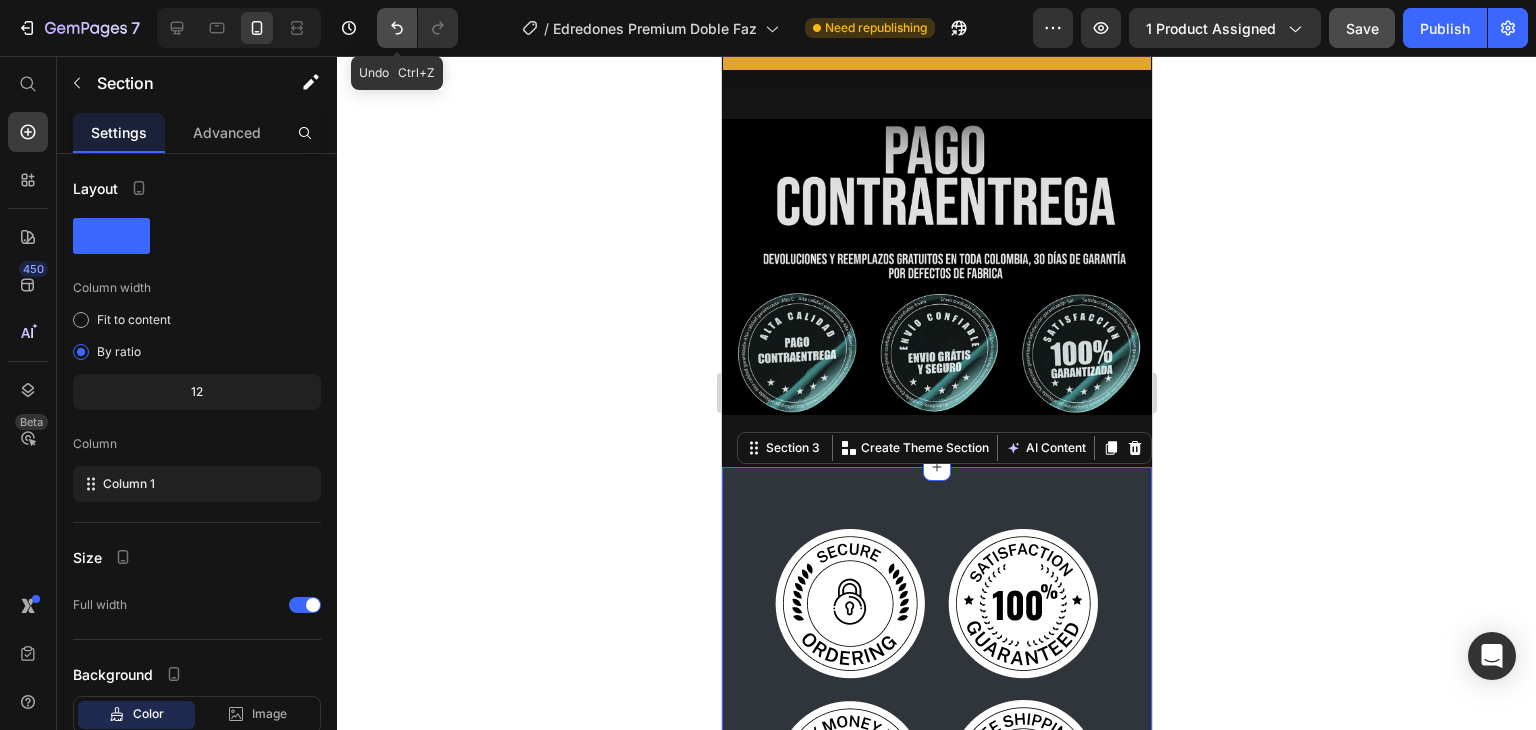 click 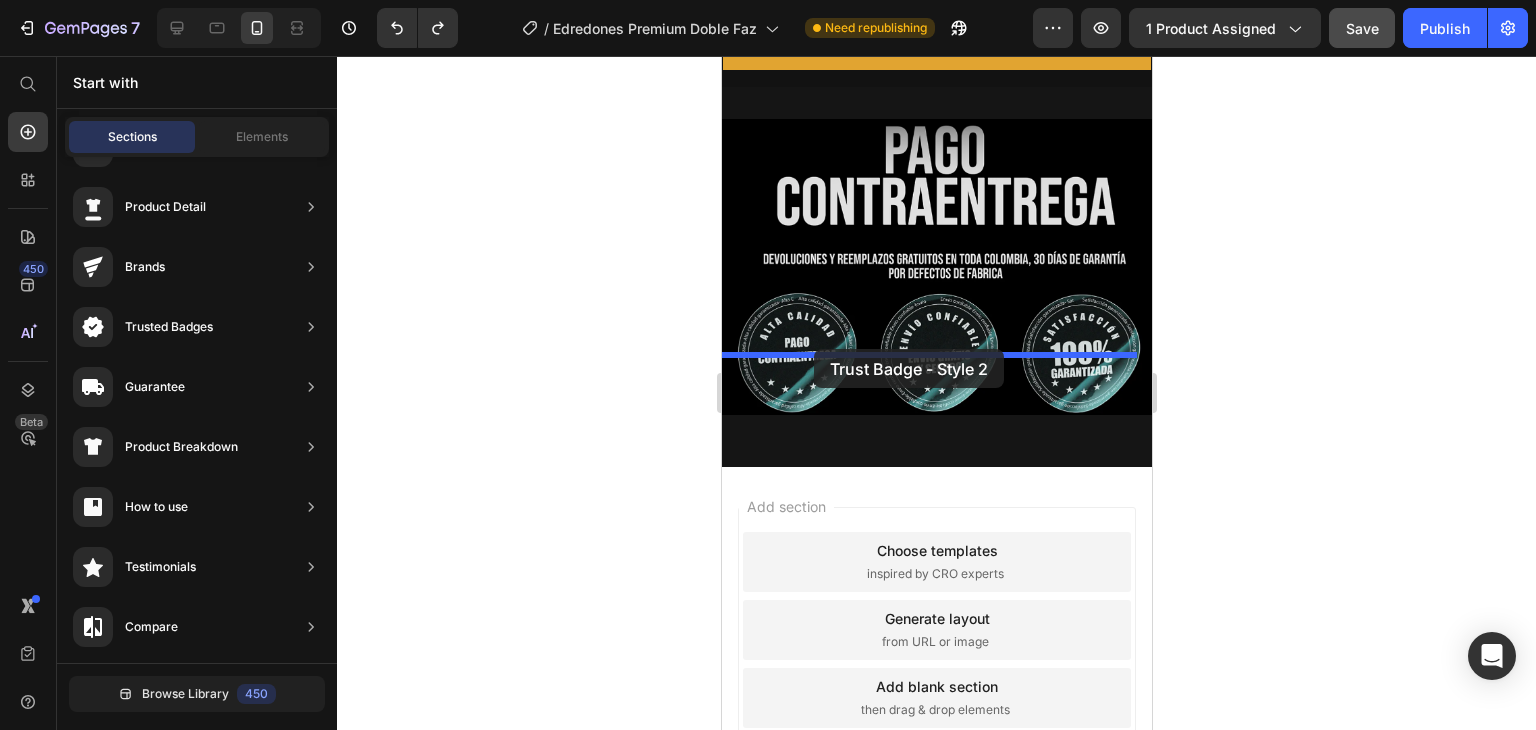 drag, startPoint x: 1185, startPoint y: 382, endPoint x: 813, endPoint y: 349, distance: 373.46085 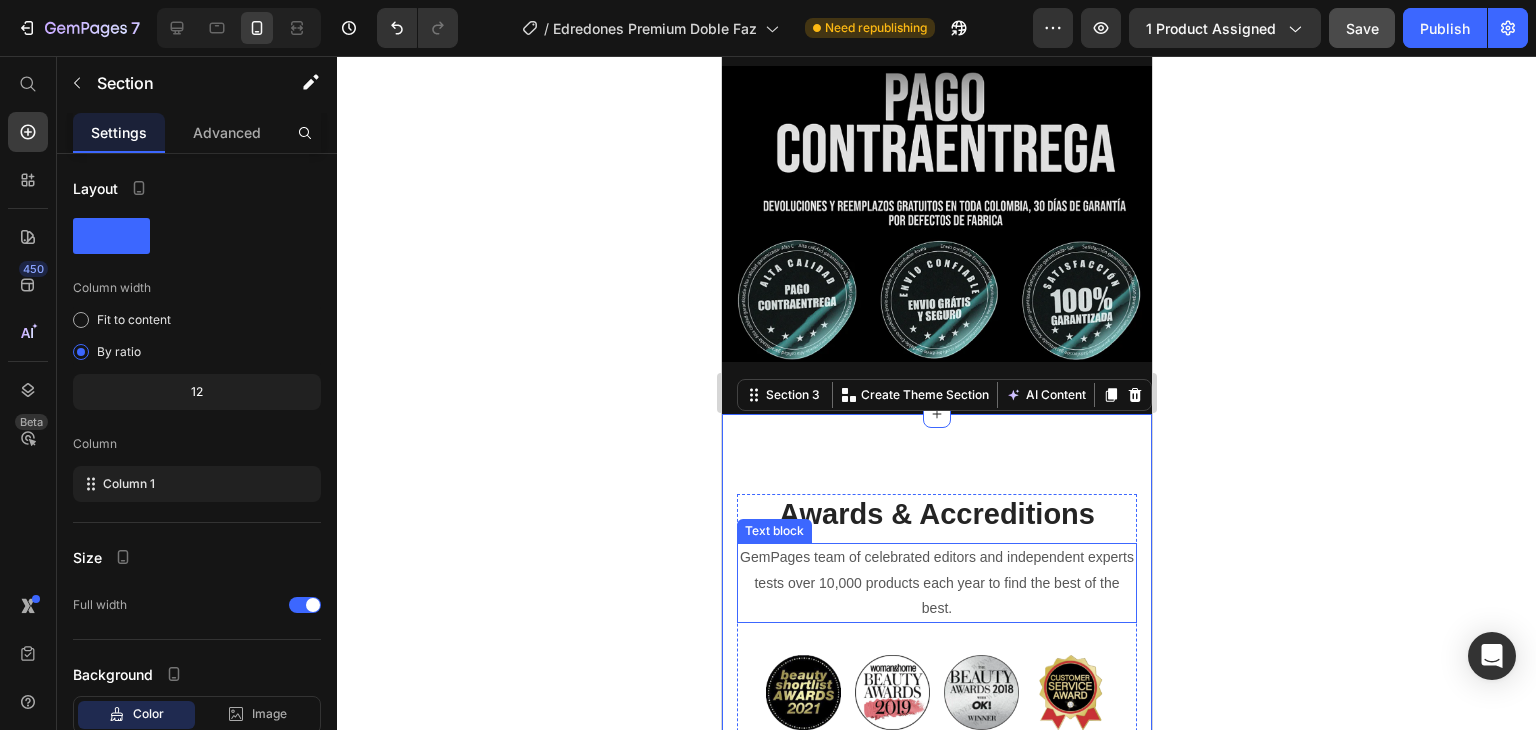 scroll, scrollTop: 5616, scrollLeft: 0, axis: vertical 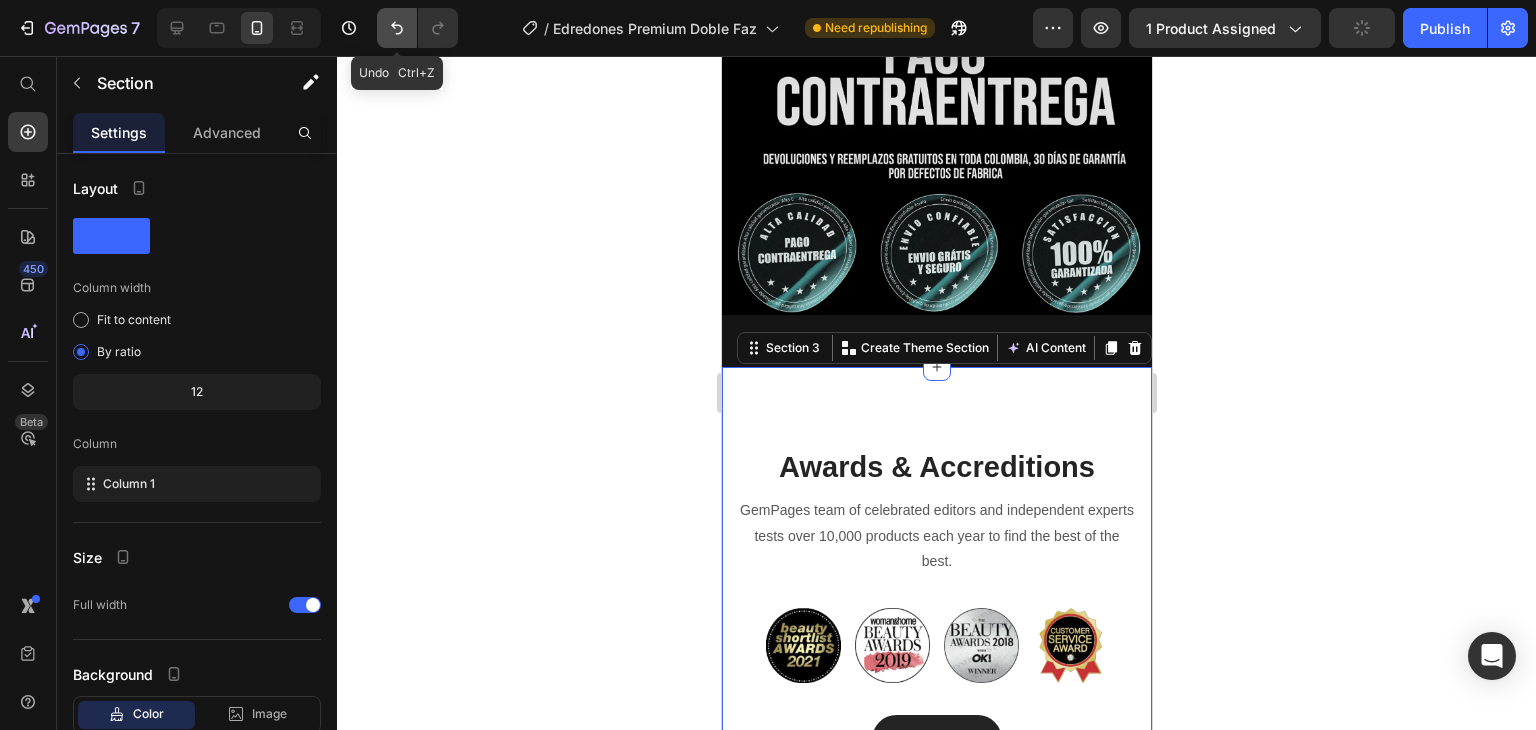 click 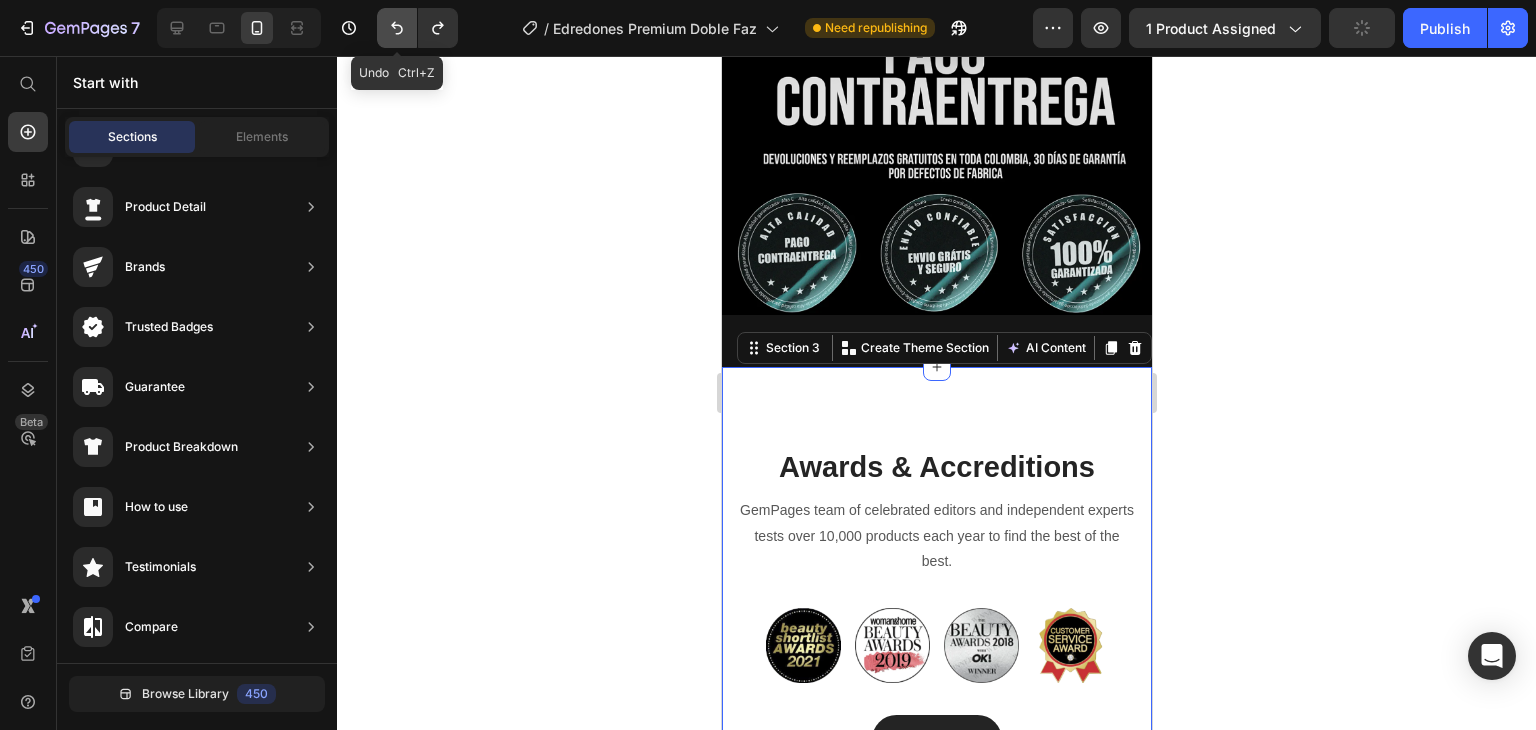 scroll, scrollTop: 5516, scrollLeft: 0, axis: vertical 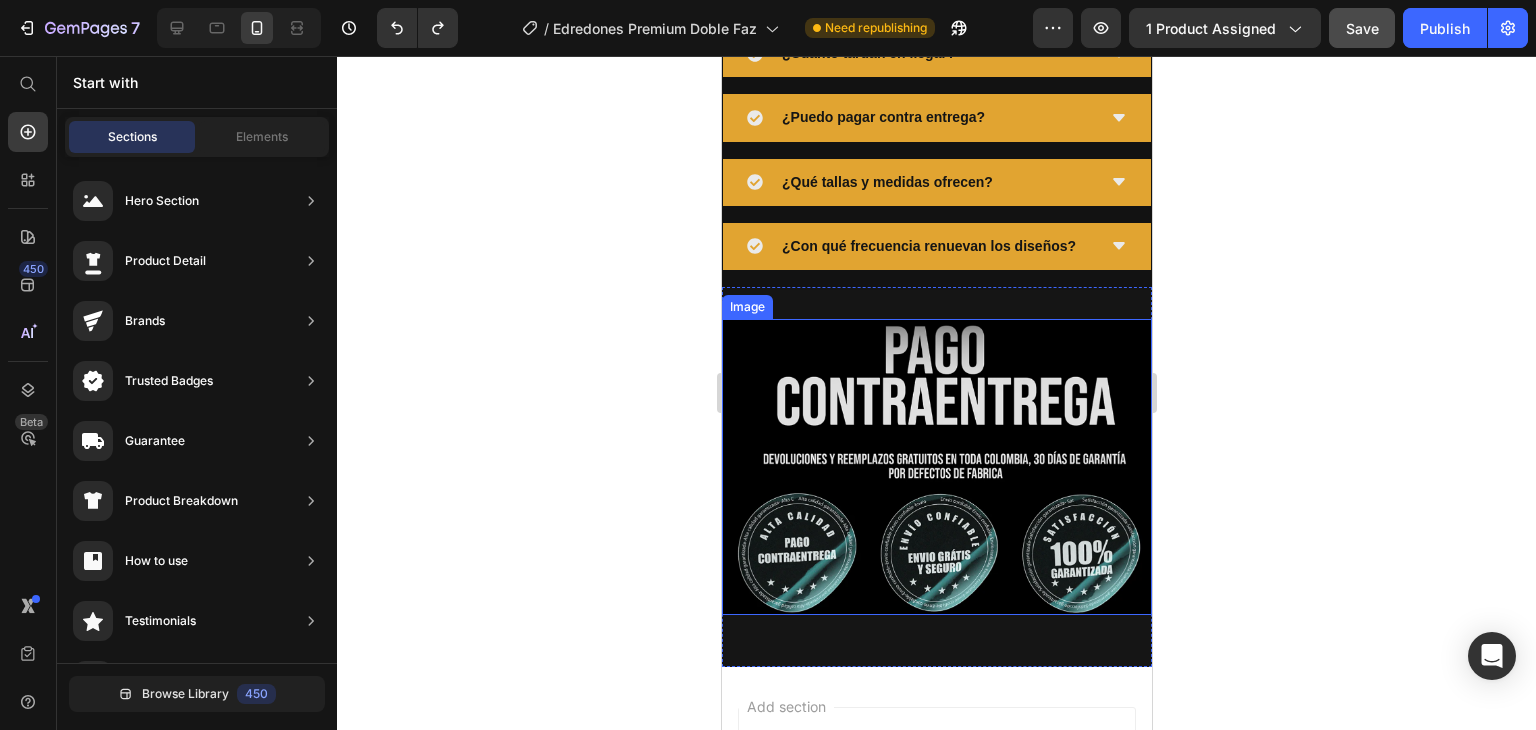 click at bounding box center [936, 467] 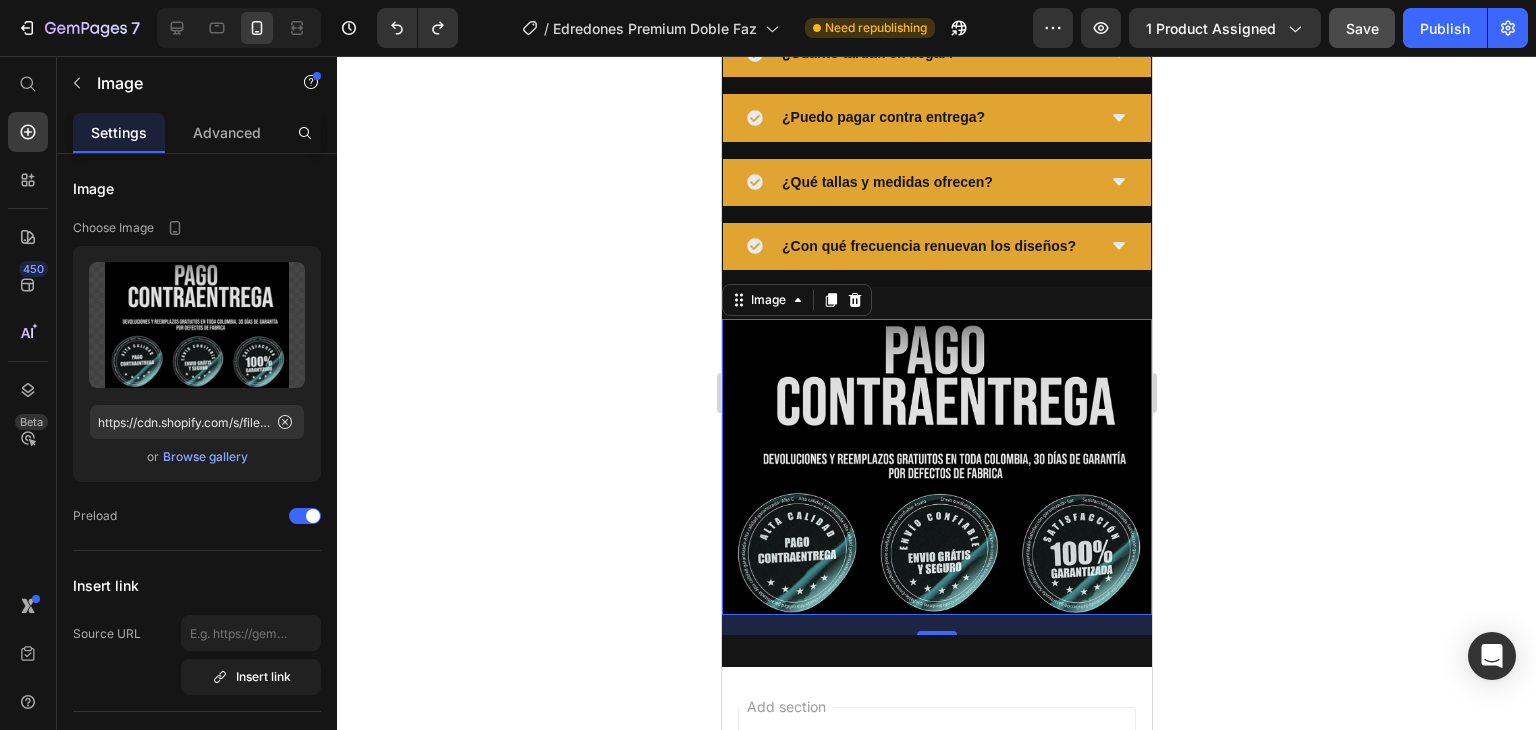 click at bounding box center [936, 467] 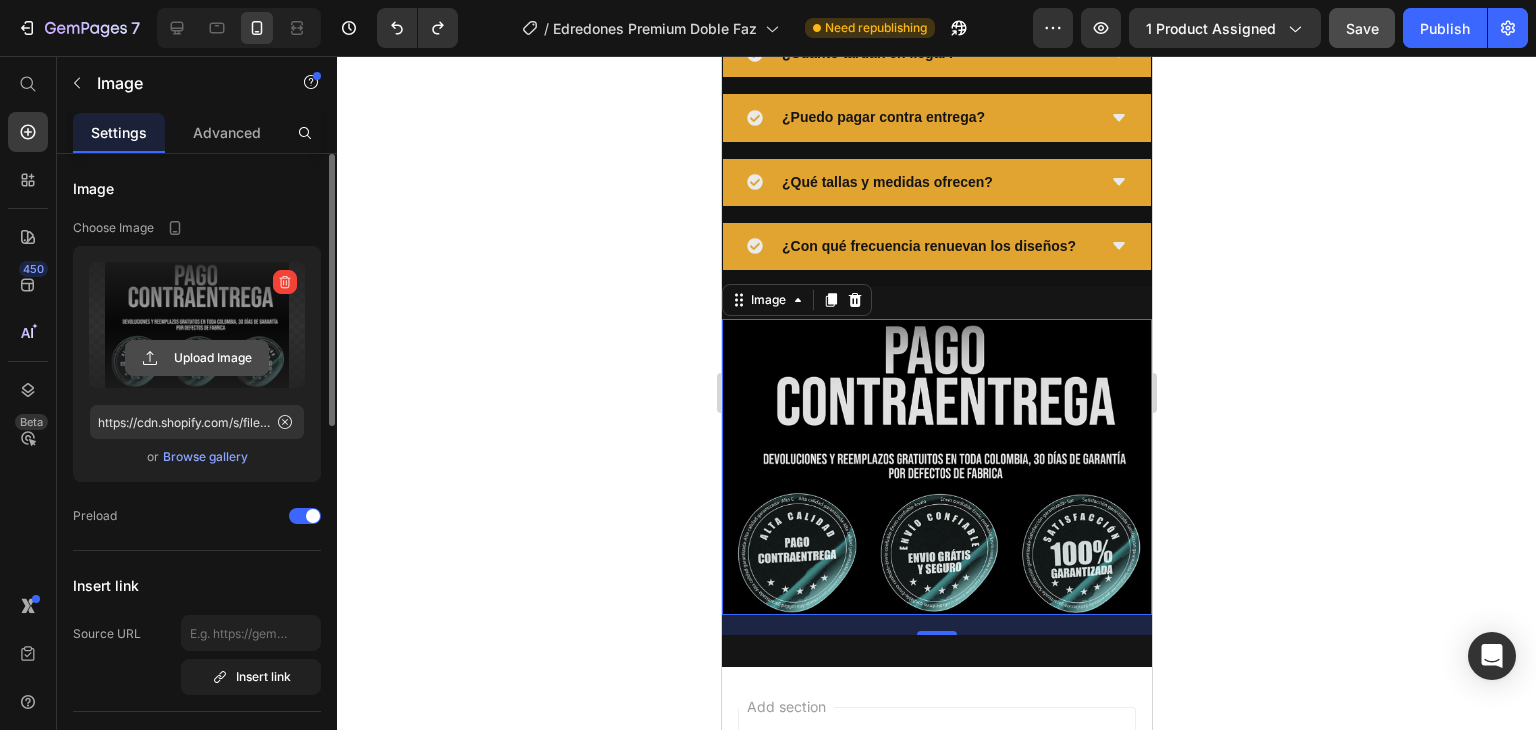 click 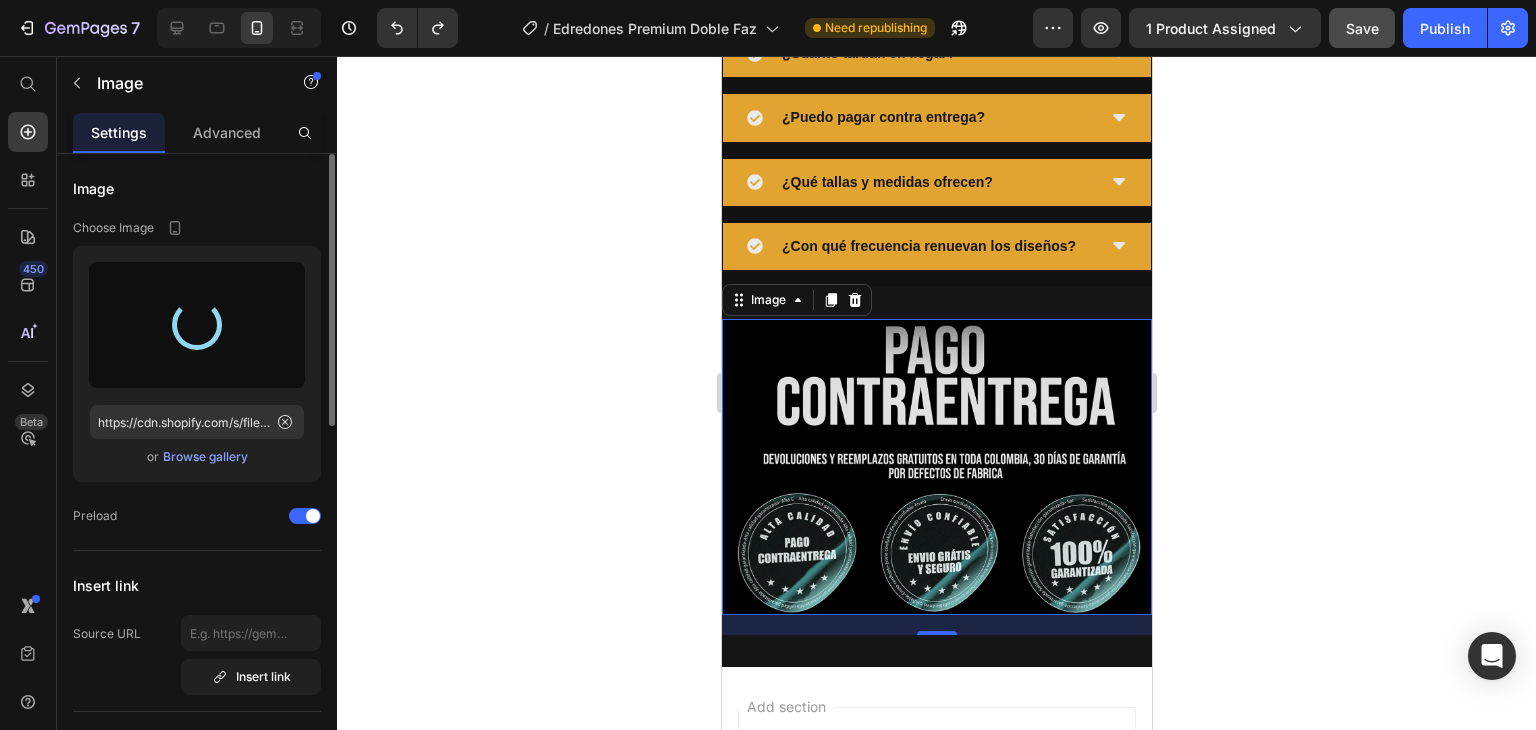 type on "https://cdn.shopify.com/s/files/1/0862/3780/6899/files/gempages_561382580872545136-df86f7e6-40e3-497a-8962-d56d715b4834.png" 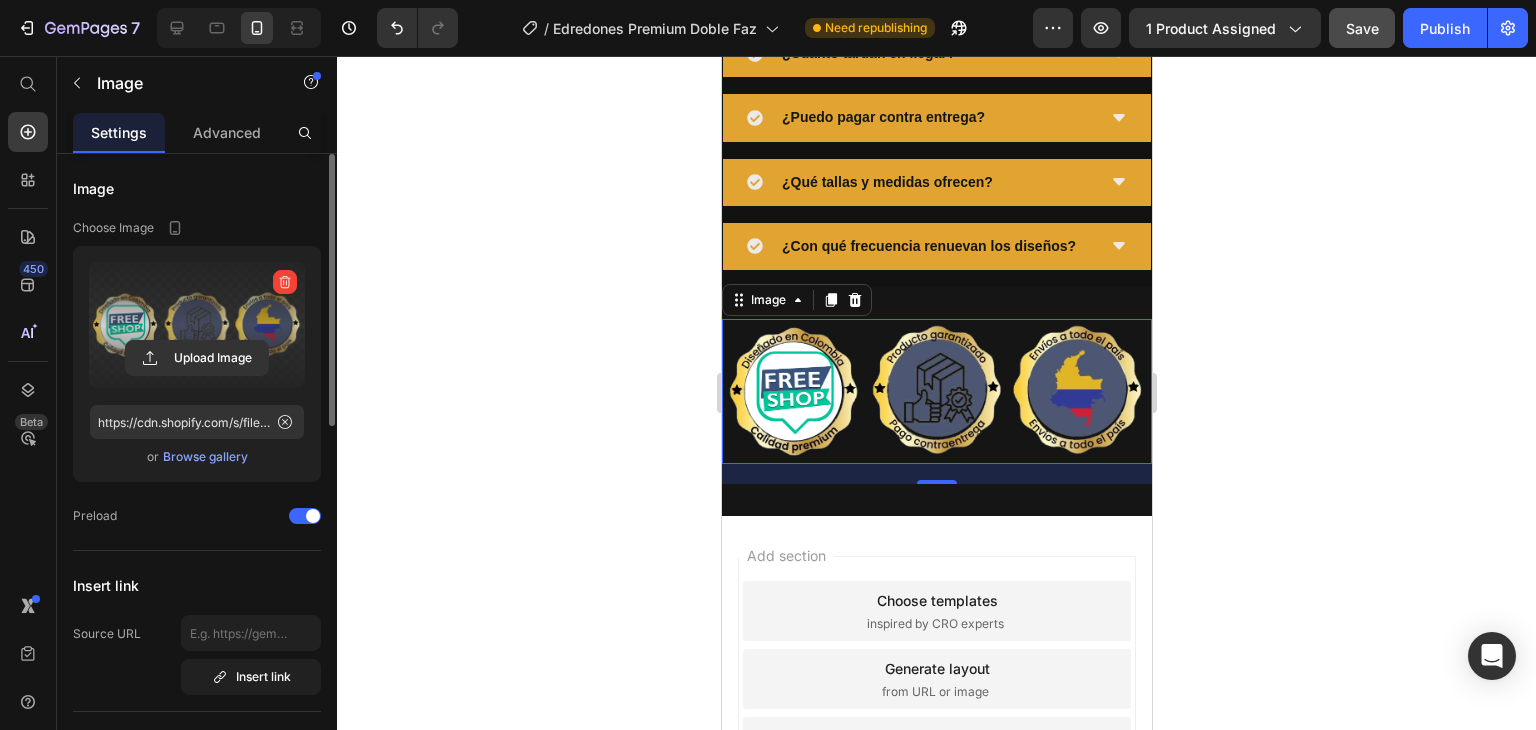 click 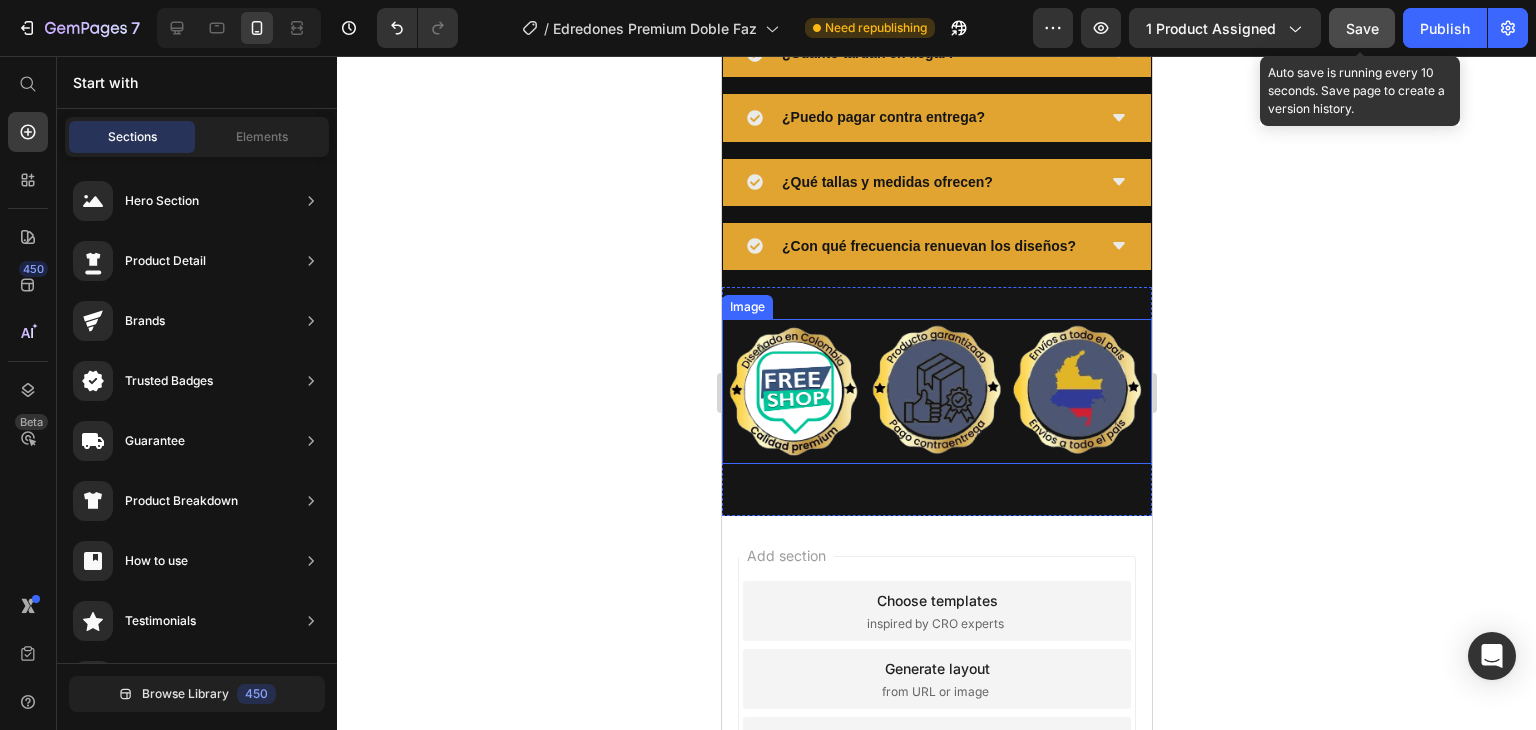 click on "Save" at bounding box center (1362, 28) 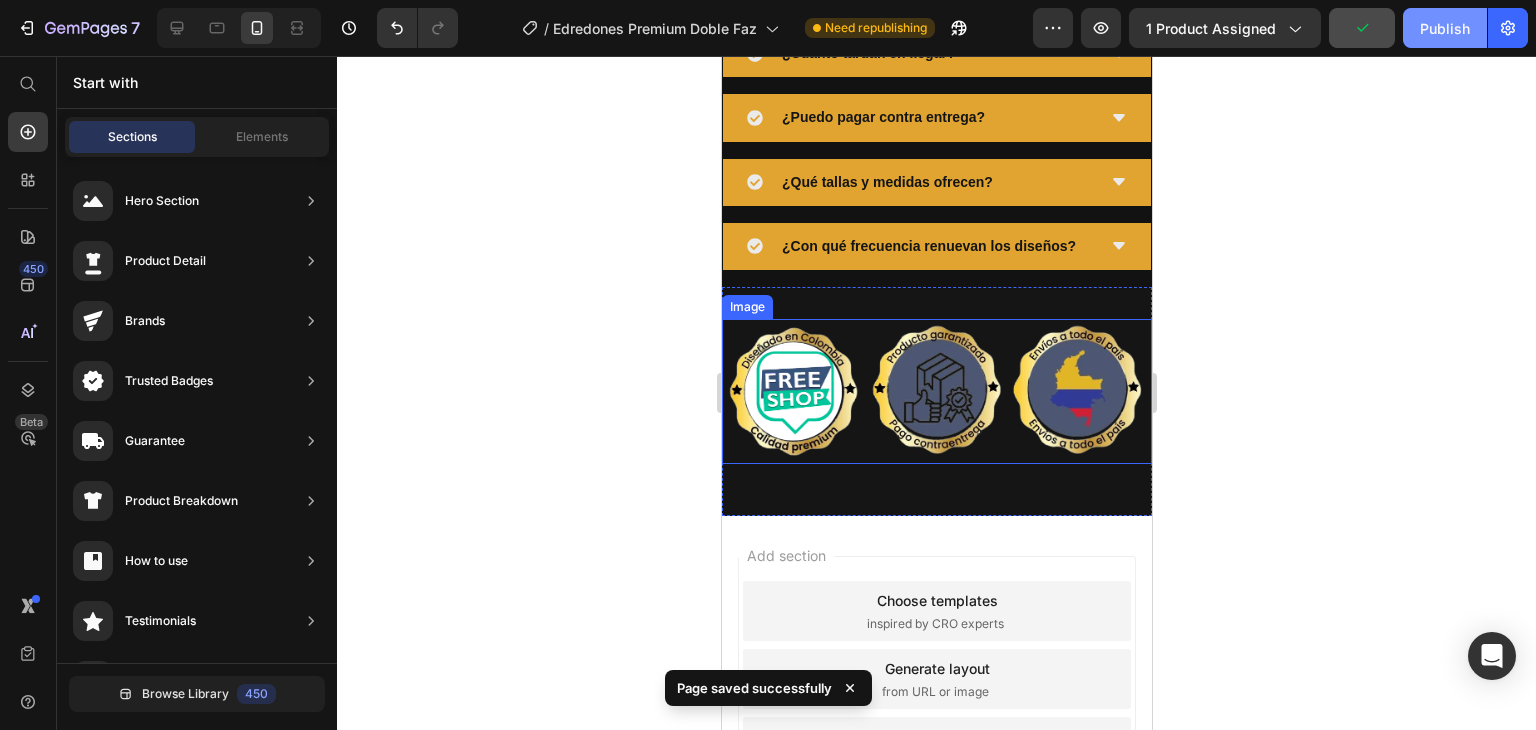 click on "Publish" at bounding box center [1445, 28] 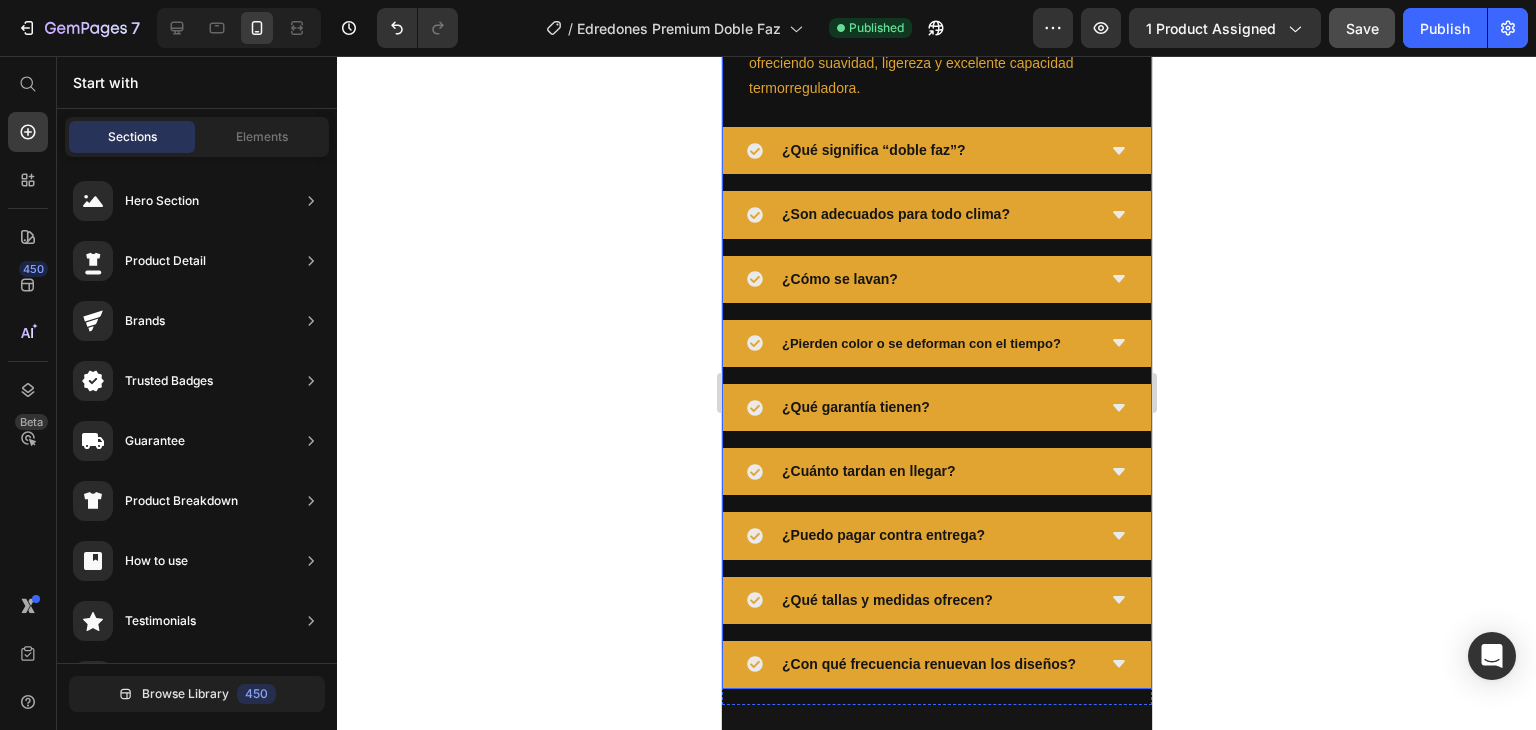 scroll, scrollTop: 5300, scrollLeft: 0, axis: vertical 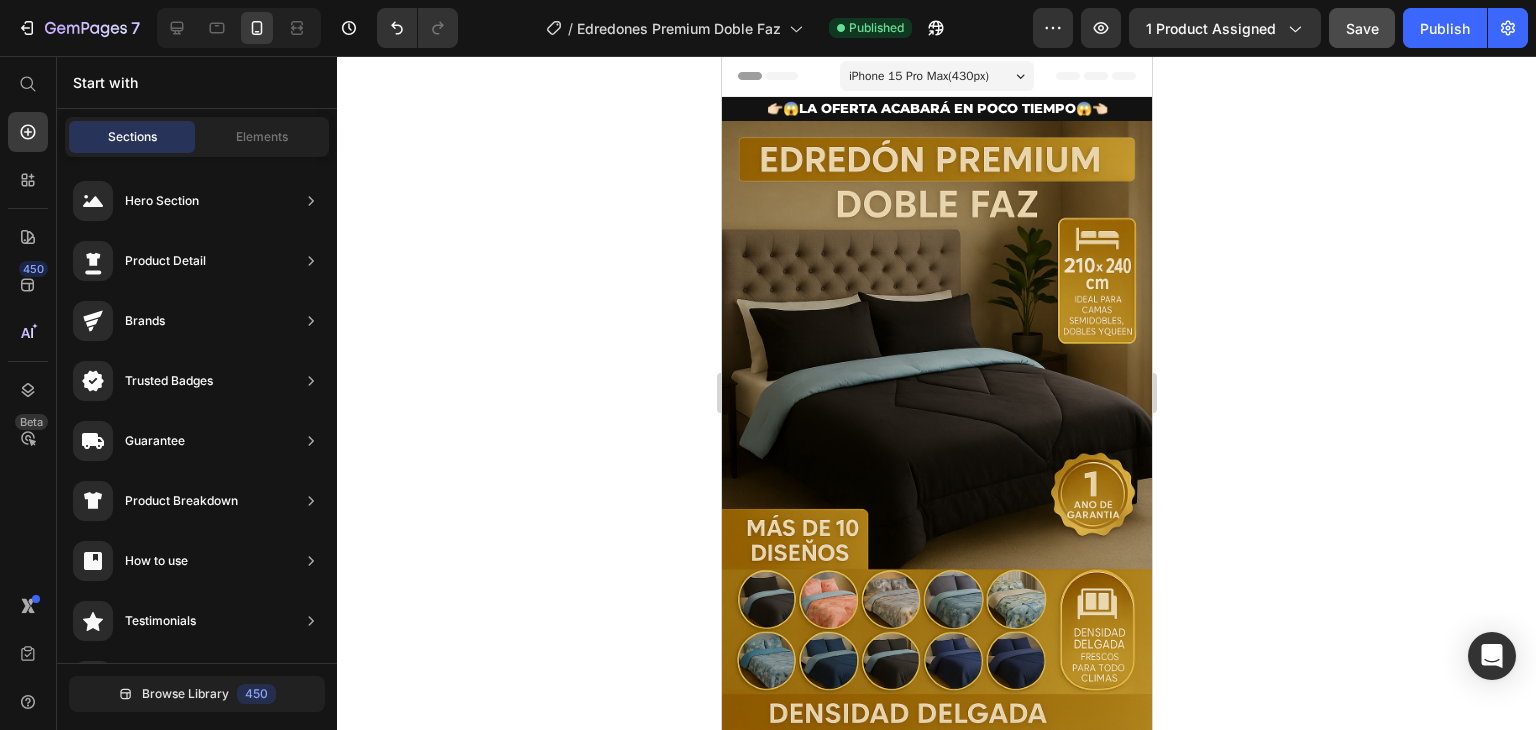 drag, startPoint x: 1421, startPoint y: 281, endPoint x: 1446, endPoint y: 173, distance: 110.85576 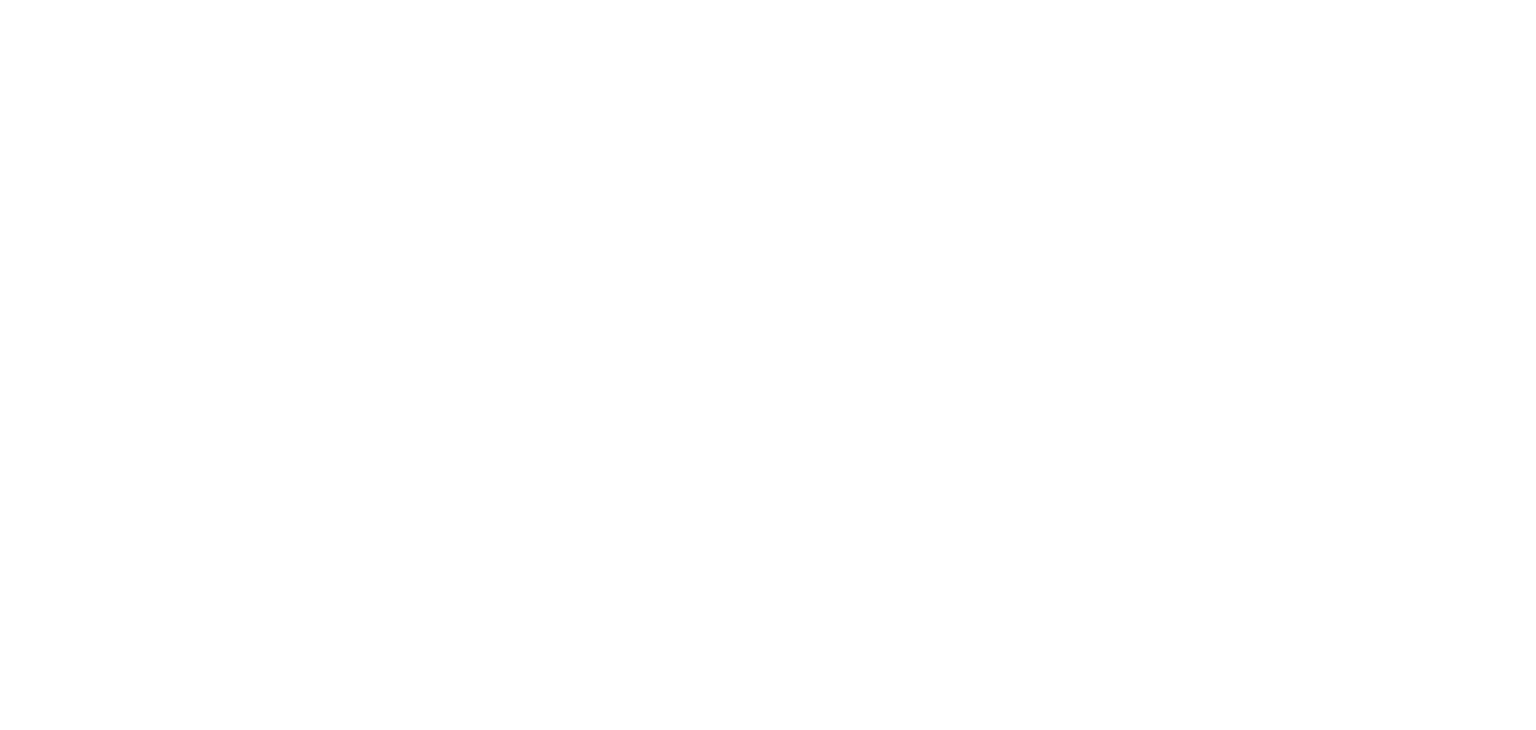 scroll, scrollTop: 0, scrollLeft: 0, axis: both 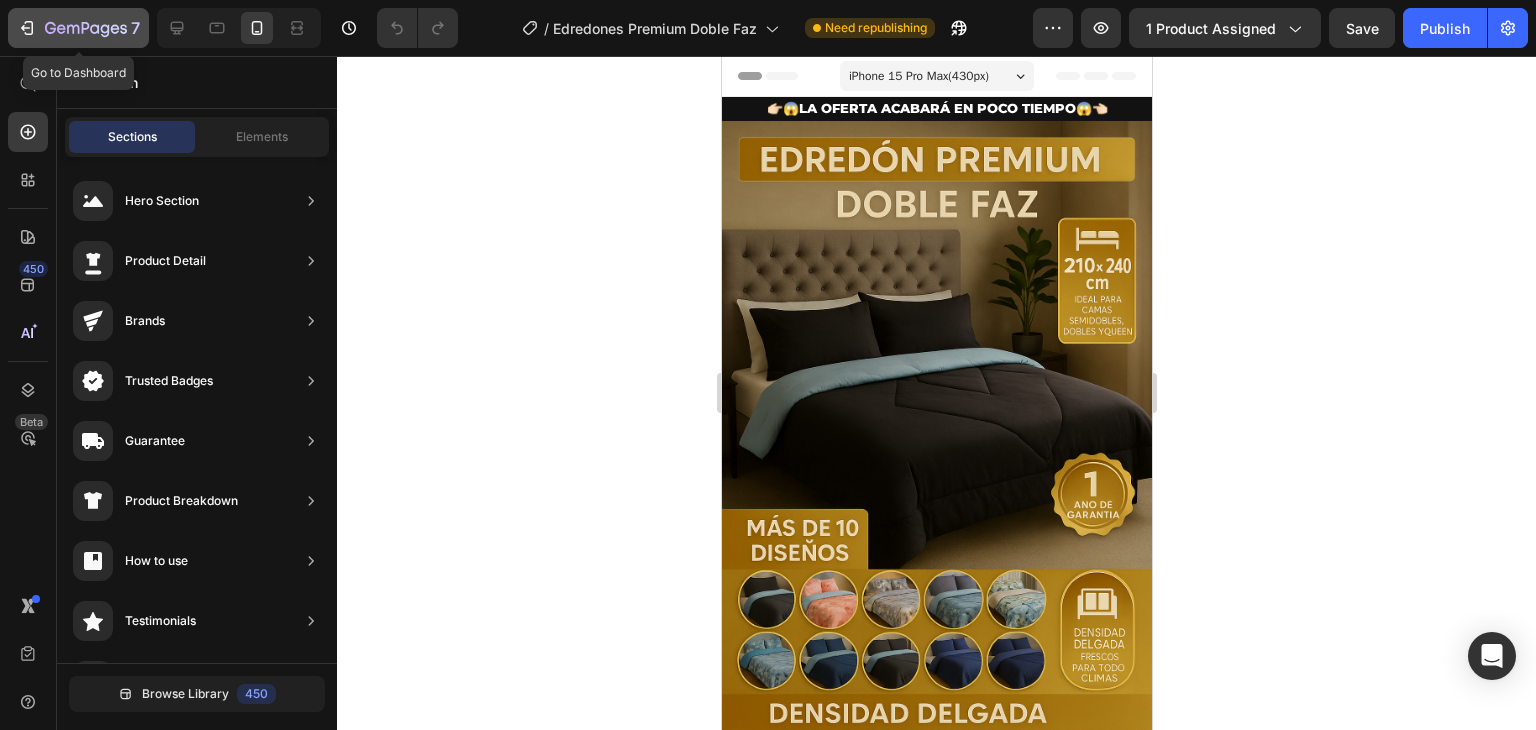 click 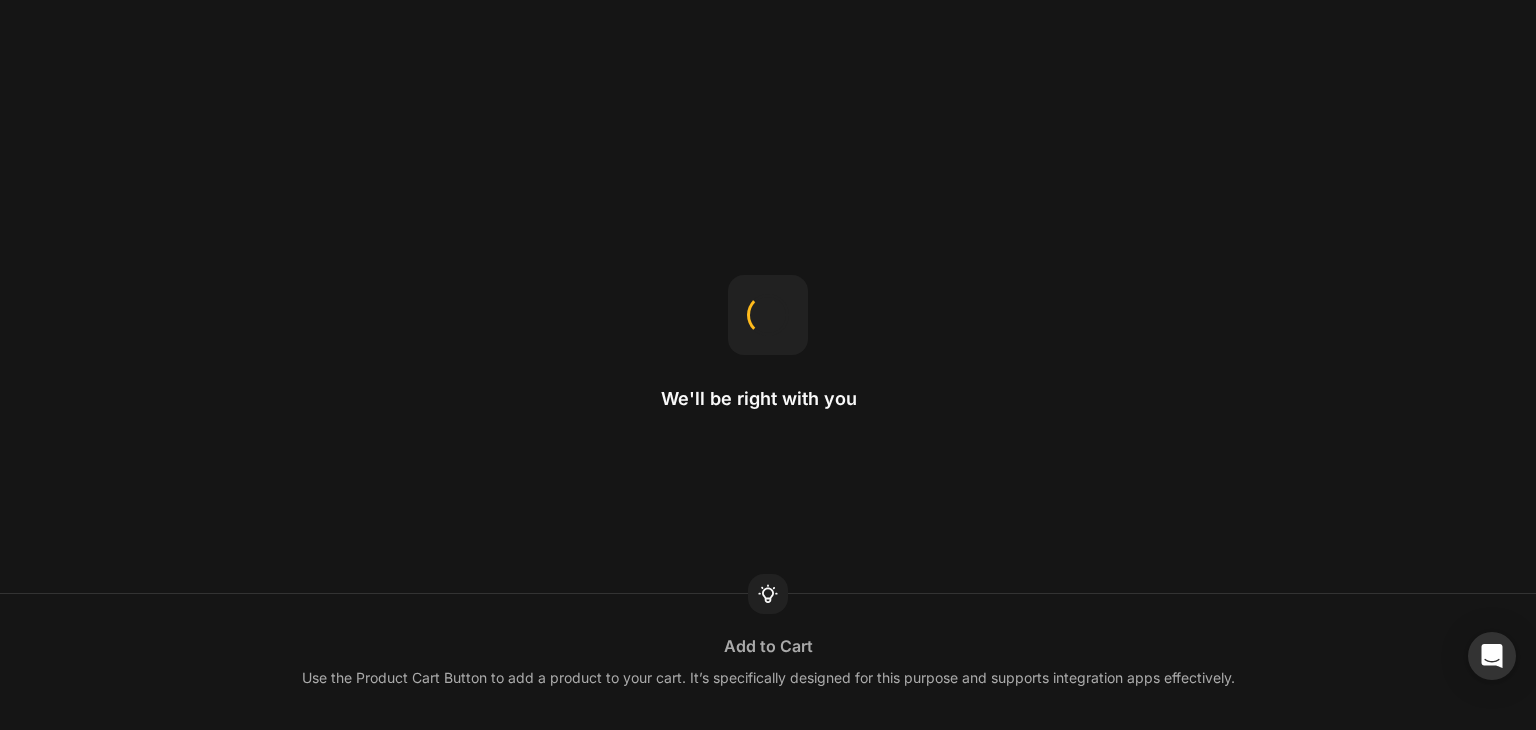 scroll, scrollTop: 0, scrollLeft: 0, axis: both 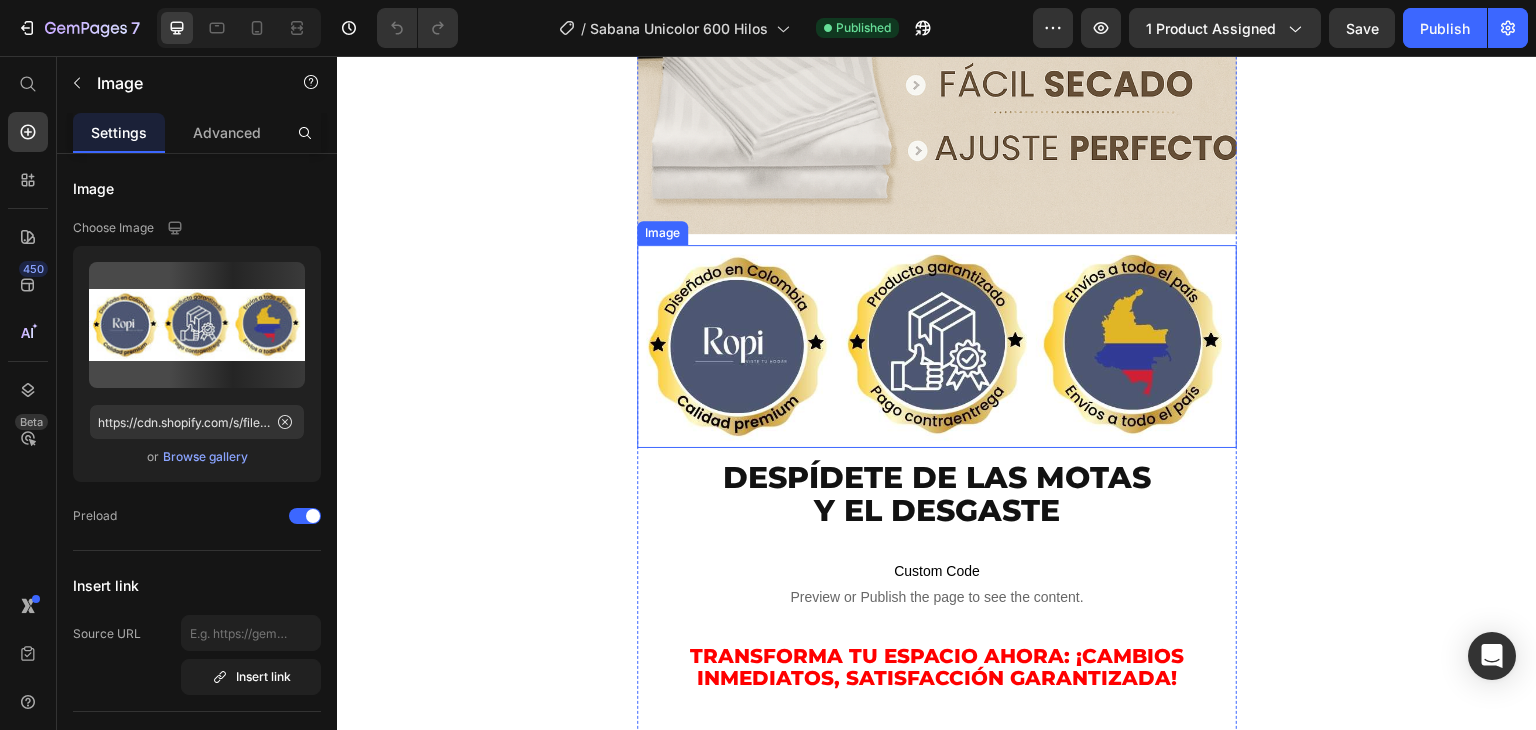 click at bounding box center [937, 346] 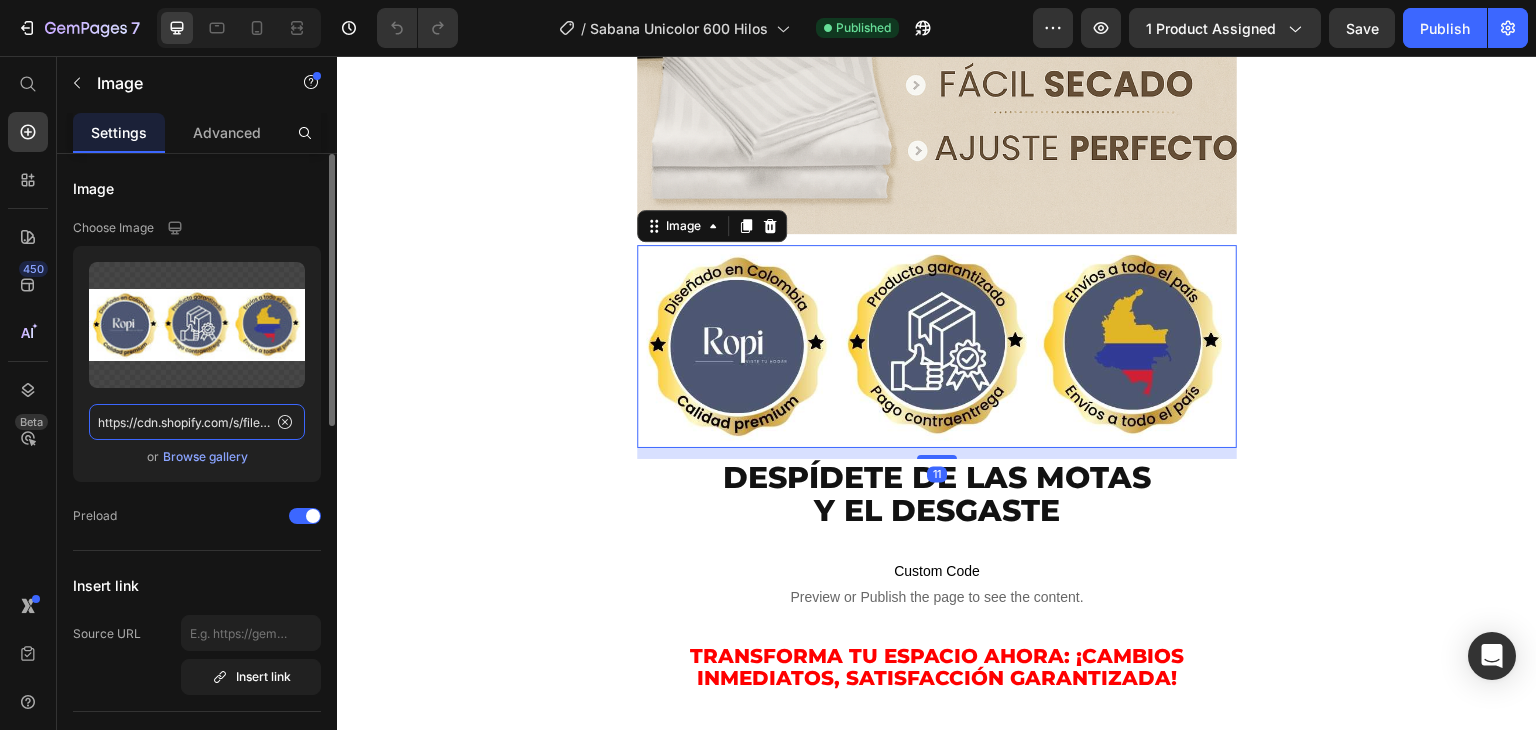 click on "https://cdn.shopify.com/s/files/1/0862/3780/6899/files/gempages_561382580872545136-79332ea7-f895-4110-a0d1-d1d275f35890.jpg" 